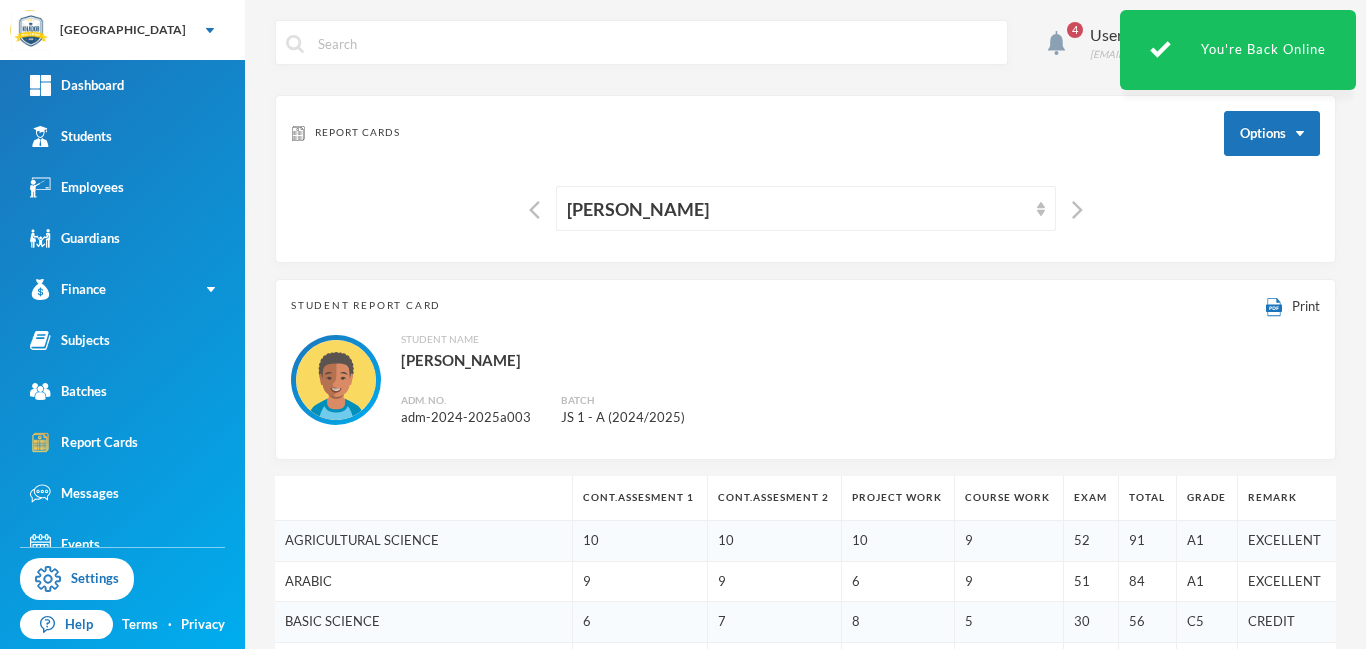 scroll, scrollTop: 0, scrollLeft: 0, axis: both 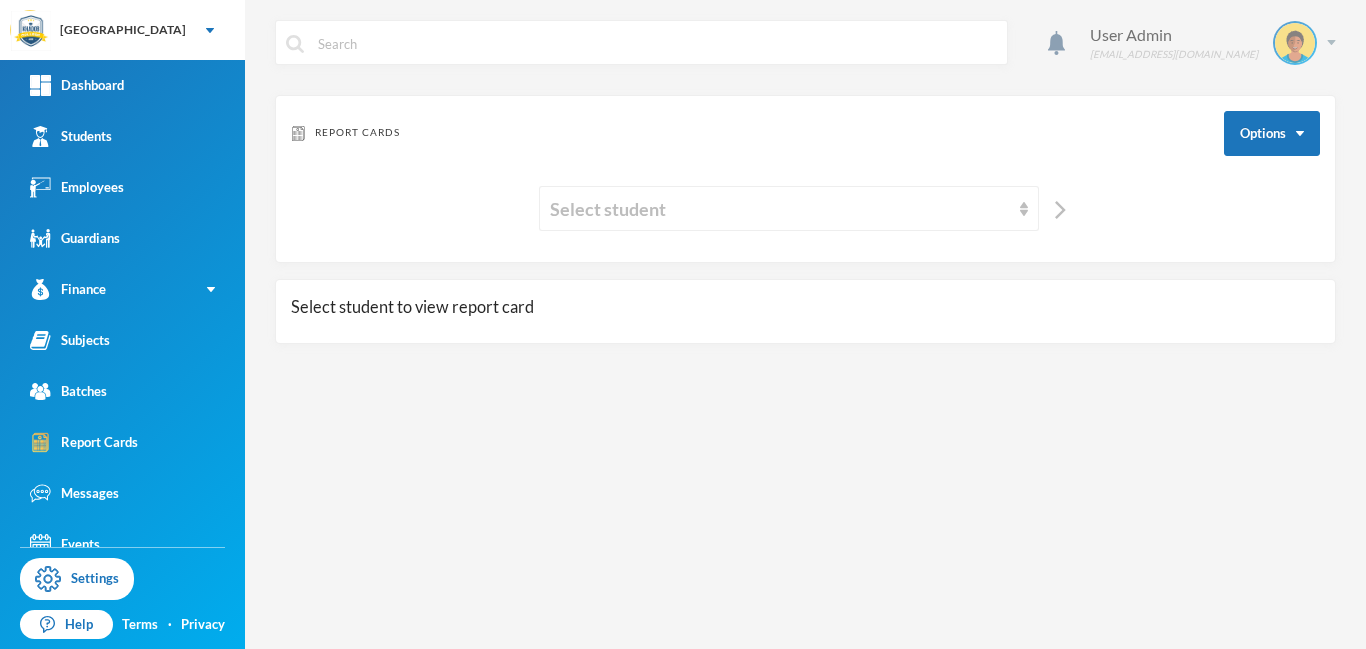 click on "User Admin admin@bluebic.com" at bounding box center (1205, 43) 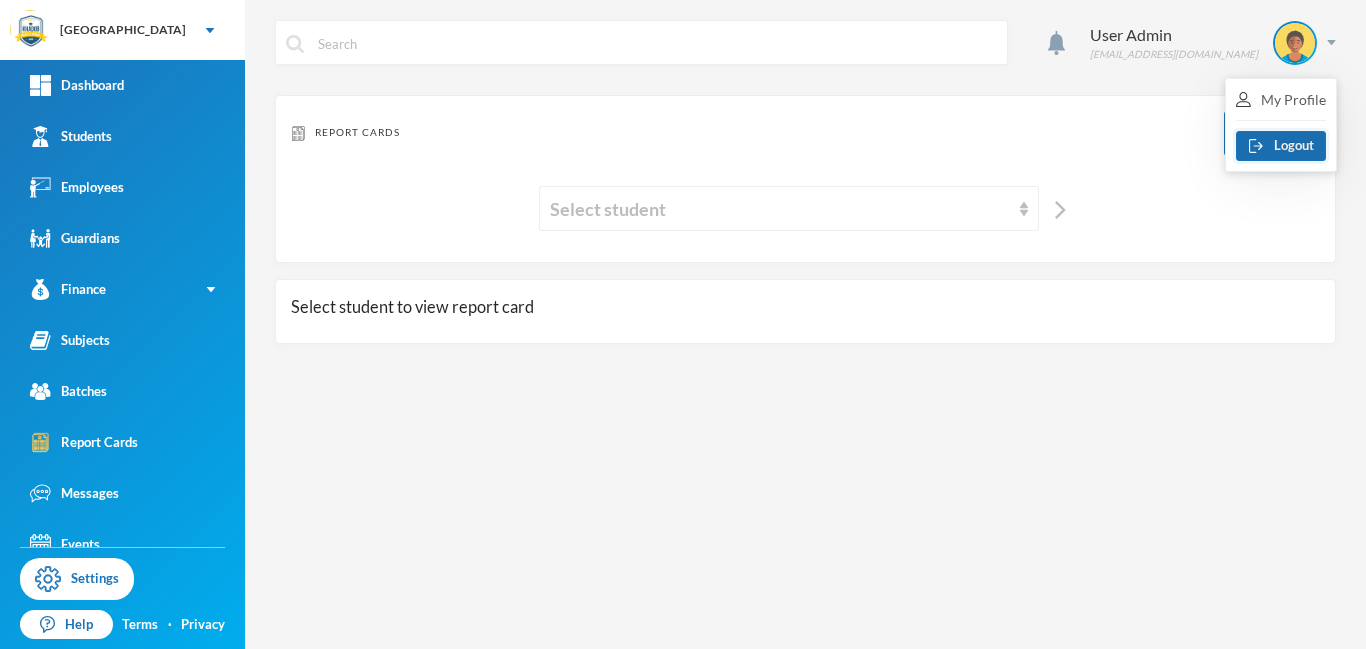 click on "Logout" at bounding box center (1281, 146) 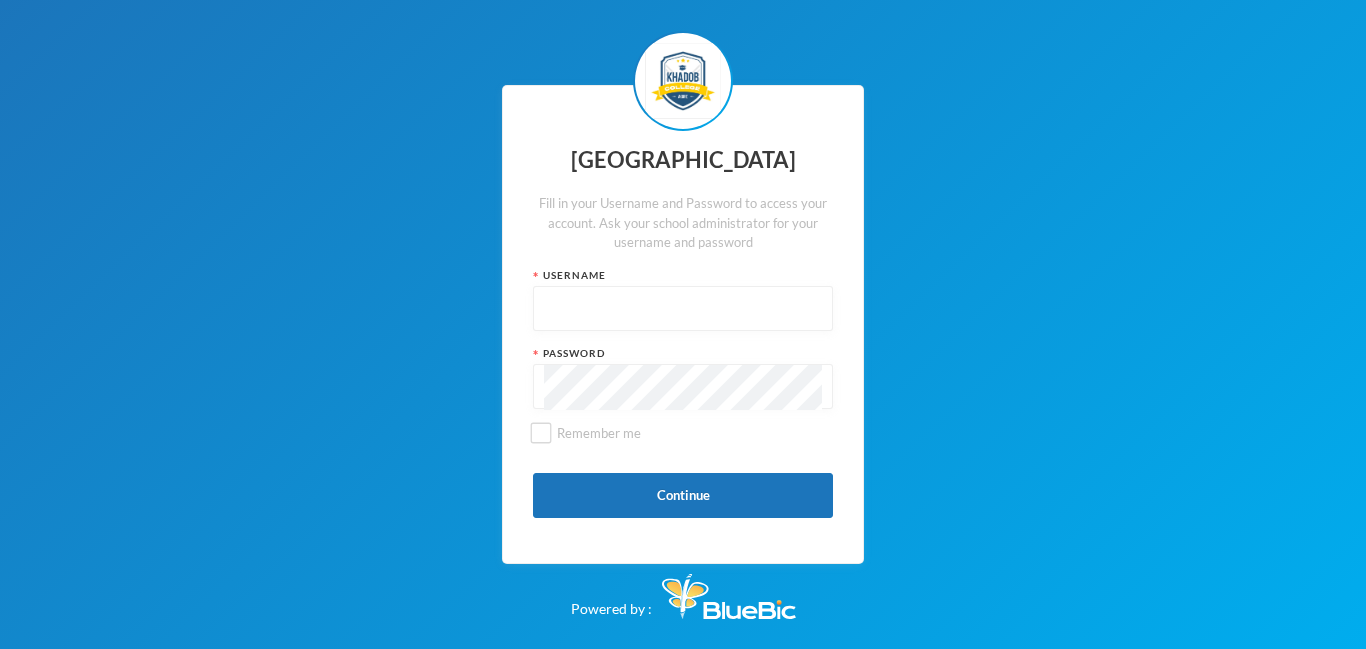 type on "admin" 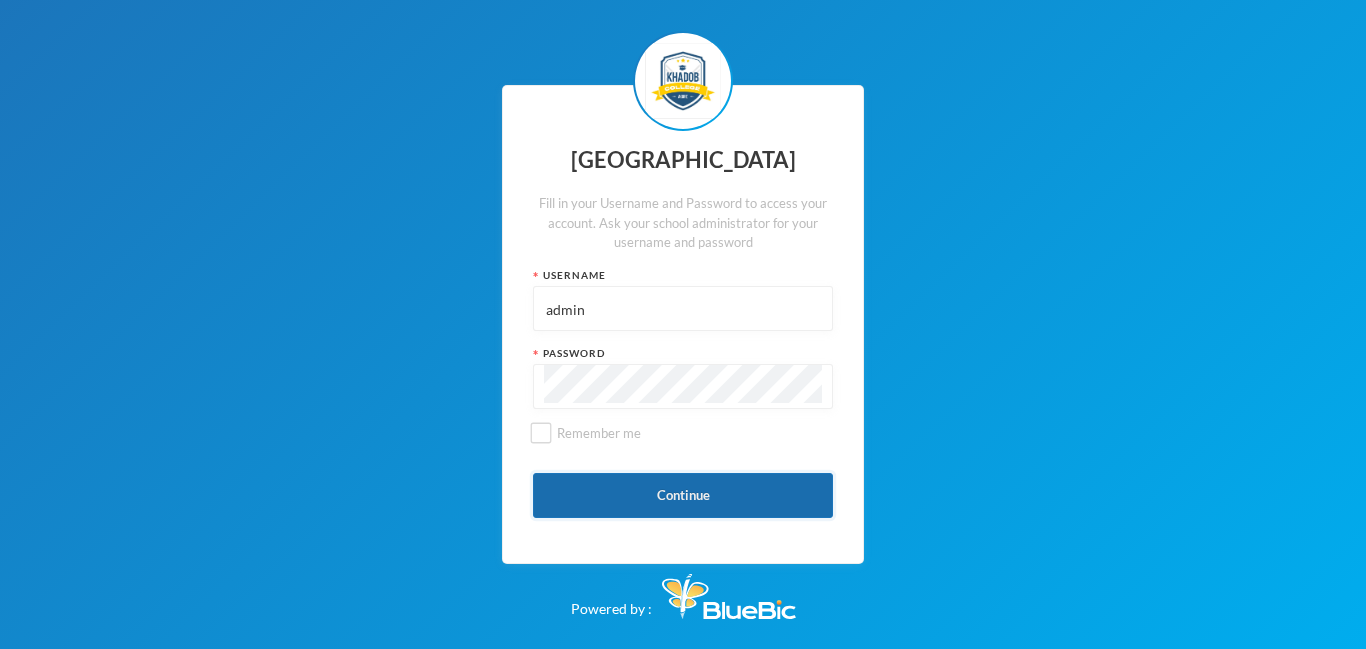 click on "Continue" at bounding box center (683, 495) 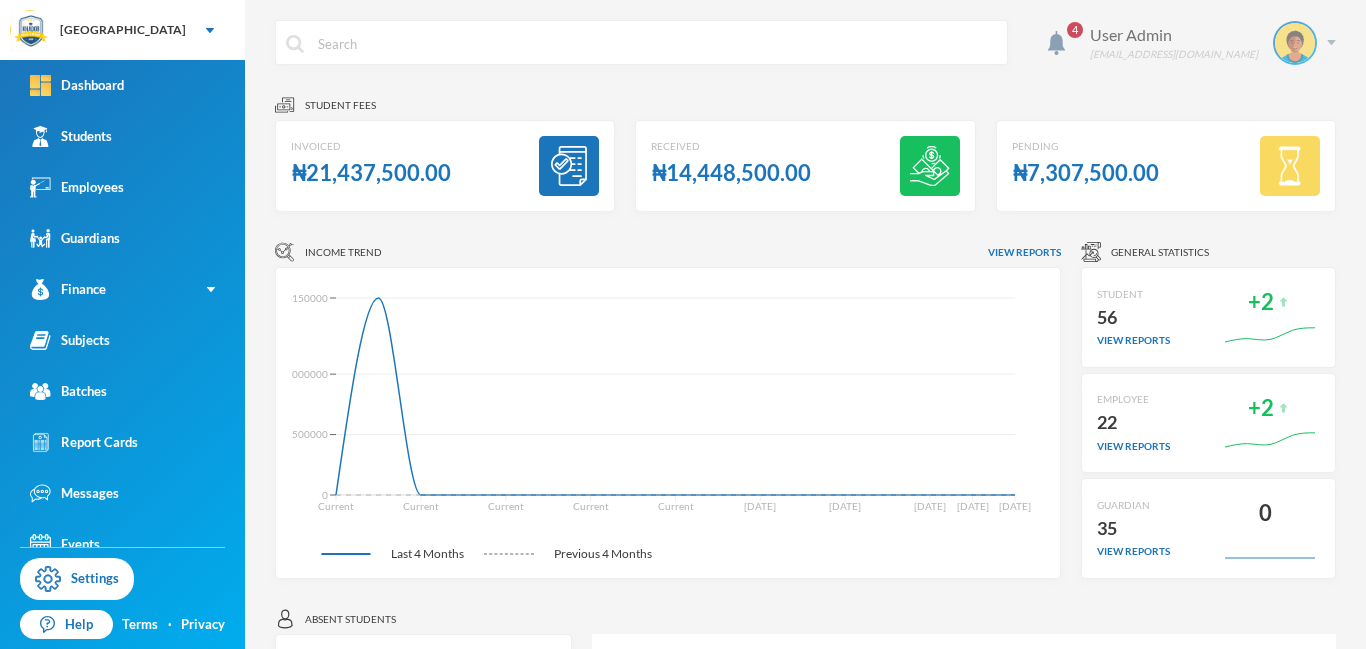 click at bounding box center [1331, 42] 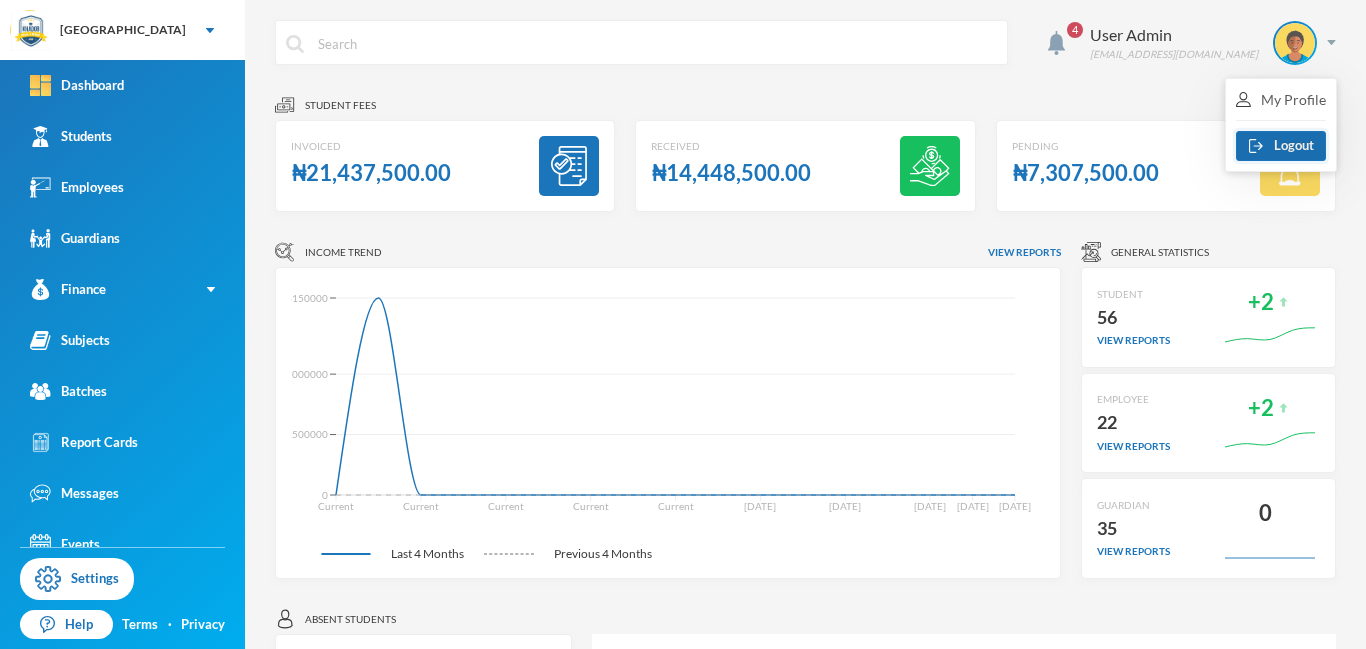 click on "Logout" at bounding box center [1281, 146] 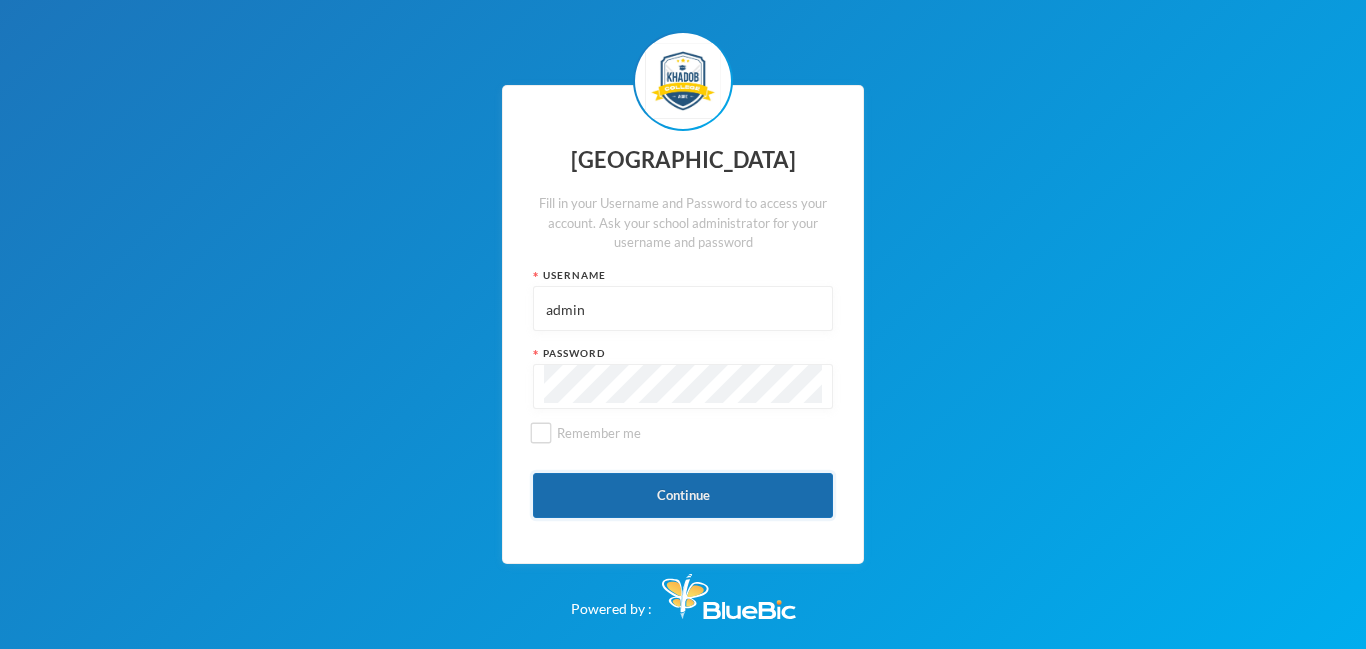 click on "Continue" at bounding box center (683, 495) 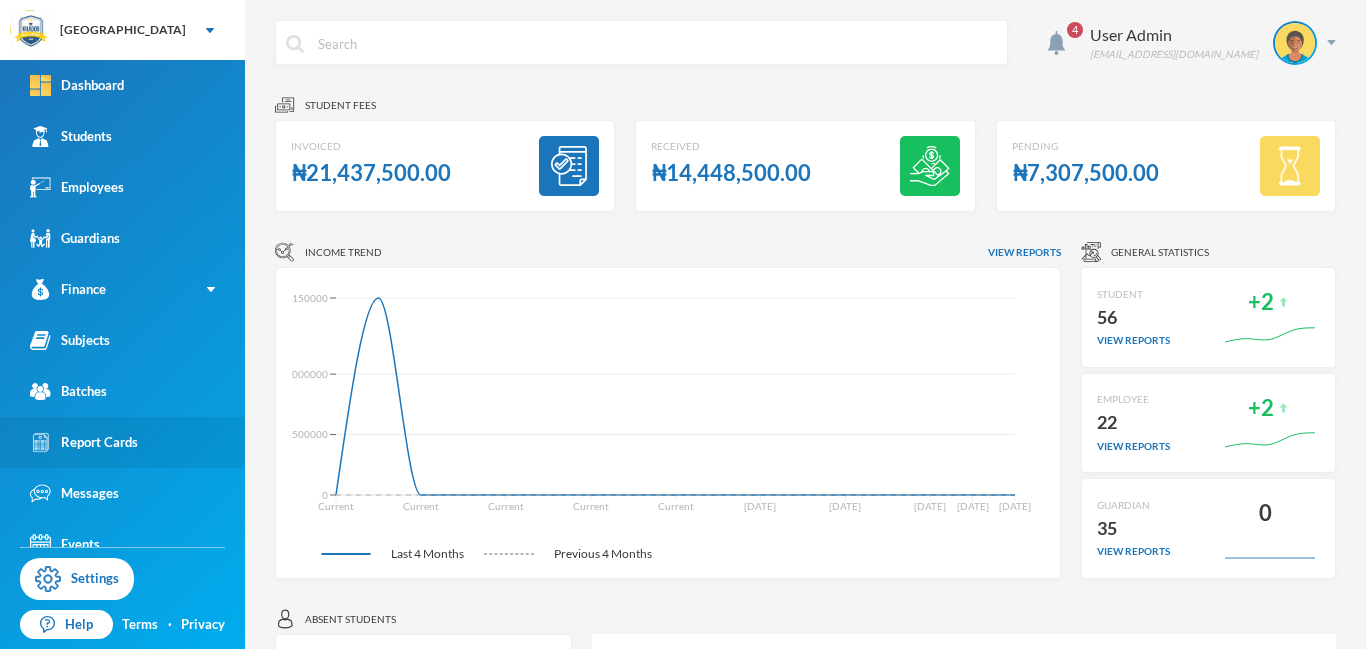 click on "Report Cards" at bounding box center [84, 442] 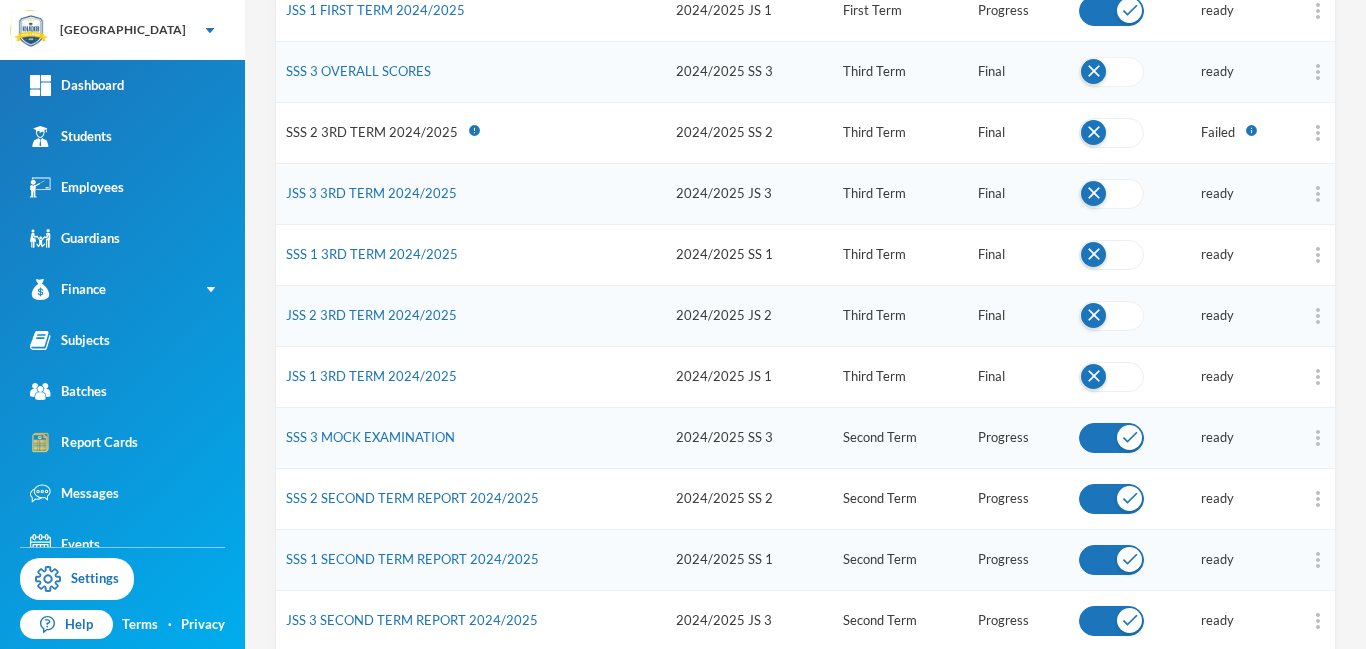 scroll, scrollTop: 420, scrollLeft: 0, axis: vertical 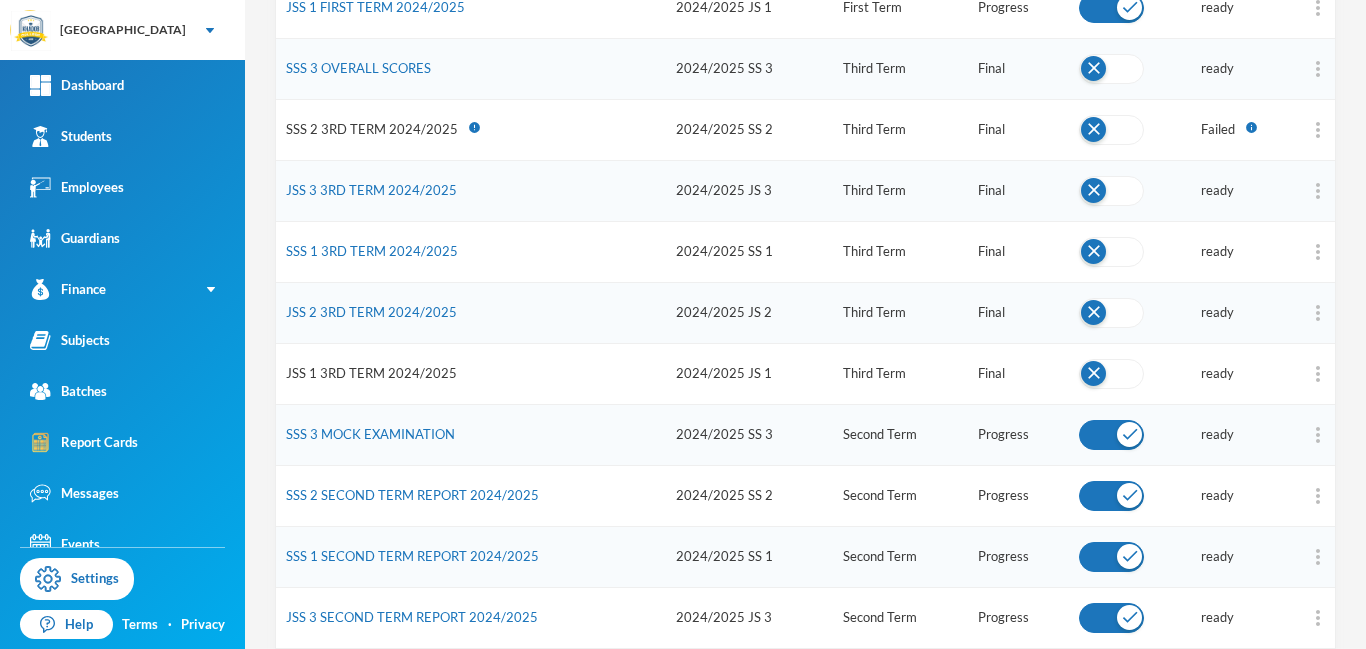 click on "JSS 1 3RD TERM 2024/2025" at bounding box center (371, 373) 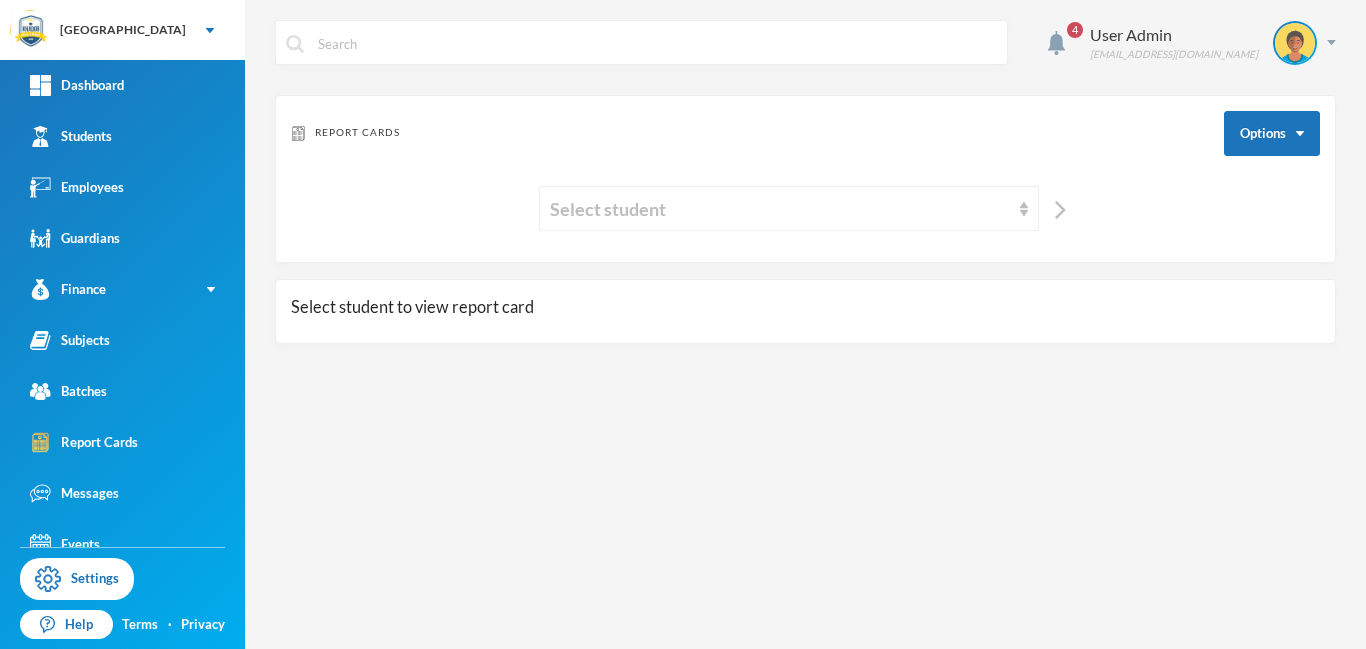 scroll, scrollTop: 0, scrollLeft: 0, axis: both 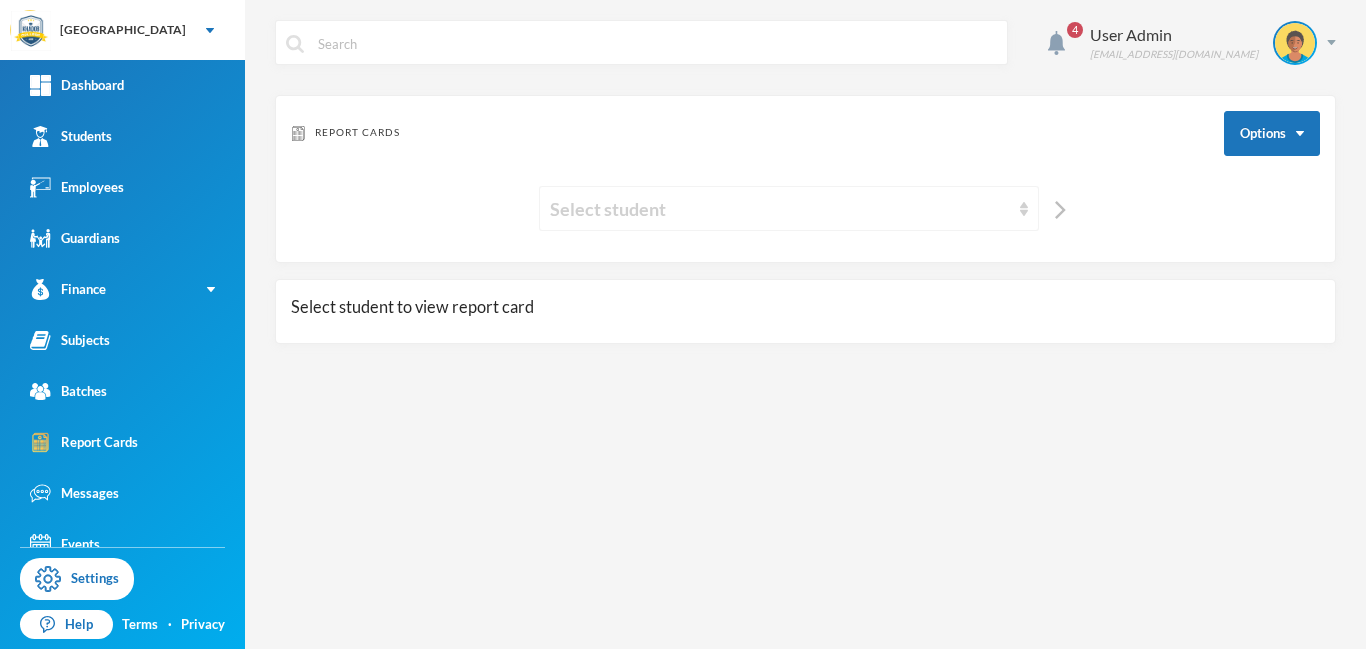 click on "Select student" at bounding box center (780, 209) 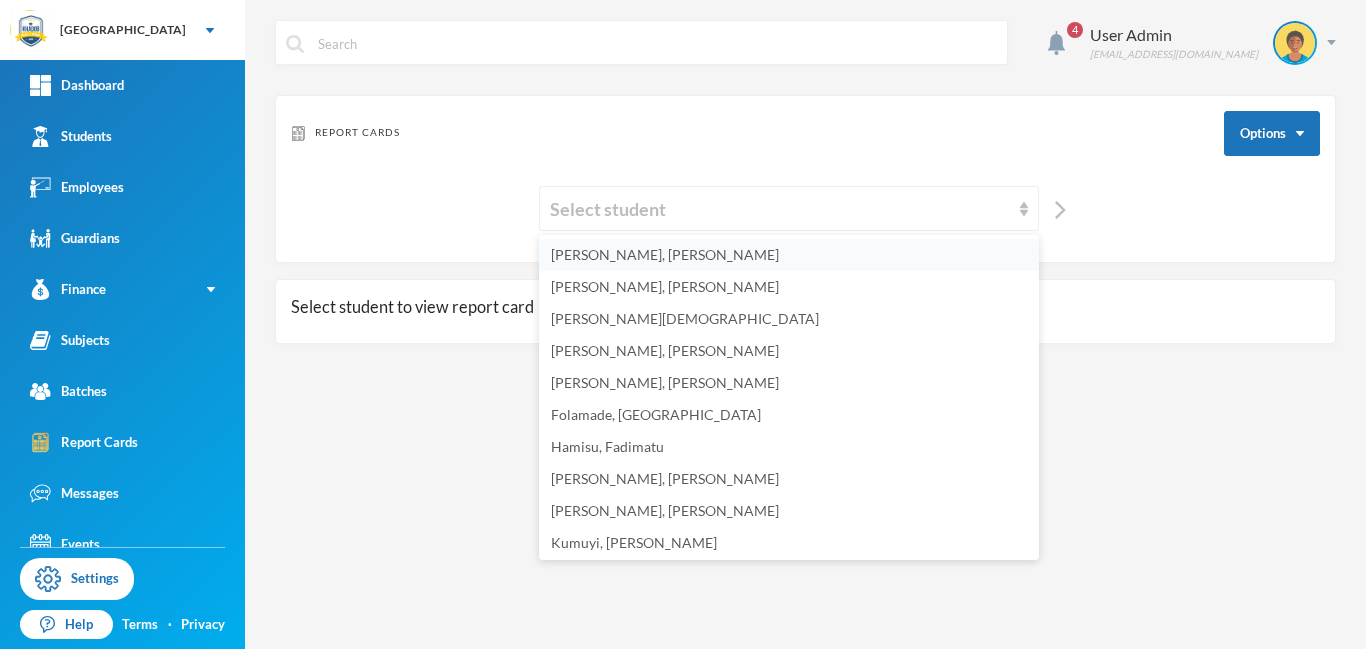 click on "[PERSON_NAME], [PERSON_NAME]" at bounding box center (665, 254) 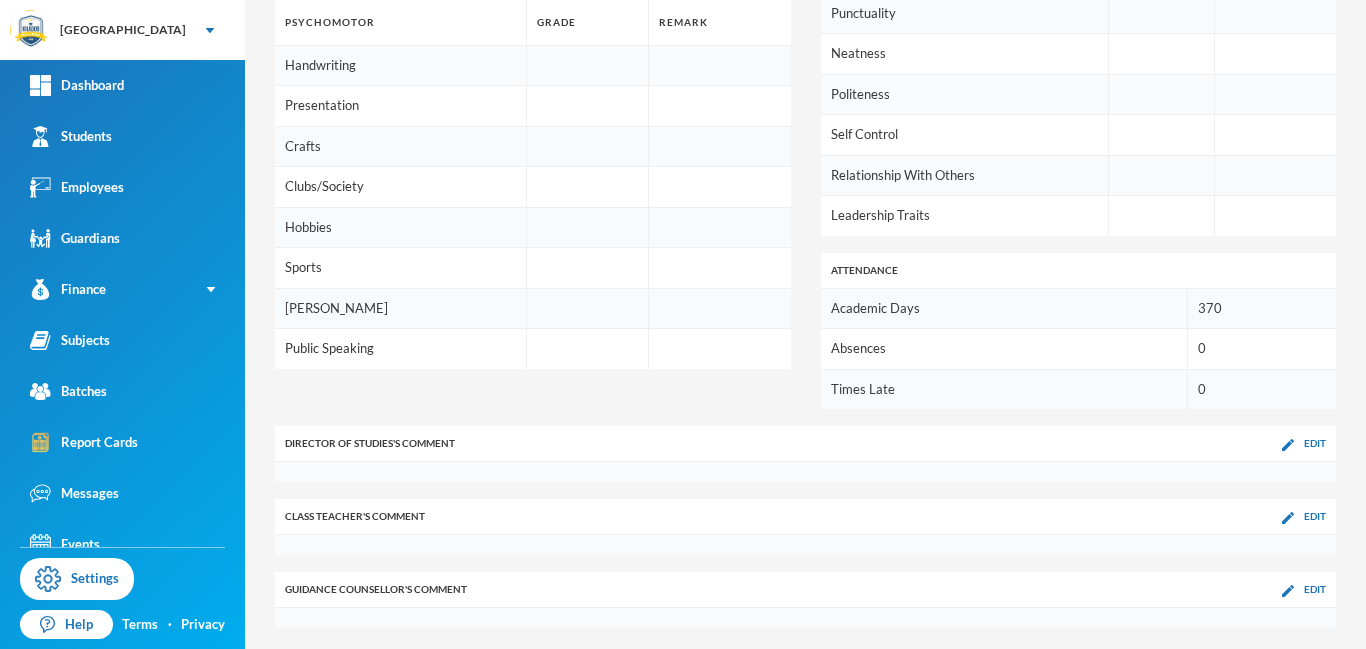 scroll, scrollTop: 1333, scrollLeft: 0, axis: vertical 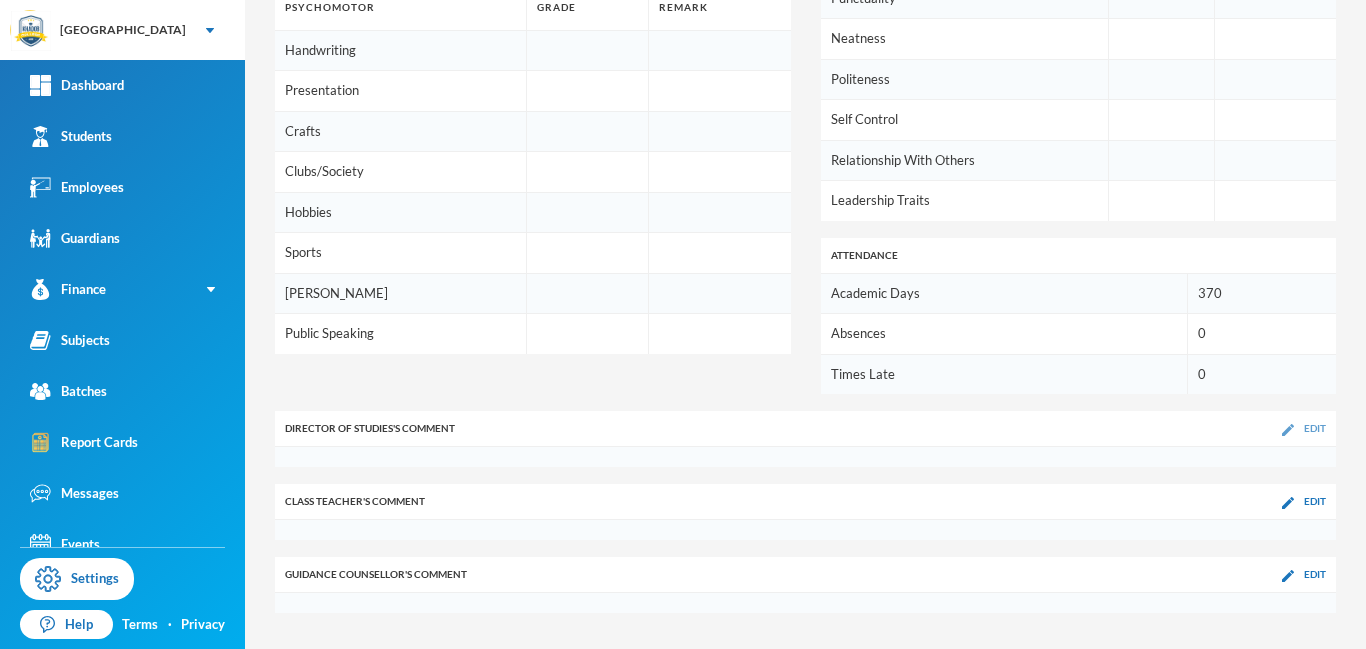 click at bounding box center (1288, 430) 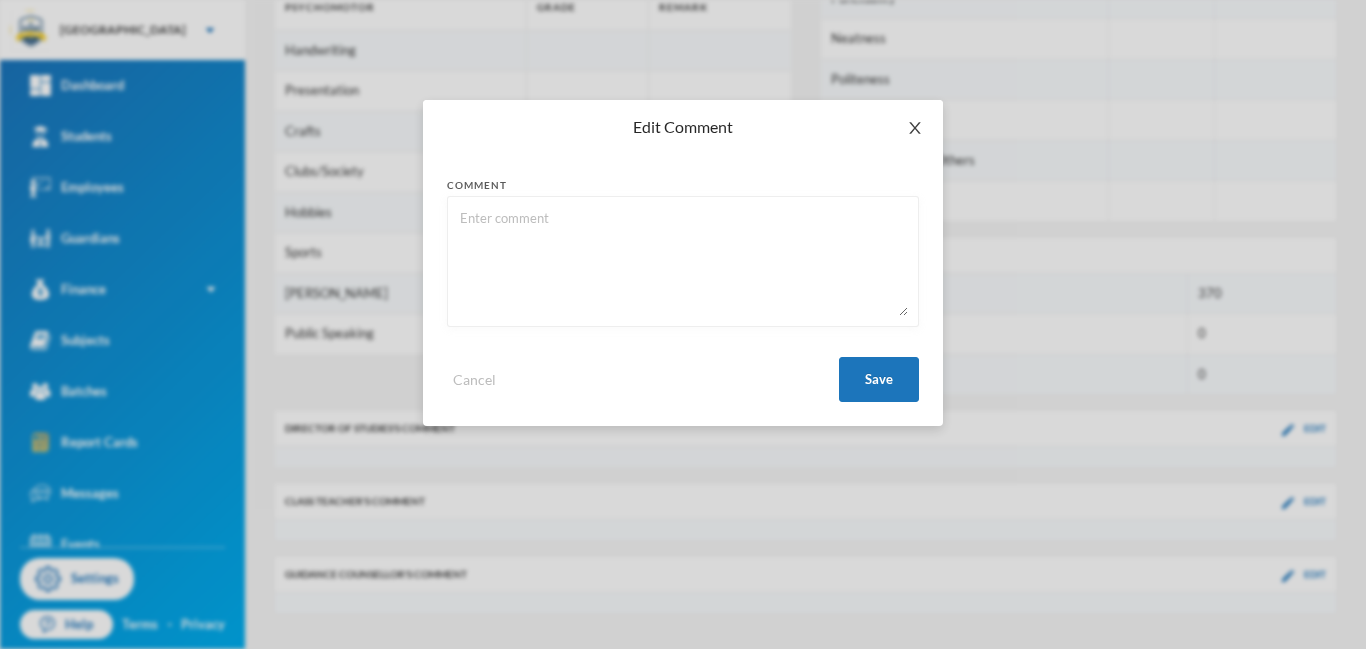 click 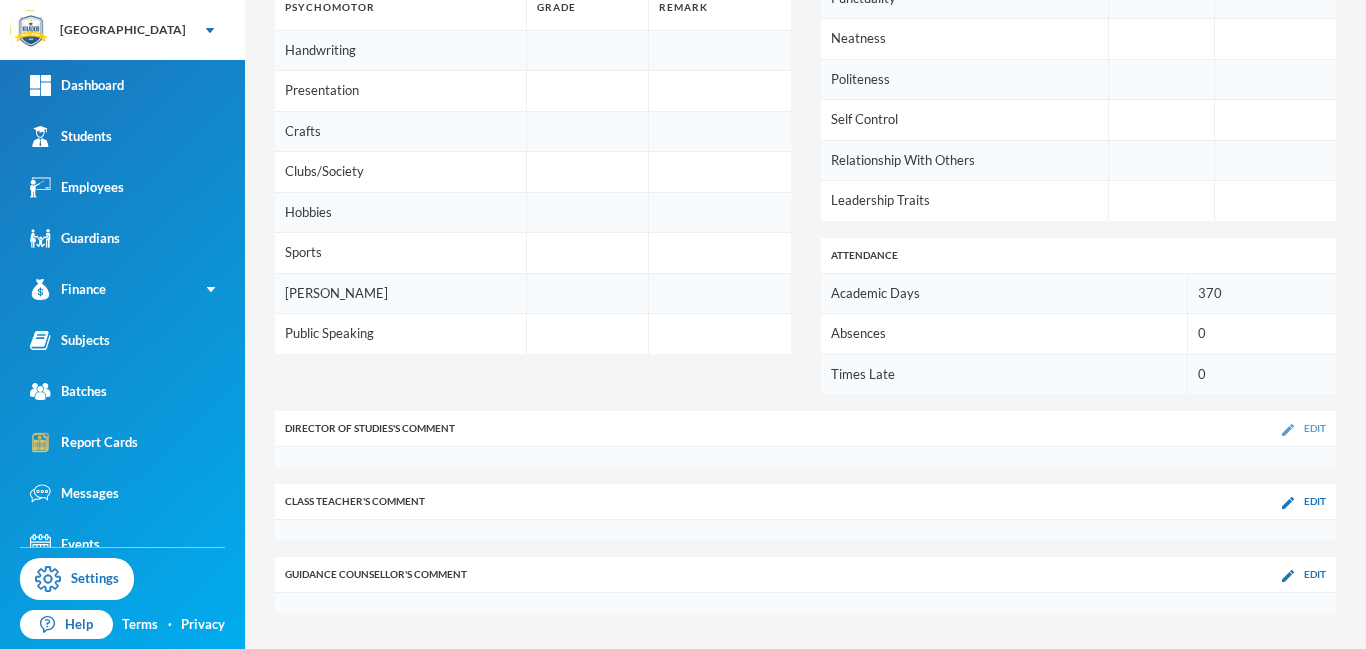 click at bounding box center (1288, 430) 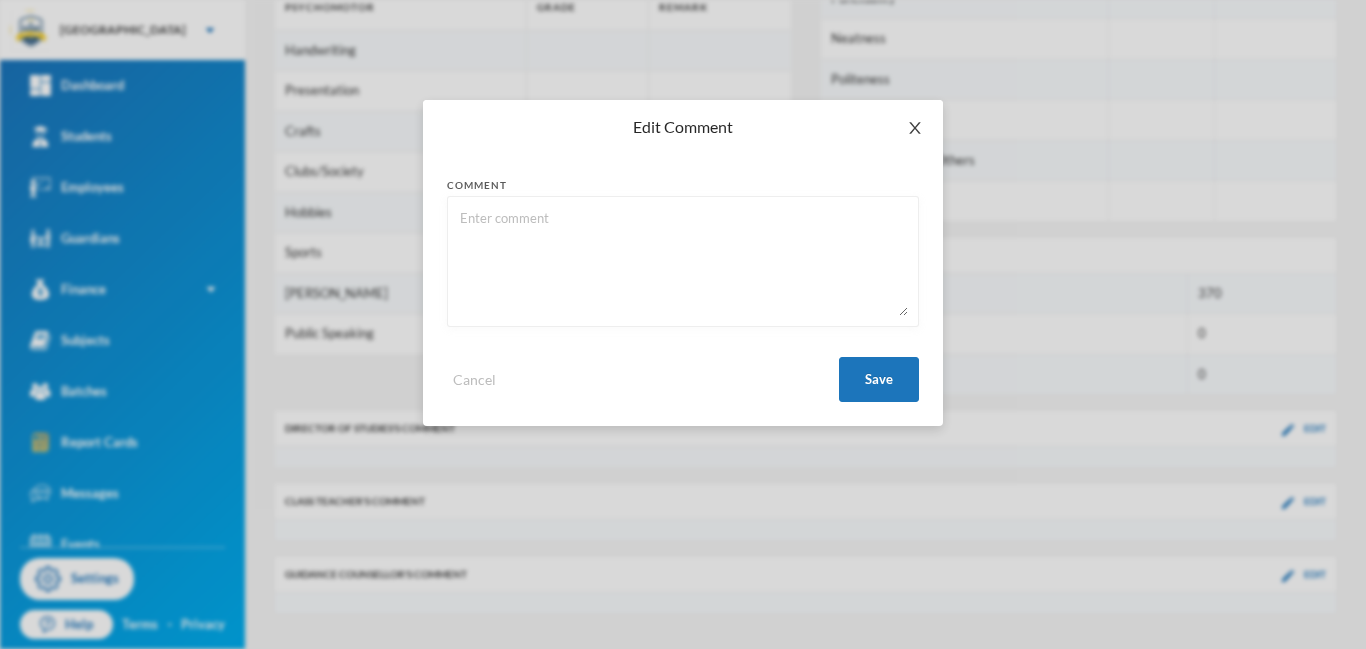 click 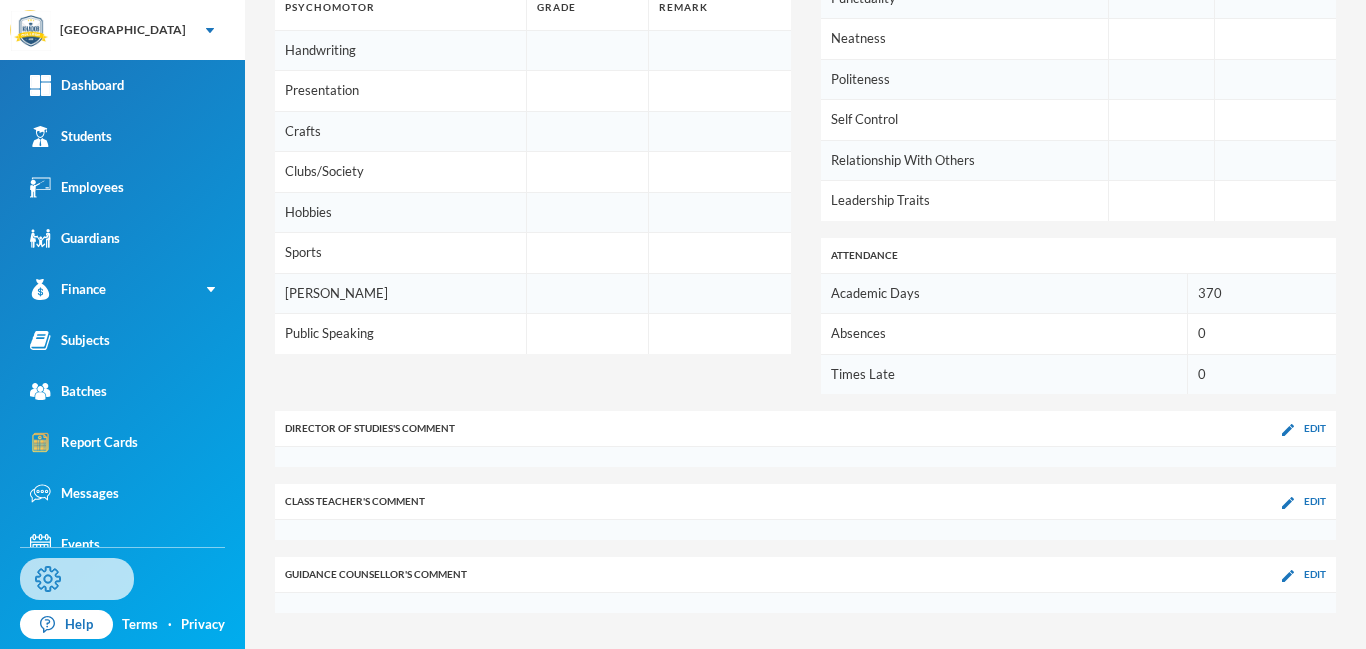 click on "Settings" at bounding box center [77, 579] 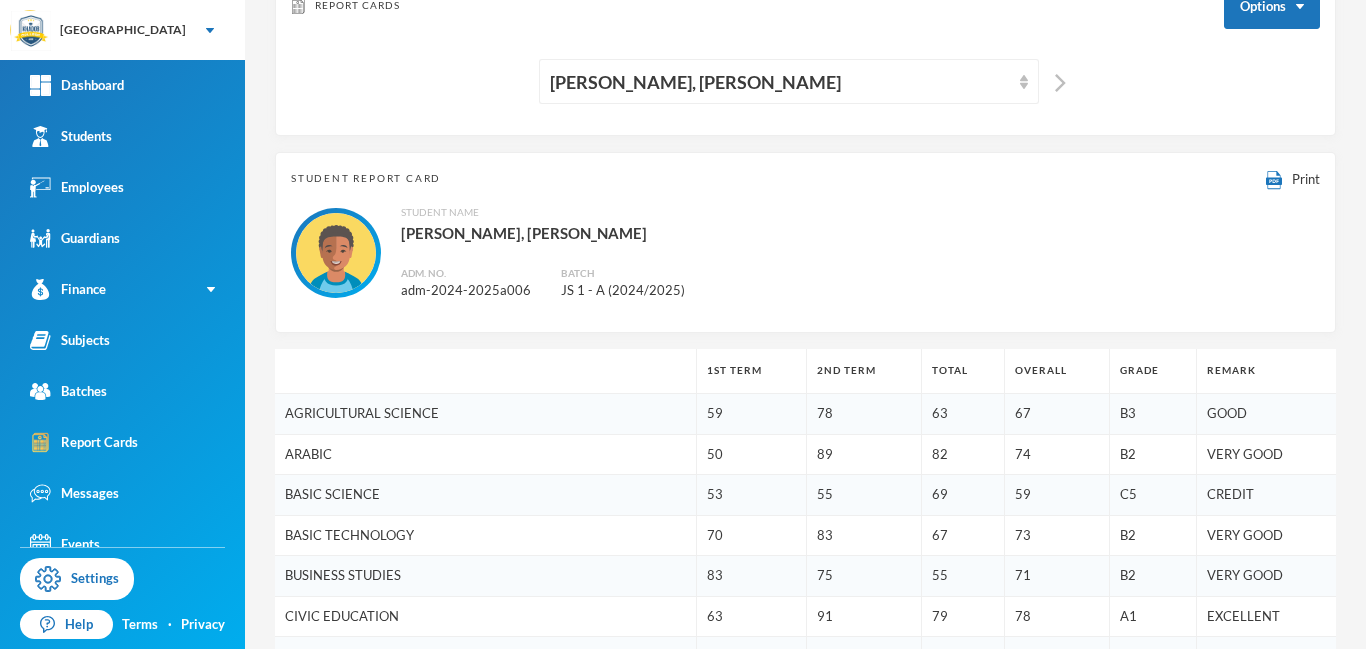 scroll, scrollTop: 0, scrollLeft: 0, axis: both 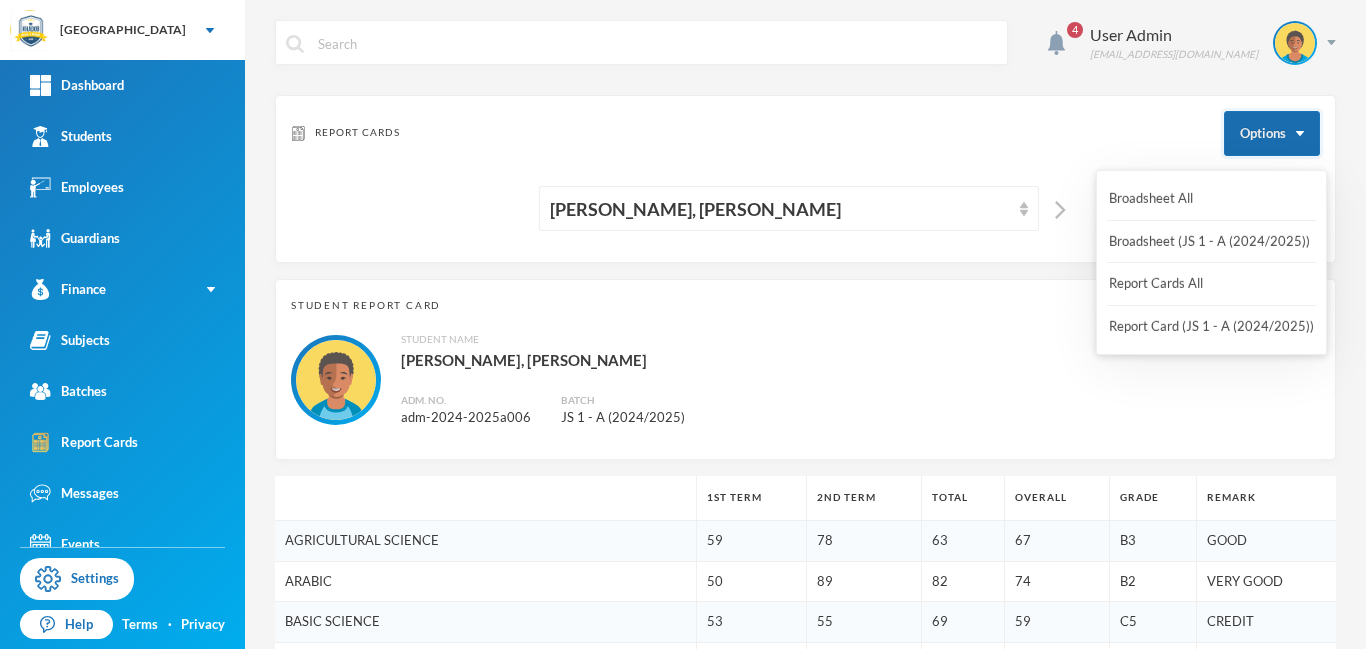click on "Options" at bounding box center [1272, 133] 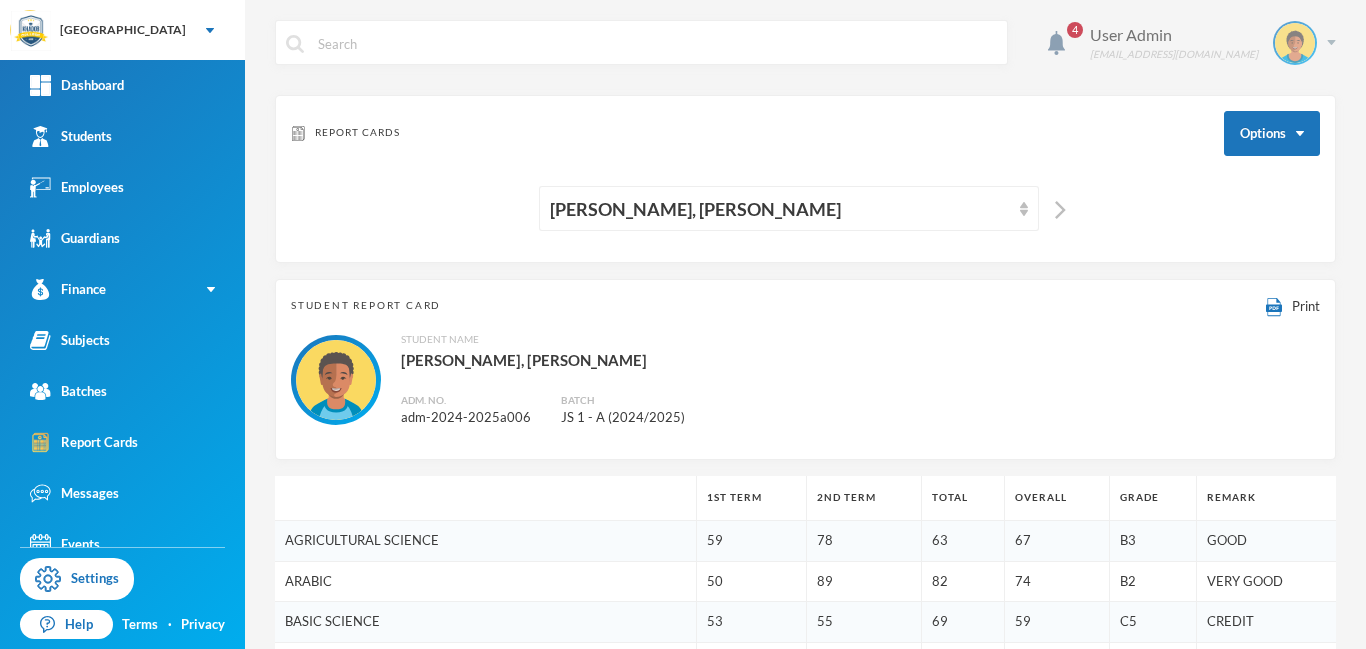 click on "User Admin admin@bluebic.com" at bounding box center (1205, 43) 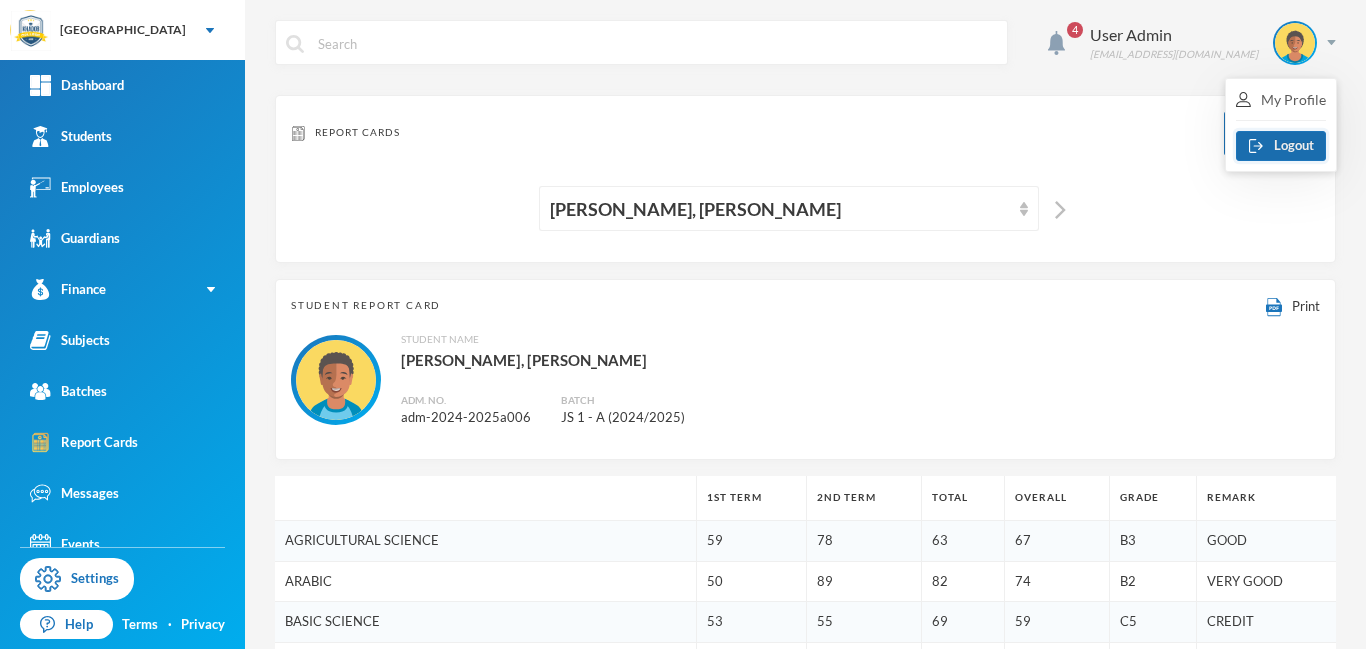 click on "Logout" at bounding box center [1281, 146] 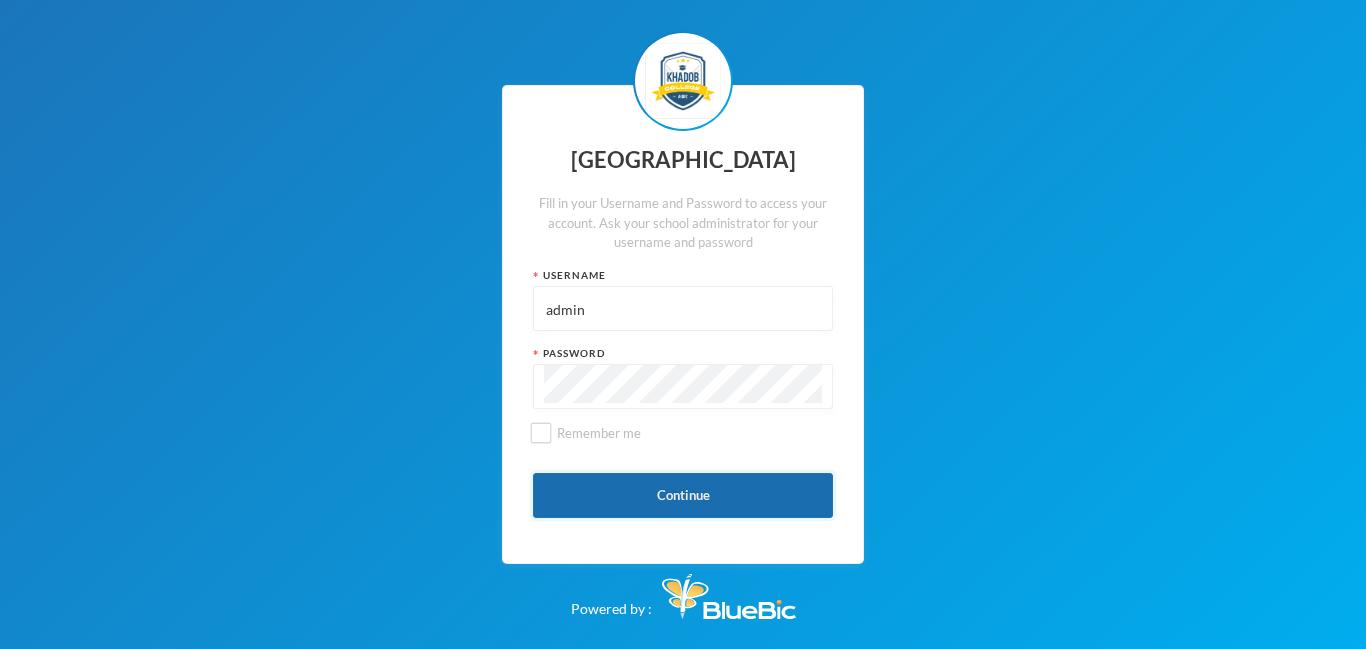 click on "Continue" at bounding box center [683, 495] 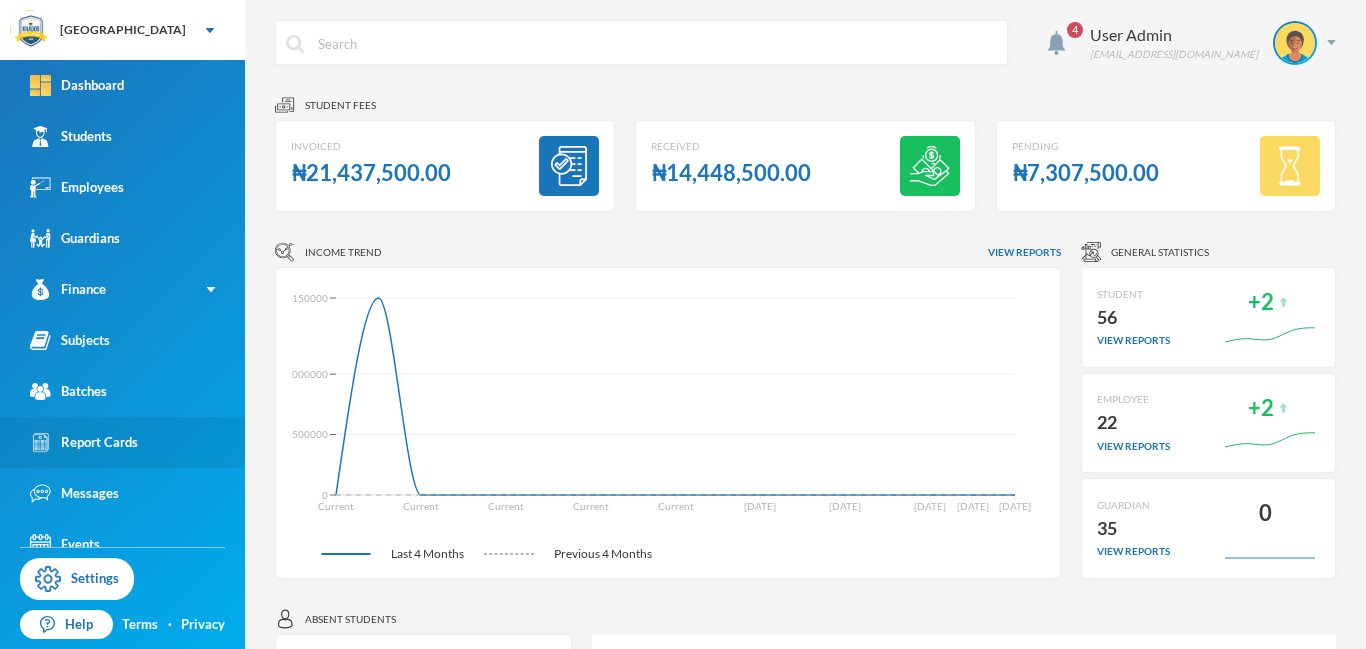 click on "Report Cards" at bounding box center (84, 442) 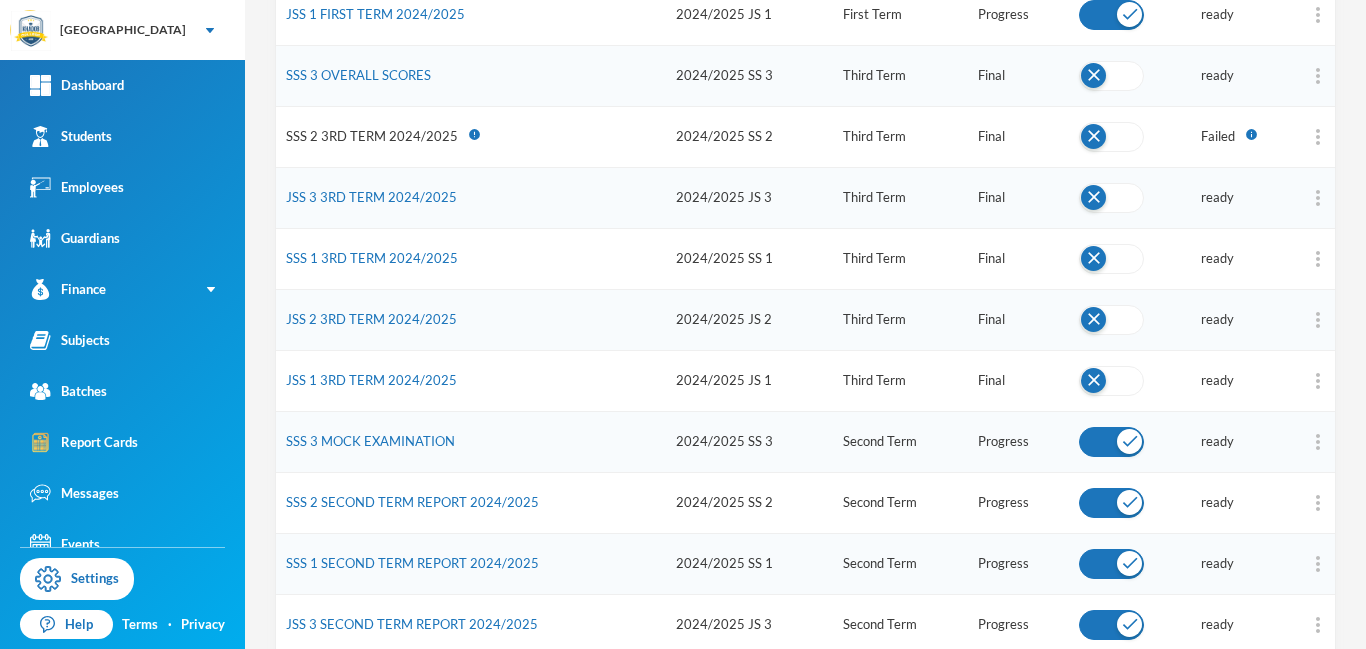 scroll, scrollTop: 420, scrollLeft: 0, axis: vertical 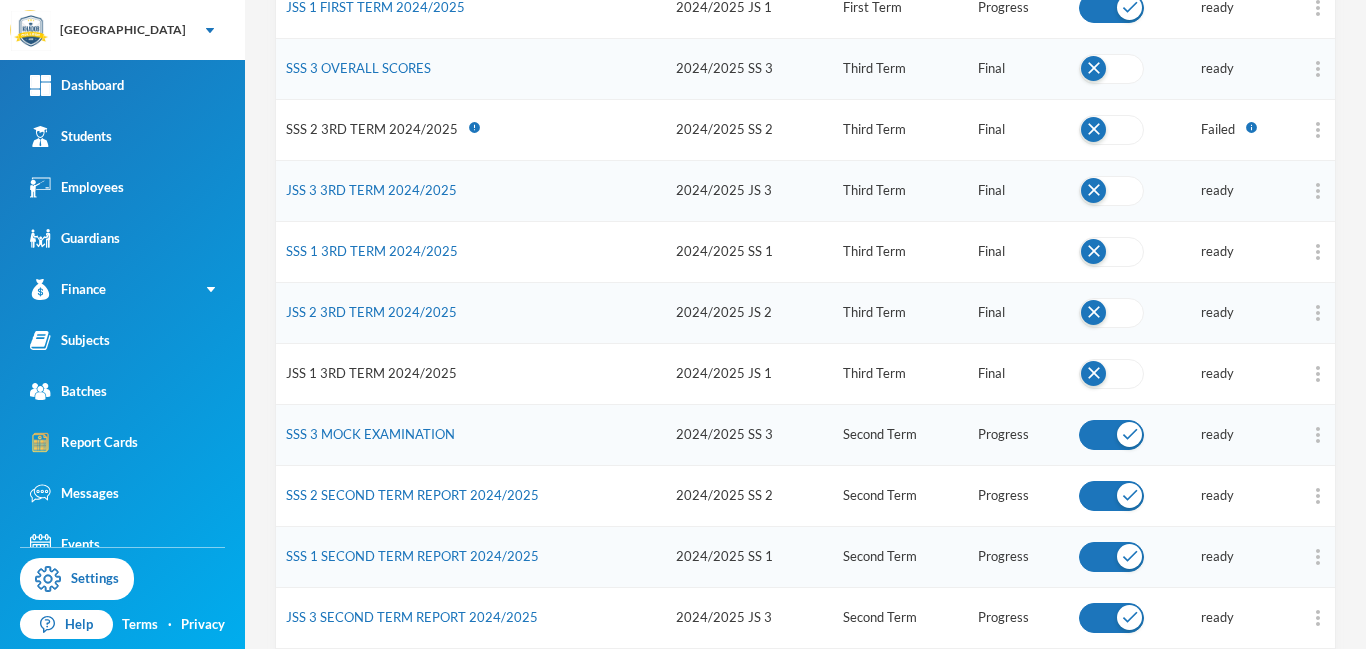 click on "JSS 1 3RD TERM 2024/2025" at bounding box center (371, 373) 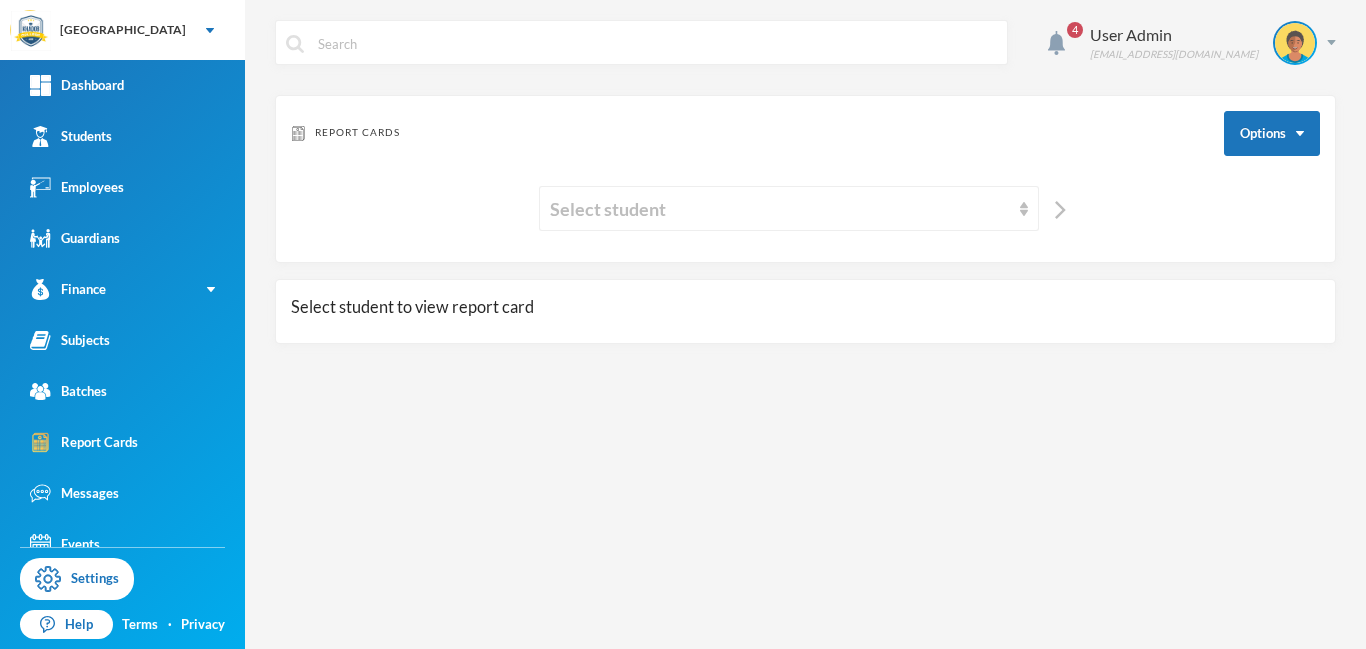 scroll, scrollTop: 0, scrollLeft: 0, axis: both 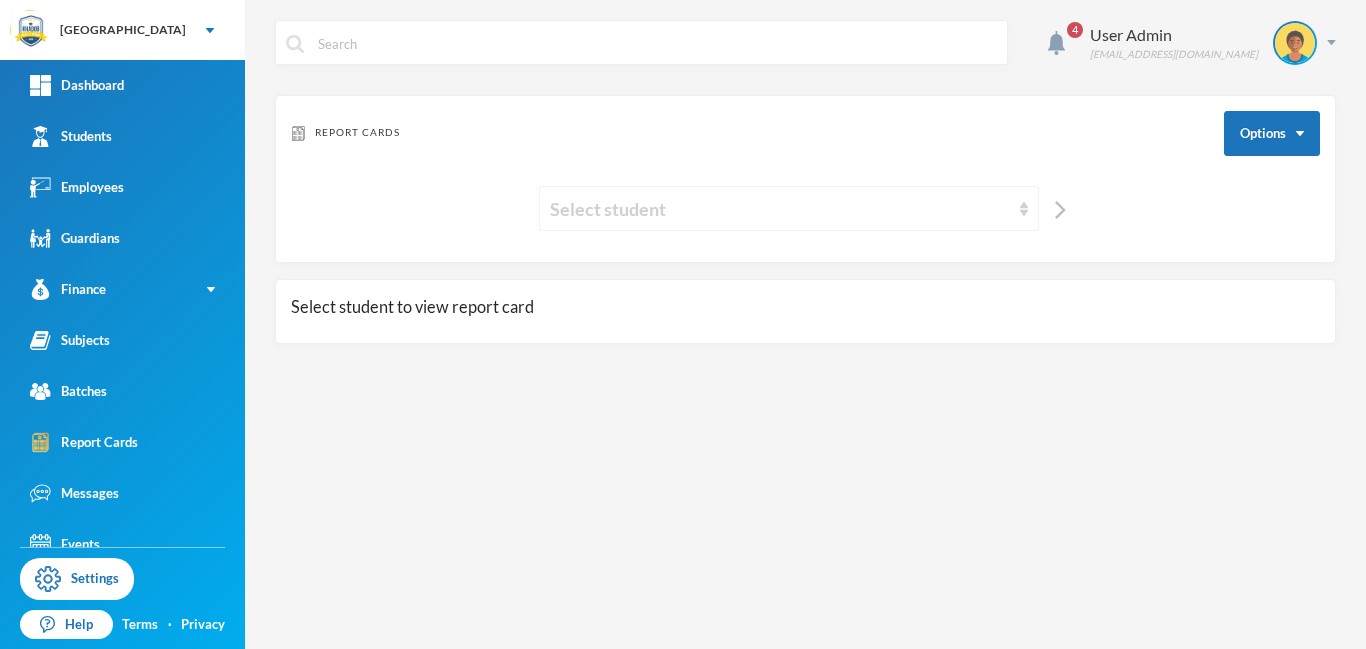 click on "Select student" at bounding box center [780, 209] 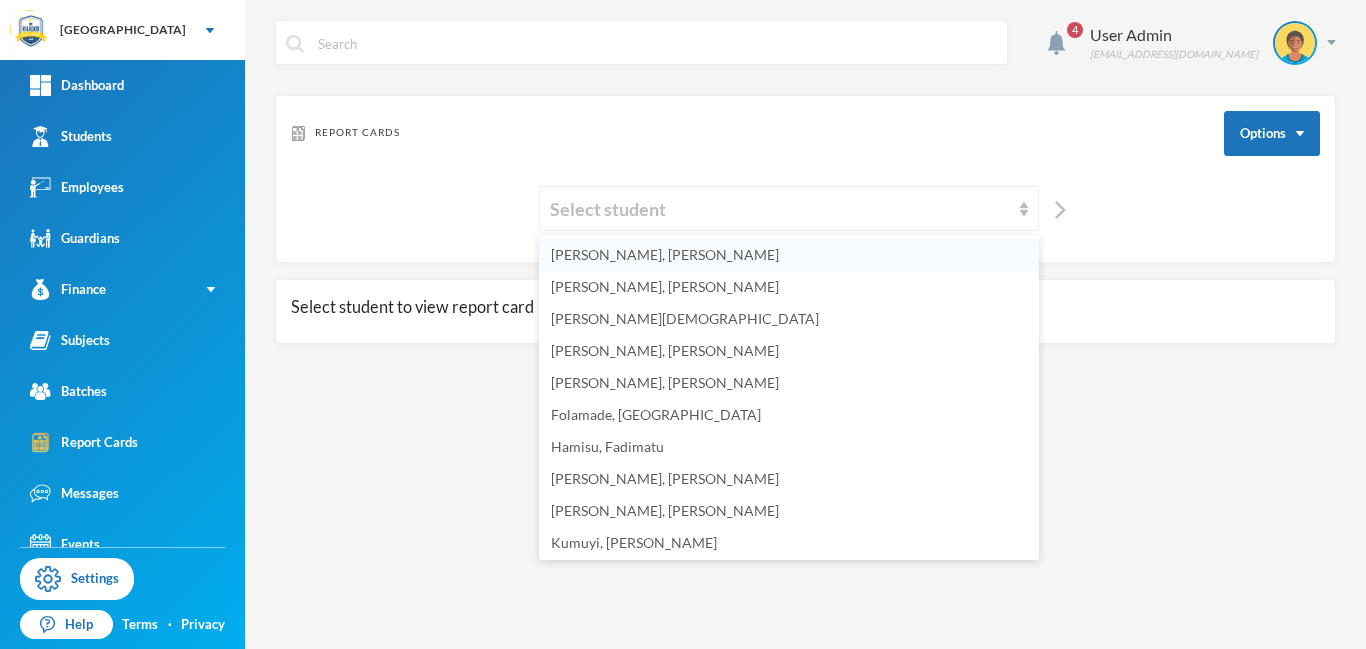 click on "[PERSON_NAME], [PERSON_NAME]" at bounding box center [665, 254] 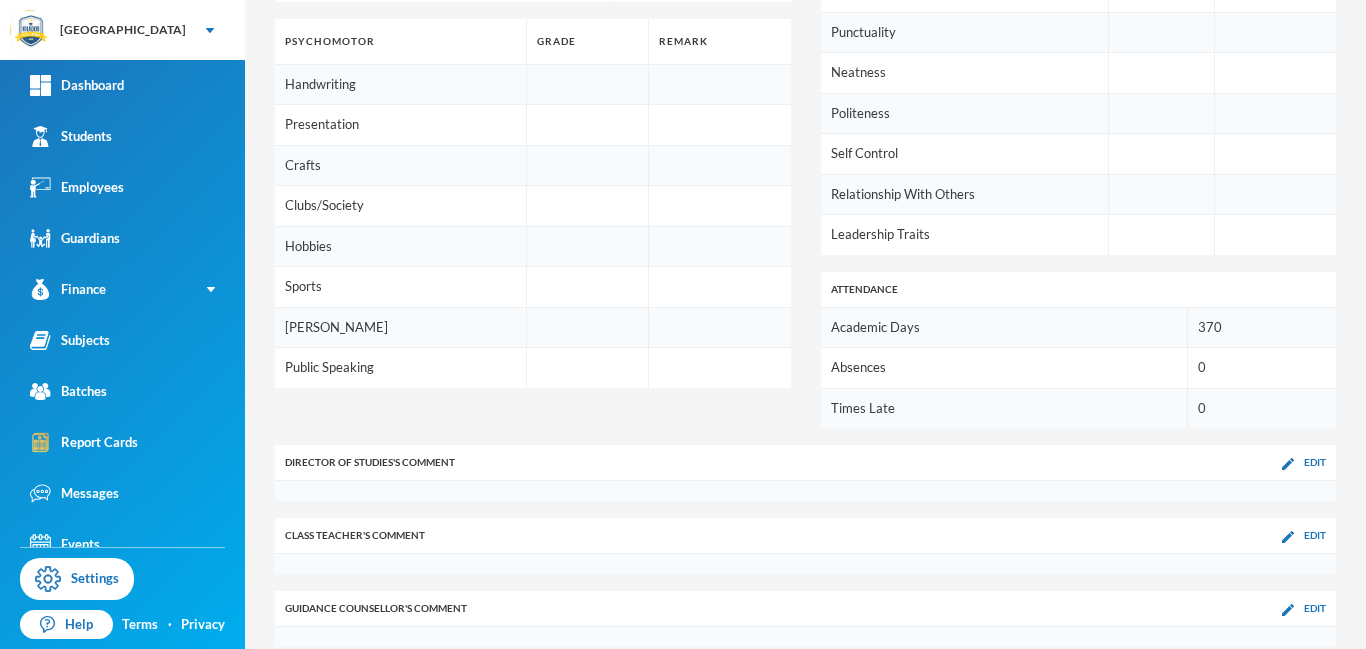 scroll, scrollTop: 1333, scrollLeft: 0, axis: vertical 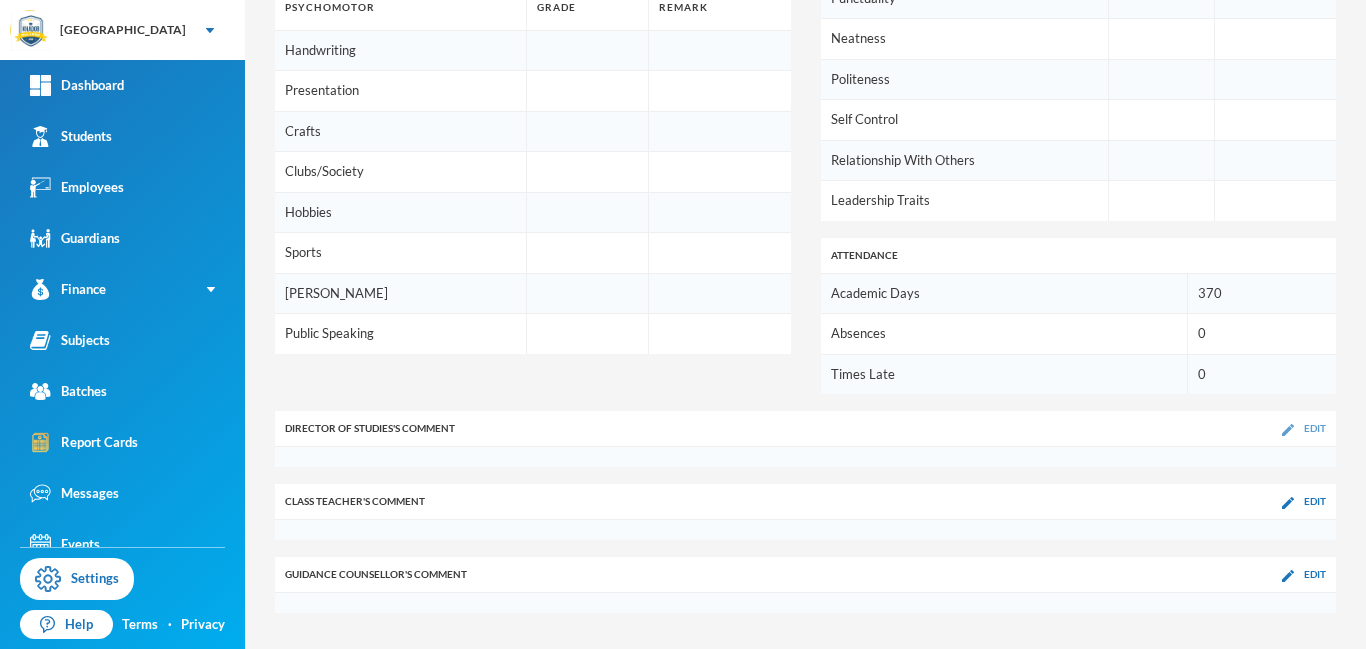click at bounding box center (1288, 430) 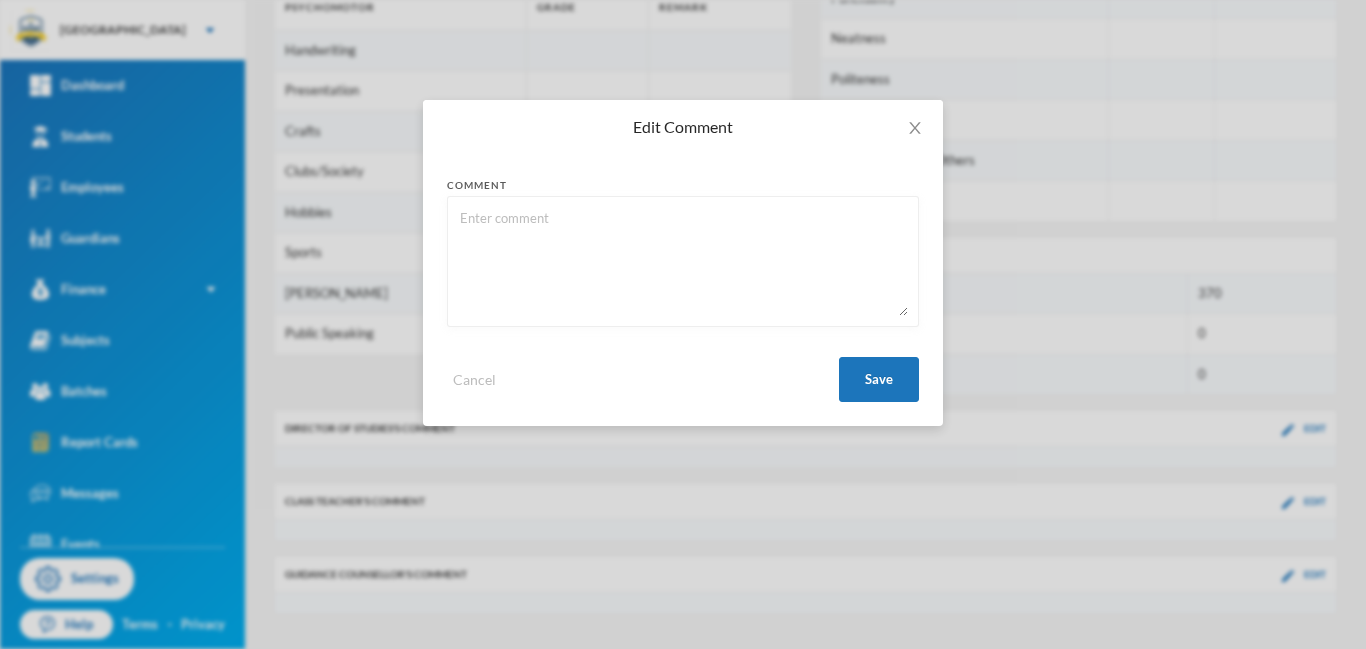 click at bounding box center [683, 261] 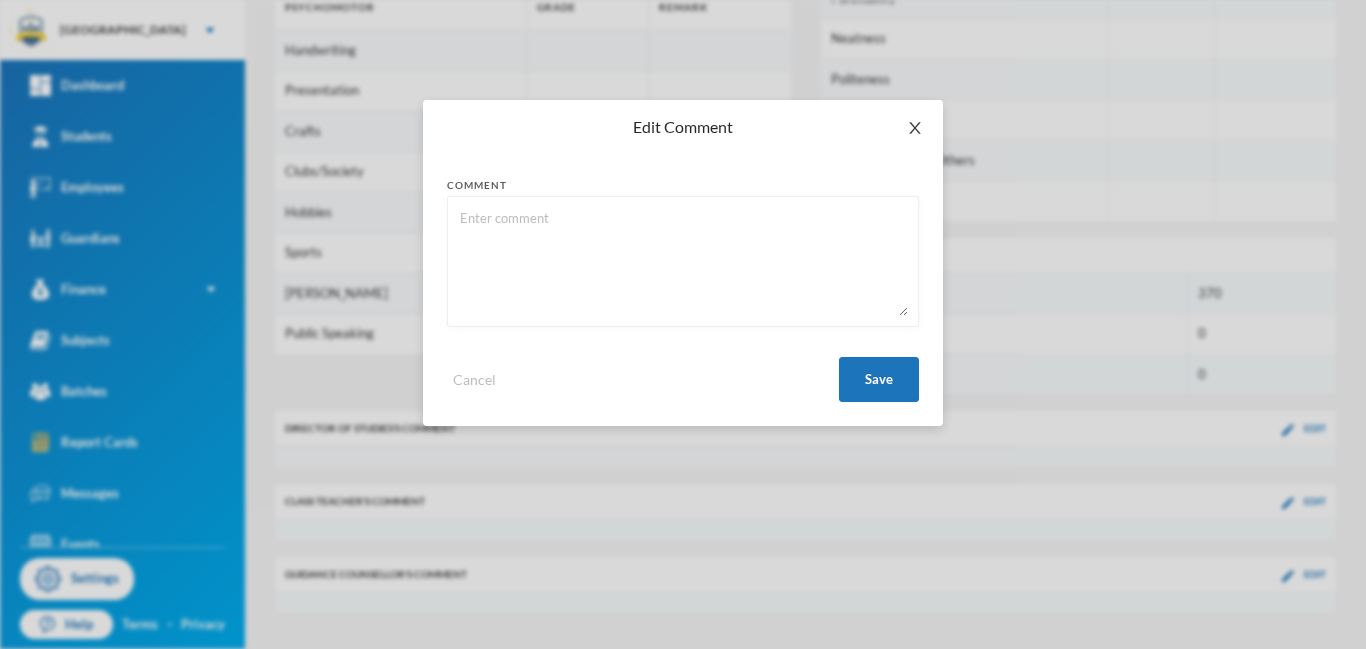 click 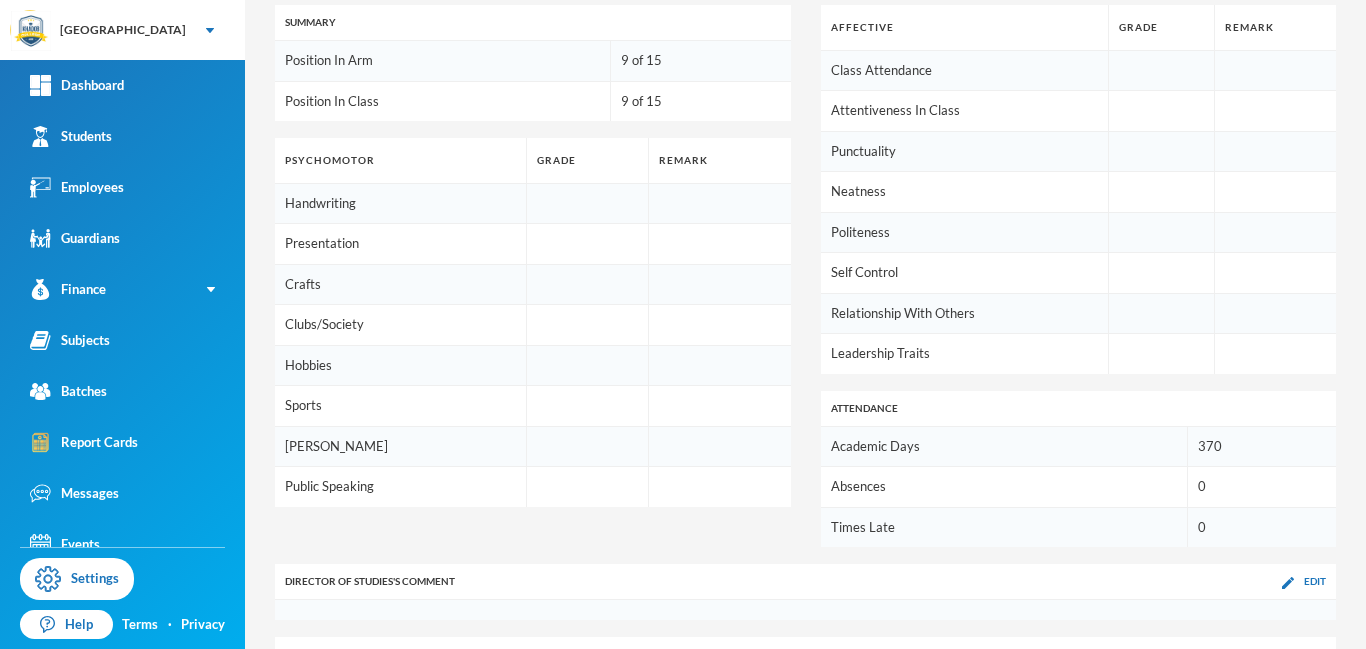 scroll, scrollTop: 1333, scrollLeft: 0, axis: vertical 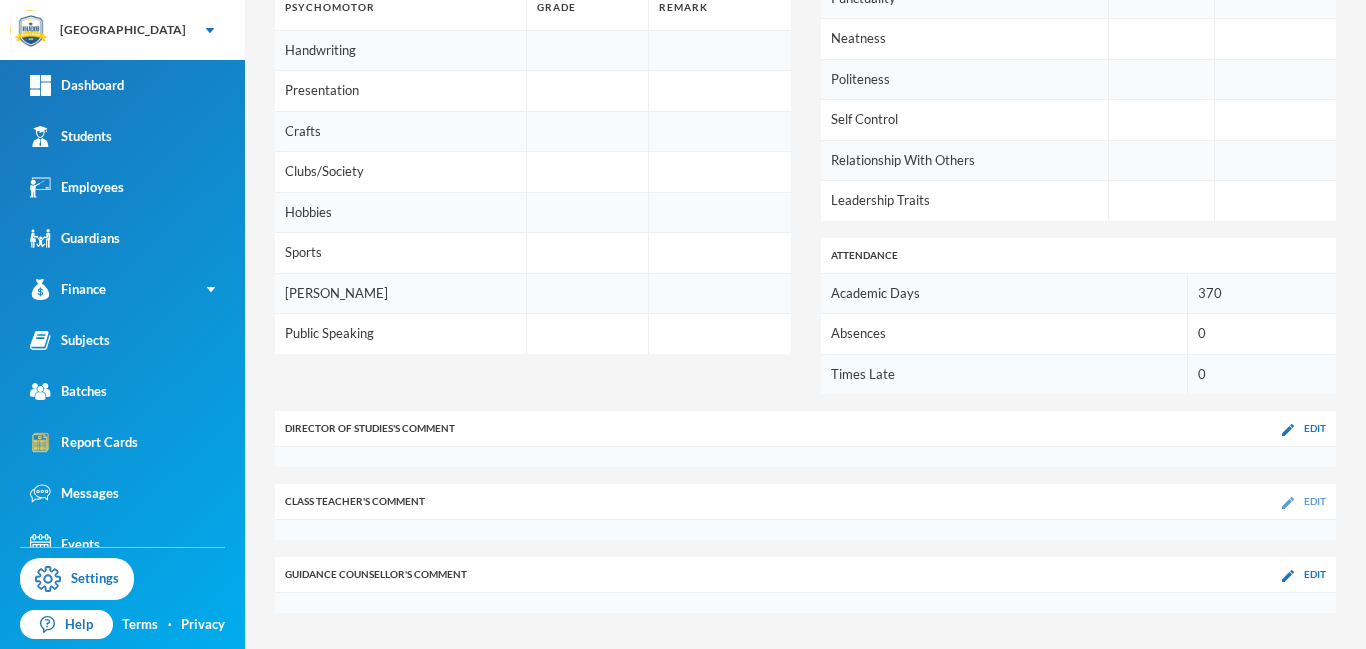 click on "Edit" at bounding box center [1304, 501] 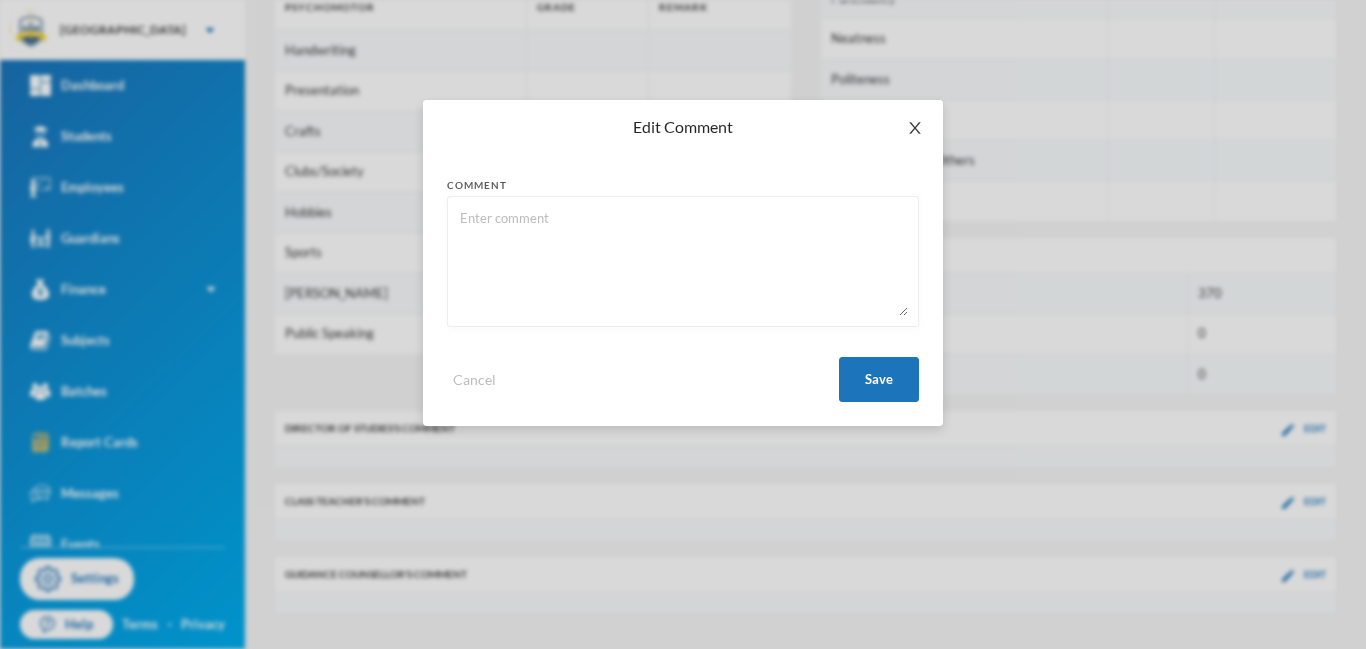 click 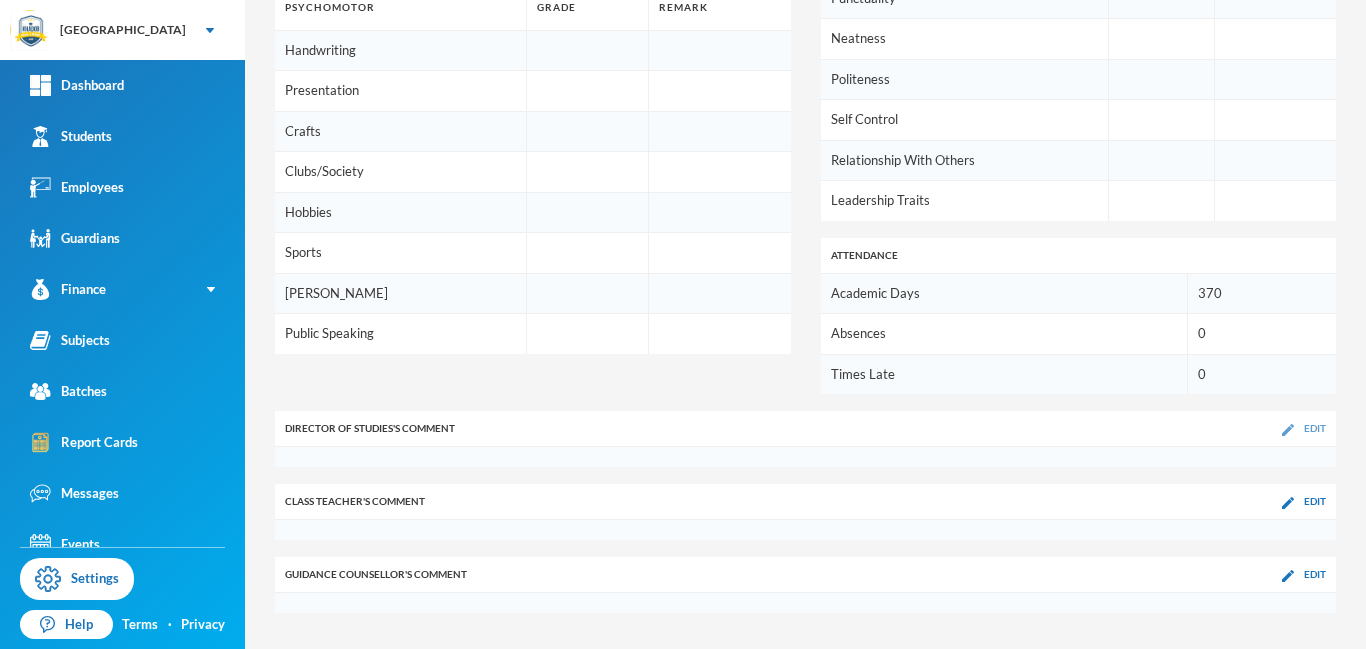 click on "Edit" at bounding box center [1315, 428] 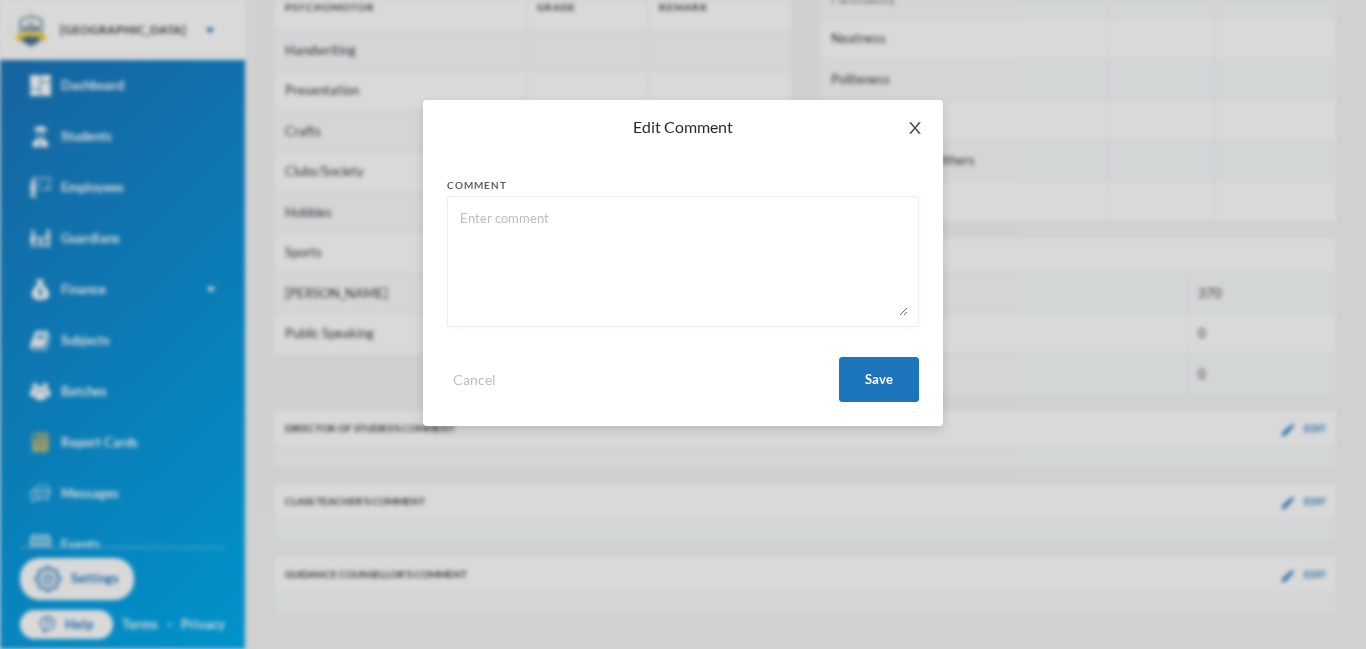 click 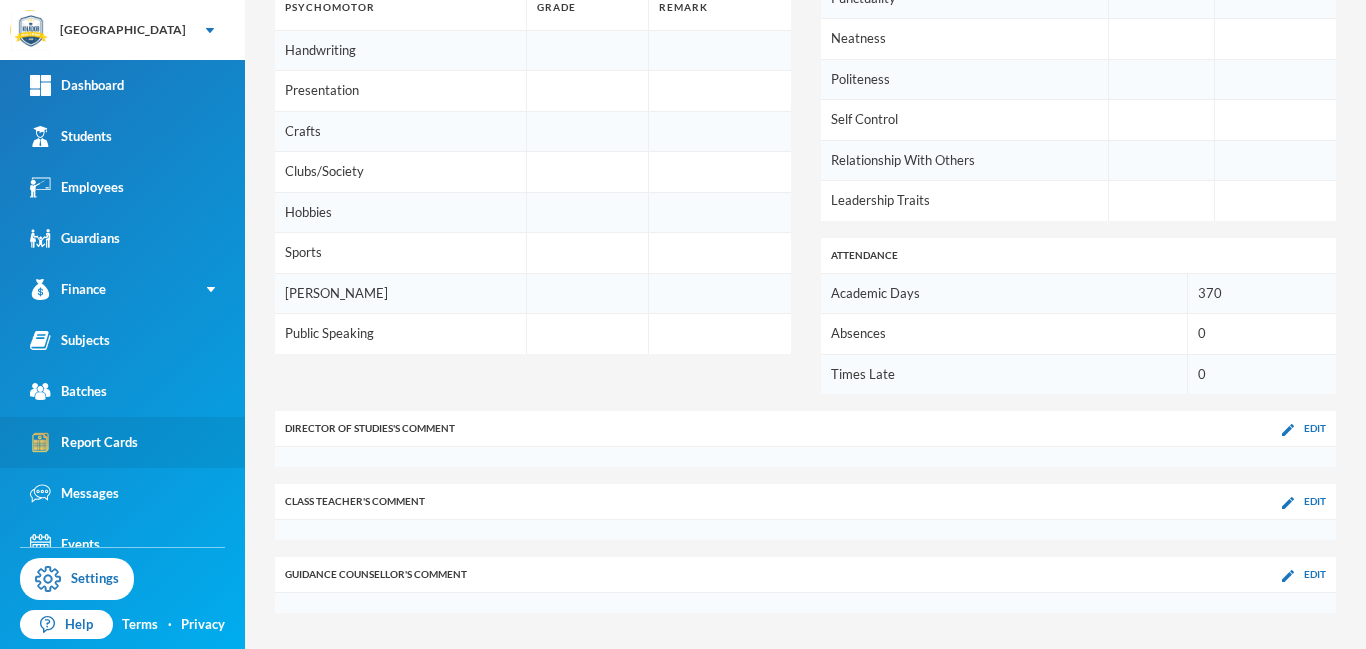 click on "Report Cards" at bounding box center [84, 442] 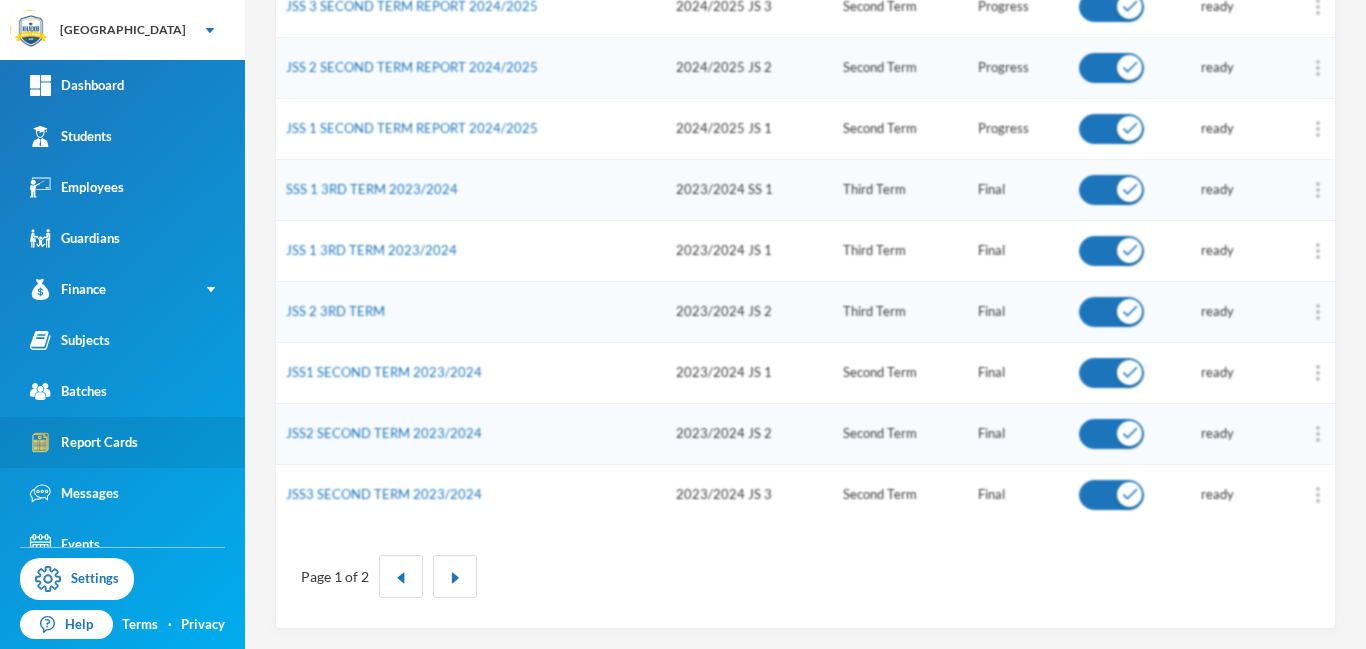 scroll, scrollTop: 1031, scrollLeft: 0, axis: vertical 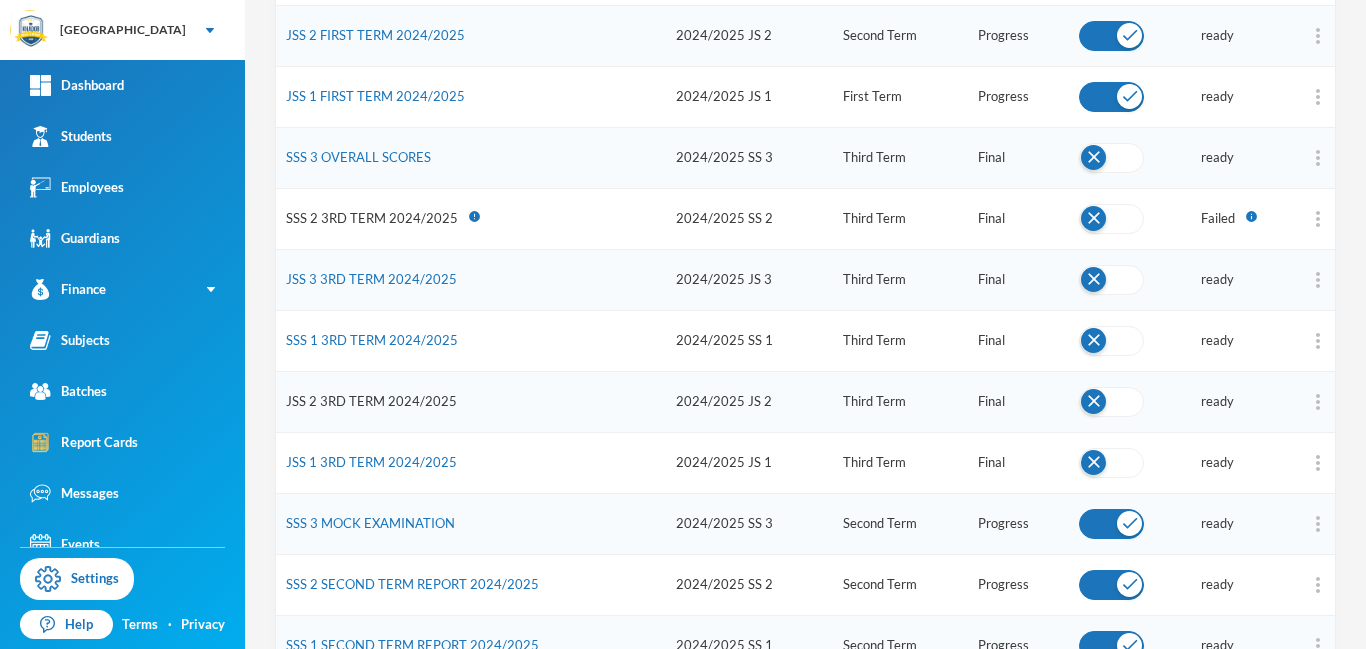 click on "JSS 2 3RD TERM 2024/2025" at bounding box center (371, 401) 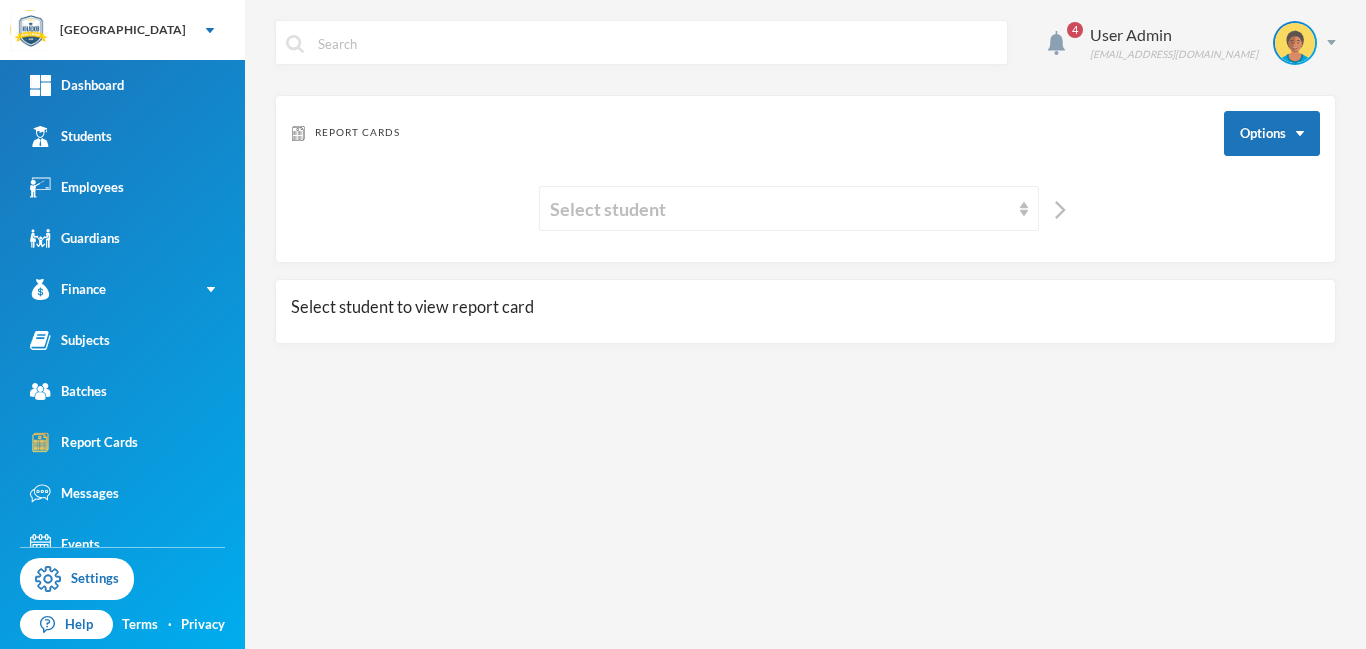 scroll, scrollTop: 0, scrollLeft: 0, axis: both 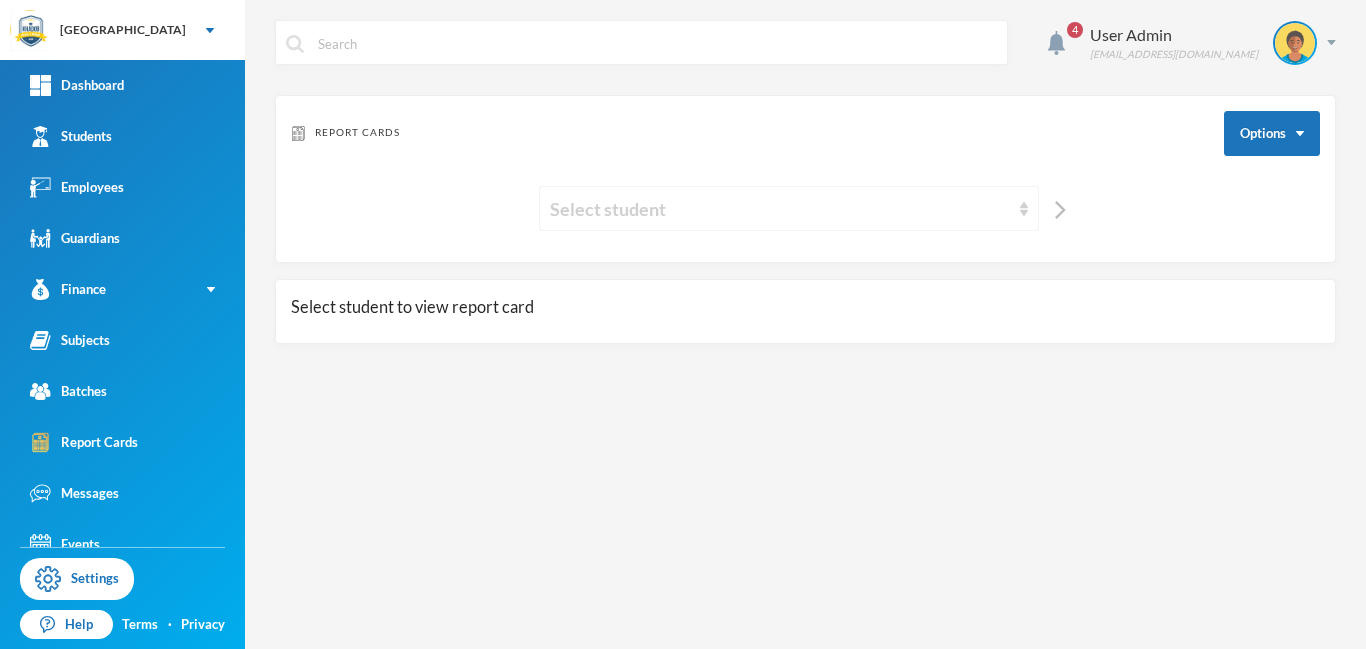 click on "Select student" at bounding box center (780, 209) 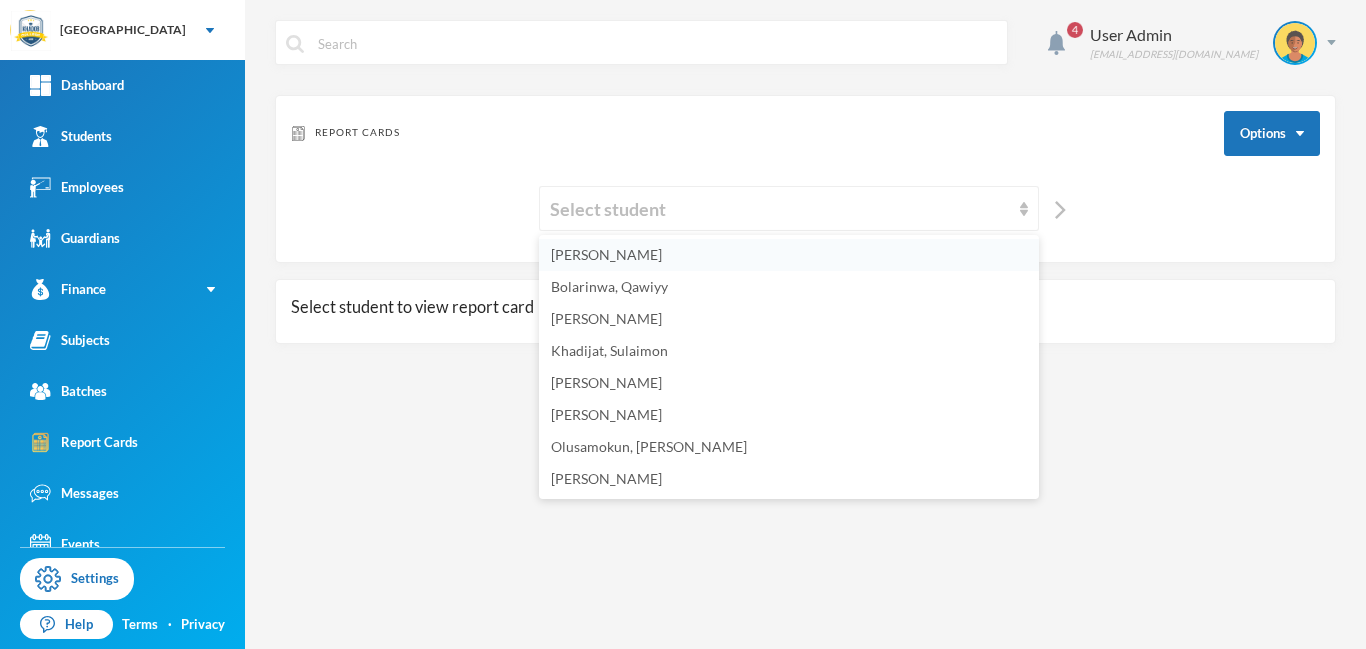 click on "[PERSON_NAME]" at bounding box center [606, 254] 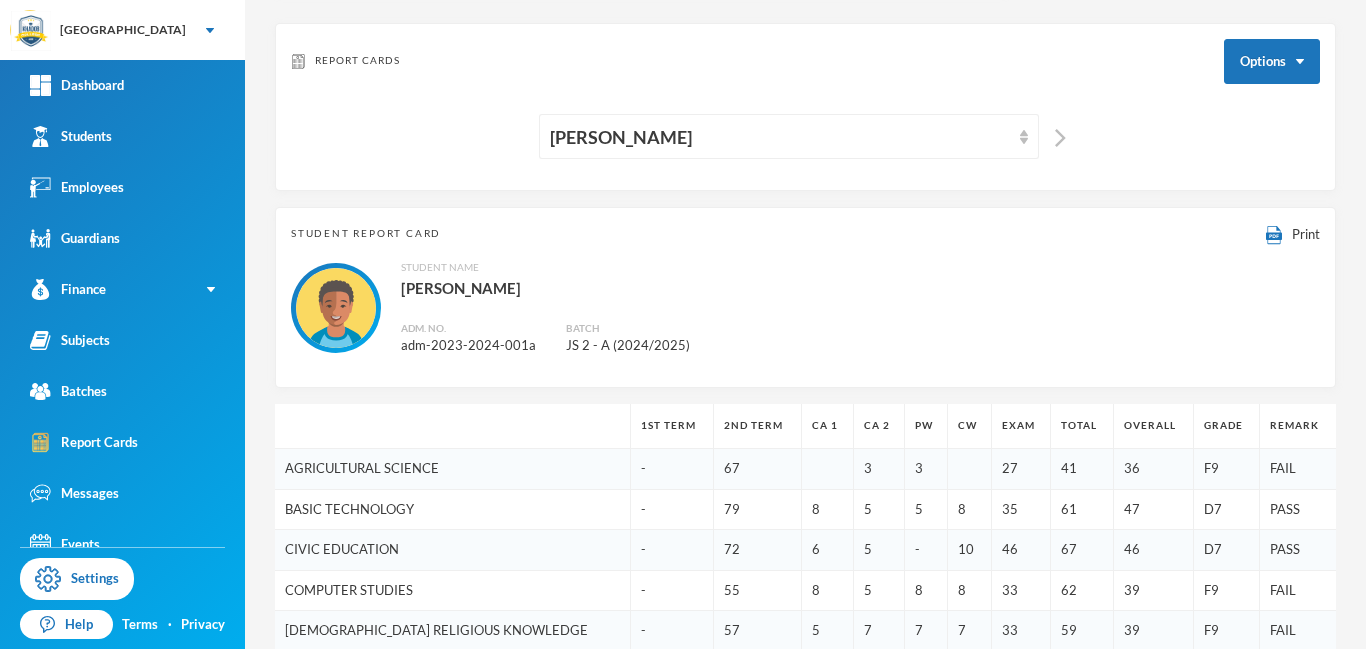 scroll, scrollTop: 0, scrollLeft: 0, axis: both 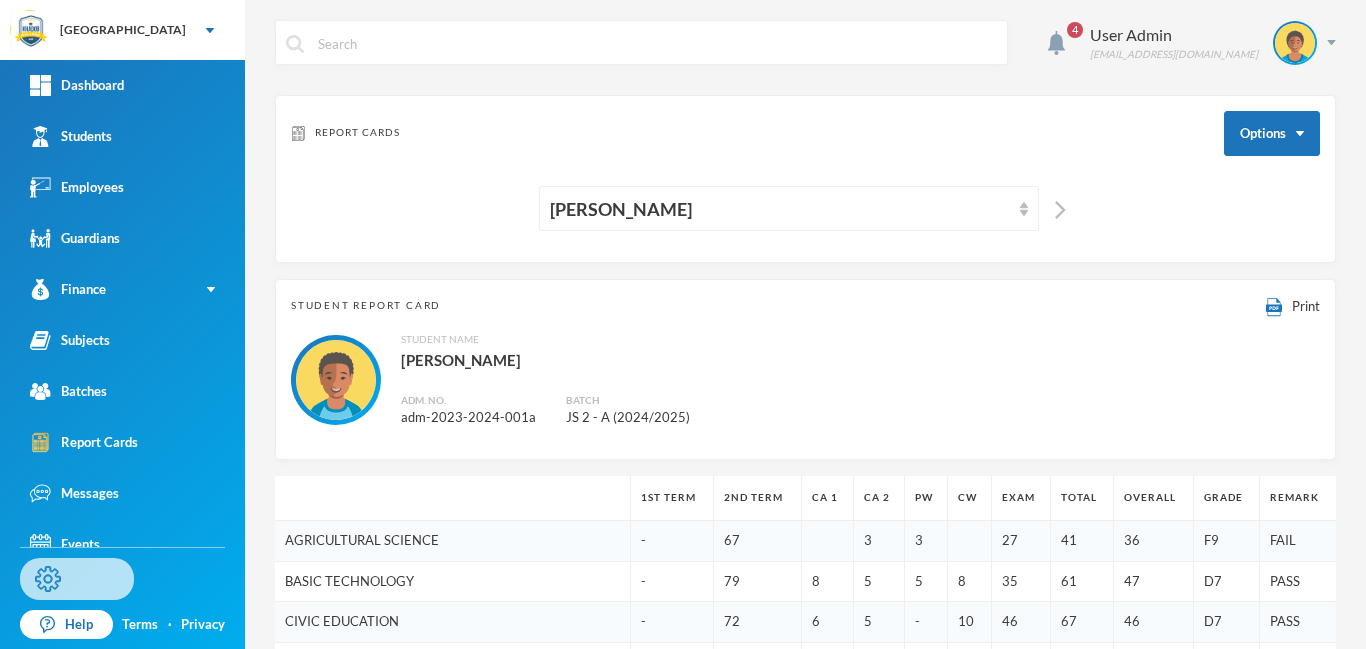 click on "Settings" at bounding box center [77, 579] 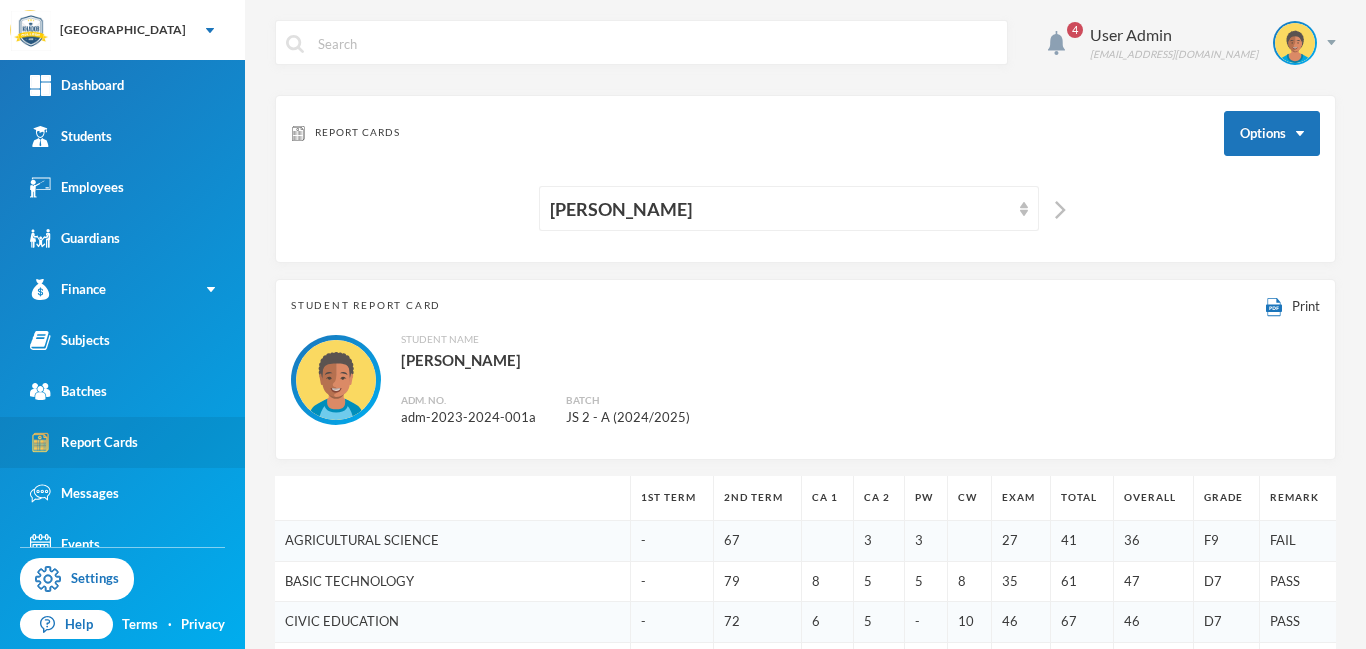 click on "Report Cards" at bounding box center [84, 442] 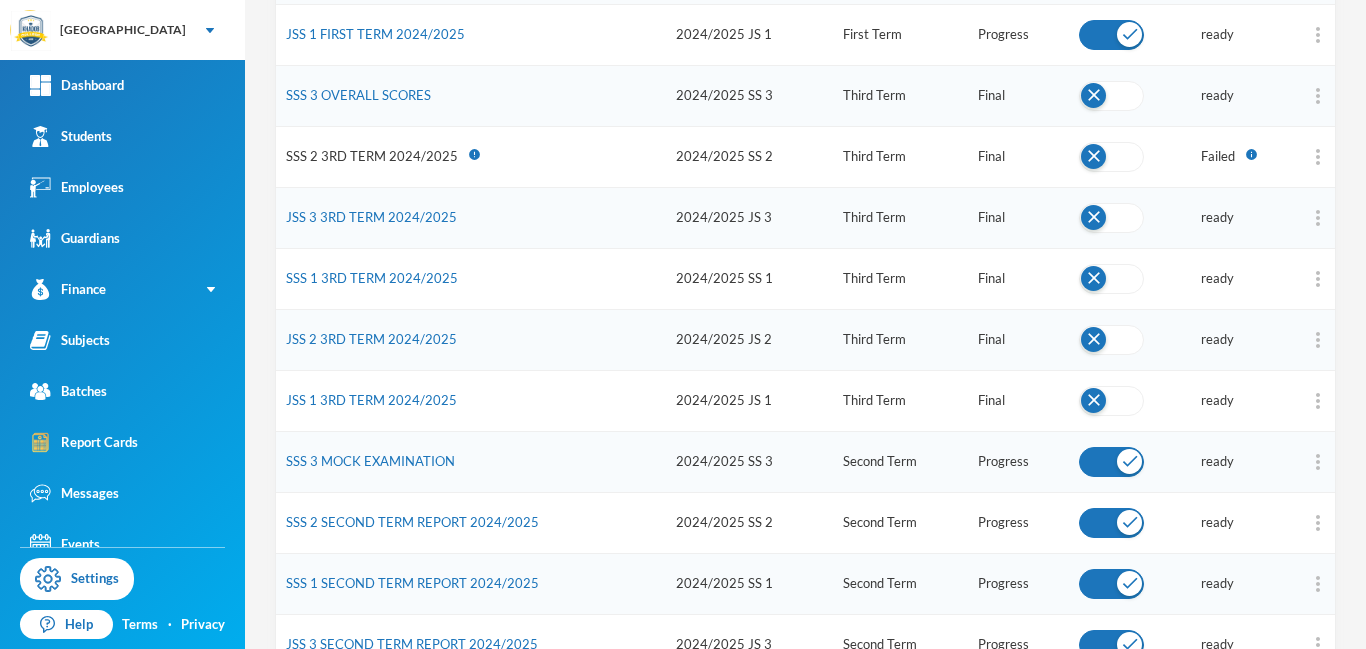 scroll, scrollTop: 396, scrollLeft: 0, axis: vertical 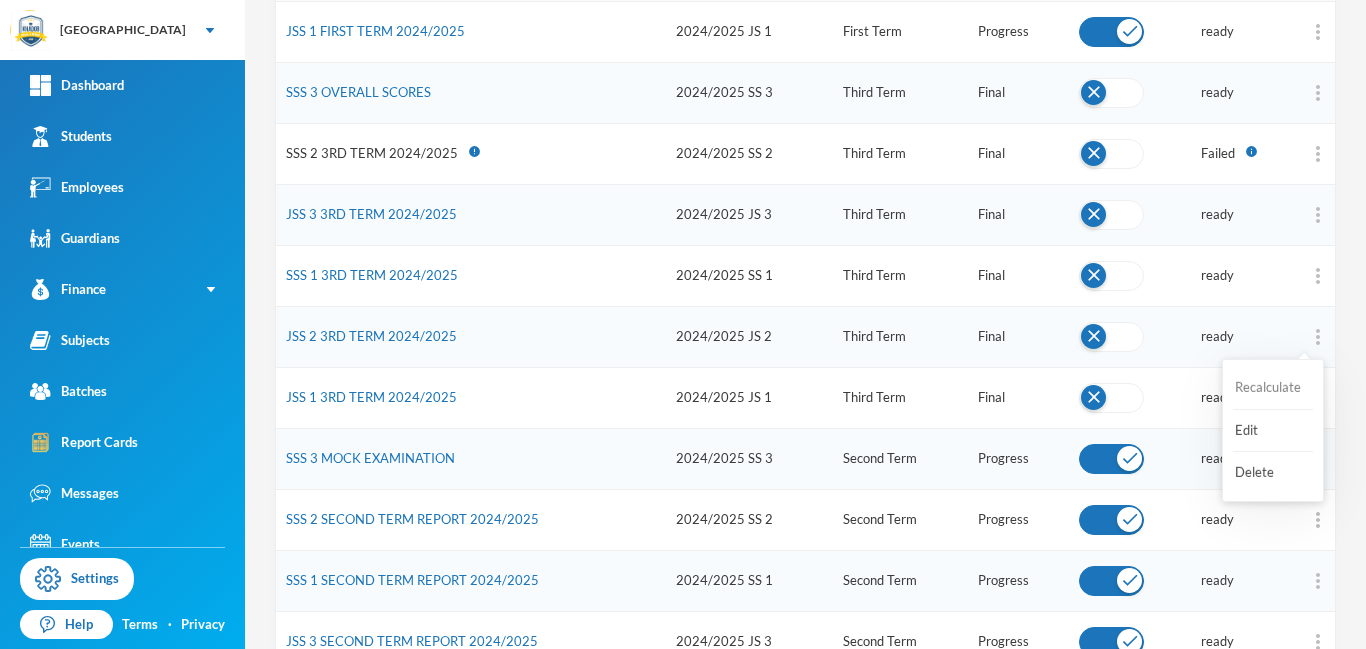 click on "Recalculate" at bounding box center [1273, 388] 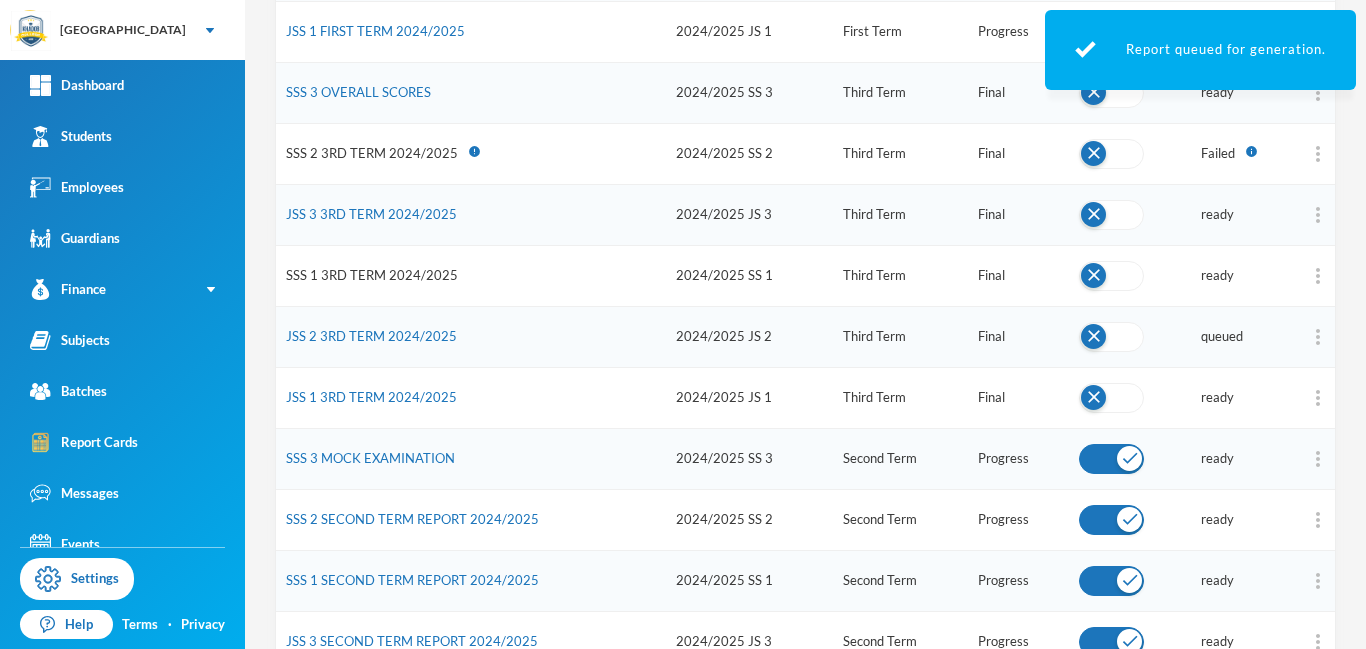 click on "SSS 1 3RD TERM 2024/2025" at bounding box center [372, 275] 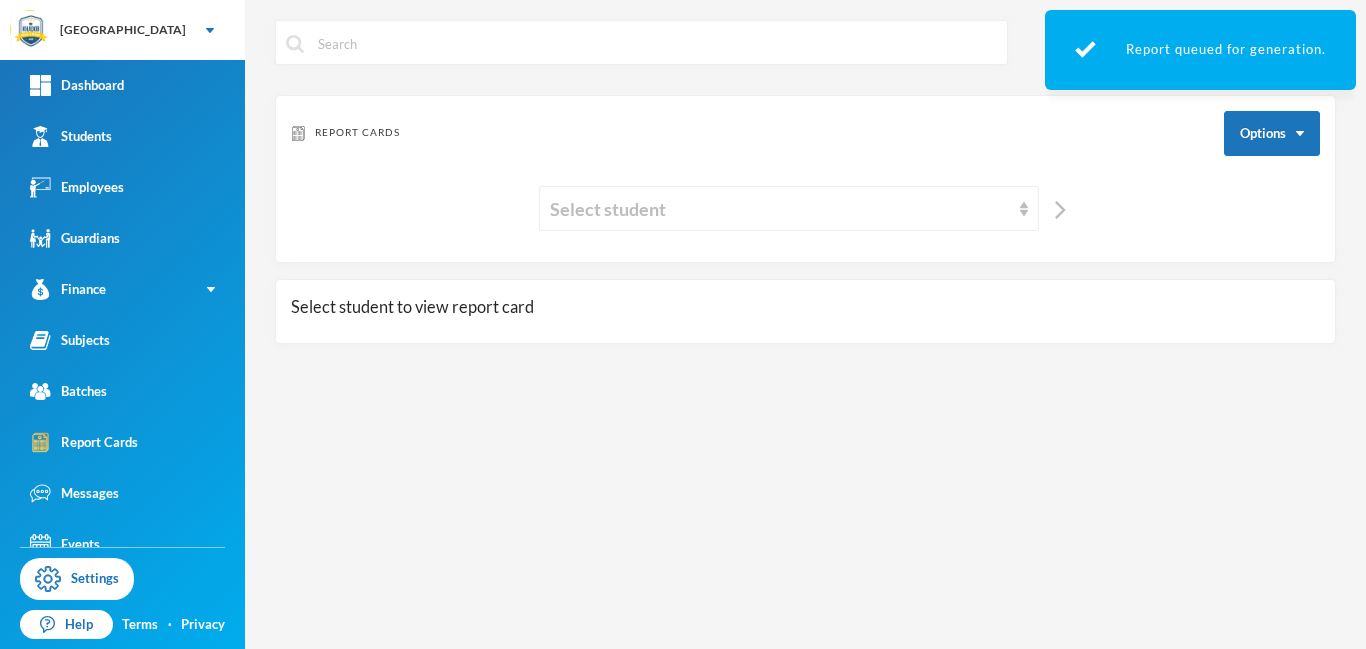 scroll, scrollTop: 0, scrollLeft: 0, axis: both 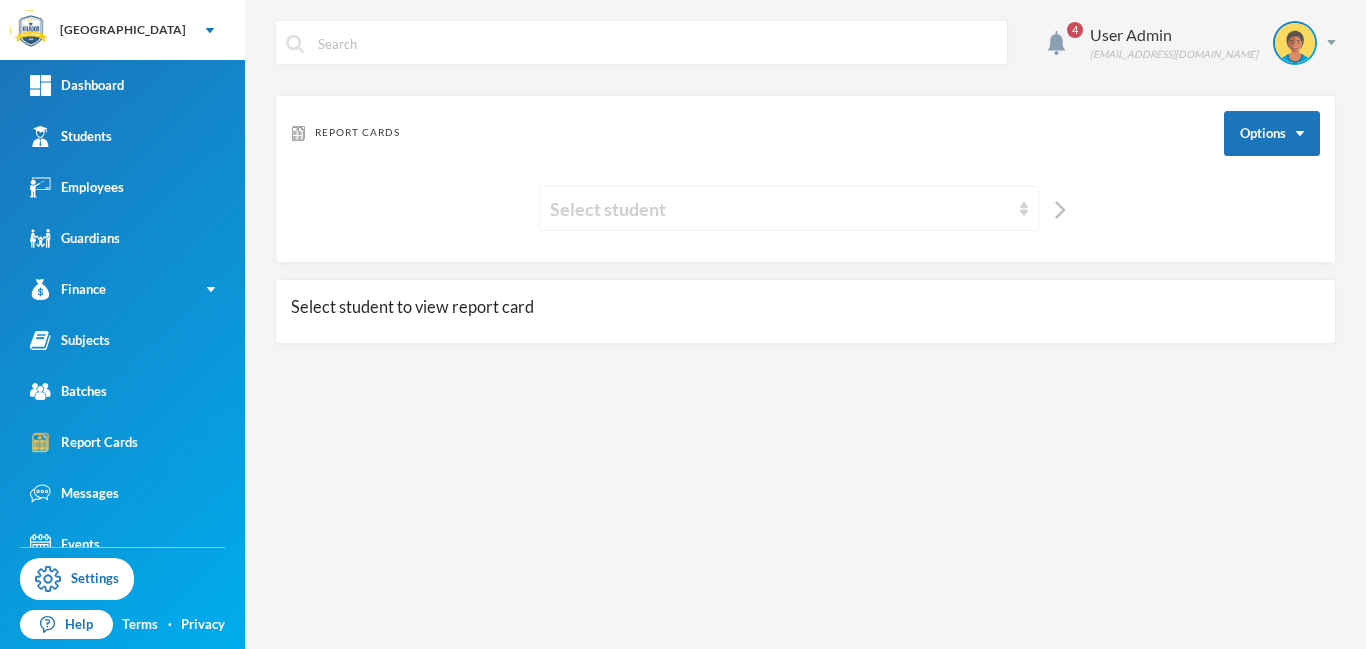 click on "Select student" at bounding box center (780, 209) 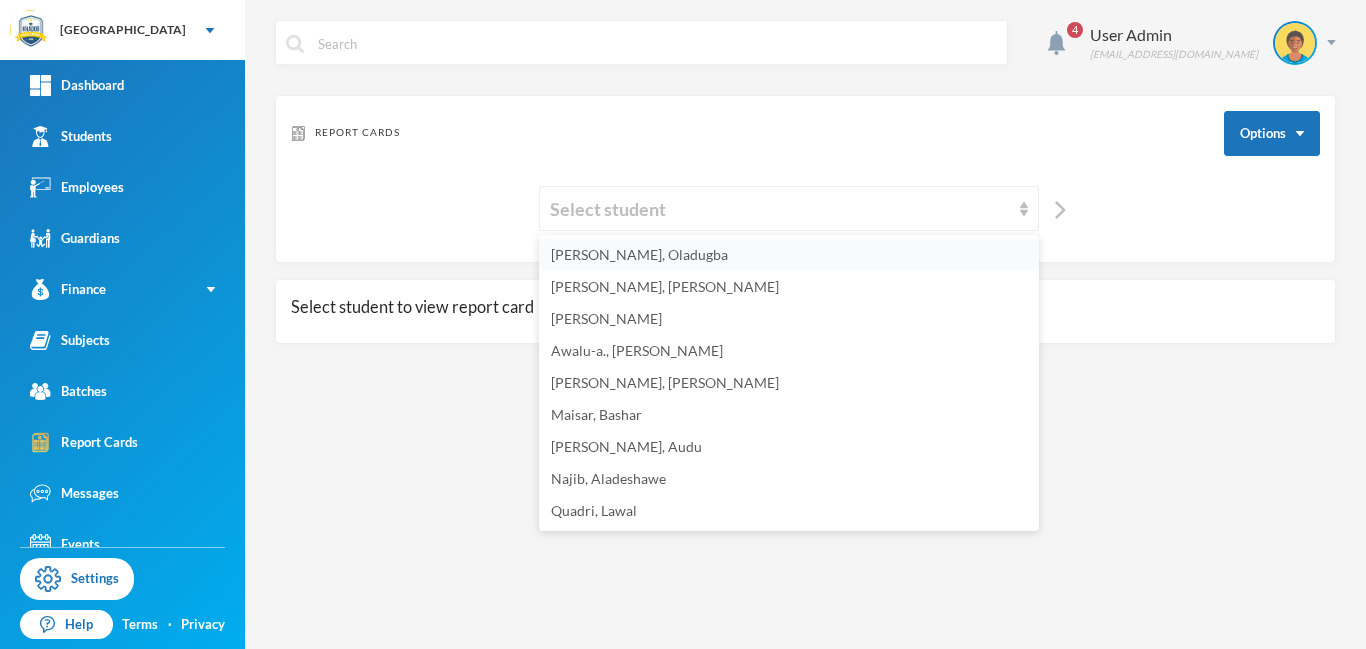 click on "[PERSON_NAME], Oladugba" at bounding box center [639, 254] 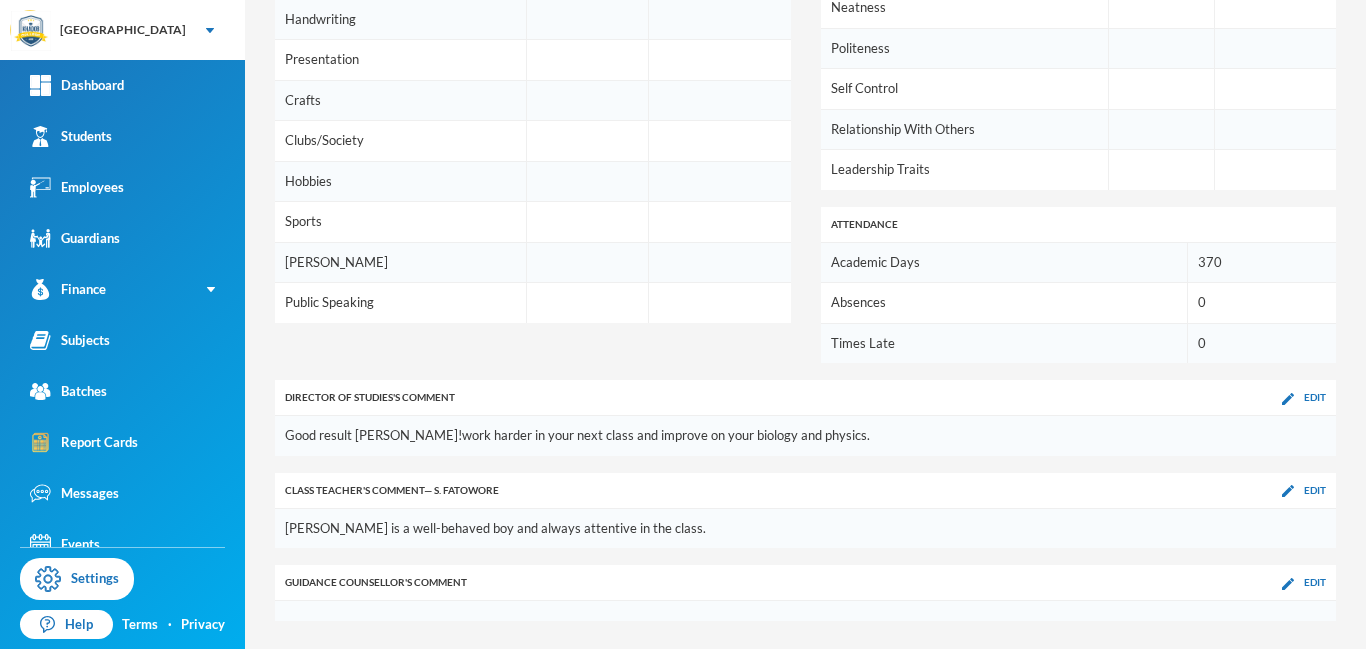 scroll, scrollTop: 1210, scrollLeft: 0, axis: vertical 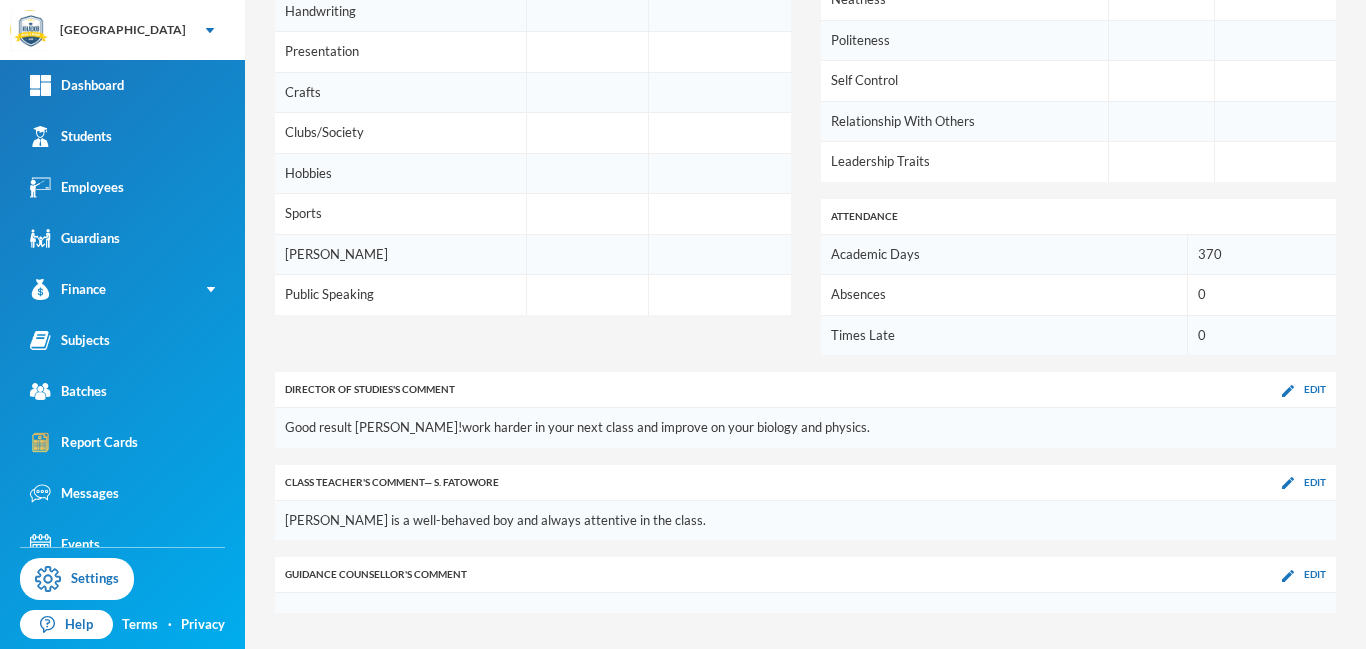 click on "Guidance Counsellor 's Comment   Edit" at bounding box center (805, 575) 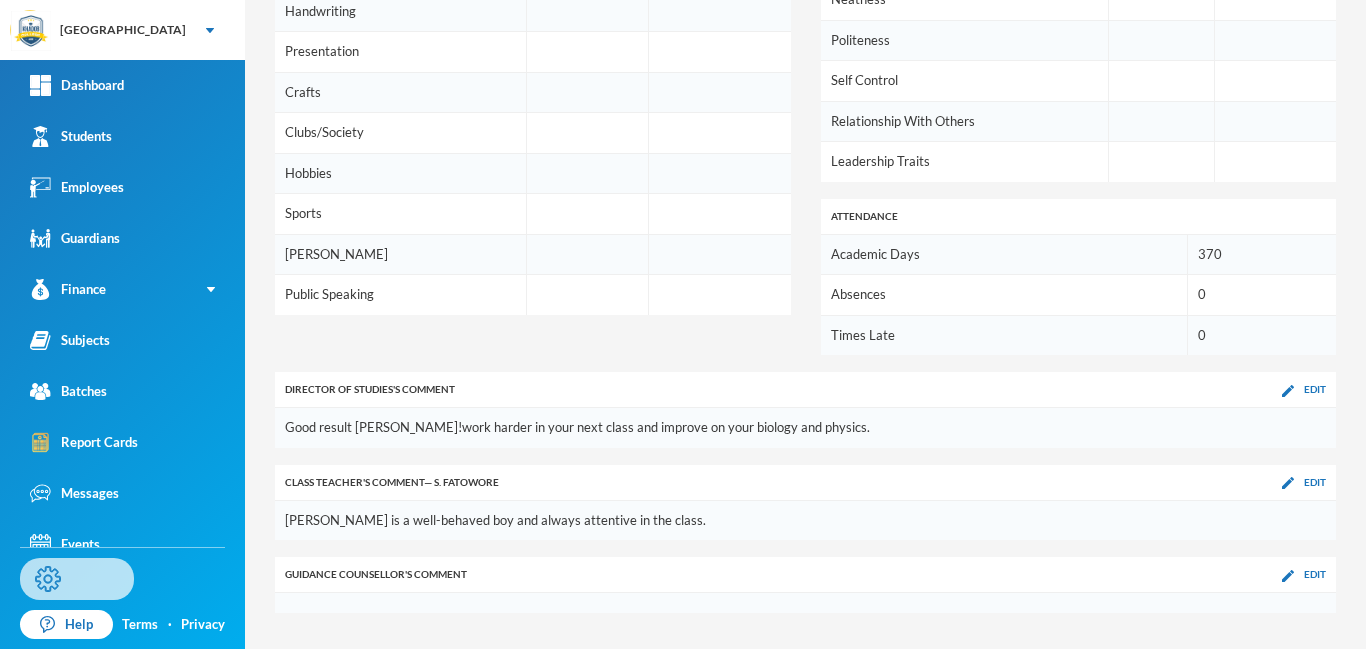 click on "Settings" at bounding box center (77, 579) 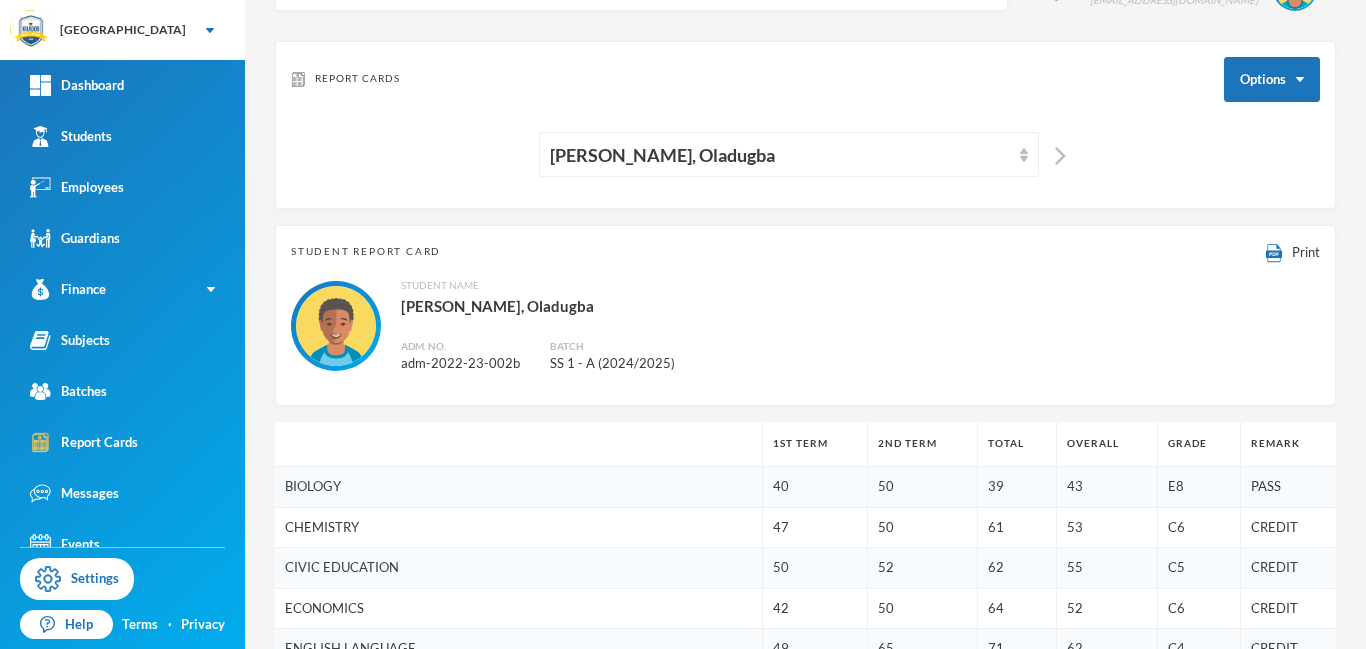 scroll, scrollTop: 25, scrollLeft: 0, axis: vertical 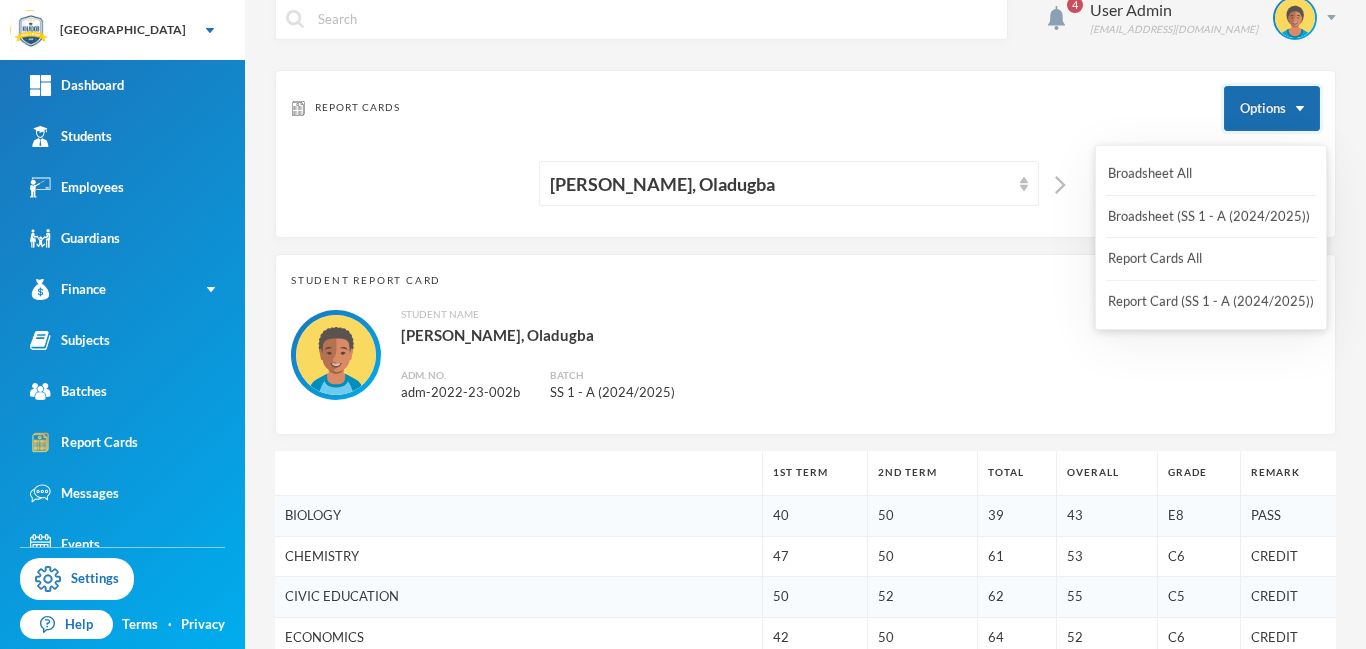 click on "Options" at bounding box center (1272, 108) 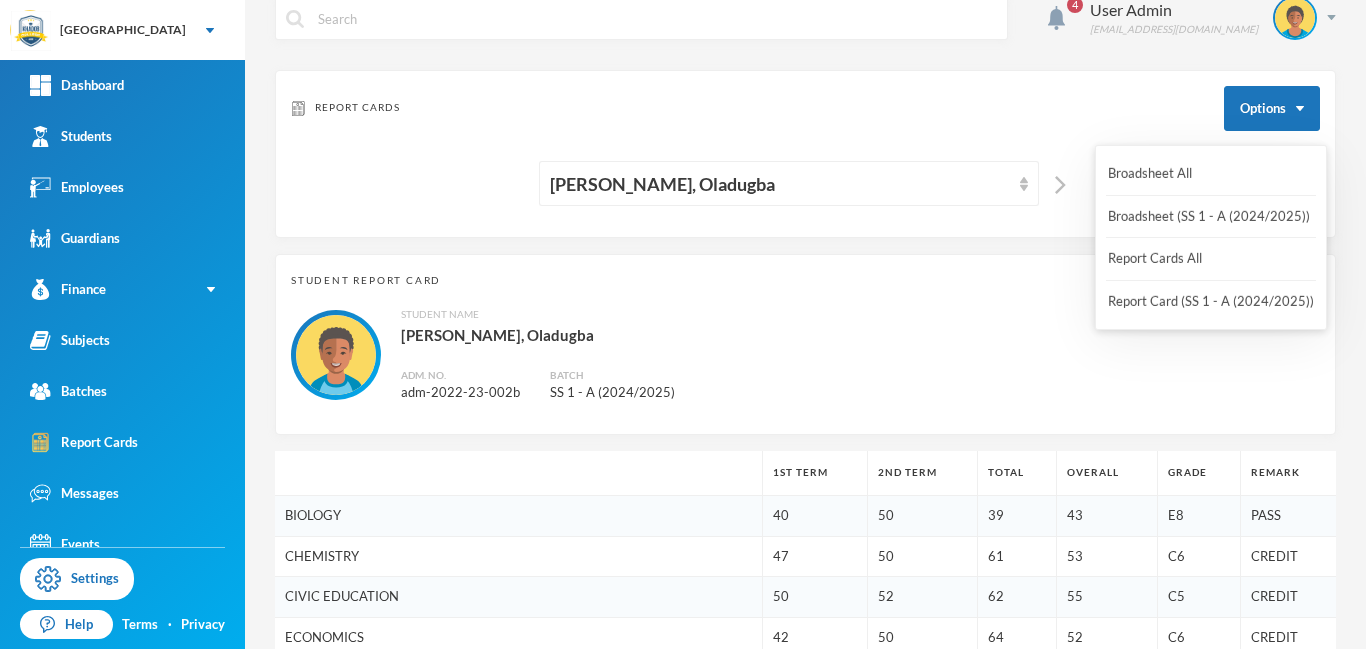 click on "Broadsheet All Broadsheet (SS 1 - A (2024/2025)) Report Cards All Report Card (SS 1 - A (2024/2025))" at bounding box center (1211, 237) 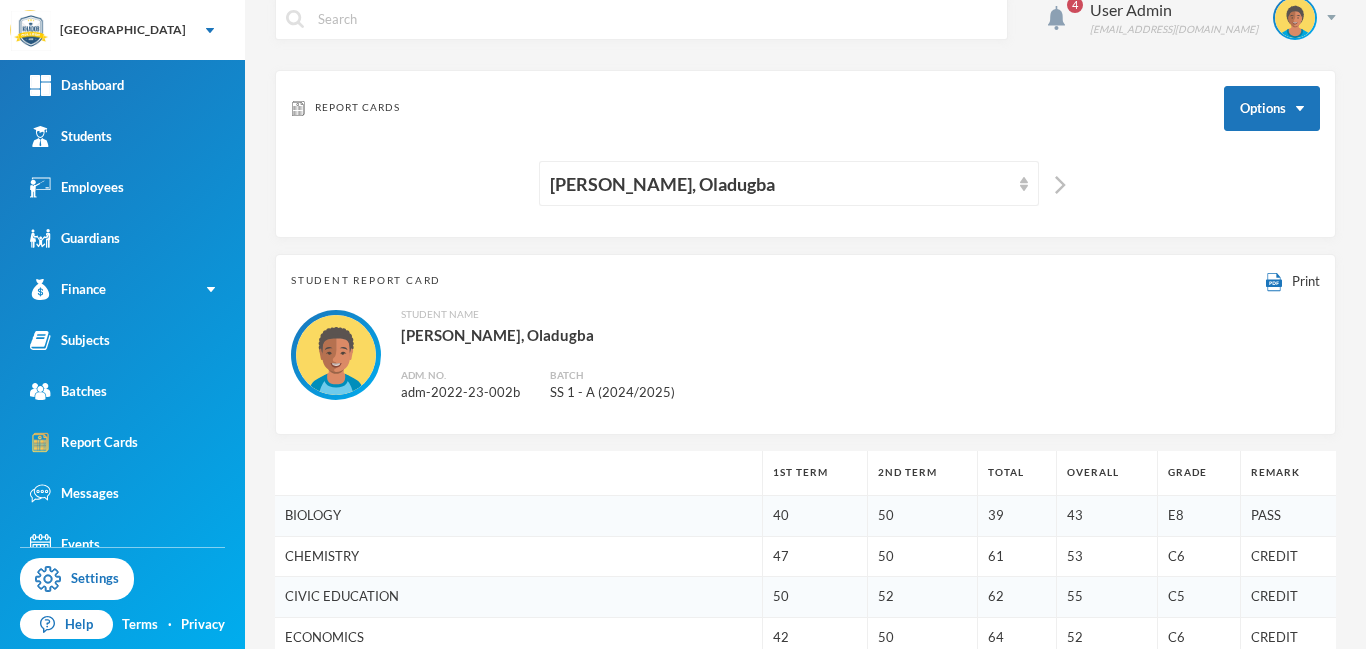 click on "Report Cards Options" at bounding box center [805, 108] 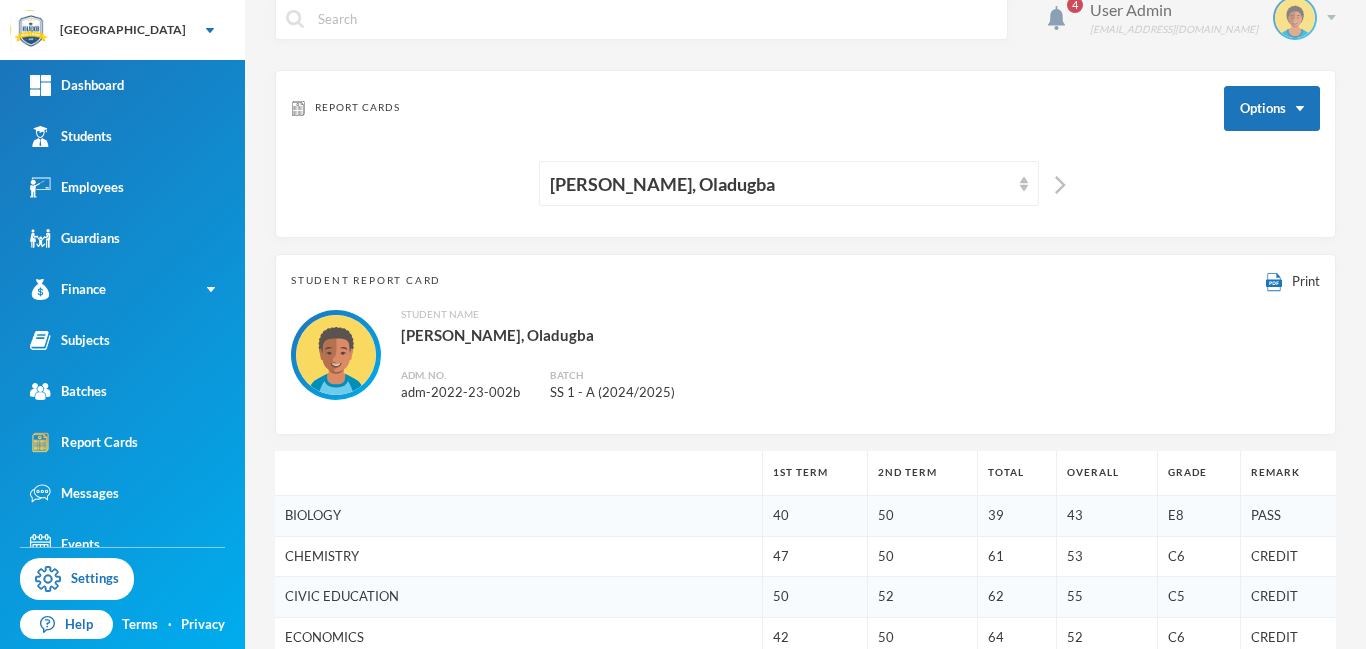 click at bounding box center [1331, 17] 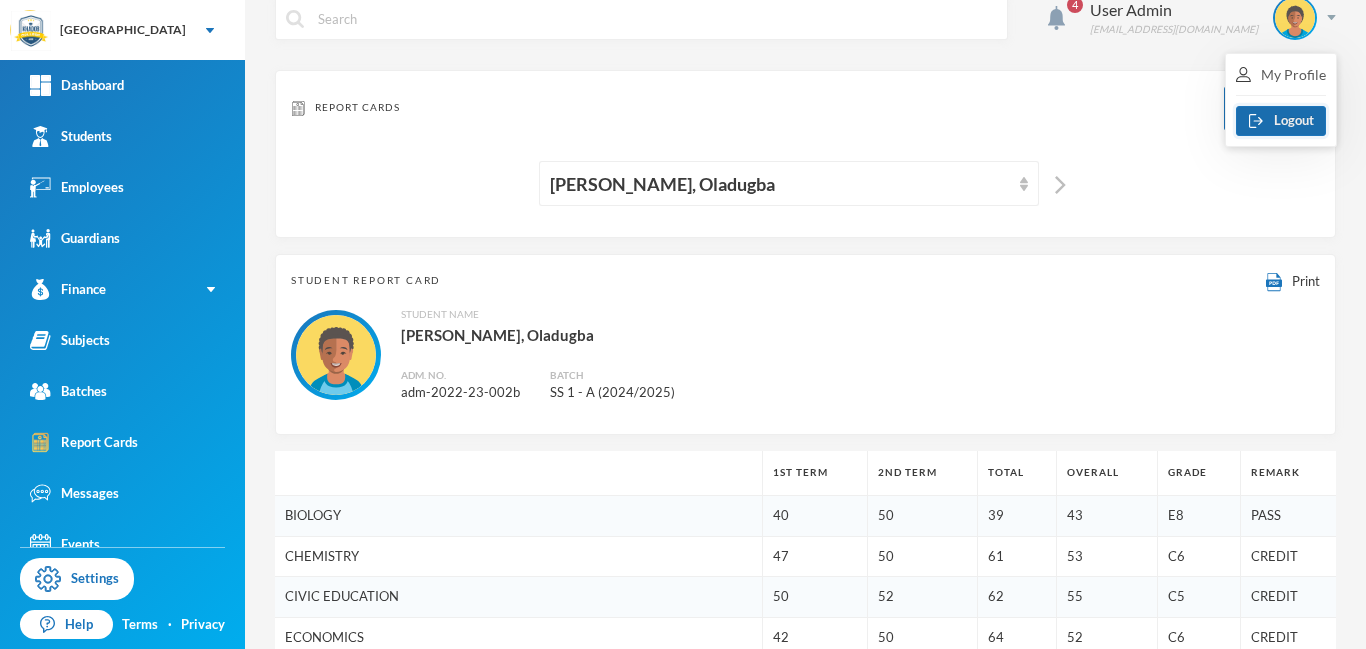 click on "Logout" at bounding box center (1281, 121) 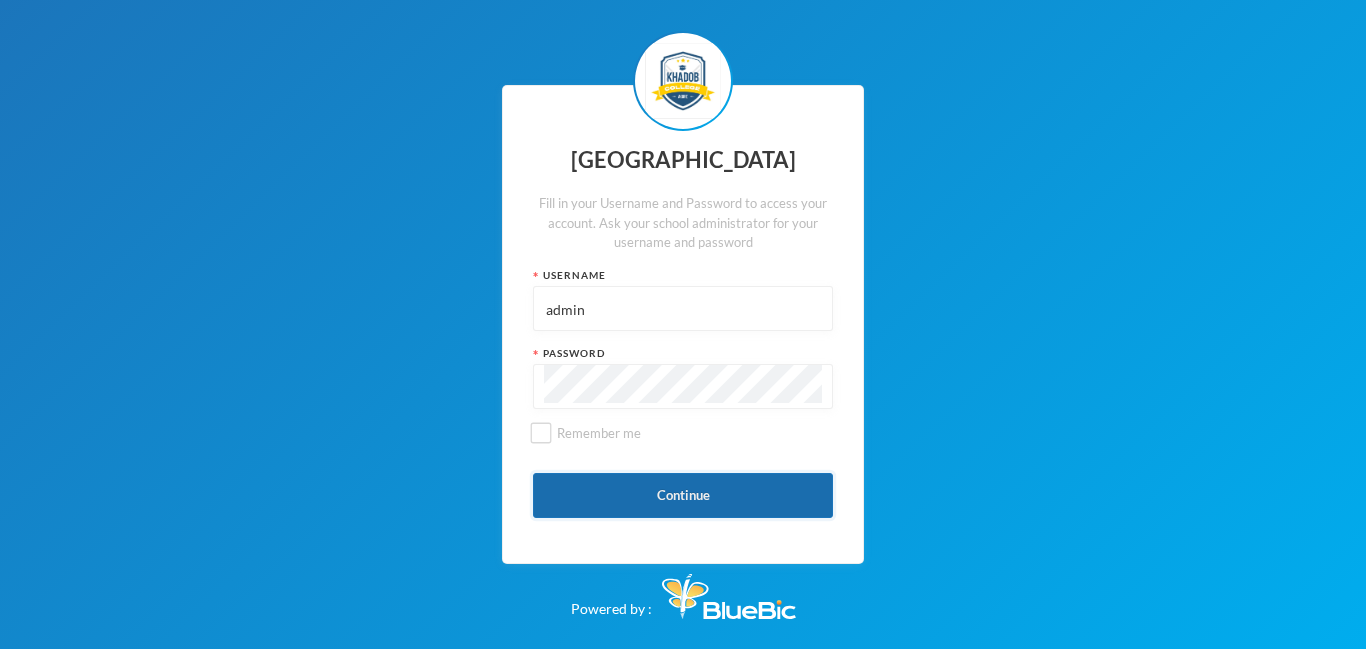 click on "Continue" at bounding box center (683, 495) 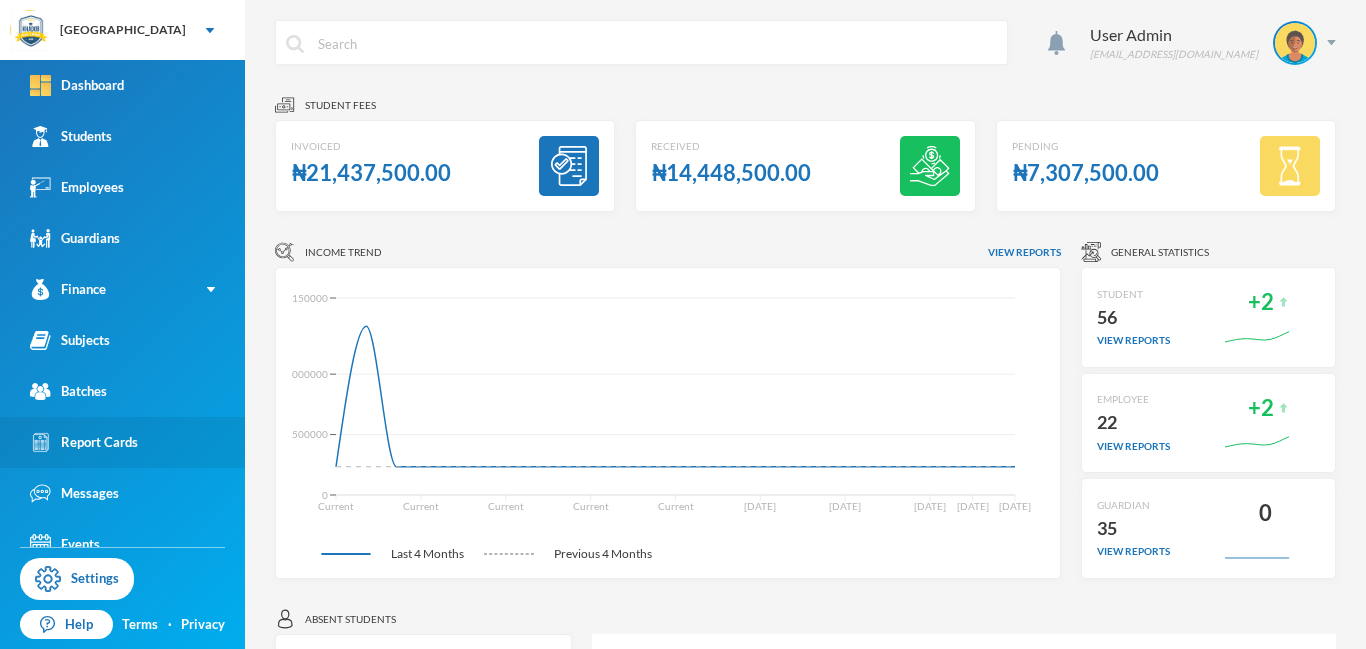 click on "Report Cards" at bounding box center [84, 442] 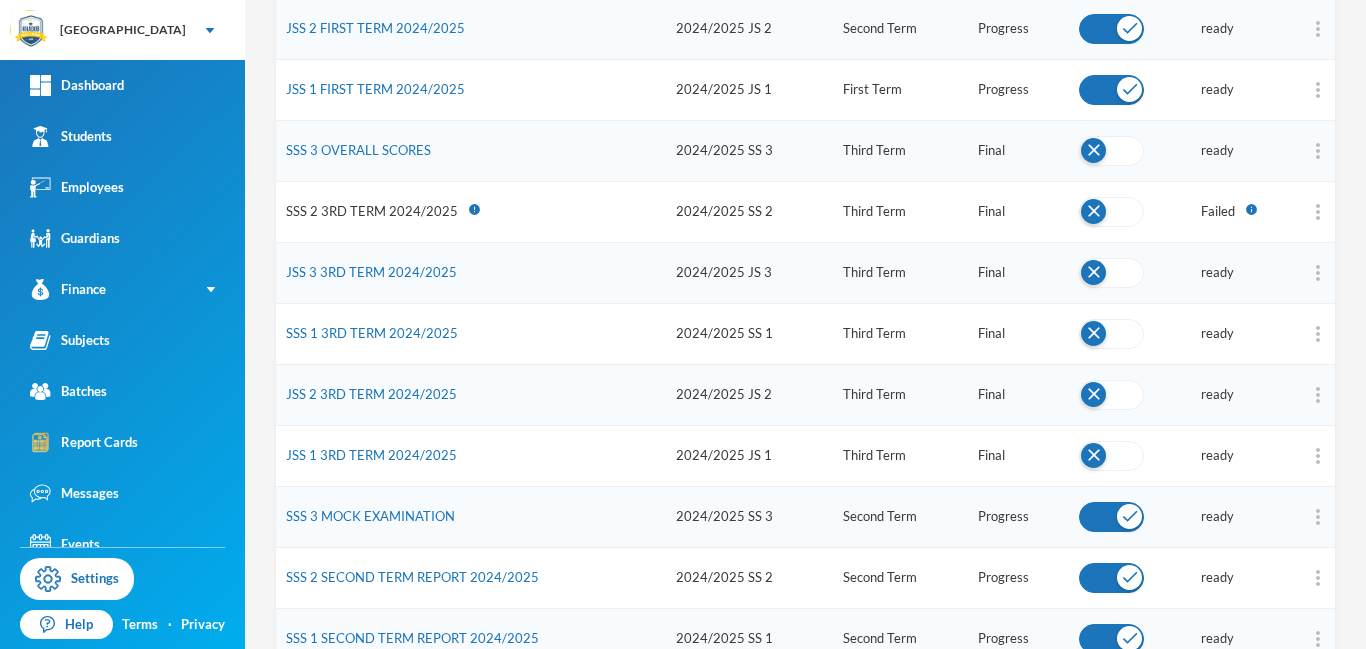 scroll, scrollTop: 351, scrollLeft: 0, axis: vertical 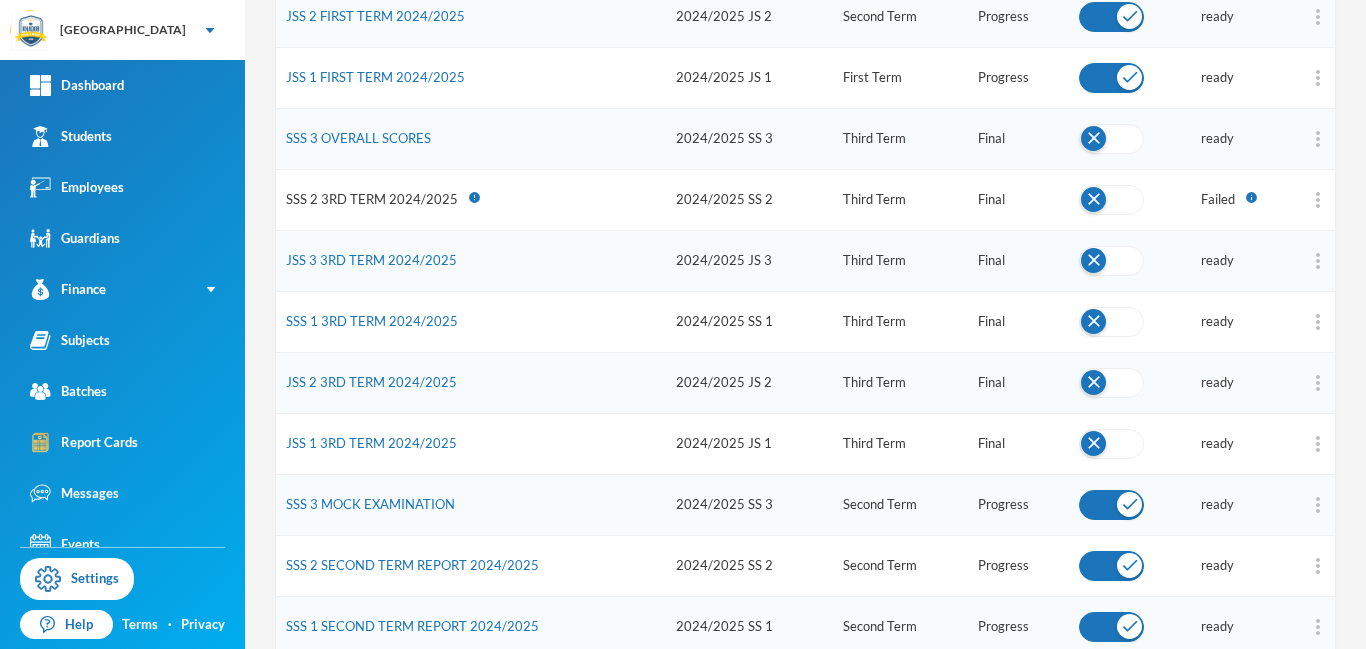 drag, startPoint x: 1365, startPoint y: 191, endPoint x: 1363, endPoint y: 327, distance: 136.01471 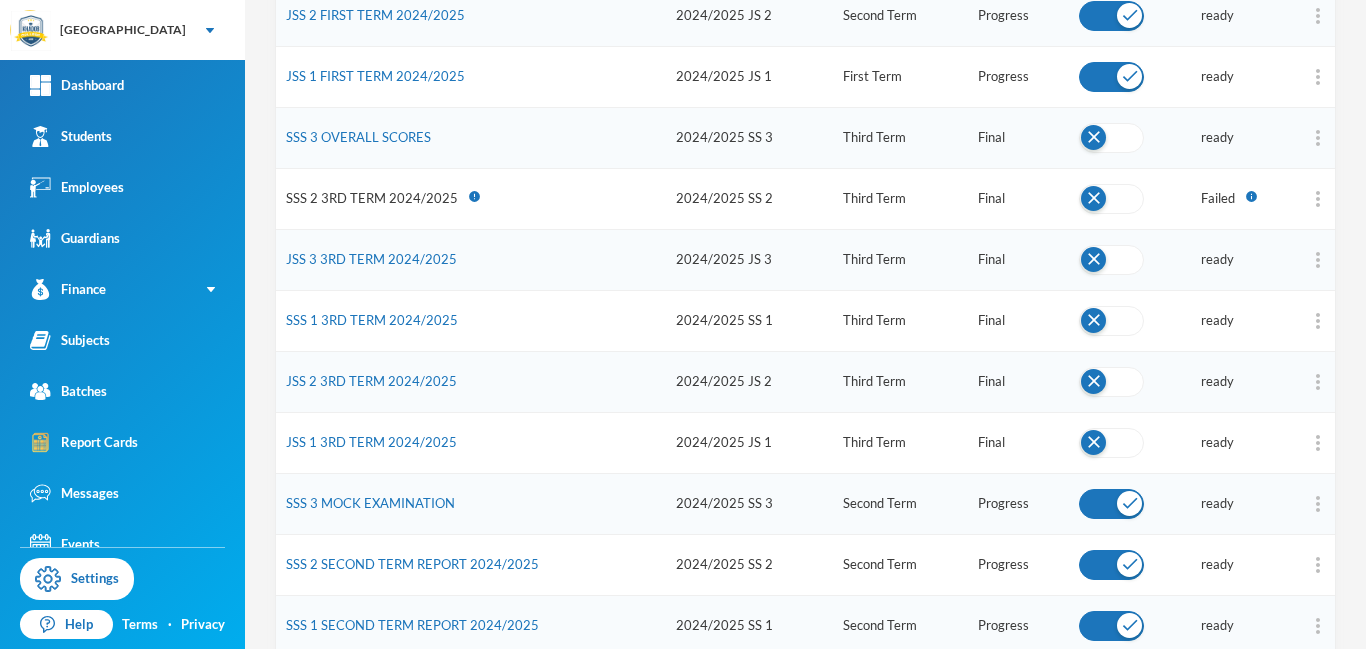 click on "4 User Admin admin@bluebic.com Date Created Apply Filter   Listing  1  -  20  of  23 Create New Name Class Set Term Type Publish Status JSS 2 FIRST TERM 2024/2025 2024/2025 JS 2 Second Term Progress ready JSS 1 FIRST TERM 2024/2025 2024/2025 JS 1 First Term Progress ready SSS 3 OVERALL SCORES 2024/2025 SS 3 Third Term Final ready SSS 2 3RD TERM 2024/2025 error 2024/2025 SS 2 Third Term Final Failed info JSS 3  3RD TERM 2024/2025 2024/2025 JS 3 Third Term Final ready SSS 1 3RD TERM 2024/2025 2024/2025 SS 1 Third Term Final ready JSS 2 3RD TERM 2024/2025 2024/2025 JS 2 Third Term Final ready JSS 1 3RD TERM 2024/2025 2024/2025 JS 1 Third Term Final ready SSS 3 MOCK EXAMINATION 2024/2025 SS 3 Second Term Progress ready SSS 2 SECOND TERM REPORT 2024/2025 2024/2025 SS 2 Second Term Progress ready SSS 1 SECOND TERM REPORT 2024/2025 2024/2025 SS 1 Second Term Progress ready JSS 3 SECOND TERM REPORT 2024/2025 2024/2025 JS 3 Second Term Progress ready JSS 2 SECOND TERM REPORT 2024/2025 2024/2025 JS 2 Second Term ready" at bounding box center (805, 324) 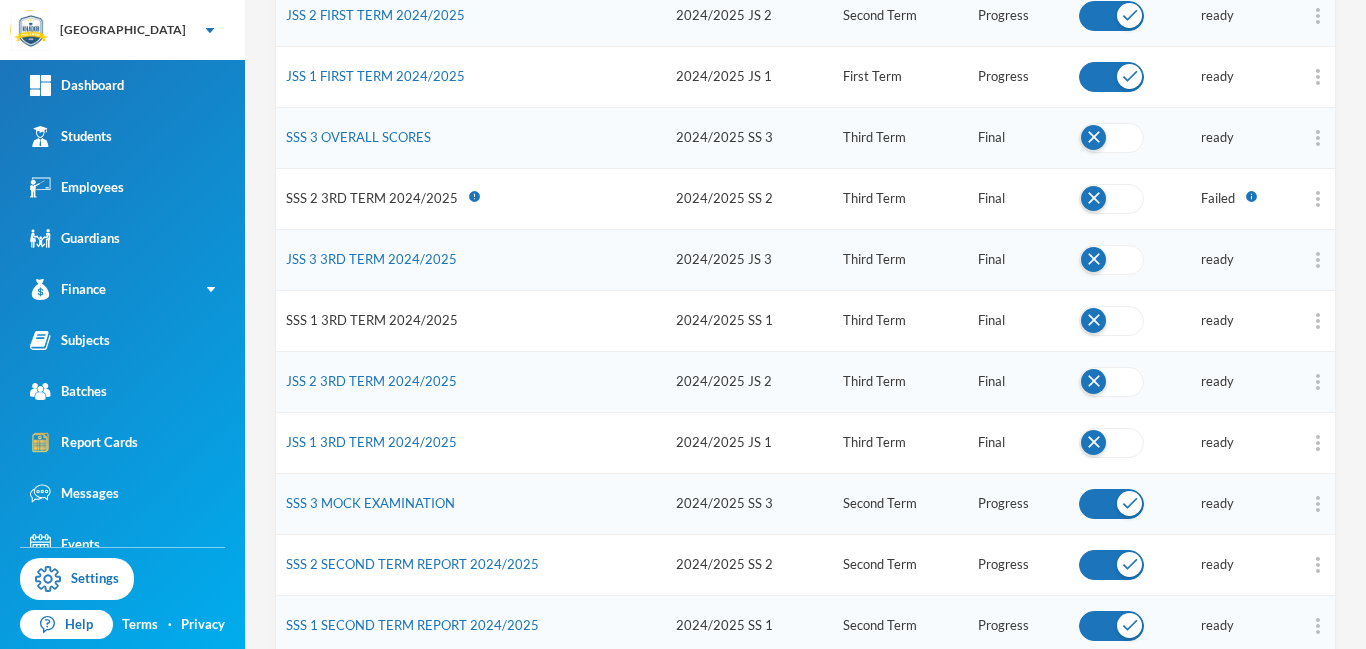 click on "SSS 1 3RD TERM 2024/2025" at bounding box center [372, 320] 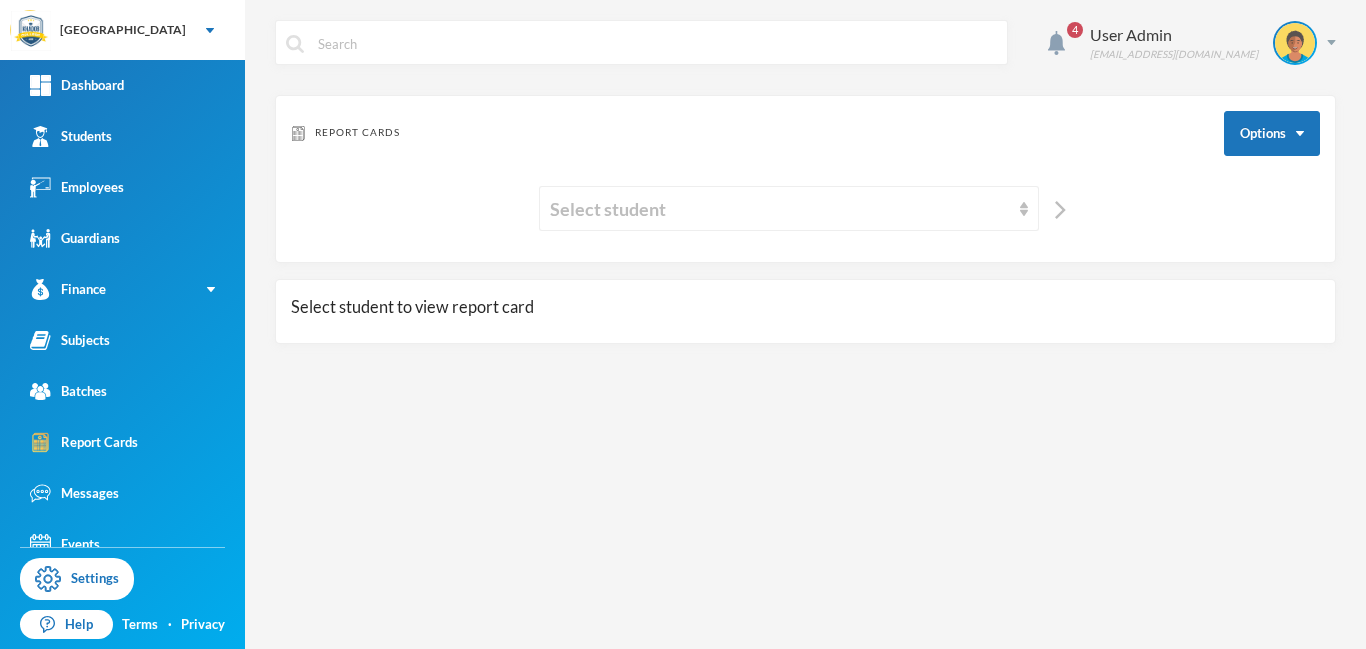 scroll, scrollTop: 0, scrollLeft: 0, axis: both 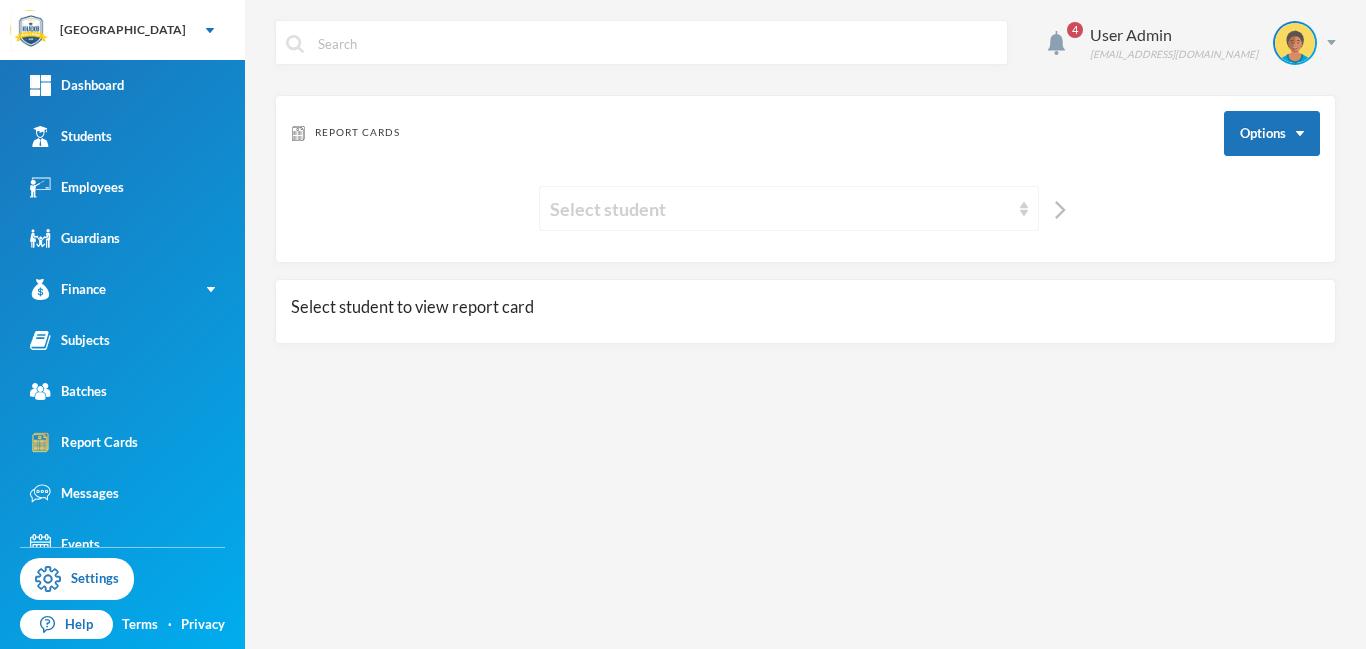 click on "Select student" at bounding box center [780, 209] 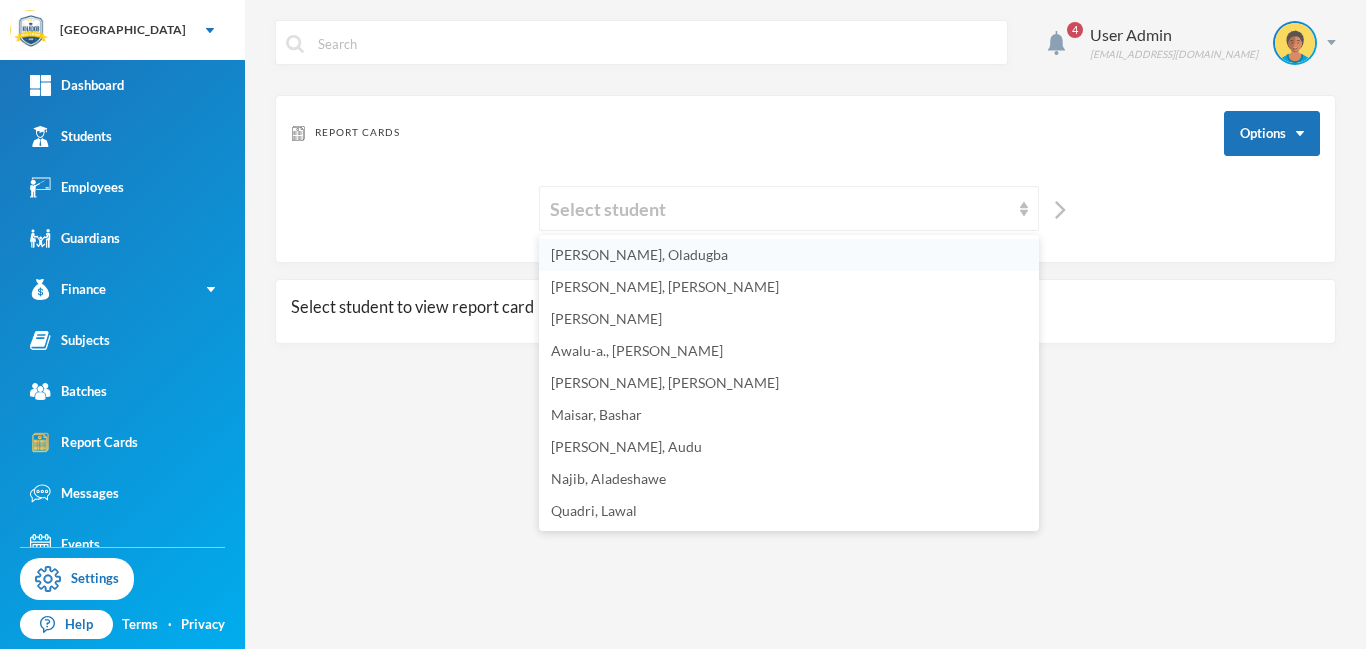 click on "[PERSON_NAME], Oladugba" at bounding box center (639, 254) 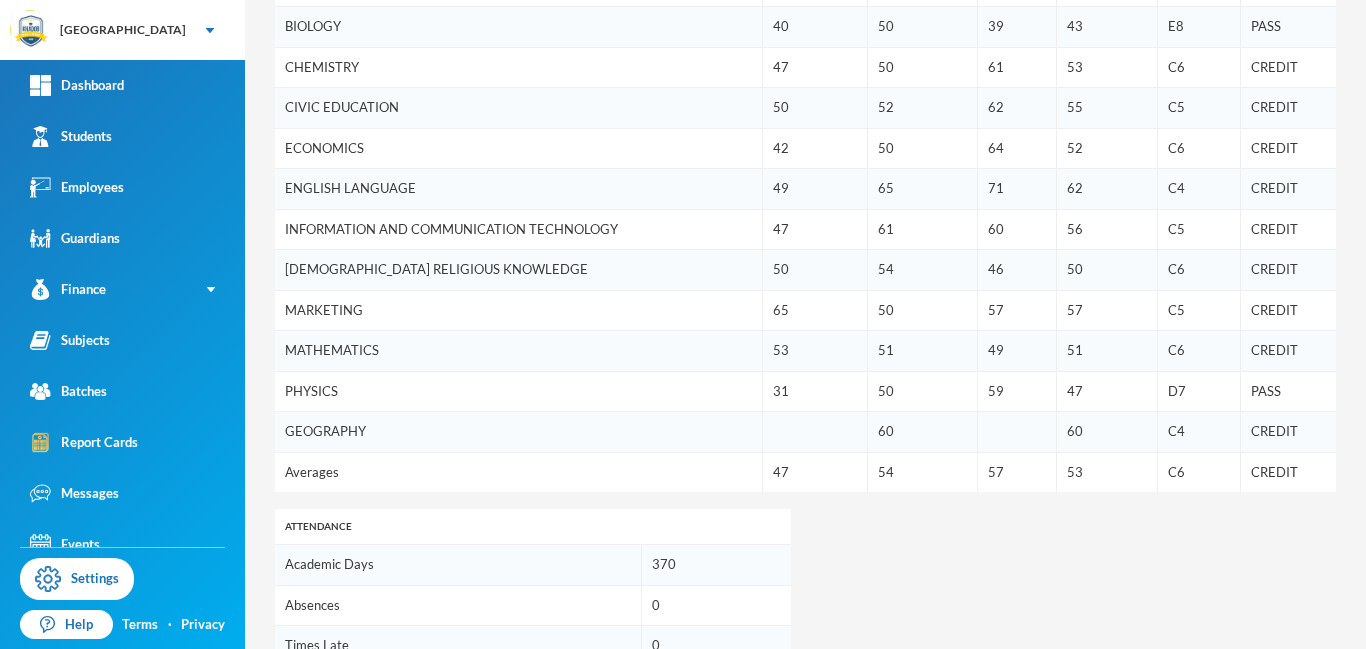 scroll, scrollTop: 752, scrollLeft: 0, axis: vertical 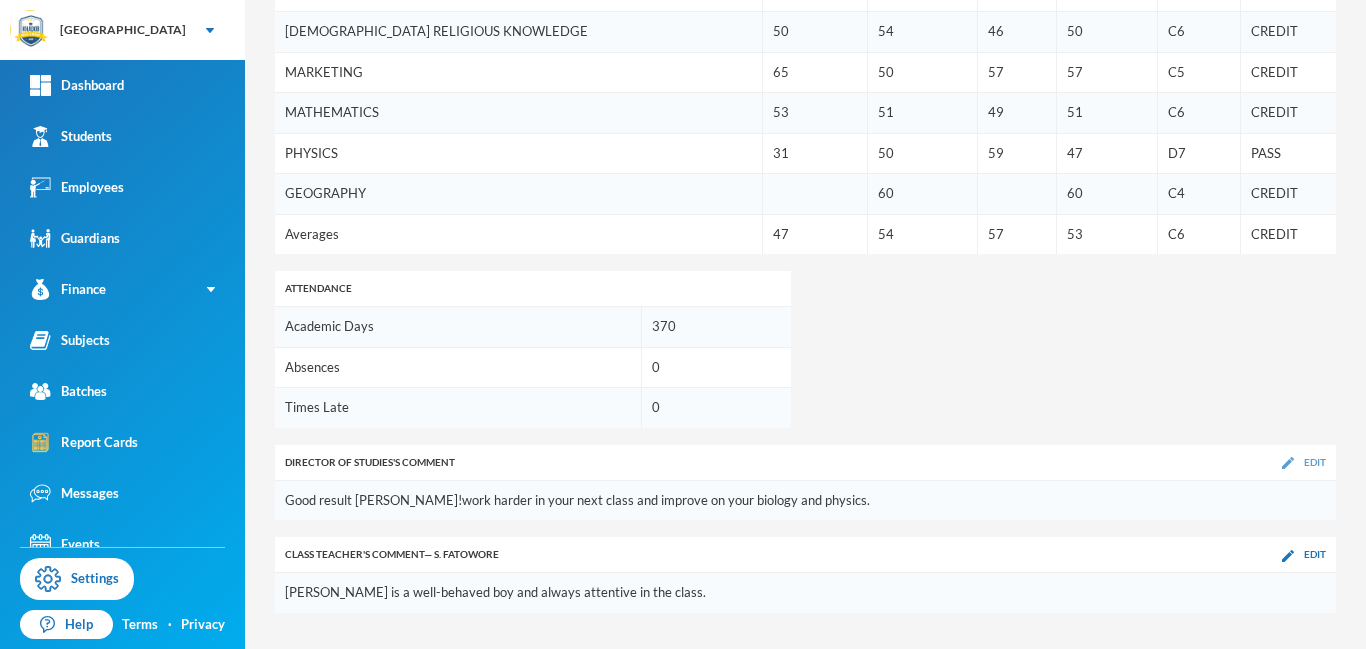 click at bounding box center (1288, 463) 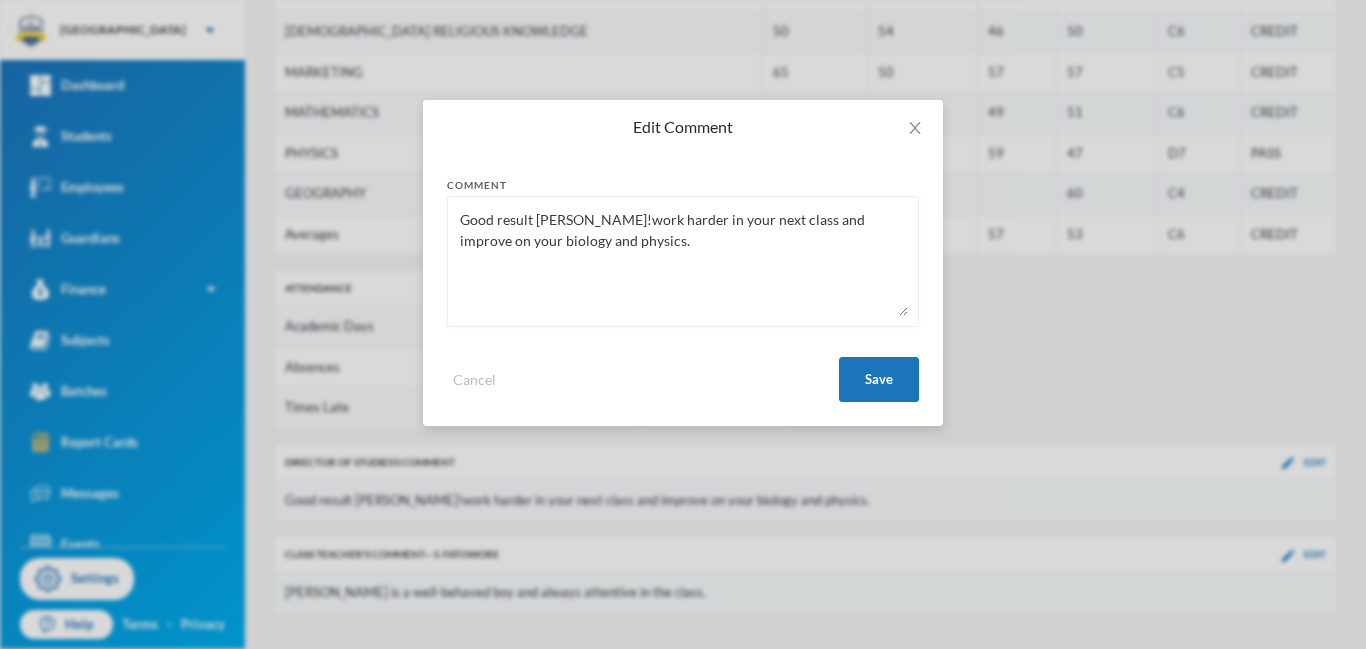 click on "Good result Abdulrahman!work harder in your next class and improve on your biology and physics." at bounding box center (683, 261) 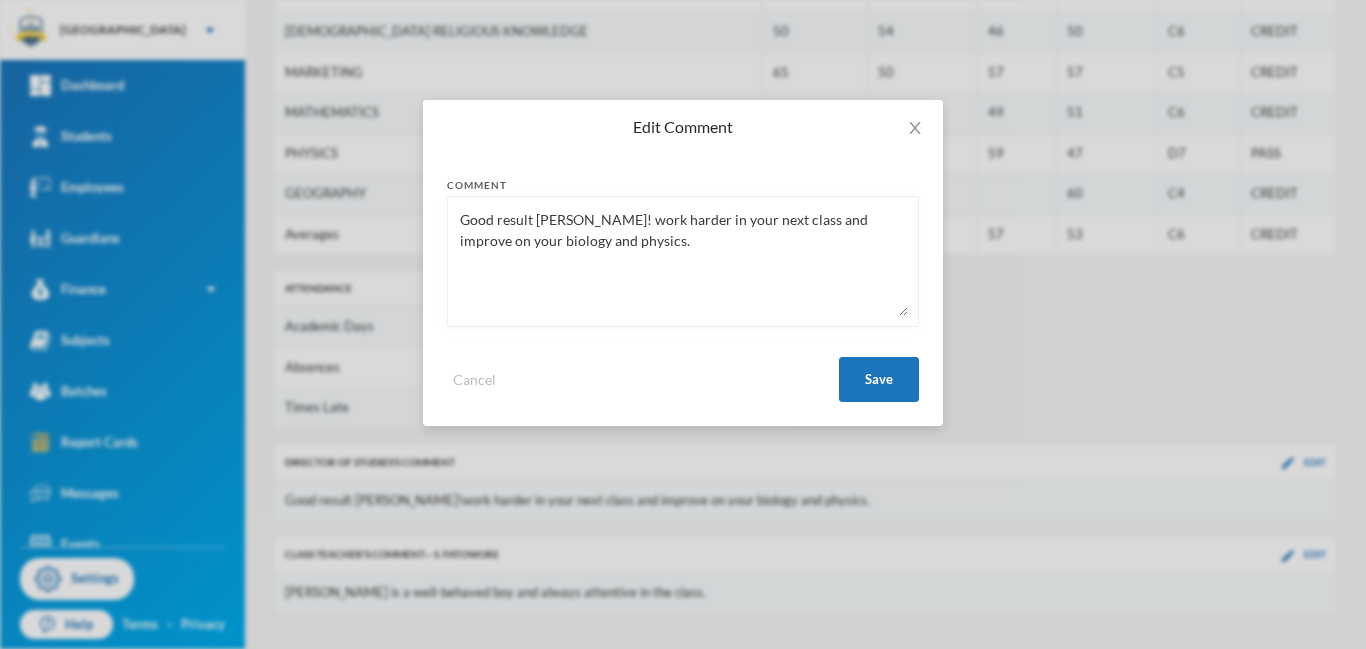 click on "Good result Abdulrahman! work harder in your next class and improve on your biology and physics." at bounding box center [683, 261] 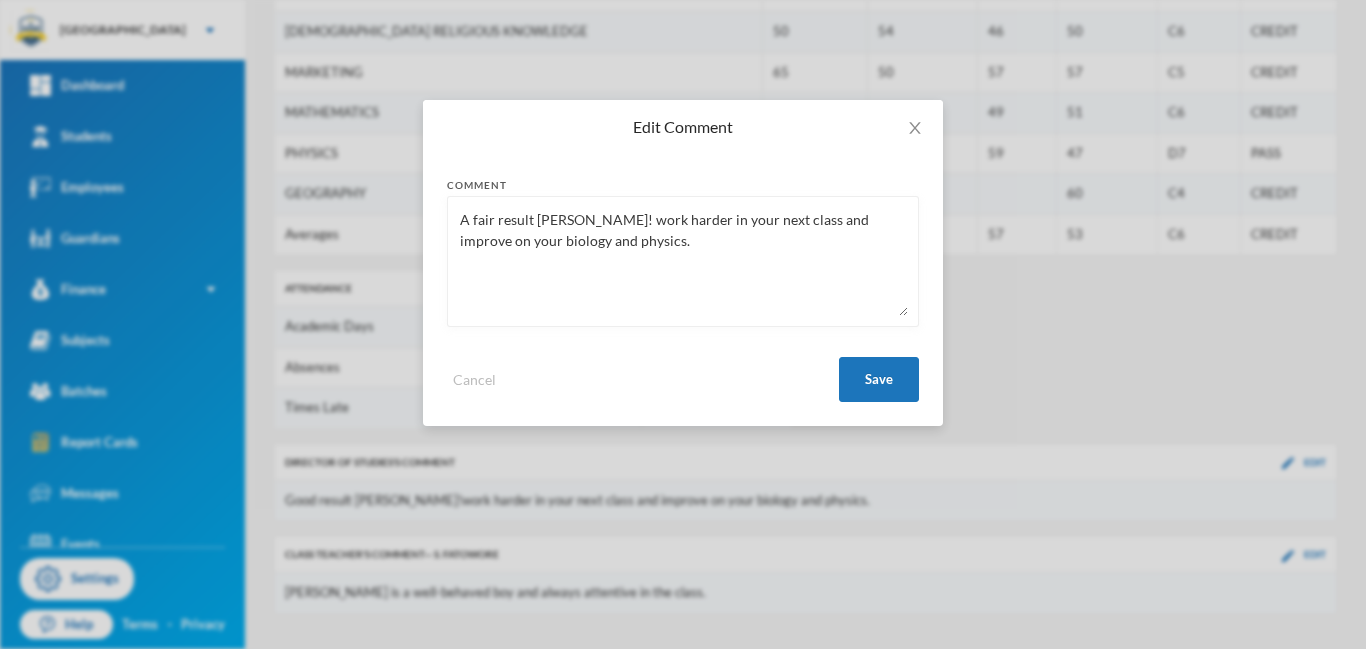 click on "A fair result Abdulrahman! work harder in your next class and improve on your biology and physics." at bounding box center (683, 261) 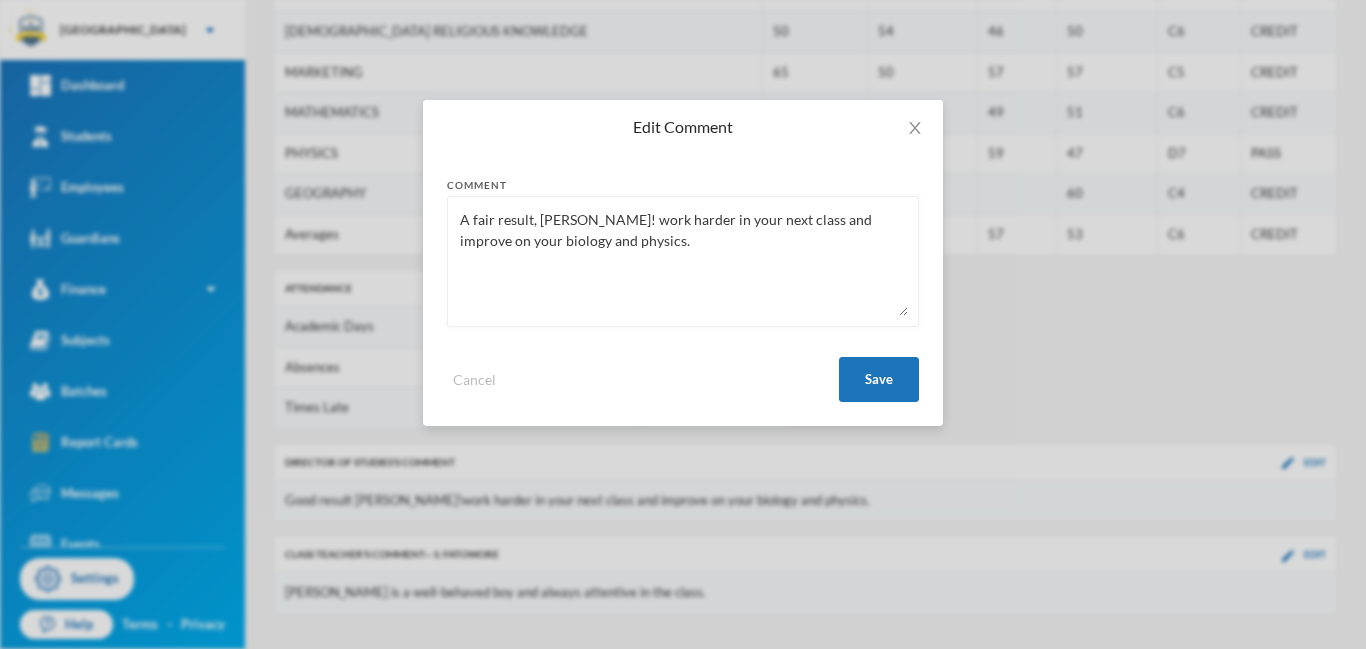click on "A fair result, Abdulrahman! work harder in your next class and improve on your biology and physics." at bounding box center [683, 261] 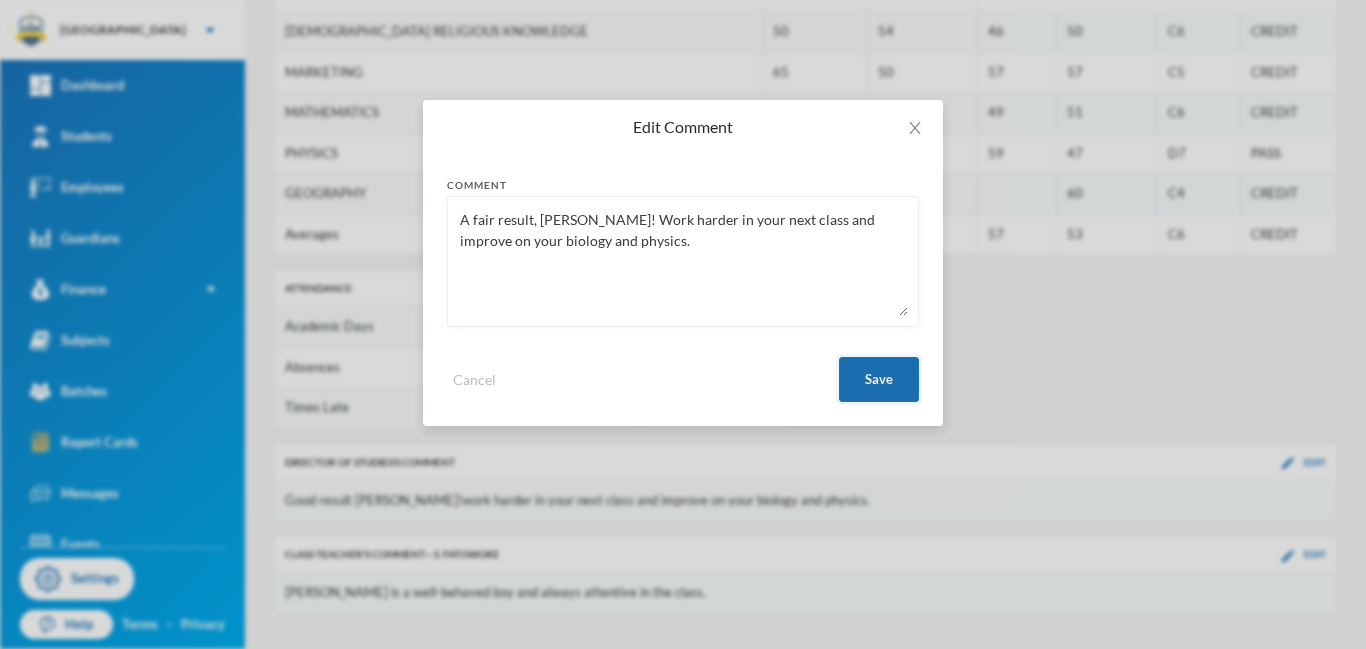 type on "A fair result, Abdulrahman! Work harder in your next class and improve on your biology and physics." 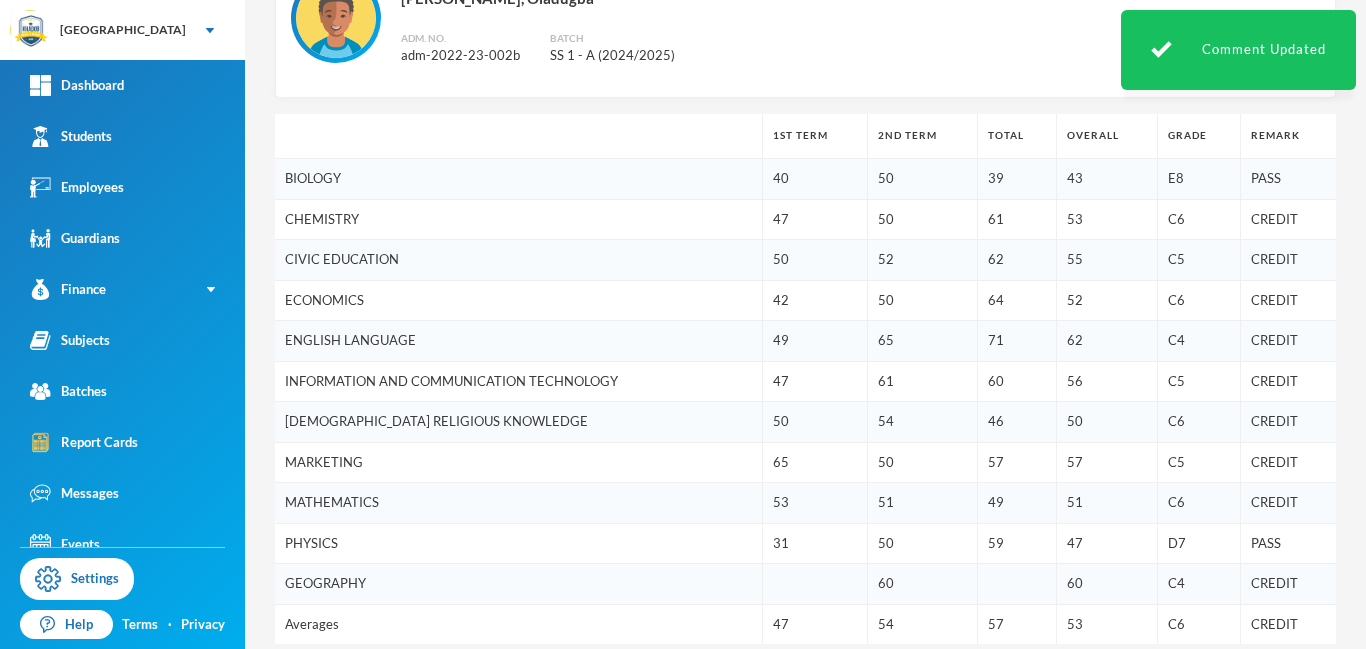 scroll, scrollTop: 297, scrollLeft: 0, axis: vertical 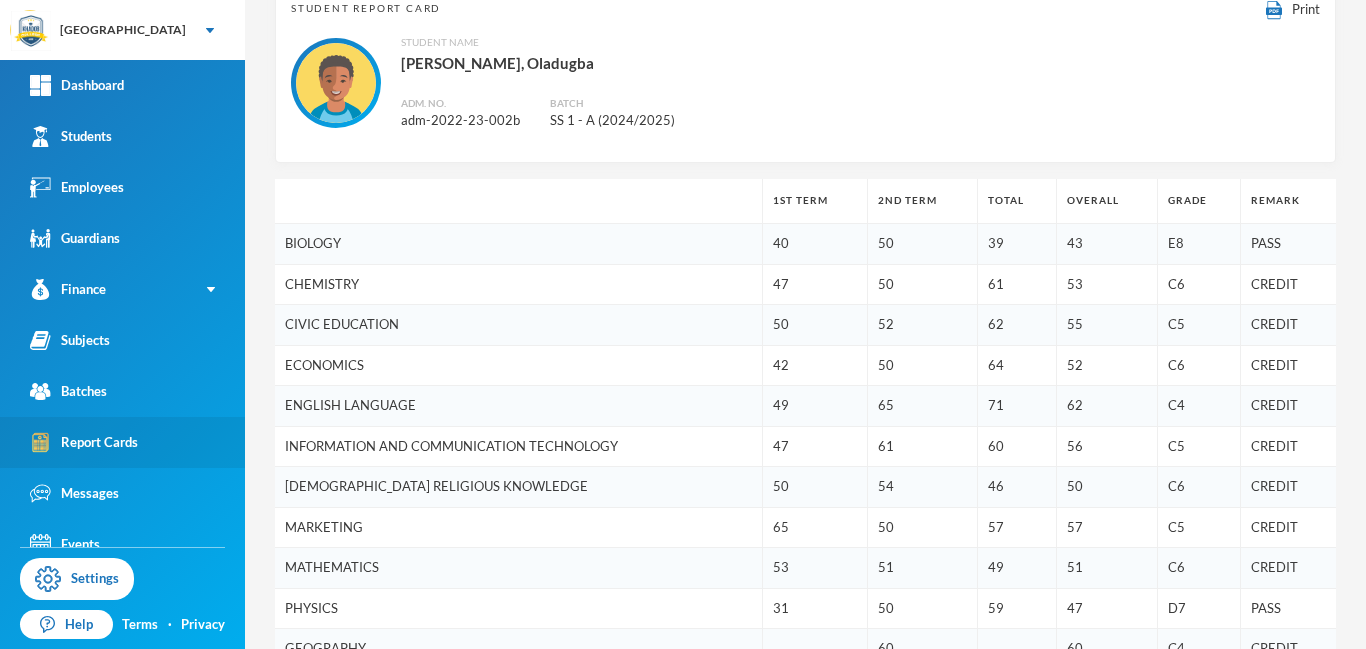 click on "Report Cards" at bounding box center [84, 442] 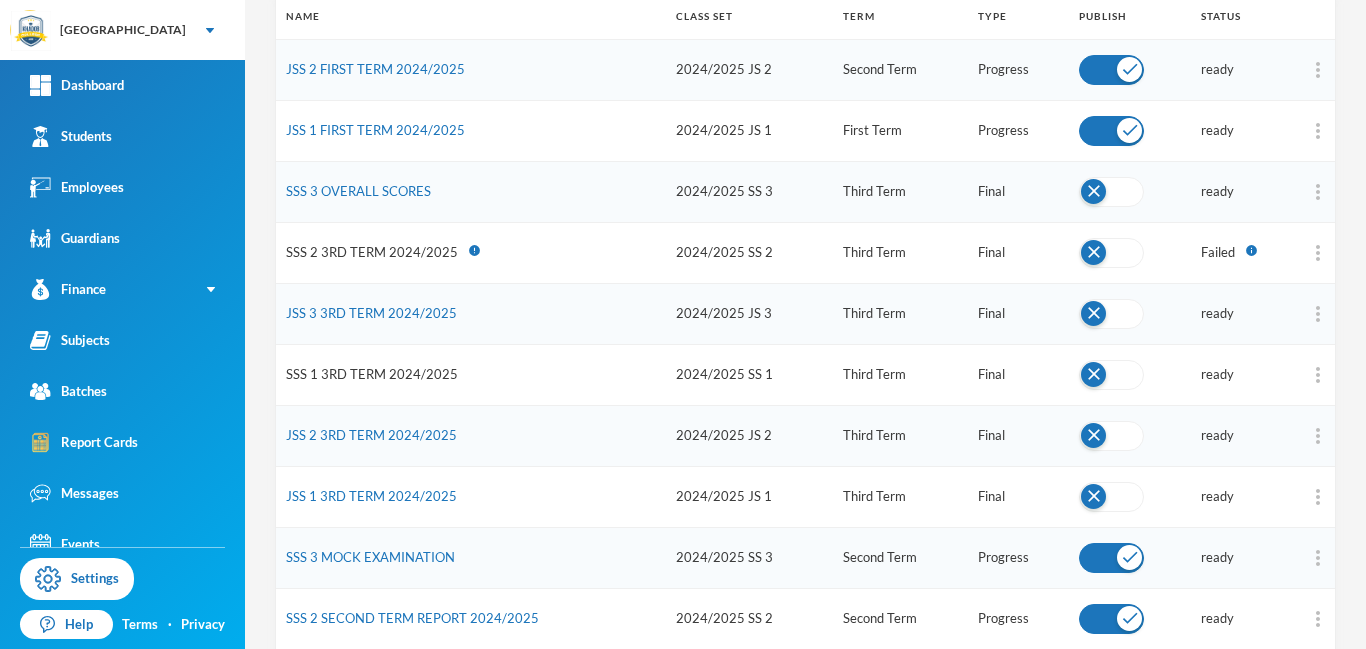 click on "SSS 1 3RD TERM 2024/2025" at bounding box center (372, 374) 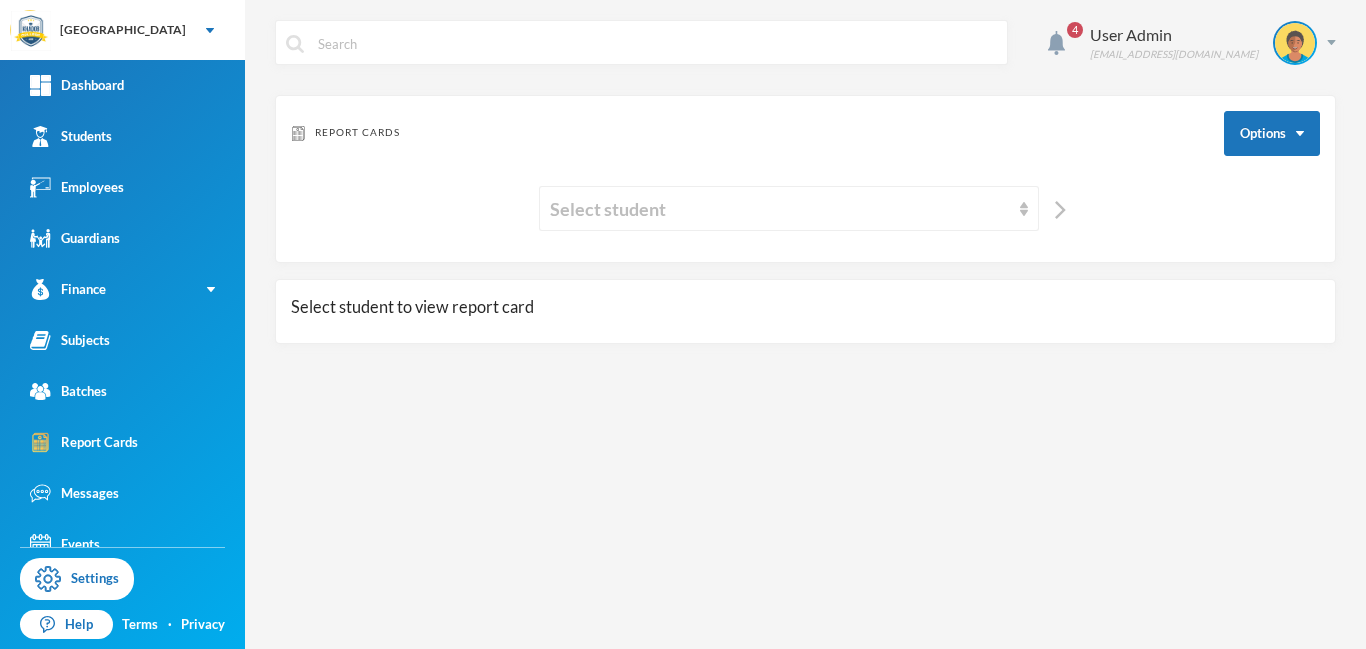scroll, scrollTop: 0, scrollLeft: 0, axis: both 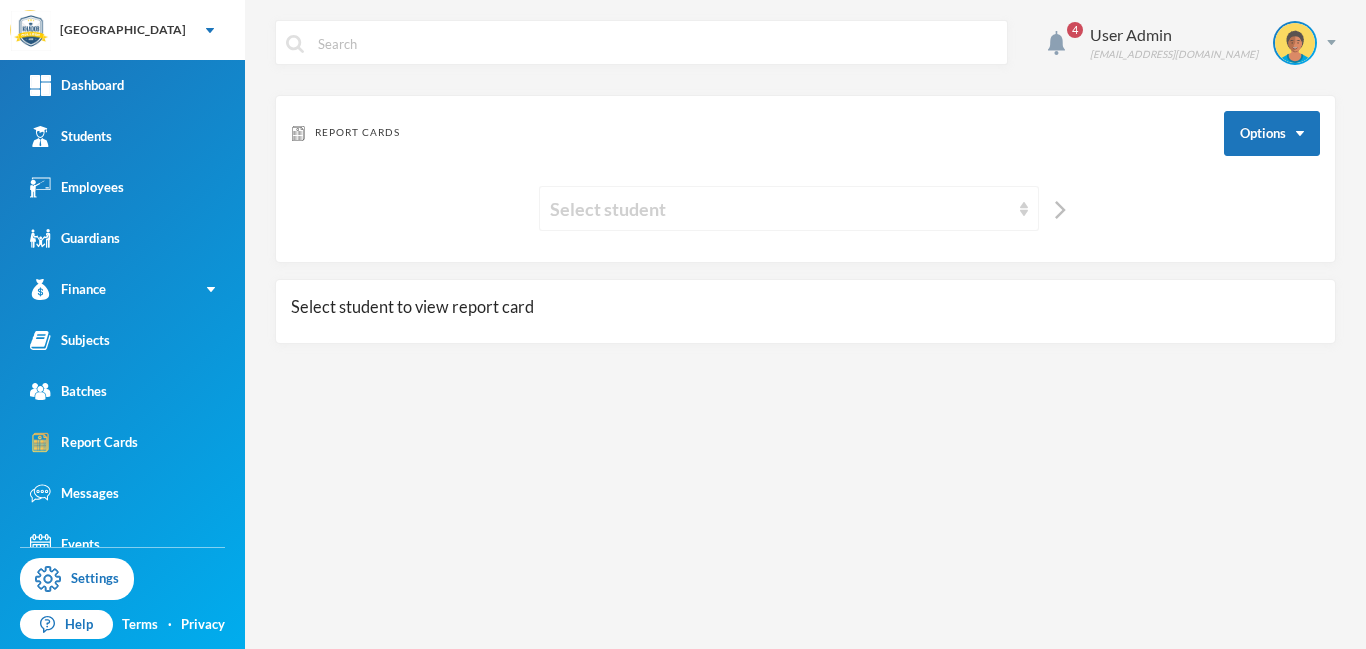 click on "Select student" at bounding box center (780, 209) 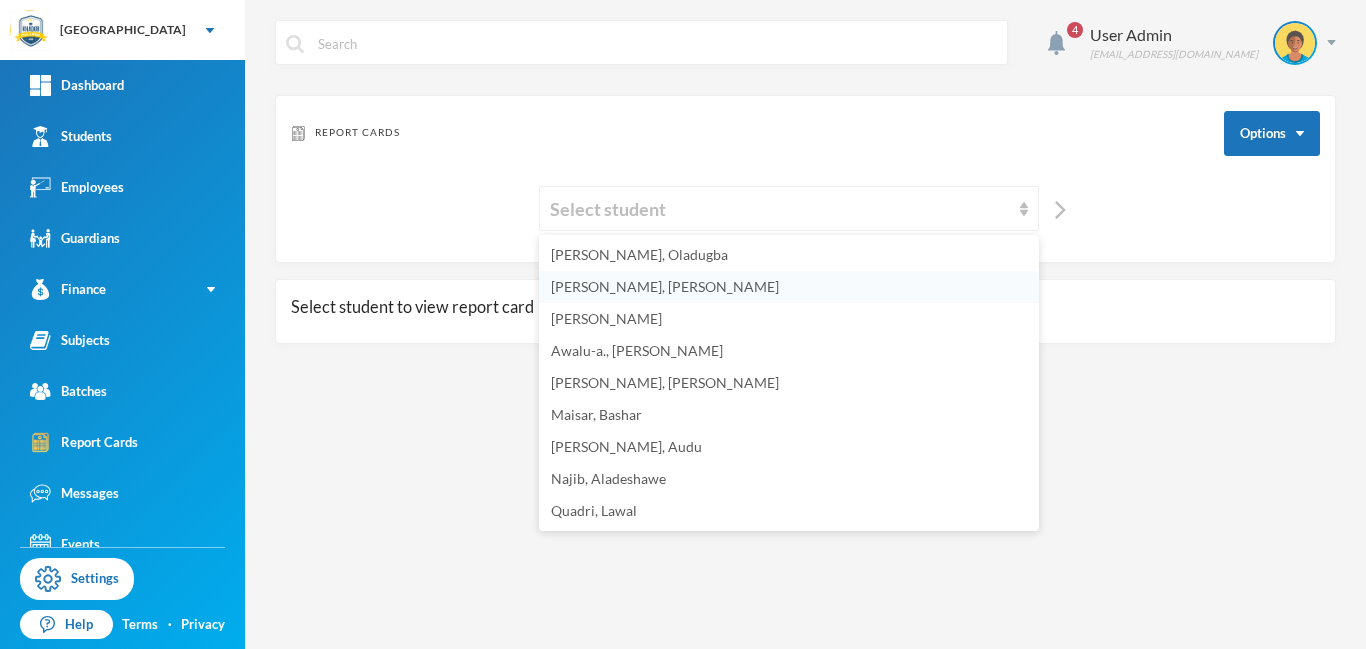 click on "Abubakar, Qudus Olawale" at bounding box center [665, 286] 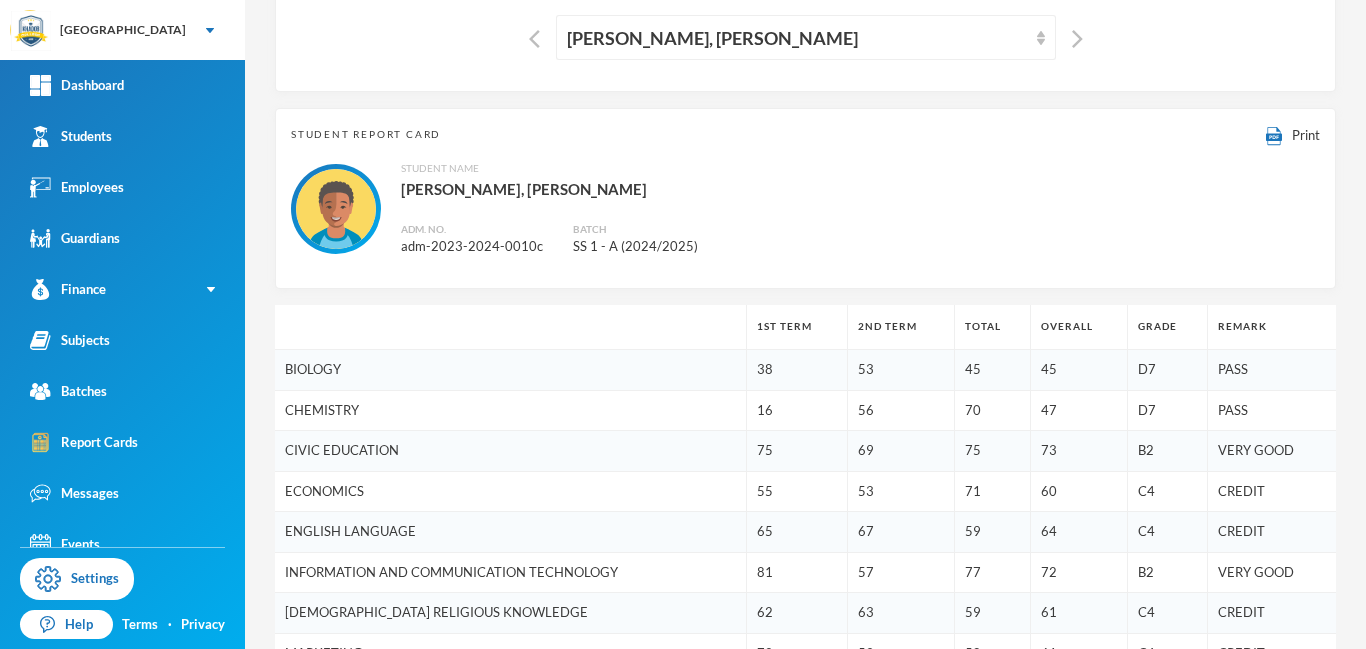 scroll, scrollTop: 160, scrollLeft: 0, axis: vertical 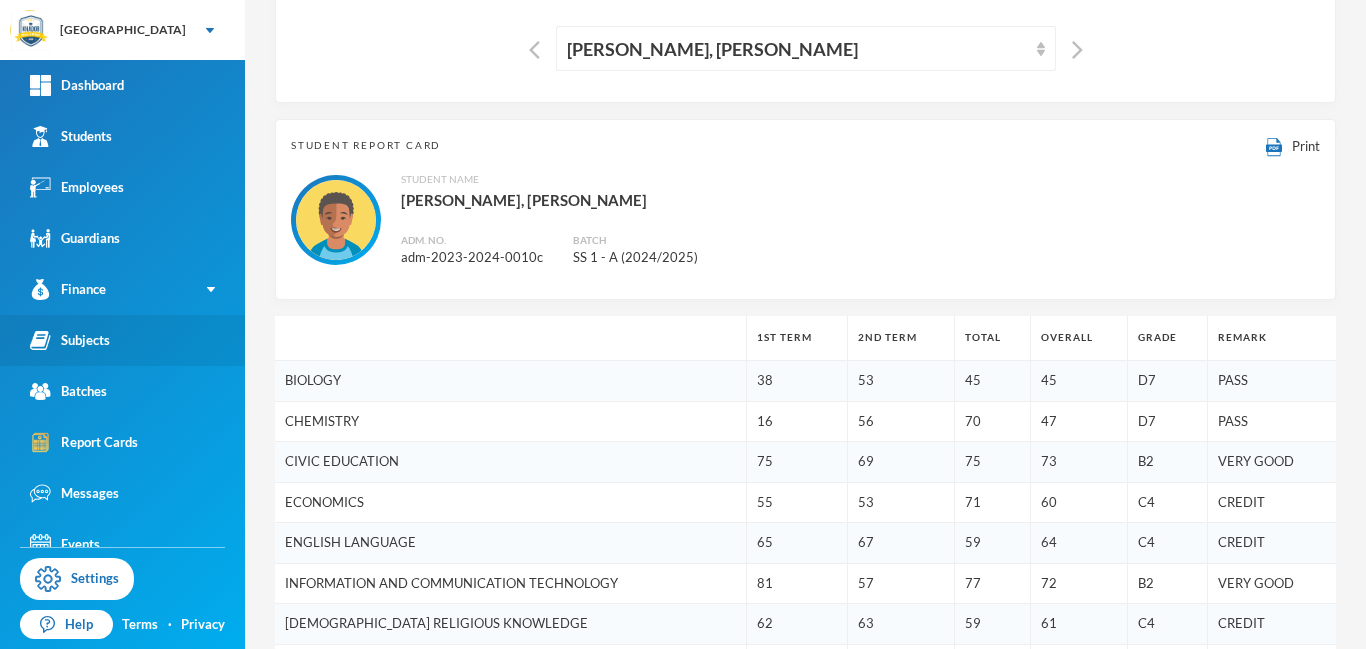 click on "Subjects" at bounding box center (70, 340) 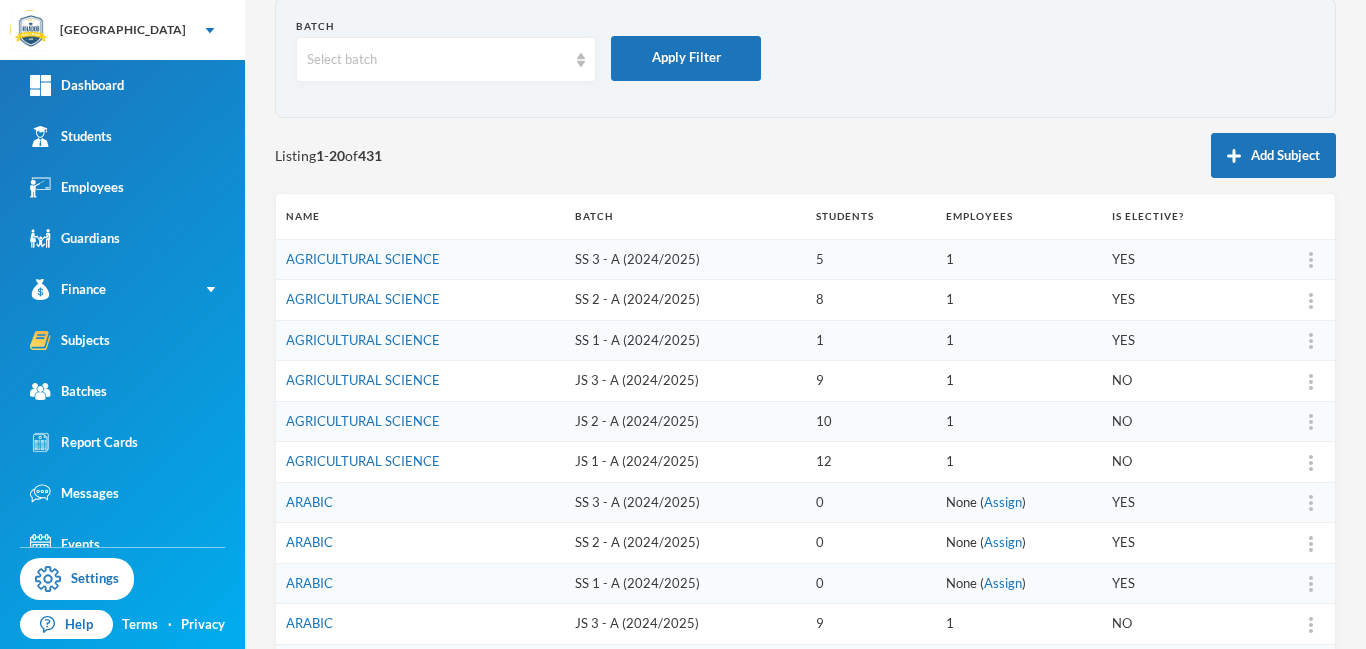 scroll, scrollTop: 160, scrollLeft: 0, axis: vertical 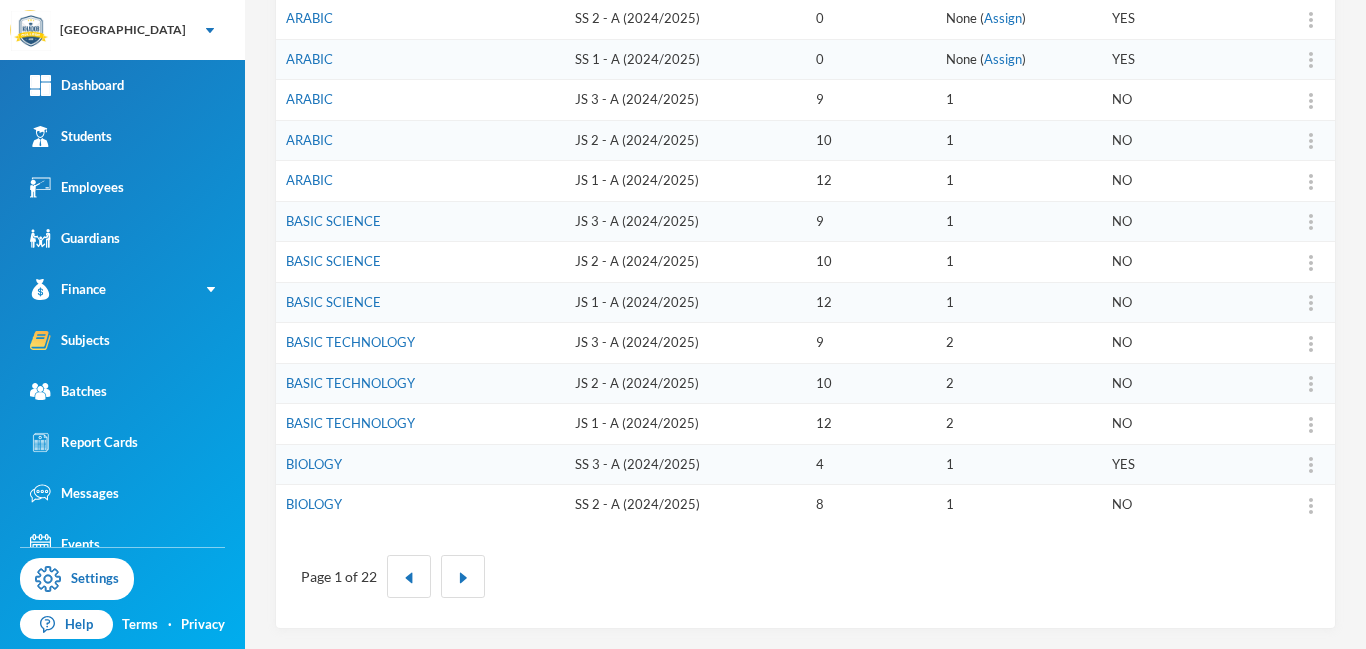 drag, startPoint x: 1365, startPoint y: 191, endPoint x: 1336, endPoint y: 469, distance: 279.50848 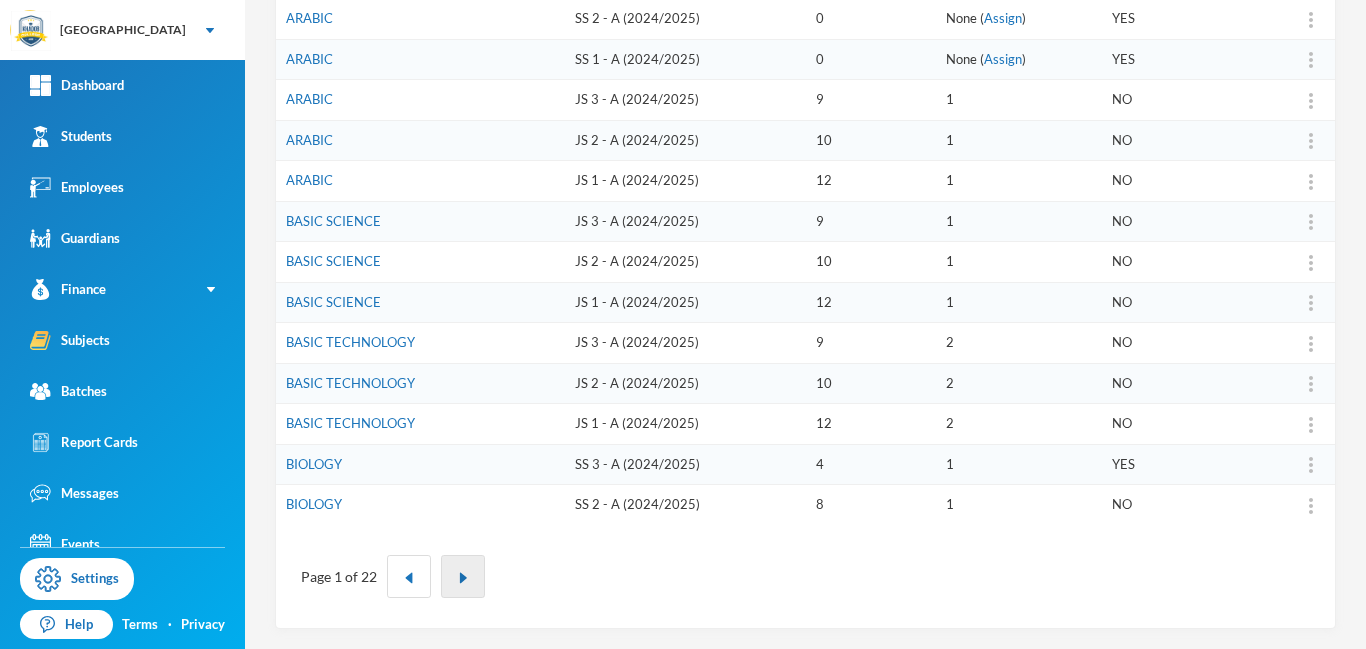 click at bounding box center (463, 578) 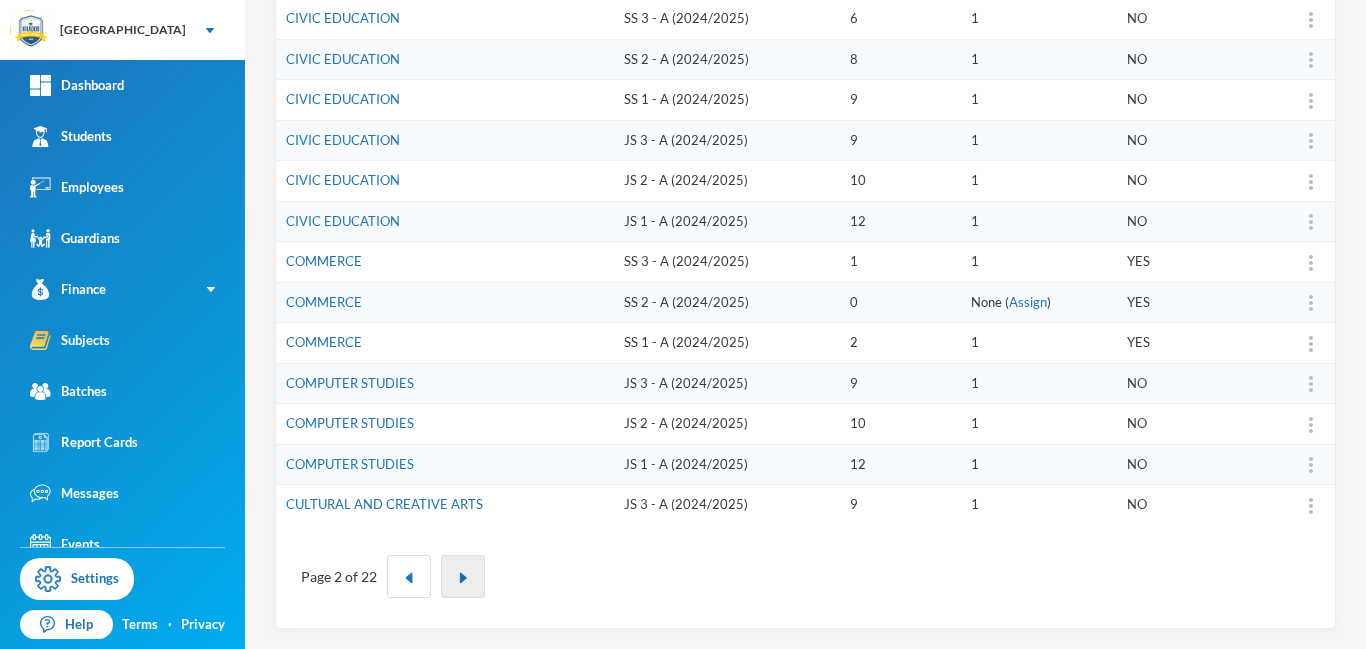 click at bounding box center (463, 578) 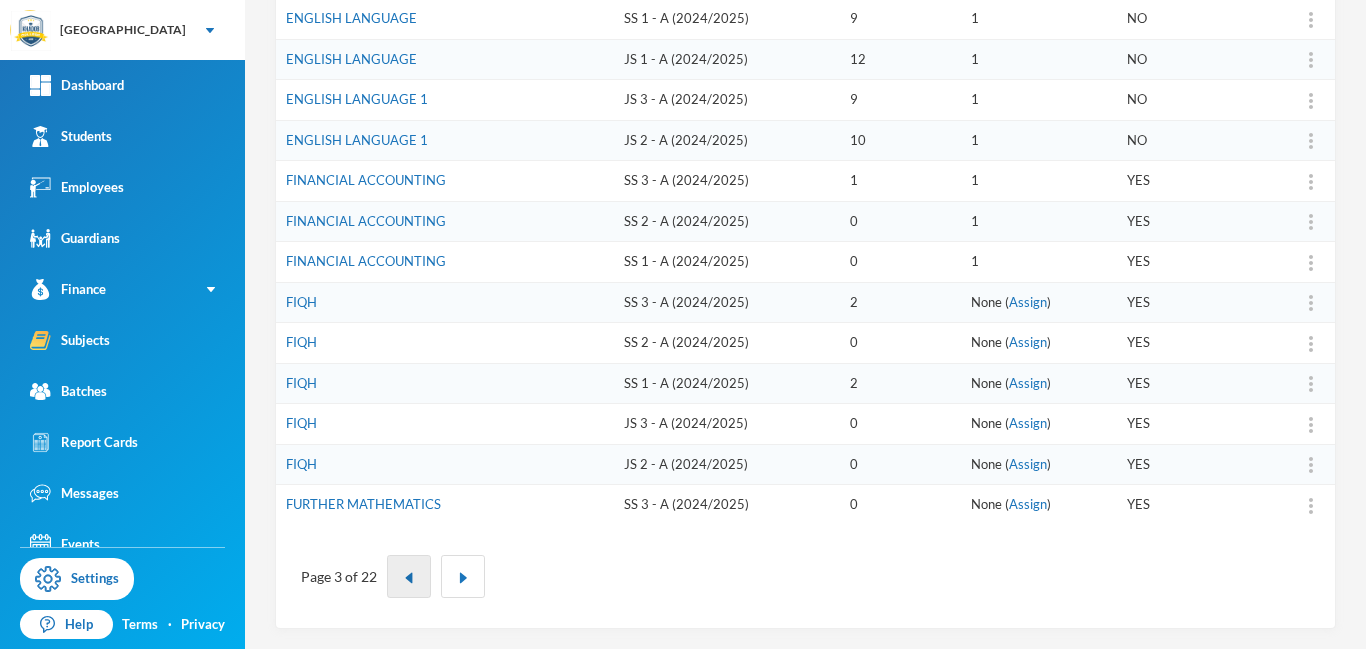 click at bounding box center (409, 578) 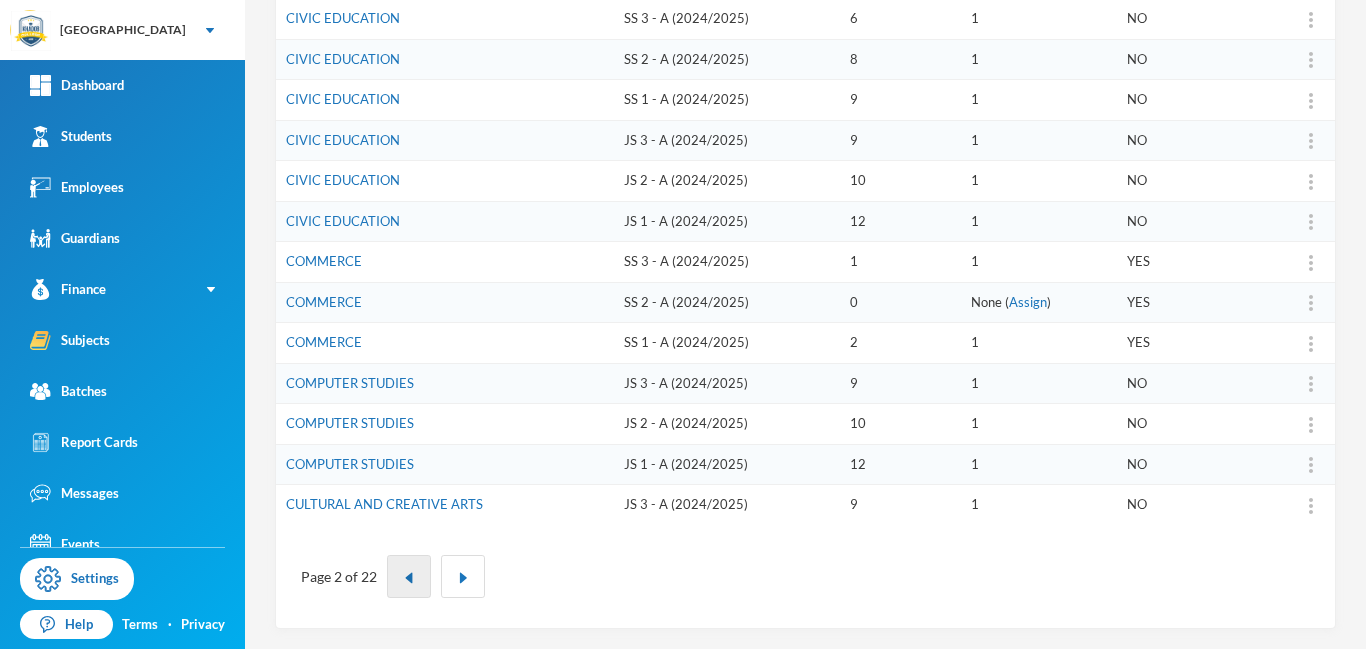 click at bounding box center (409, 578) 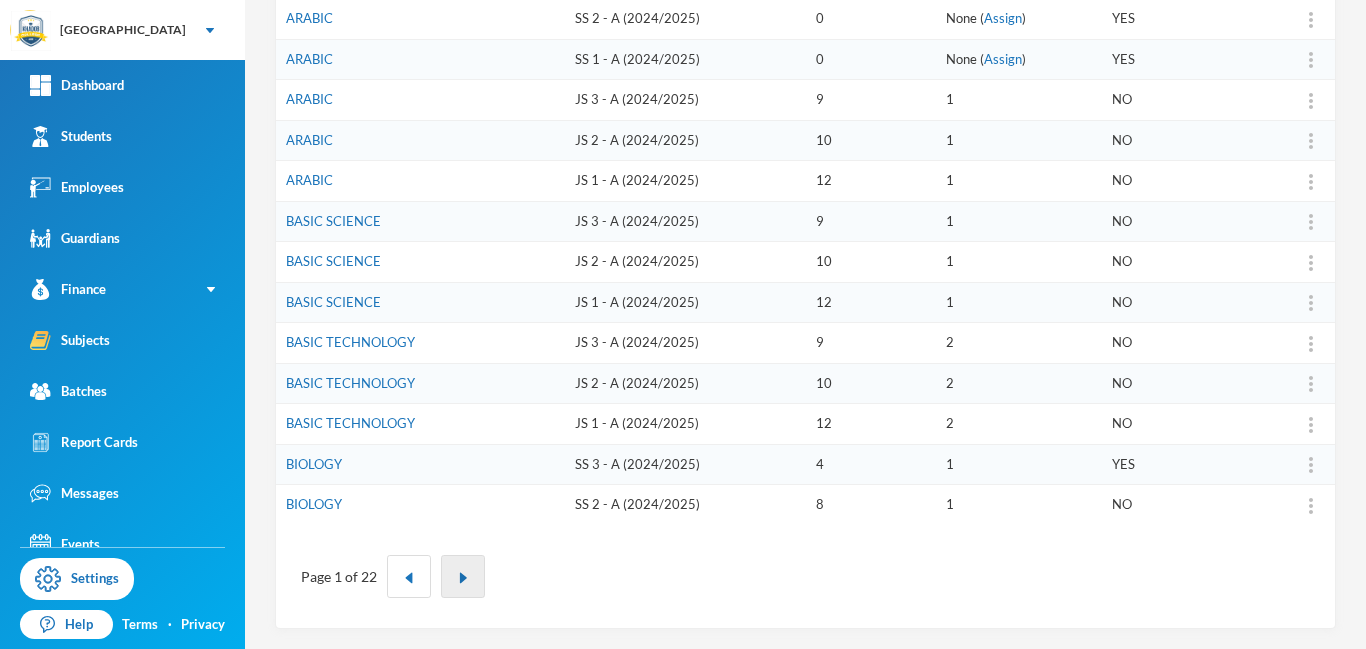 click at bounding box center [463, 578] 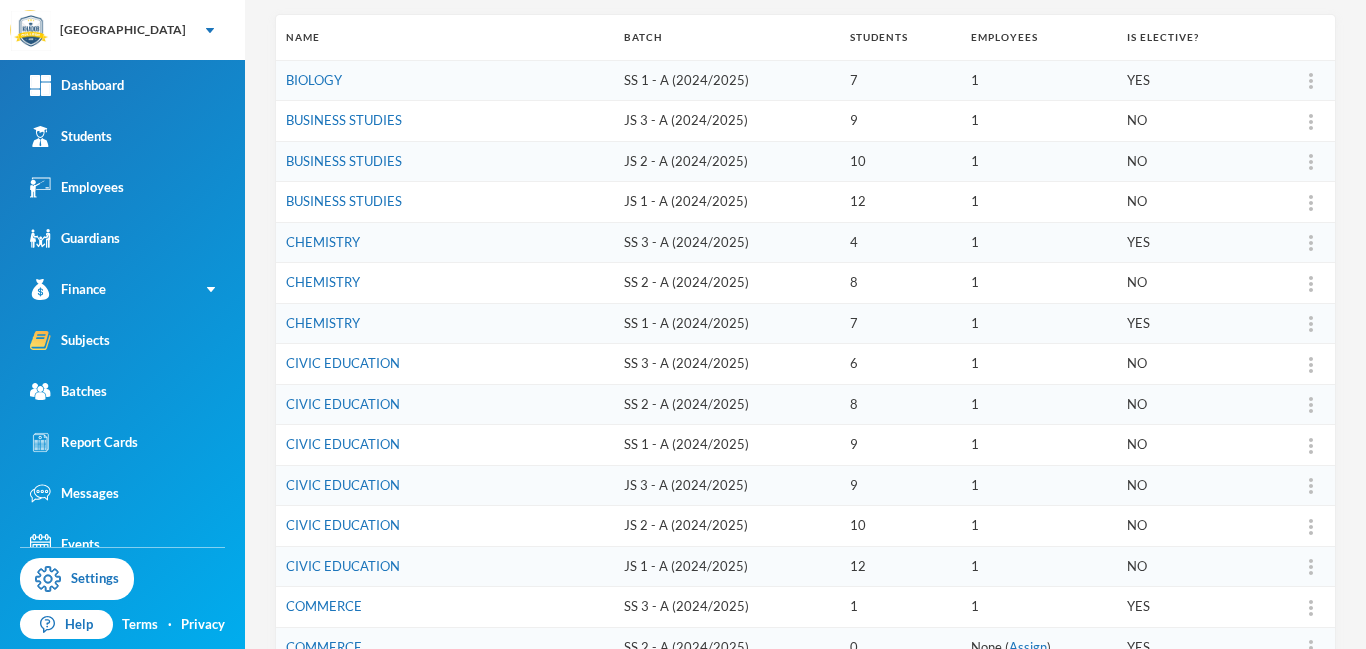 scroll, scrollTop: 231, scrollLeft: 0, axis: vertical 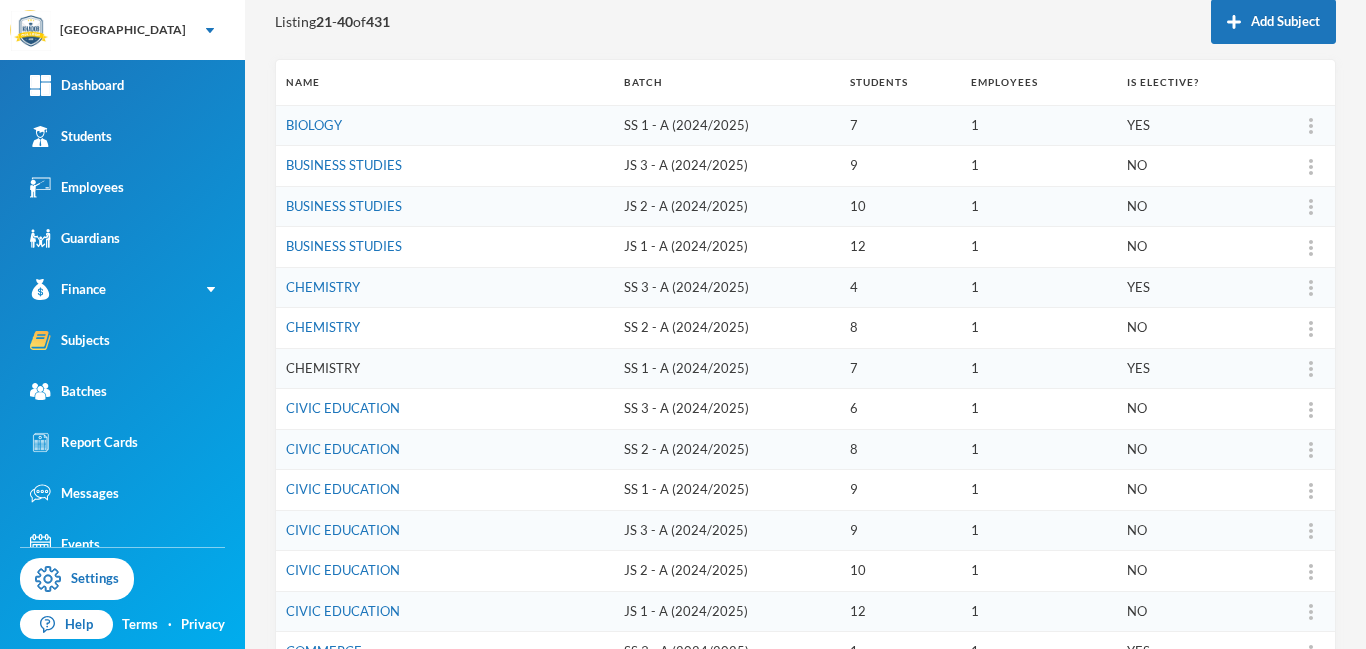 click on "CHEMISTRY" at bounding box center (323, 368) 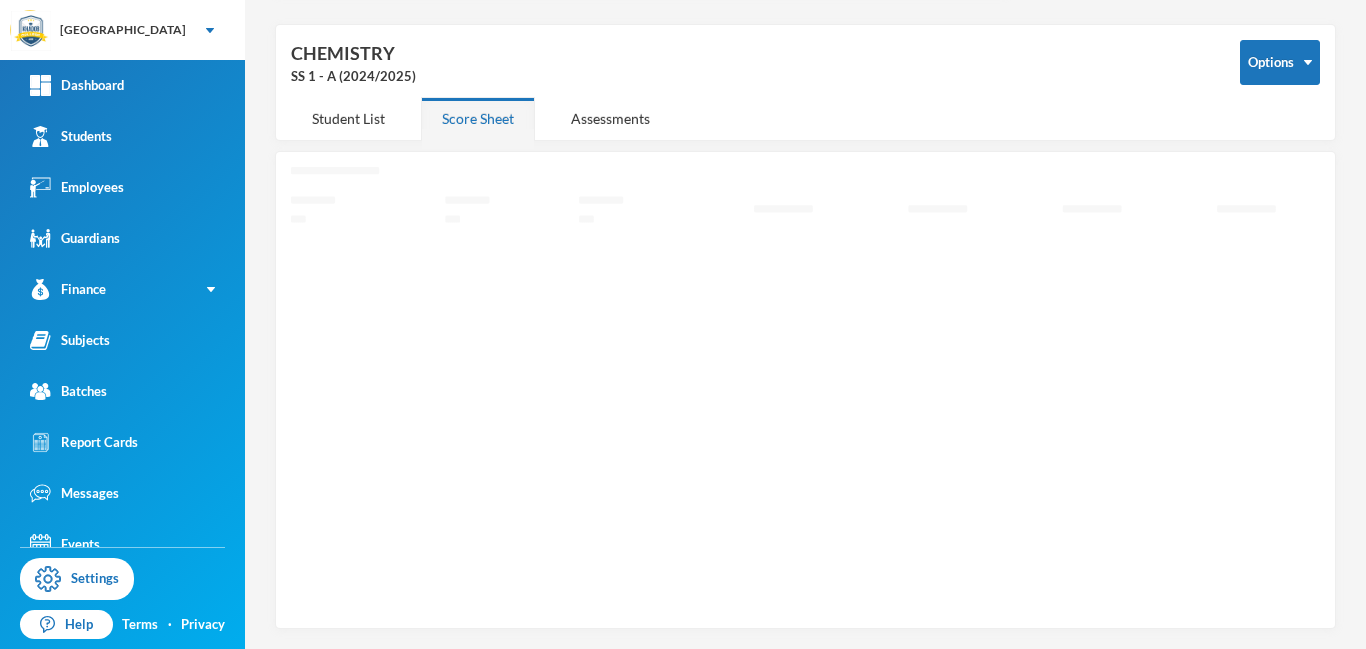 scroll, scrollTop: 71, scrollLeft: 0, axis: vertical 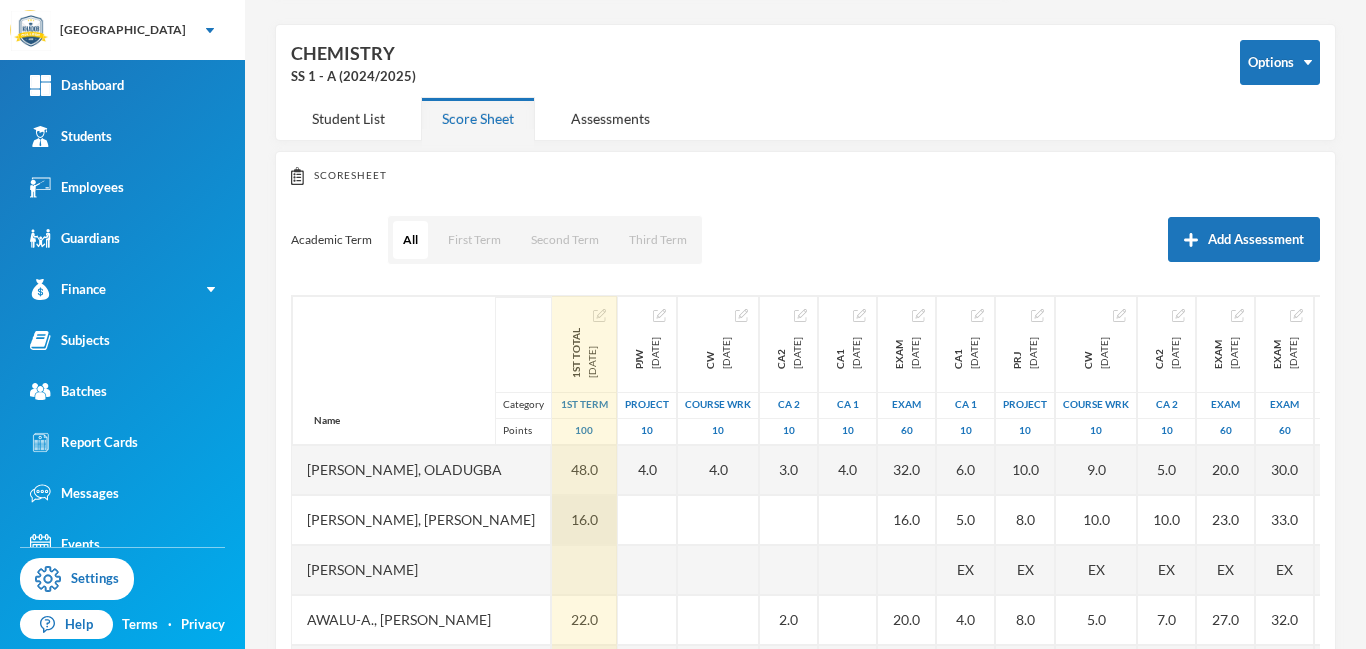 click on "16.0" at bounding box center (584, 520) 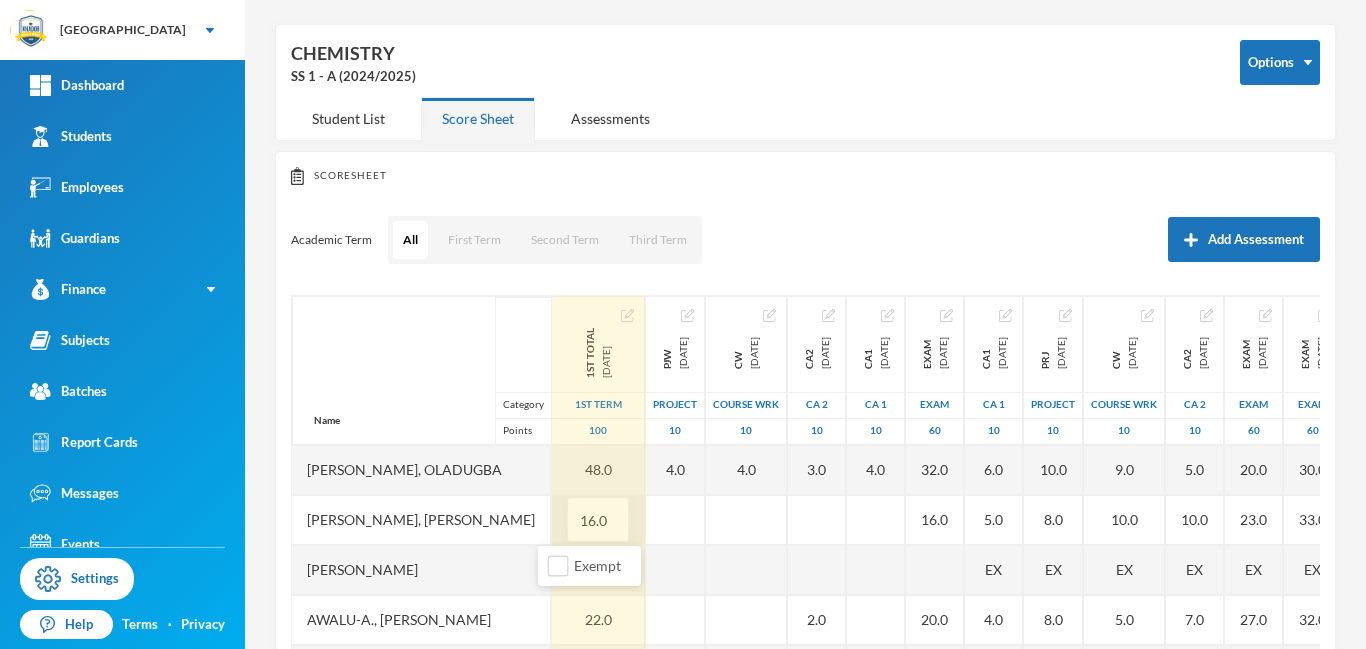 click on "16.0" at bounding box center [598, 520] 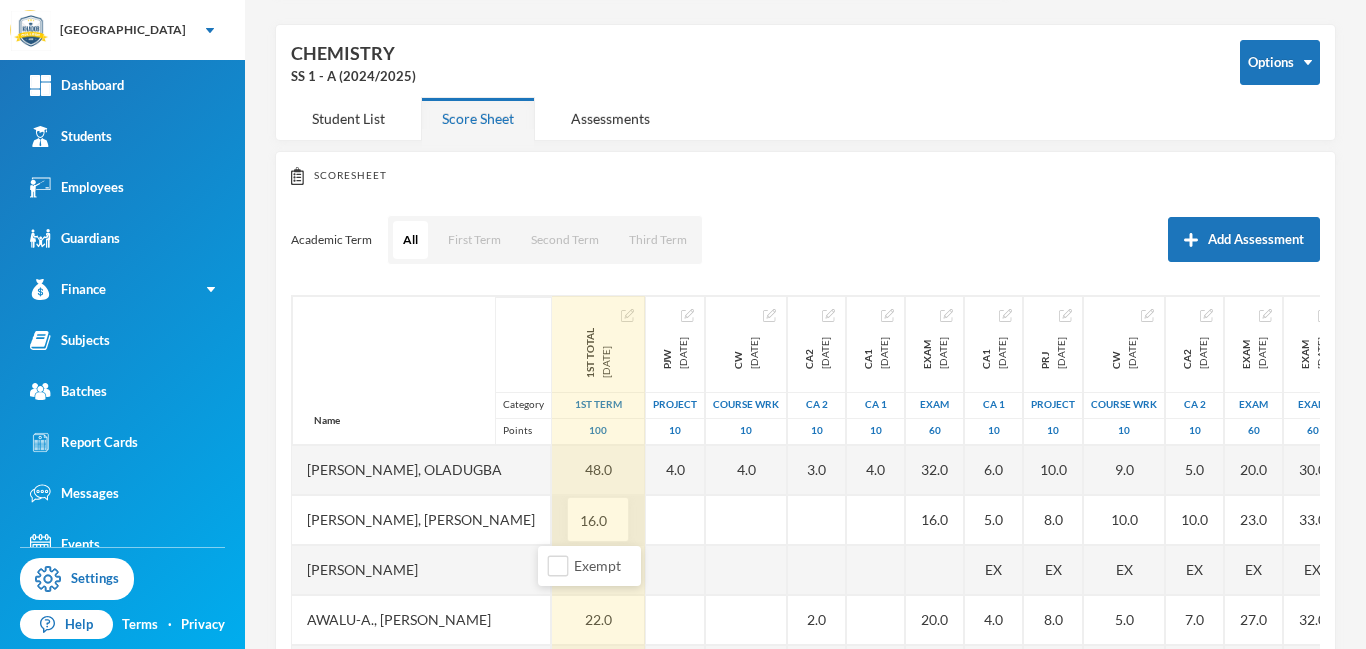 type 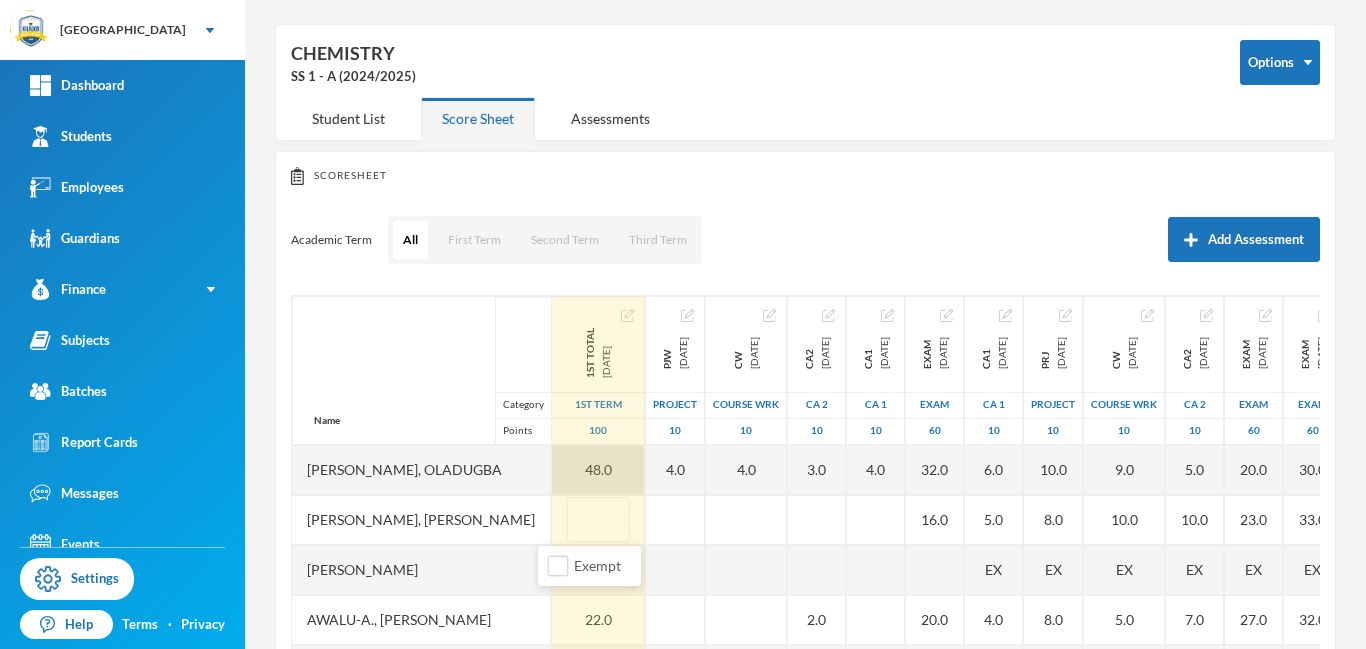 click on "48.0" at bounding box center (598, 470) 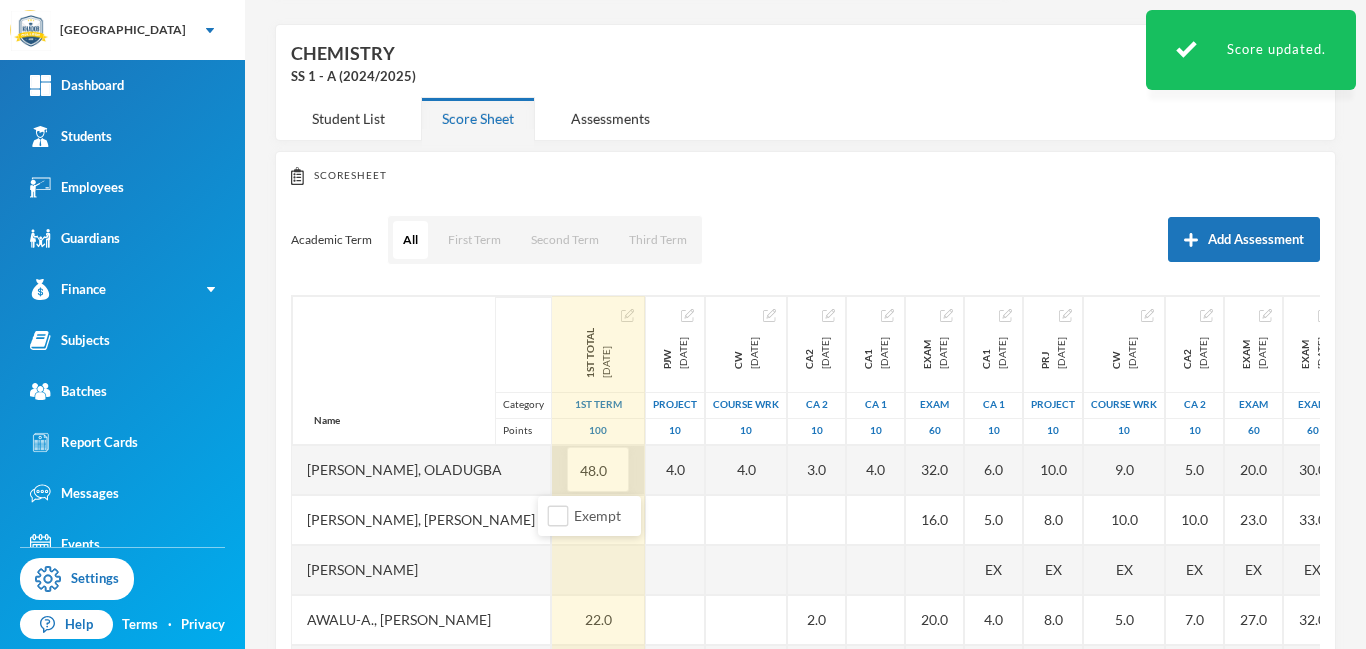 type 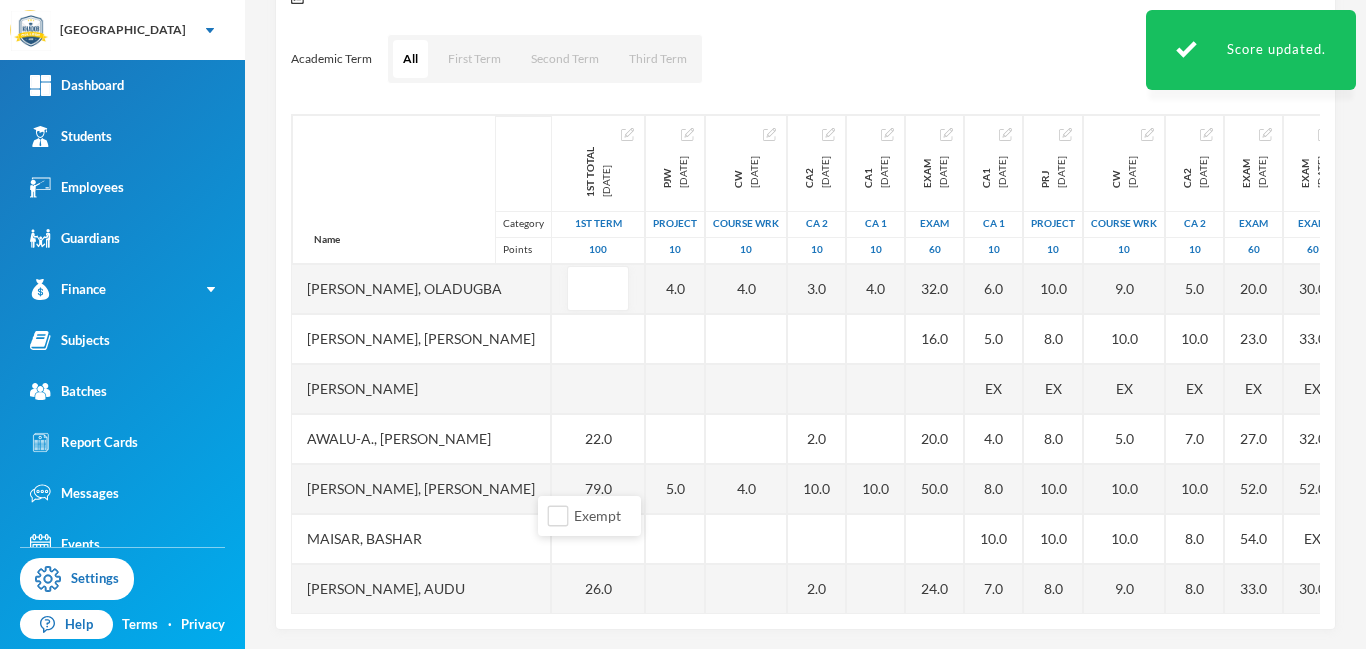 scroll, scrollTop: 255, scrollLeft: 0, axis: vertical 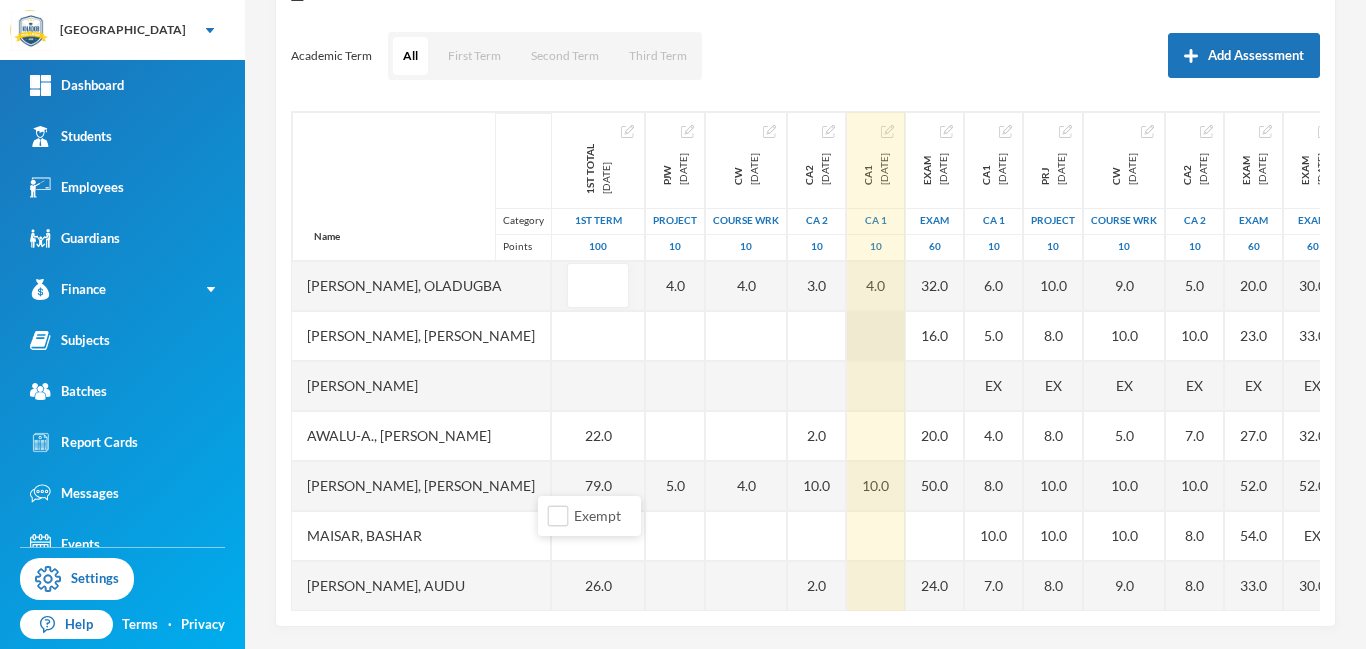 click at bounding box center [876, 336] 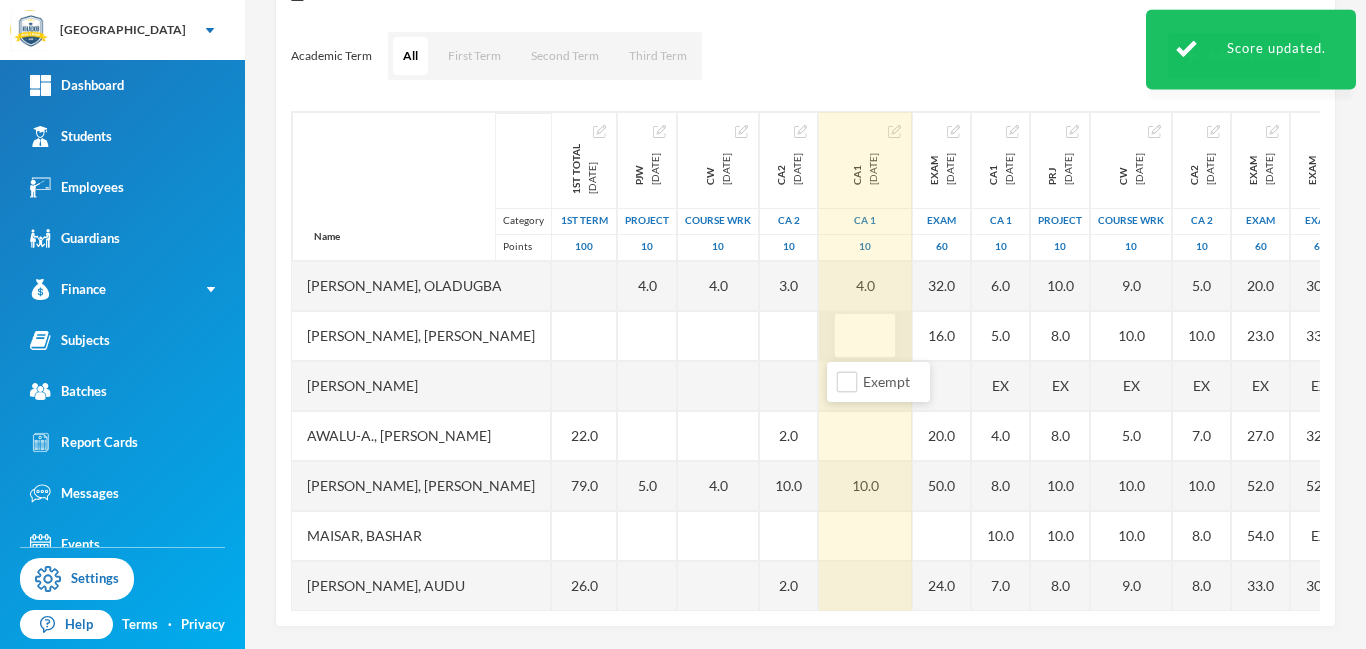 type on "7" 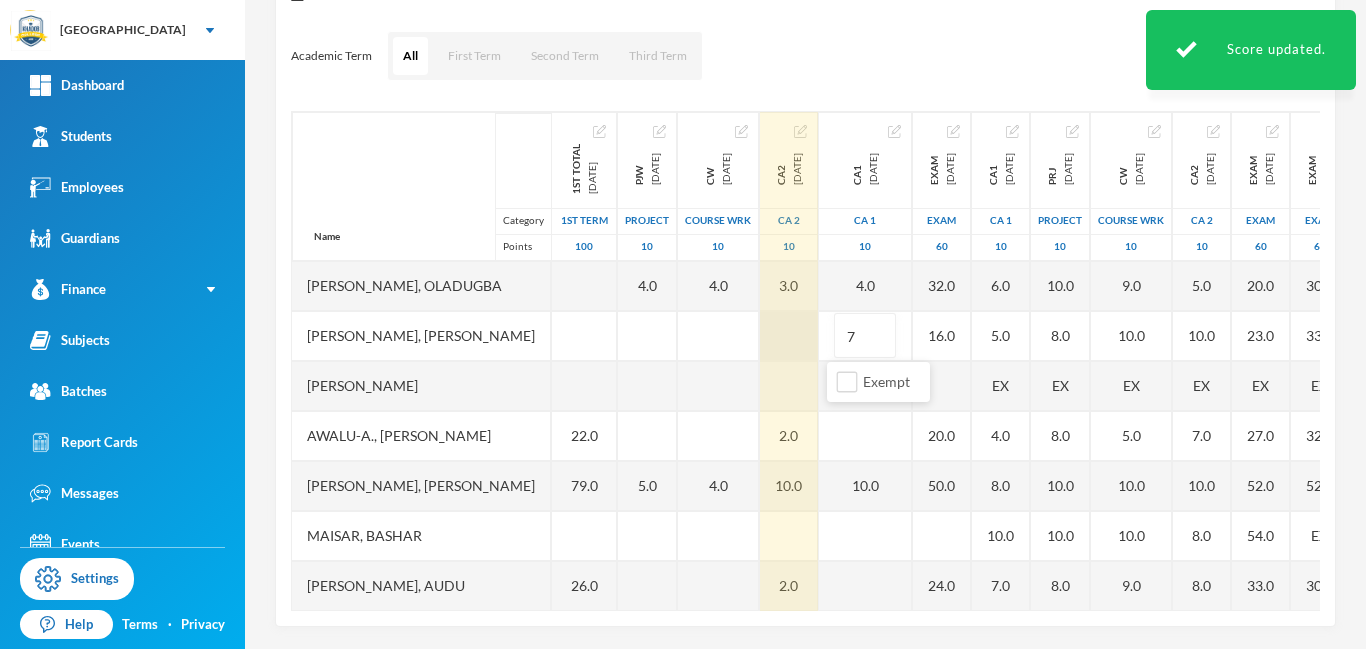 click at bounding box center (789, 336) 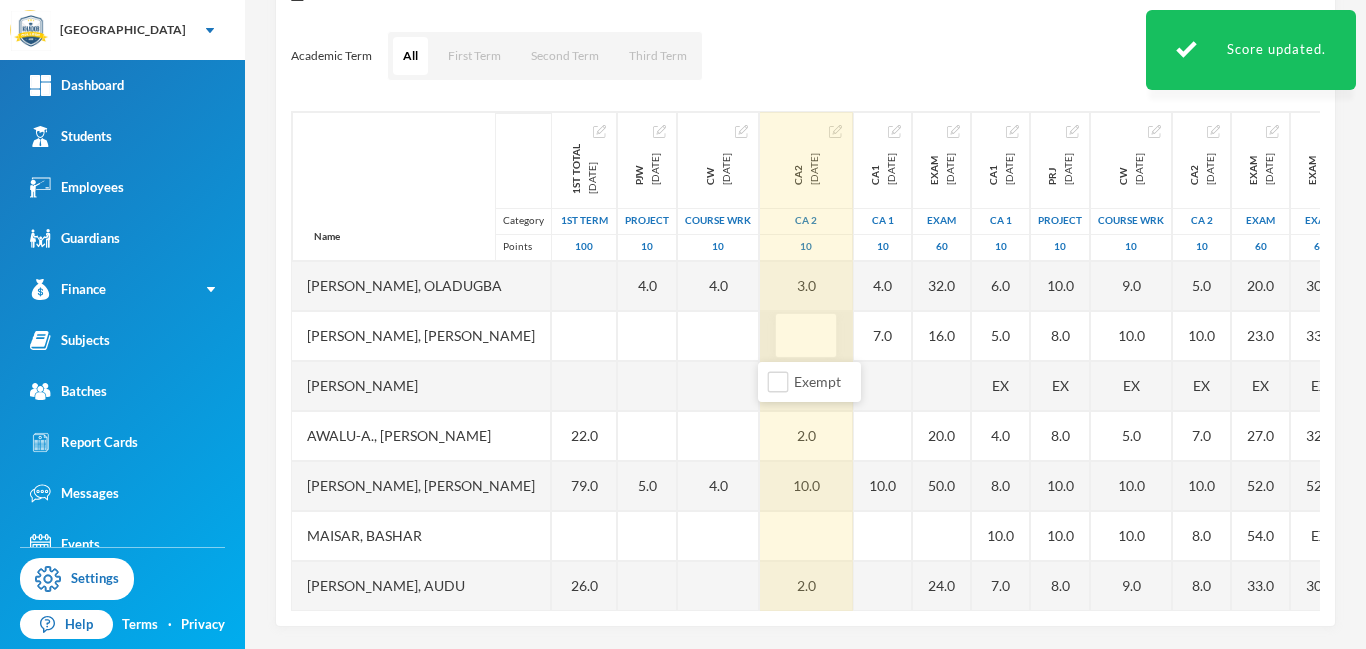 type on "5" 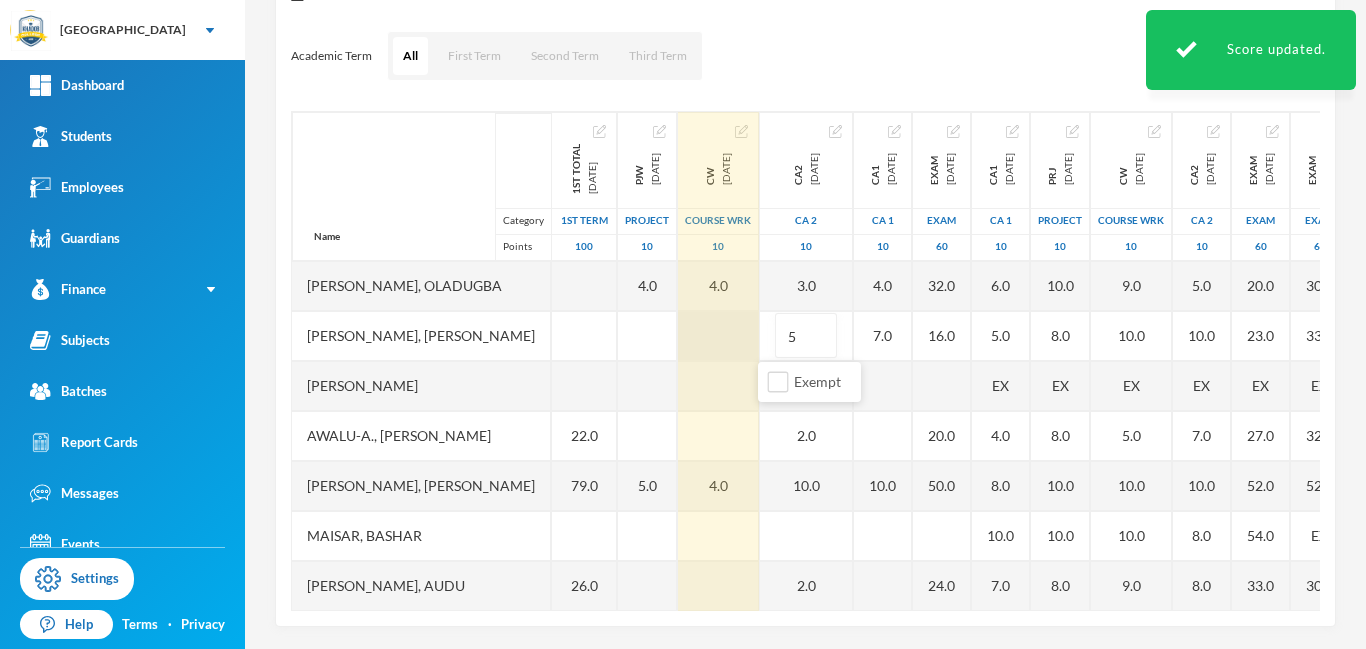 click at bounding box center (718, 336) 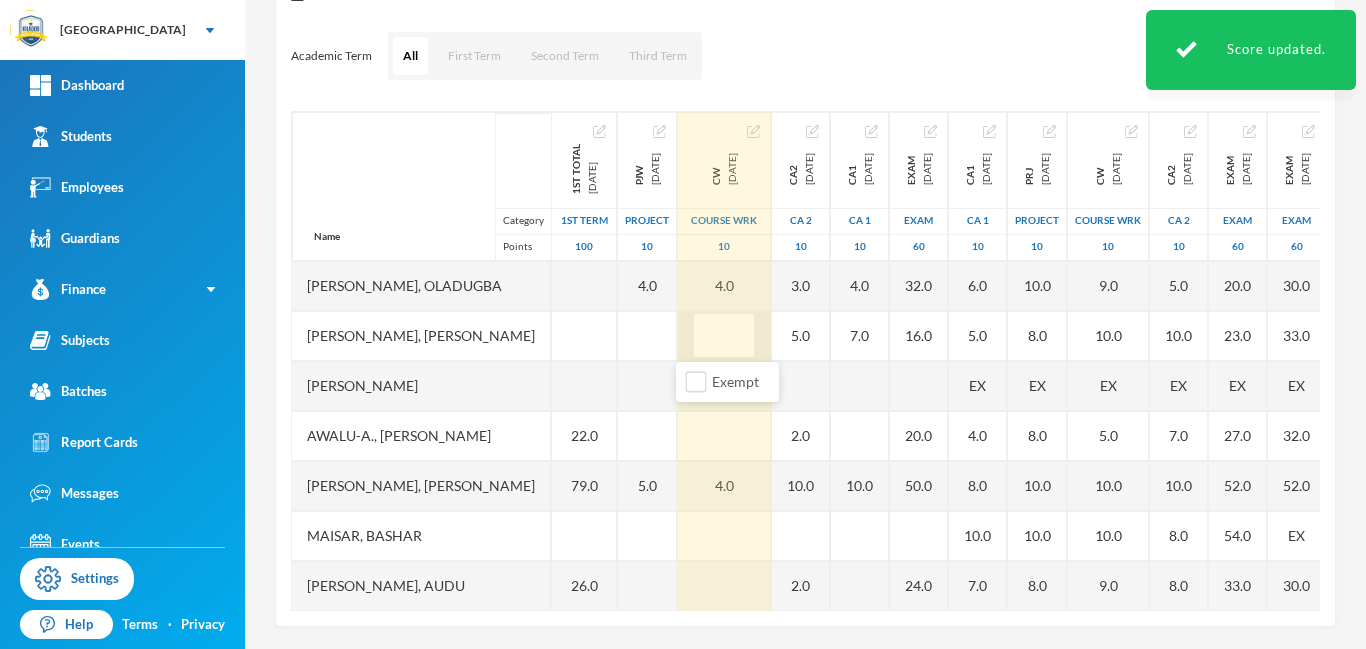 type on "6" 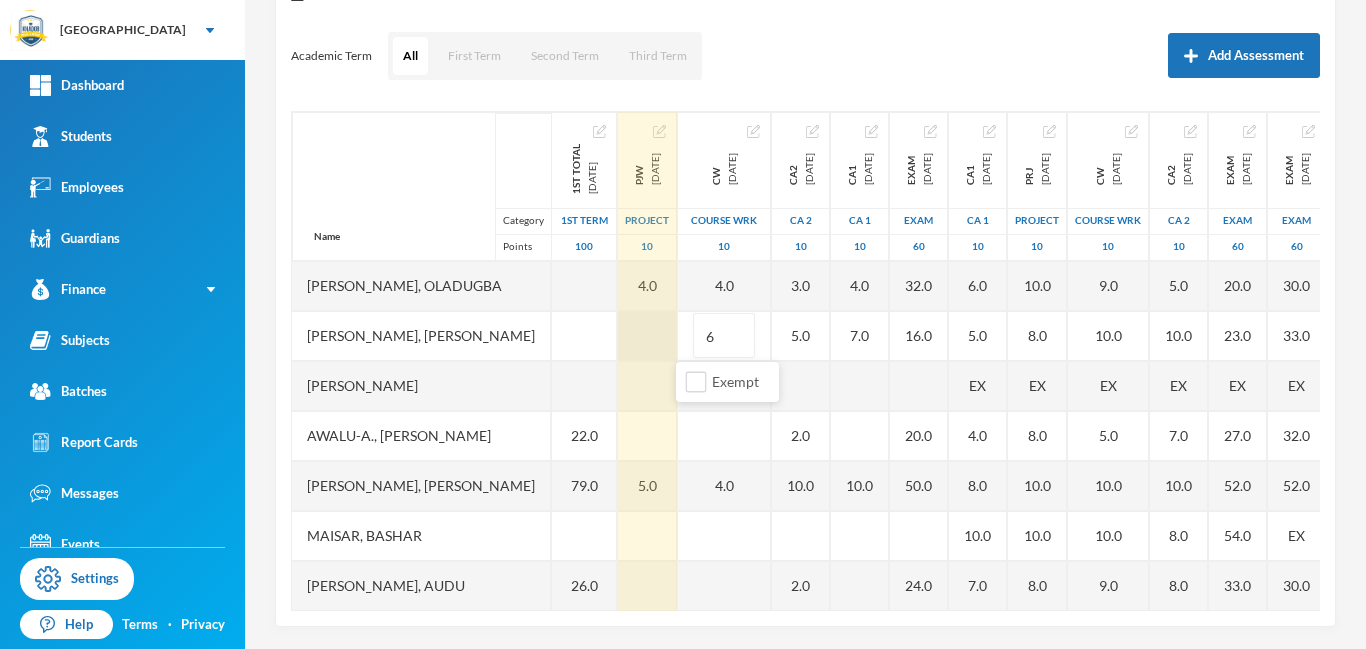 click at bounding box center [647, 336] 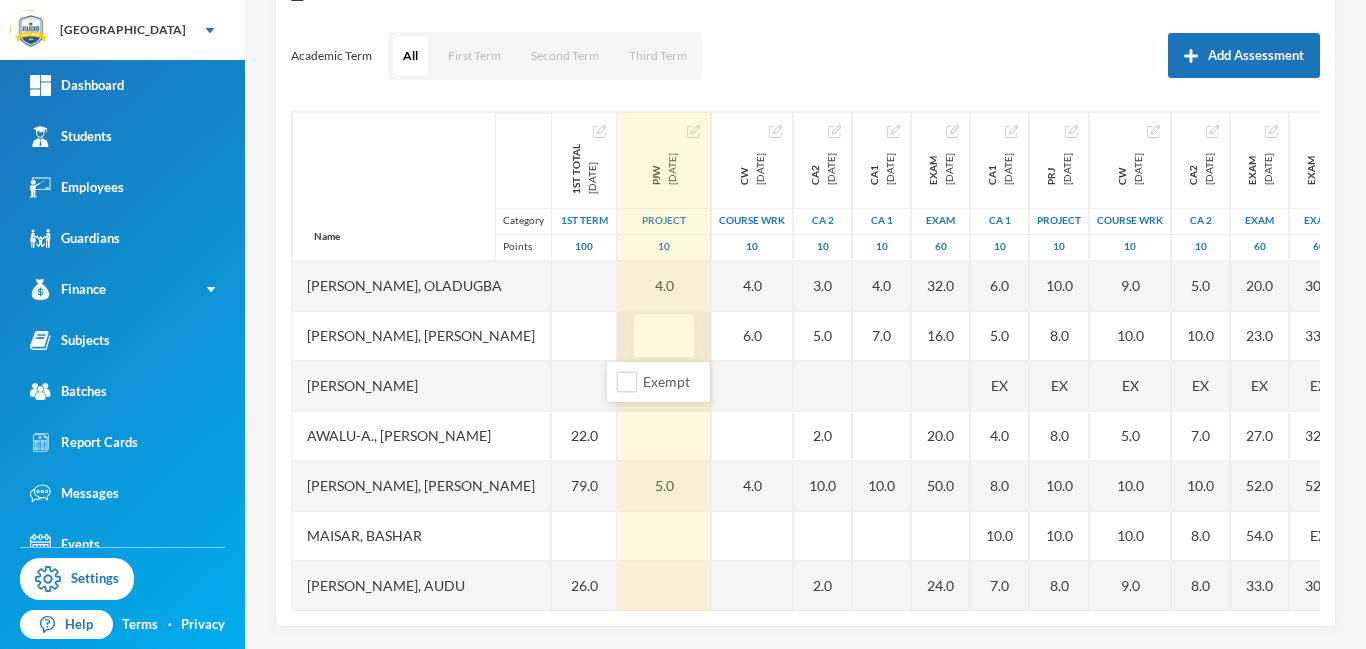 type on "6" 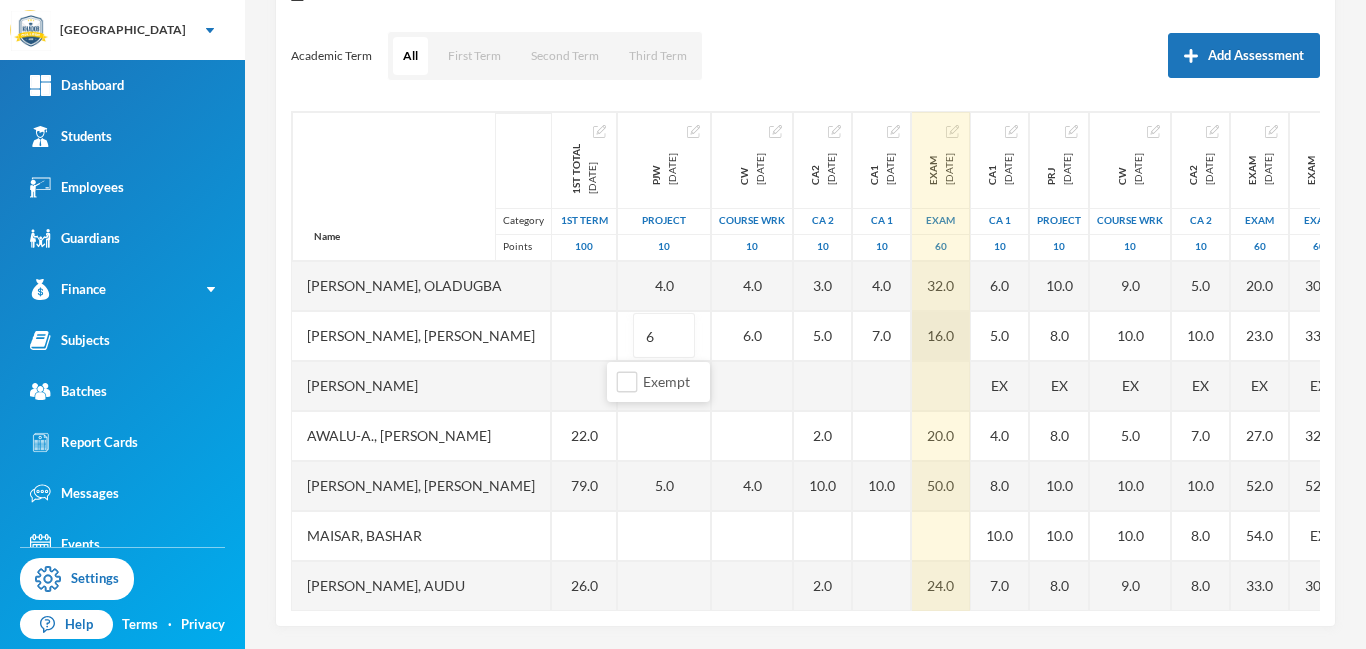 click on "16.0" at bounding box center (941, 336) 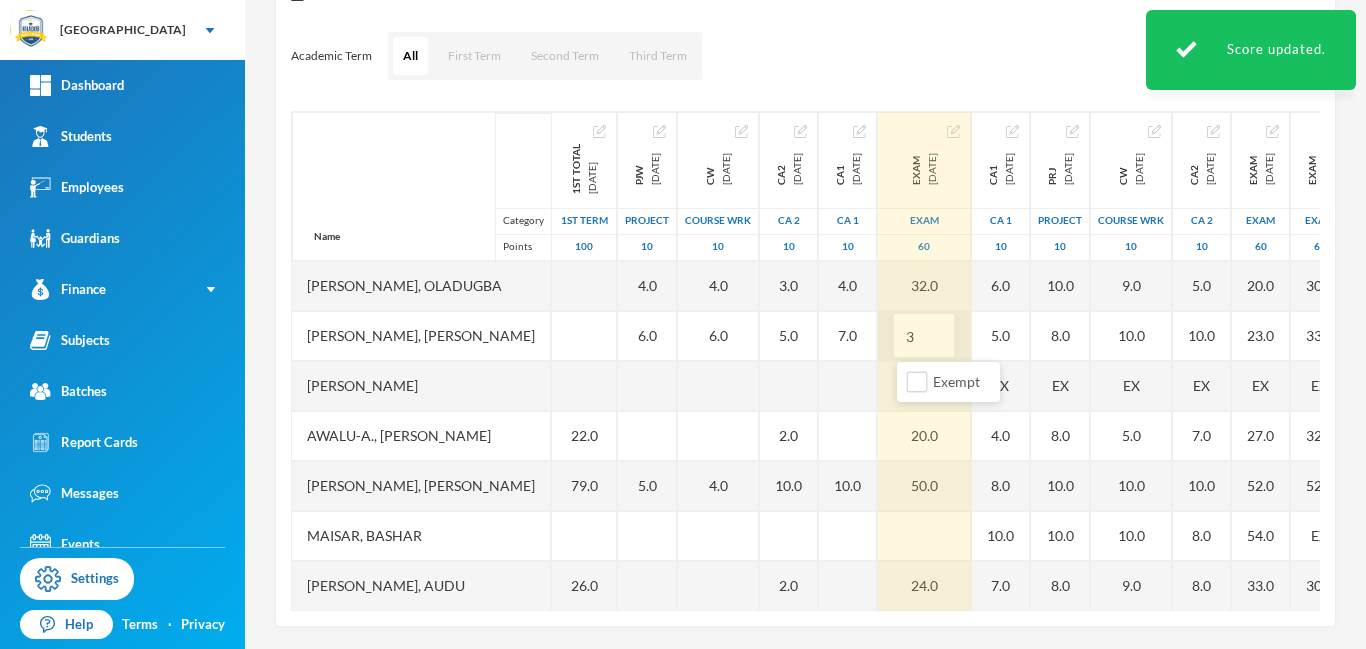 type on "35" 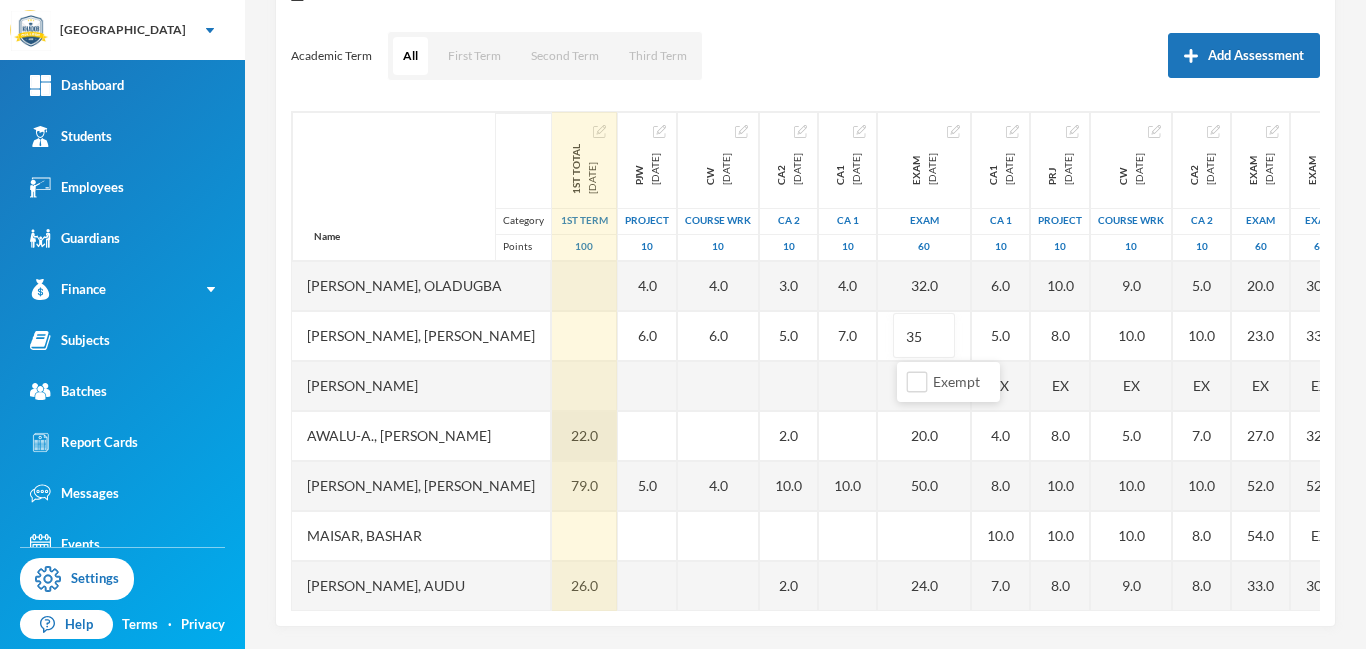 click on "22.0" at bounding box center [584, 436] 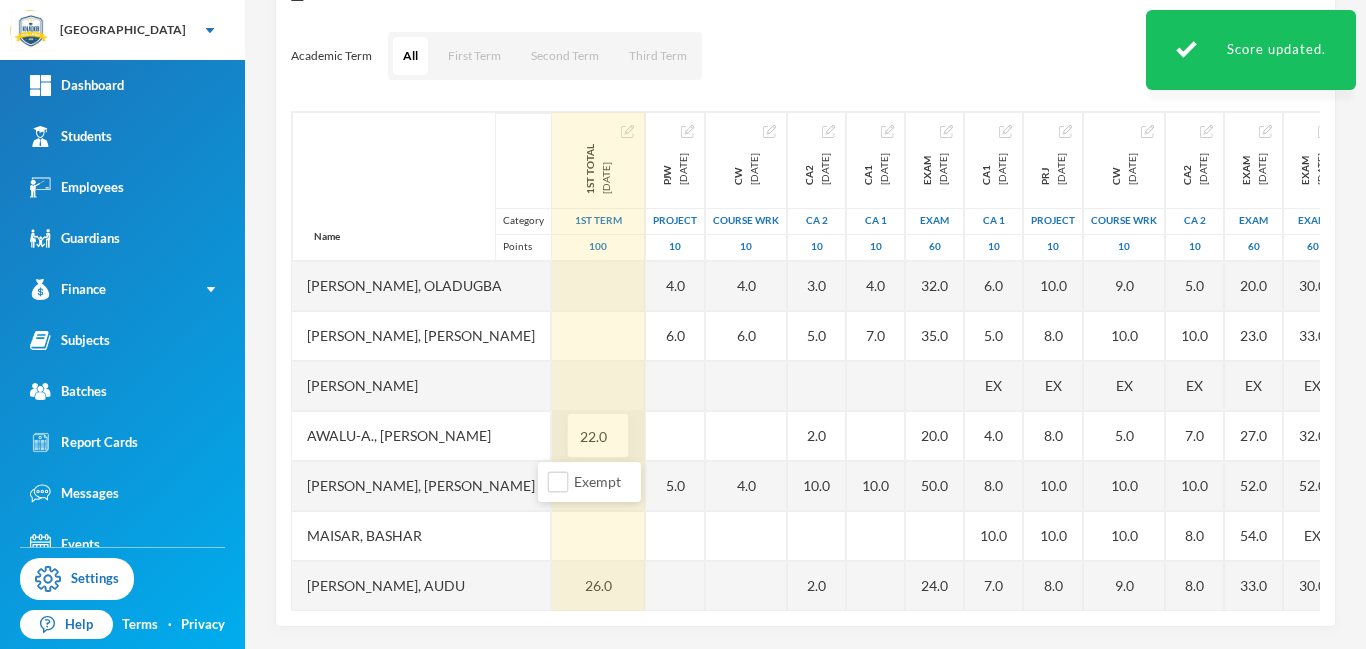 type 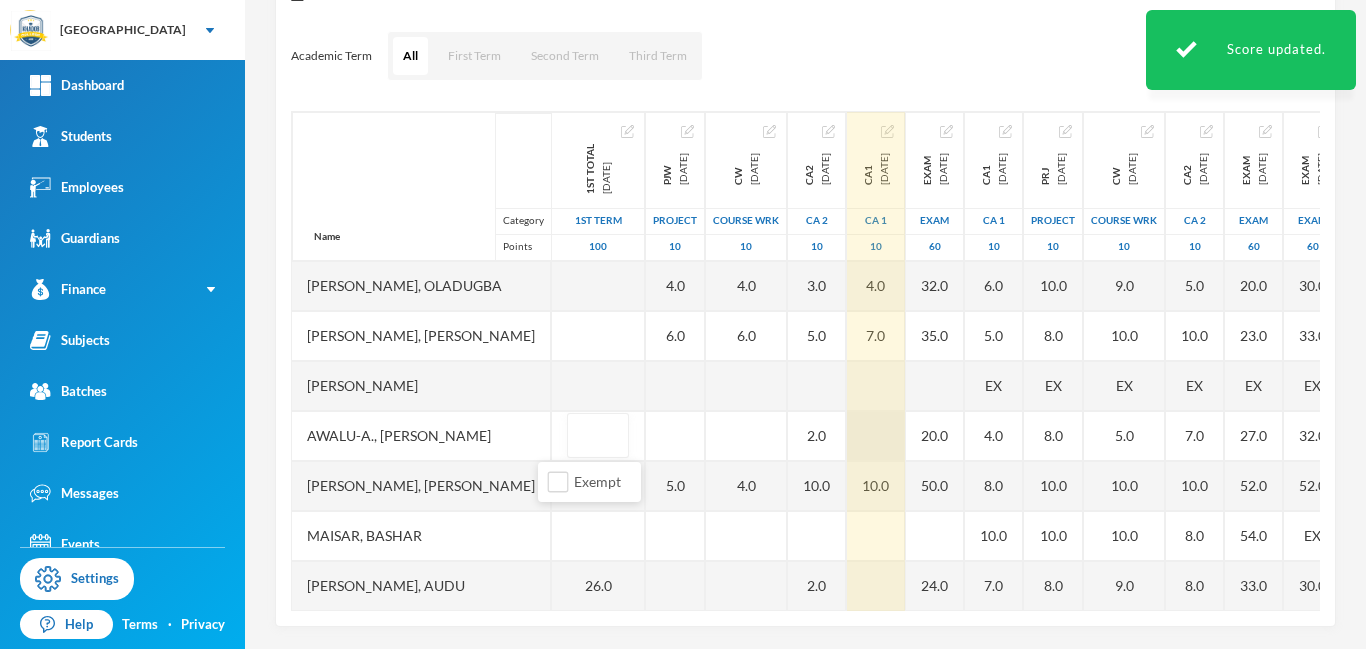 click at bounding box center [876, 436] 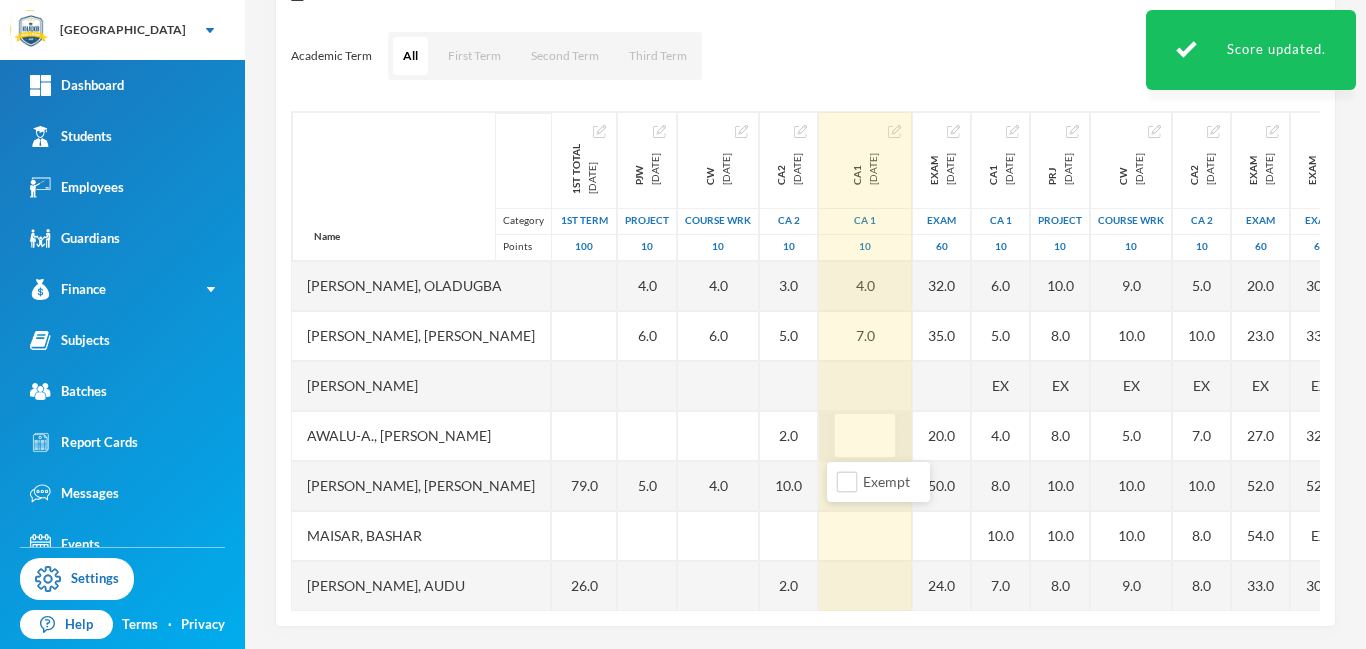 type on "6" 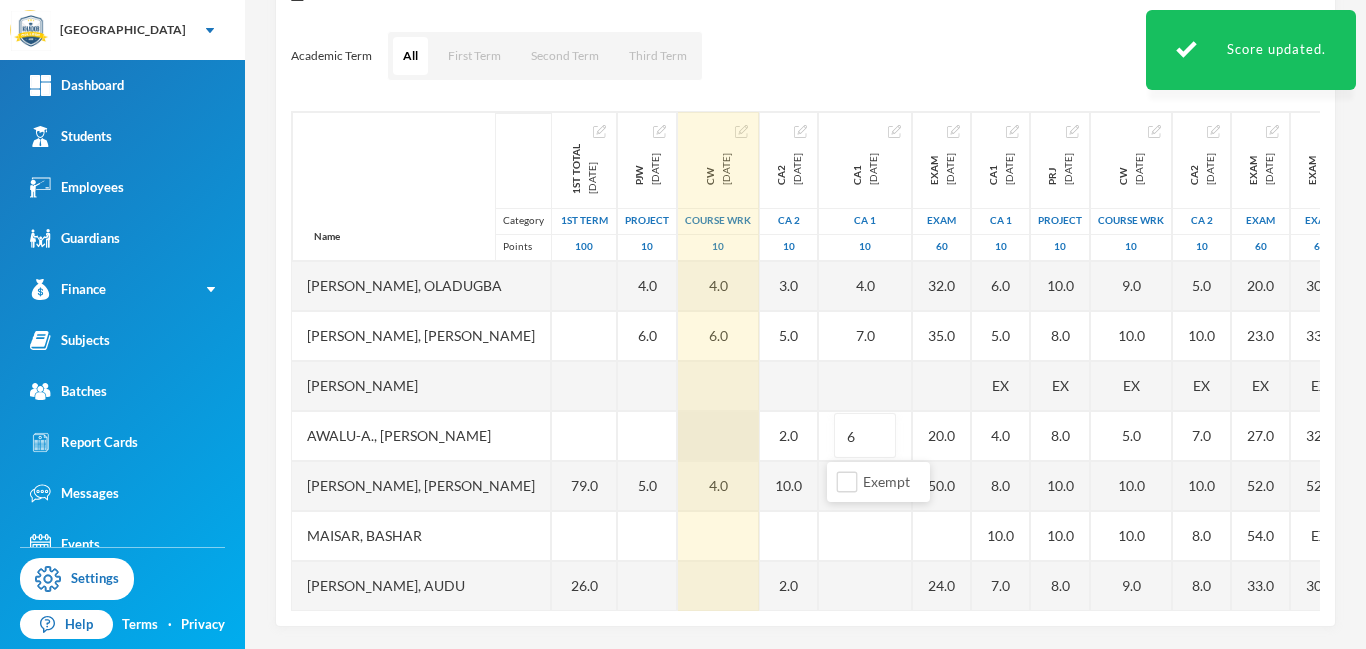 click at bounding box center (718, 436) 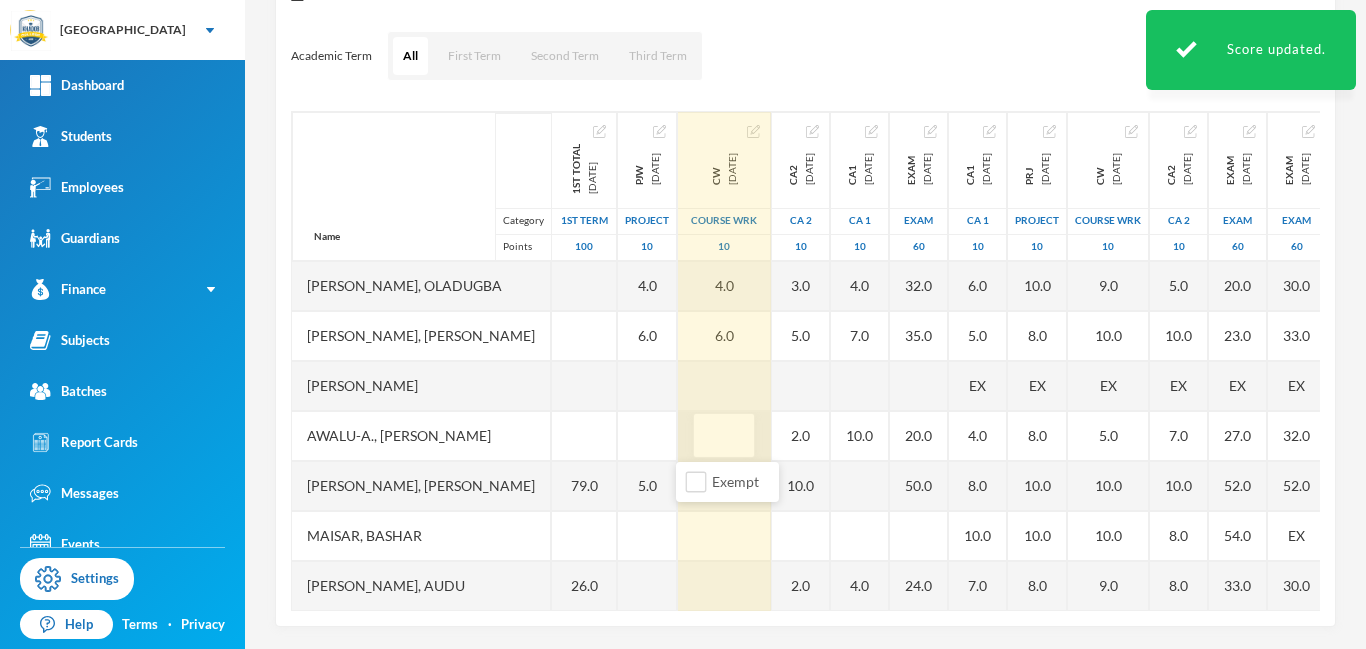 type on "5" 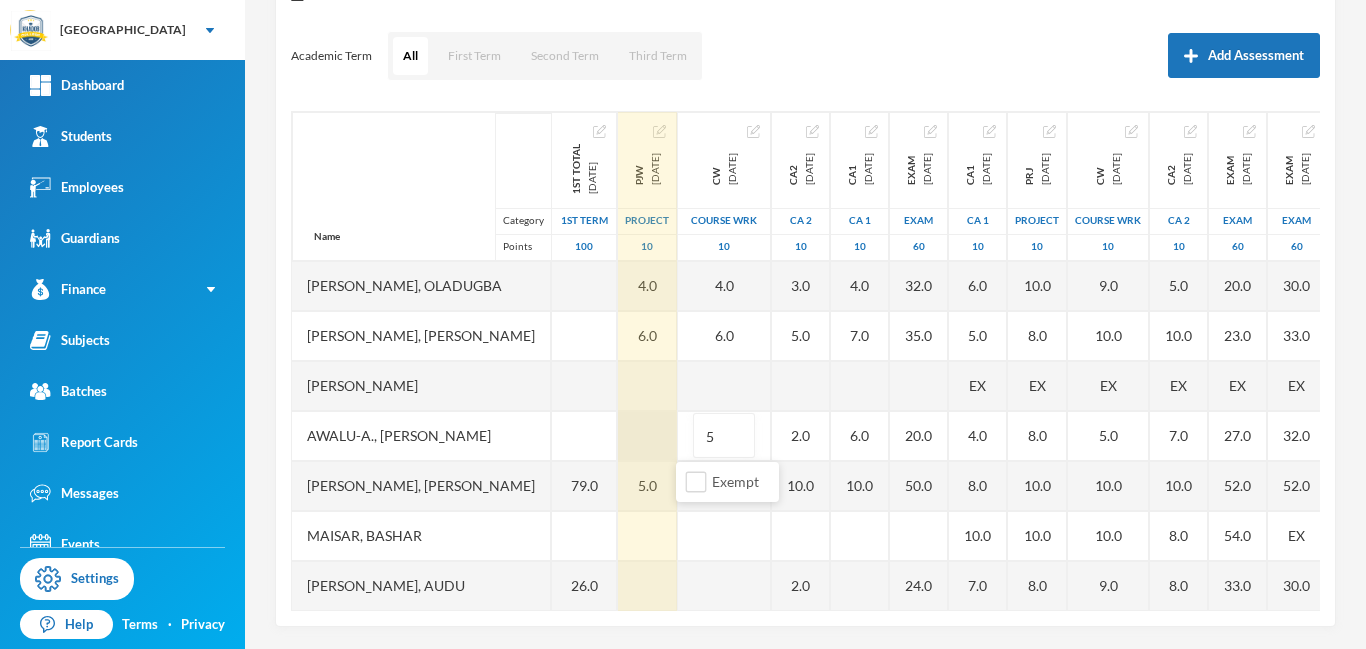 click at bounding box center [647, 436] 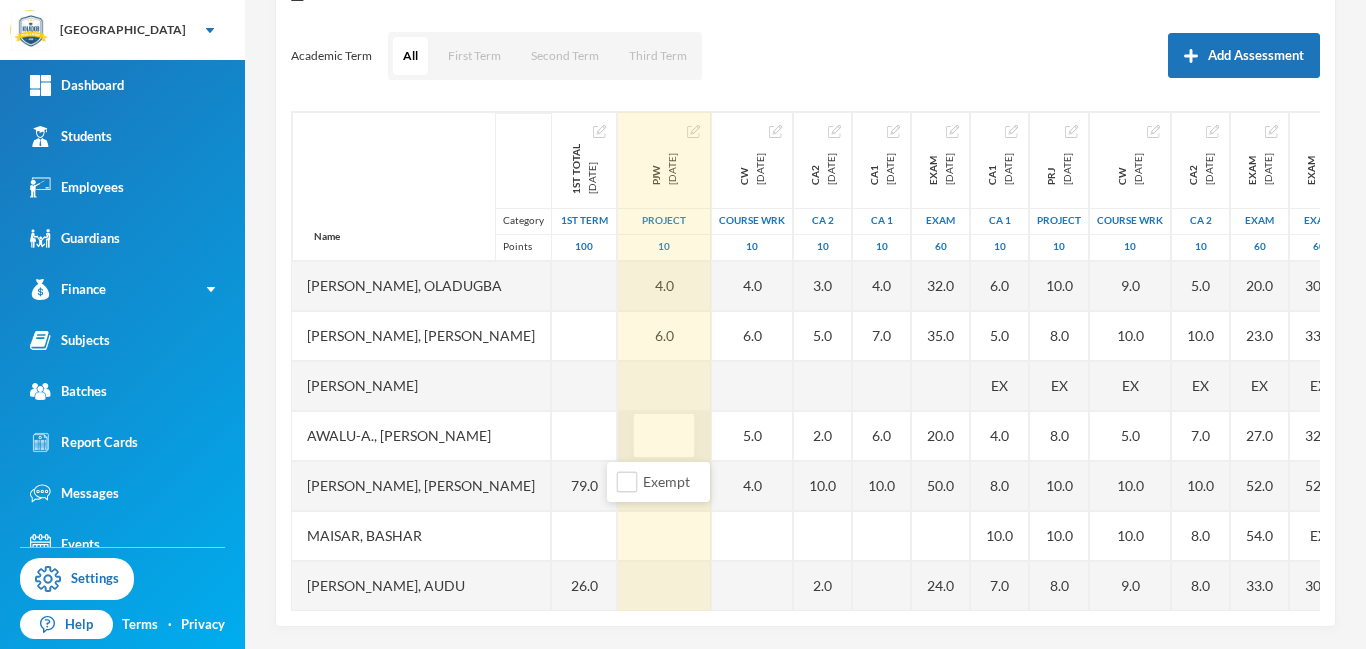type on "8" 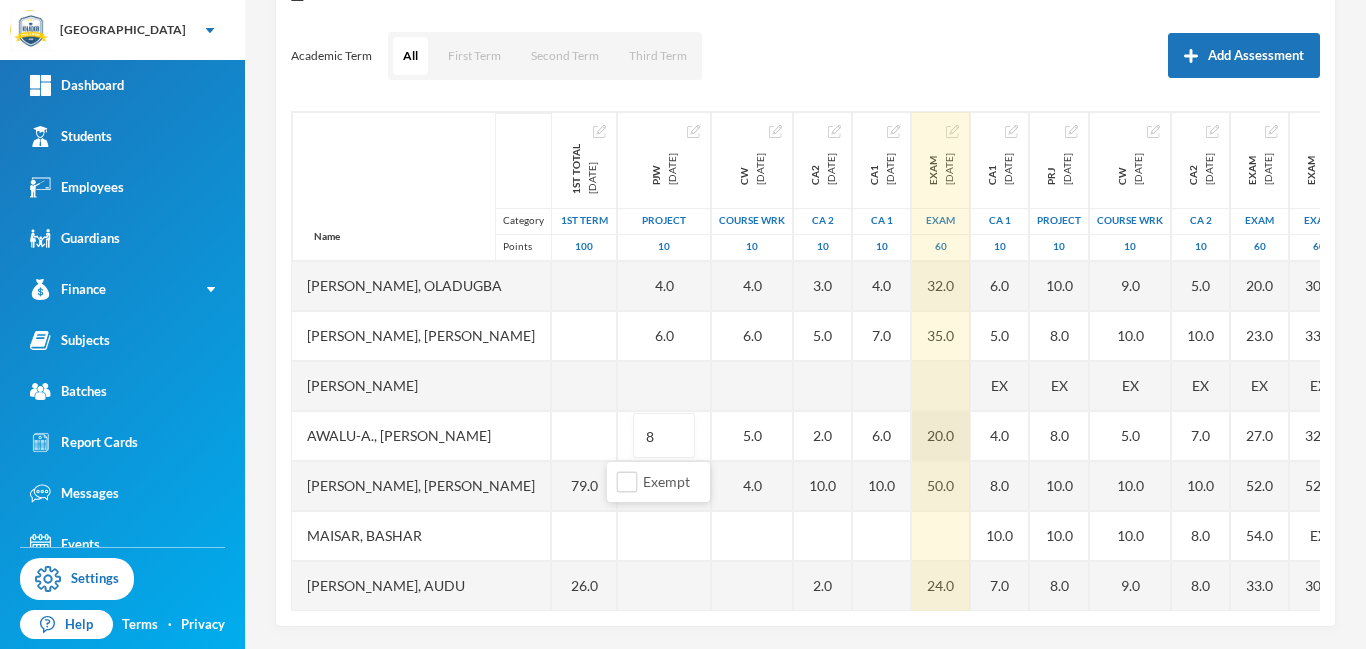 click on "20.0" at bounding box center (941, 436) 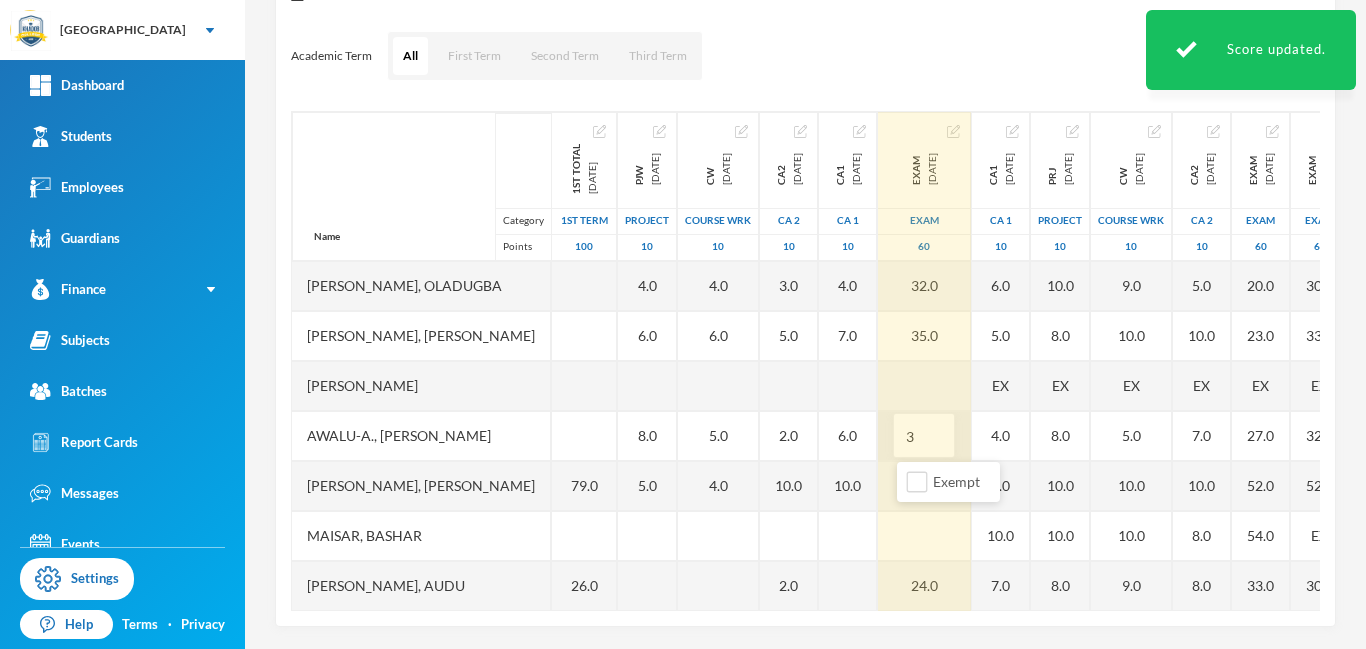 type on "30" 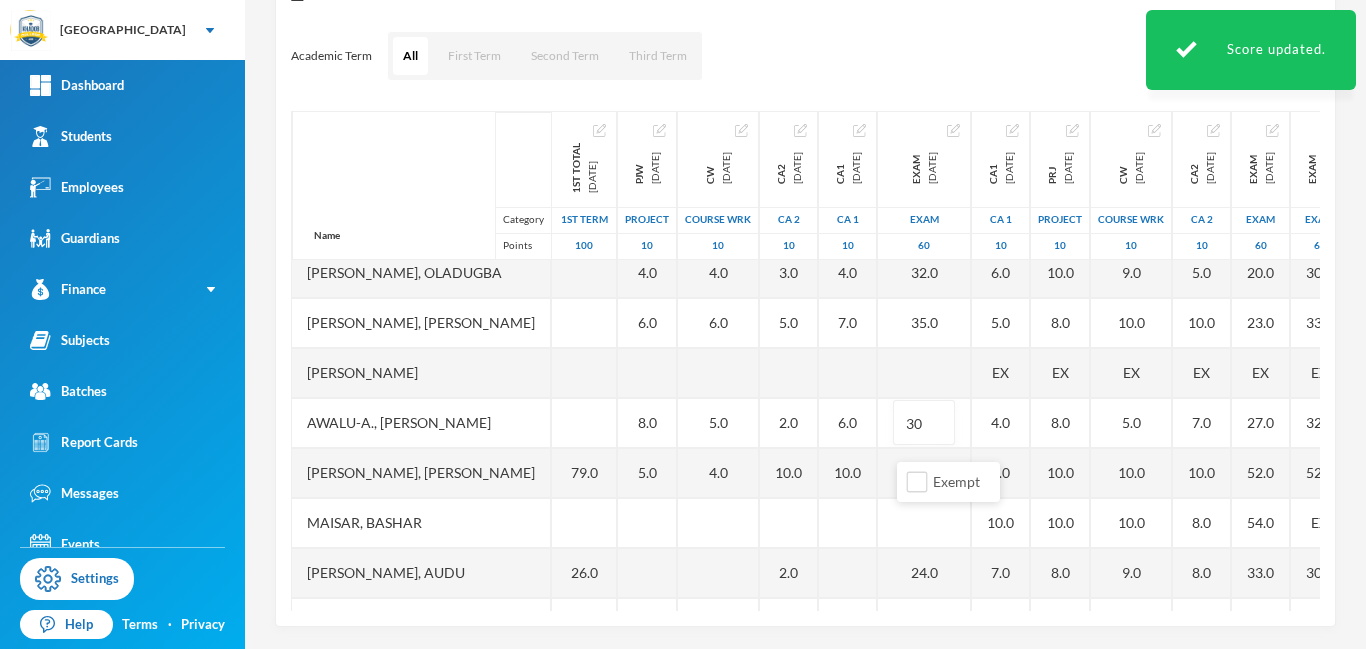 scroll, scrollTop: 14, scrollLeft: 0, axis: vertical 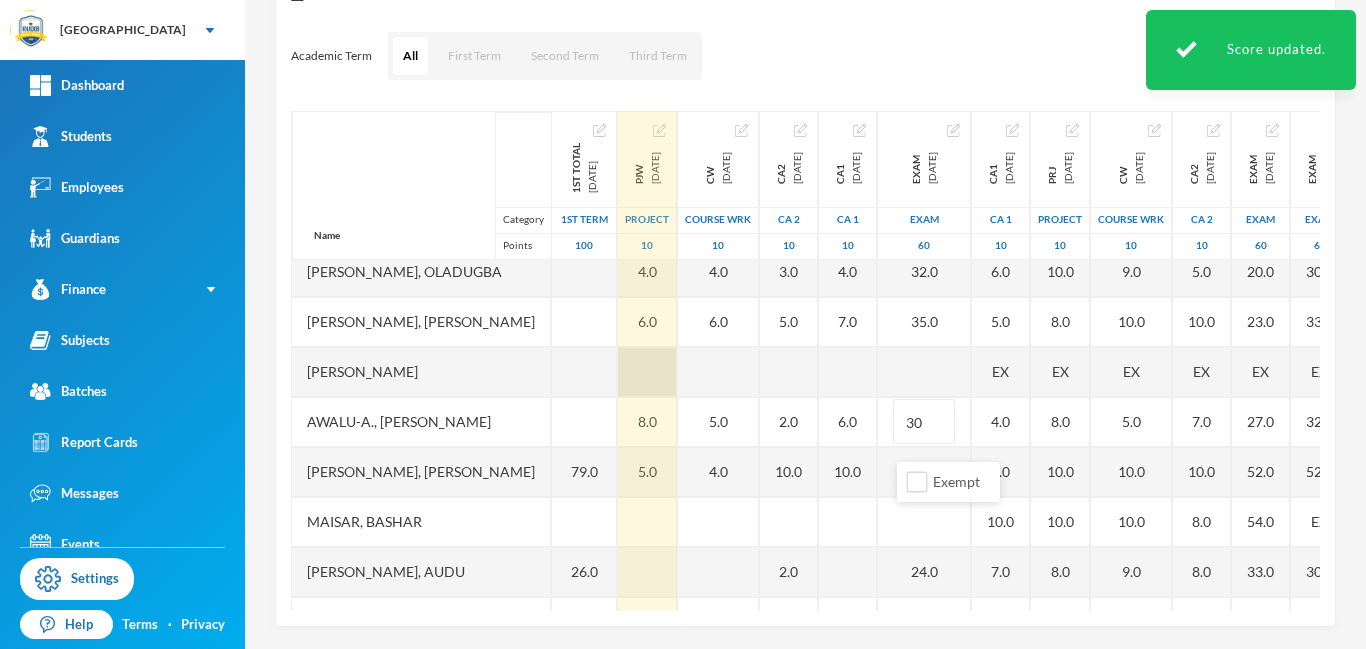 click at bounding box center (647, 372) 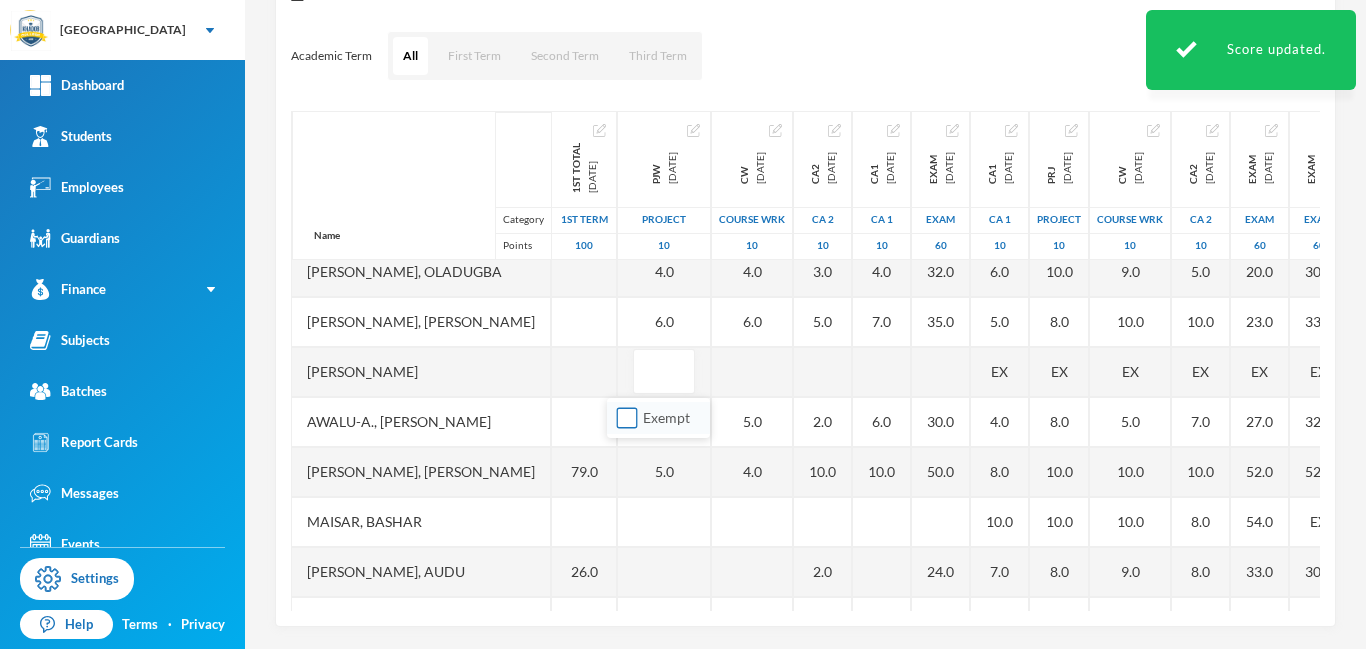 click on "Exempt" at bounding box center (627, 418) 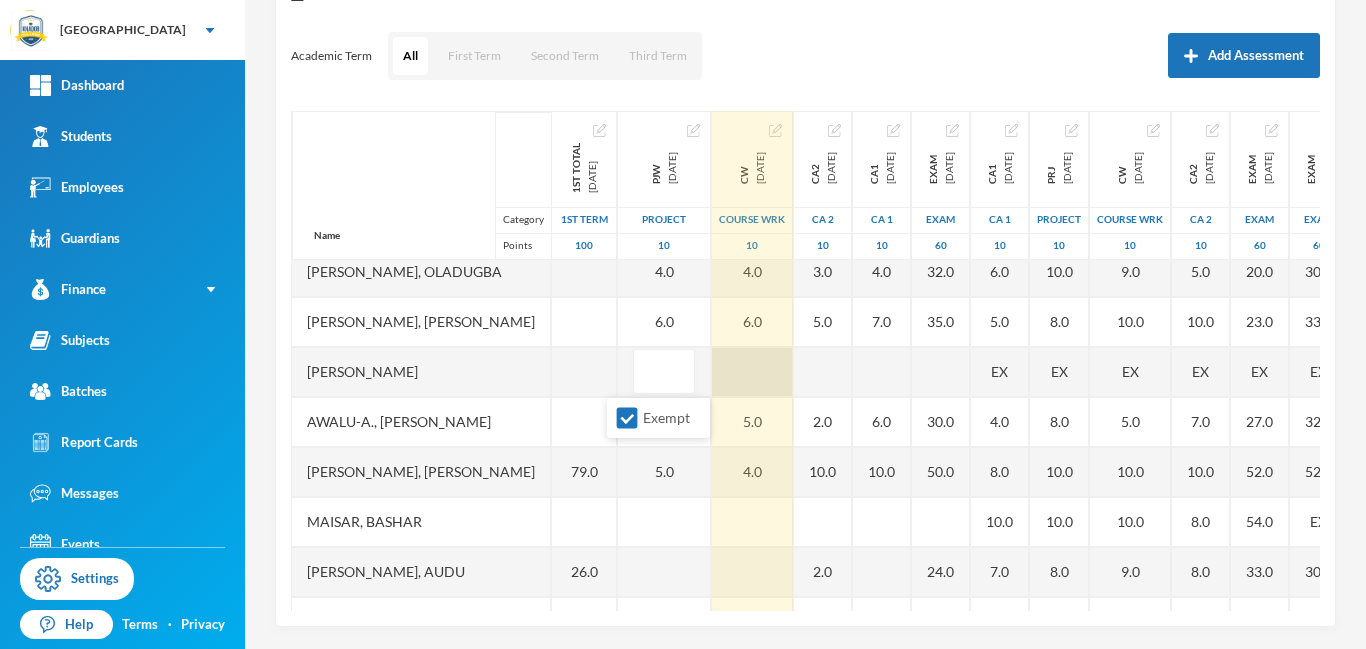 click at bounding box center [752, 372] 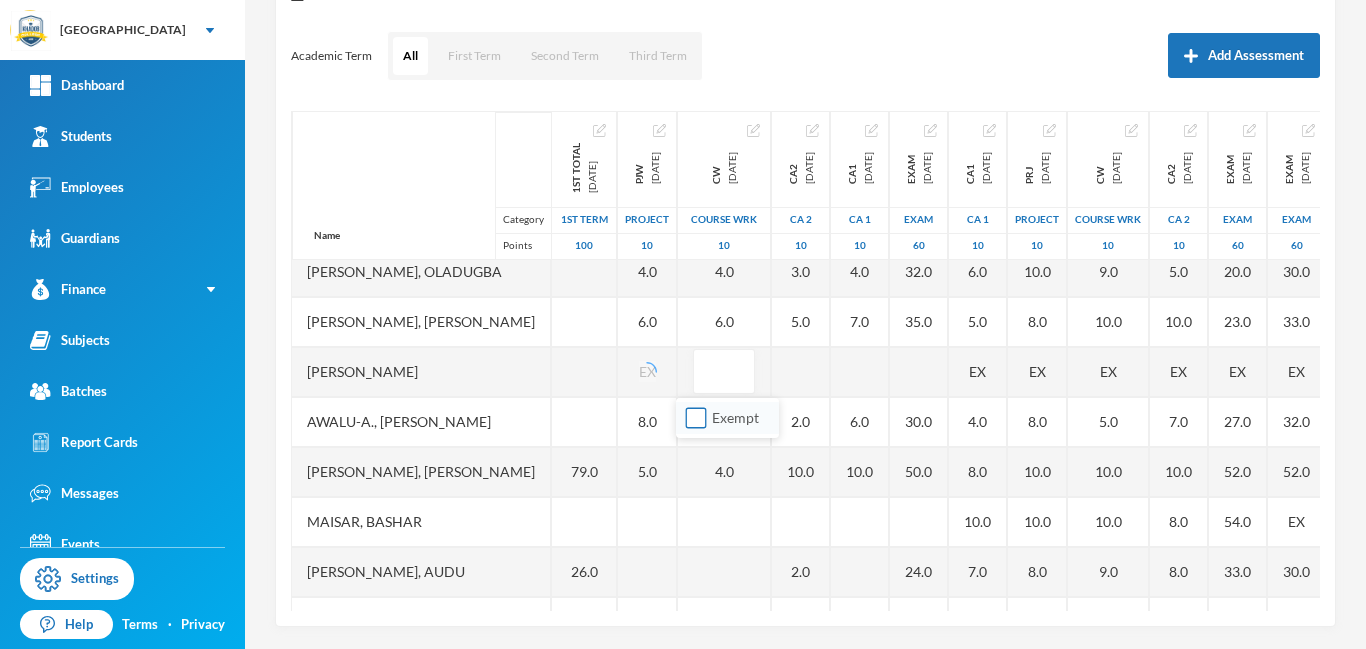 click on "Exempt" at bounding box center (696, 418) 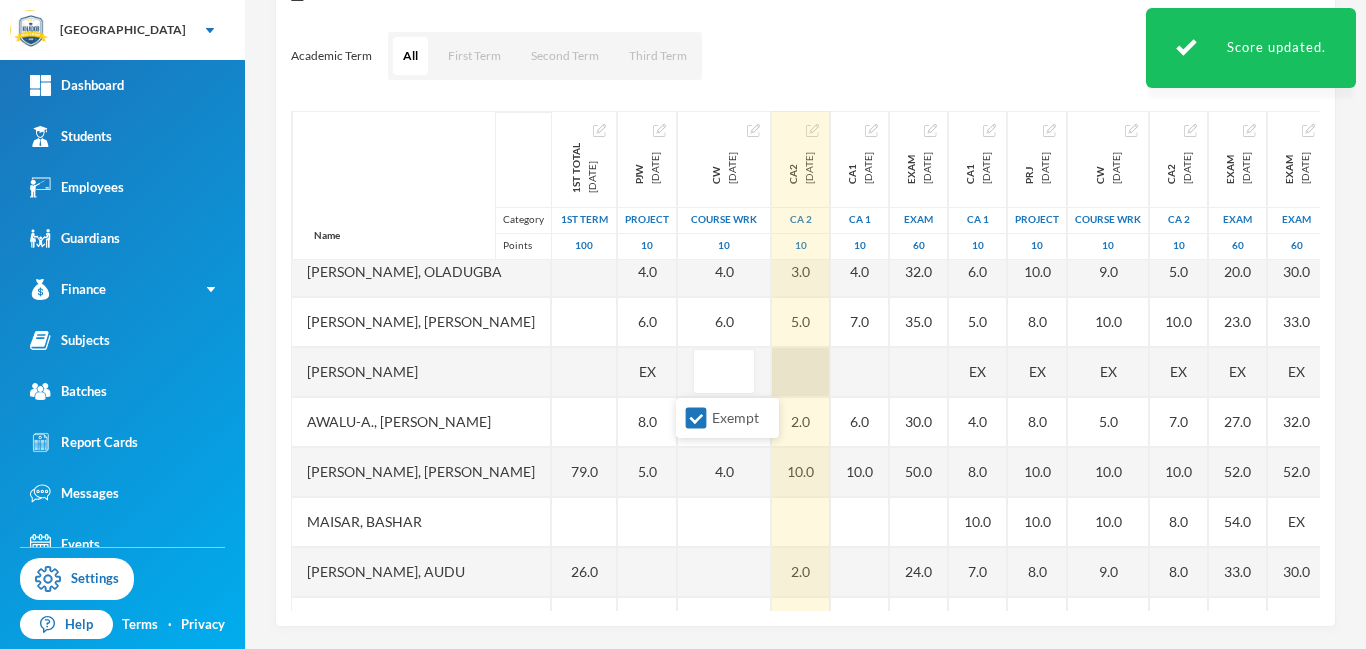 click at bounding box center (801, 372) 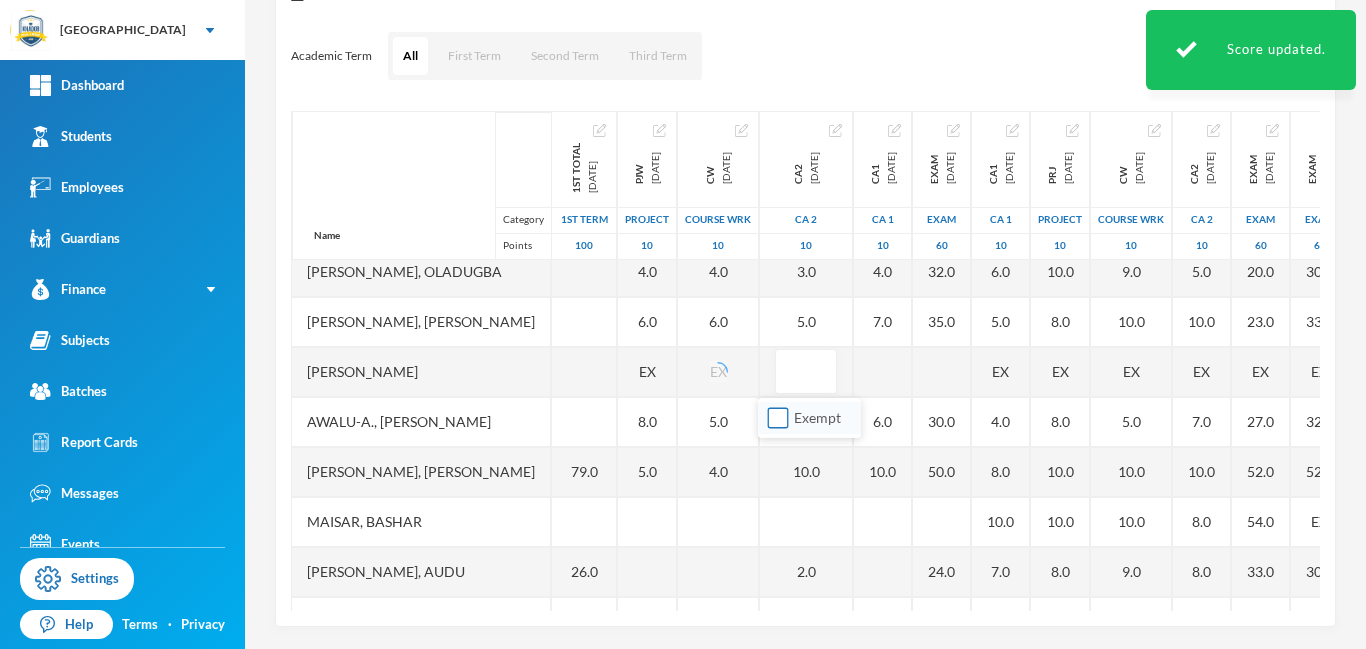 click on "Exempt" at bounding box center (778, 418) 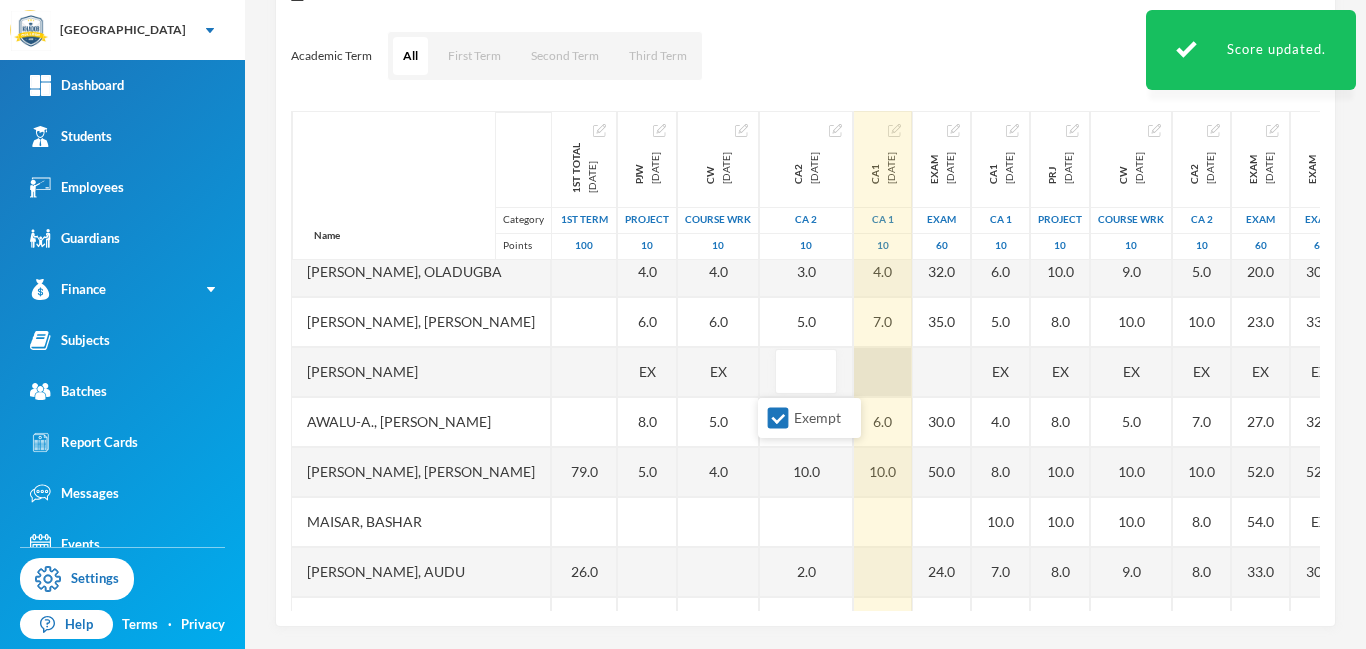 click at bounding box center [883, 372] 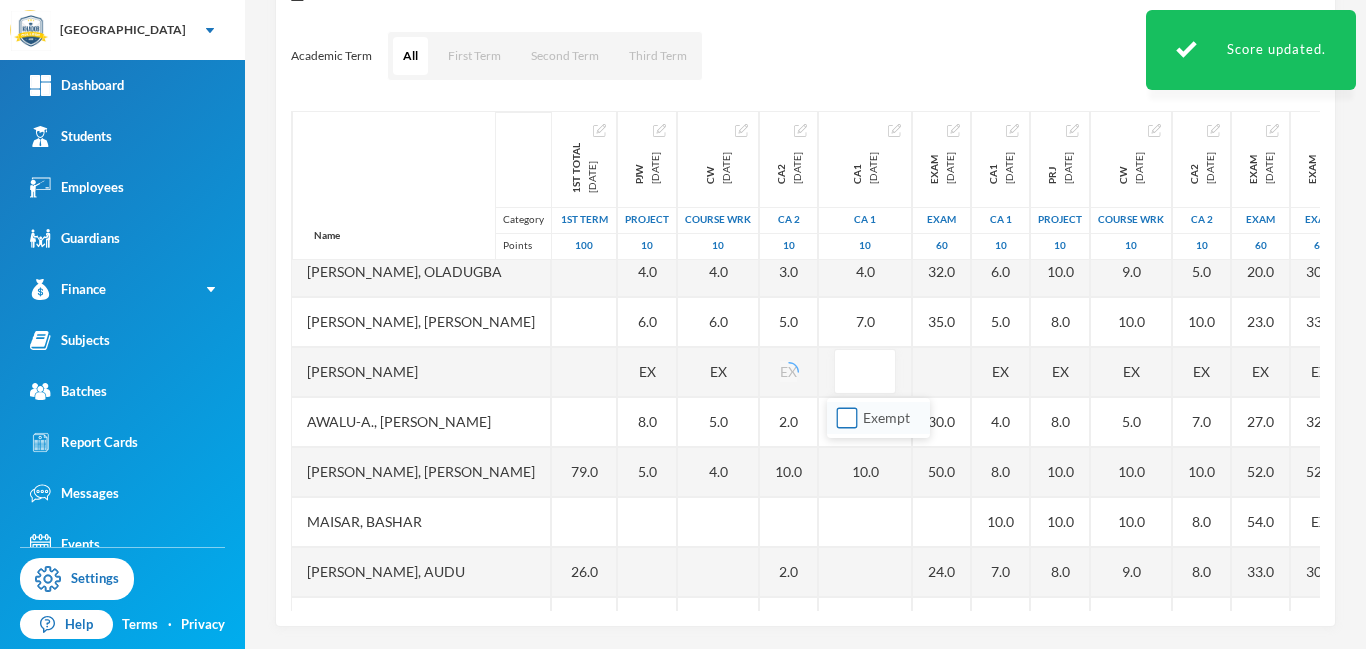 click on "Exempt" at bounding box center (847, 418) 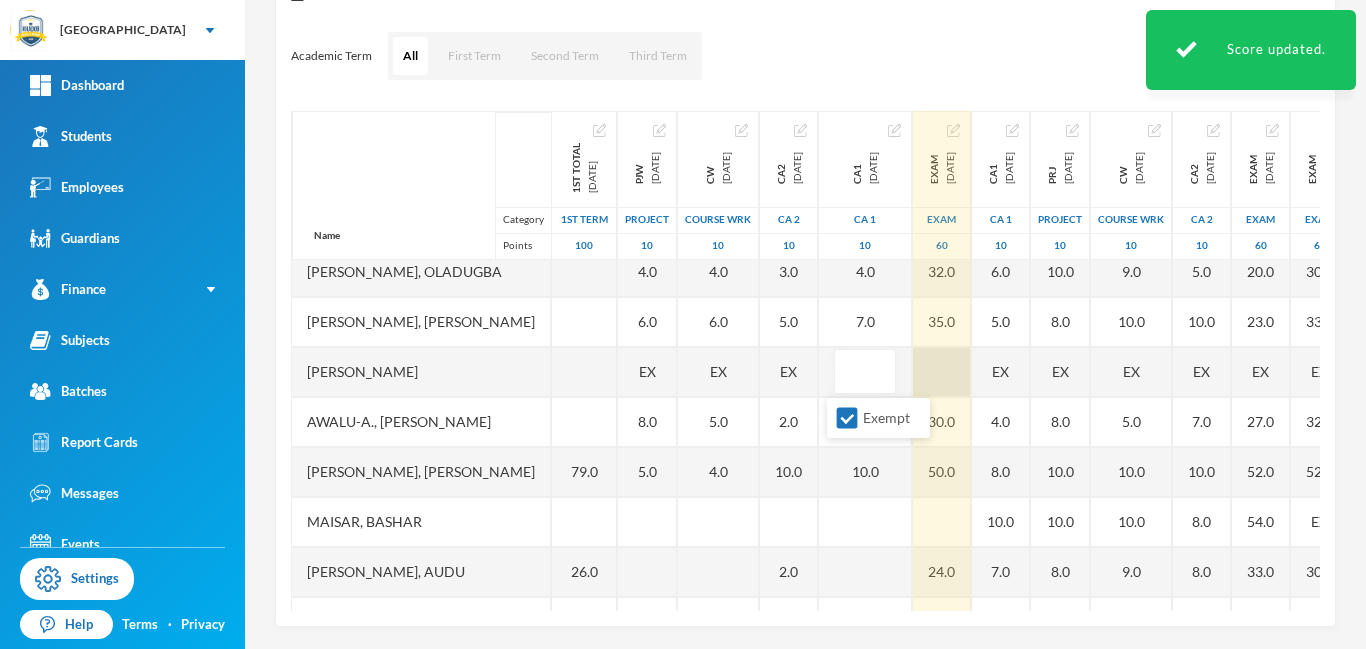 click at bounding box center [942, 372] 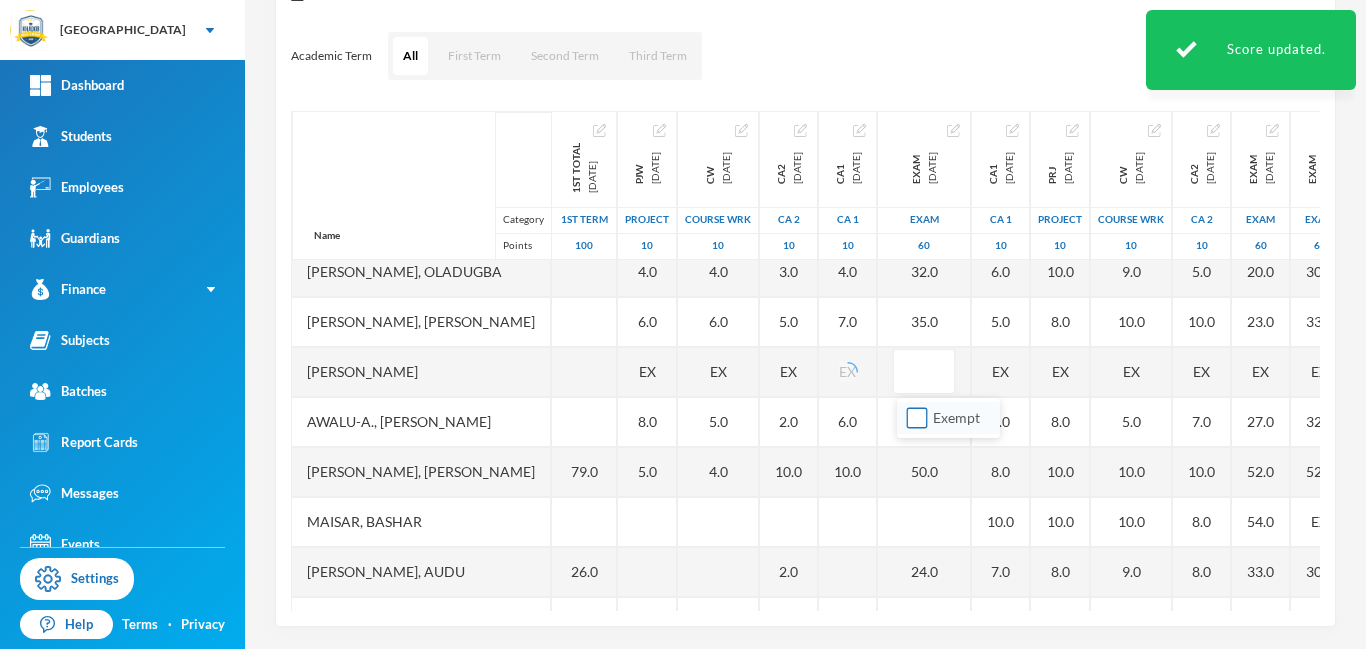click on "Exempt" at bounding box center (917, 418) 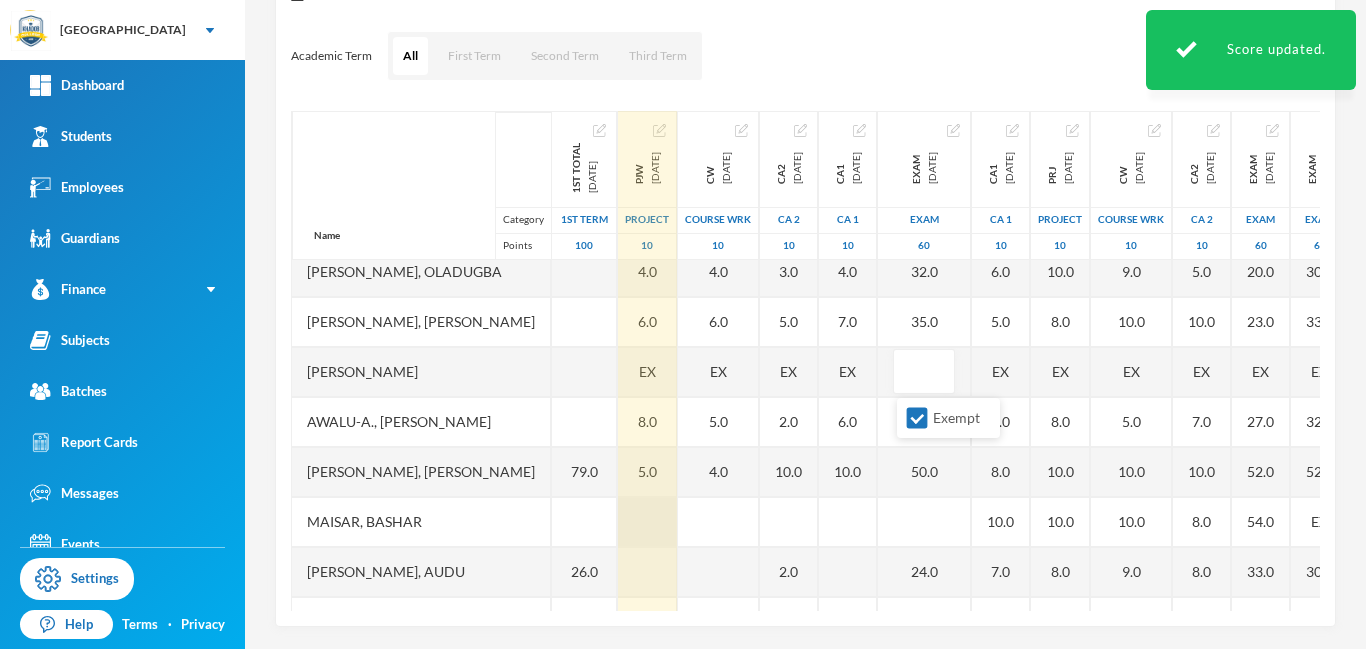 click at bounding box center [647, 522] 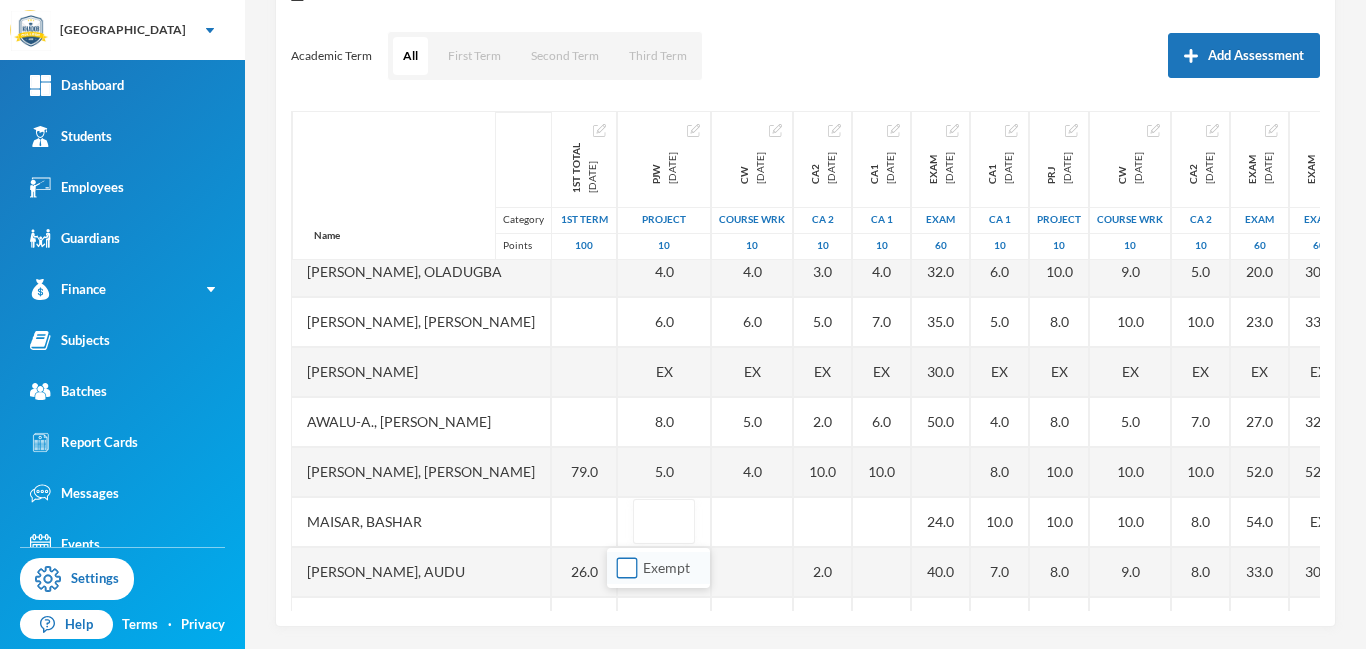 click on "Exempt" at bounding box center (627, 568) 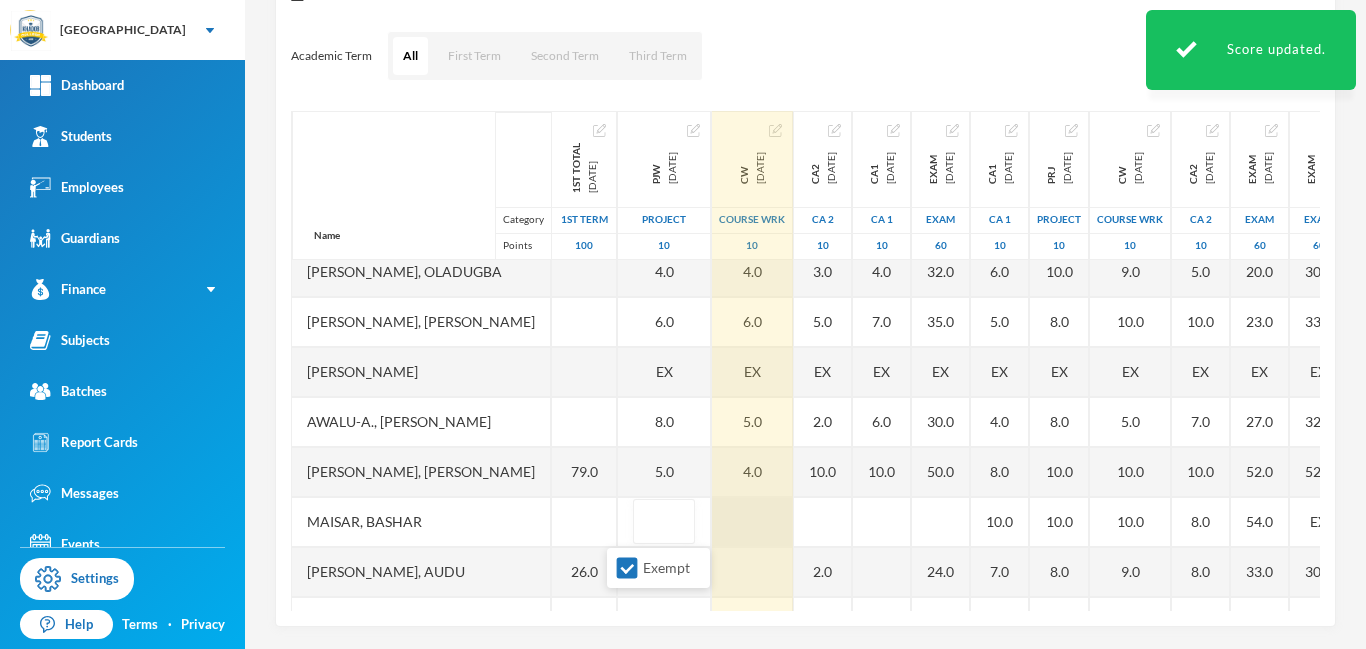 click at bounding box center [752, 522] 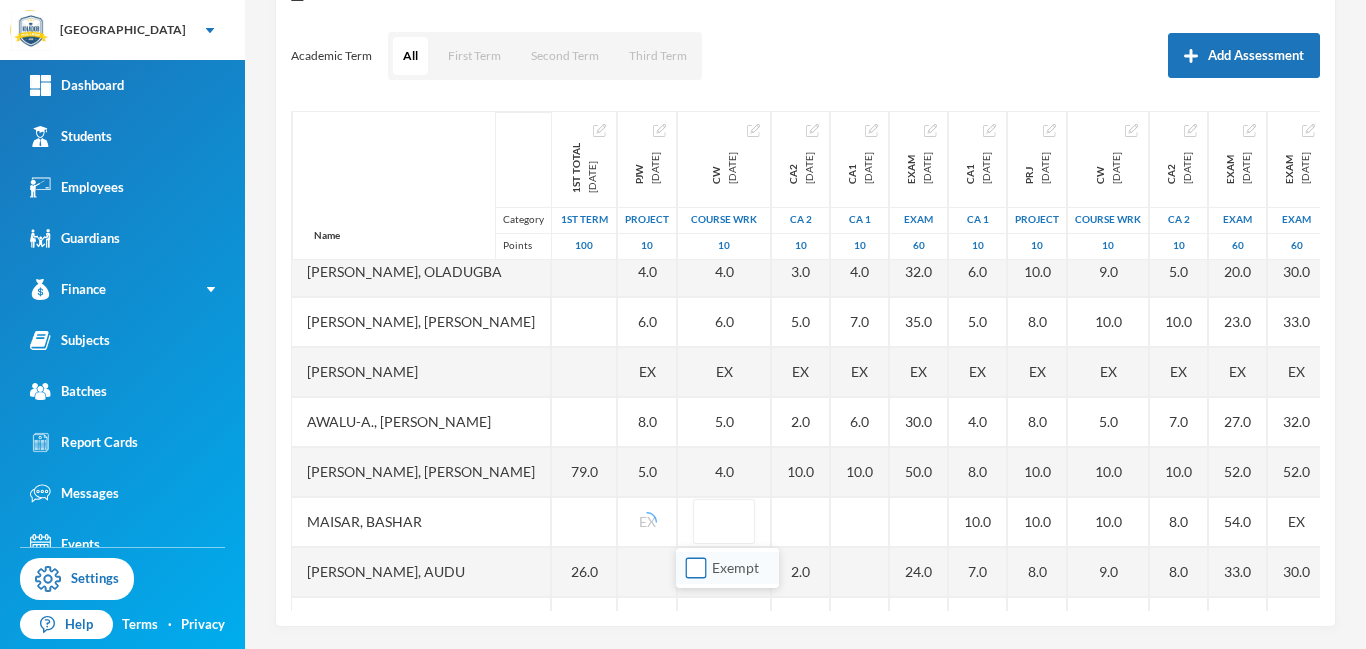 click on "Exempt" at bounding box center (696, 568) 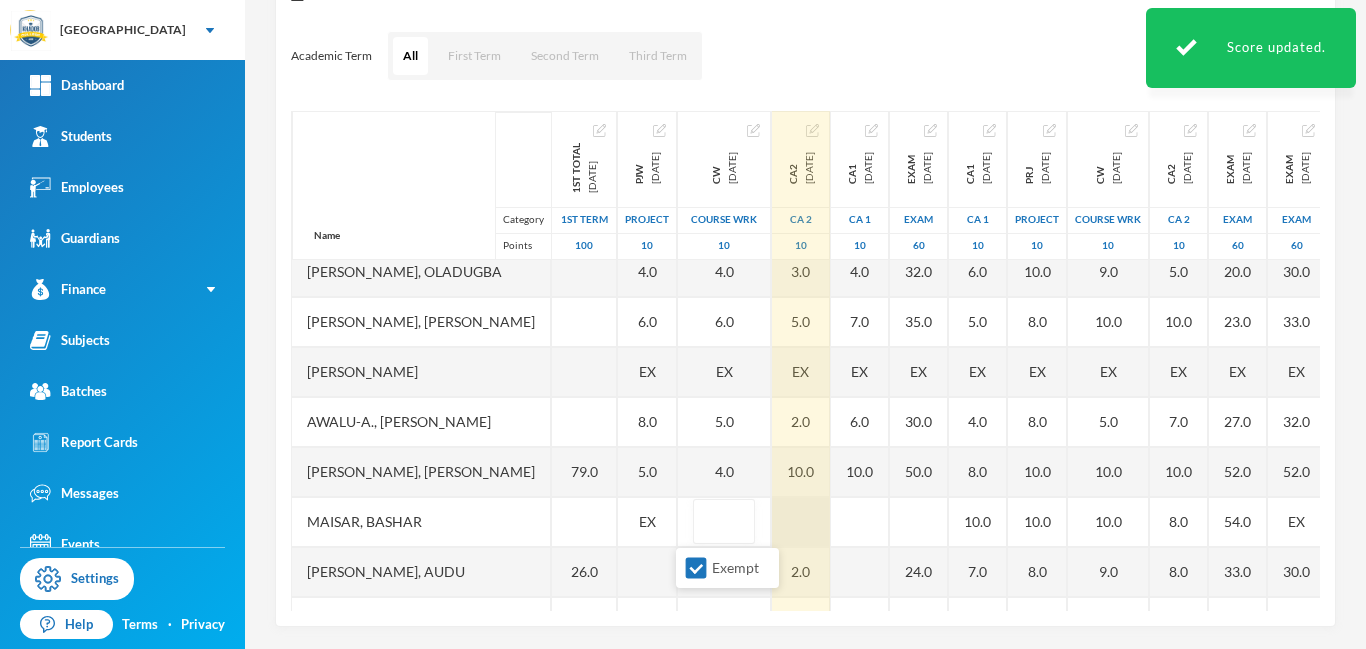 click at bounding box center [801, 522] 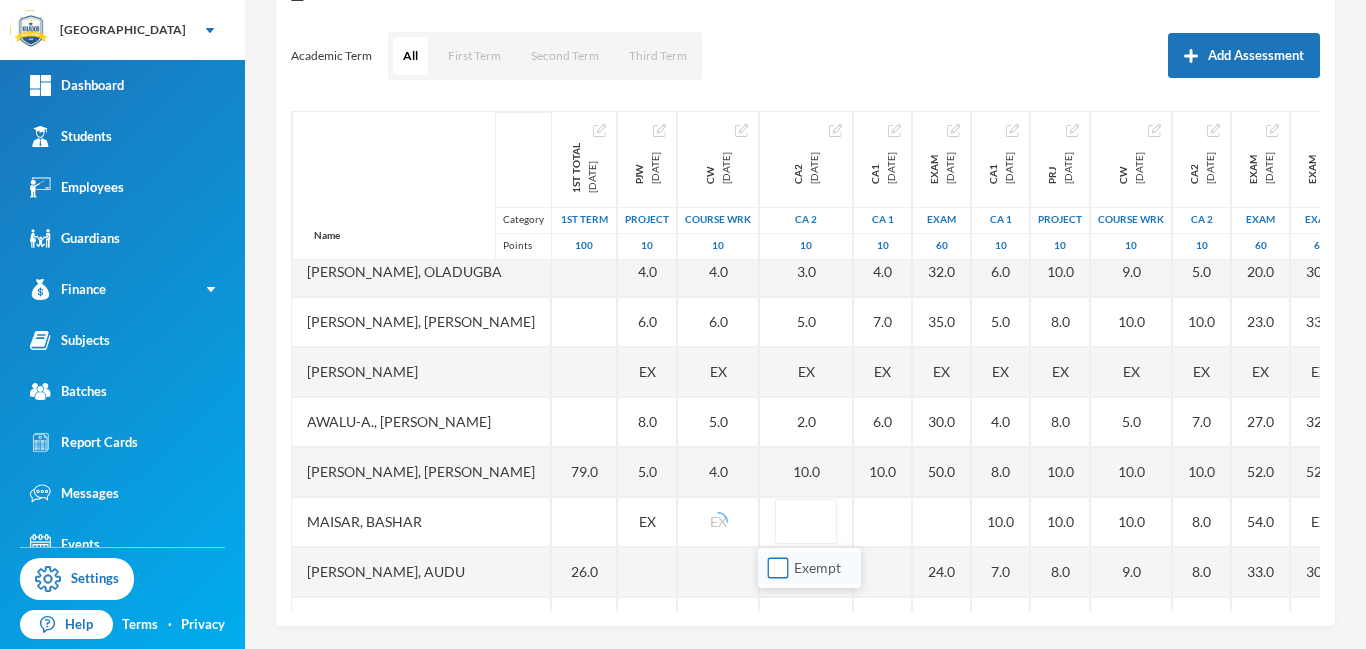 click on "Exempt" at bounding box center [778, 568] 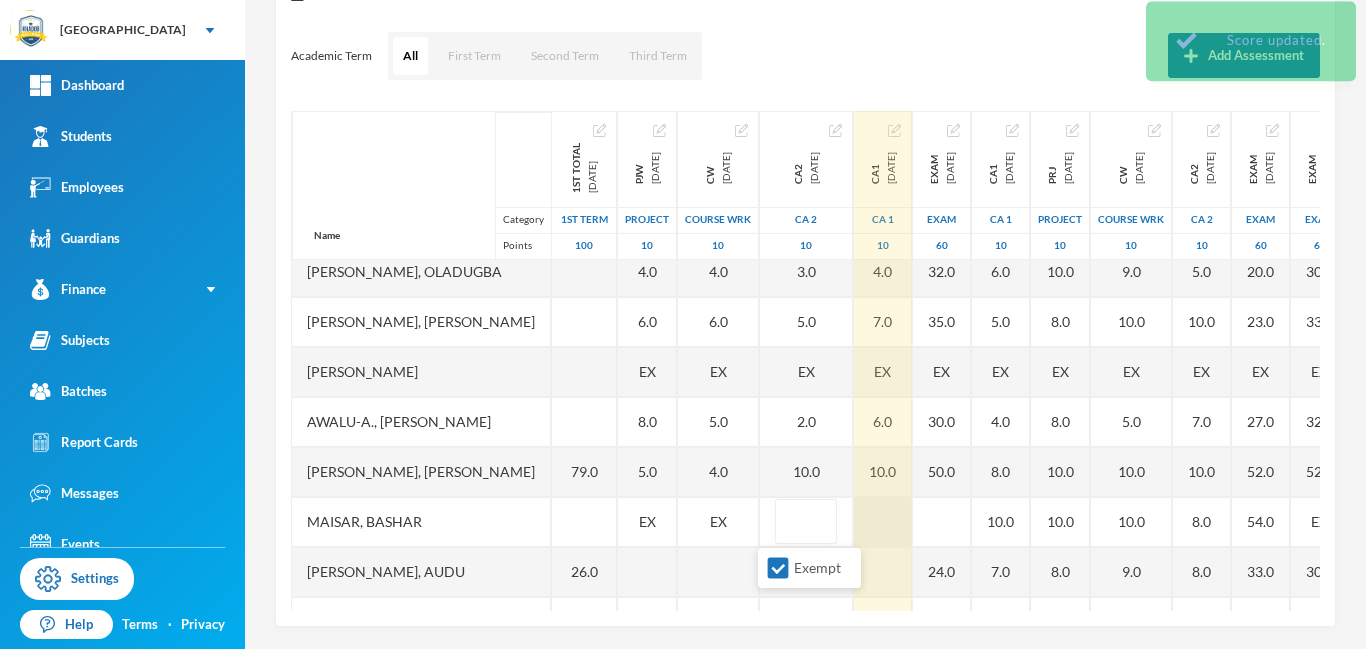 click at bounding box center [883, 522] 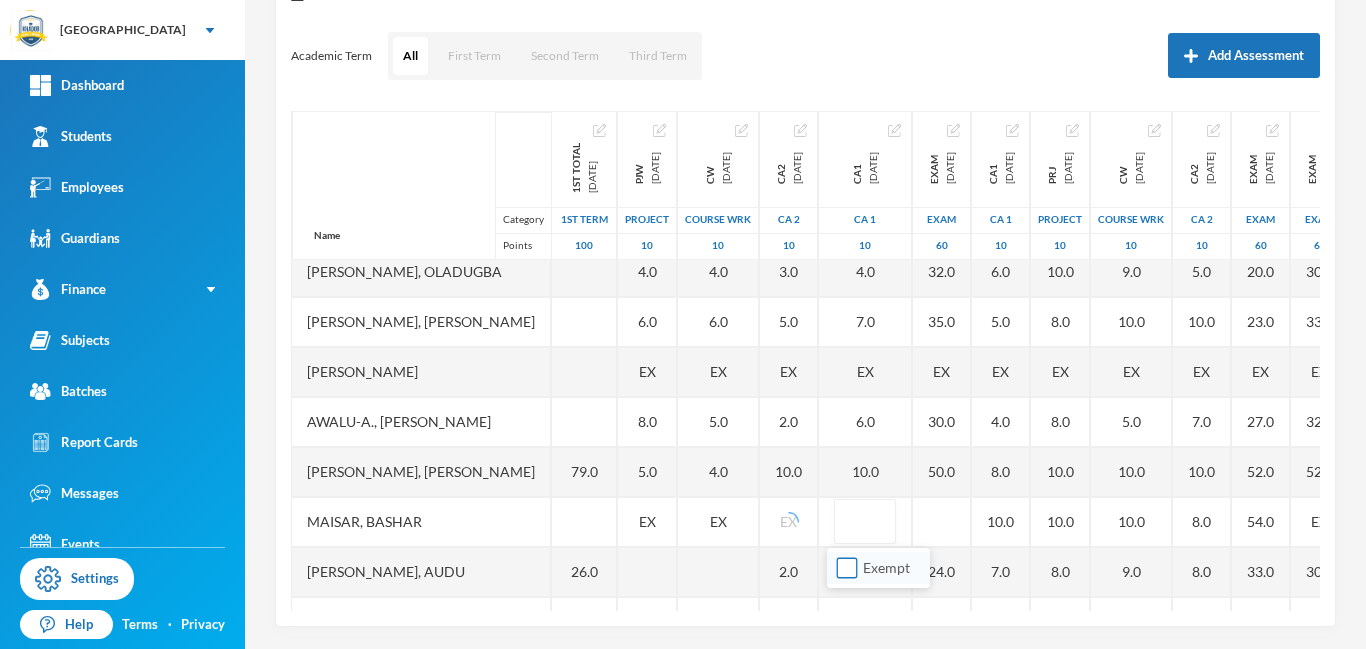 click on "Exempt" at bounding box center (847, 568) 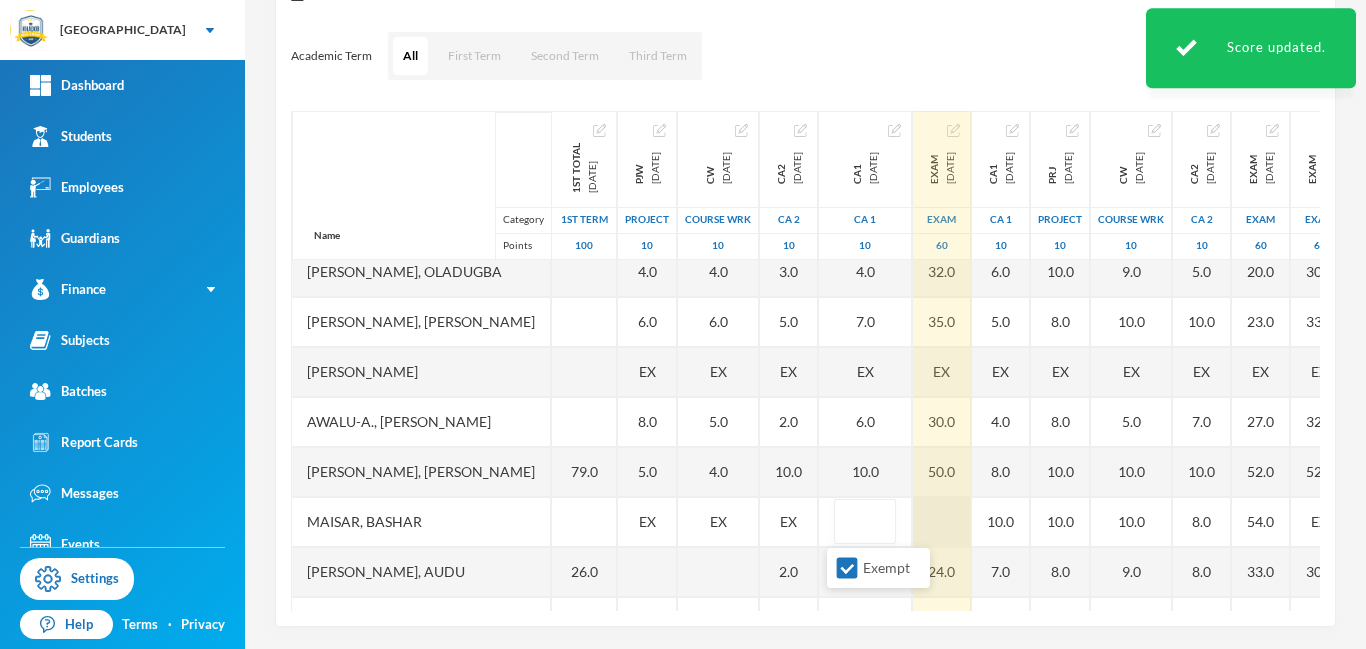 click at bounding box center [942, 522] 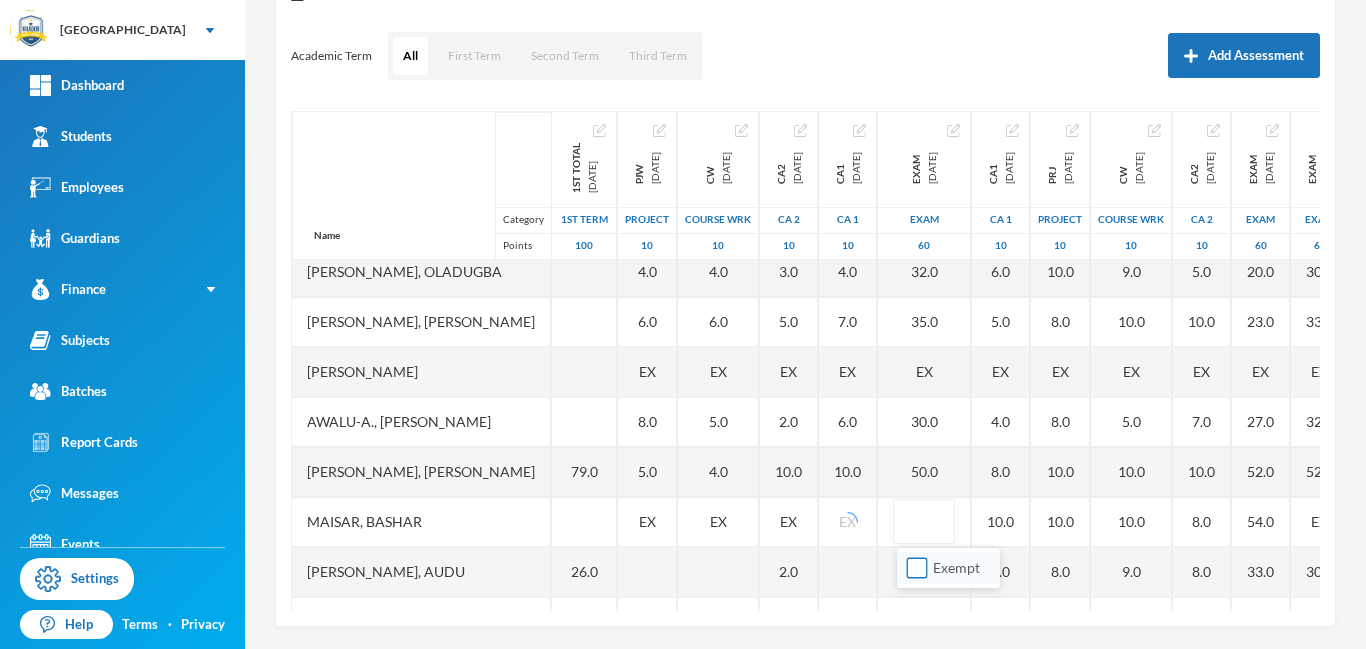 click on "Exempt" at bounding box center [917, 568] 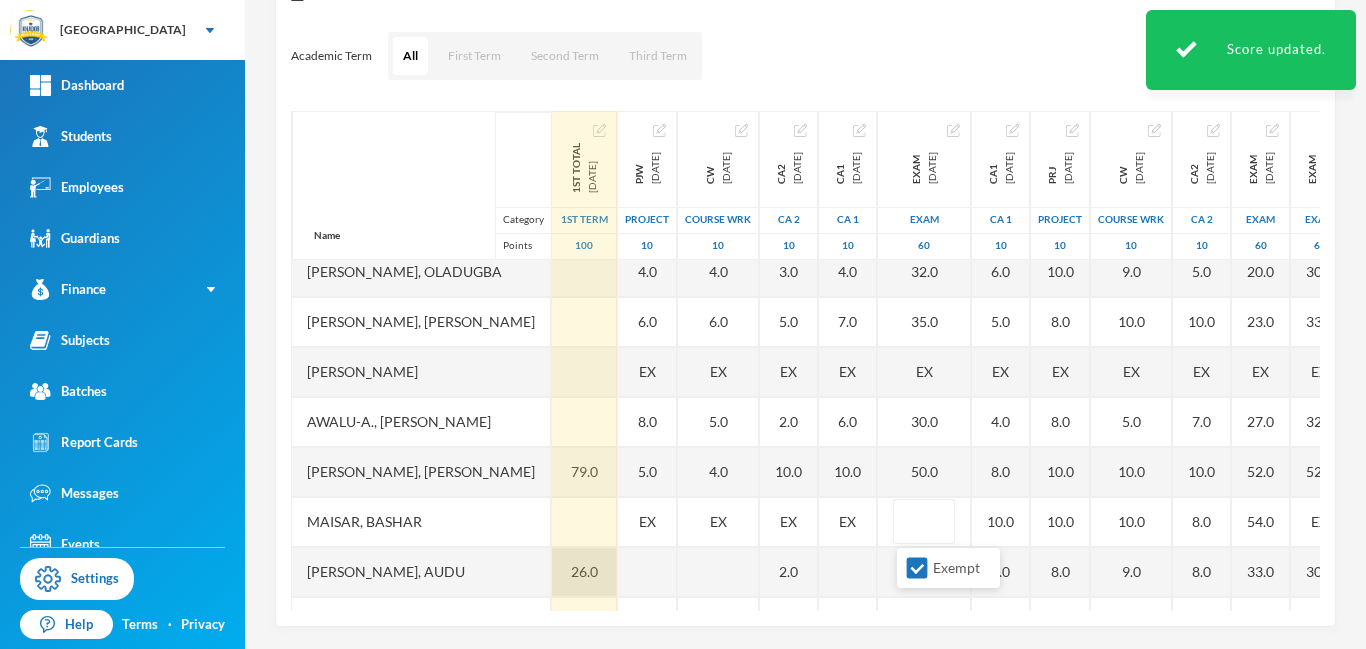 click on "26.0" at bounding box center (584, 572) 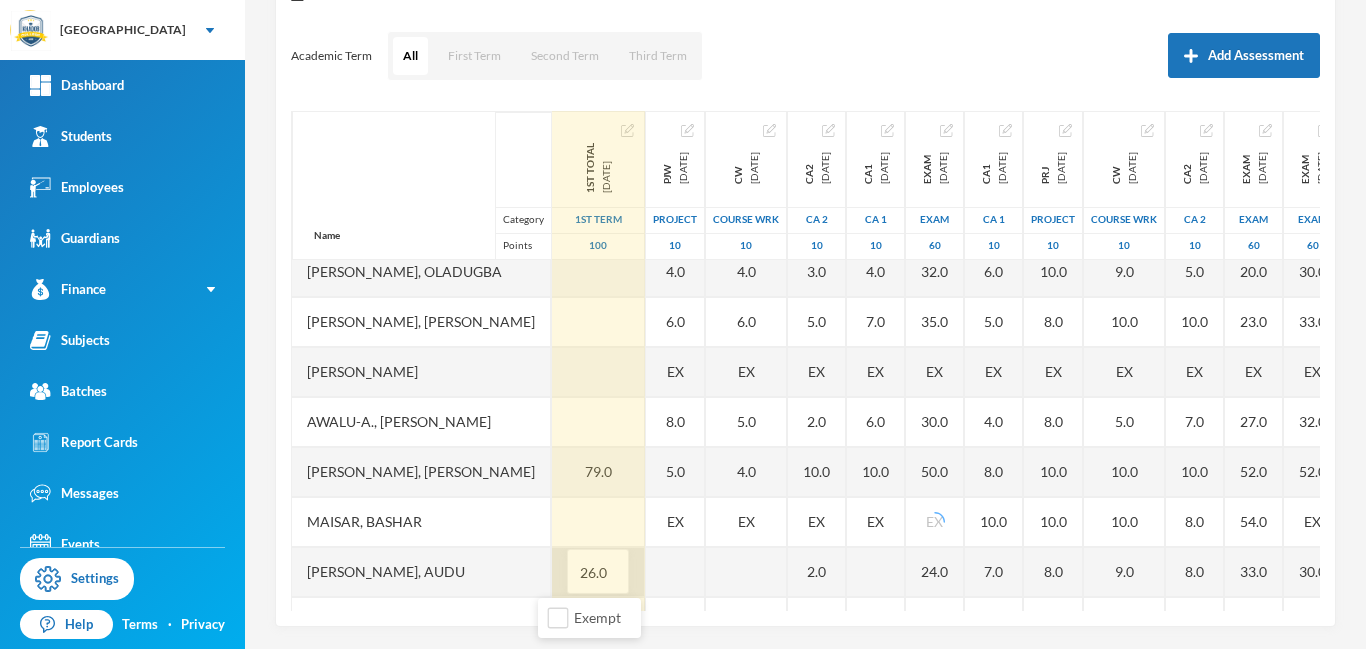 type 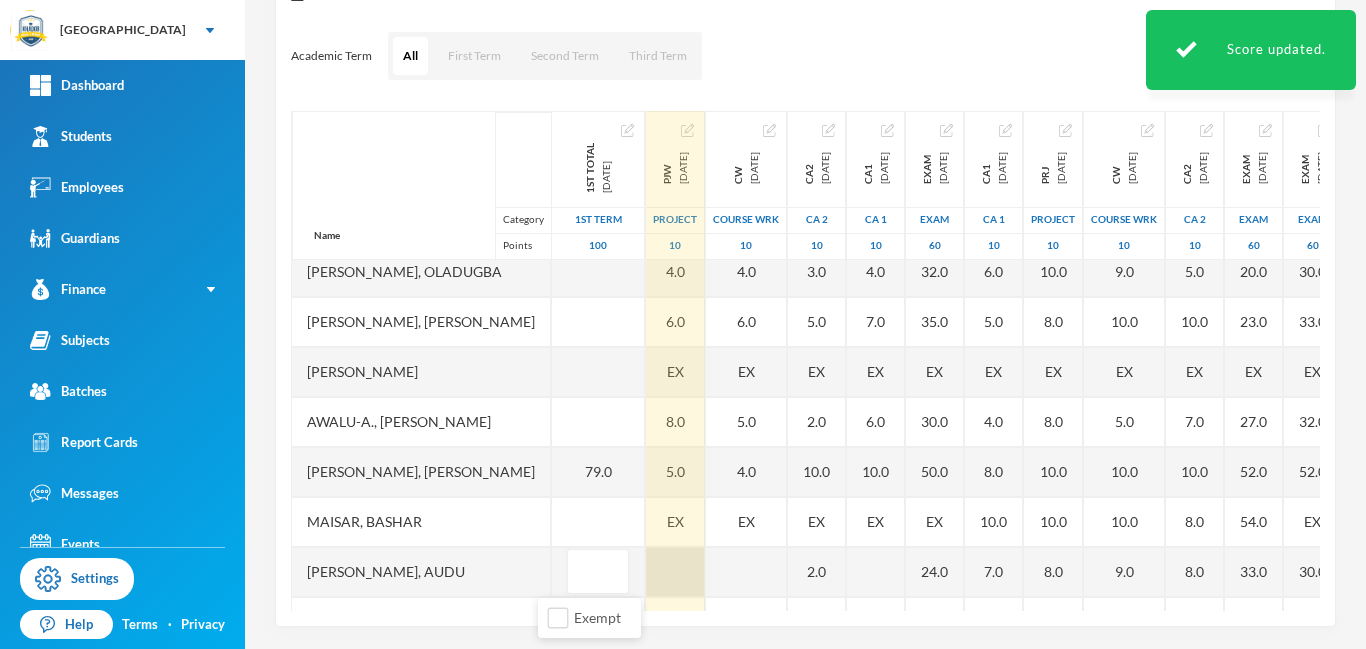 click at bounding box center [675, 572] 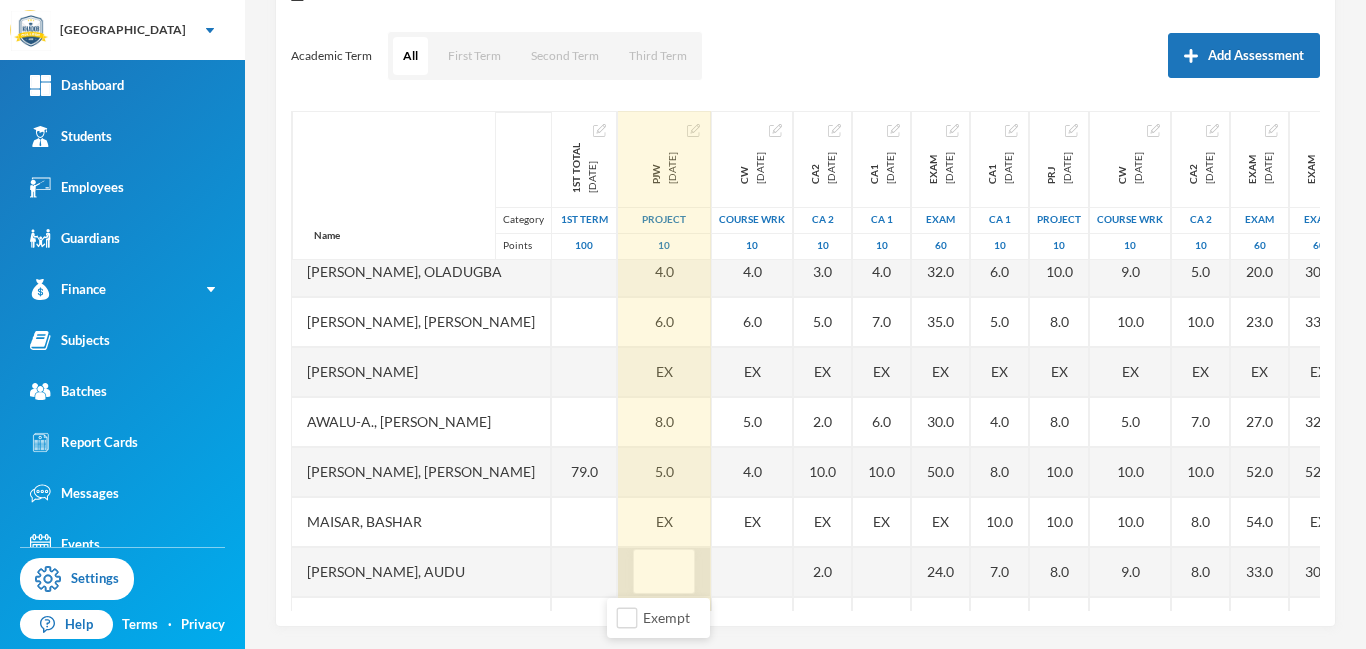 type on "5" 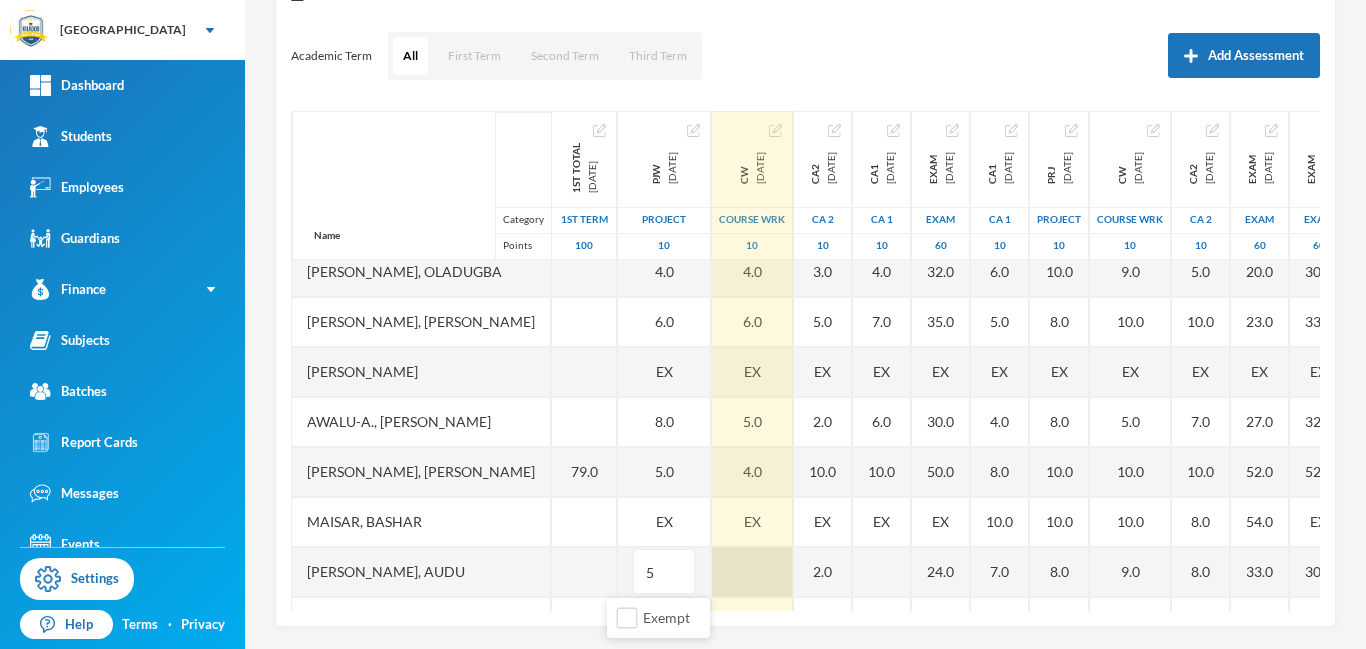 click at bounding box center (752, 572) 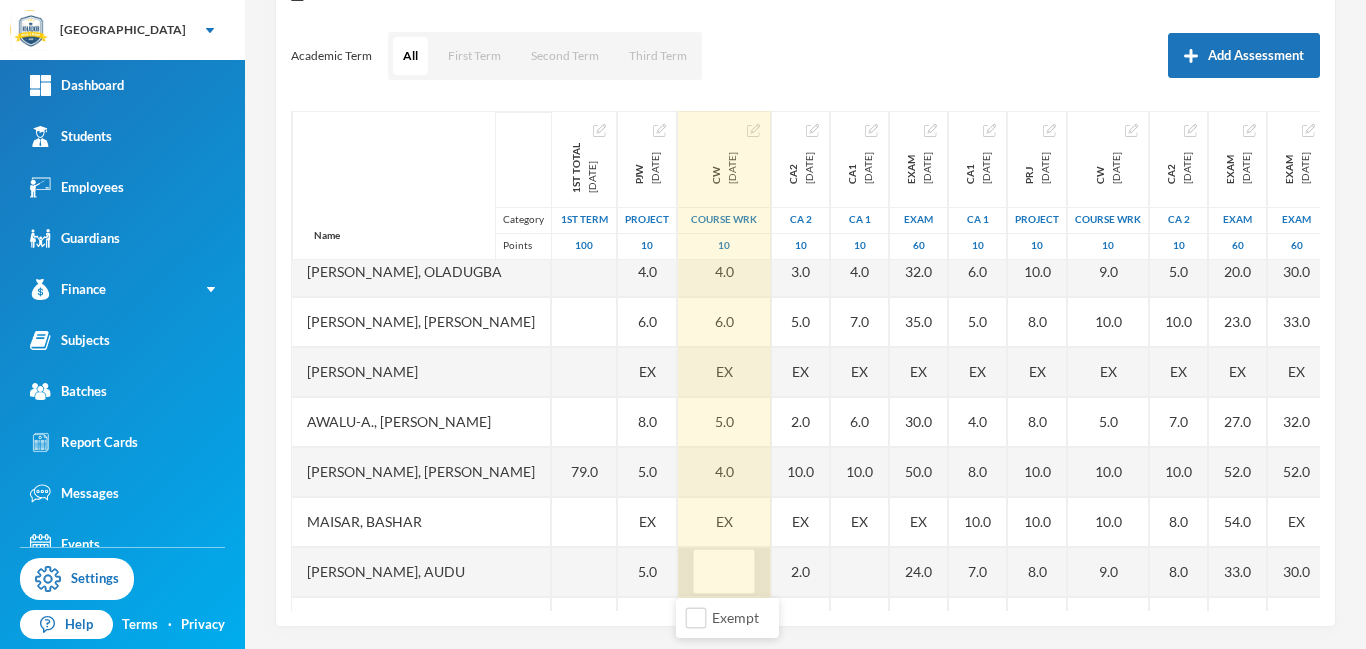 type on "6" 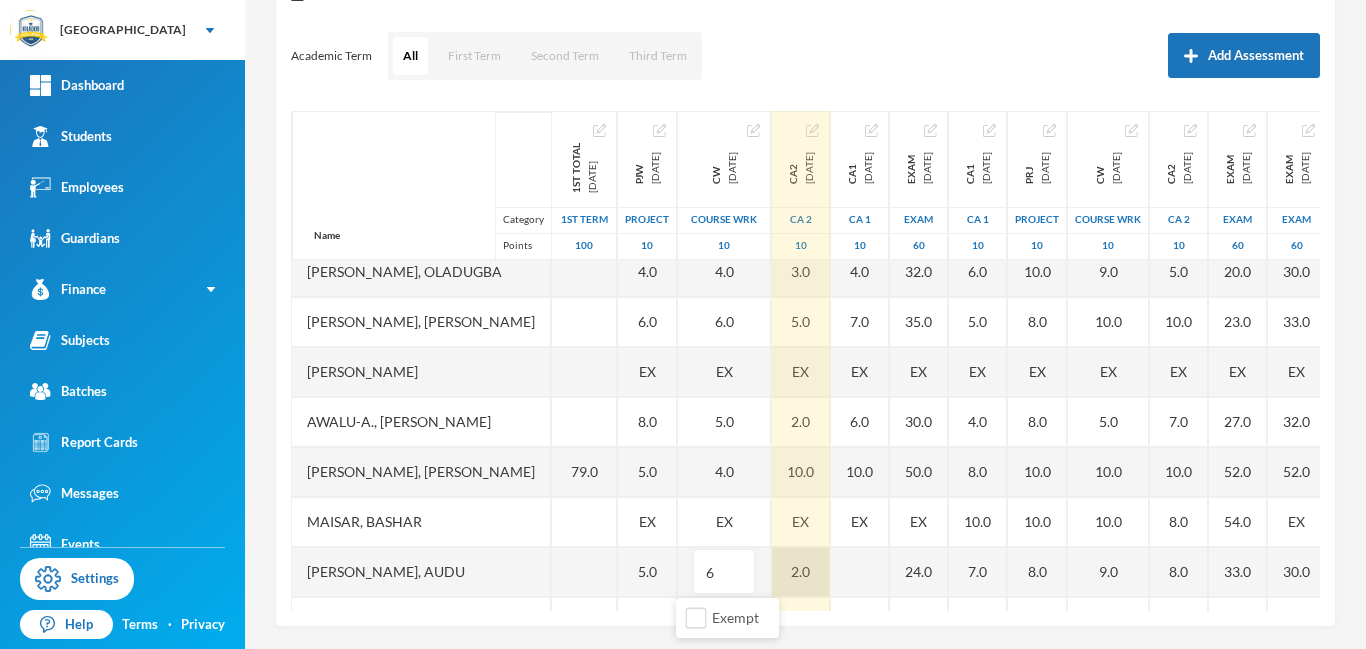 click on "2.0" at bounding box center [801, 572] 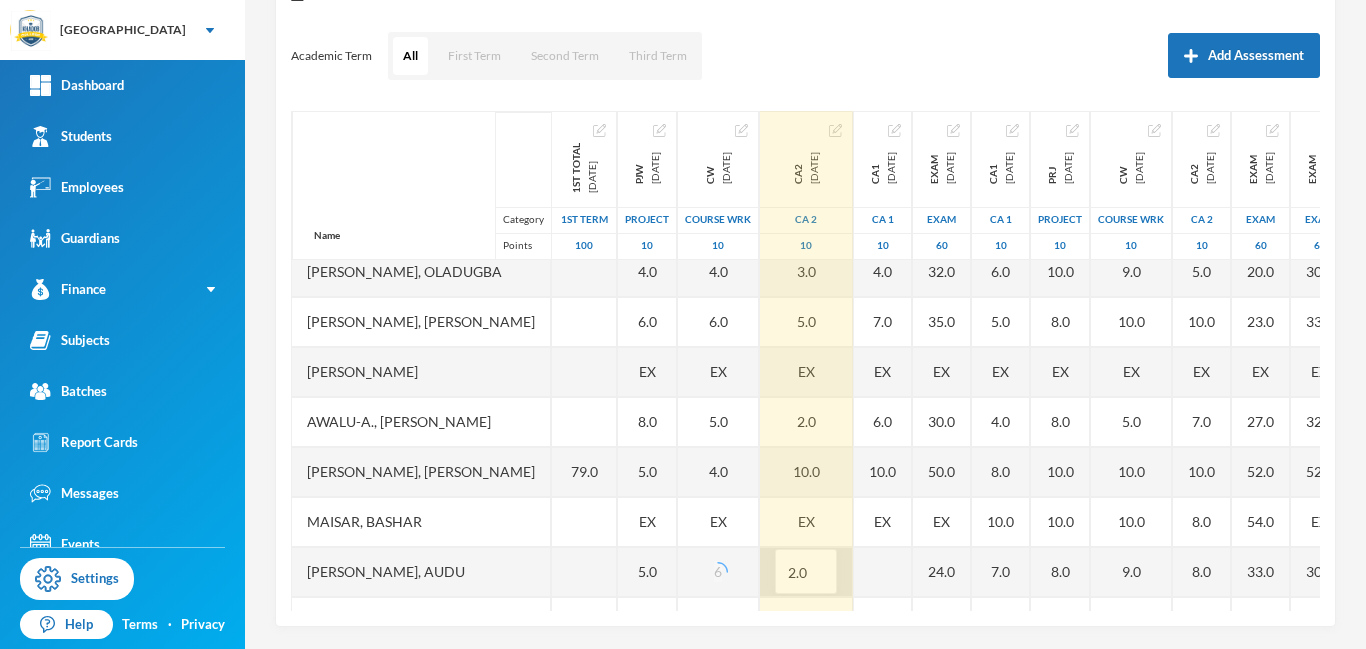click on "2.0" at bounding box center [806, 572] 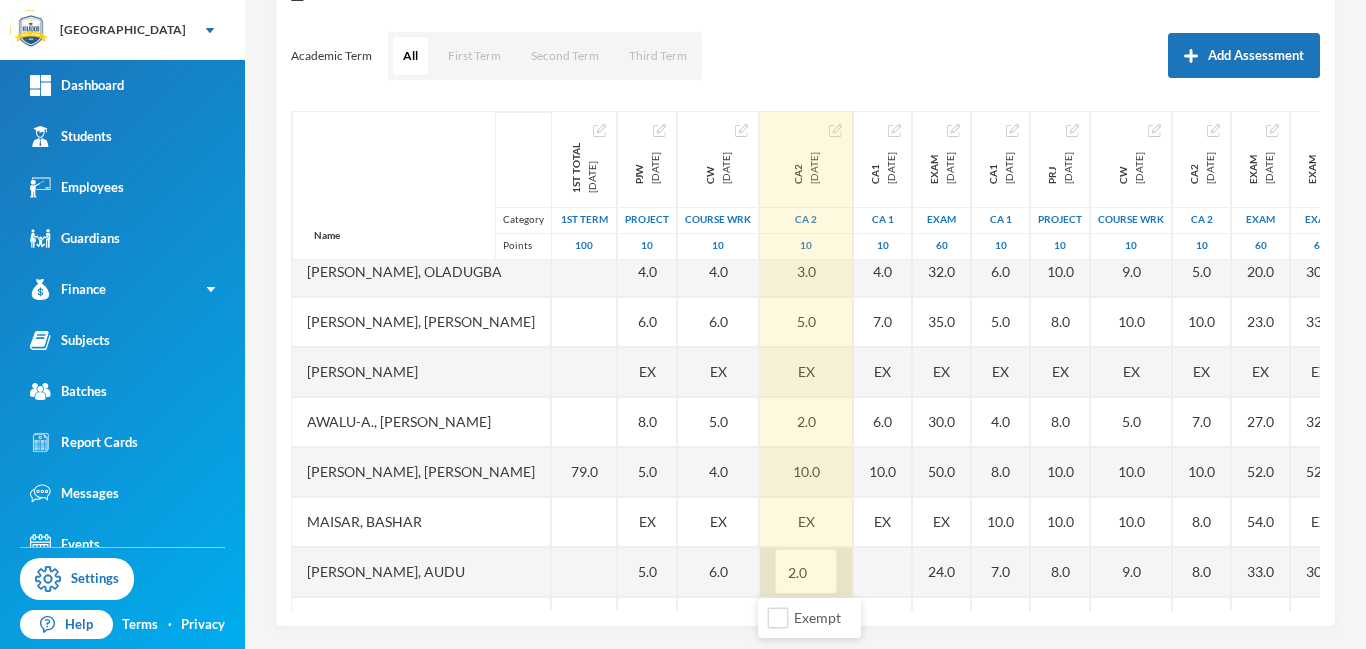 type on "7" 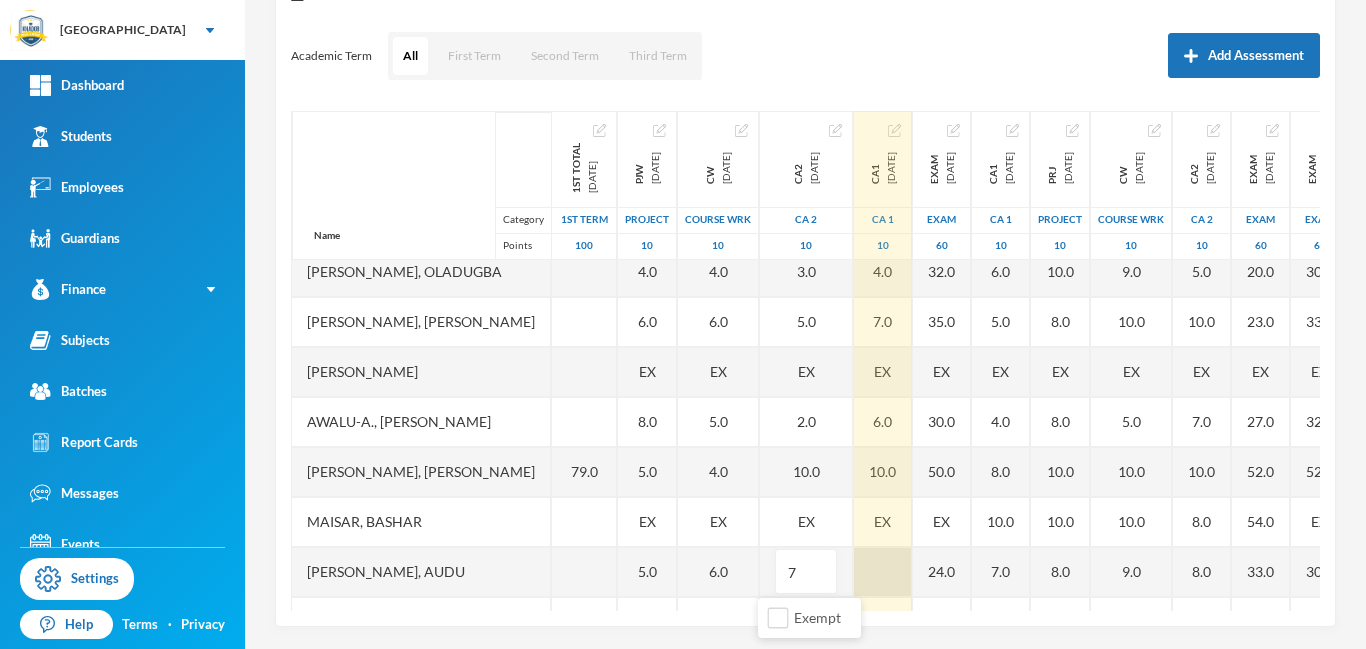 click at bounding box center [883, 572] 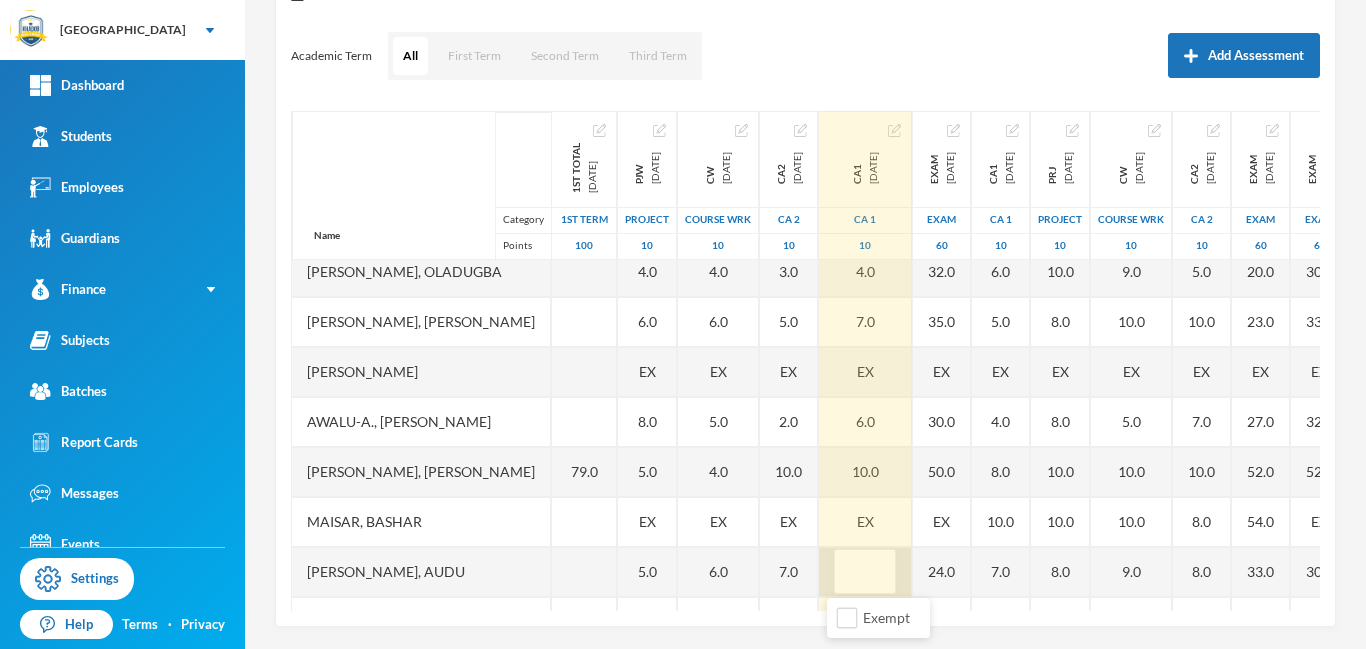 type on "9" 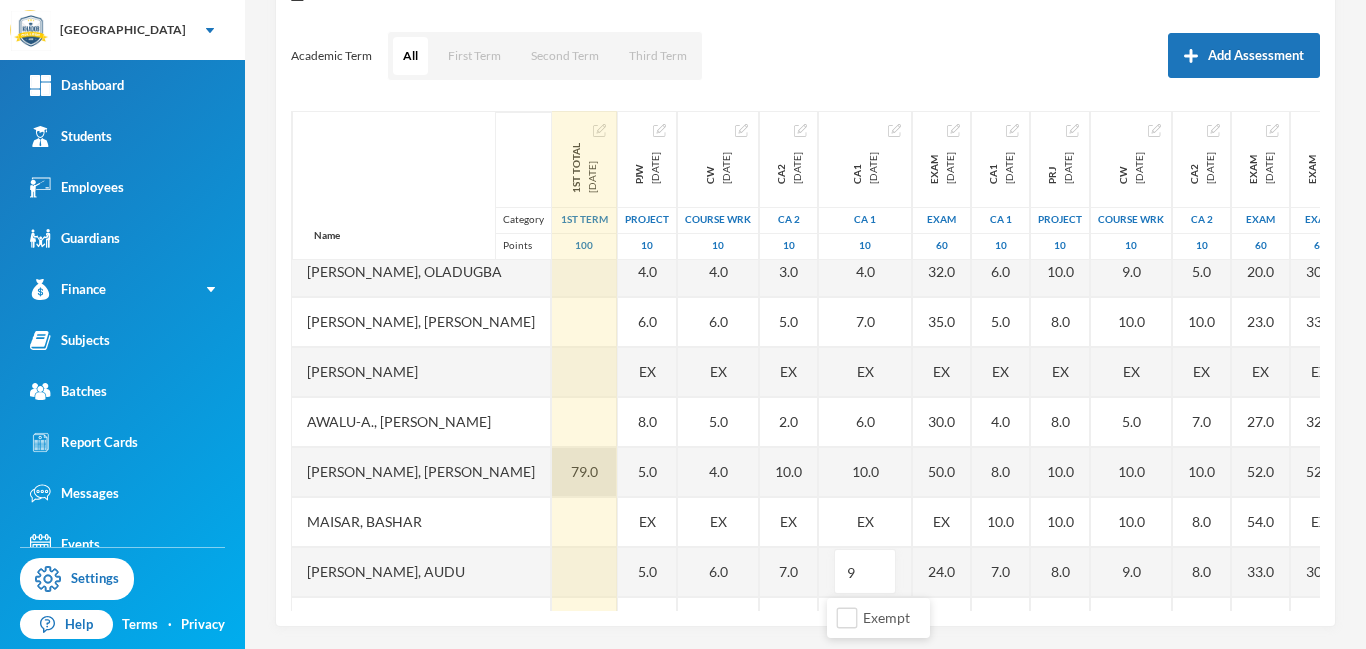 click on "79.0" at bounding box center (584, 472) 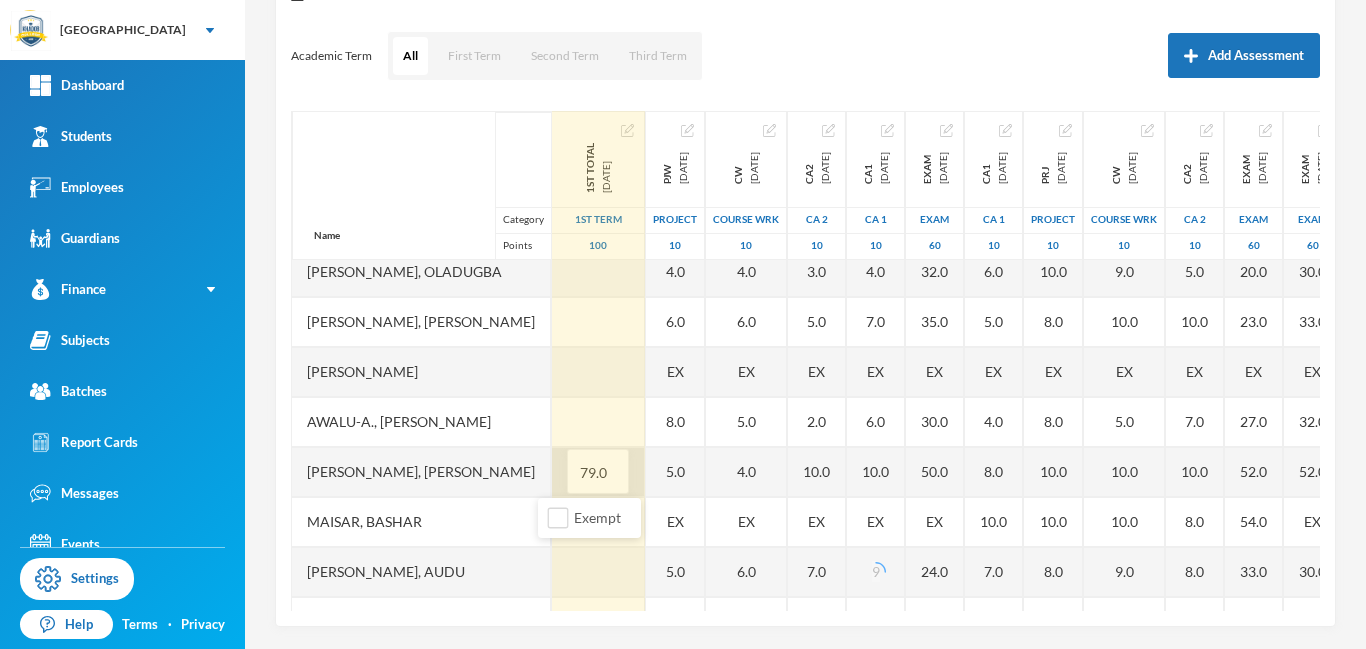 type 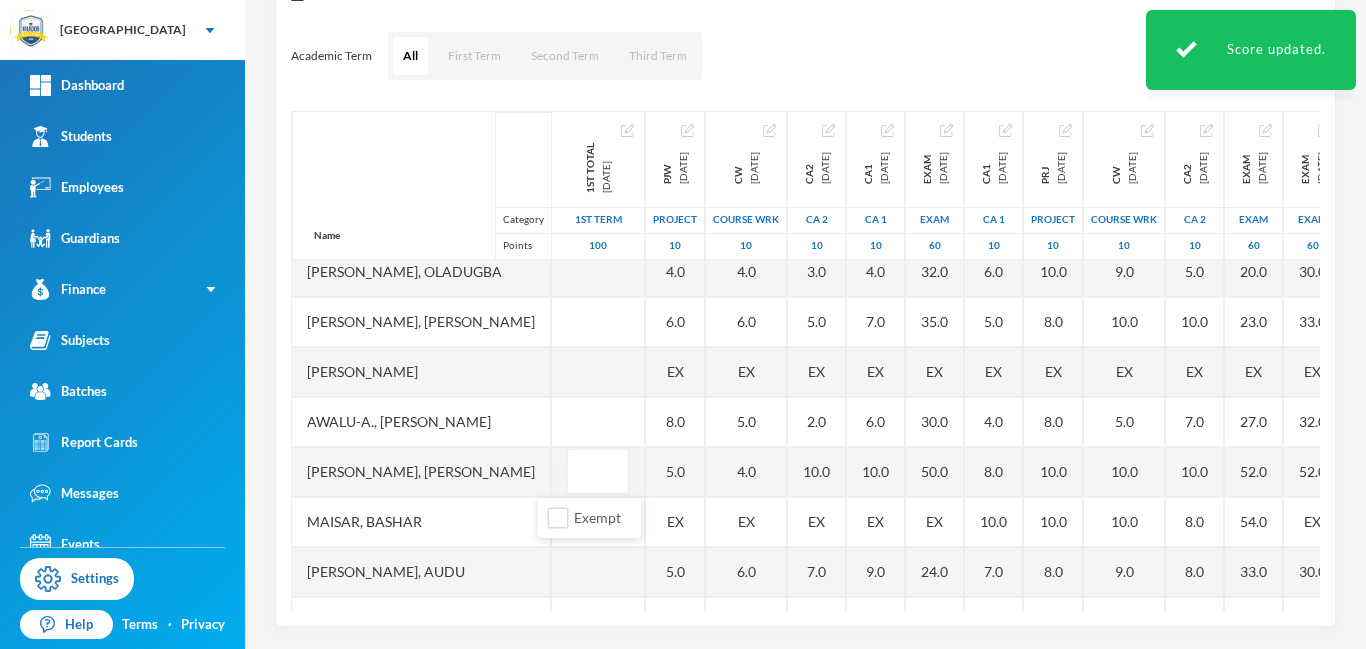 scroll, scrollTop: 14, scrollLeft: 374, axis: both 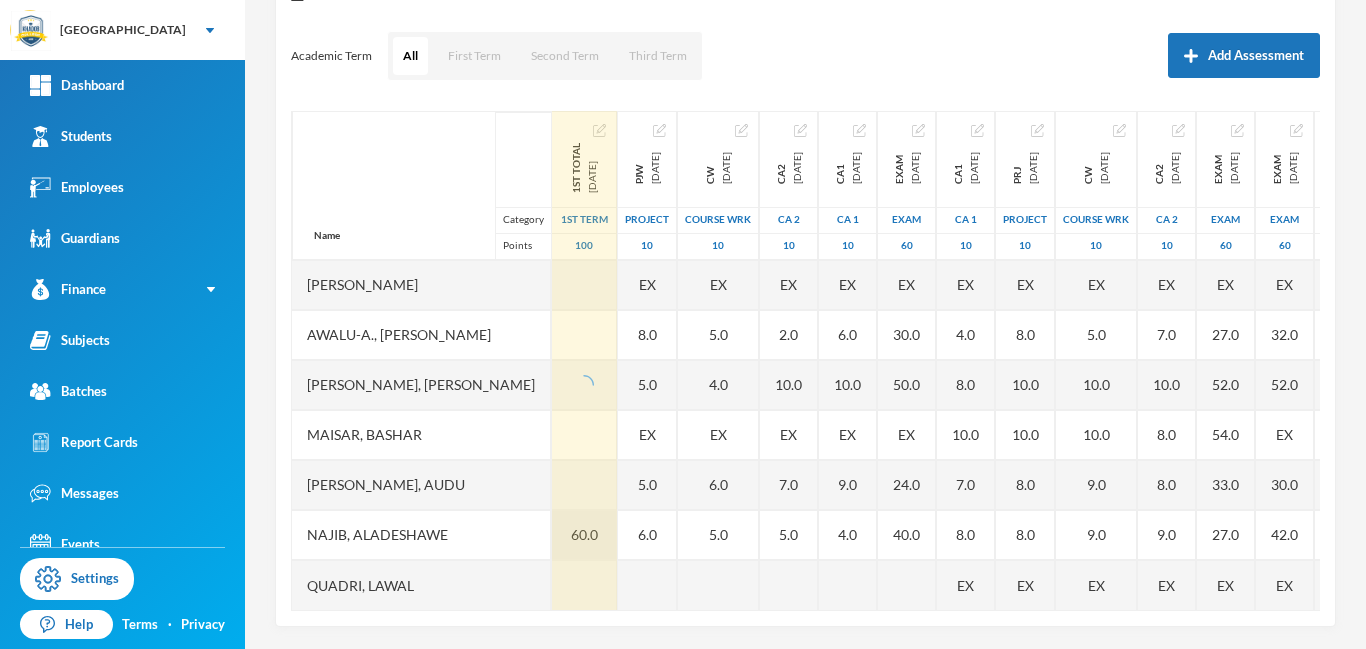 click on "60.0" at bounding box center (584, 535) 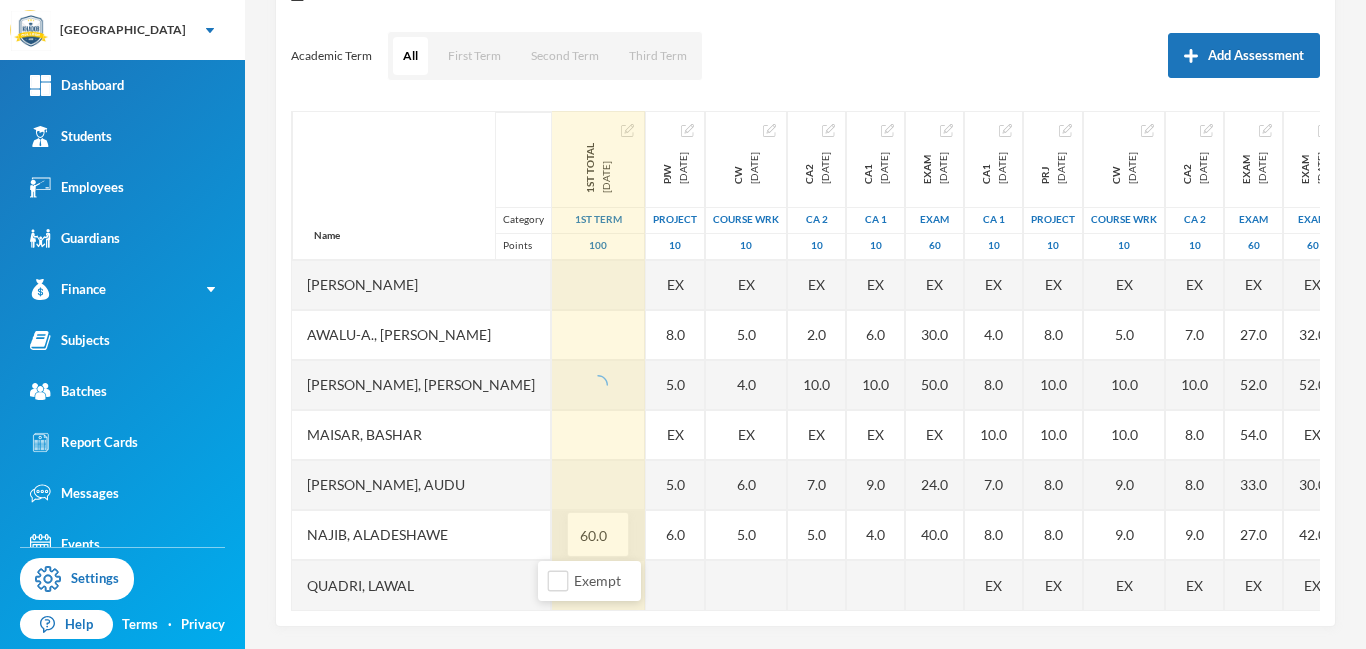 click on "60.0" at bounding box center [598, 535] 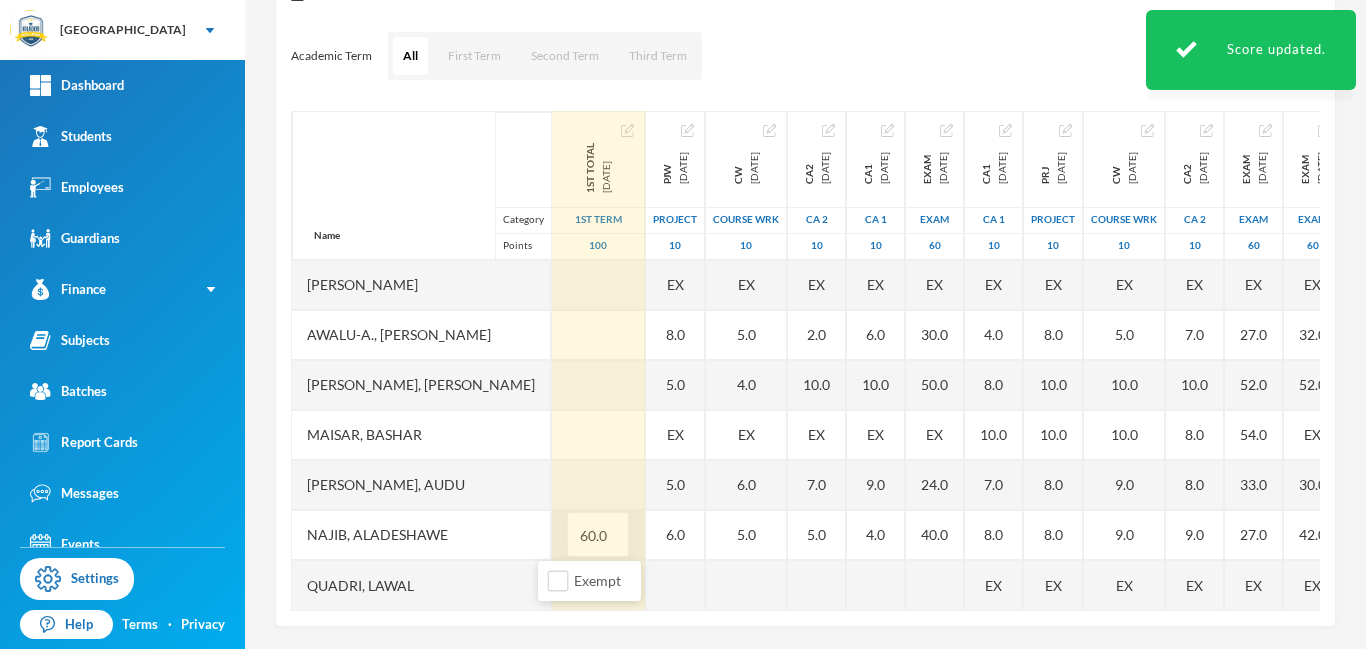type 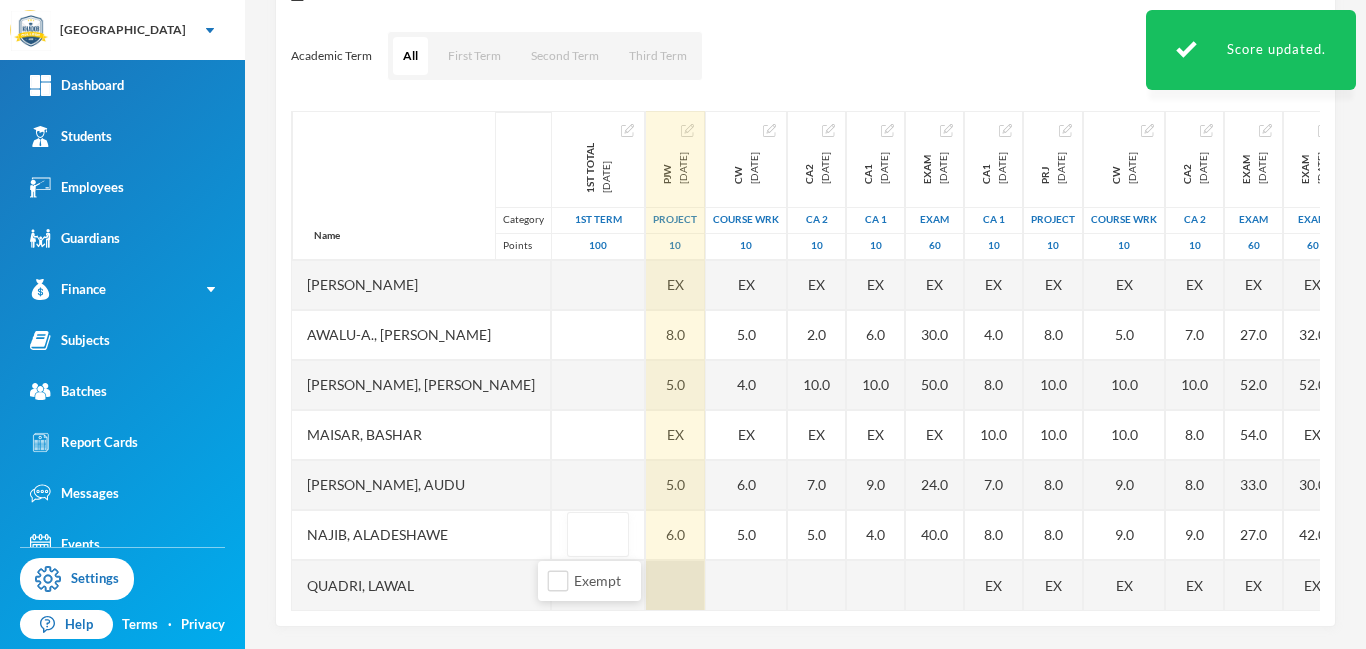 click at bounding box center (675, 585) 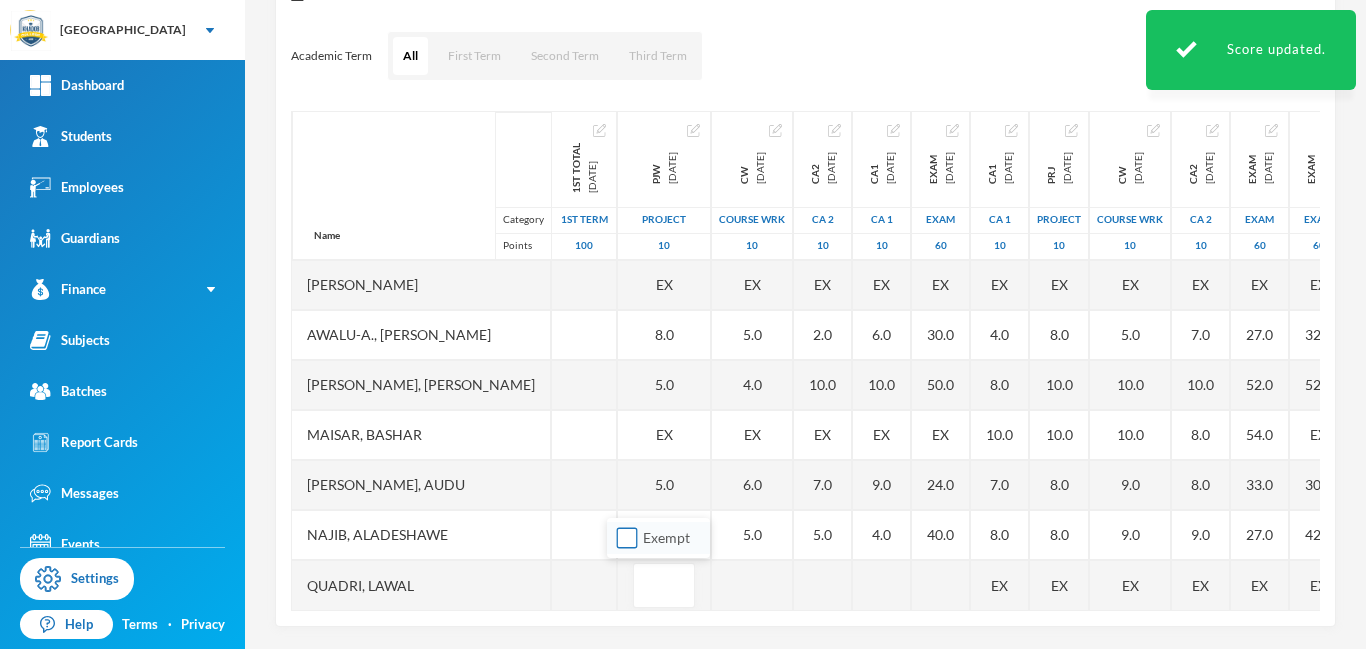 click on "Exempt" at bounding box center (627, 538) 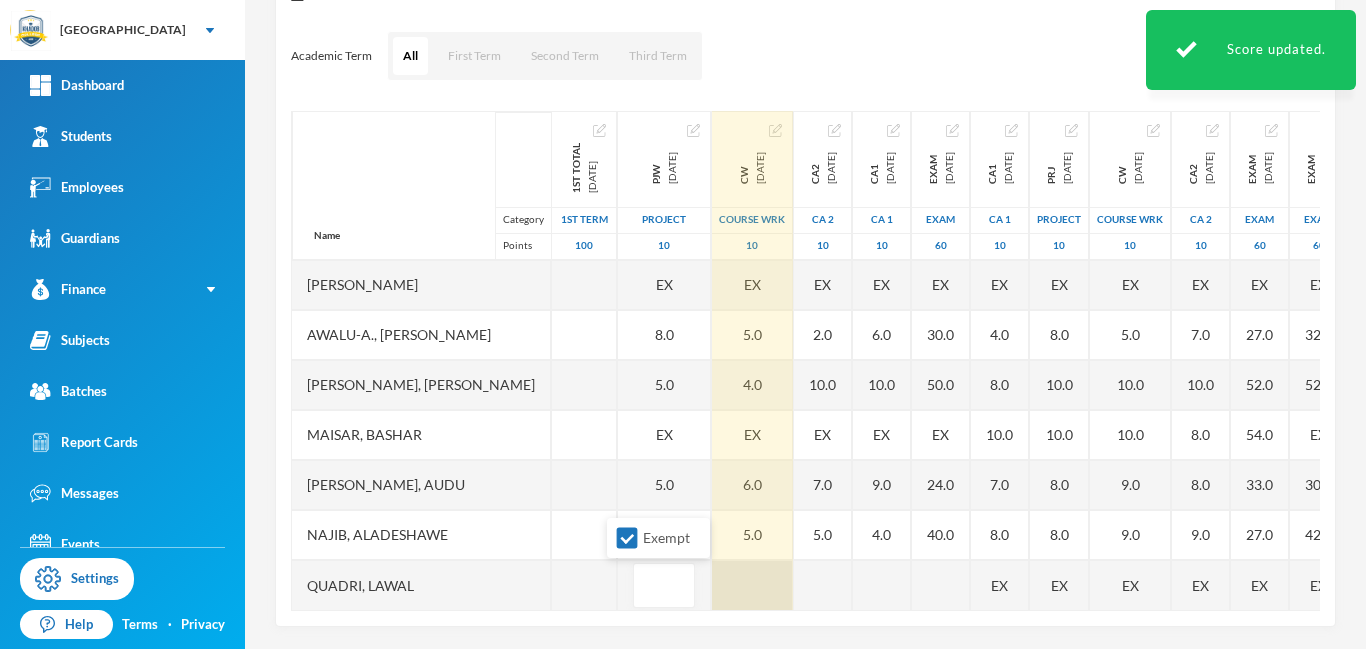 click on "Name   Category Points Abdulrahman, Oladugba Abubakar, Qudus Olawale Adebayo, Abdulkareem Awalu-a., Akinola Khalid, Owolabi Maisar, Bashar Mukhtar, Audu Najib, Aladeshawe Quadri, Lawal 1st Total 2024-11-23 1st Term 100 PJW 2024-11-30 project 10 4.0 6.0 EX 8.0 5.0 EX 5.0 6.0 CW 2024-12-03 COURSE WRK 10 4.0 6.0 EX 5.0 4.0 EX 6.0 5.0 CA2 2024-12-03 CA 2 10 3.0 5.0 EX 2.0 10.0 EX 7.0 5.0 CA1 2024-12-03 CA 1 10 4.0 7.0 EX 6.0 10.0 EX 9.0 4.0 EXAM 2024-12-03 Exam 60 32.0 35.0 EX 30.0 50.0 EX 24.0 40.0 CA1 2025-03-04 CA 1 10 6.0 5.0 EX 4.0 8.0 10.0 7.0 8.0 EX PRJ 2025-03-04 project 10 10.0 8.0 EX 8.0 10.0 10.0 8.0 8.0 EX CW 2025-03-04 COURSE WRK 10 9.0 10.0 EX 5.0 10.0 10.0 9.0 9.0 EX CA2 2025-03-04 CA 2 10 5.0 10.0 EX 7.0 10.0 8.0 8.0 9.0 EX EXAM 2025-03-05 Exam 60 20.0 23.0 EX 27.0 52.0 54.0 33.0 27.0 EX EXAM 2025-06-03 Exam 60 30.0 33.0 EX 32.0 52.0 EX 30.0 42.0 EX CA1 2025-06-03 CA 1 10 7.0 10.0 EX 10.0 9.0 EX 10.0 10.0 EX CA2 2025-06-03 CA 2 10 5.0 9.0 EX 5.0 10.0 EX 10.0 10.0 EX PRJ 2025-06-03 project 10 9.0" at bounding box center [805, 361] 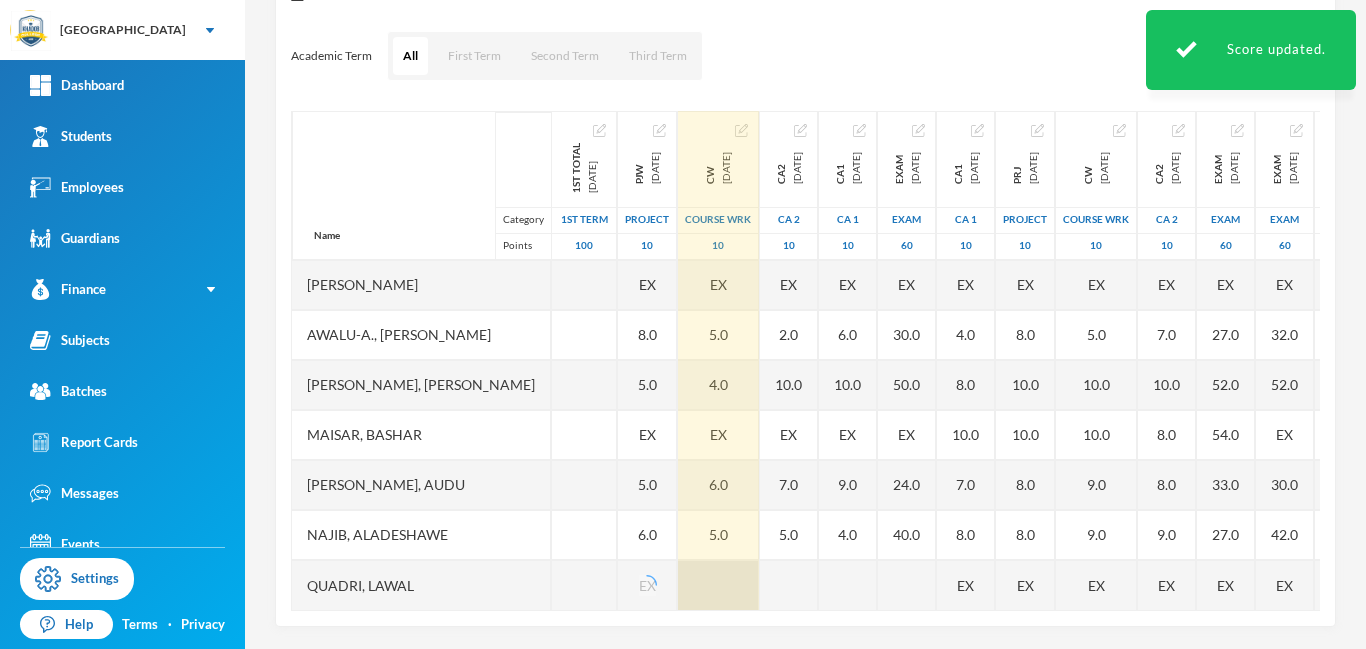 click at bounding box center (718, 585) 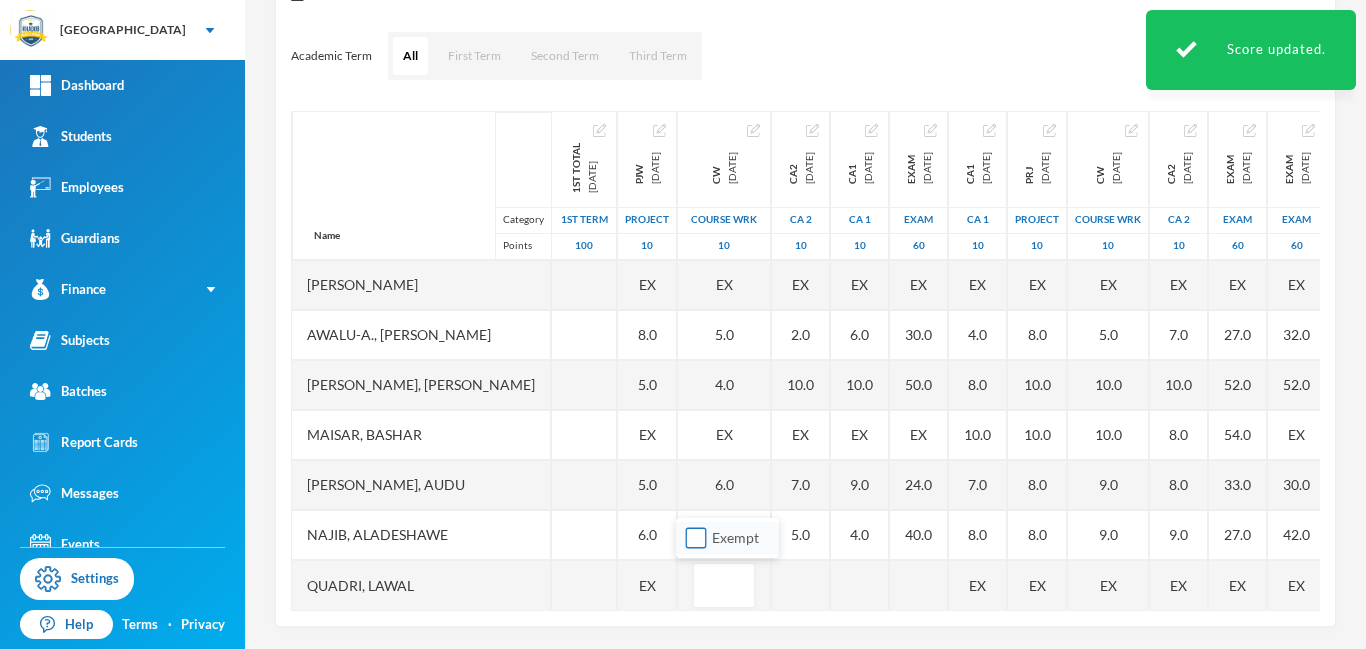 click on "Exempt" at bounding box center (696, 538) 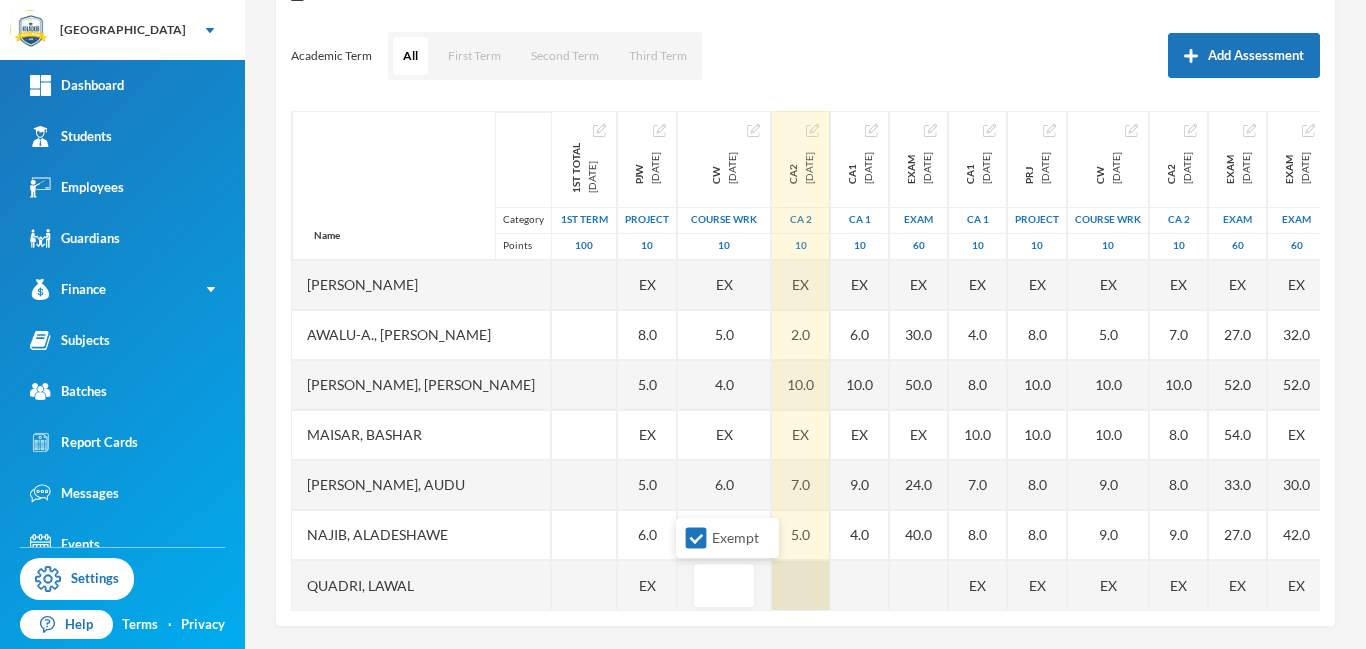 click at bounding box center (801, 585) 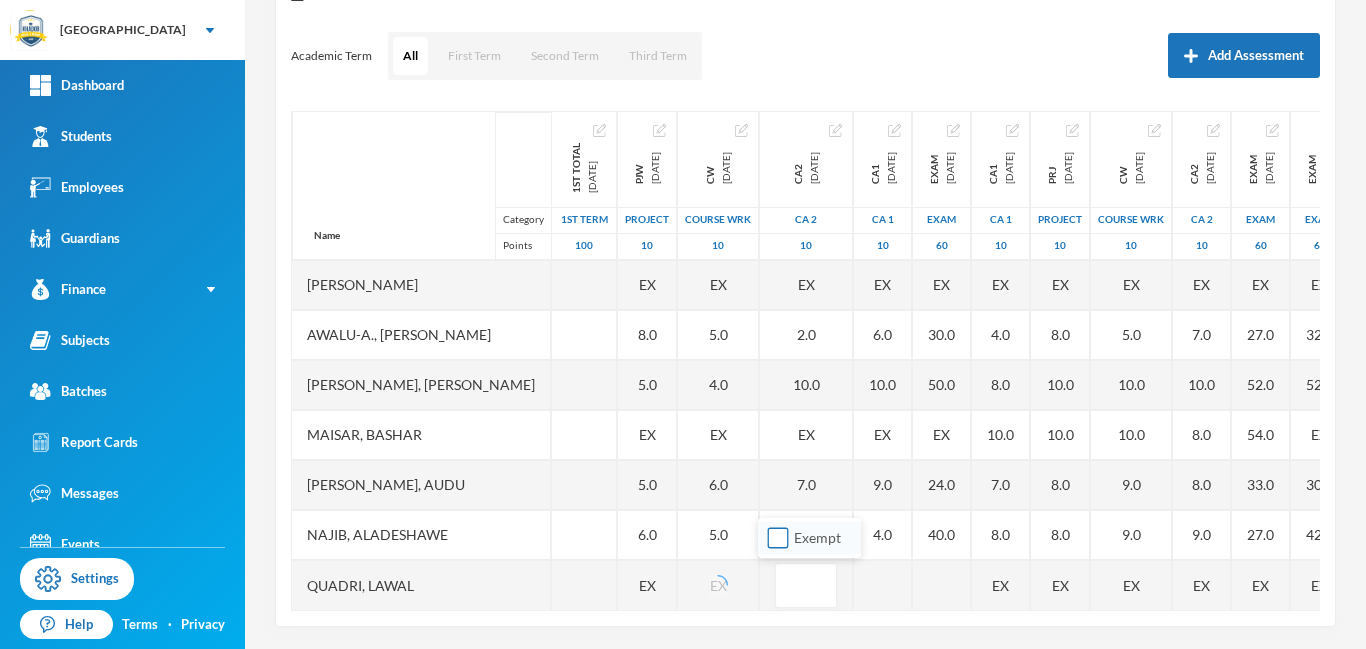 click on "Exempt" at bounding box center [778, 538] 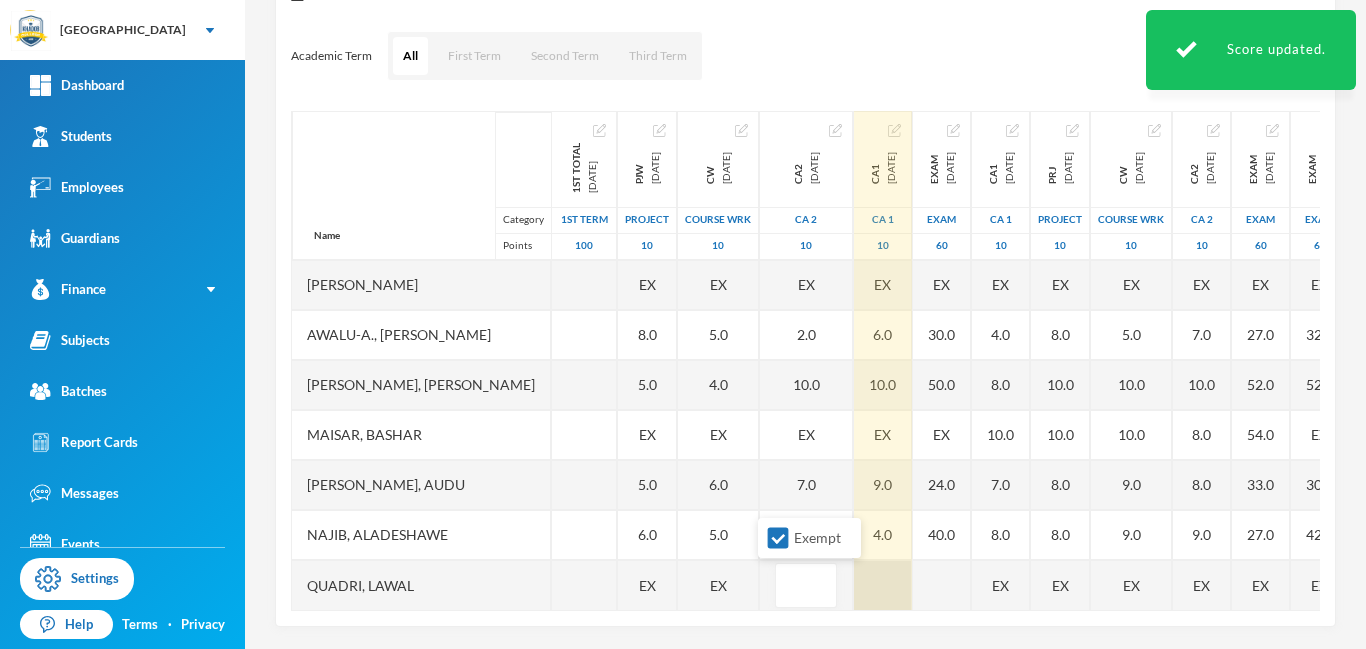 click at bounding box center [883, 585] 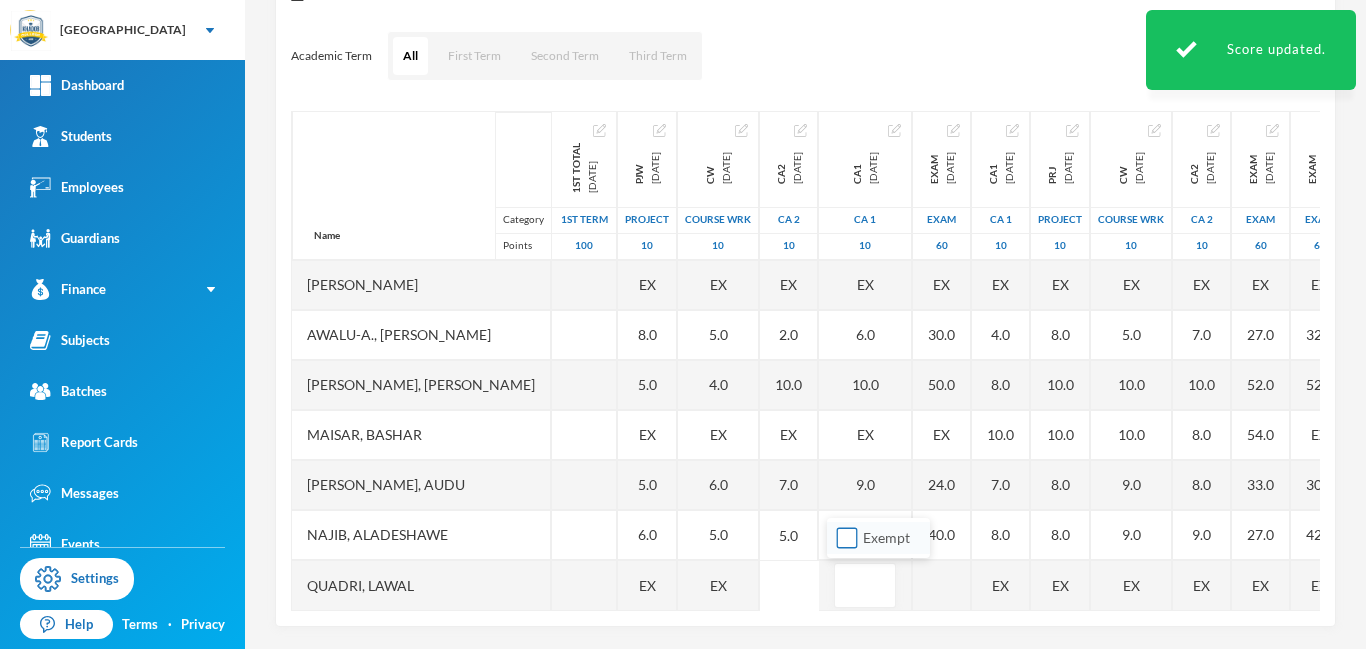 click on "Exempt" at bounding box center (847, 538) 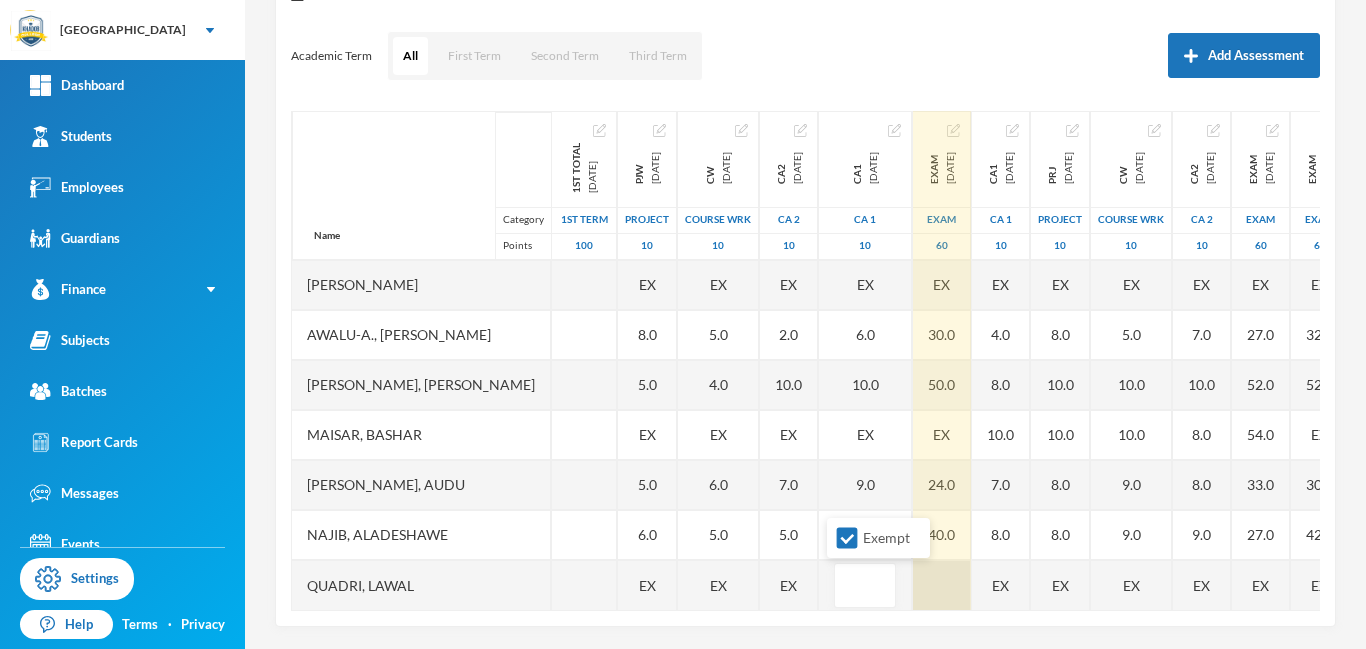 click at bounding box center (942, 585) 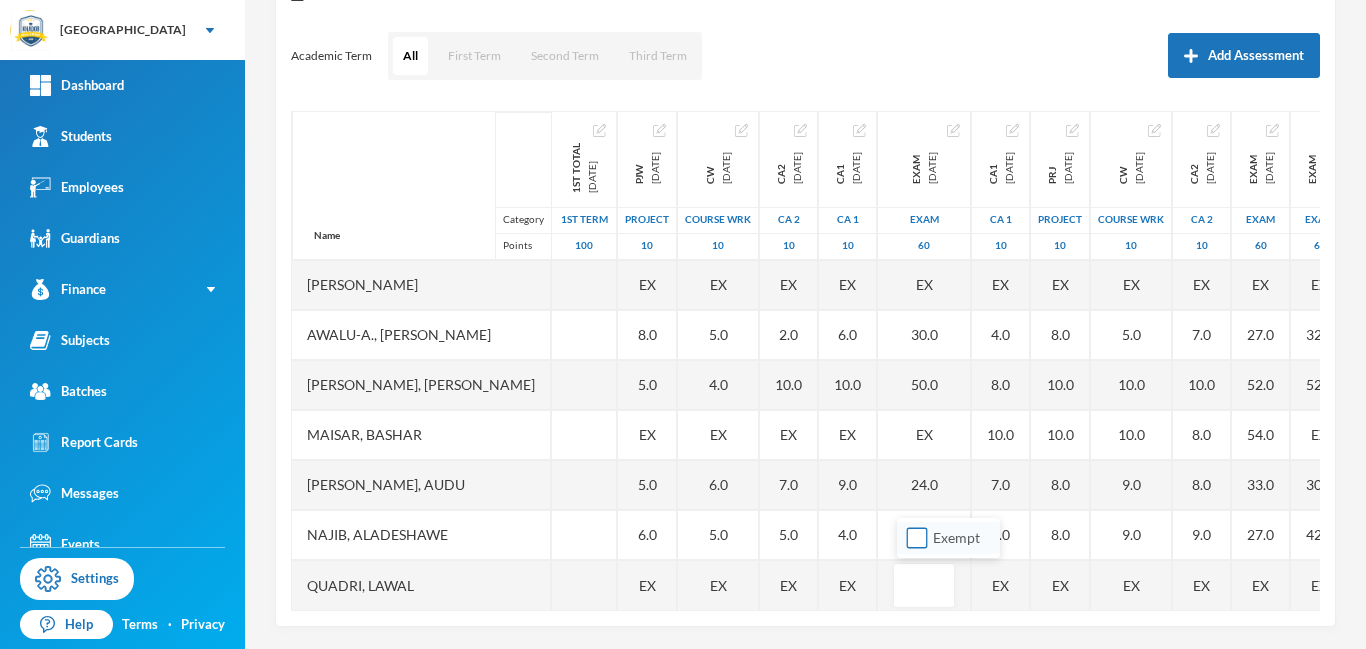click on "Exempt" at bounding box center [917, 538] 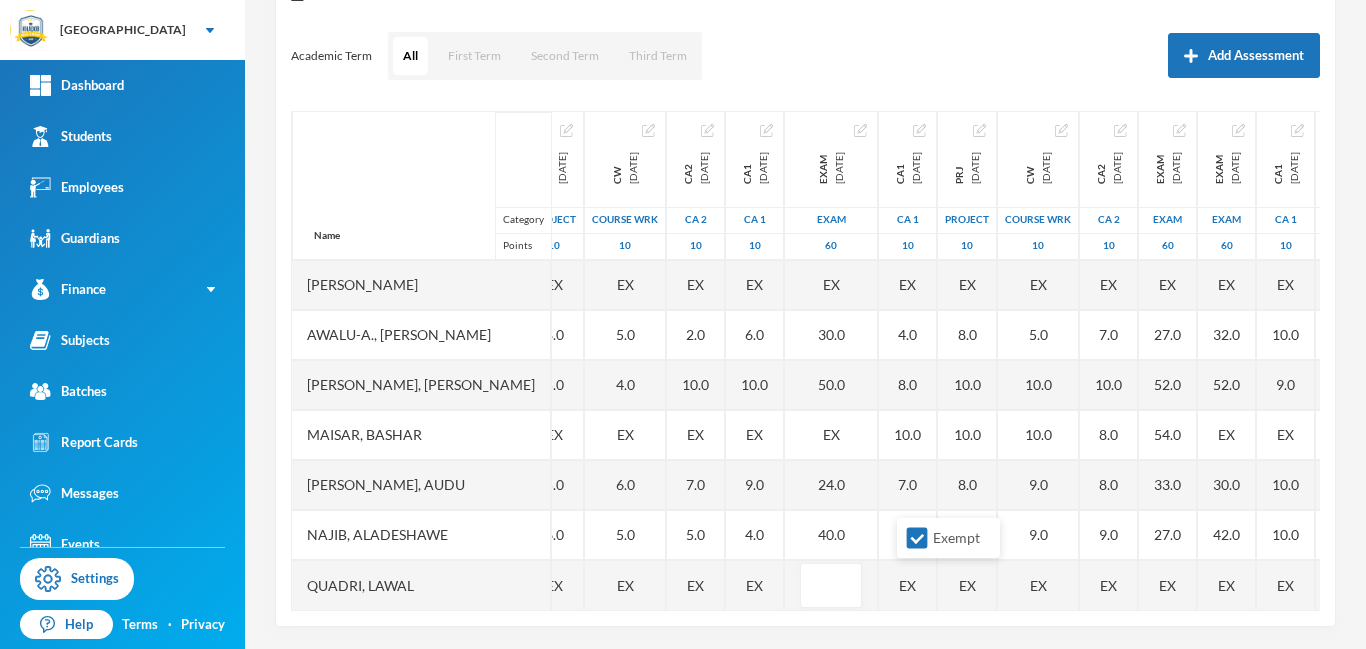 scroll, scrollTop: 101, scrollLeft: 374, axis: both 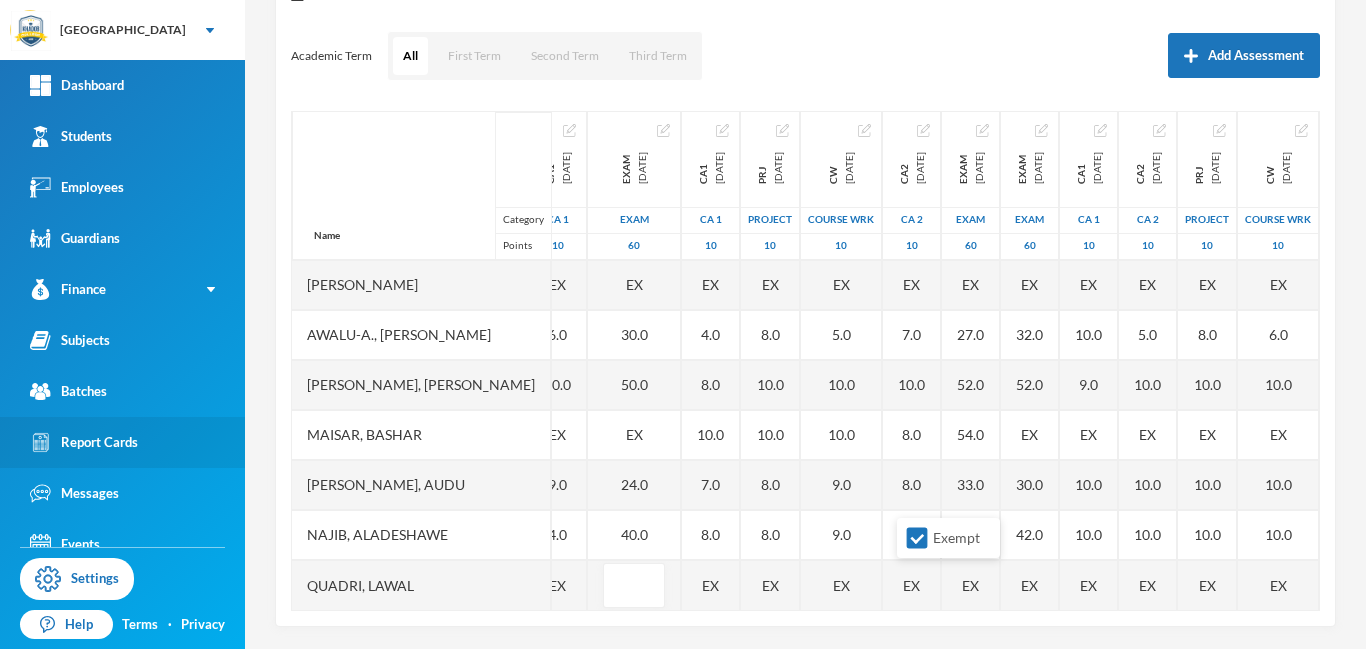 click on "Report Cards" at bounding box center (84, 442) 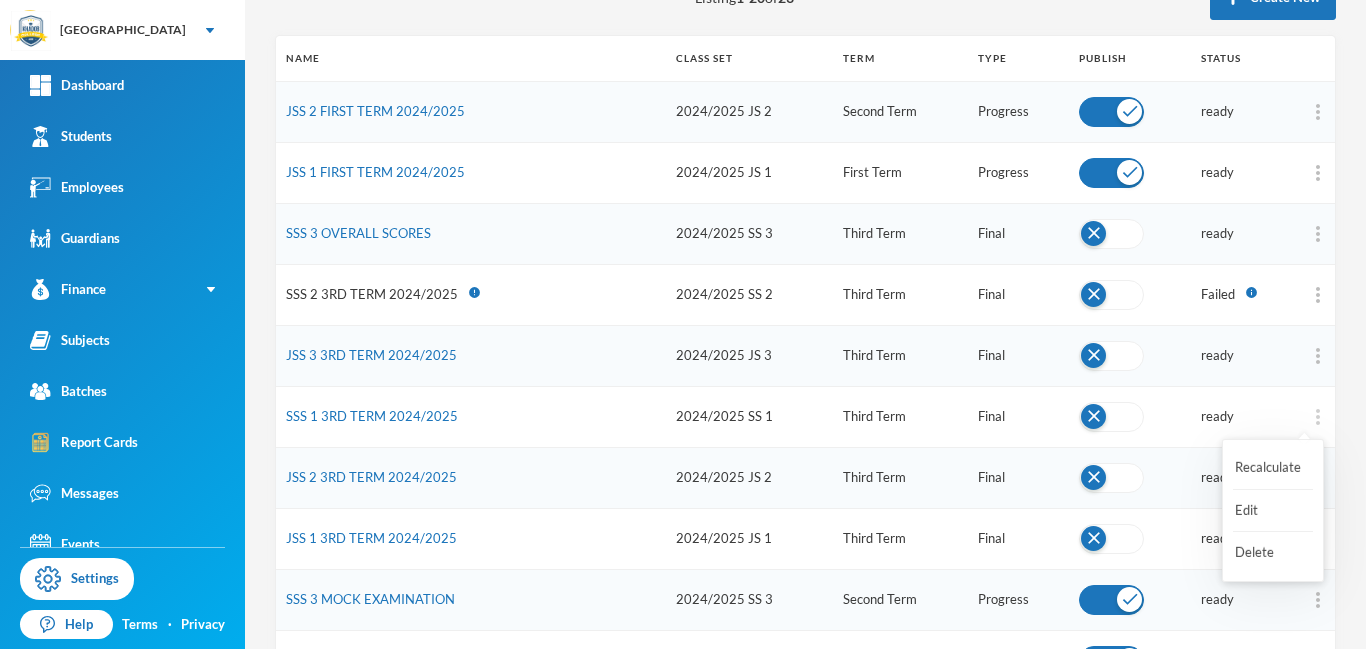 click at bounding box center (1318, 417) 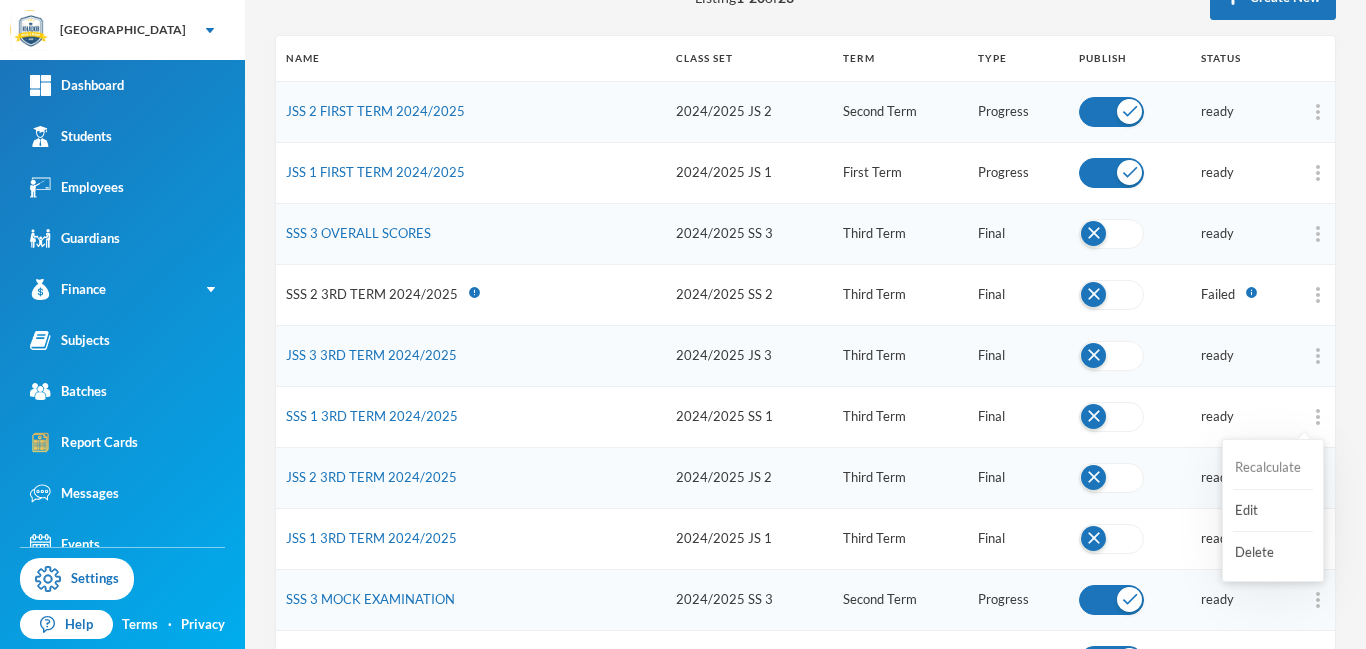 click on "Recalculate" at bounding box center (1273, 468) 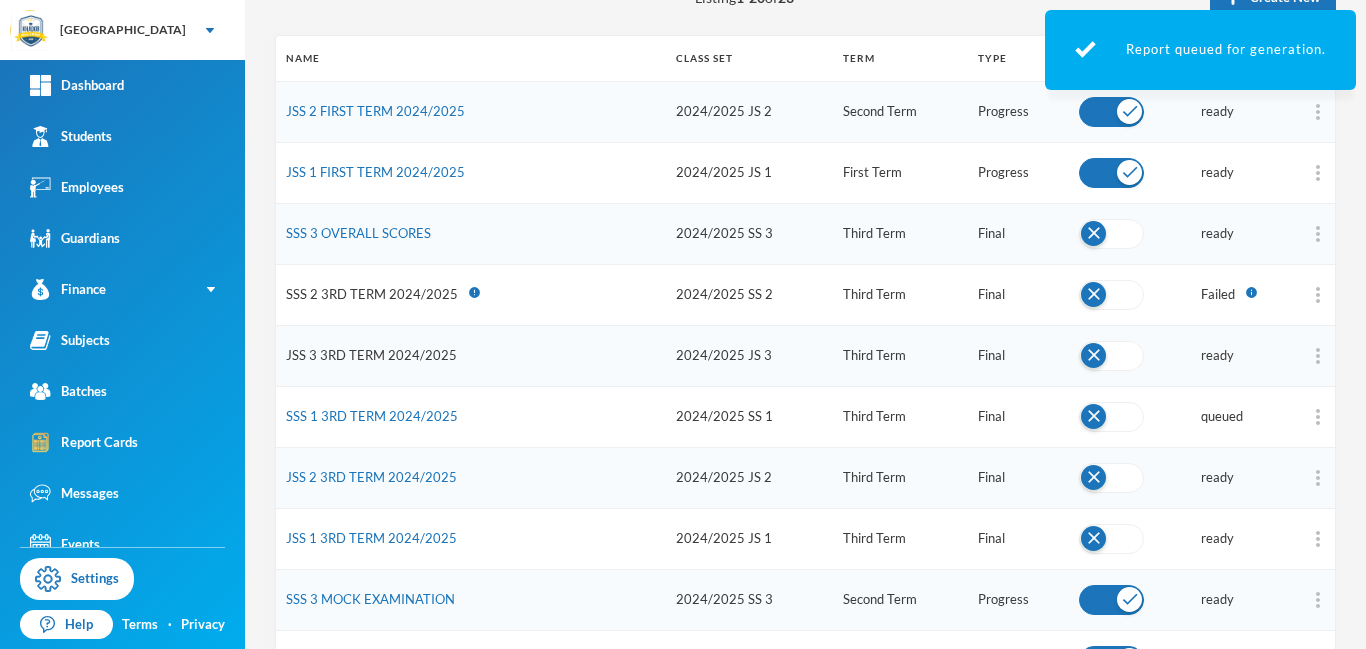 click on "JSS 3  3RD TERM 2024/2025" at bounding box center [371, 355] 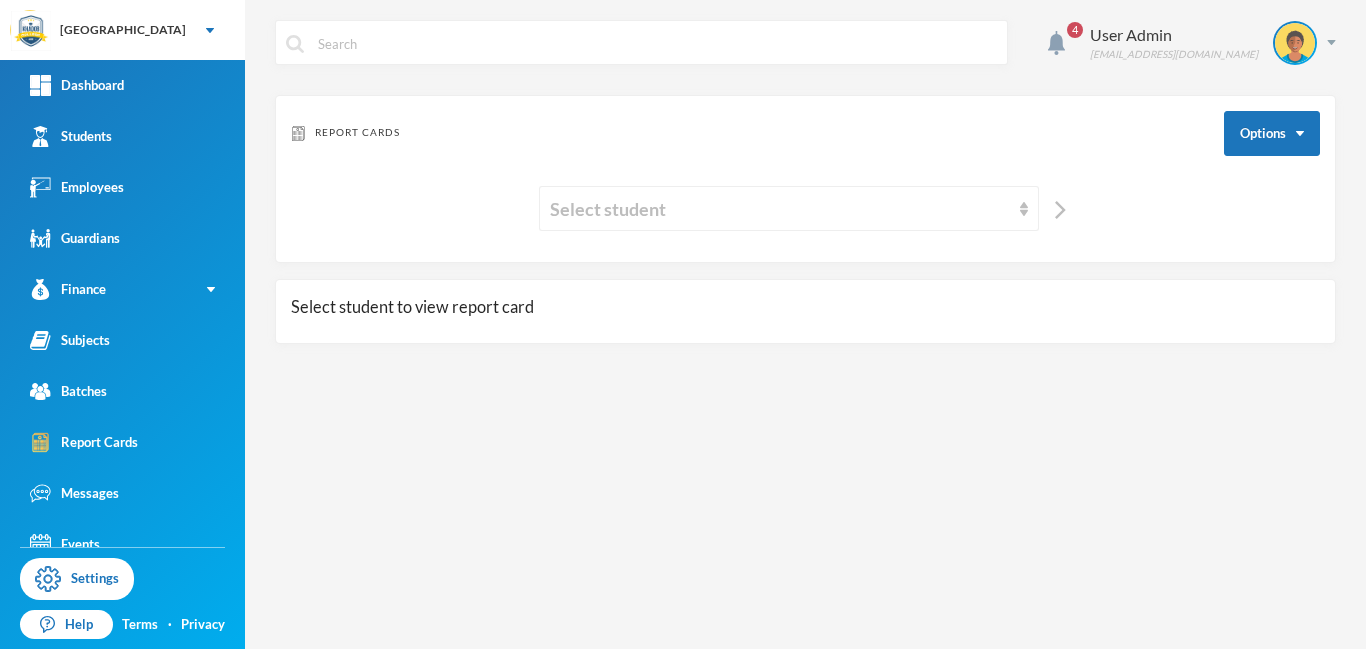 scroll, scrollTop: 0, scrollLeft: 0, axis: both 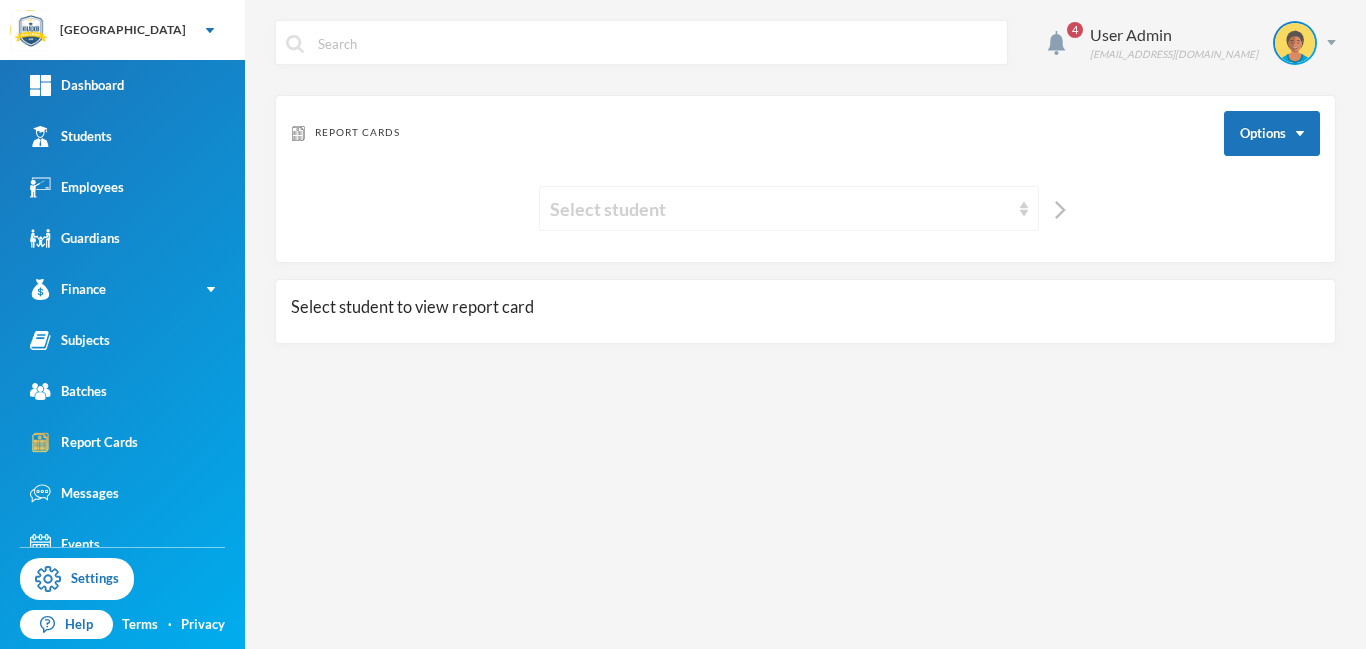 click on "Select student" at bounding box center (780, 209) 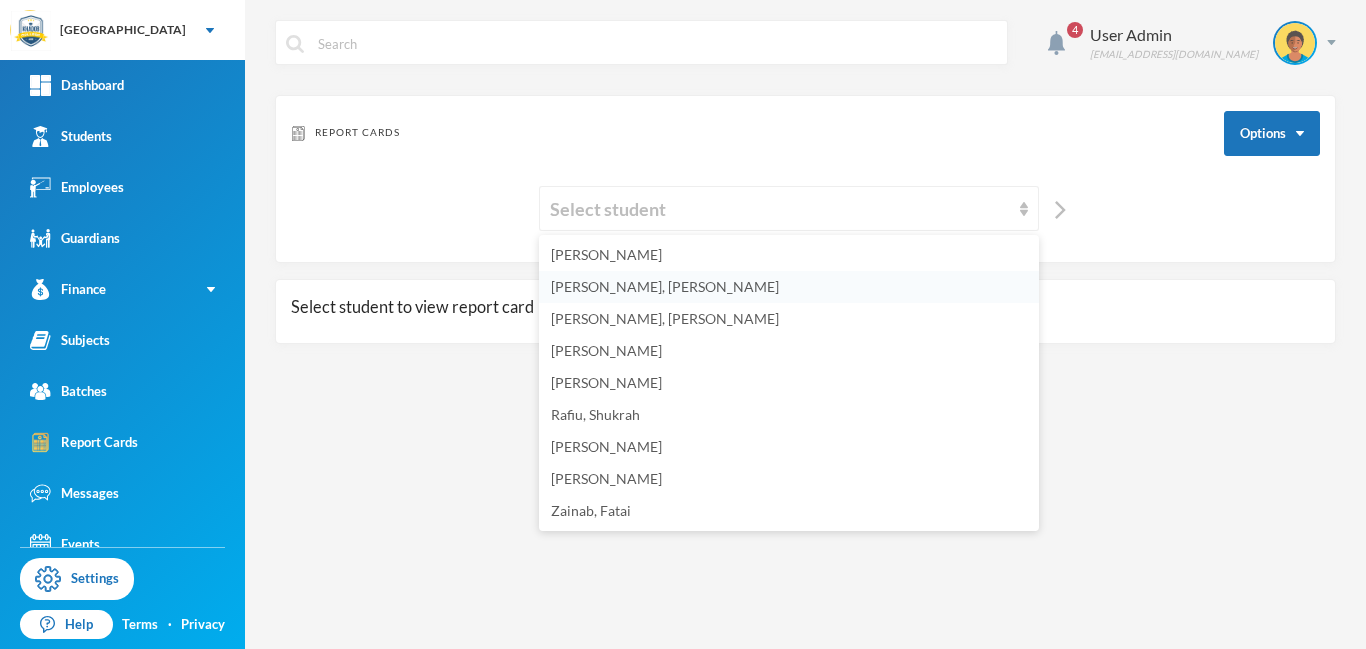 click on "[PERSON_NAME], [PERSON_NAME]" at bounding box center [665, 286] 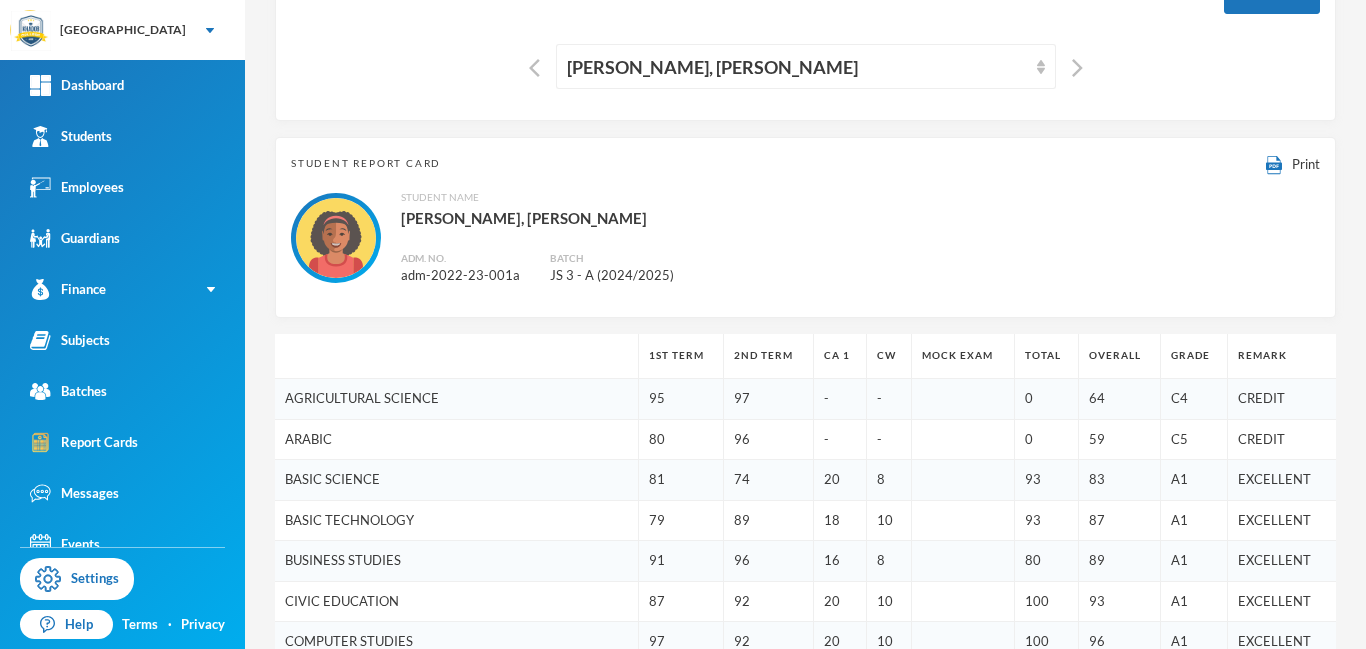 scroll, scrollTop: 139, scrollLeft: 0, axis: vertical 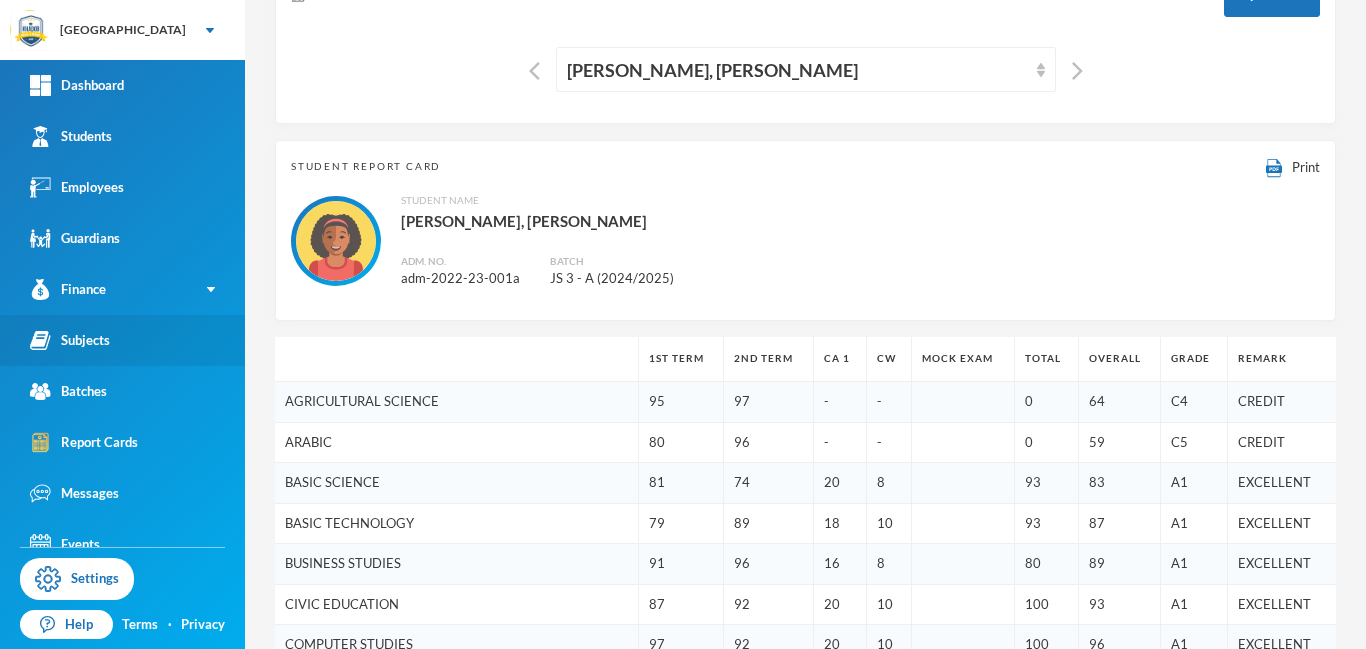 click on "Subjects" at bounding box center [70, 340] 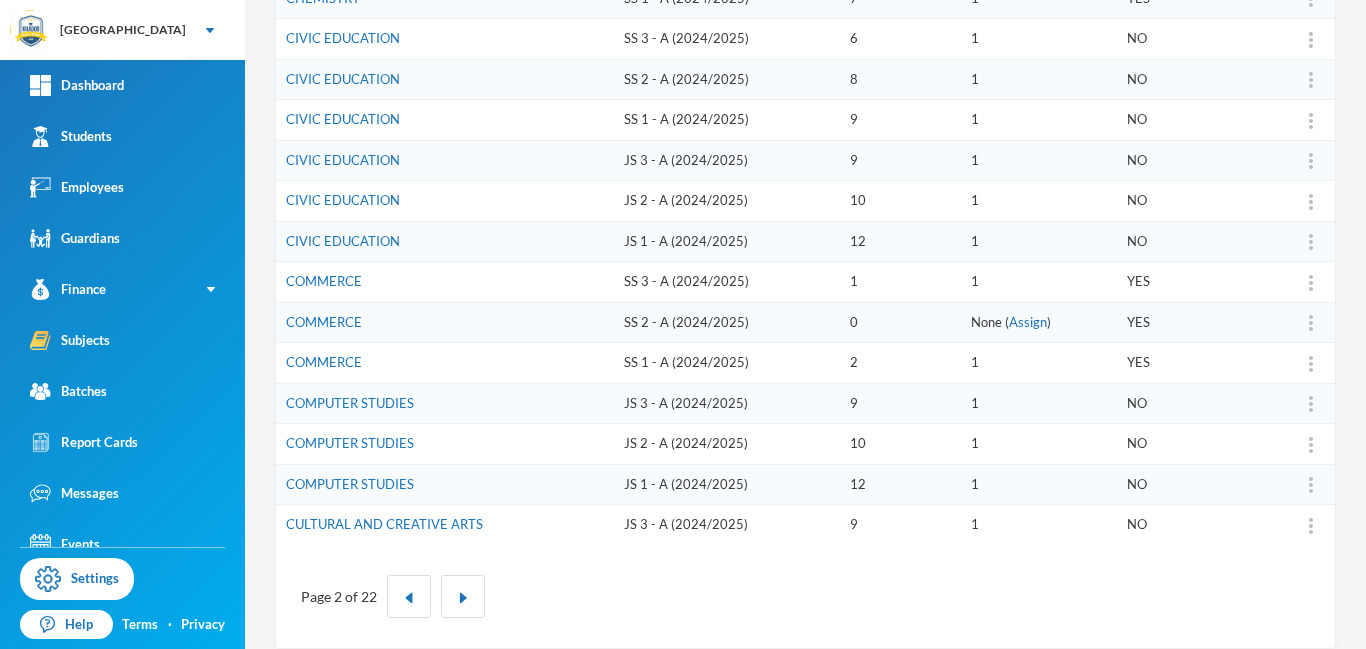 scroll, scrollTop: 621, scrollLeft: 0, axis: vertical 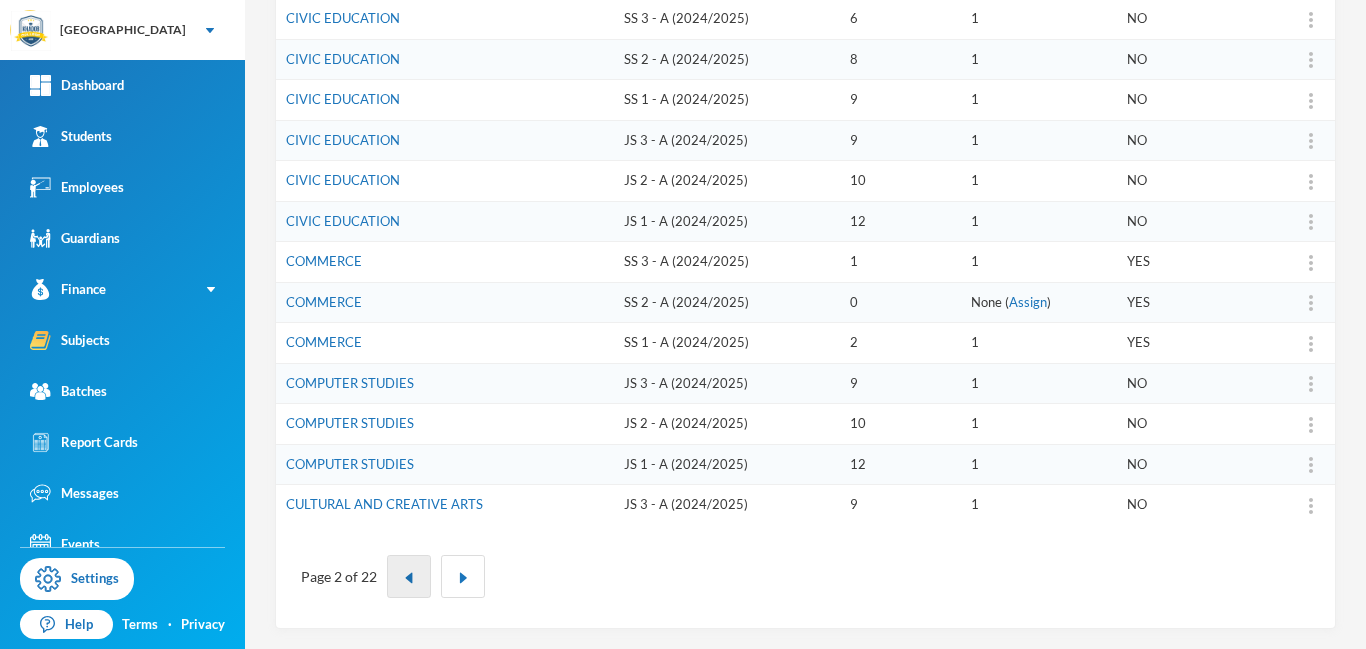 click at bounding box center [409, 578] 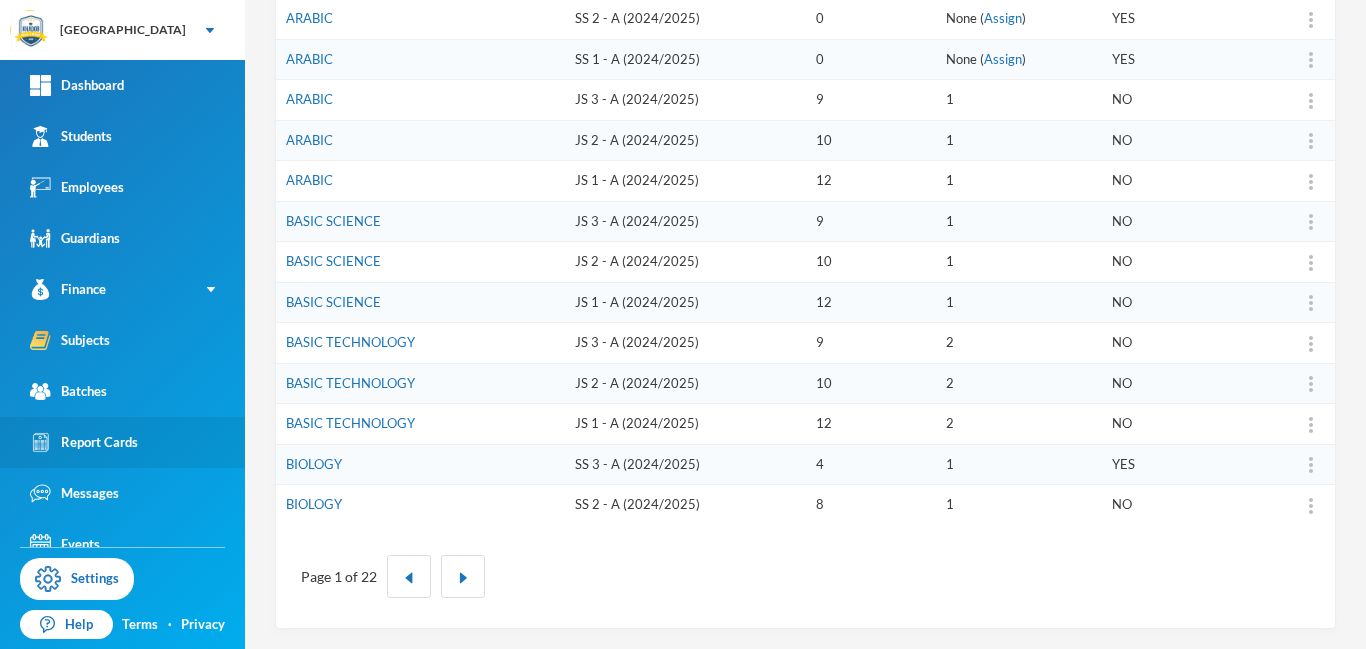 click on "Report Cards" at bounding box center [84, 442] 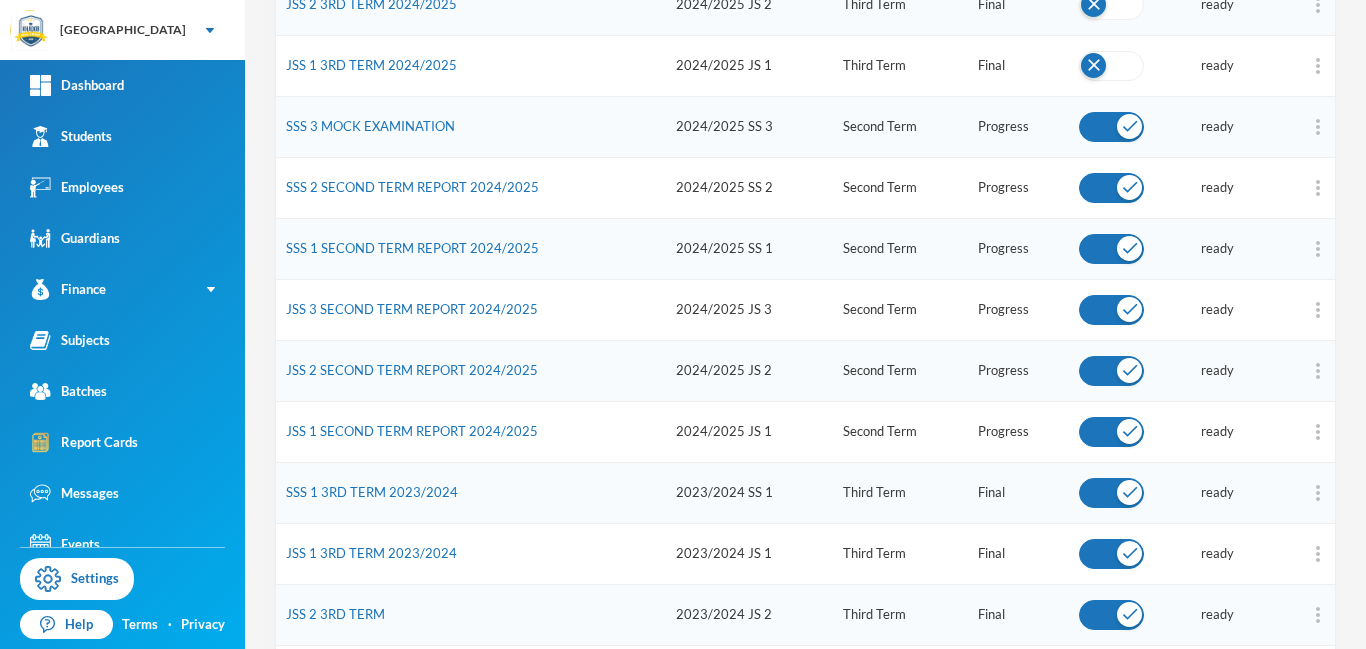 scroll, scrollTop: 746, scrollLeft: 0, axis: vertical 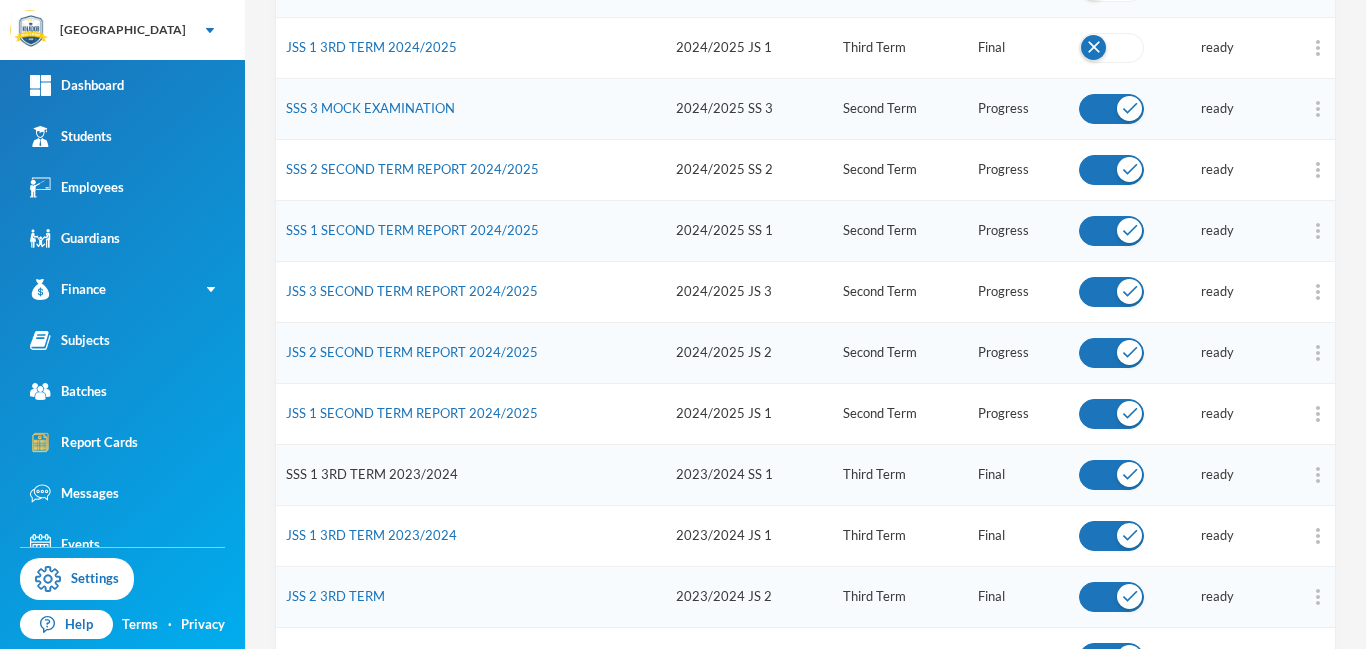 click on "SSS 1 3RD TERM 2023/2024" at bounding box center [372, 474] 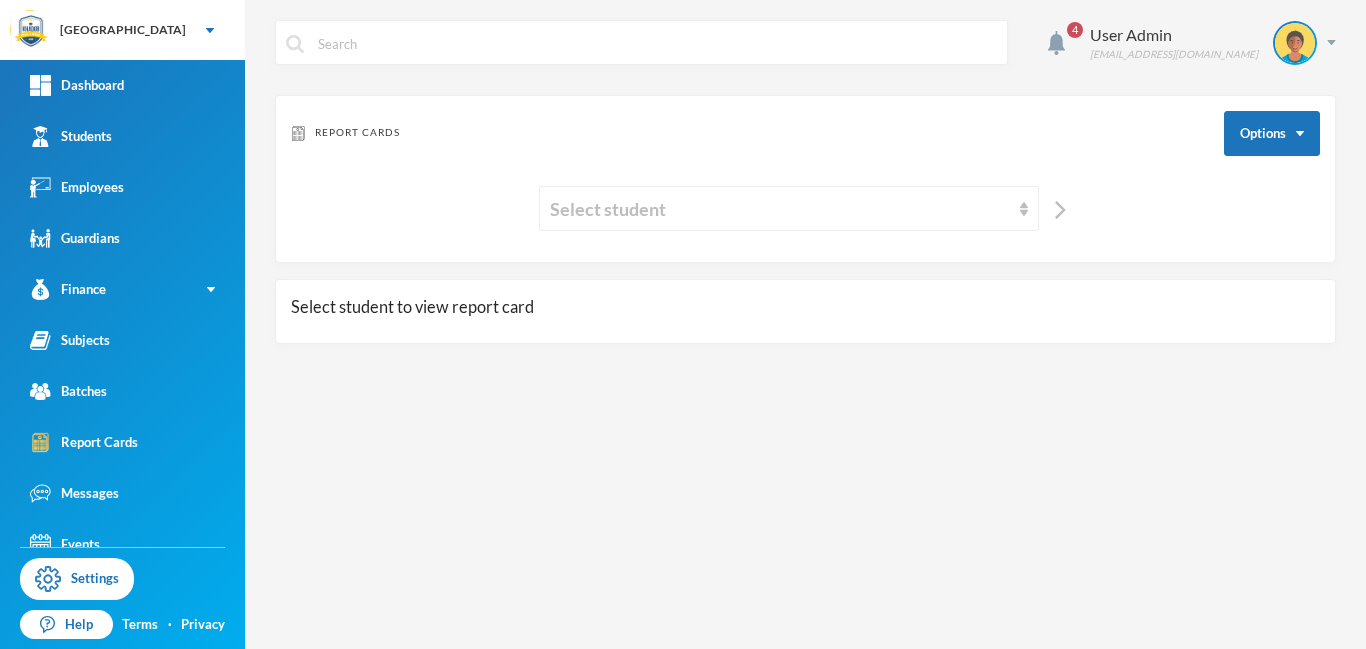 scroll, scrollTop: 0, scrollLeft: 0, axis: both 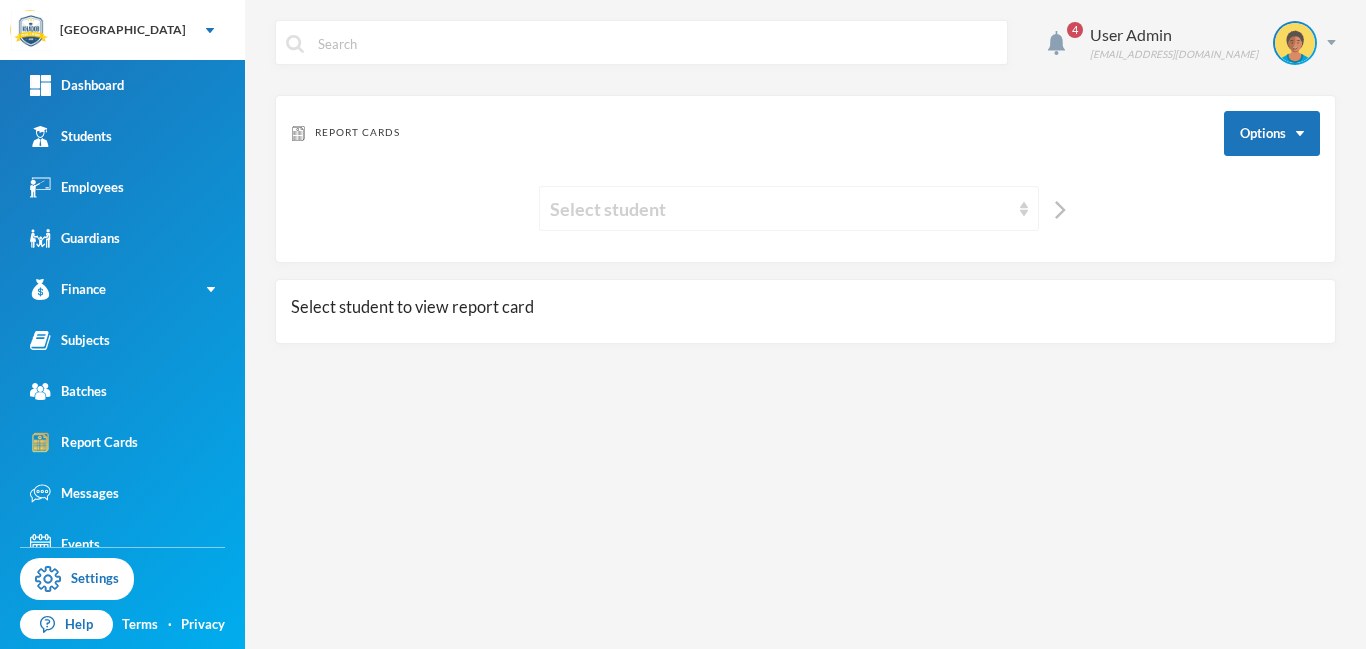 click on "Select student" at bounding box center [789, 208] 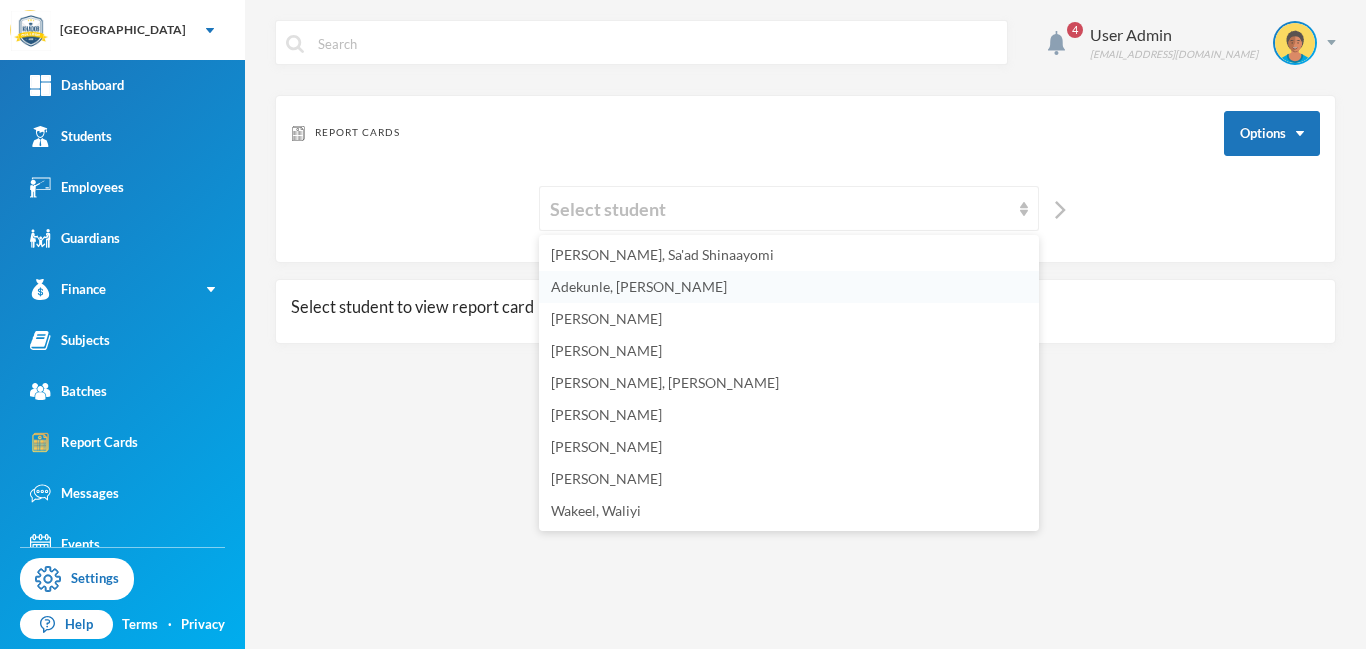 click on "Adekunle, [PERSON_NAME]" at bounding box center (639, 286) 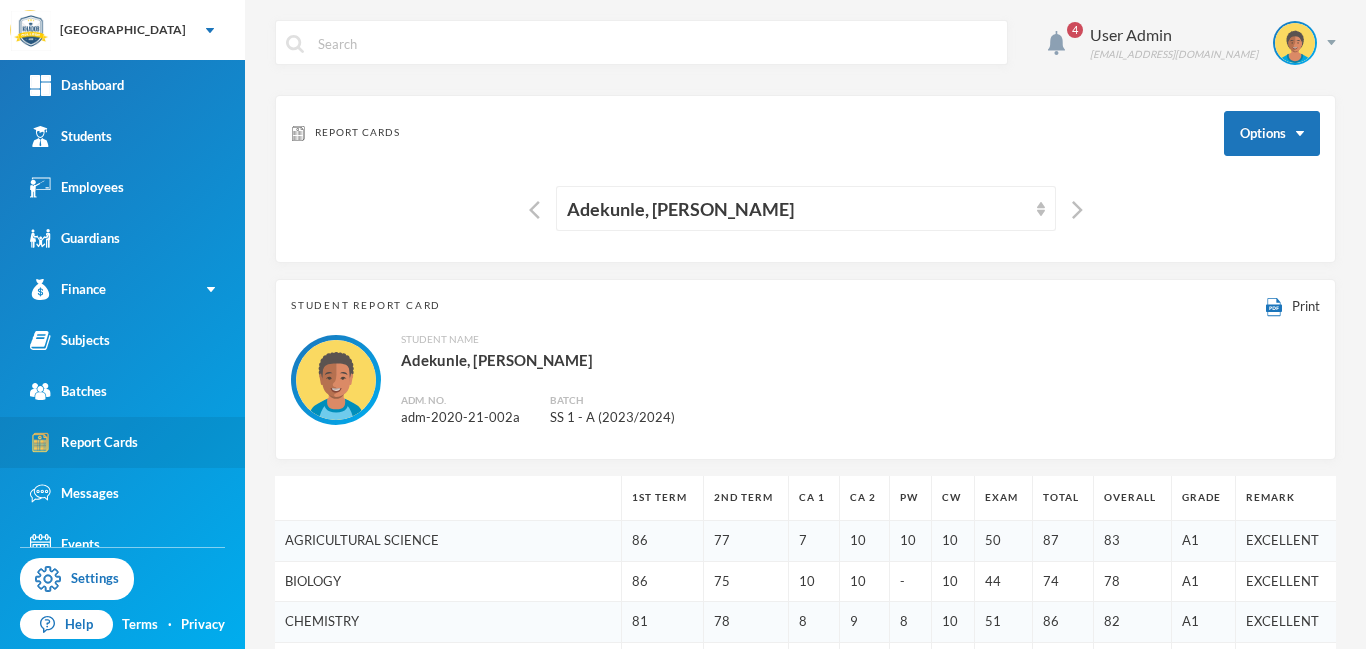 click on "Report Cards" at bounding box center [84, 442] 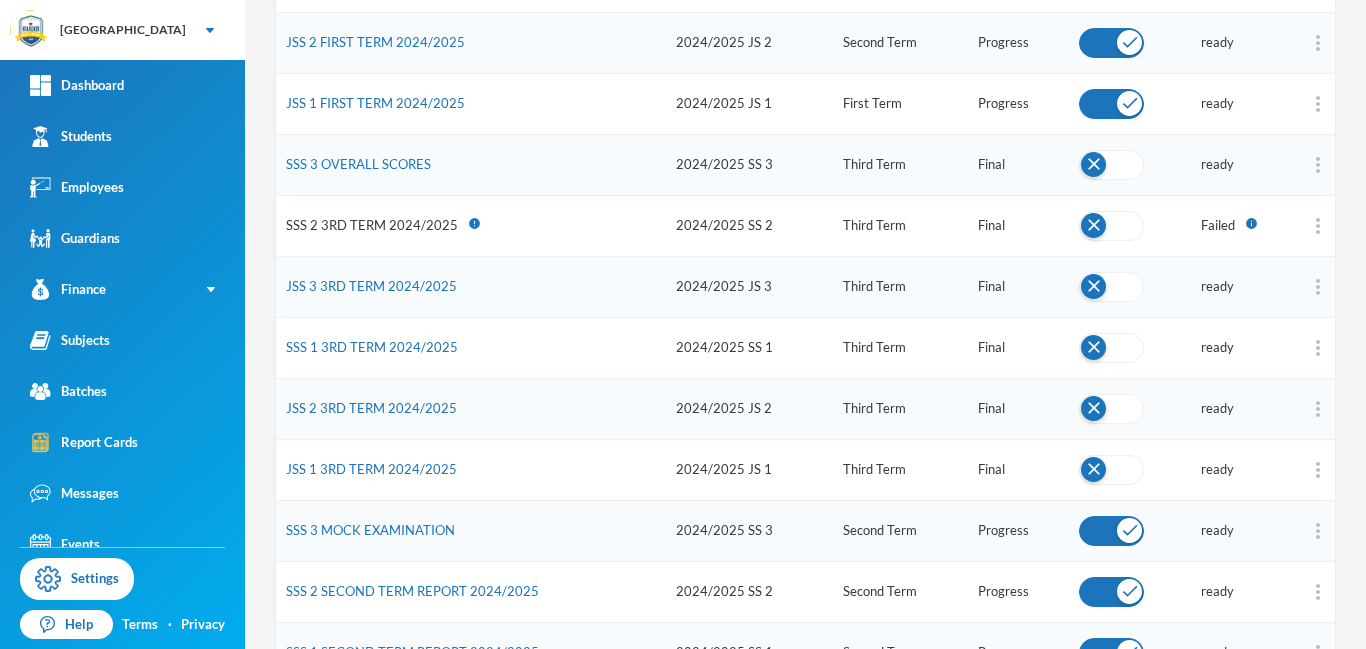 scroll, scrollTop: 327, scrollLeft: 0, axis: vertical 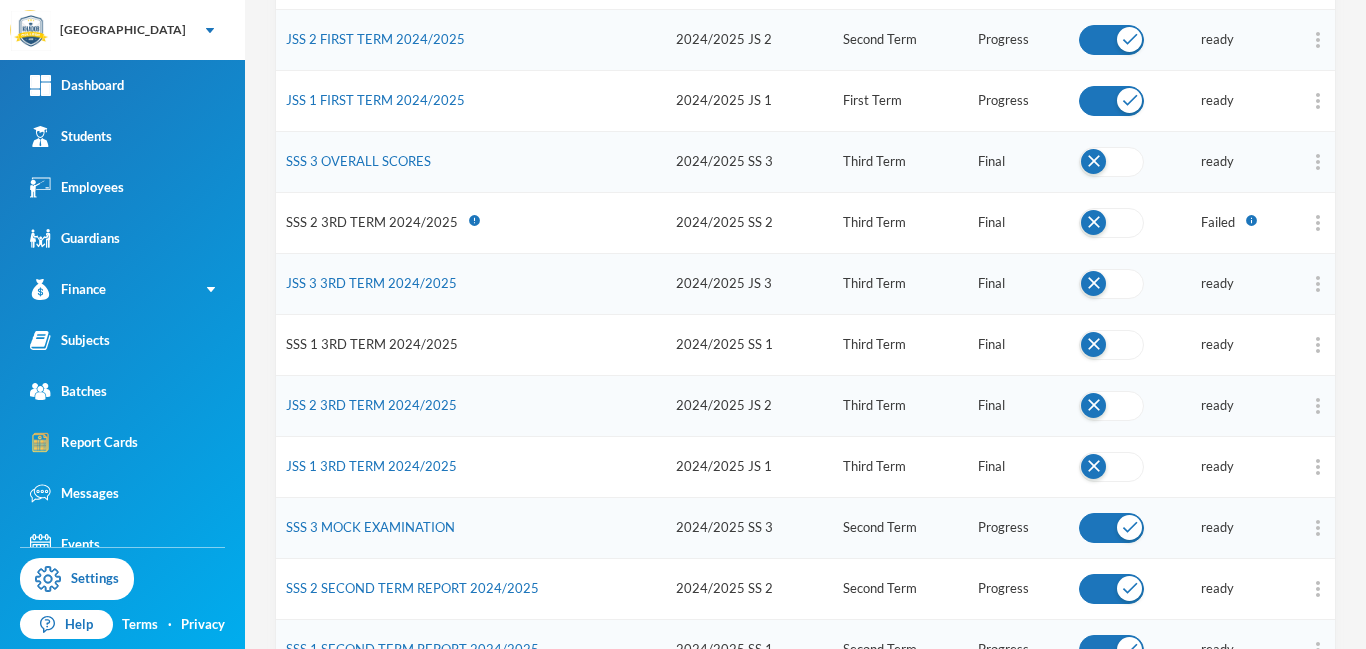 click on "SSS 1 3RD TERM 2024/2025" at bounding box center (372, 344) 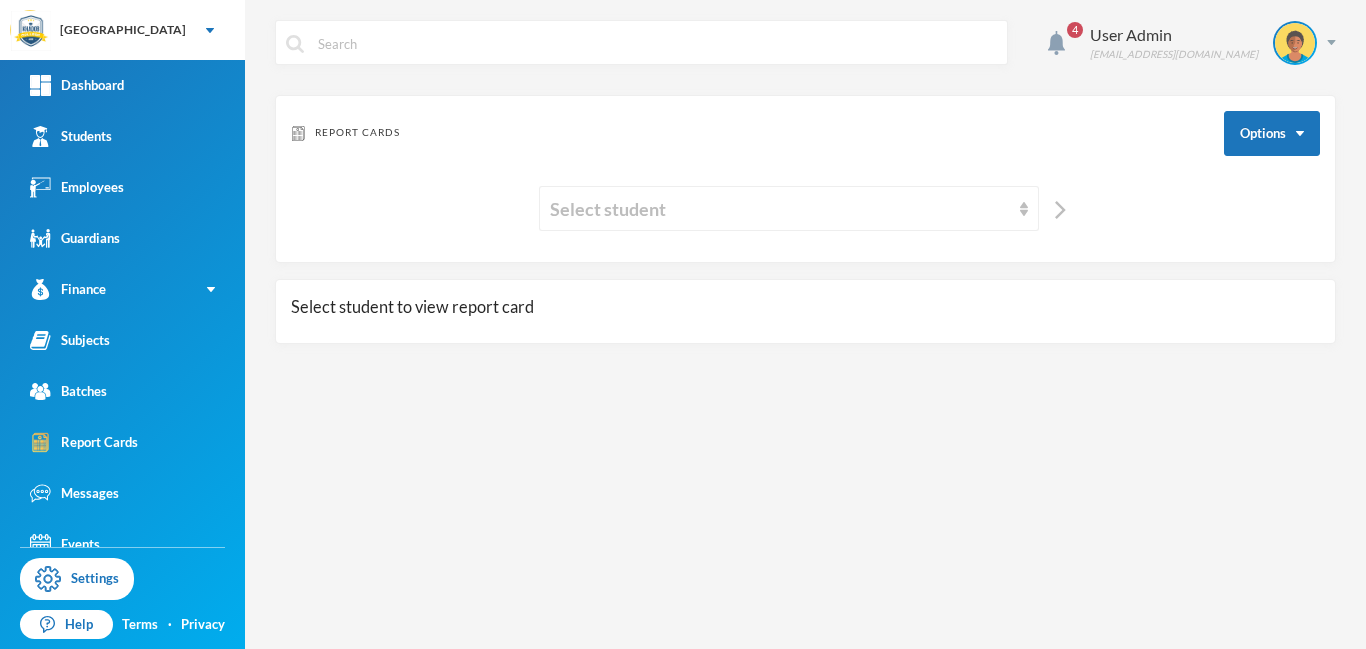 scroll, scrollTop: 0, scrollLeft: 0, axis: both 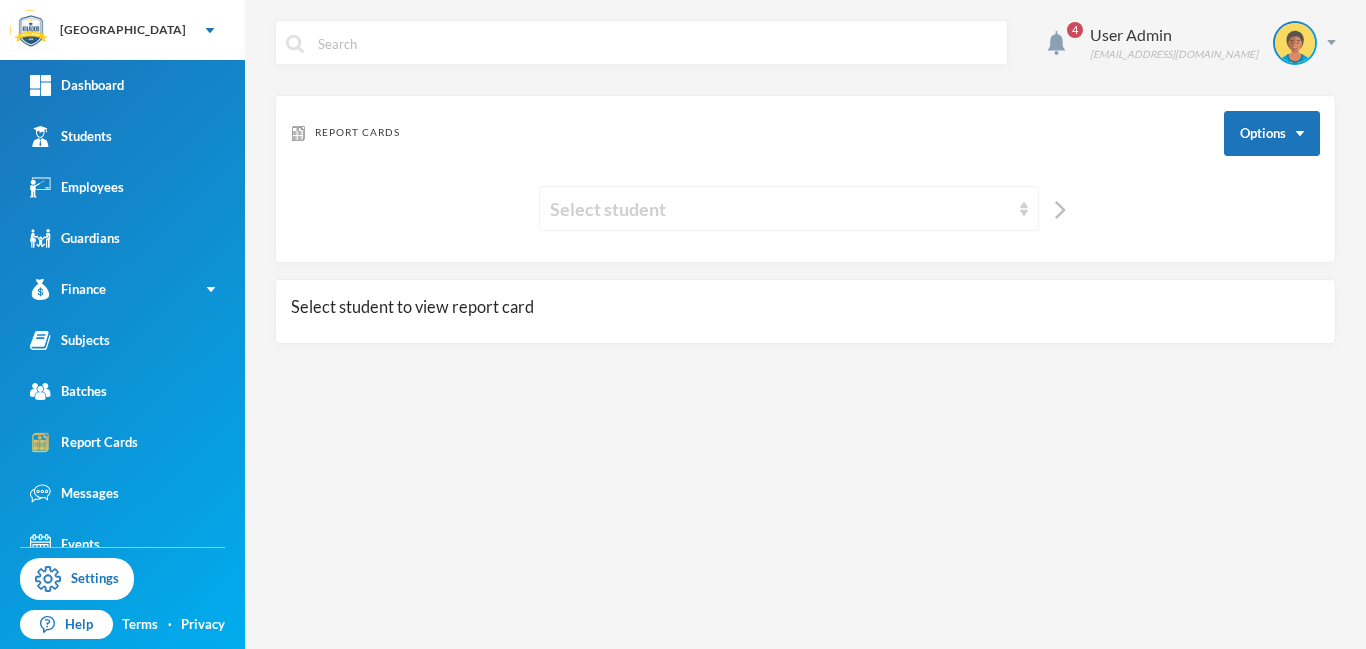 click on "Select student" at bounding box center (780, 209) 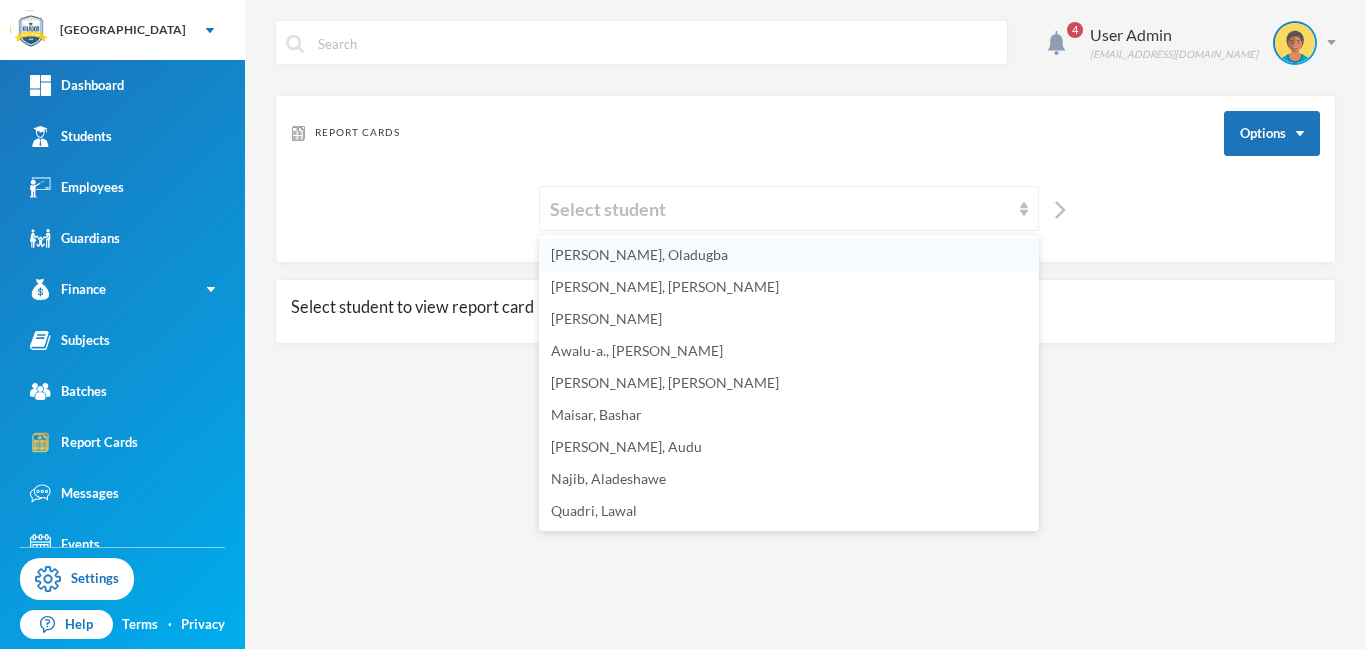 click on "[PERSON_NAME], Oladugba" at bounding box center (639, 254) 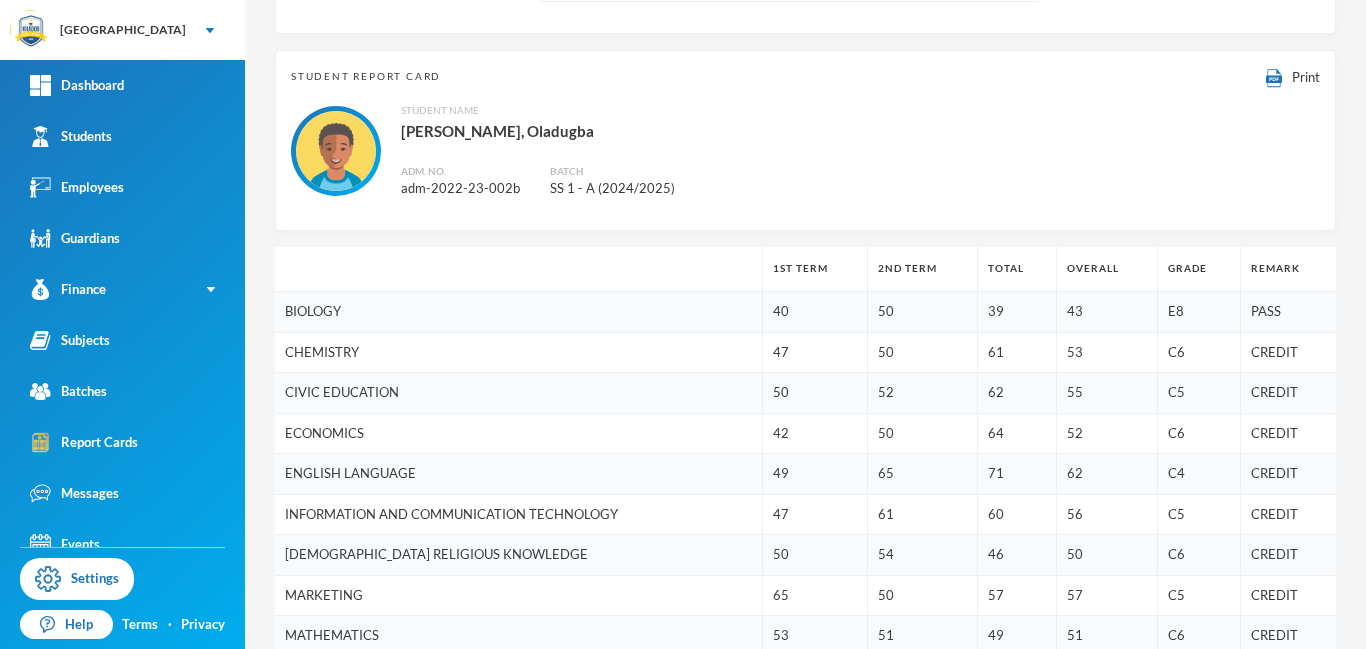 scroll, scrollTop: 123, scrollLeft: 0, axis: vertical 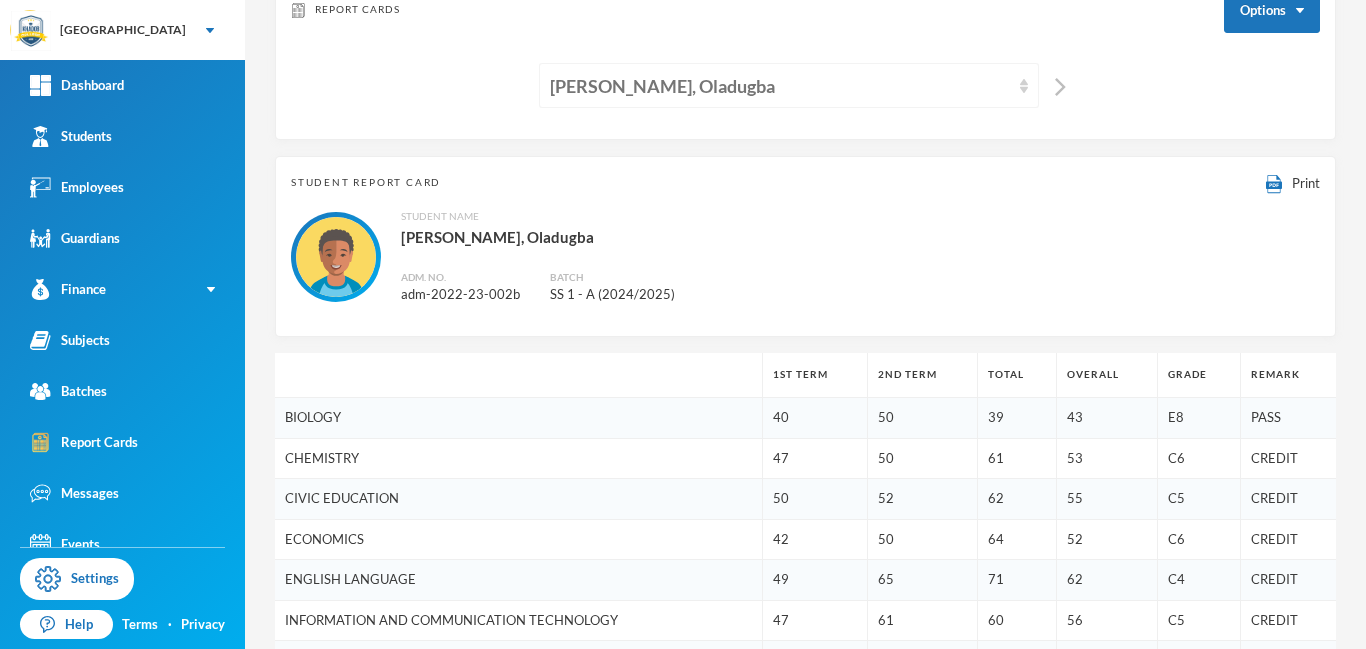 click on "[PERSON_NAME], Oladugba" at bounding box center (780, 86) 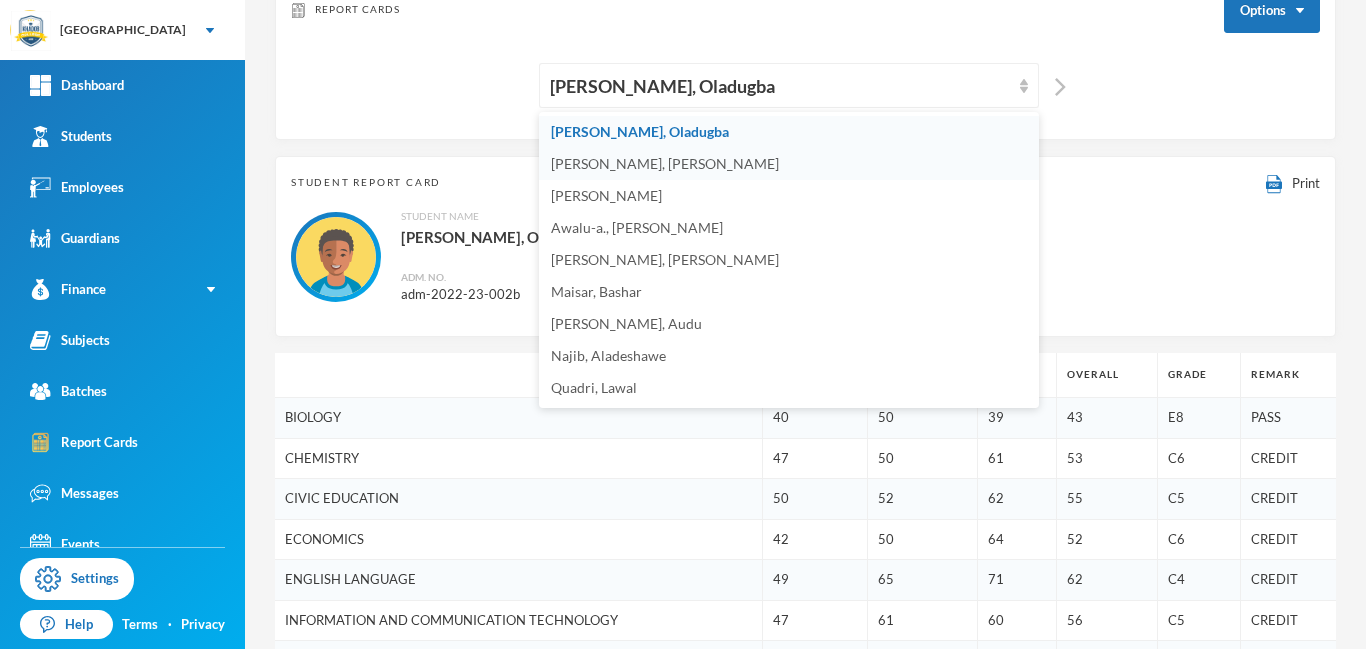 click on "Abubakar, Qudus Olawale" at bounding box center [665, 163] 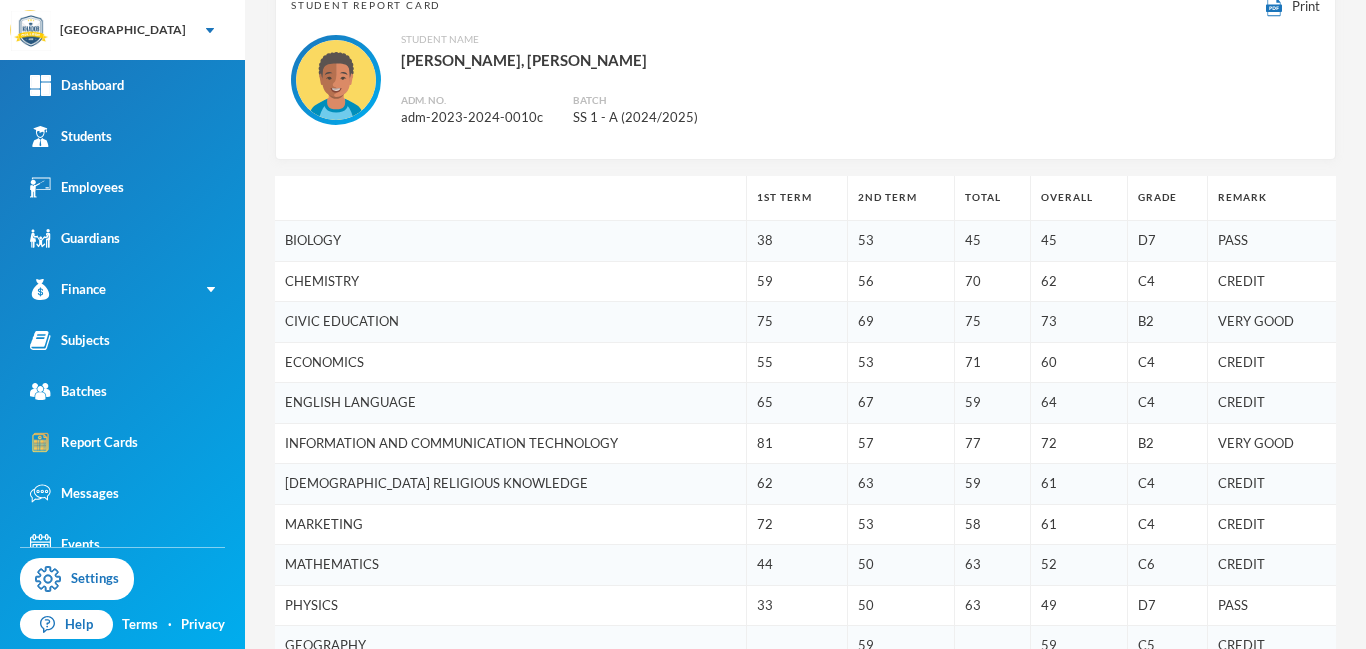 scroll, scrollTop: 196, scrollLeft: 0, axis: vertical 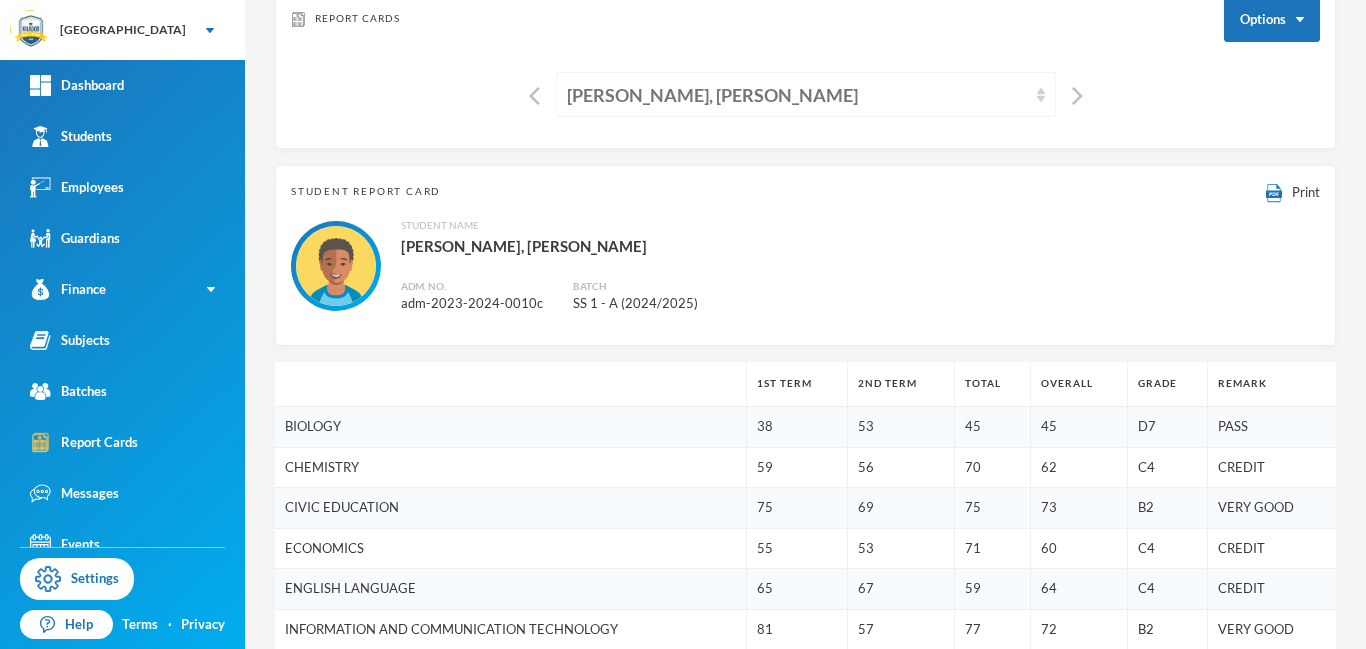 click on "Abubakar, Qudus Olawale" at bounding box center (806, 94) 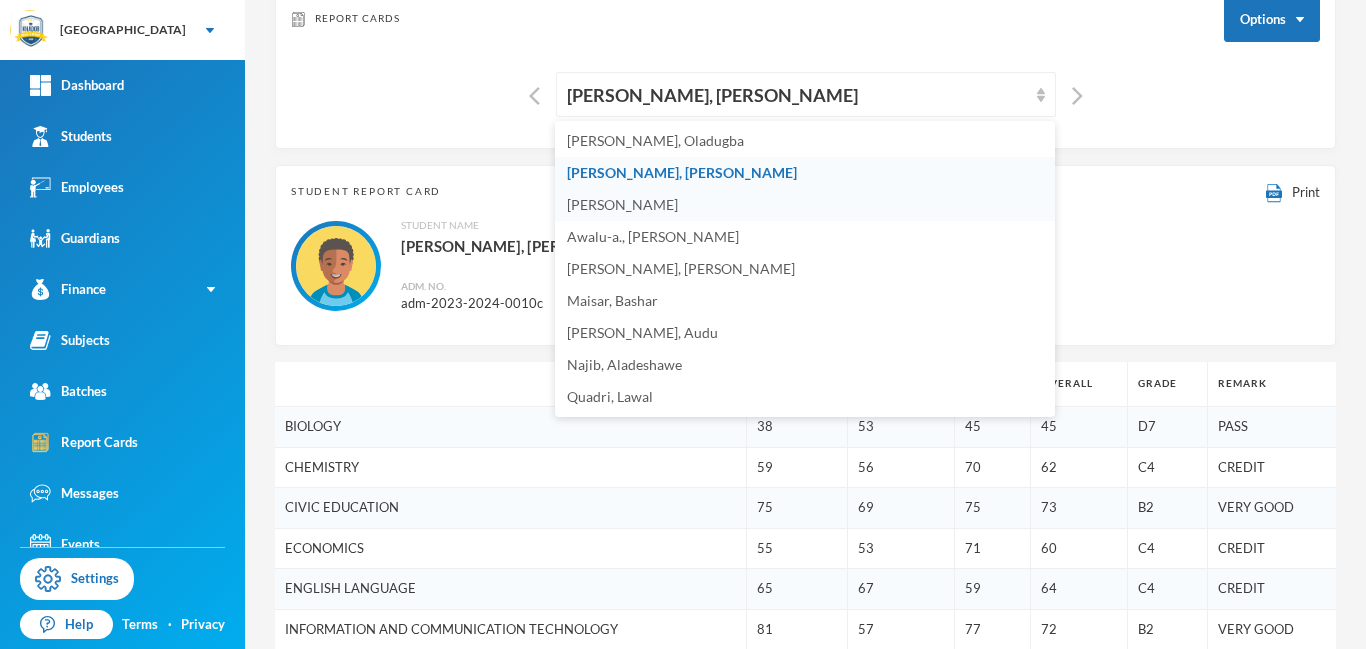 click on "[PERSON_NAME]" at bounding box center [622, 204] 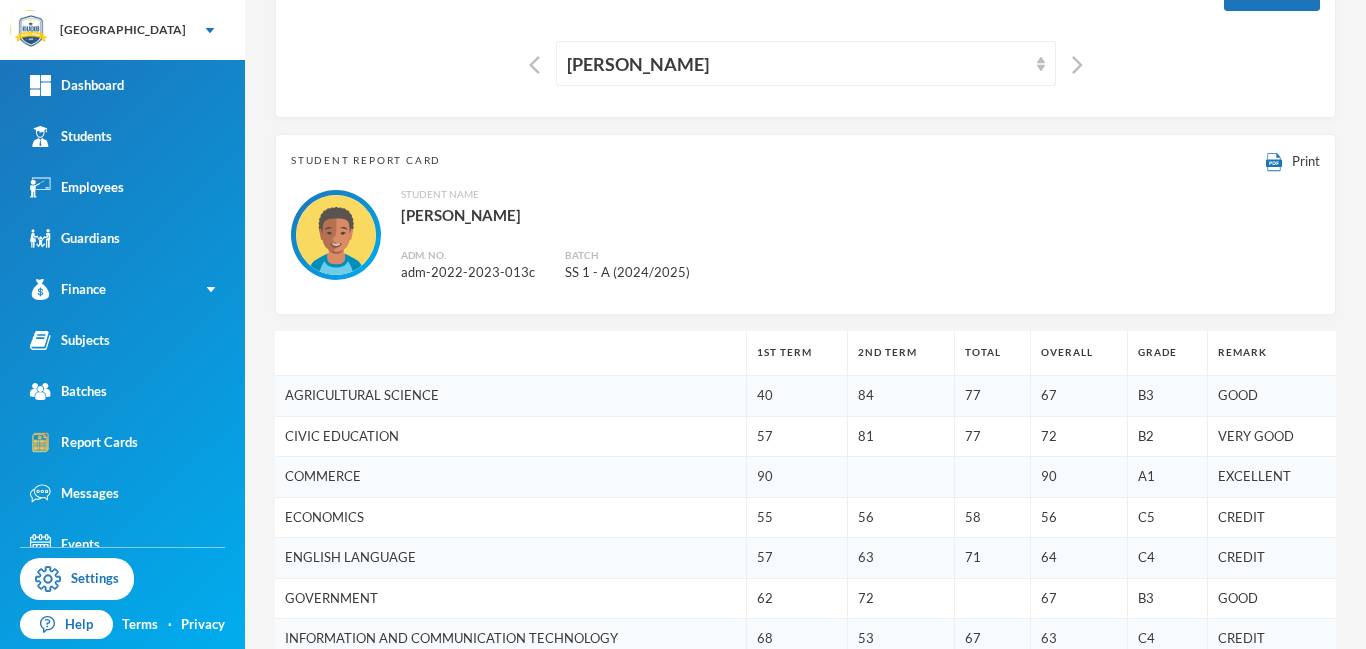 scroll, scrollTop: 129, scrollLeft: 0, axis: vertical 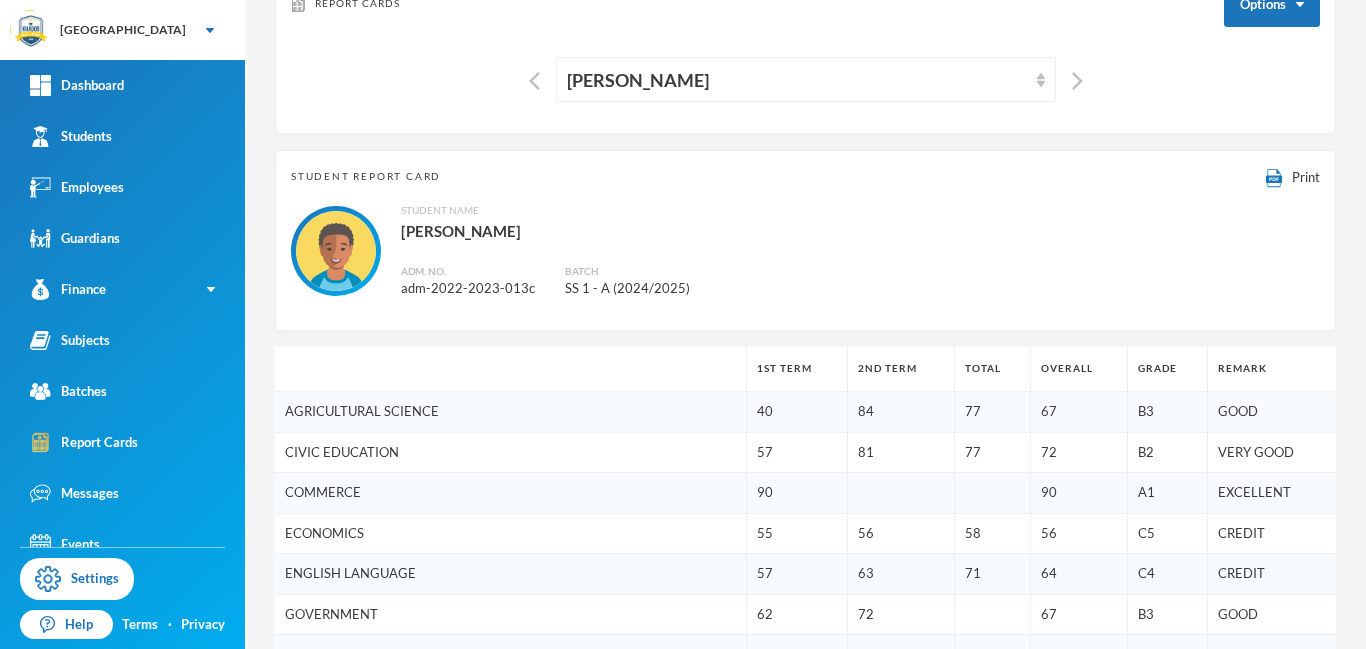 drag, startPoint x: 1365, startPoint y: 88, endPoint x: 1307, endPoint y: 95, distance: 58.420887 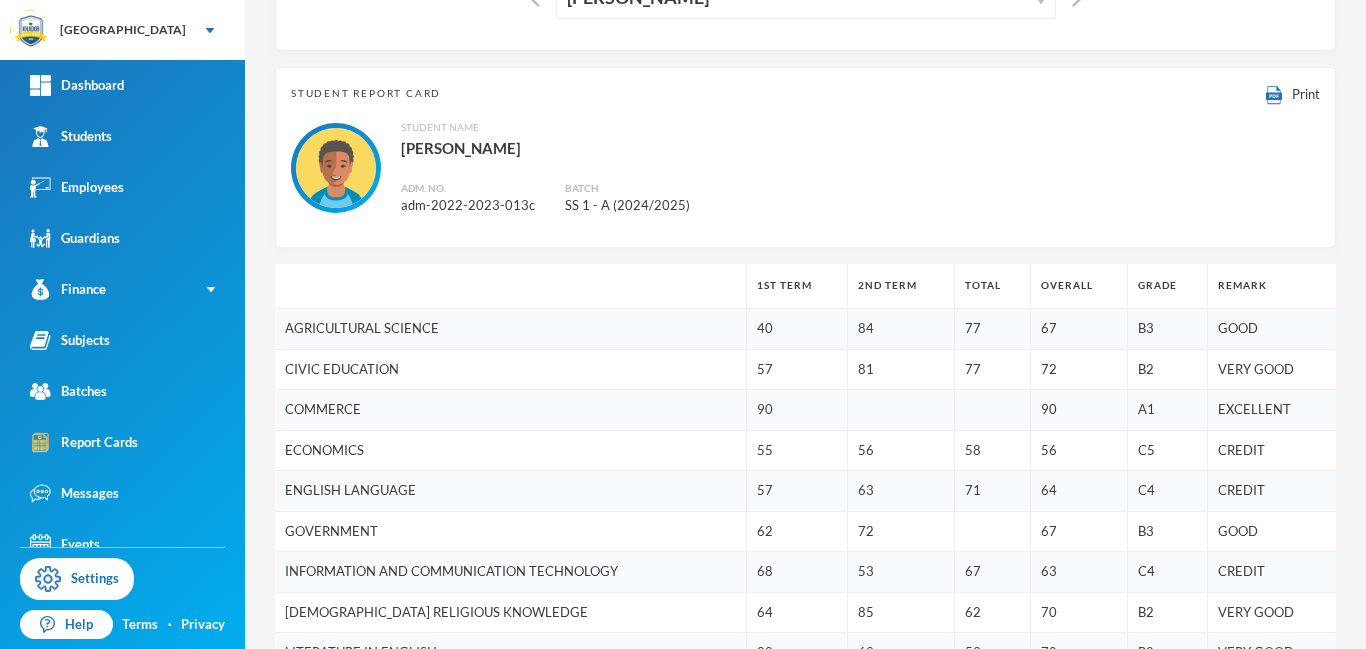 scroll, scrollTop: 210, scrollLeft: 0, axis: vertical 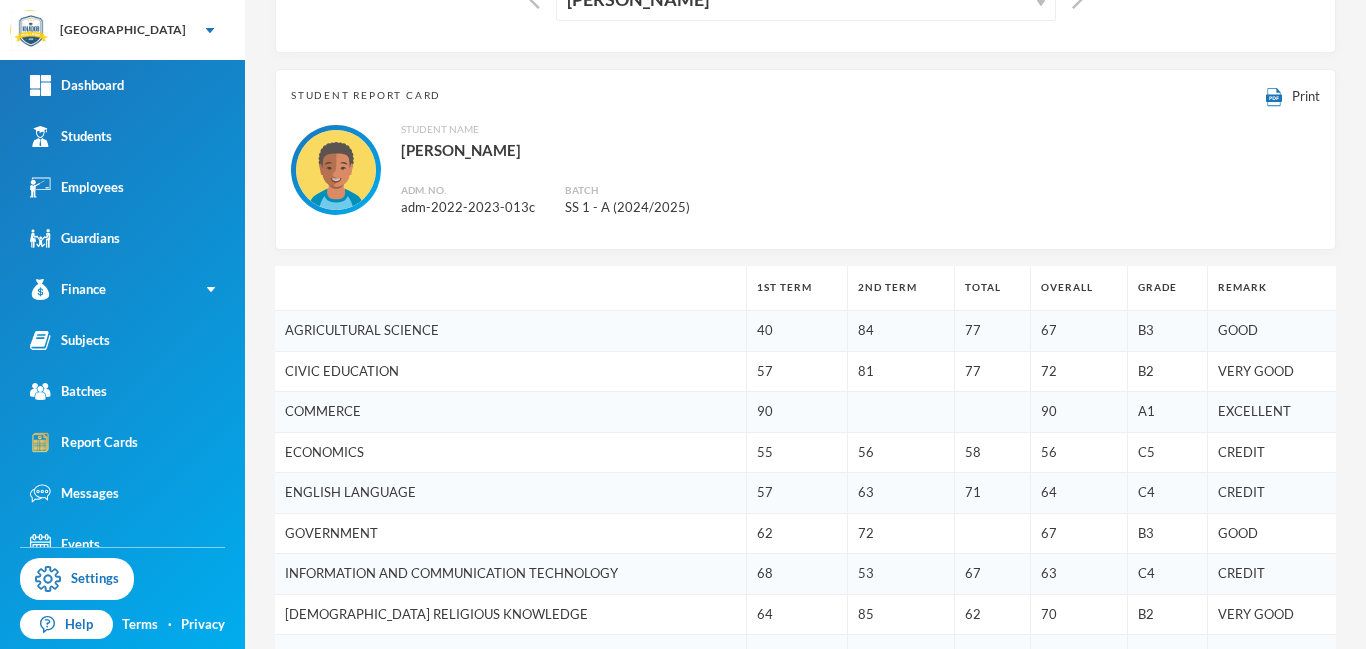 drag, startPoint x: 1365, startPoint y: 225, endPoint x: 1363, endPoint y: 262, distance: 37.054016 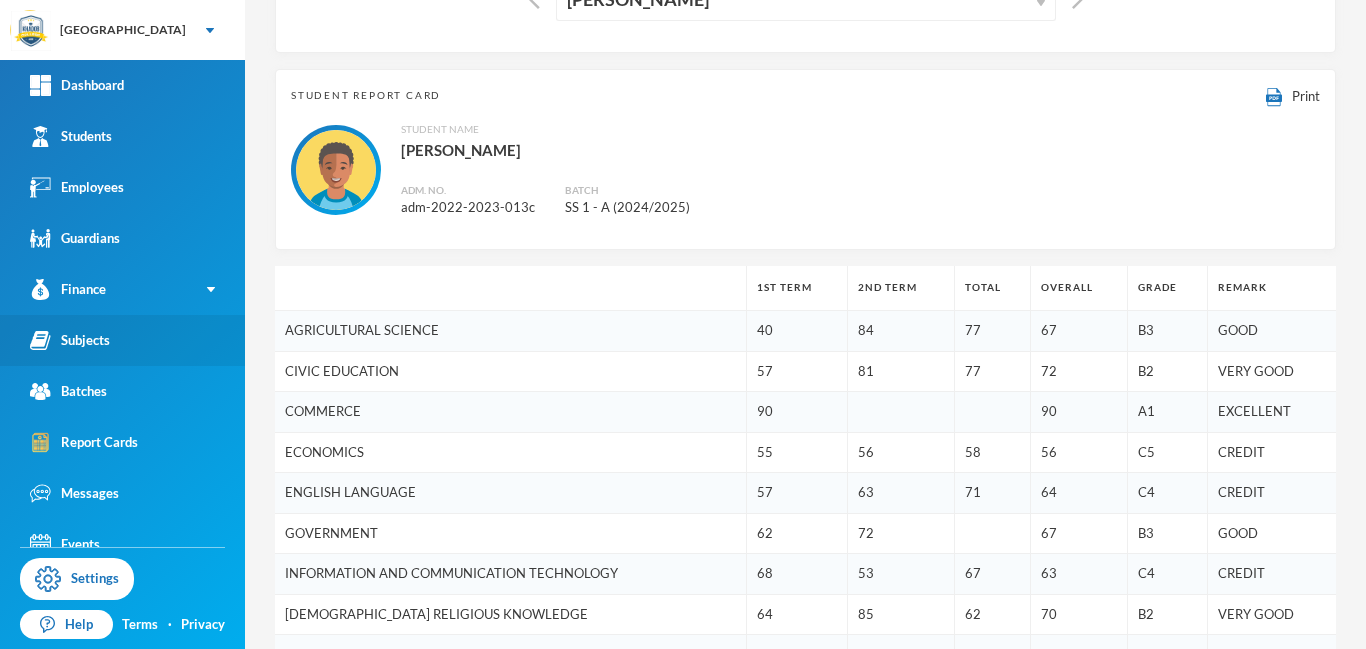 click on "Subjects" at bounding box center (70, 340) 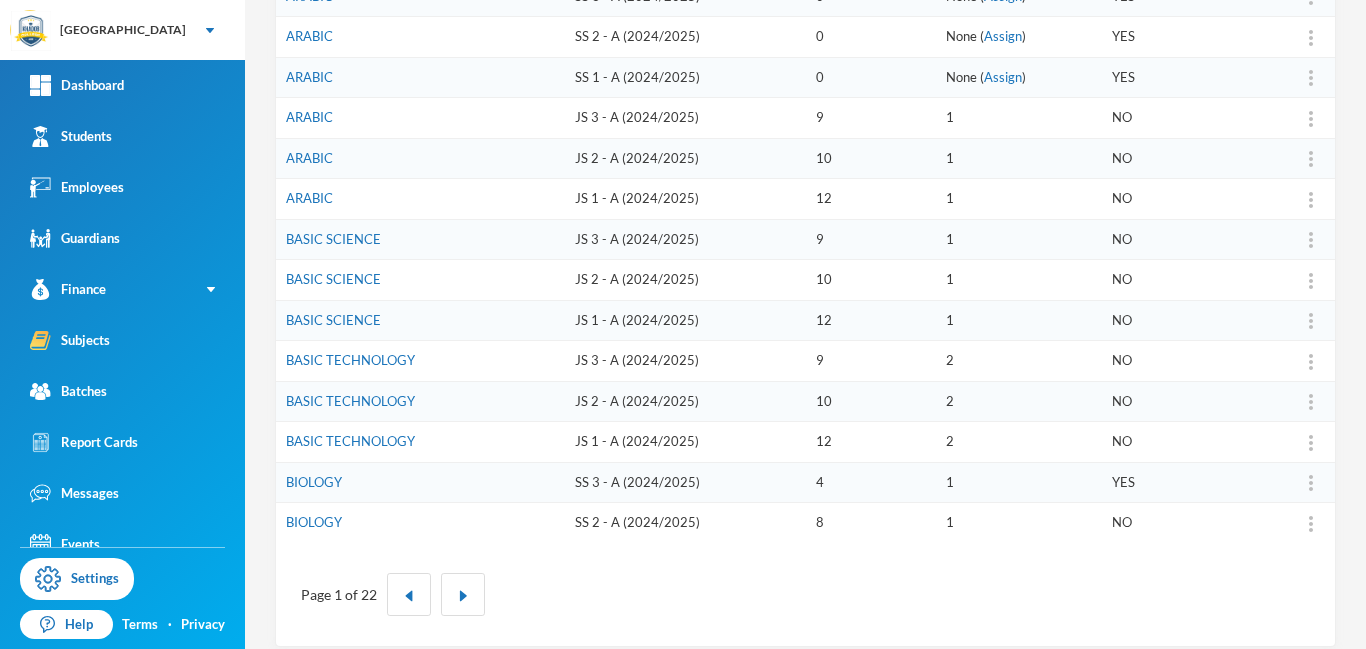 scroll, scrollTop: 621, scrollLeft: 0, axis: vertical 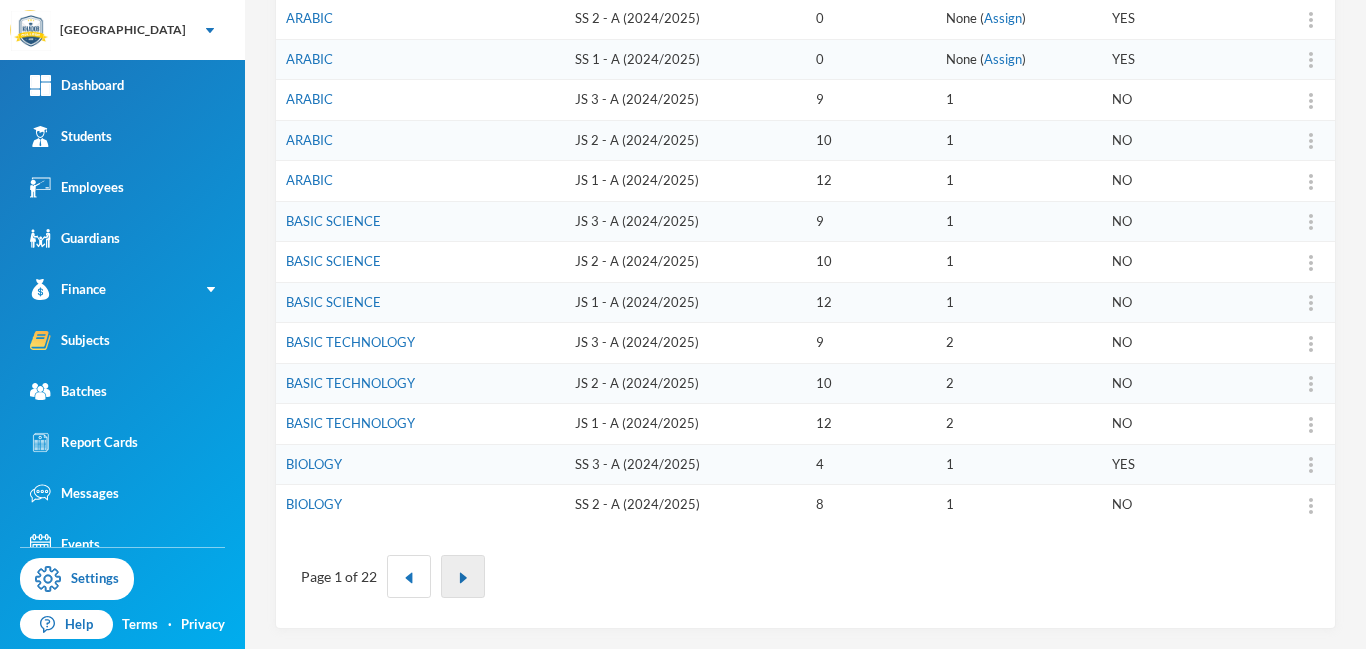 click at bounding box center (463, 578) 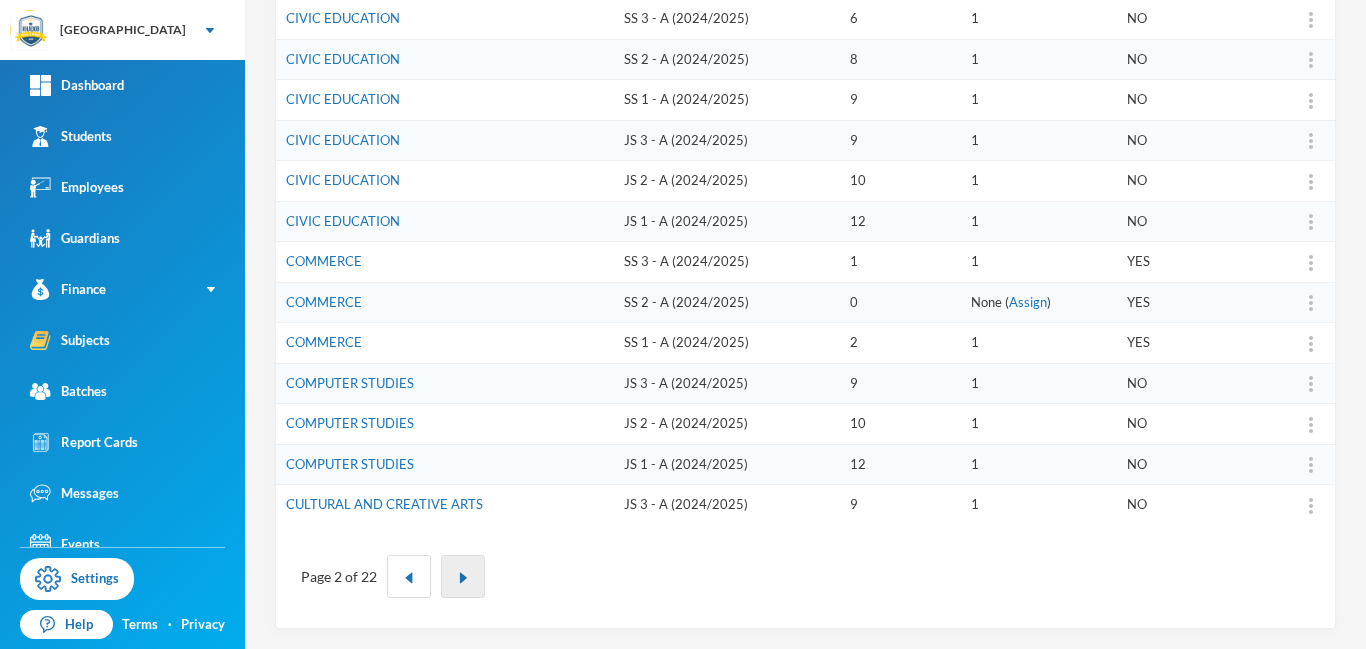 click at bounding box center (463, 578) 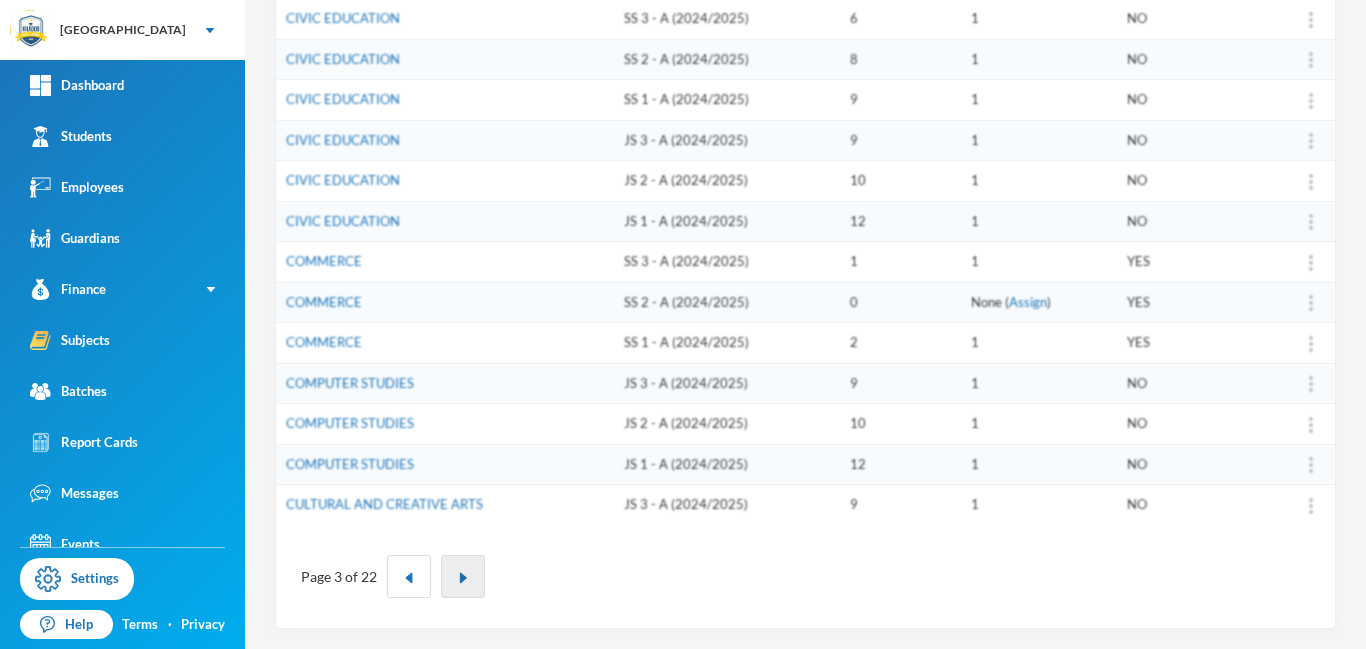 click at bounding box center [463, 578] 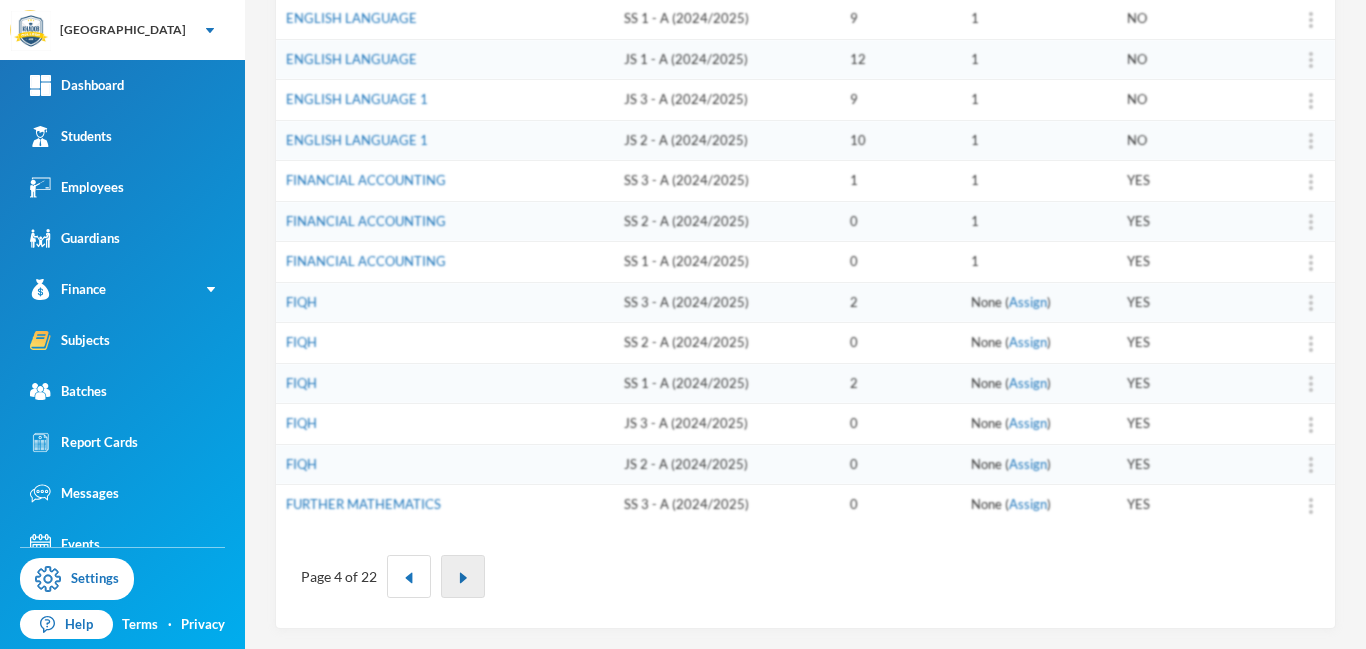 click at bounding box center [463, 578] 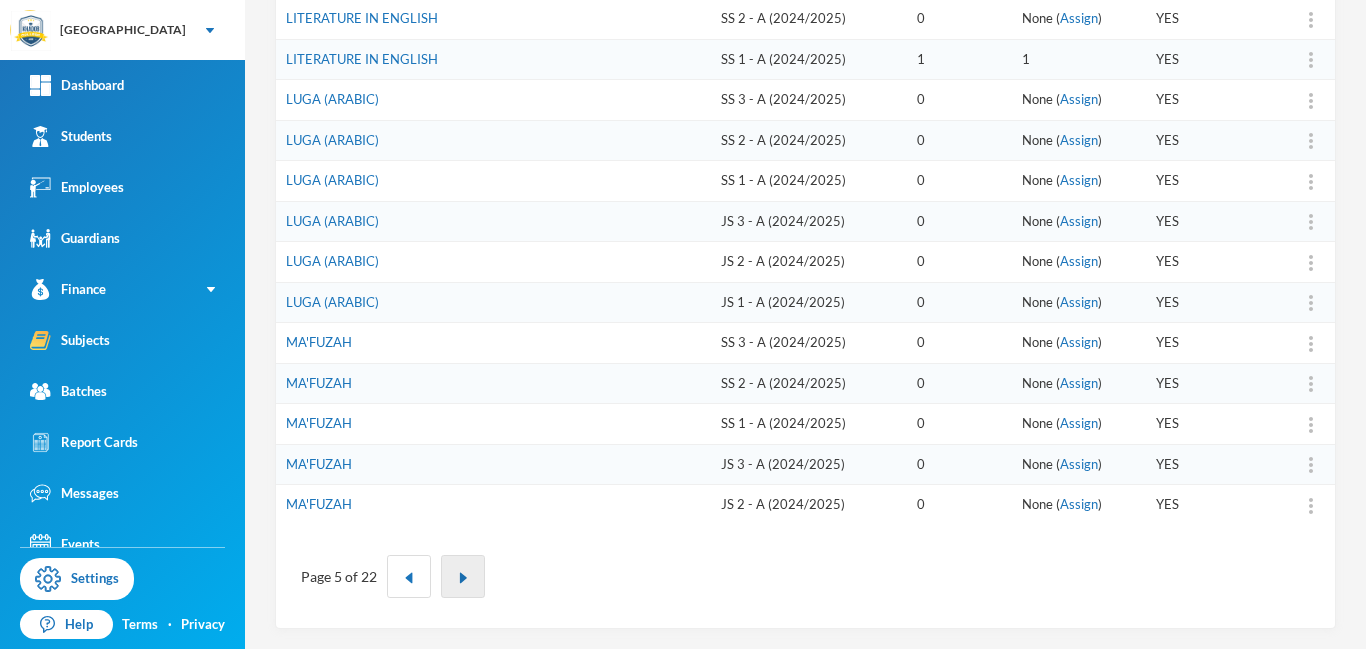 click at bounding box center [463, 578] 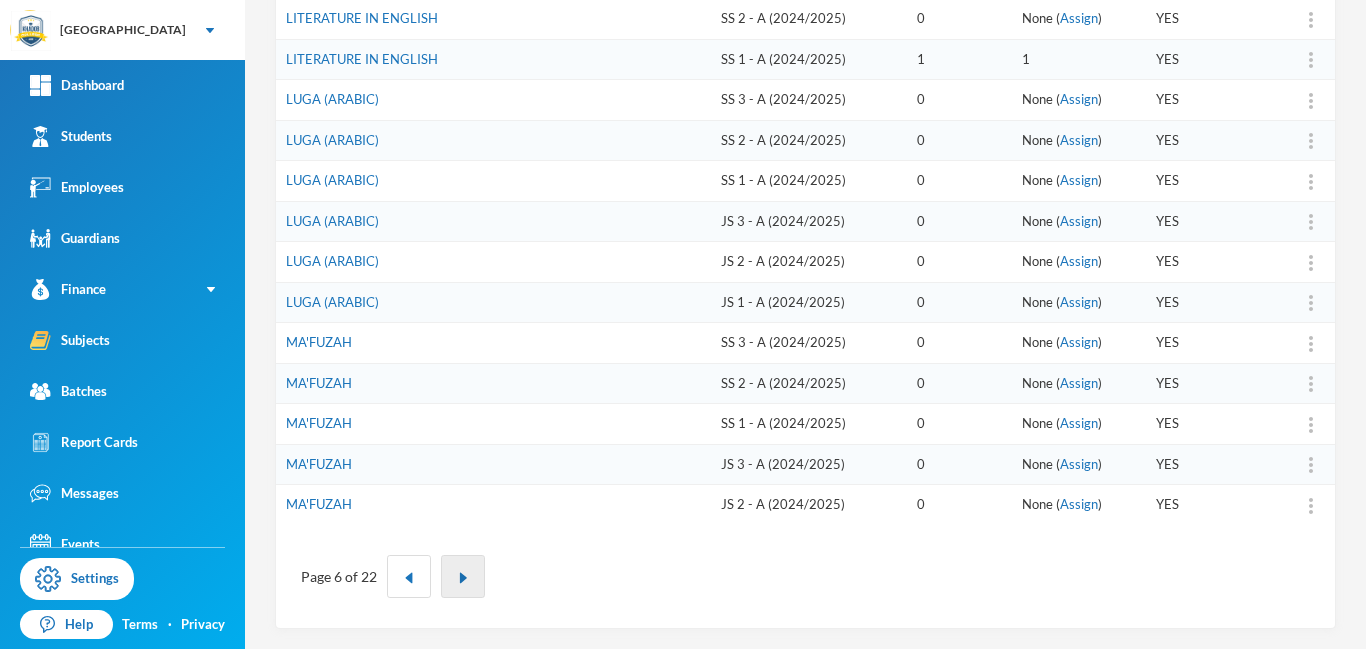 click at bounding box center (463, 578) 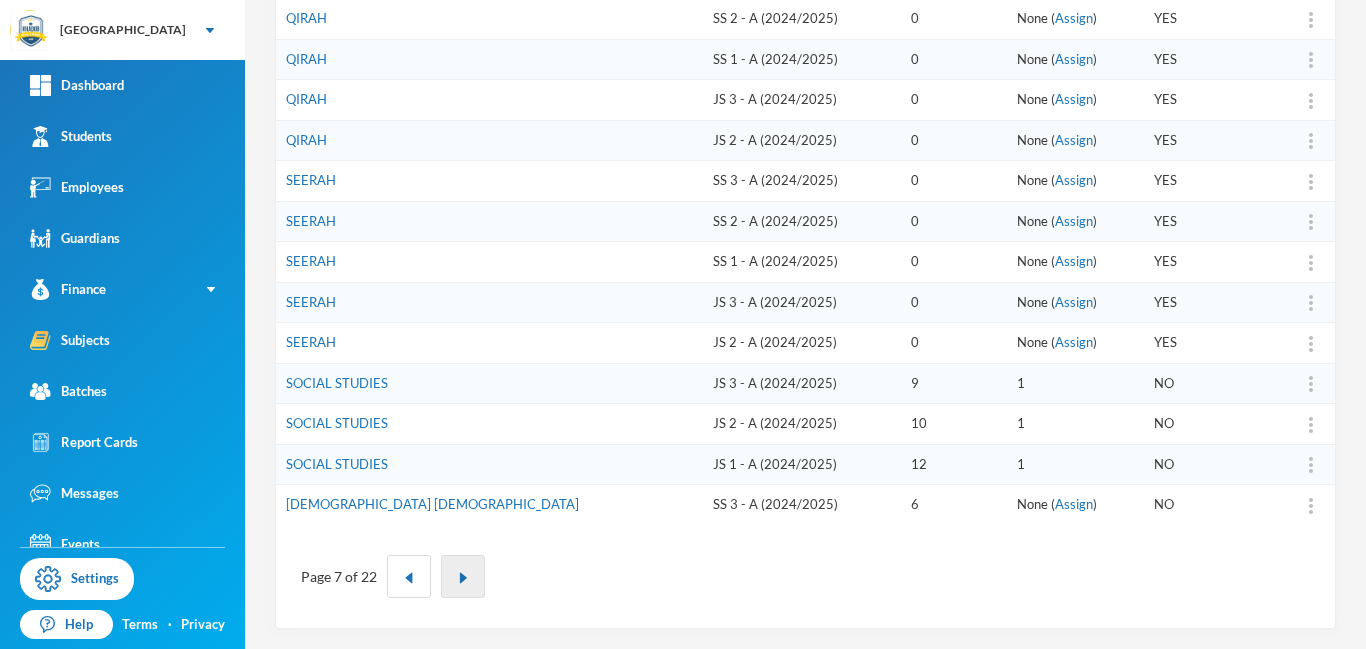 click at bounding box center (463, 578) 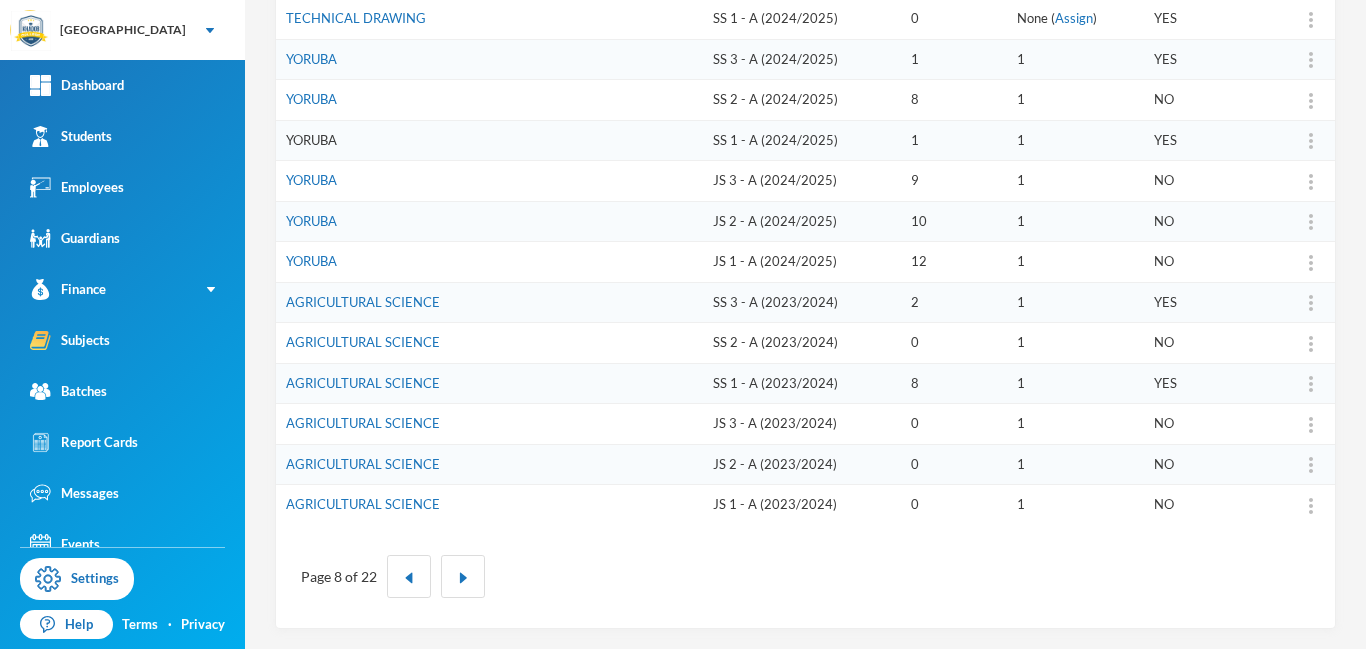click on "YORUBA" at bounding box center [311, 140] 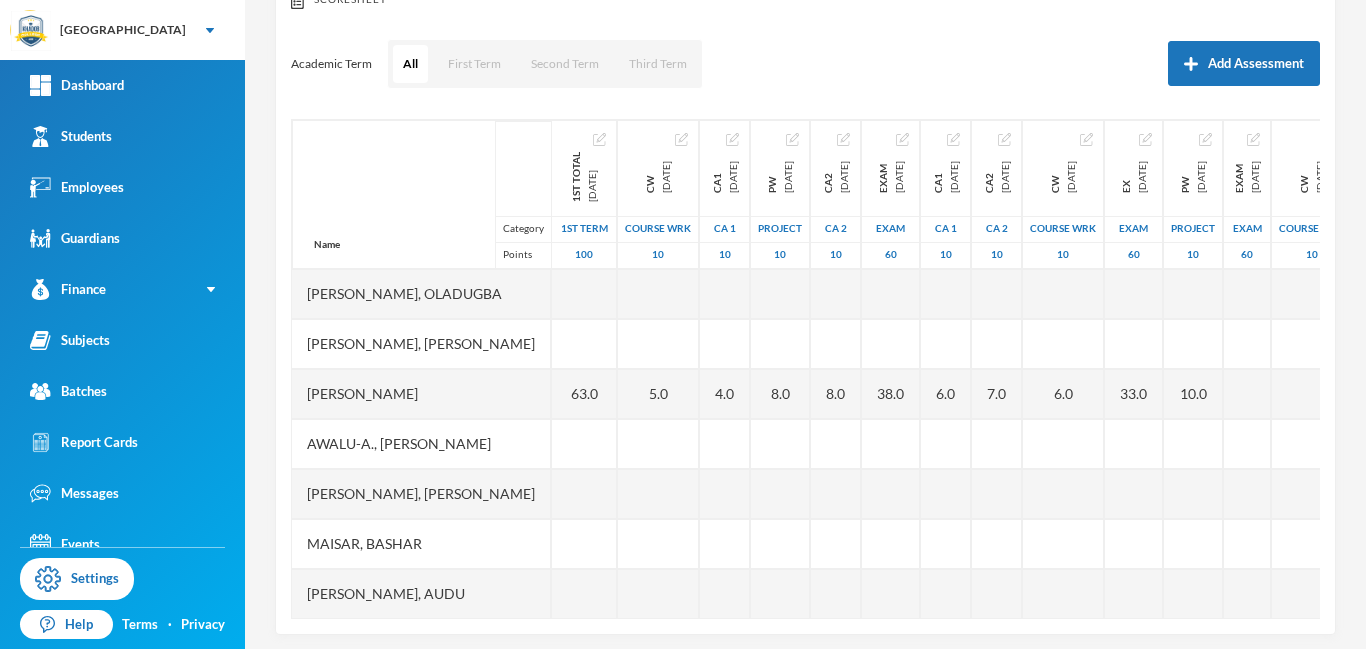 scroll, scrollTop: 263, scrollLeft: 0, axis: vertical 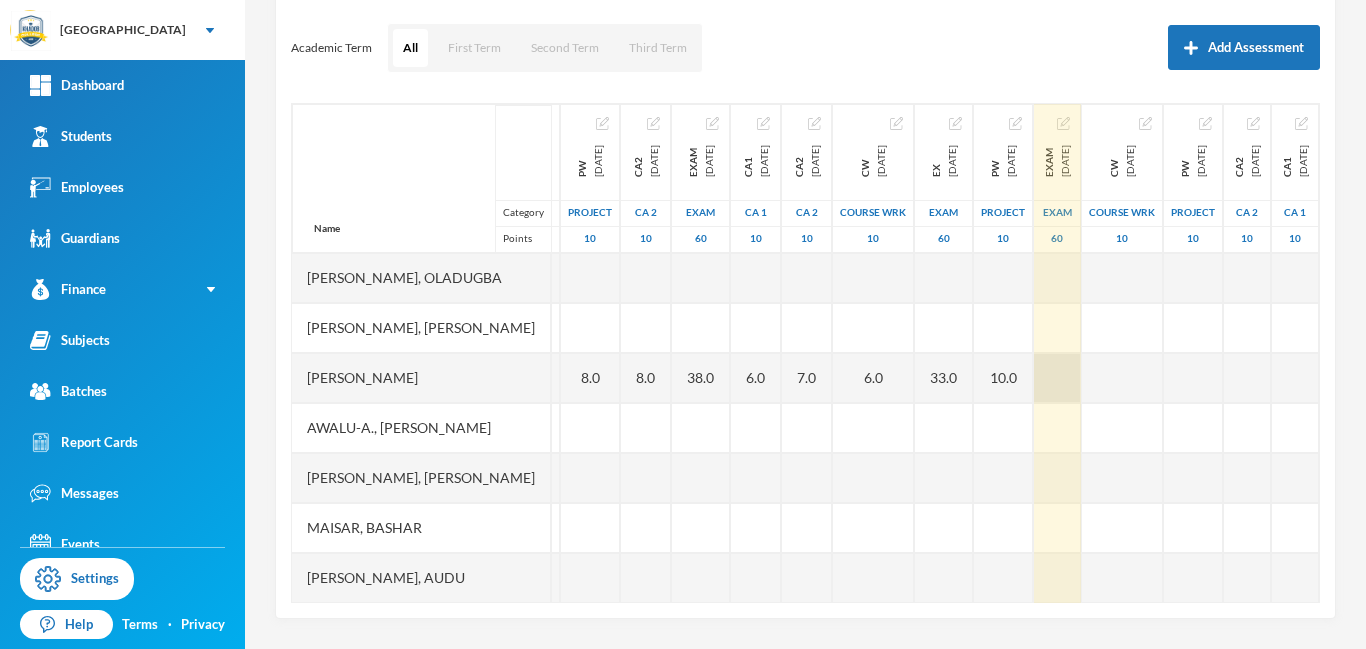 click at bounding box center [1057, 378] 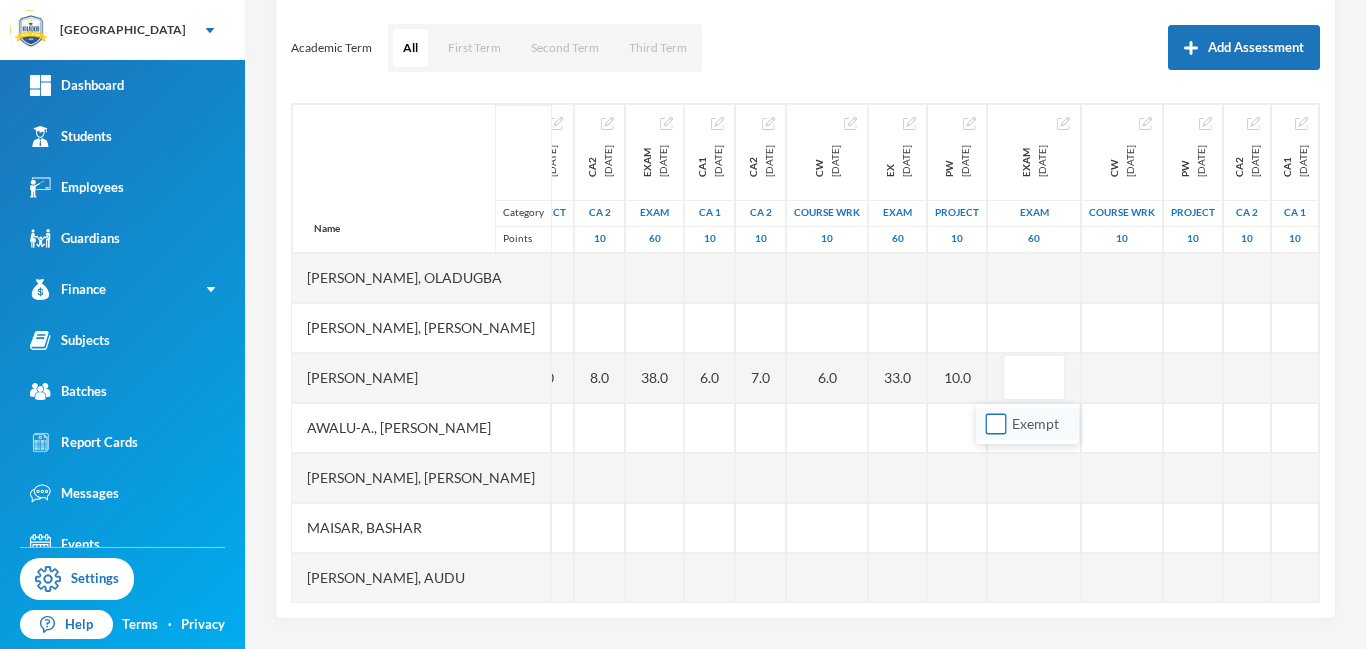 click on "Exempt" at bounding box center [996, 424] 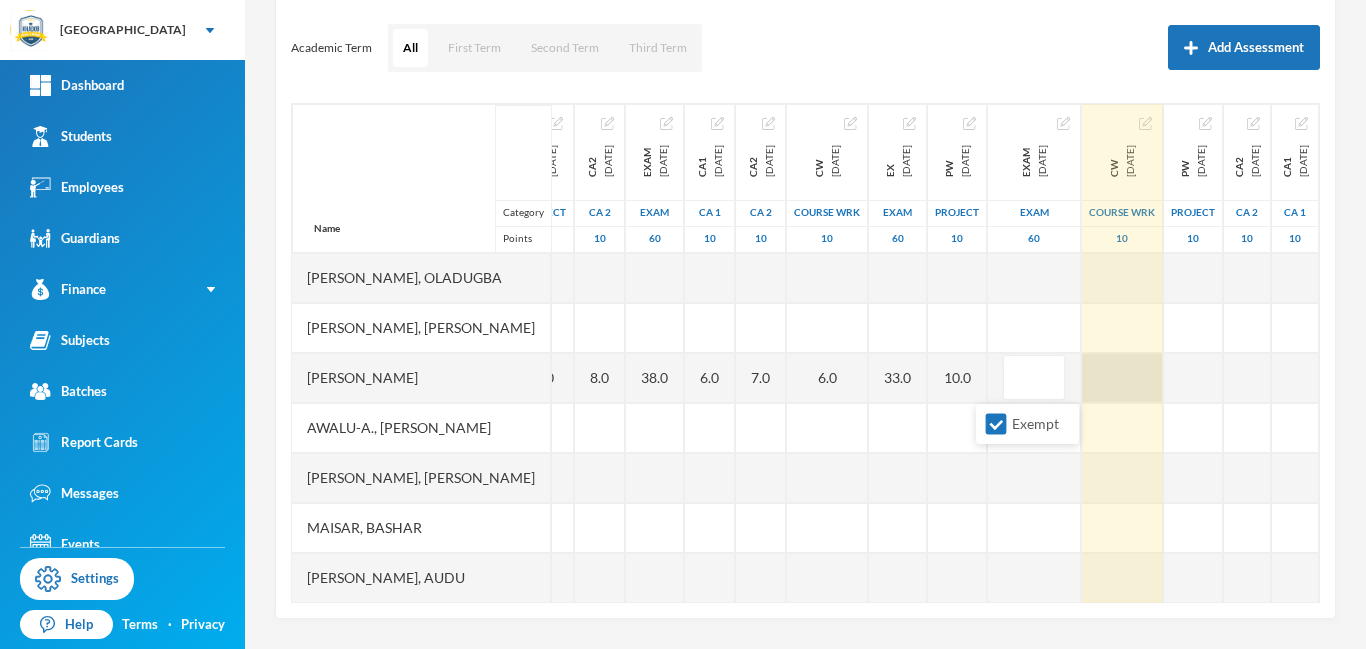 click at bounding box center [1122, 378] 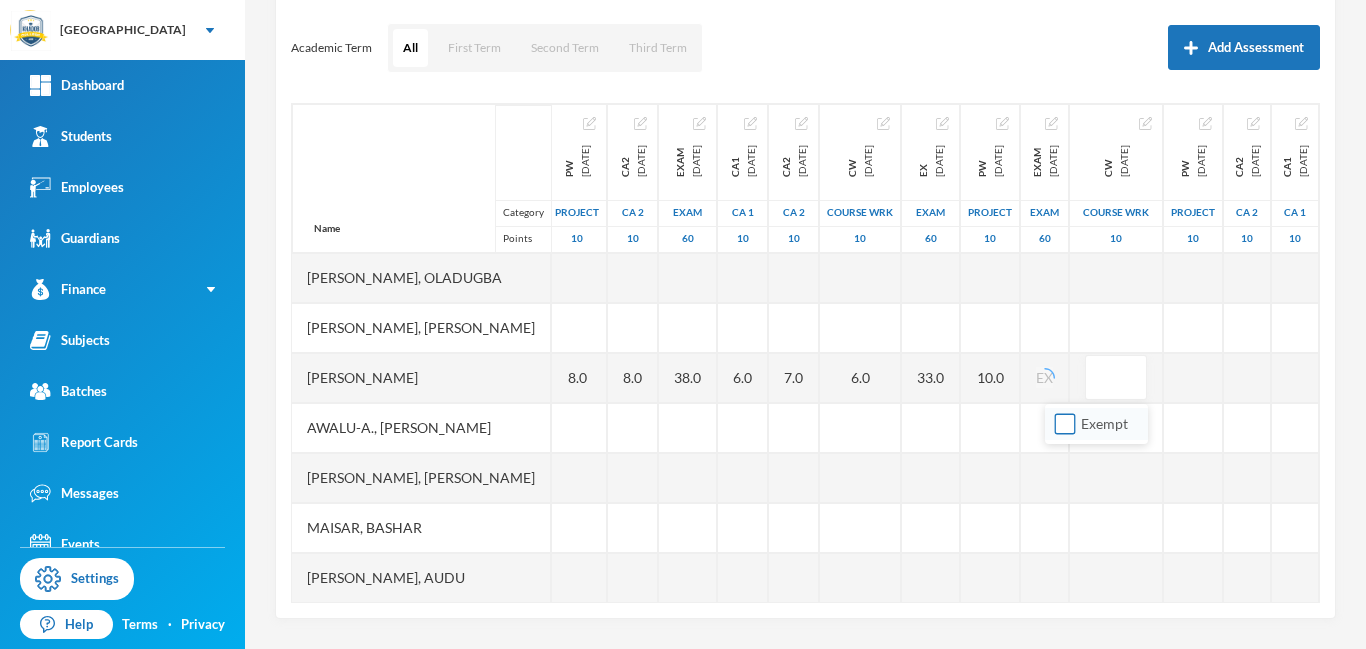 click on "Exempt" at bounding box center (1065, 424) 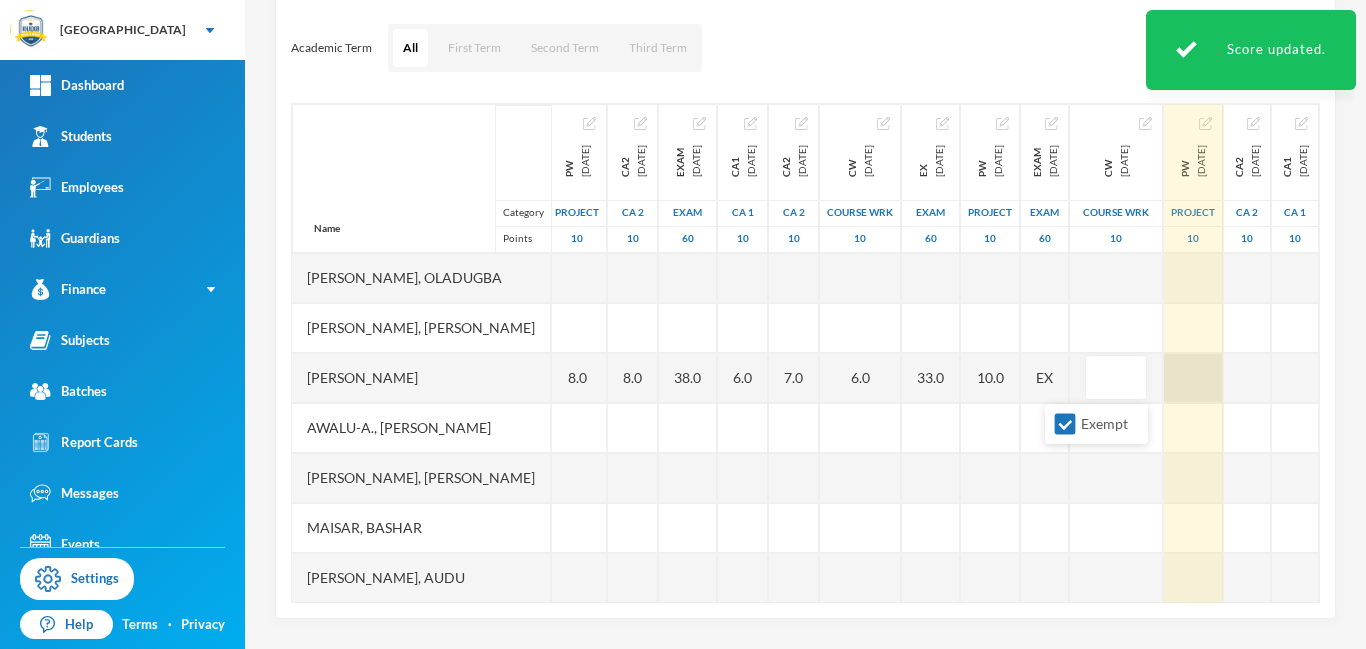 click at bounding box center (1193, 378) 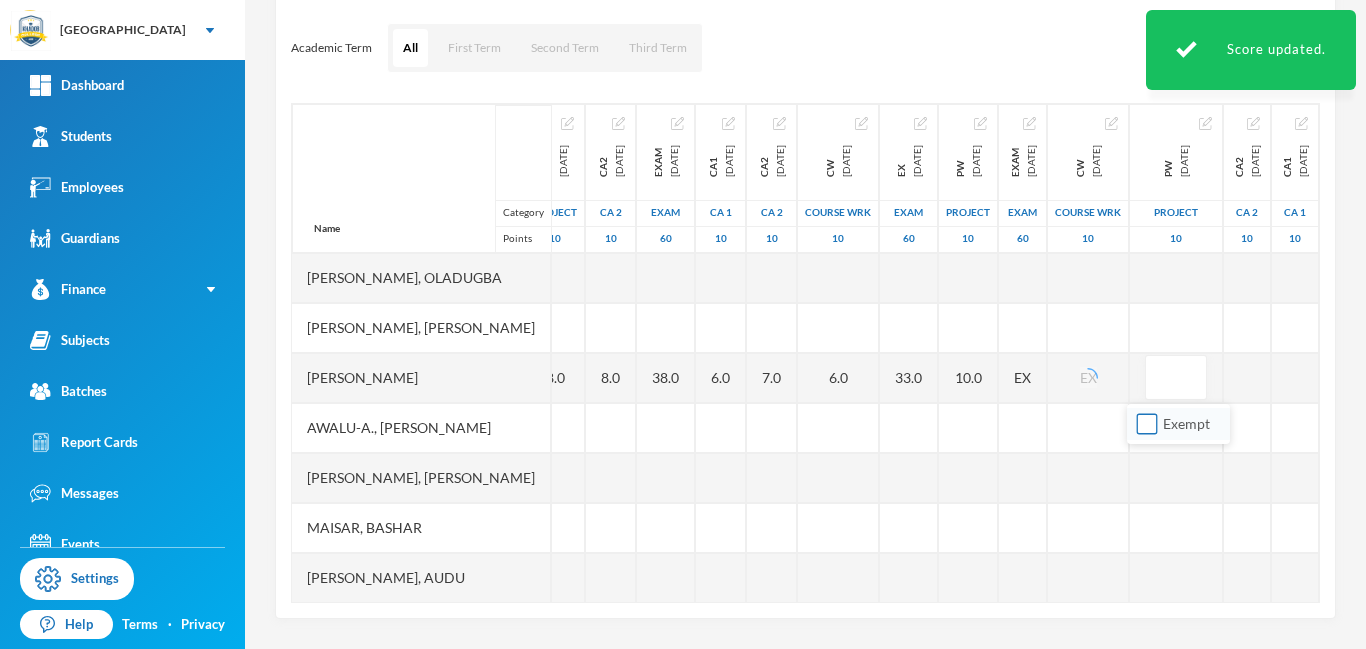click on "Exempt" at bounding box center (1147, 424) 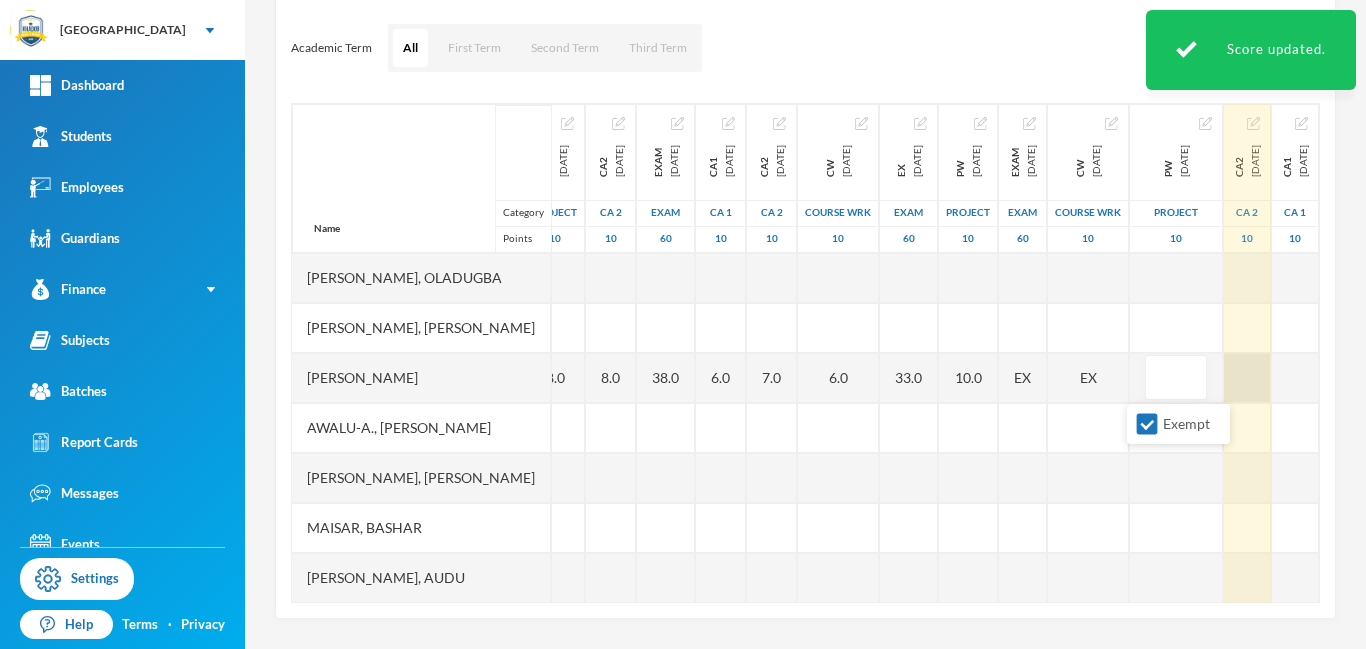 click at bounding box center [1247, 378] 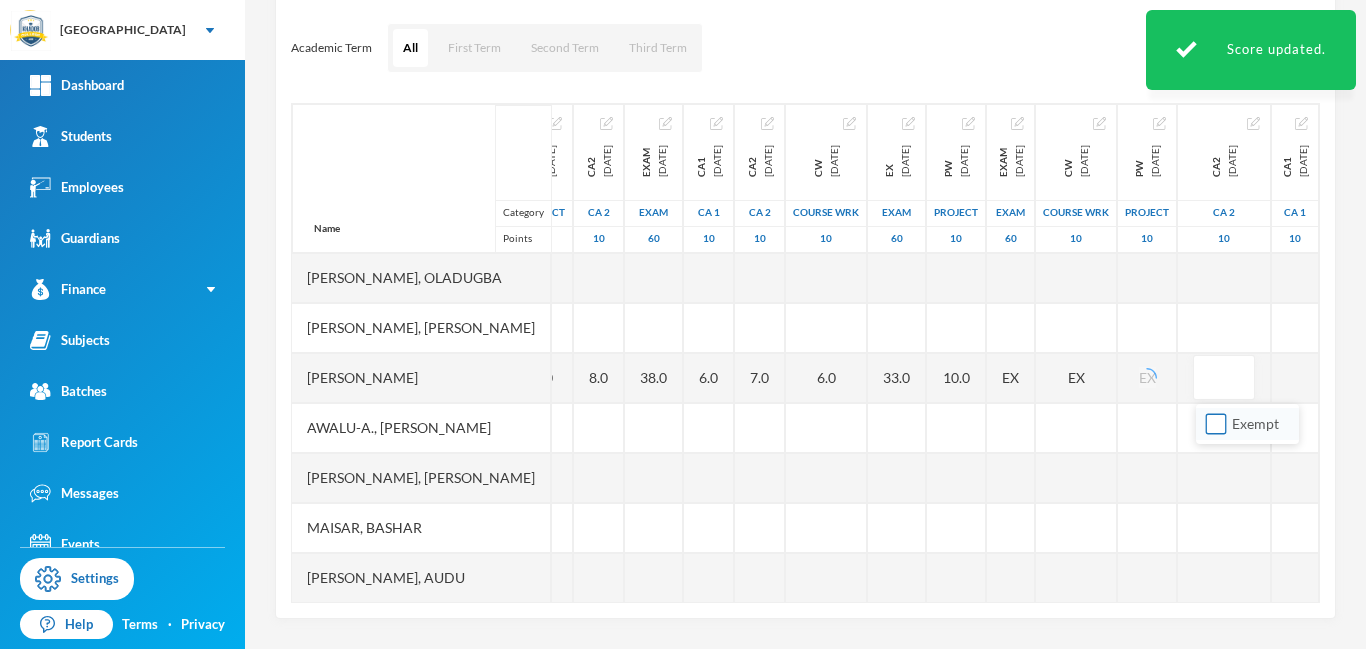 click on "Exempt" at bounding box center (1216, 424) 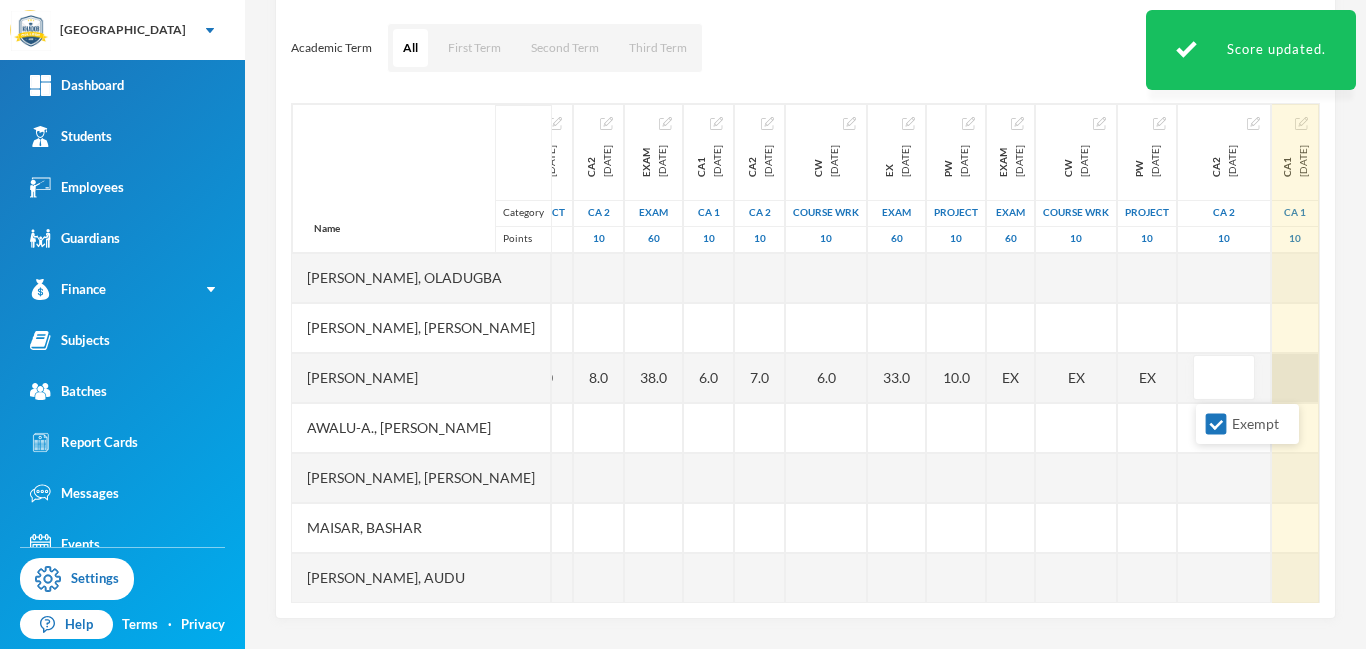 click at bounding box center (1295, 378) 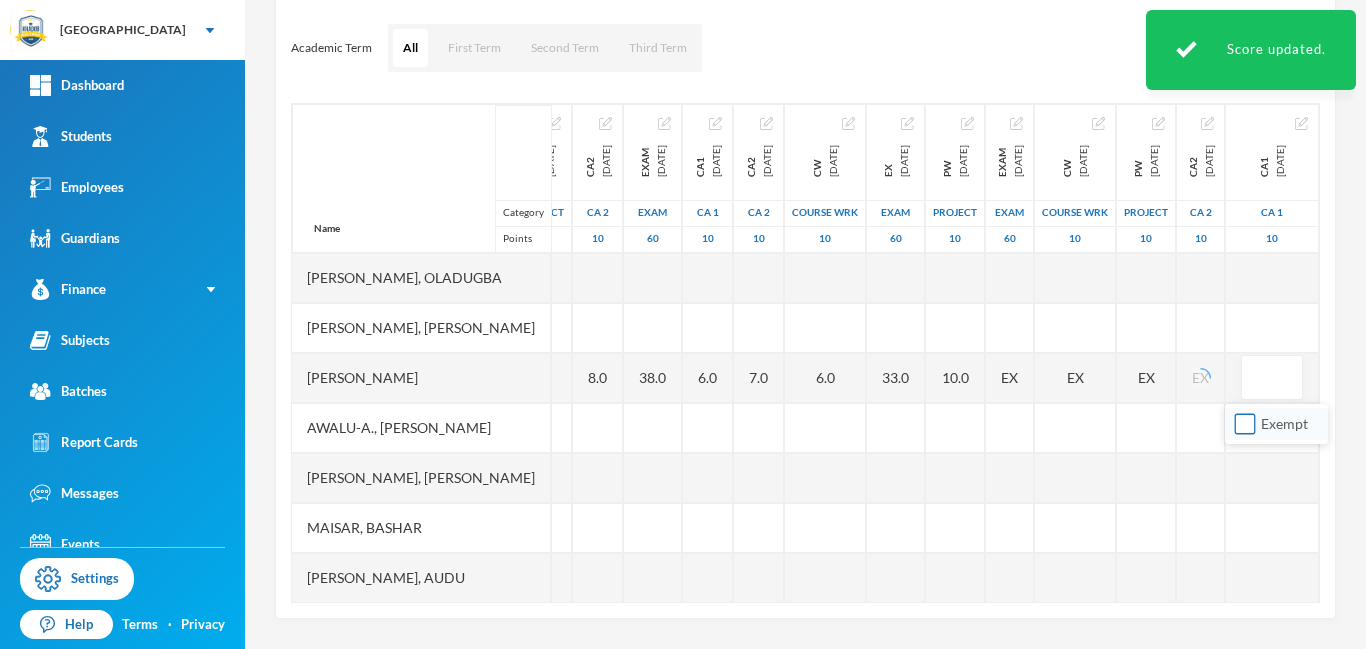 click on "Exempt" at bounding box center (1245, 424) 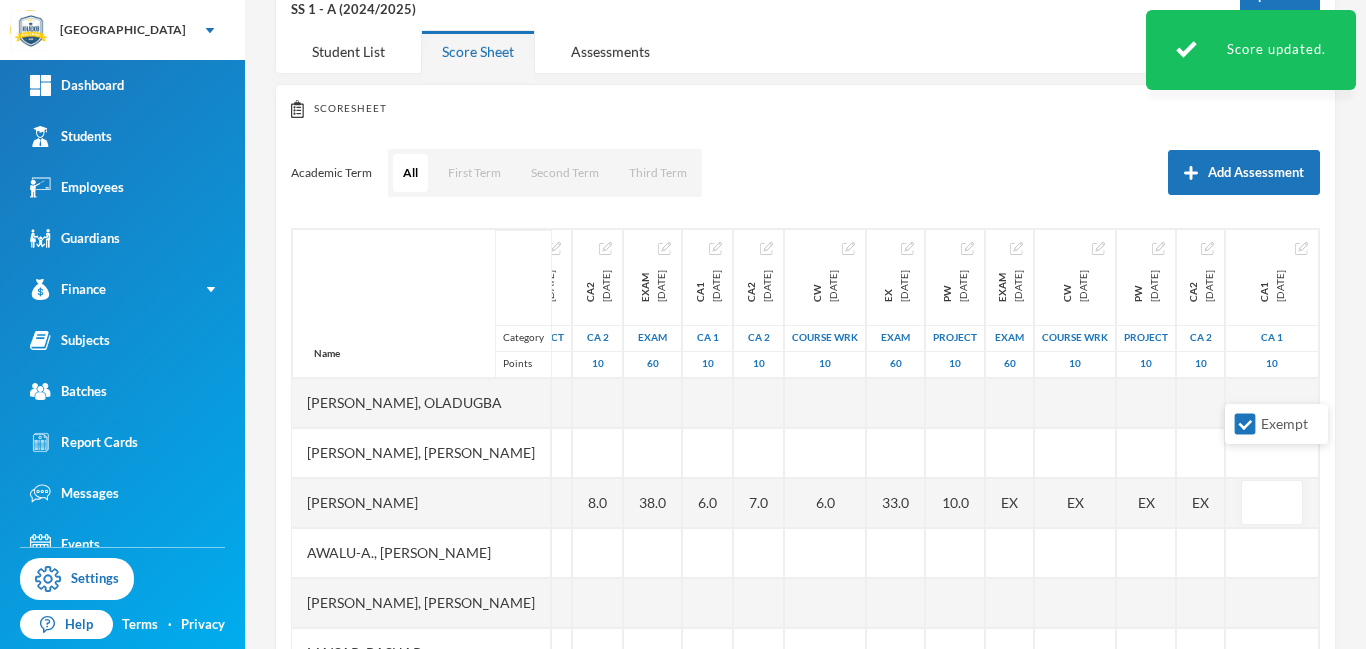 scroll, scrollTop: 0, scrollLeft: 0, axis: both 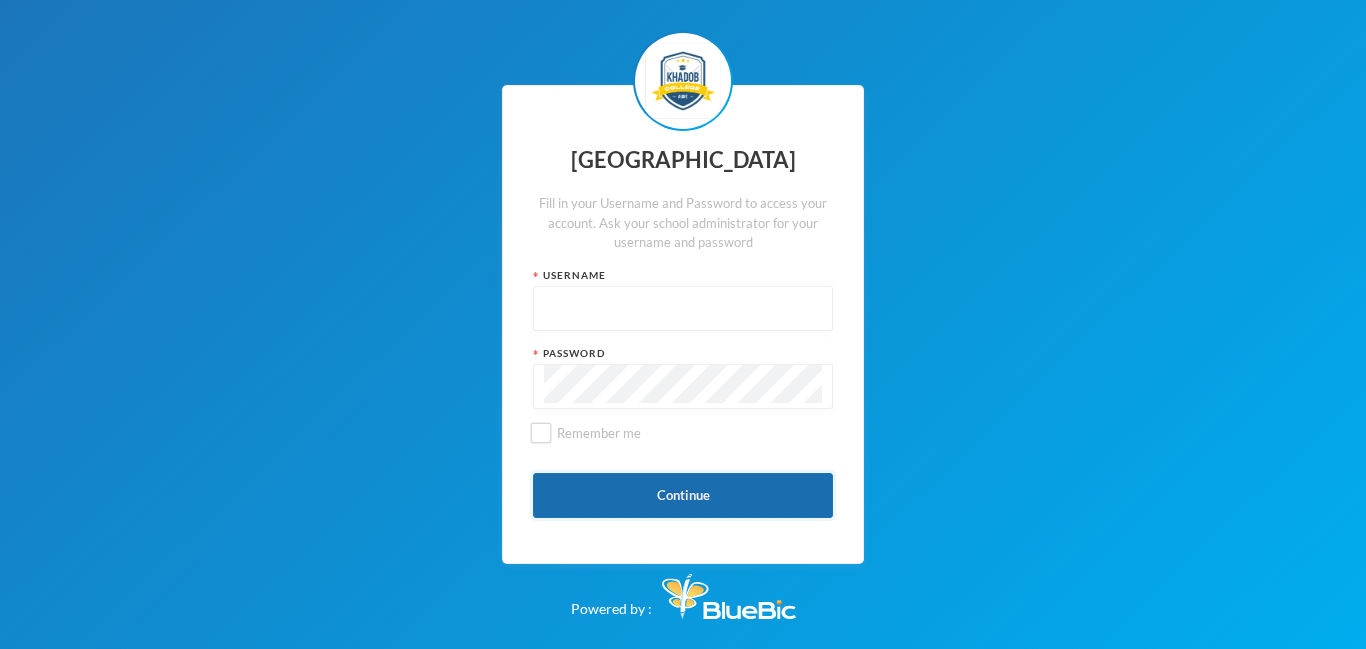 type on "admin" 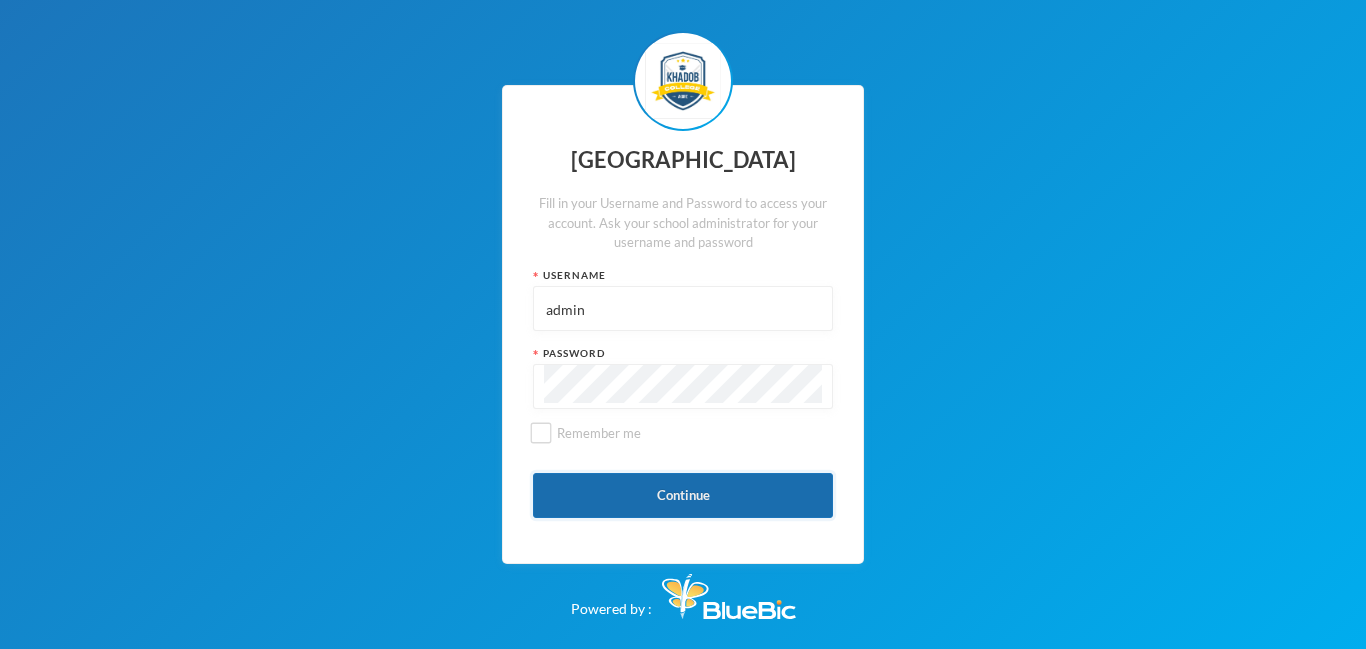 click on "Continue" at bounding box center [683, 495] 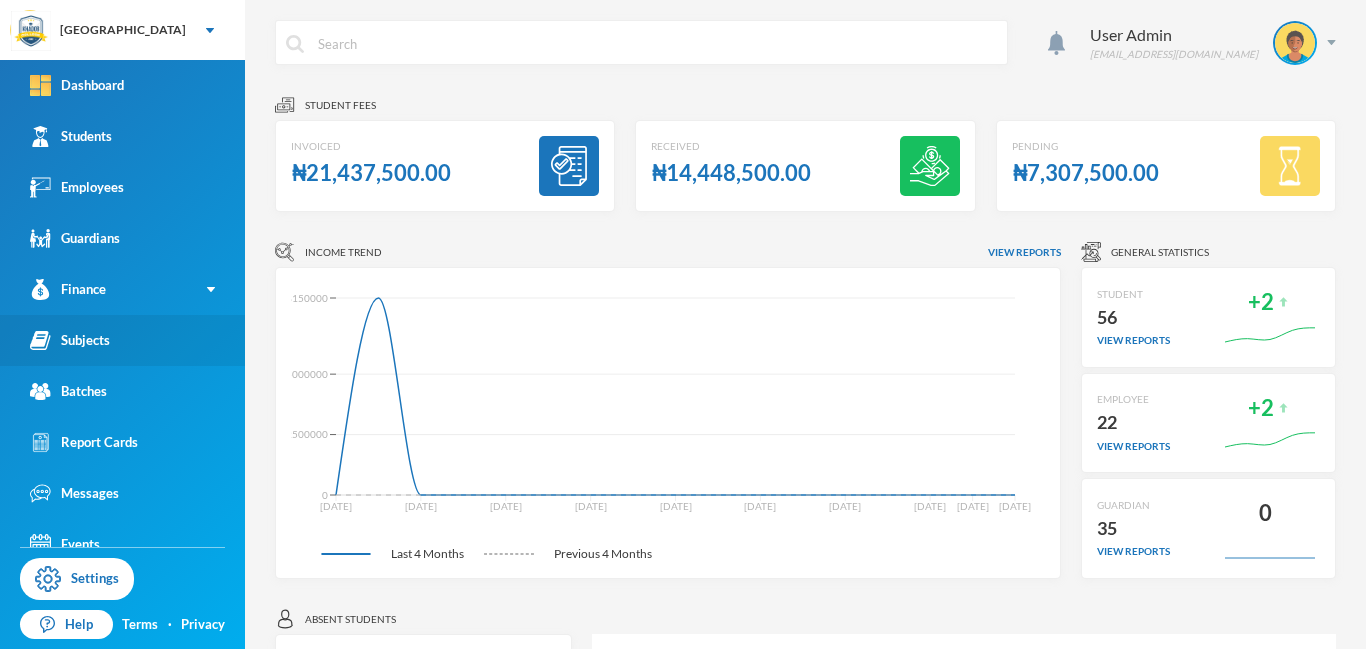 click on "Subjects" at bounding box center [70, 340] 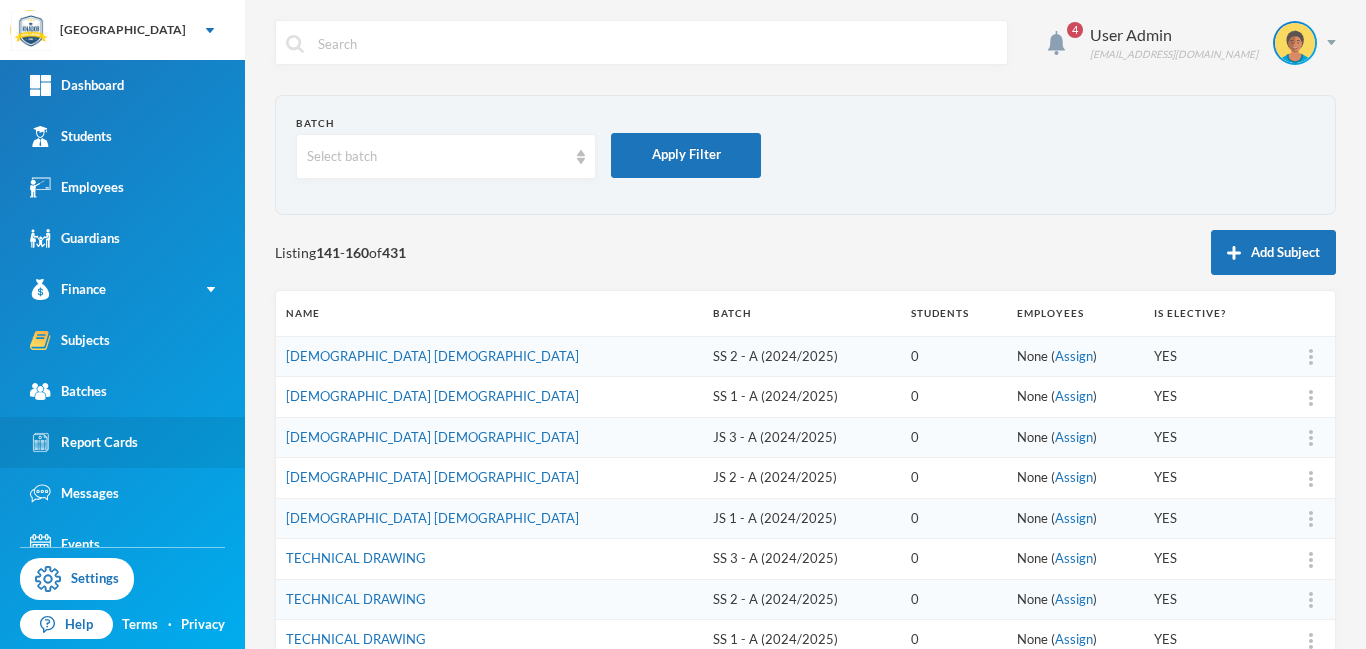 click on "Report Cards" at bounding box center [84, 442] 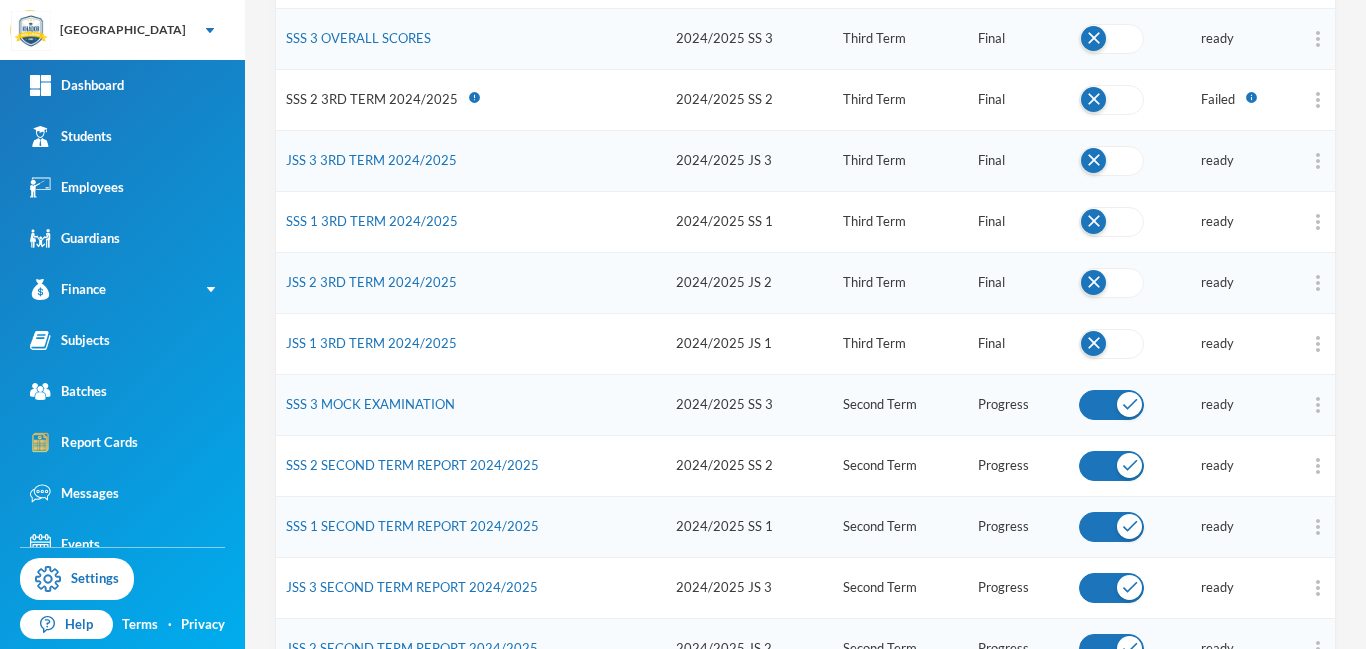 scroll, scrollTop: 448, scrollLeft: 0, axis: vertical 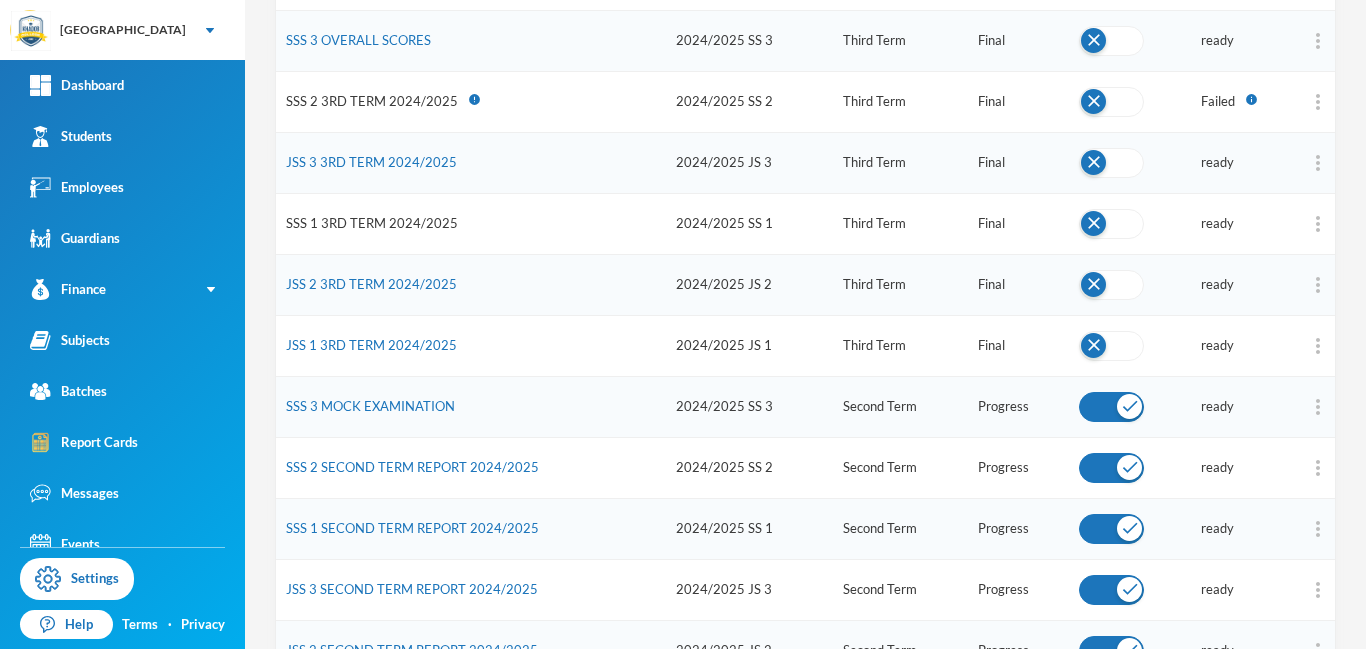 click on "SSS 1 3RD TERM 2024/2025" at bounding box center (372, 223) 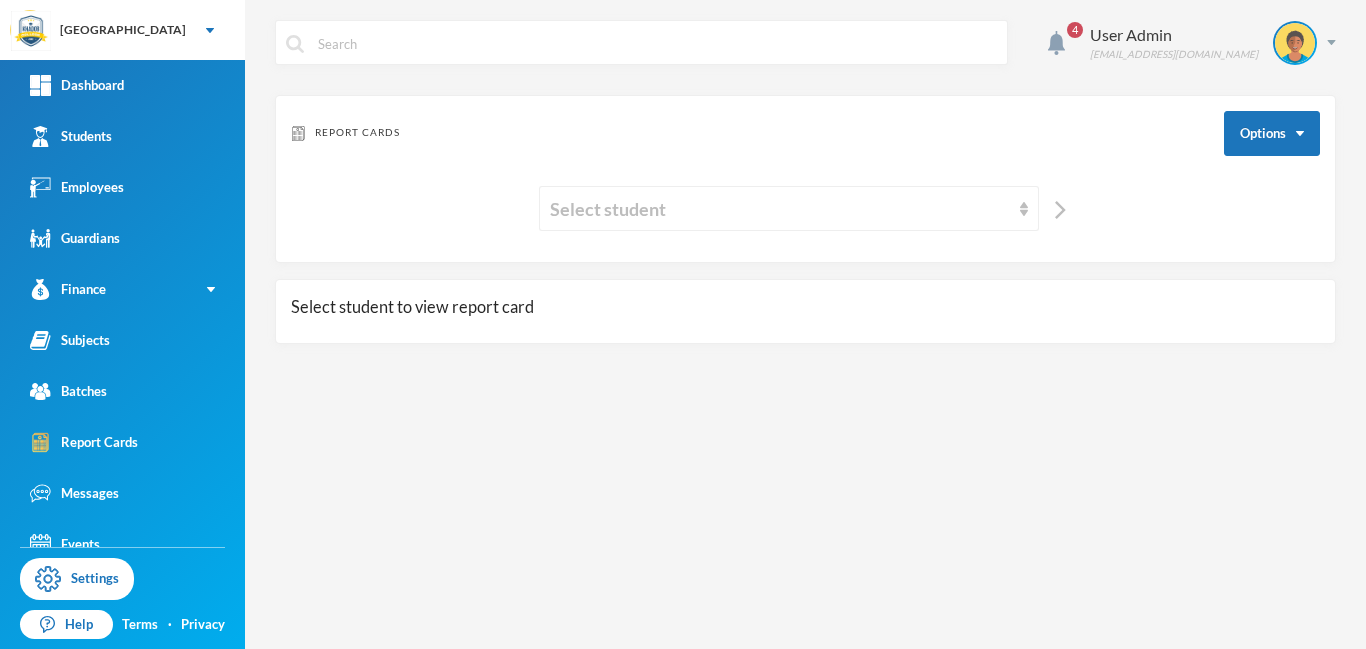 scroll, scrollTop: 0, scrollLeft: 0, axis: both 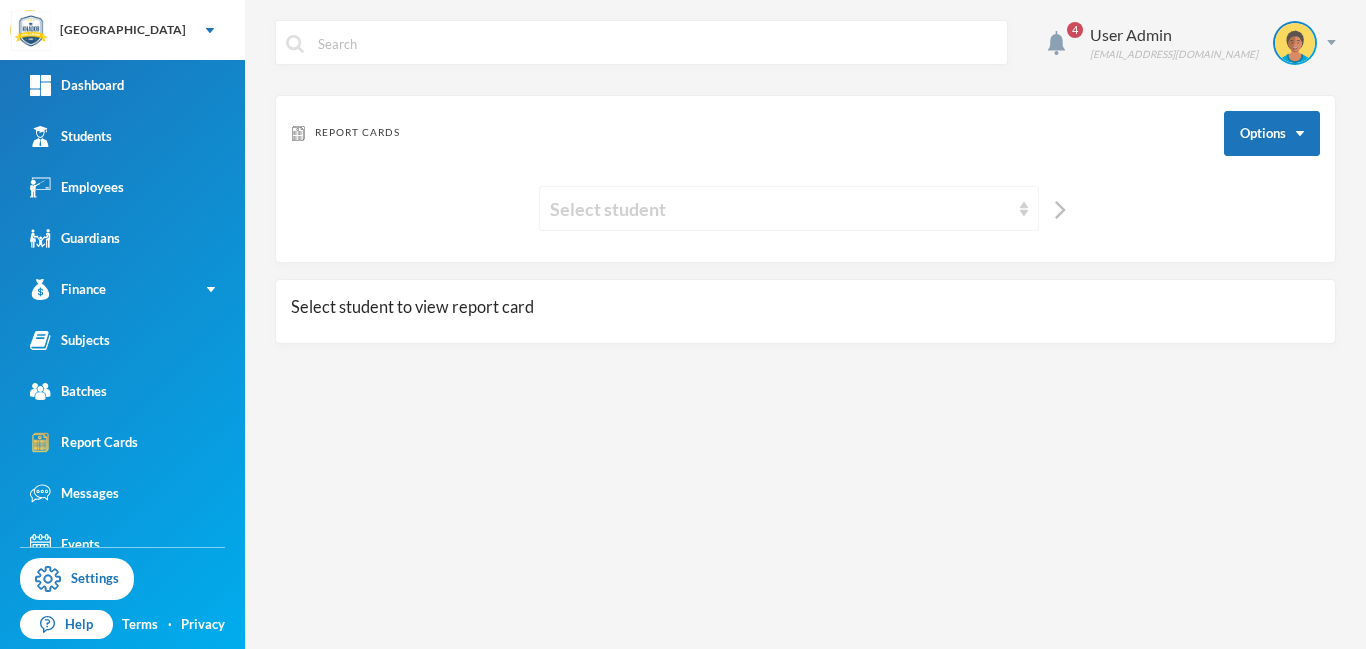 click on "Select student" at bounding box center (780, 209) 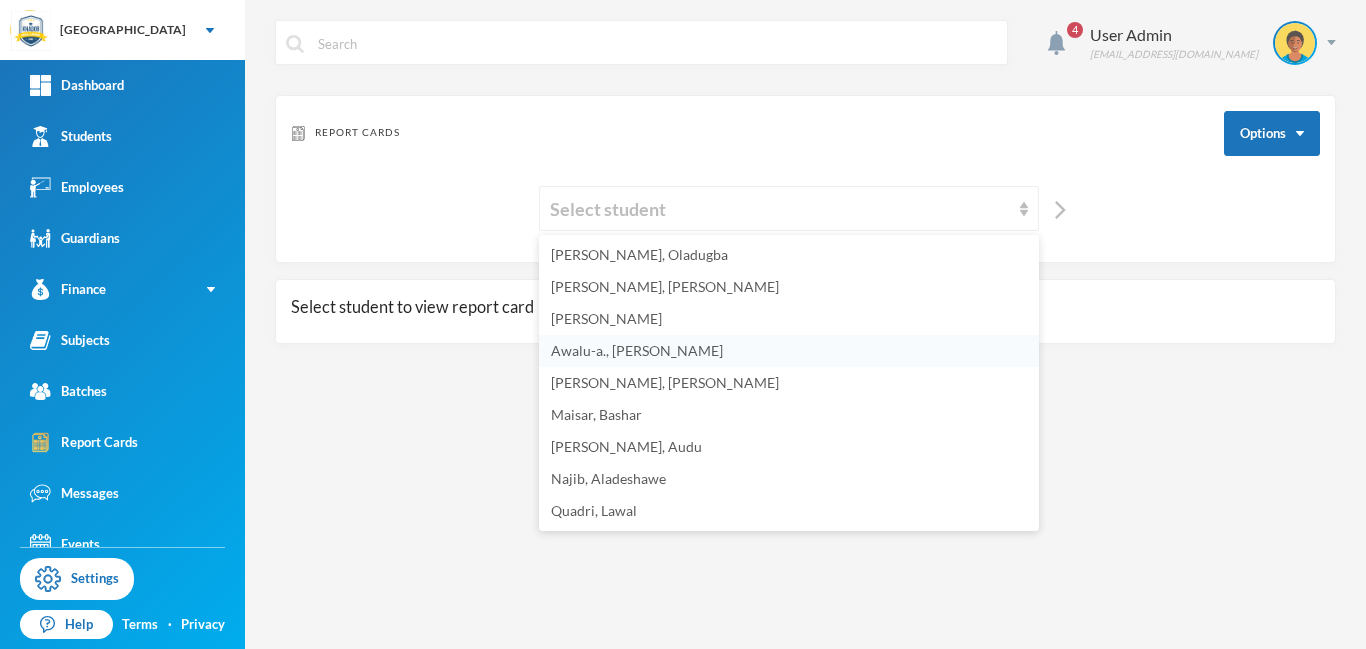 click on "Awalu-a., [PERSON_NAME]" at bounding box center [637, 350] 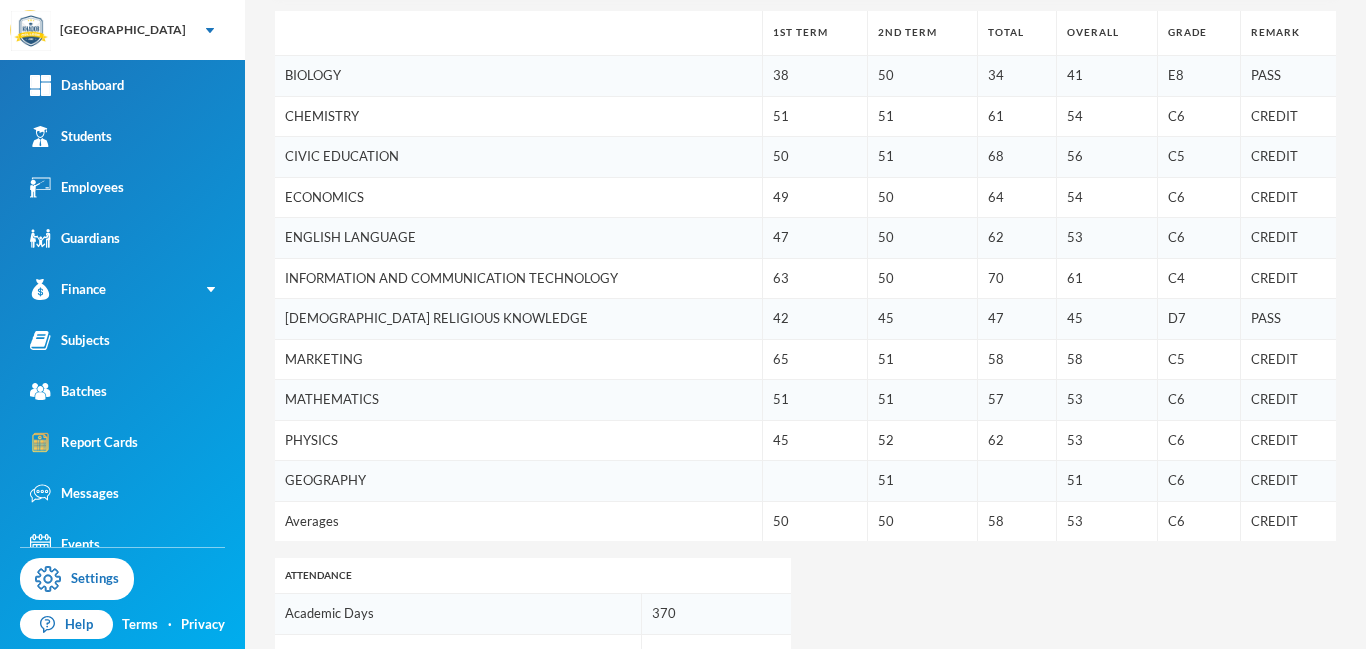 scroll, scrollTop: 469, scrollLeft: 0, axis: vertical 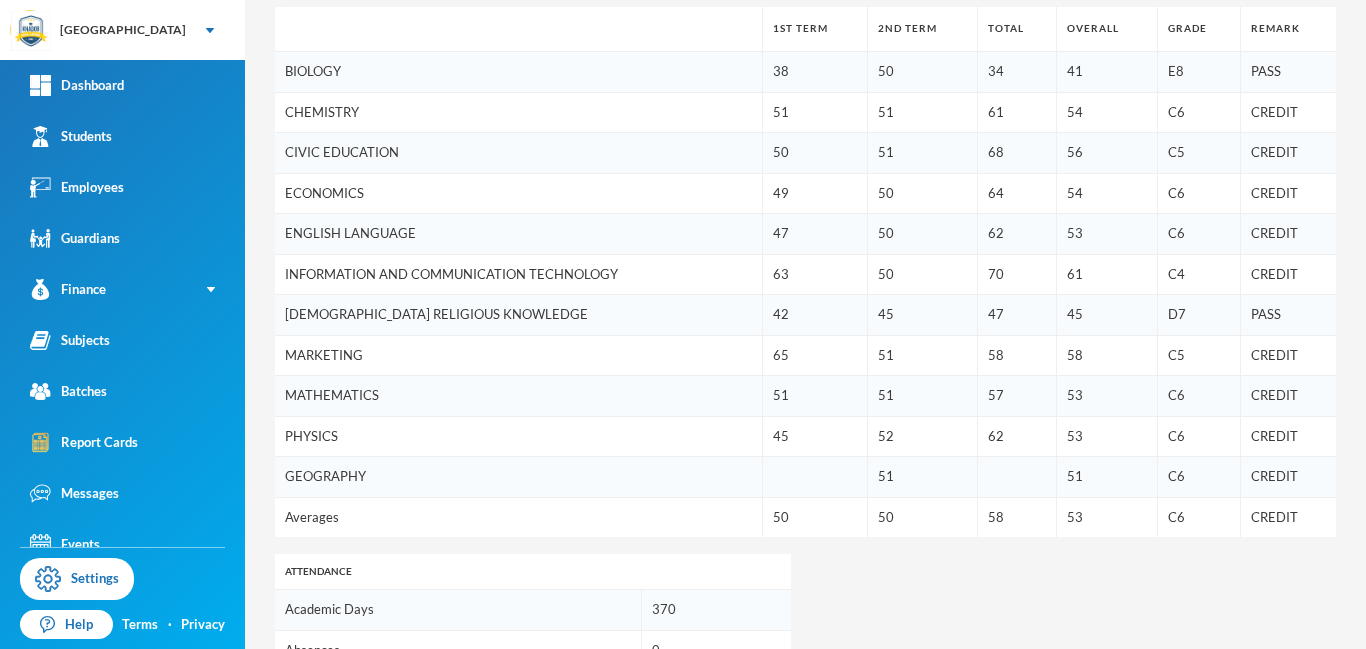 drag, startPoint x: 1365, startPoint y: 122, endPoint x: 1358, endPoint y: 340, distance: 218.11235 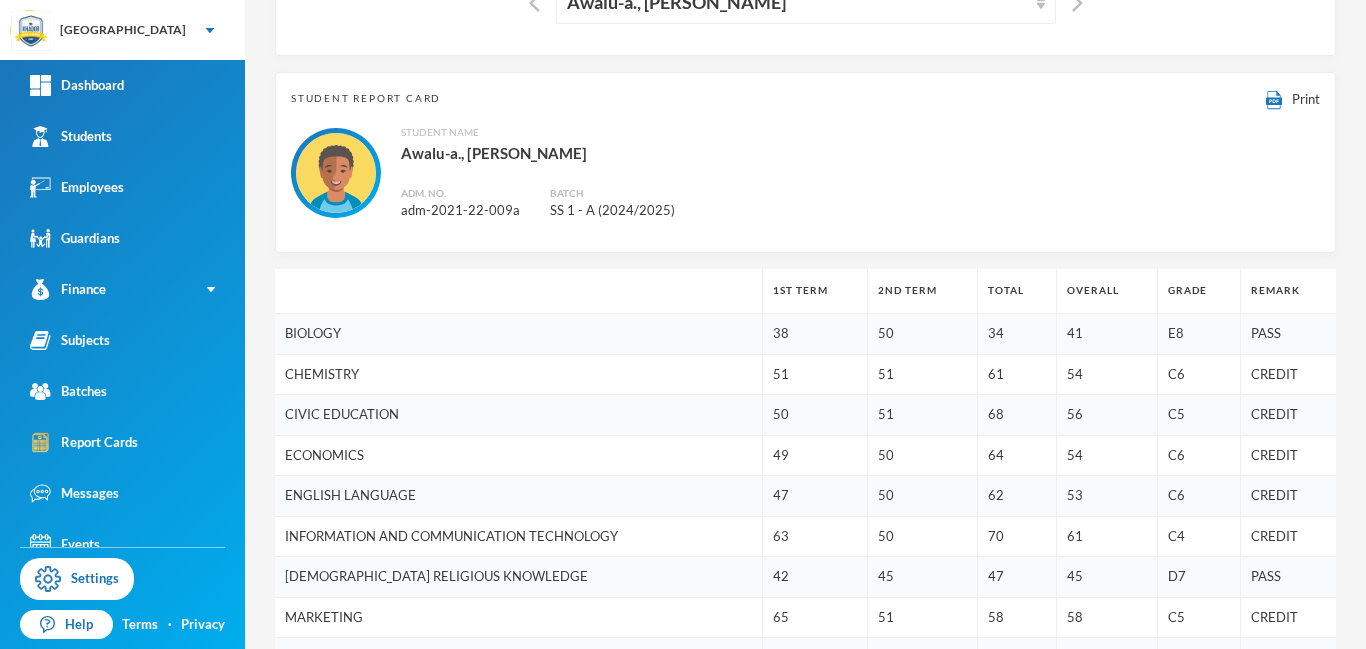 scroll, scrollTop: 0, scrollLeft: 0, axis: both 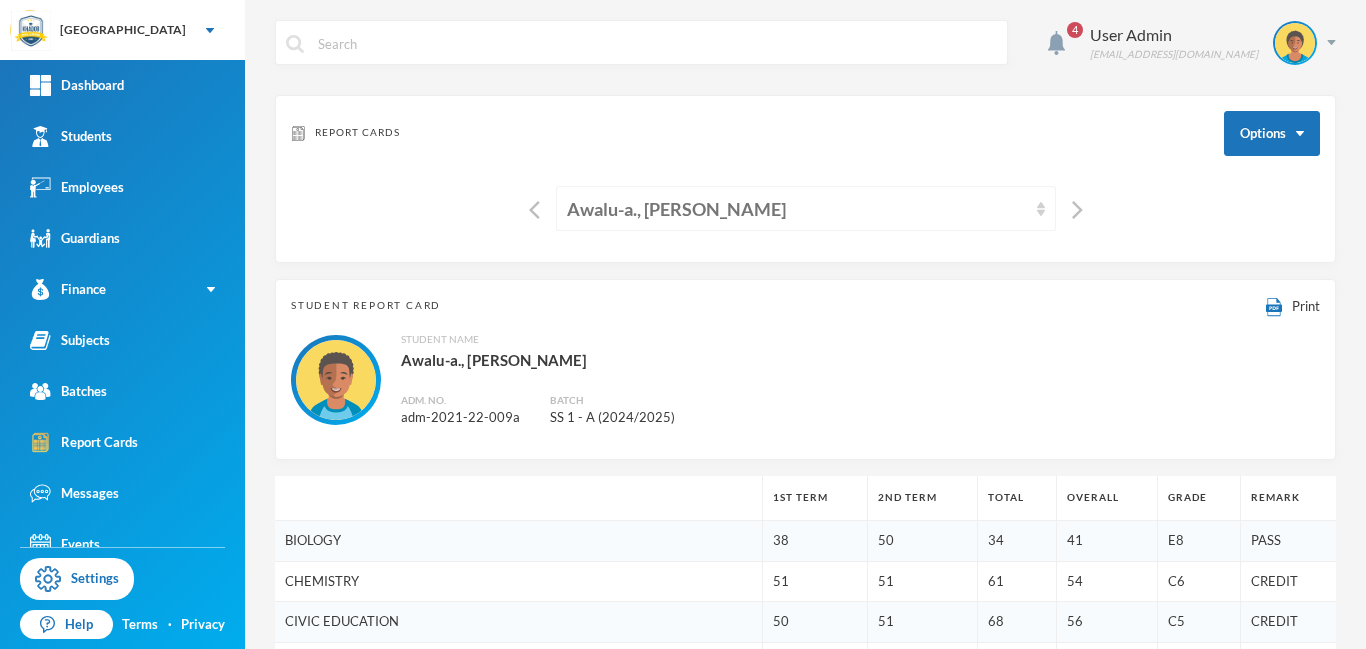 click on "Awalu-a., [PERSON_NAME]" at bounding box center (797, 209) 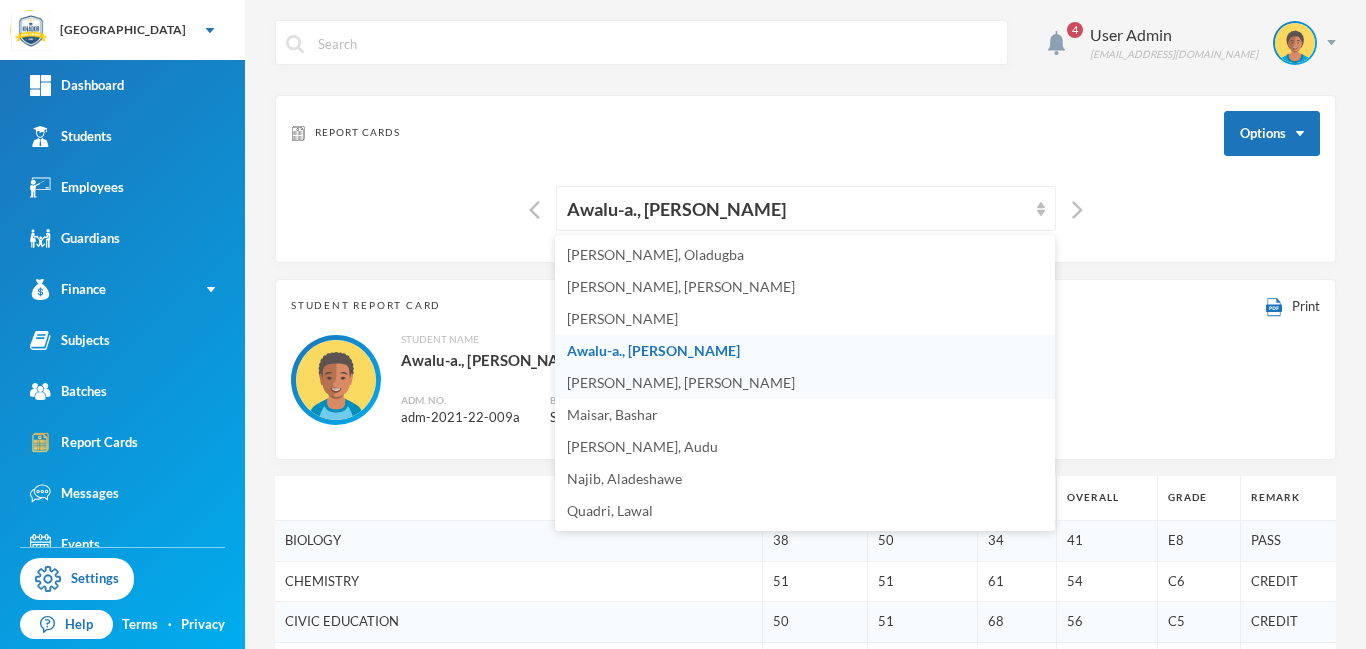 click on "[PERSON_NAME], [PERSON_NAME]" at bounding box center [681, 382] 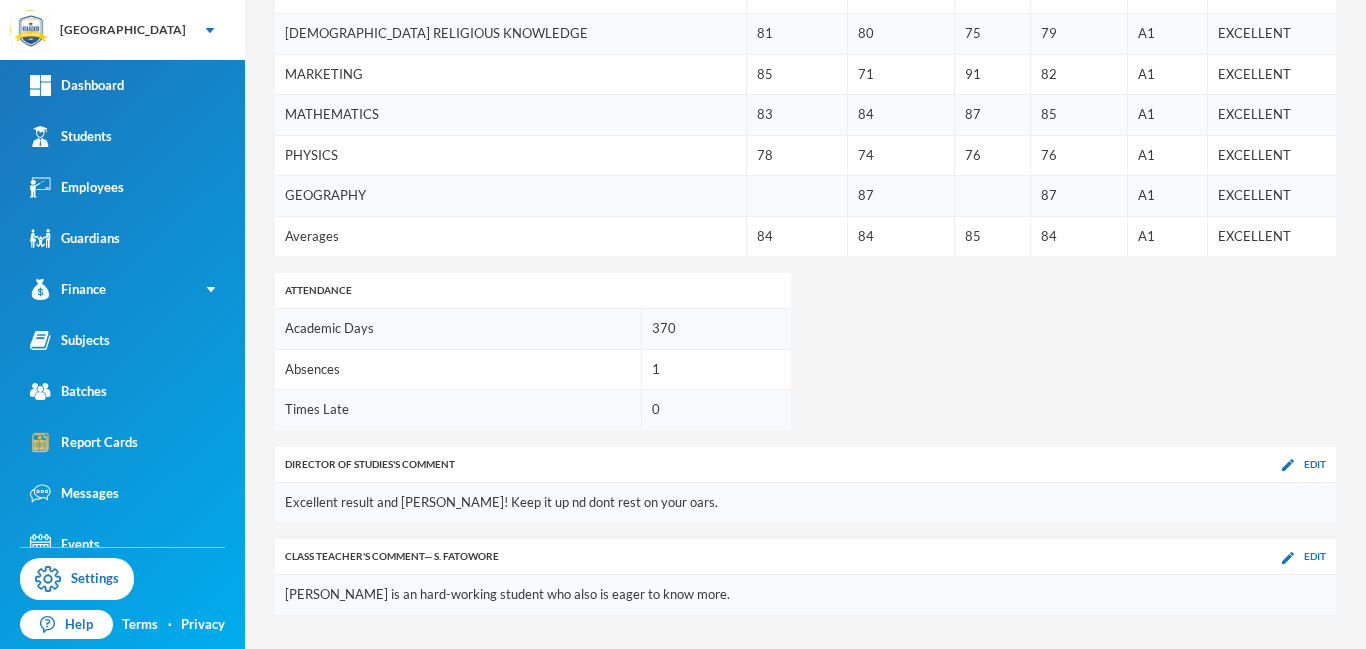 scroll, scrollTop: 752, scrollLeft: 0, axis: vertical 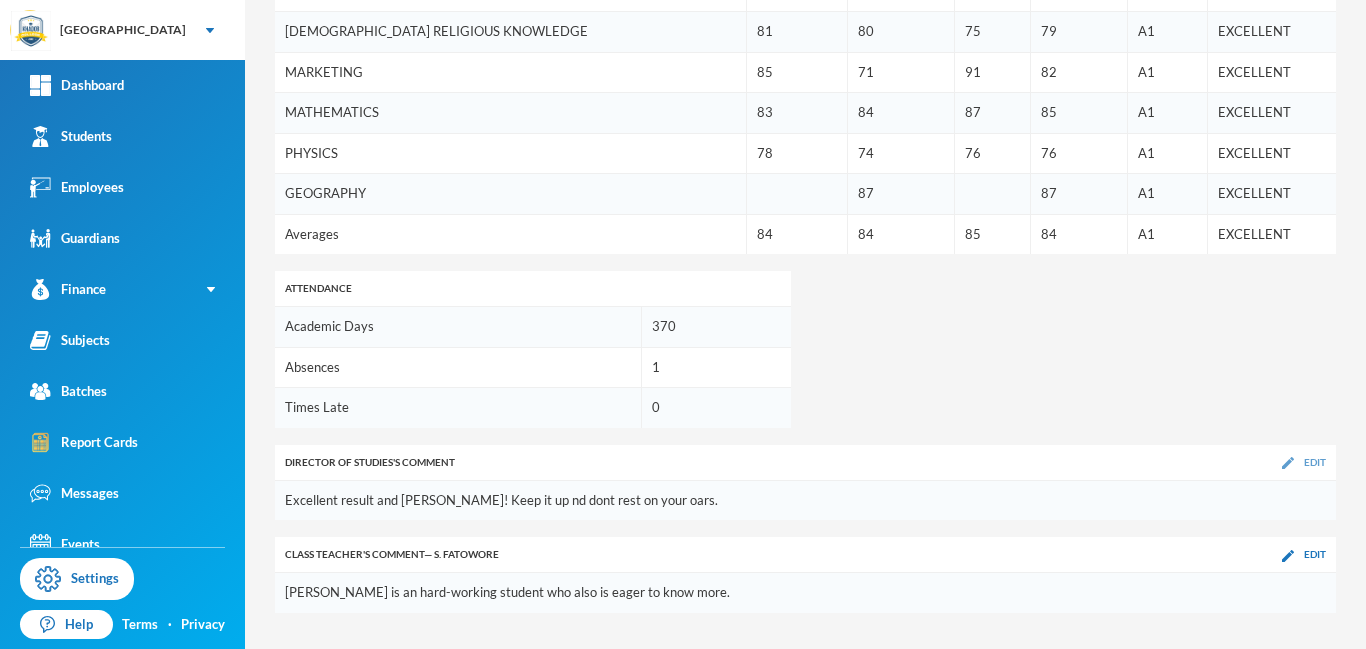 click at bounding box center [1288, 463] 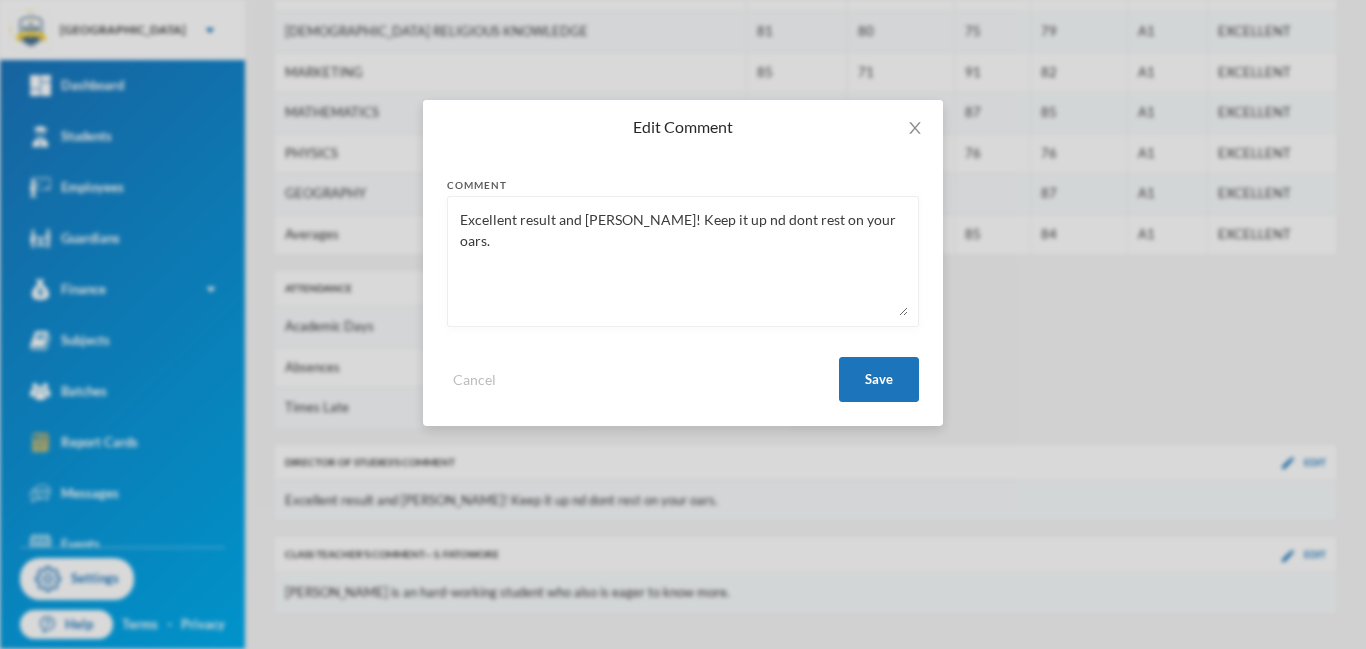 click on "Excellent result and Bravo Khalid! Keep it up nd dont rest on your oars." at bounding box center (683, 261) 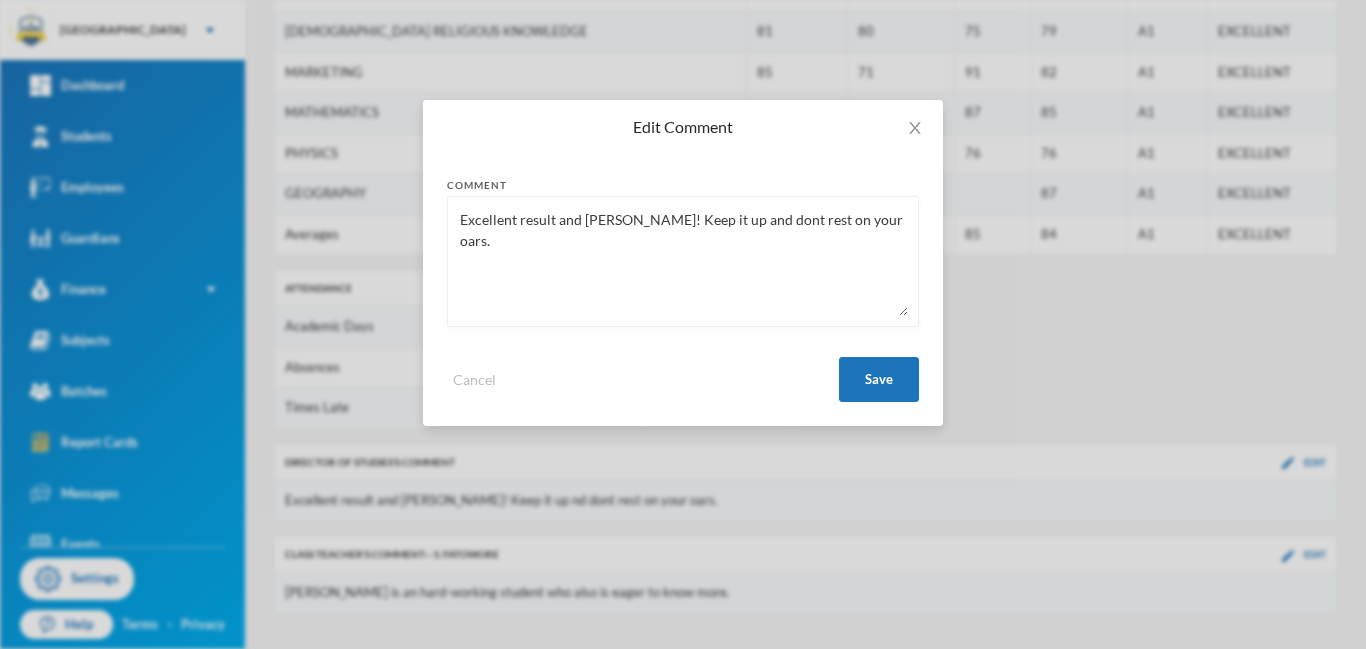 click on "Excellent result and Bravo Khalid! Keep it up and dont rest on your oars." at bounding box center [683, 261] 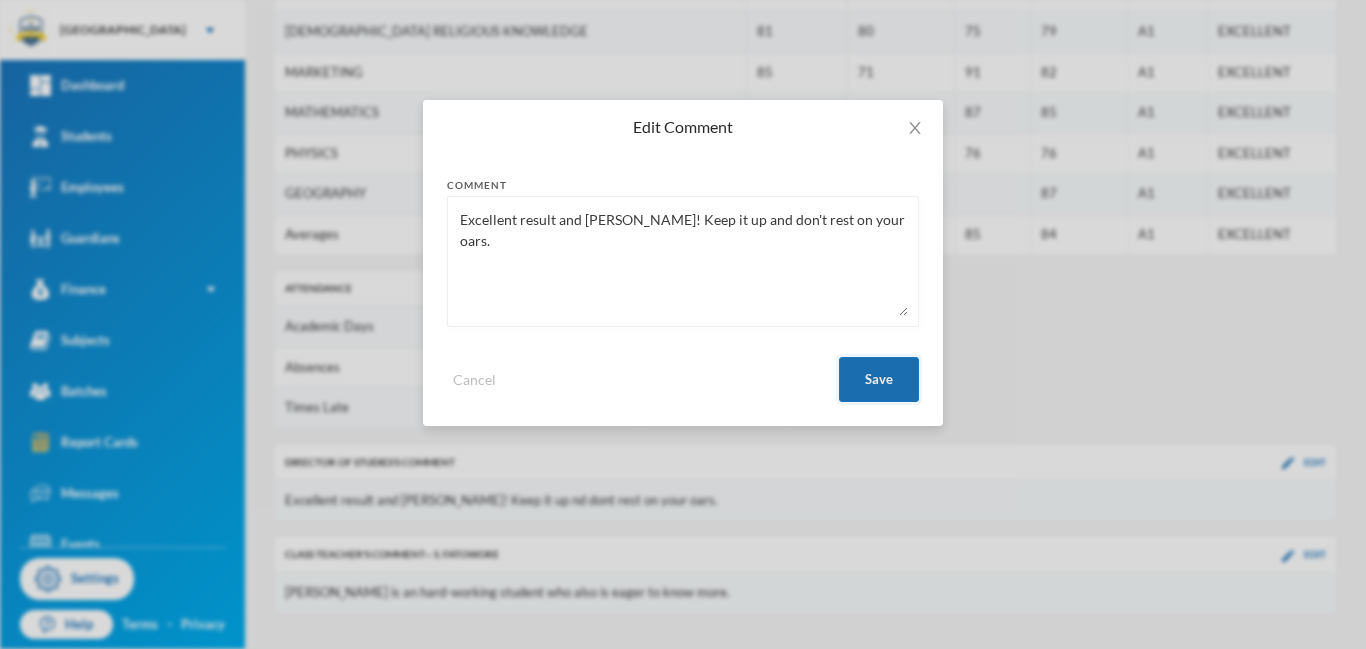 type on "Excellent result and Bravo Khalid! Keep it up and don't rest on your oars." 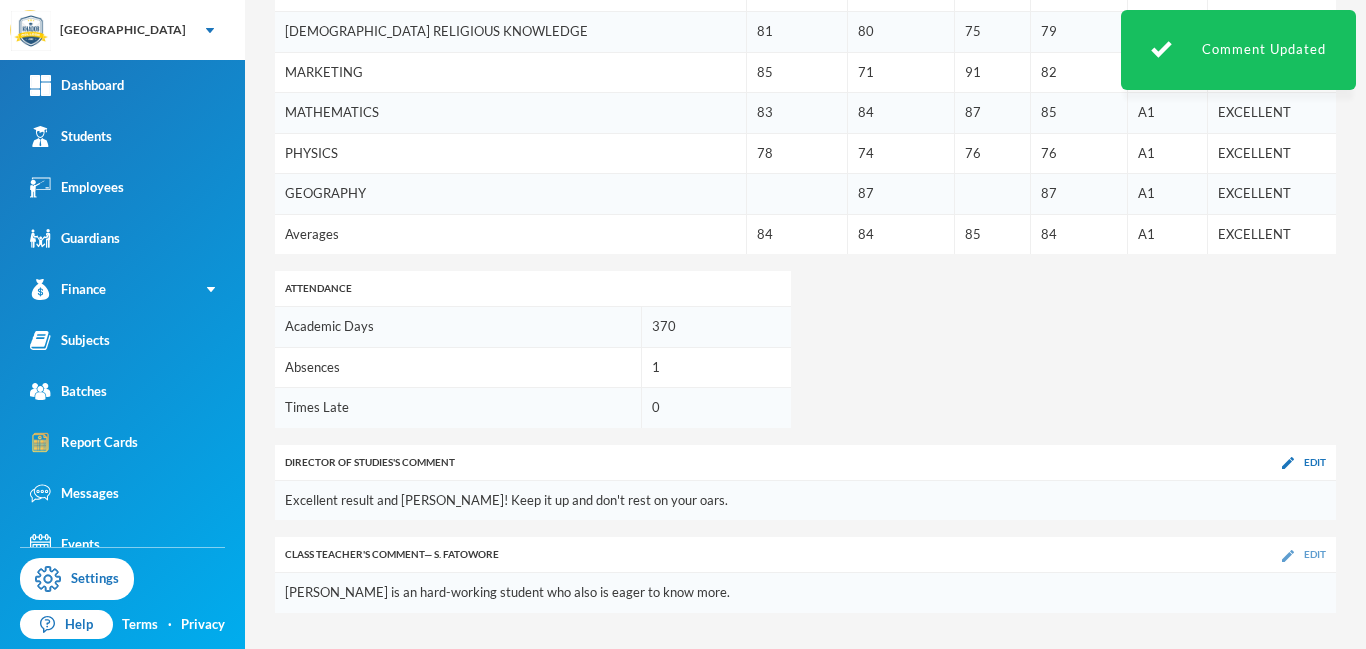 click at bounding box center [1288, 556] 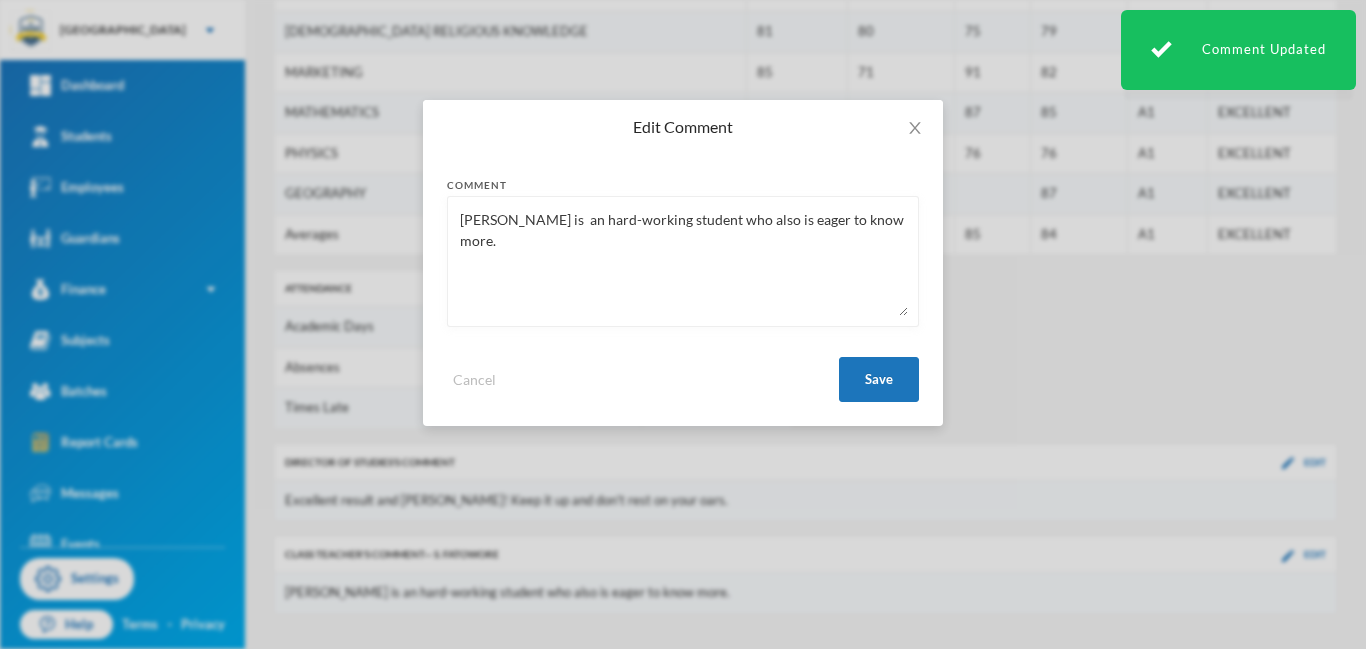 click on "Khalid is  an hard-working student who also is eager to know more." at bounding box center [683, 261] 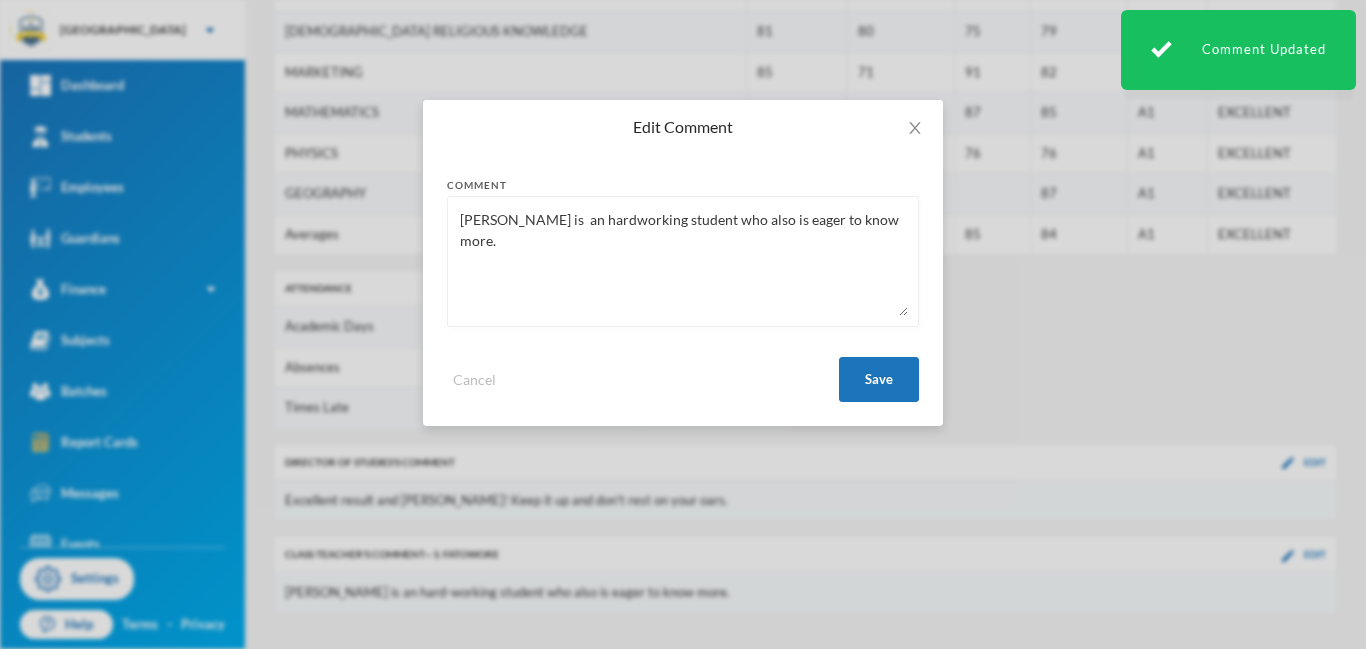 click on "Khalid is  an hardworking student who also is eager to know more." at bounding box center (683, 261) 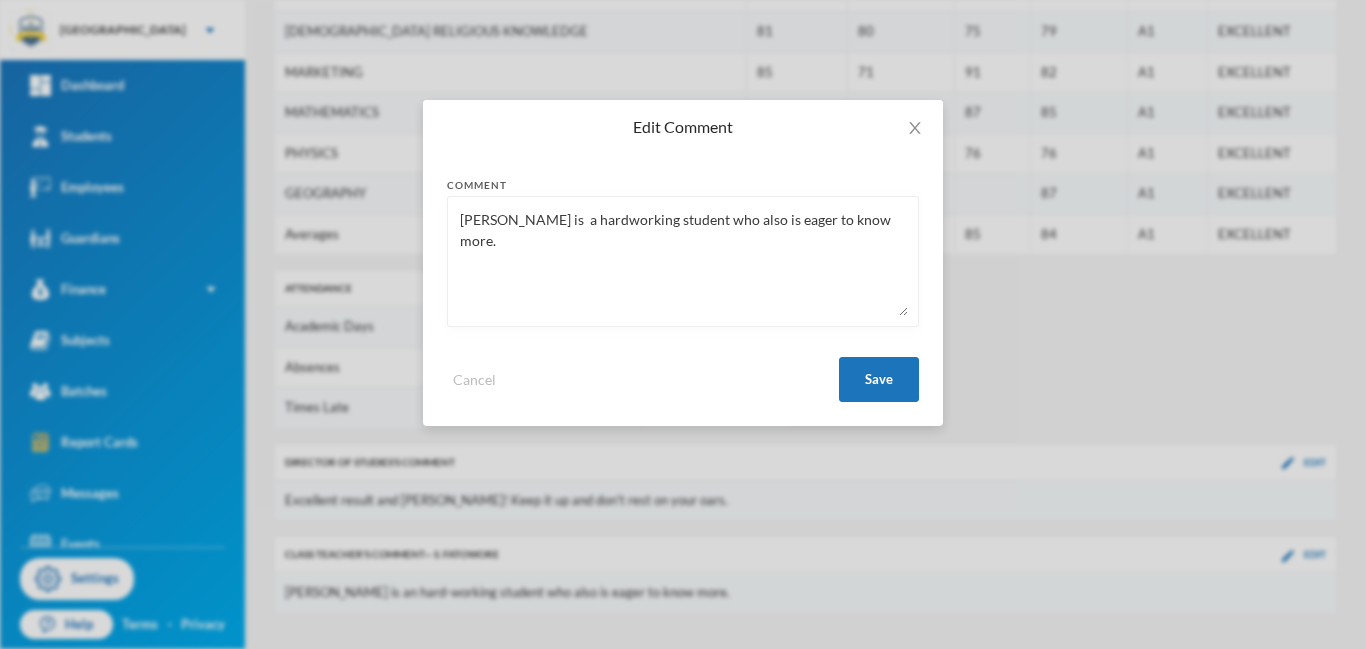 click on "Khalid is  a hardworking student who also is eager to know more." at bounding box center (683, 261) 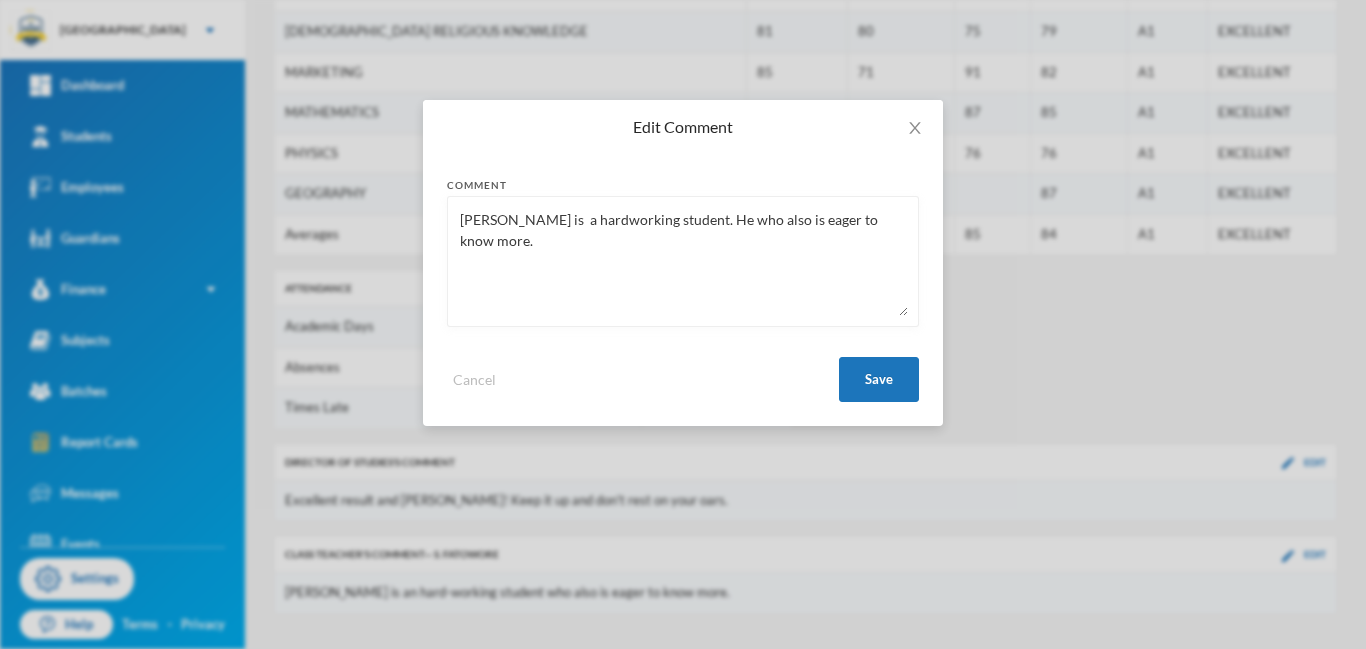 click on "Khalid is  a hardworking student. He who also is eager to know more." at bounding box center (683, 261) 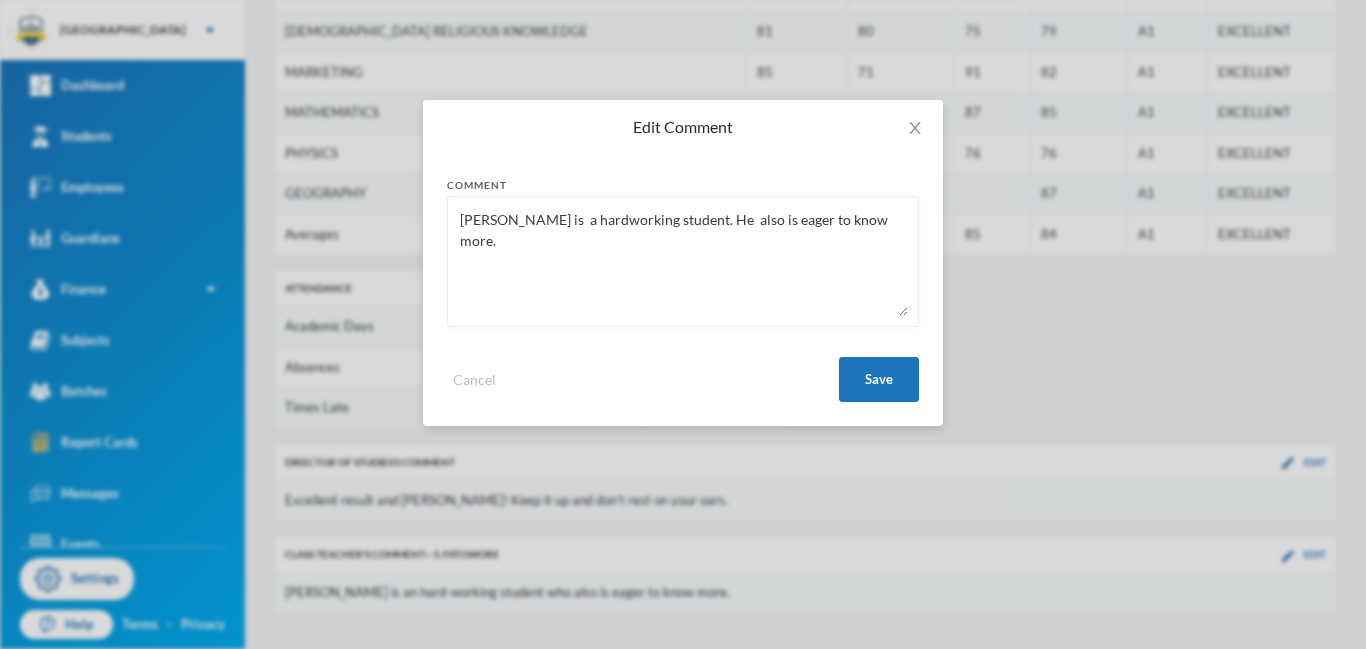 click on "Khalid is  a hardworking student. He  also is eager to know more." at bounding box center (683, 261) 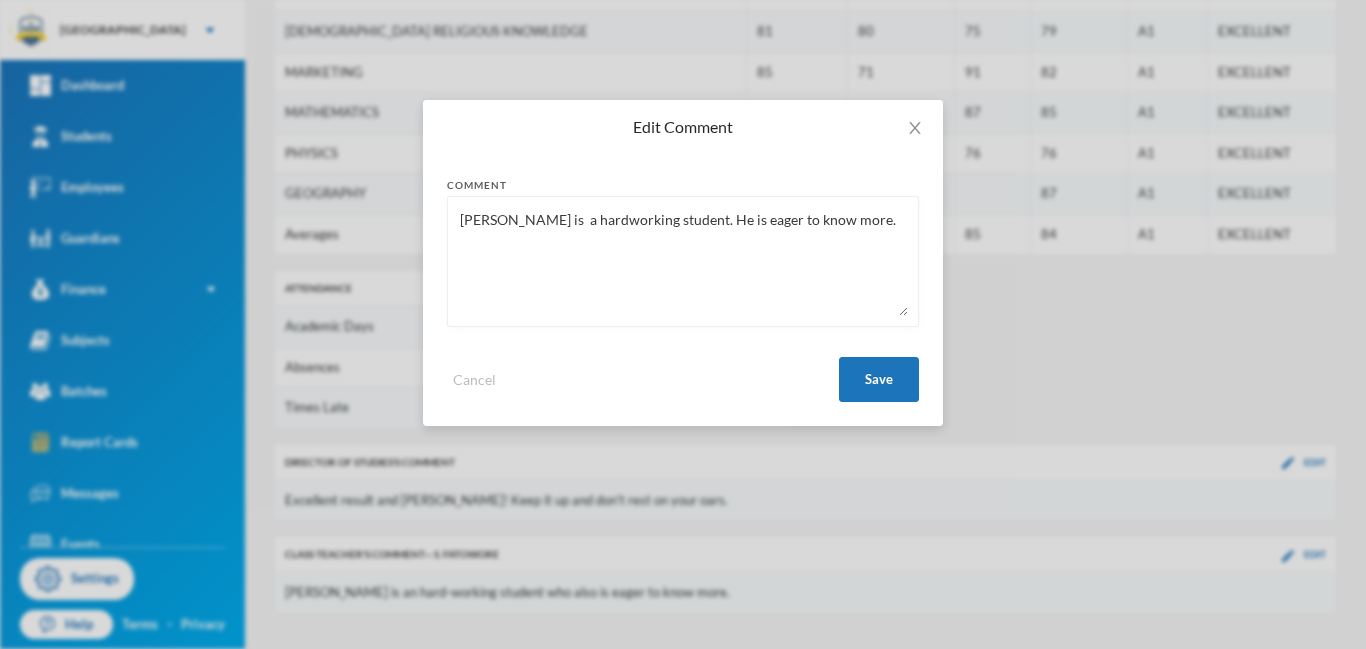 click on "Khalid is  a hardworking student. He is eager to know more." at bounding box center (683, 261) 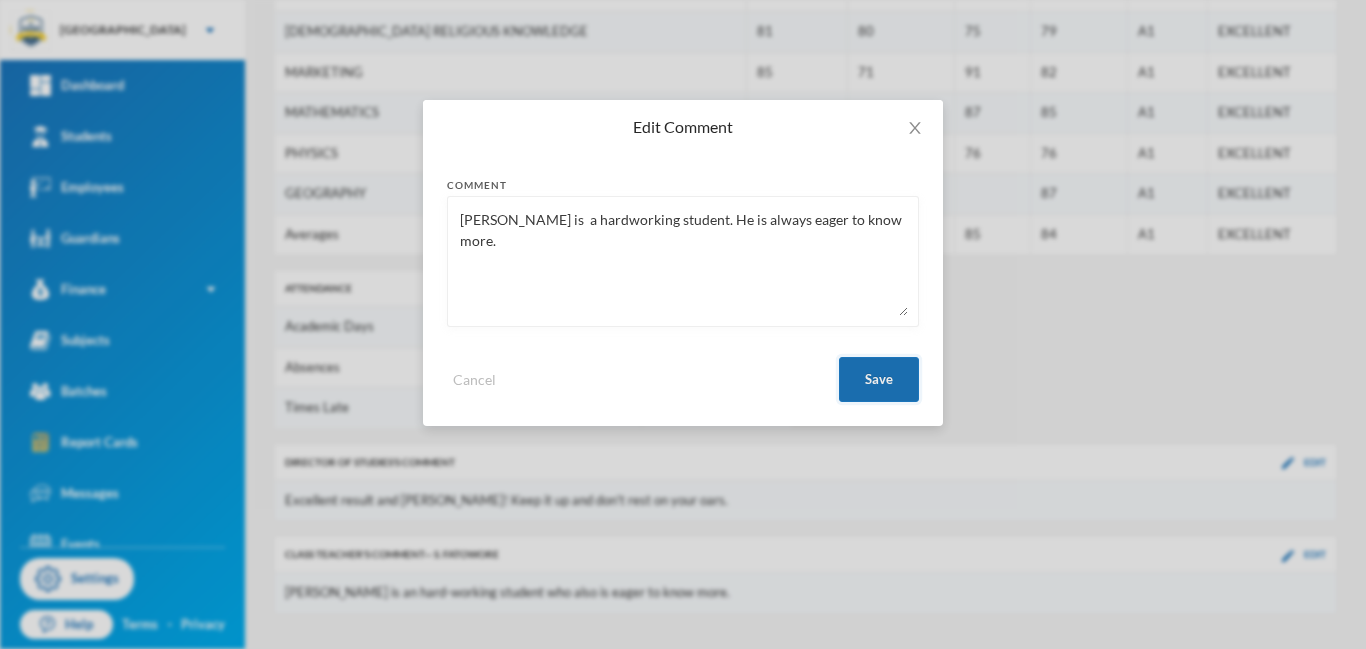 type on "Khalid is  a hardworking student. He is always eager to know more." 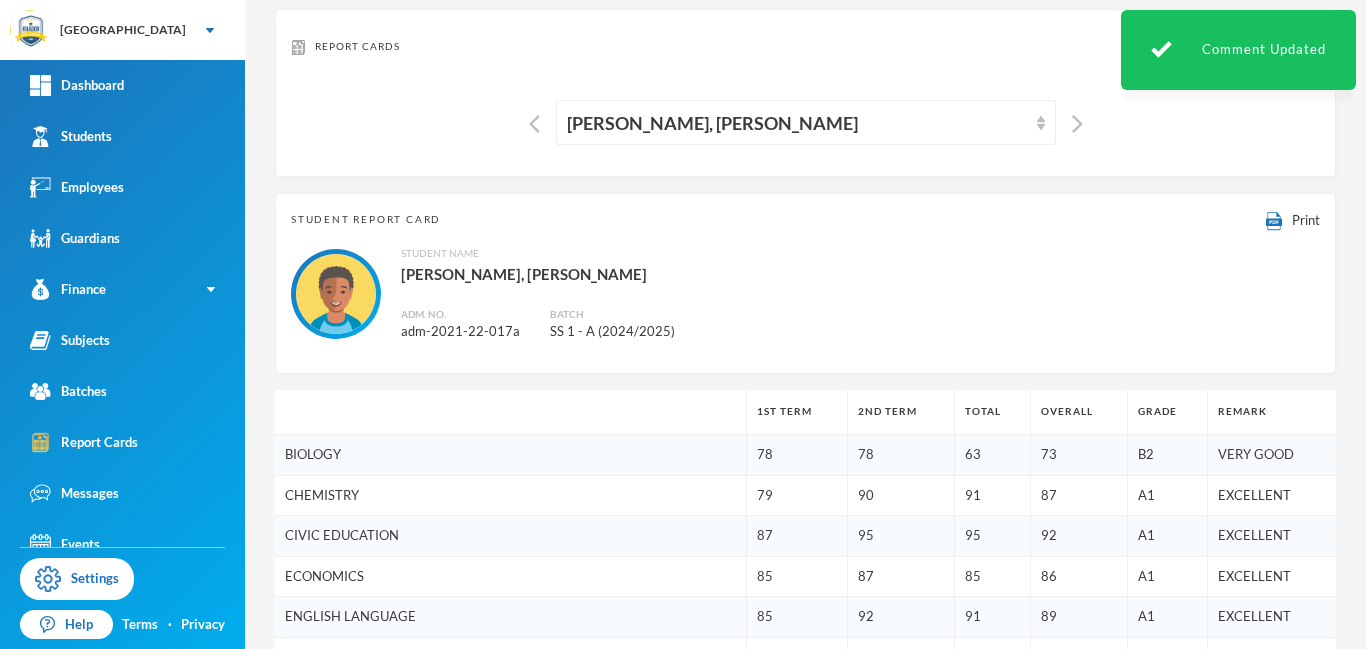 scroll, scrollTop: 84, scrollLeft: 0, axis: vertical 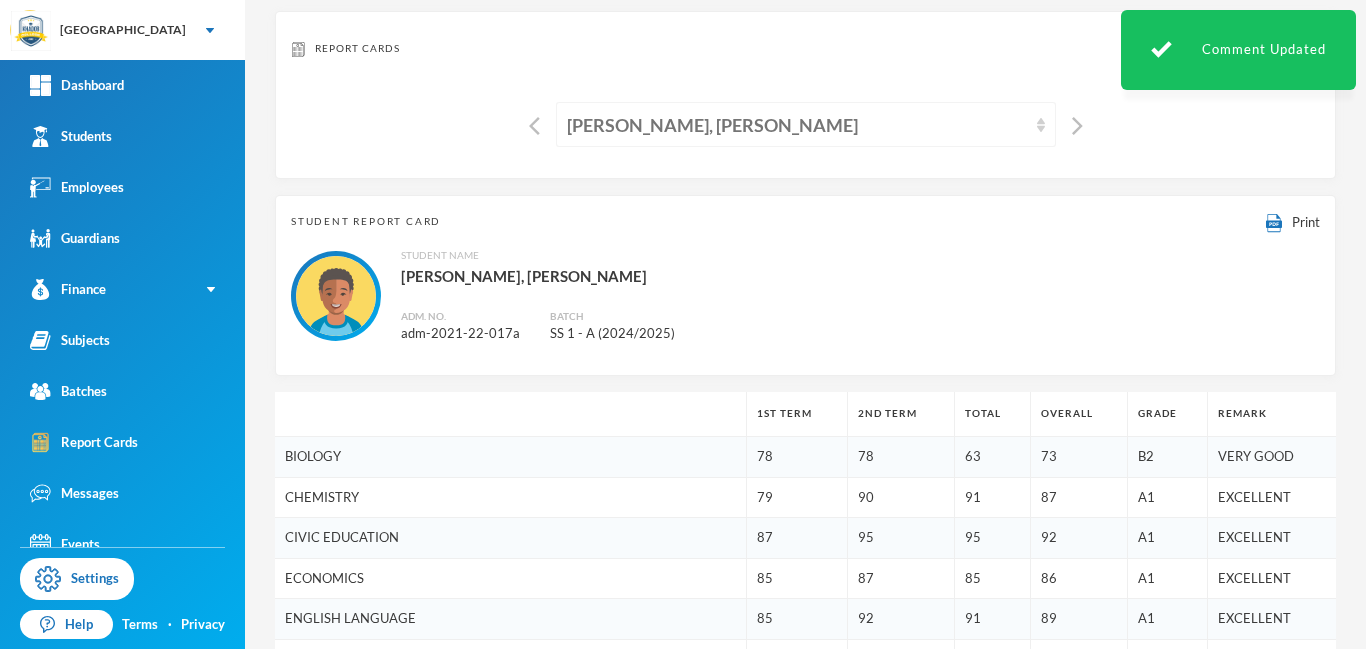 click on "[PERSON_NAME], [PERSON_NAME]" at bounding box center (797, 125) 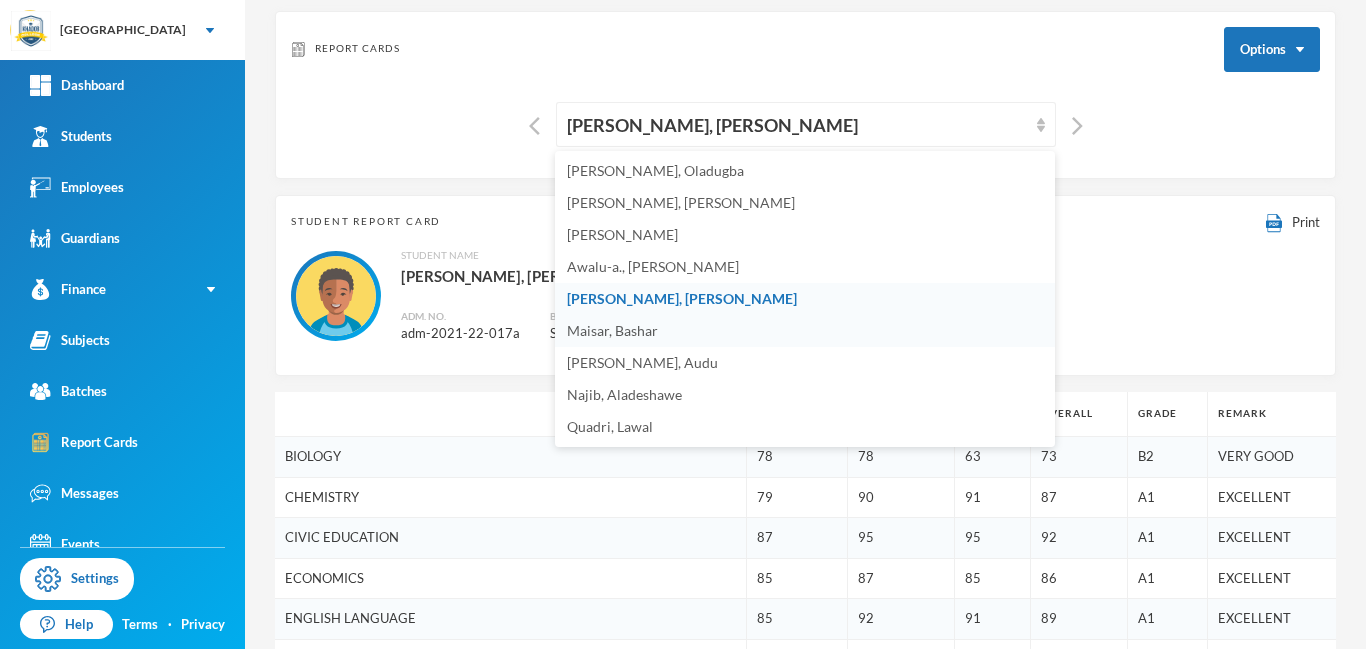 click on "Maisar, Bashar" at bounding box center (612, 330) 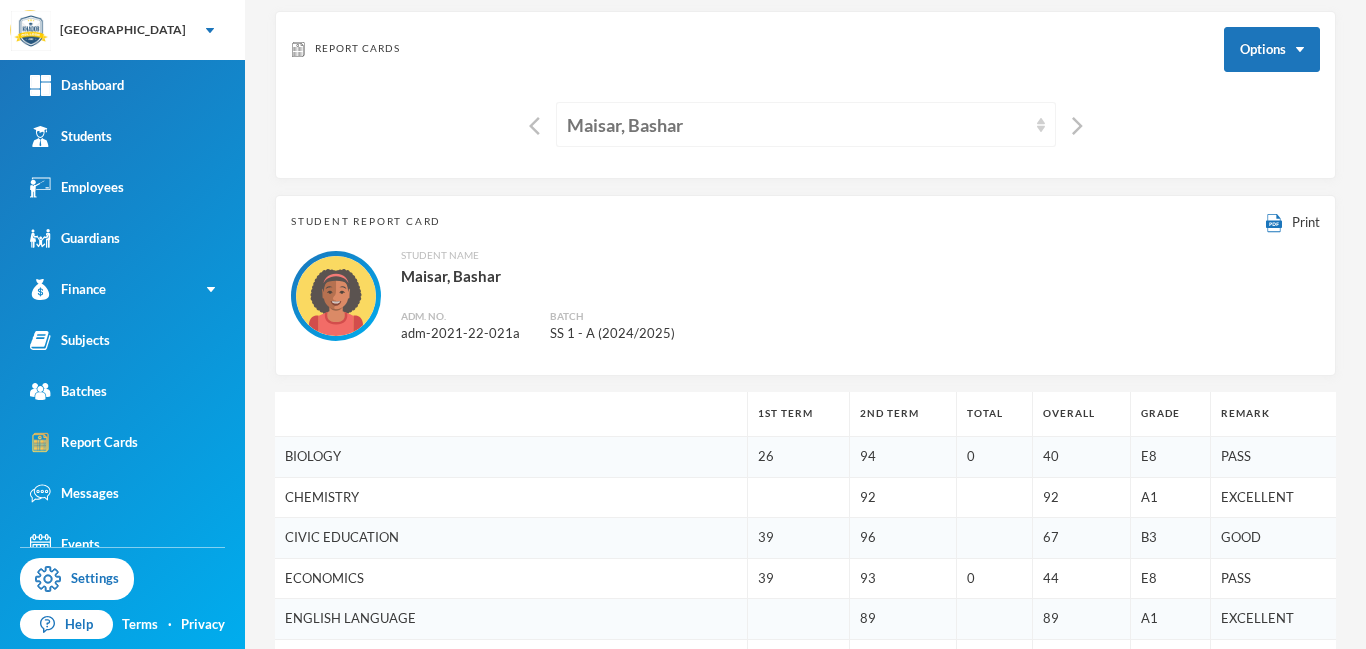 click on "Maisar, Bashar" at bounding box center (797, 125) 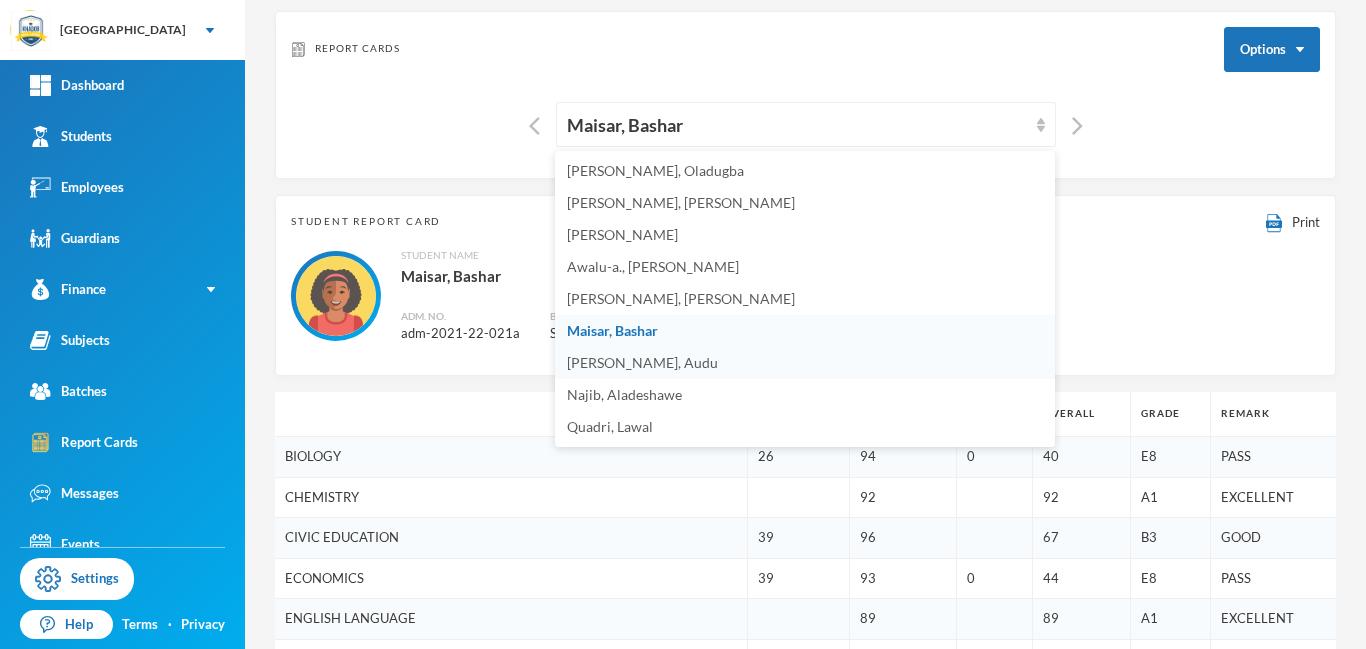 click on "[PERSON_NAME], Audu" at bounding box center (642, 362) 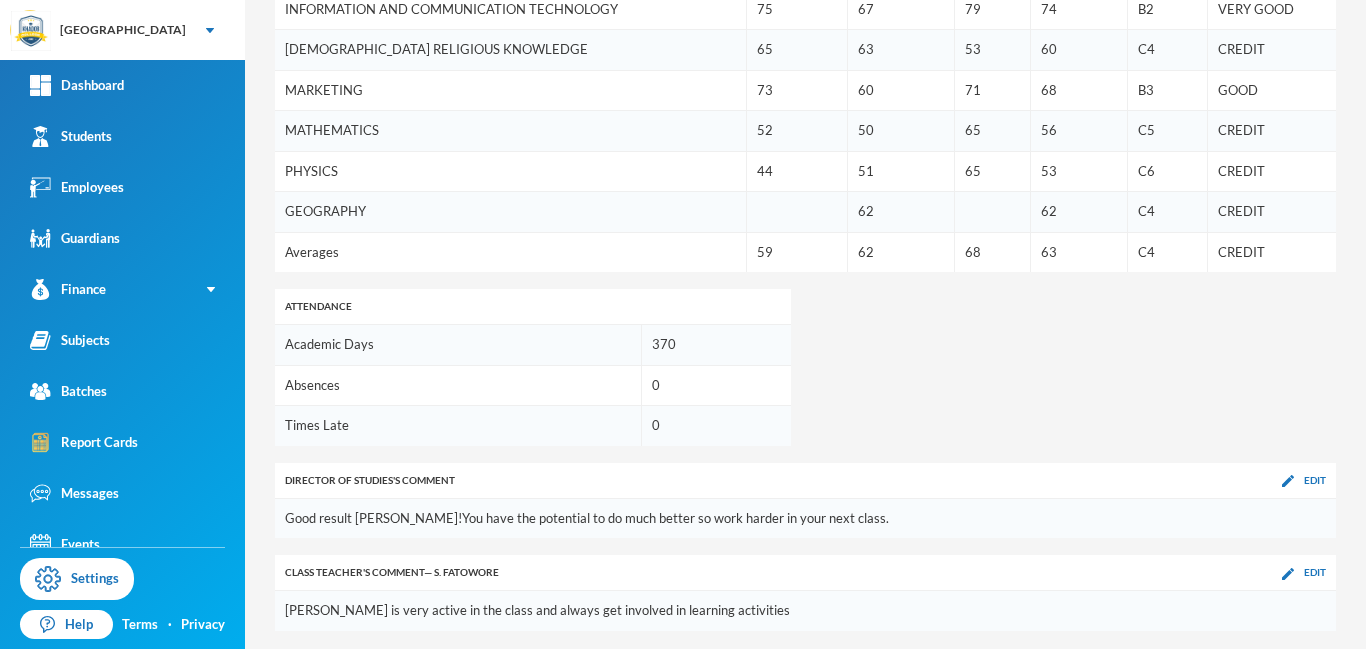 scroll, scrollTop: 752, scrollLeft: 0, axis: vertical 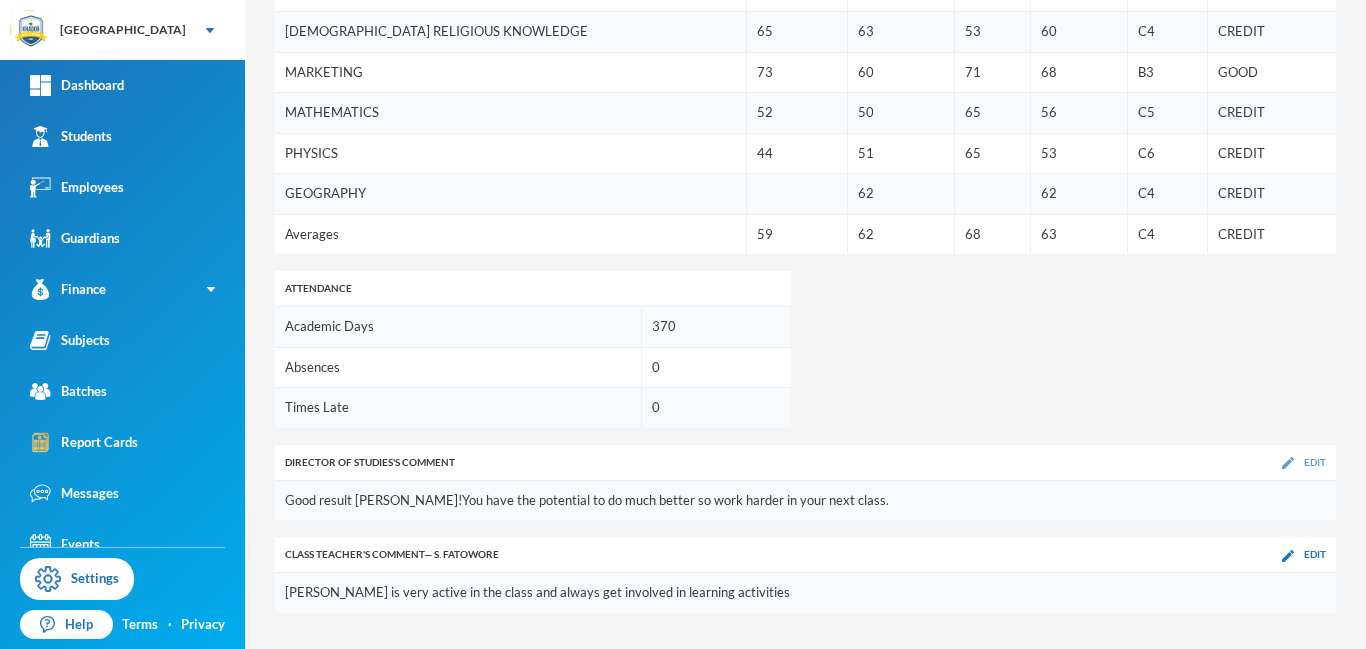 click on "Edit" at bounding box center (1315, 462) 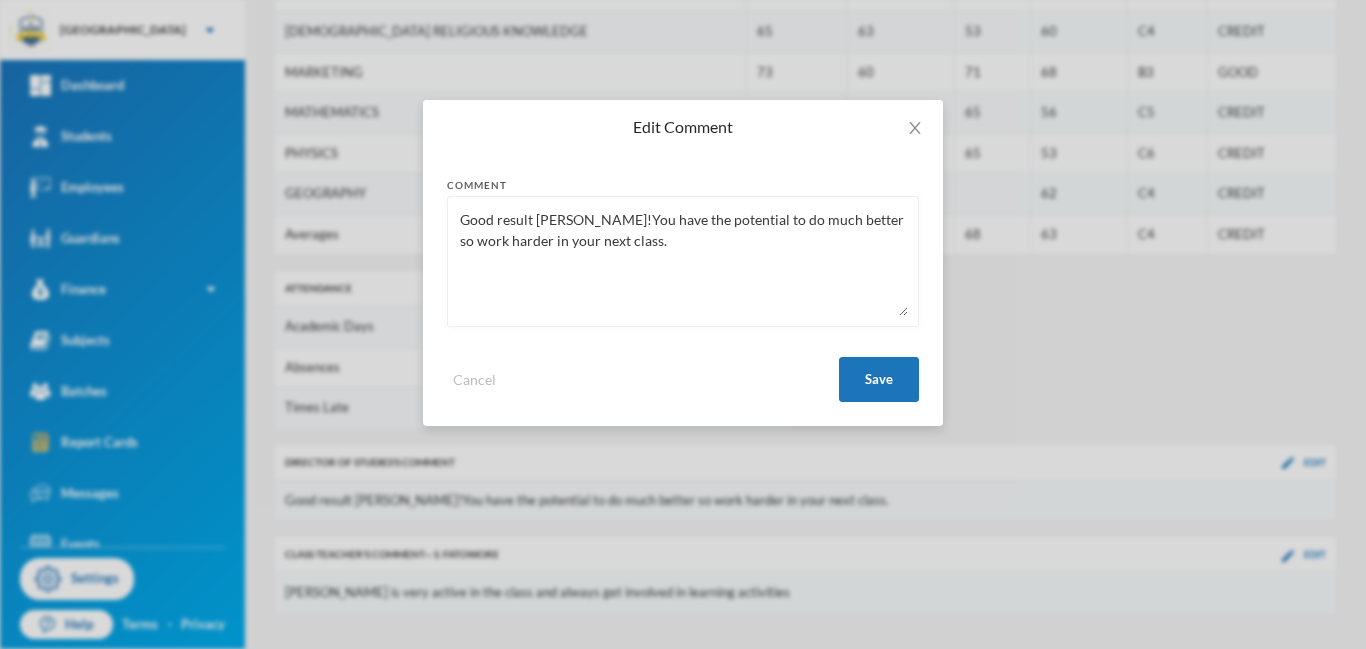 click on "Good result Mukhtar!You have the potential to do much better so work harder in your next class." at bounding box center (683, 261) 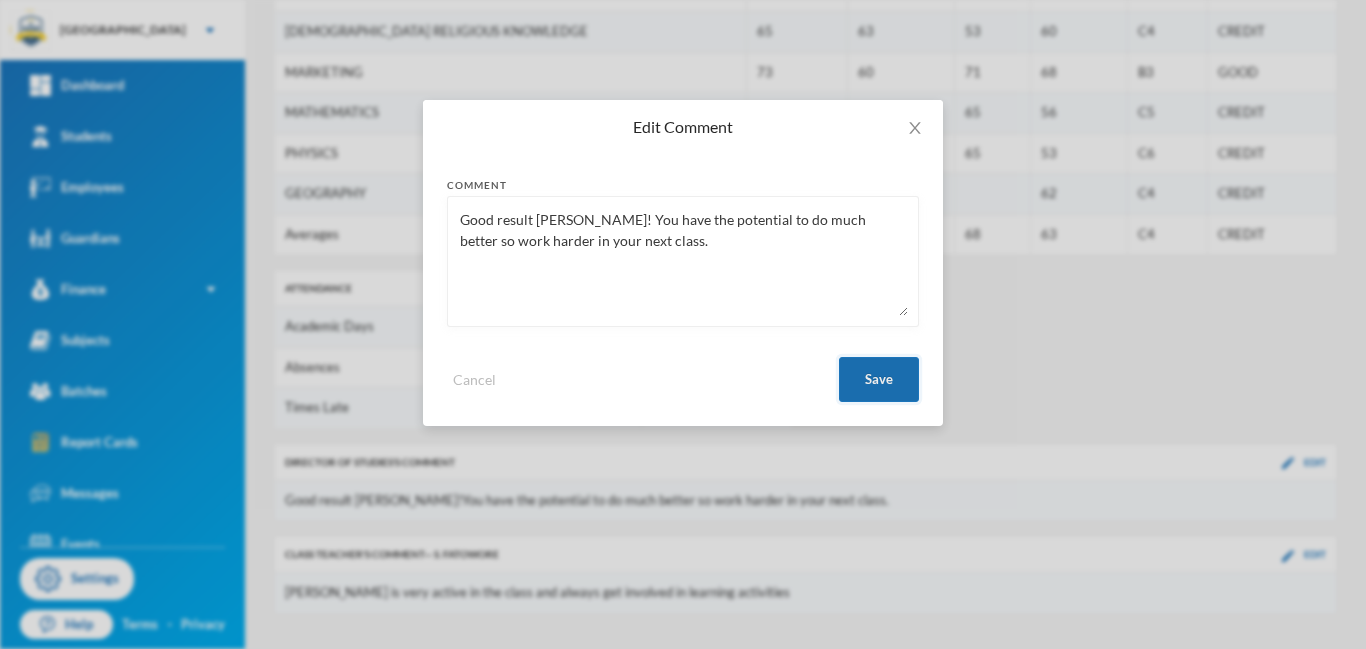 type on "Good result Mukhtar! You have the potential to do much better so work harder in your next class." 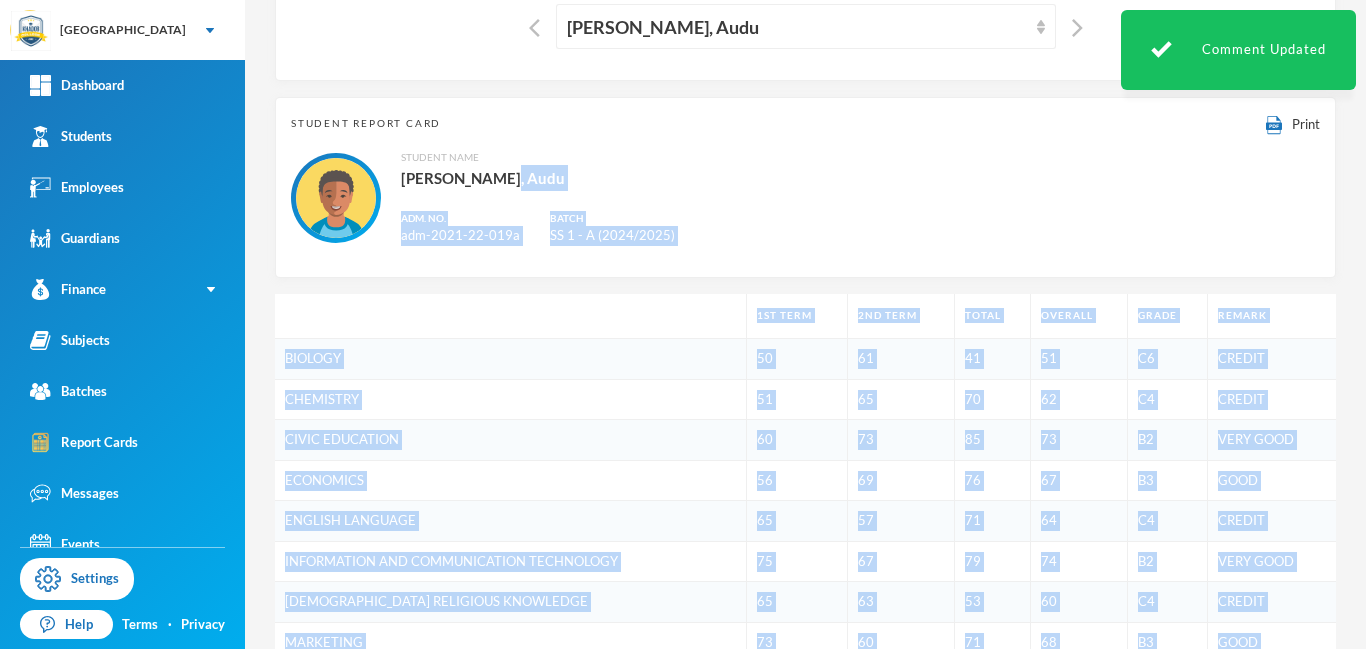 scroll, scrollTop: 144, scrollLeft: 0, axis: vertical 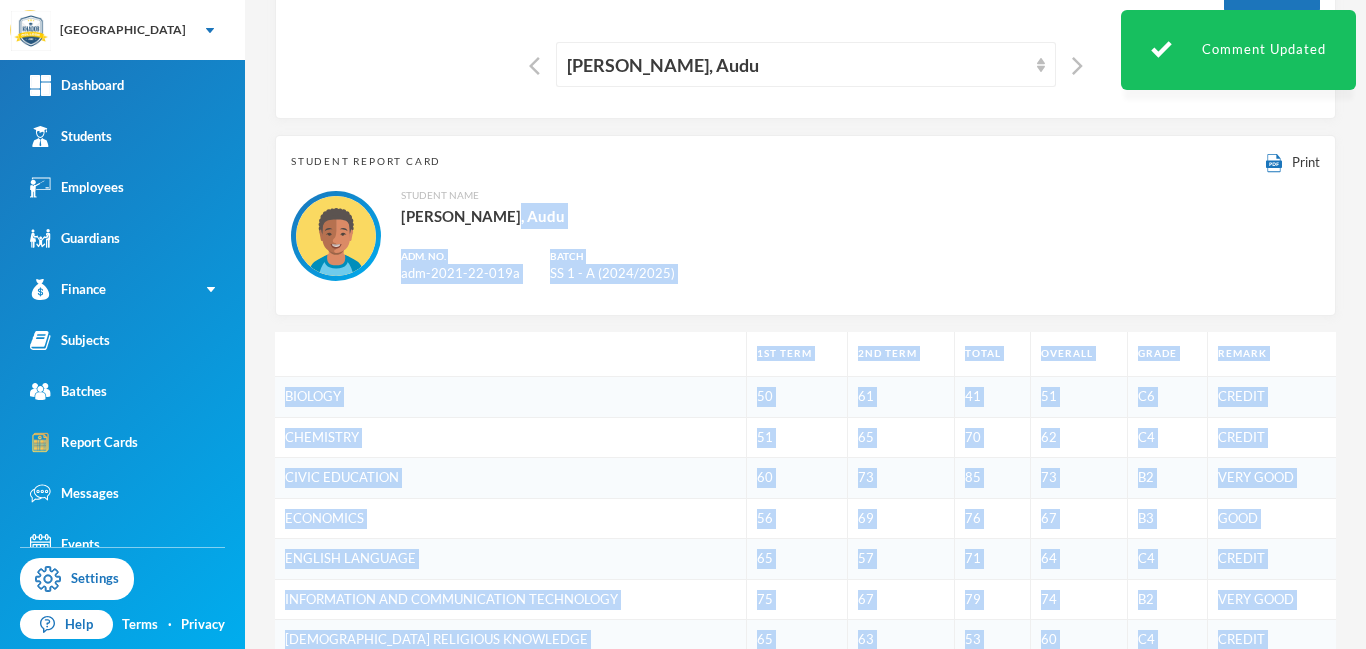 drag, startPoint x: 1362, startPoint y: 512, endPoint x: 1364, endPoint y: 231, distance: 281.0071 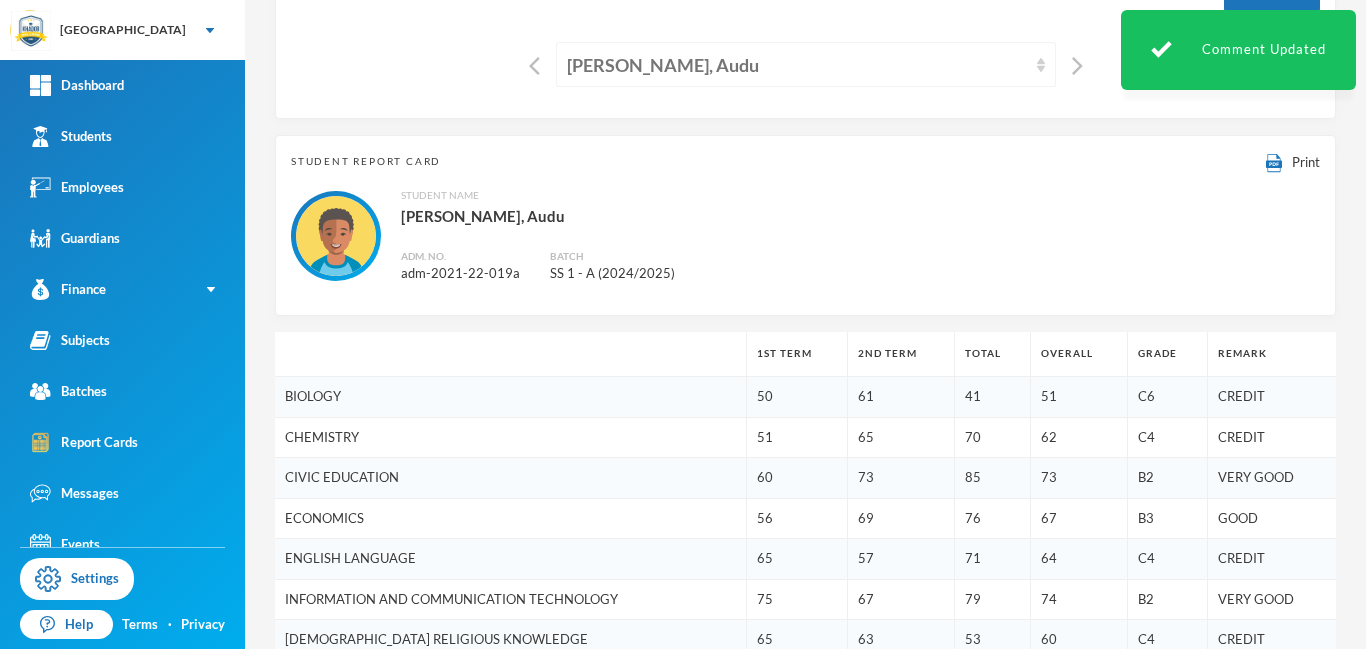 click on "[PERSON_NAME], Audu" at bounding box center (797, 65) 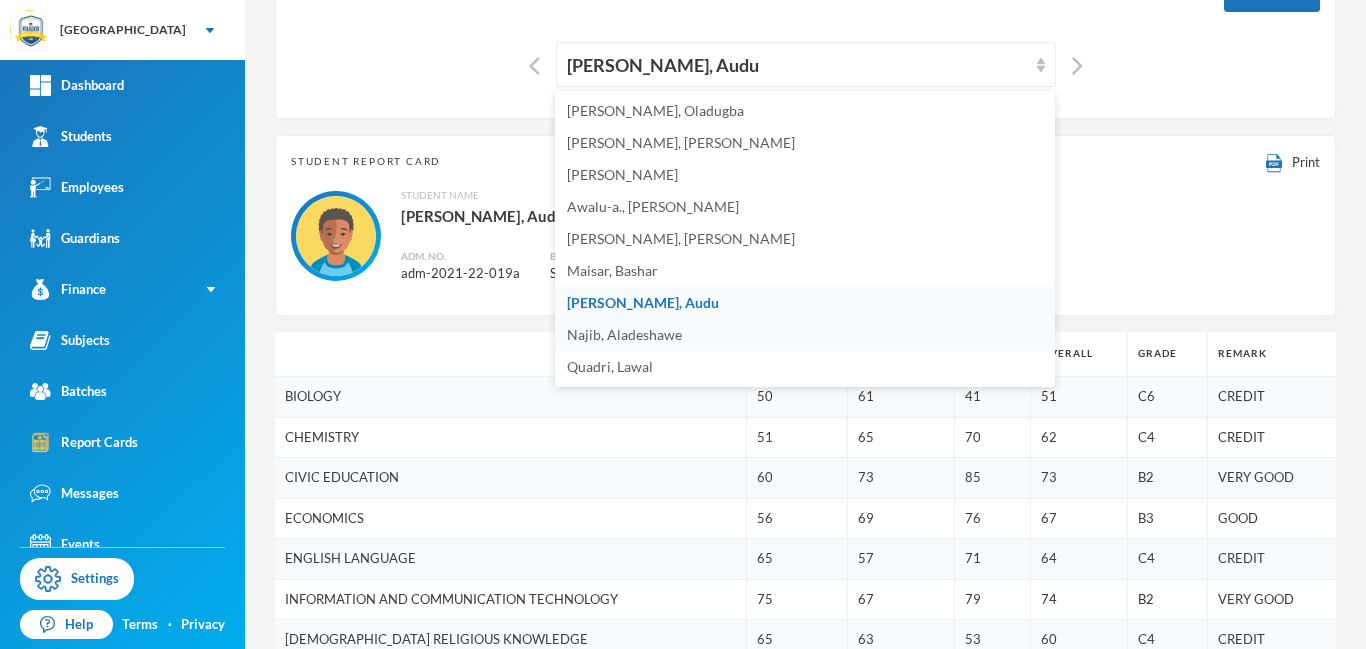 click on "Najib, Aladeshawe" at bounding box center [624, 334] 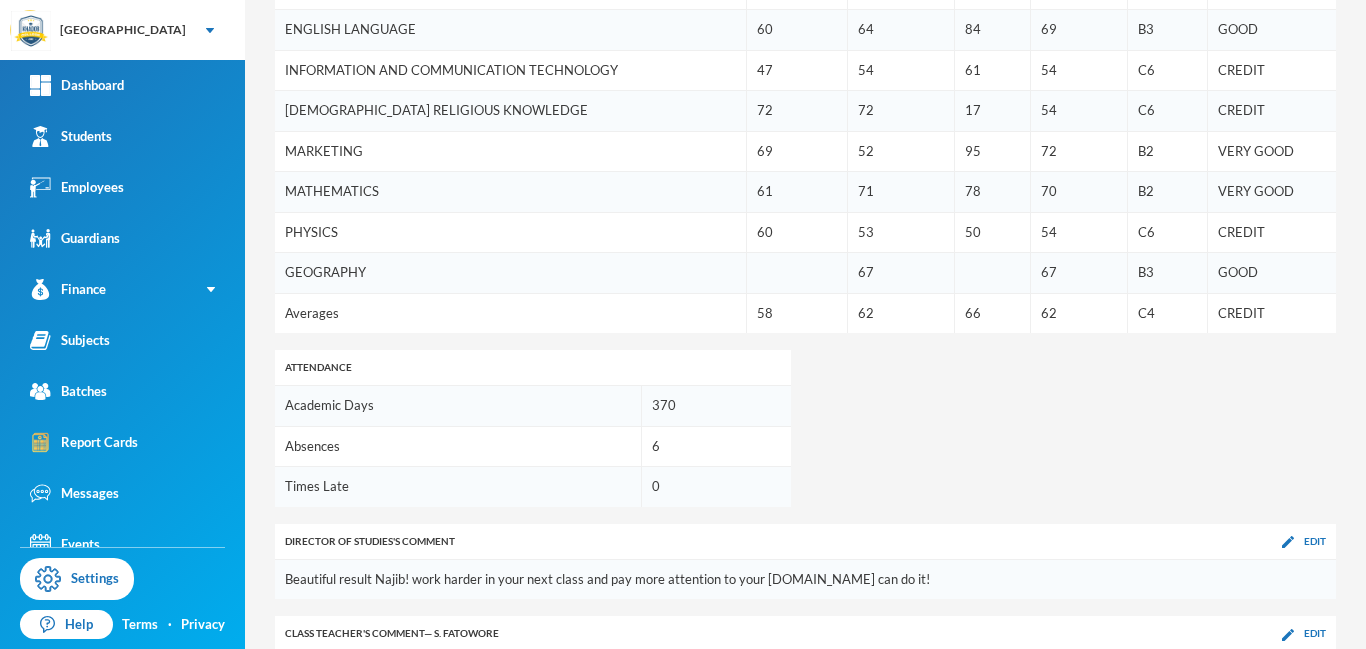 scroll, scrollTop: 752, scrollLeft: 0, axis: vertical 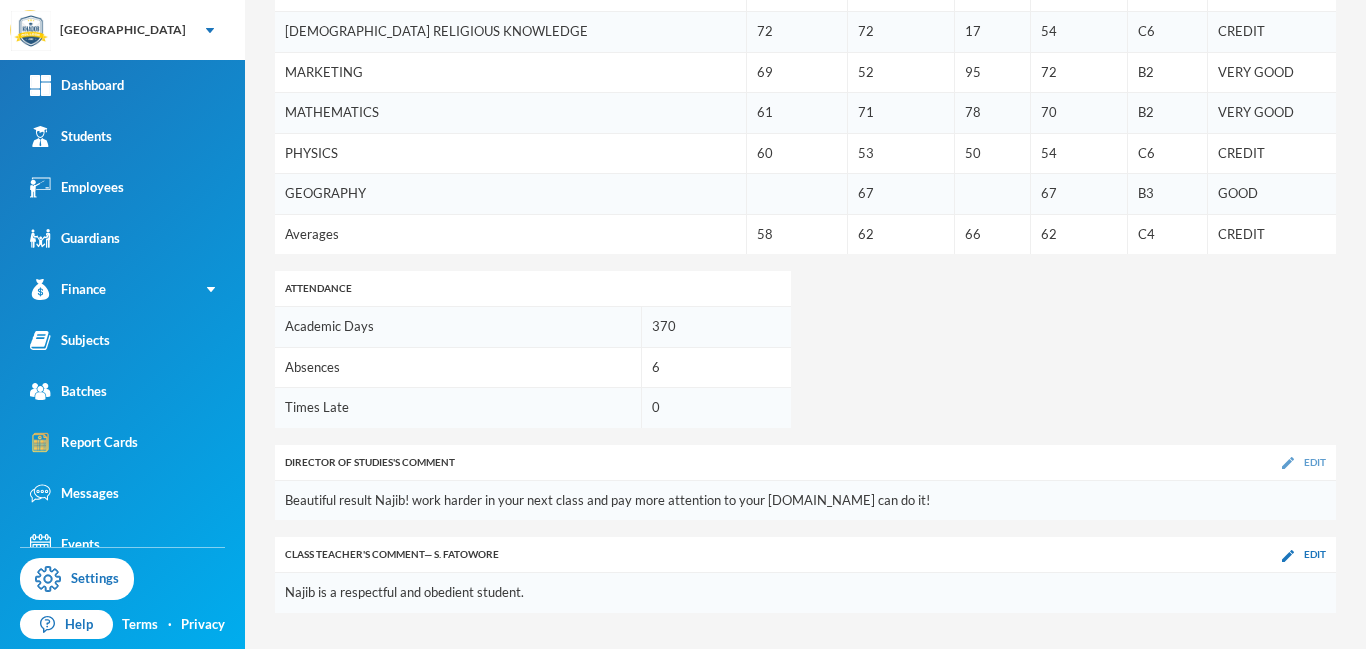 click at bounding box center [1288, 463] 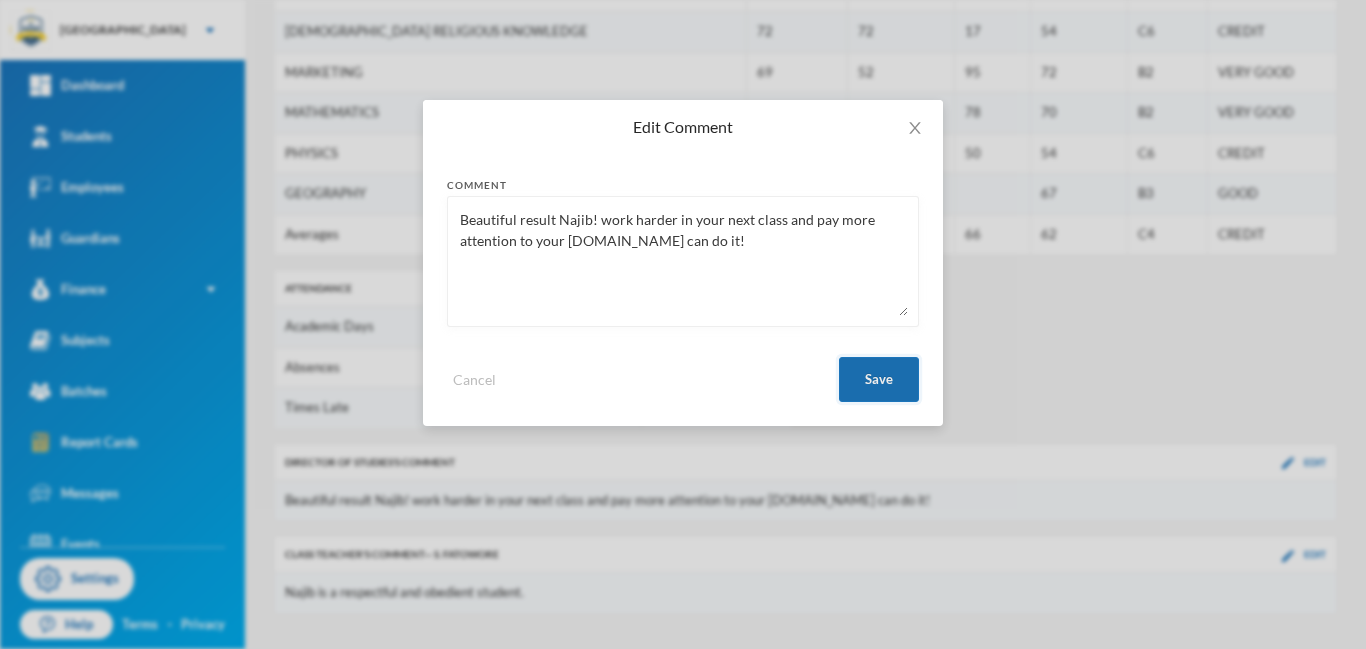 click on "Save" at bounding box center [879, 379] 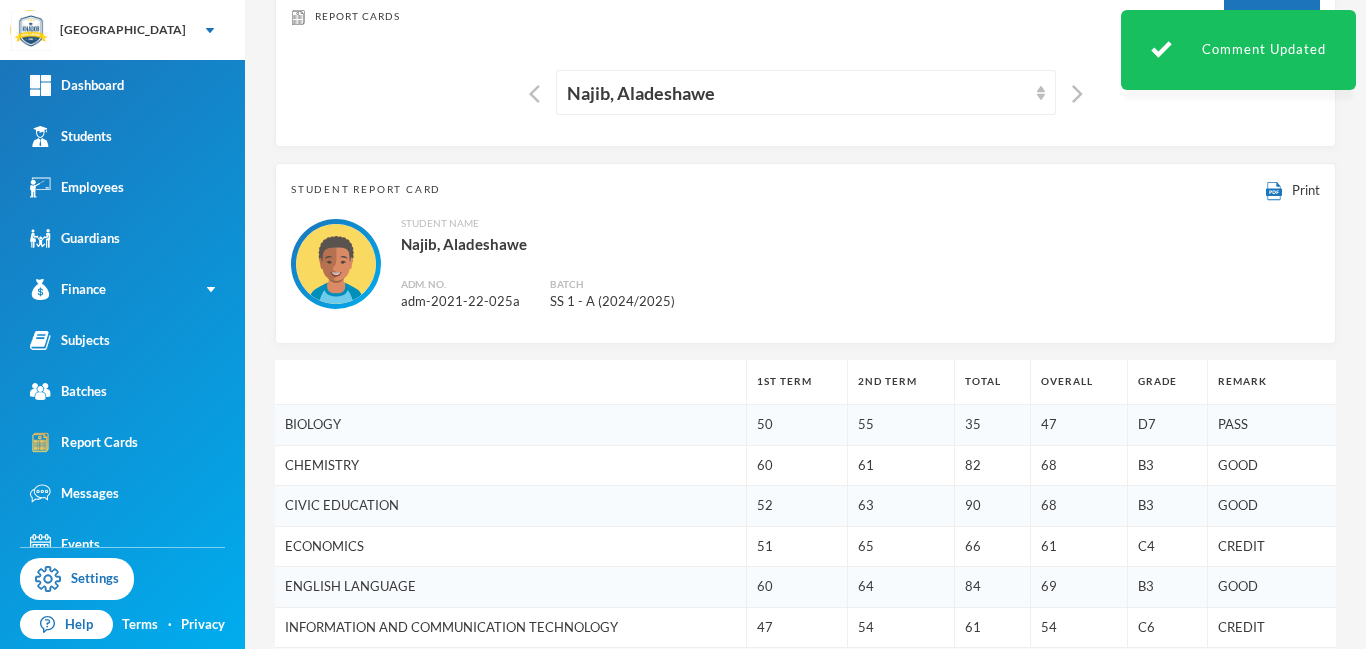 scroll, scrollTop: 0, scrollLeft: 0, axis: both 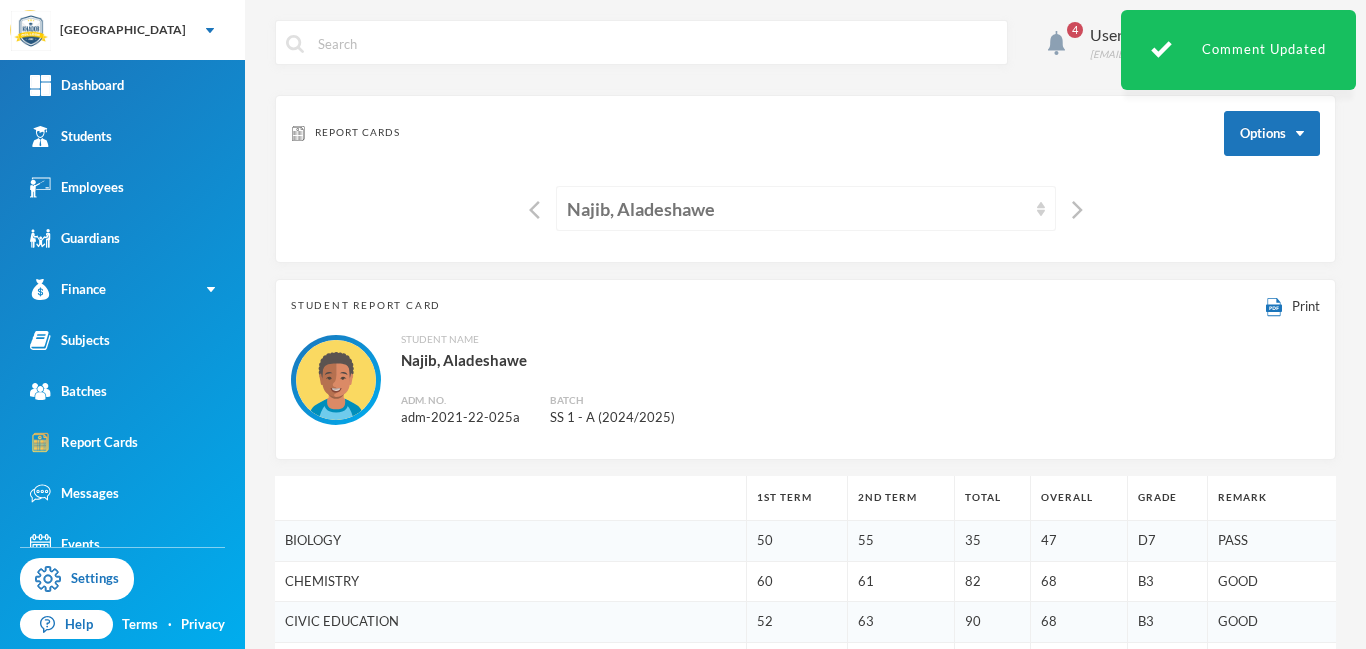 click on "Najib, Aladeshawe" at bounding box center [797, 209] 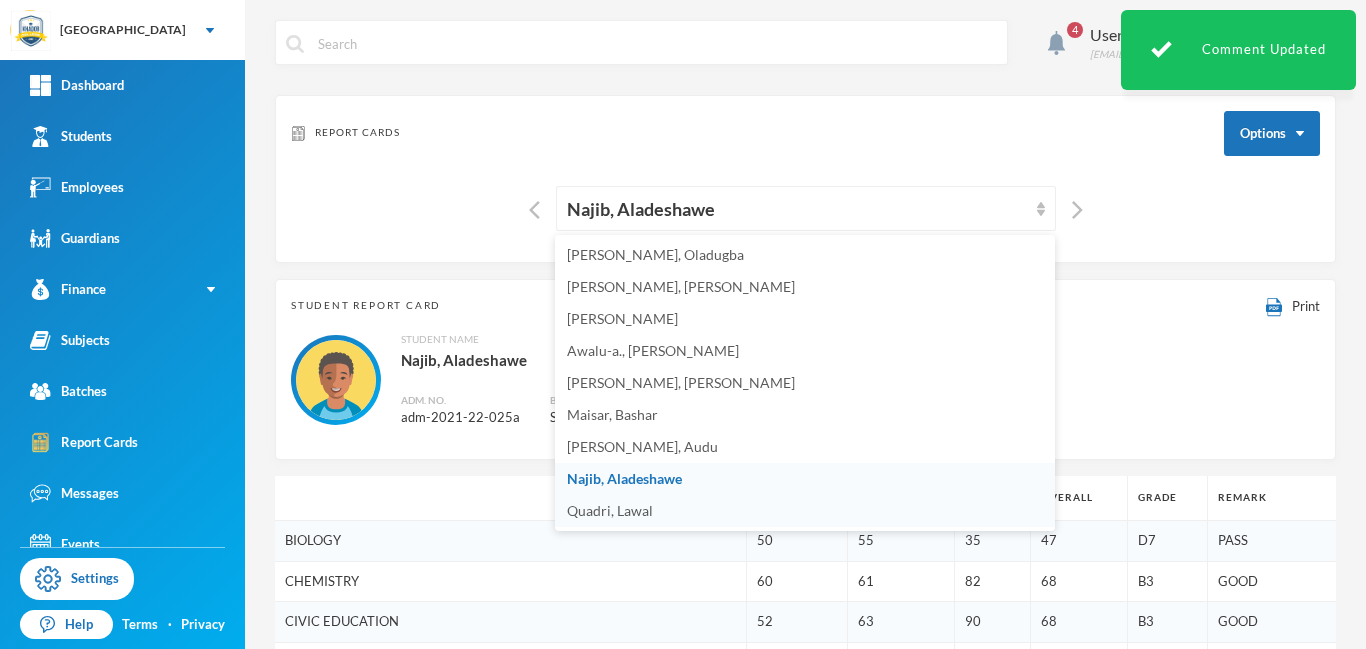 click on "Quadri, Lawal" at bounding box center (610, 510) 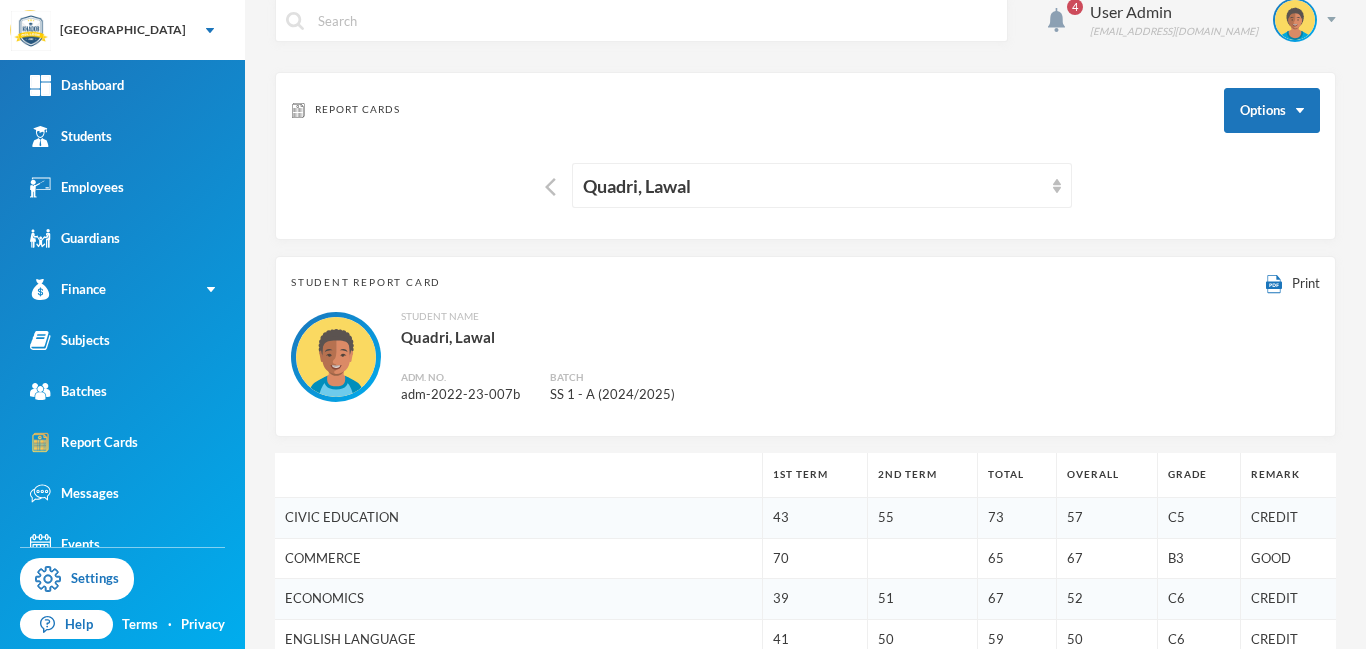 scroll, scrollTop: 0, scrollLeft: 0, axis: both 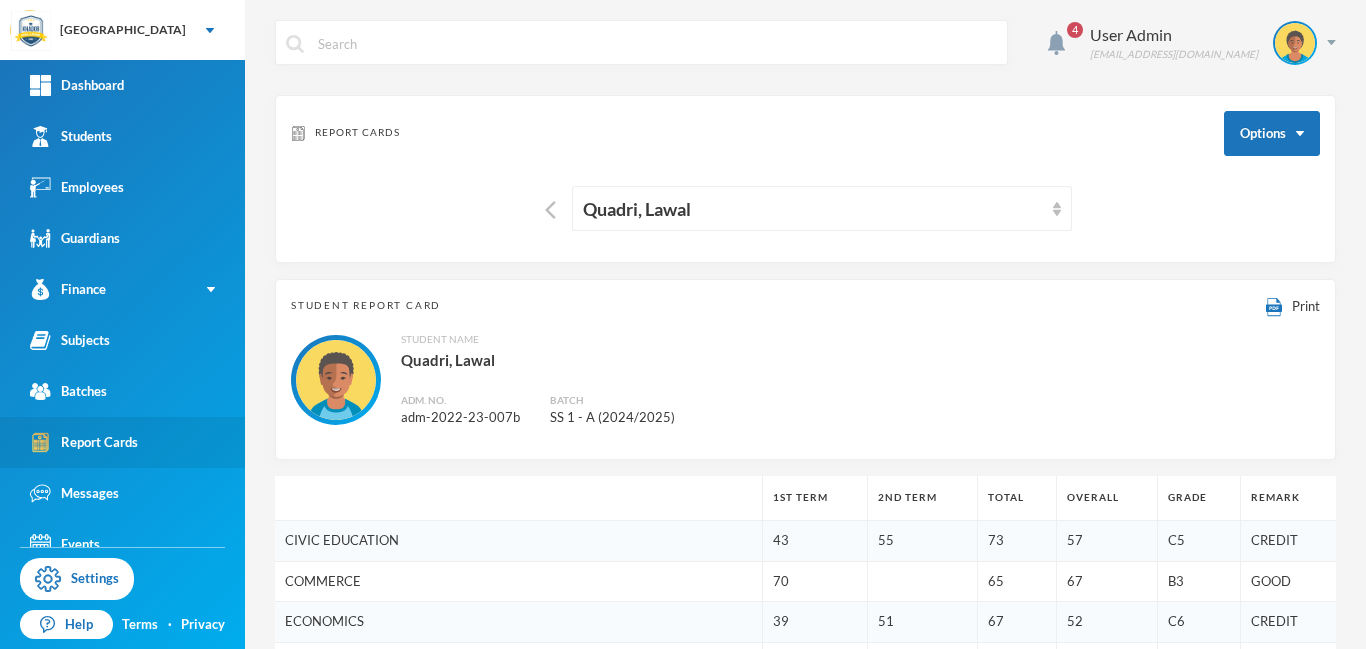 click on "Report Cards" at bounding box center (84, 442) 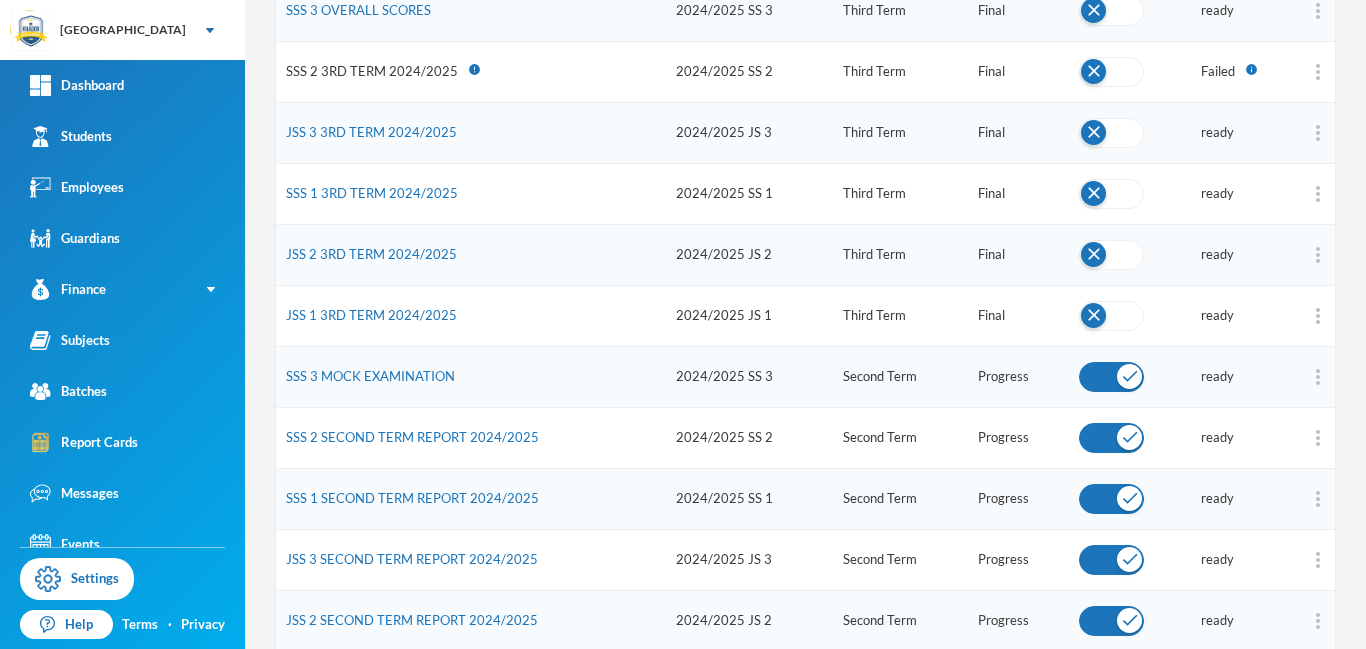 scroll, scrollTop: 450, scrollLeft: 0, axis: vertical 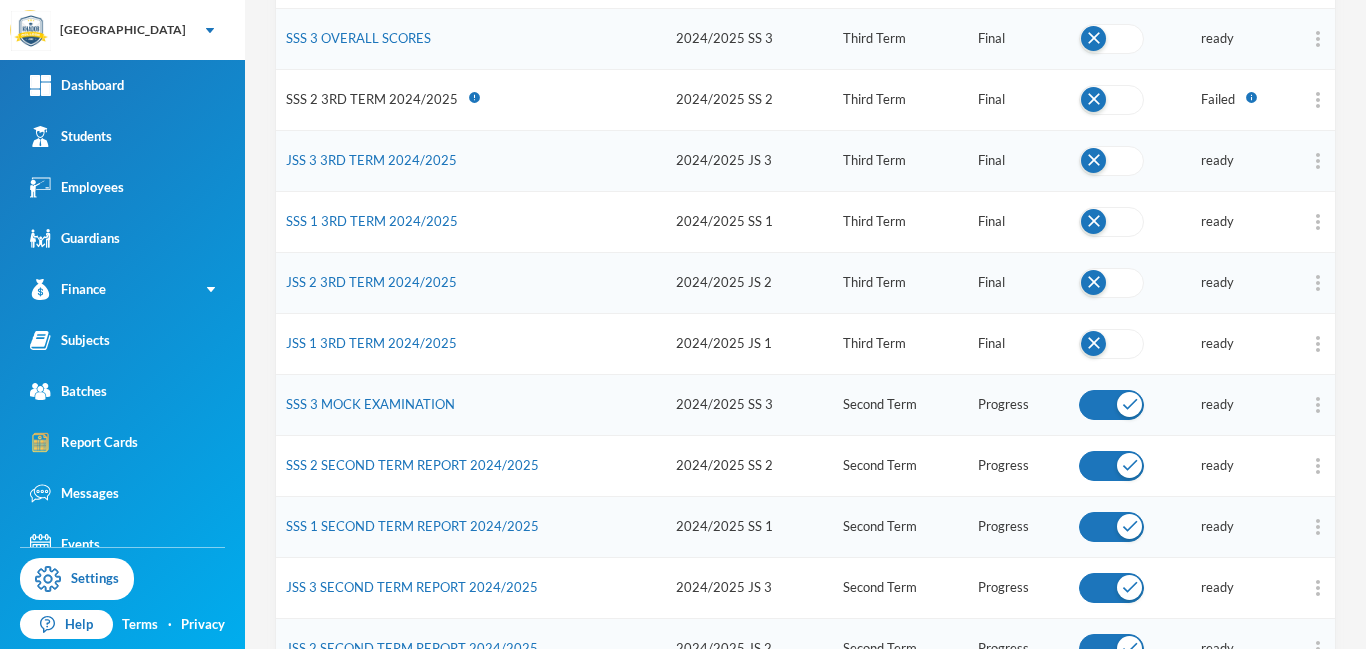 click at bounding box center [1111, 222] 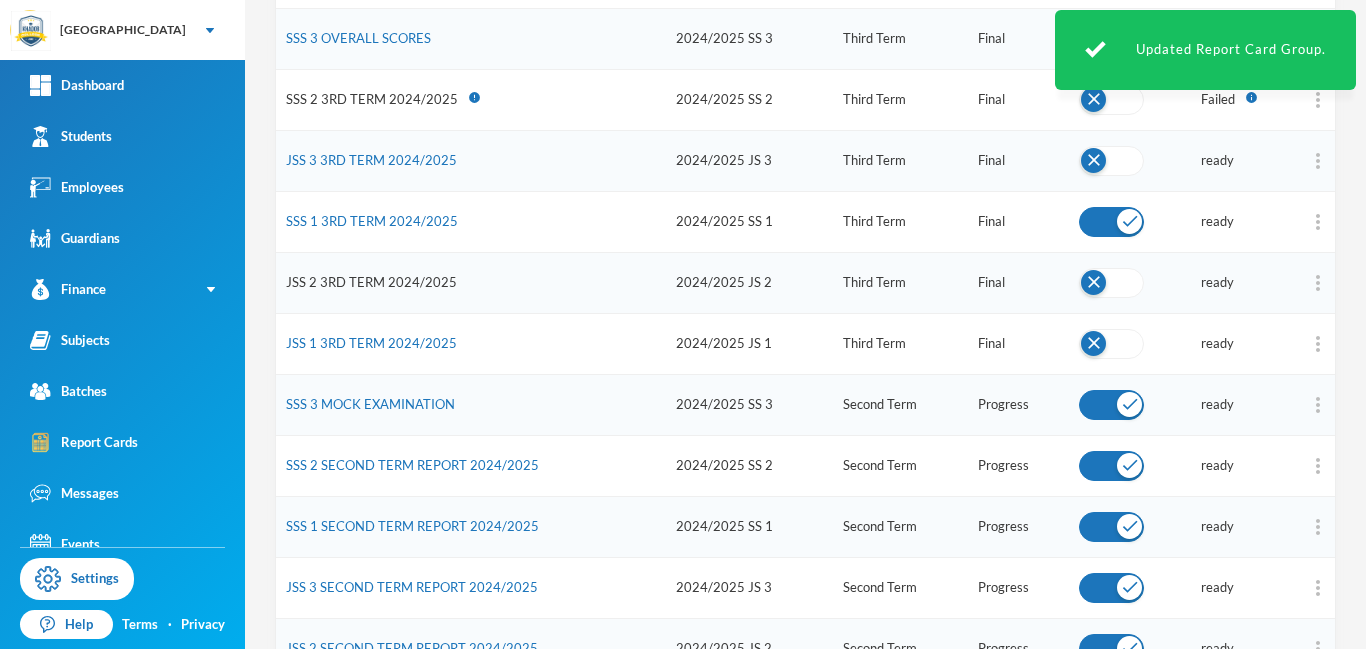 click on "JSS 2 3RD TERM 2024/2025" at bounding box center [371, 282] 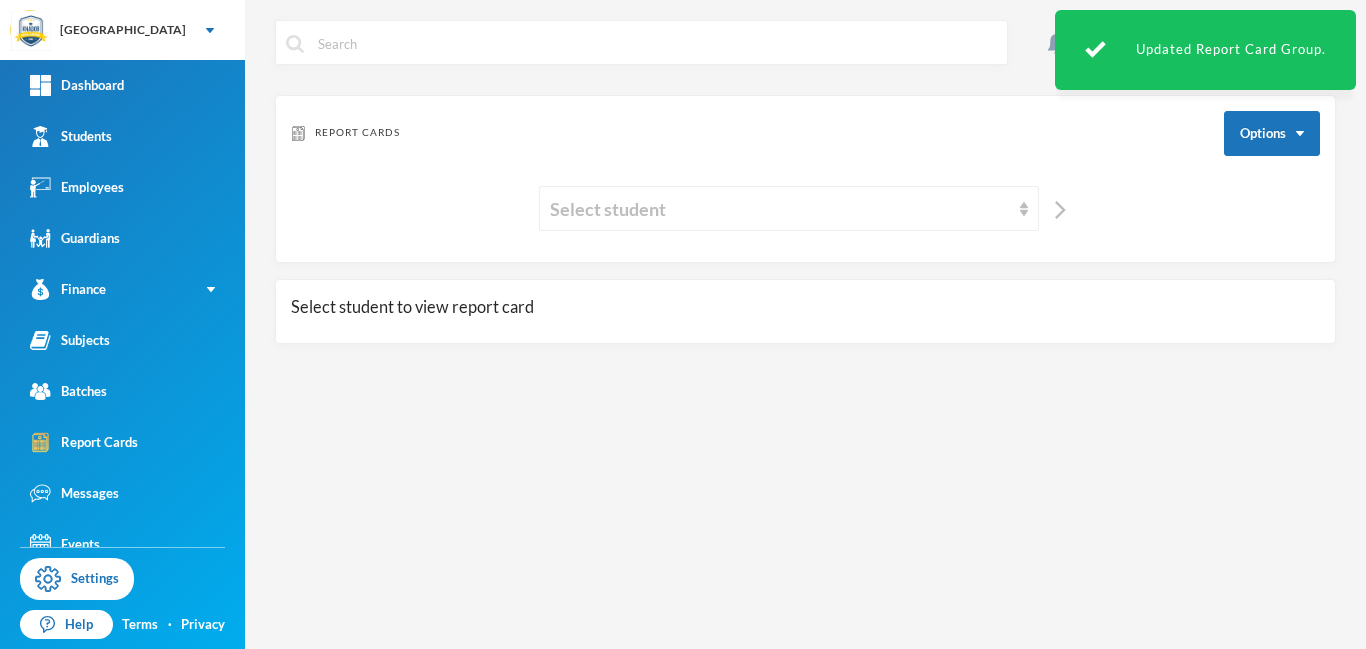 scroll, scrollTop: 0, scrollLeft: 0, axis: both 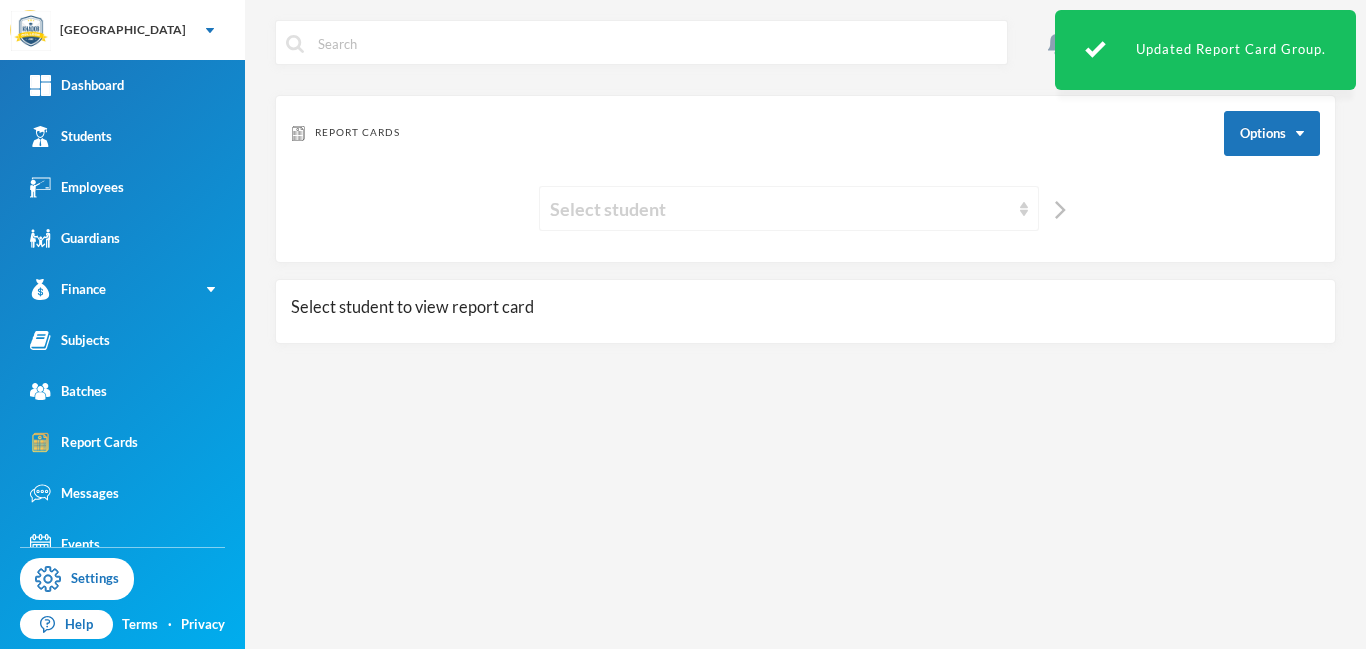 click on "Select student" at bounding box center [780, 209] 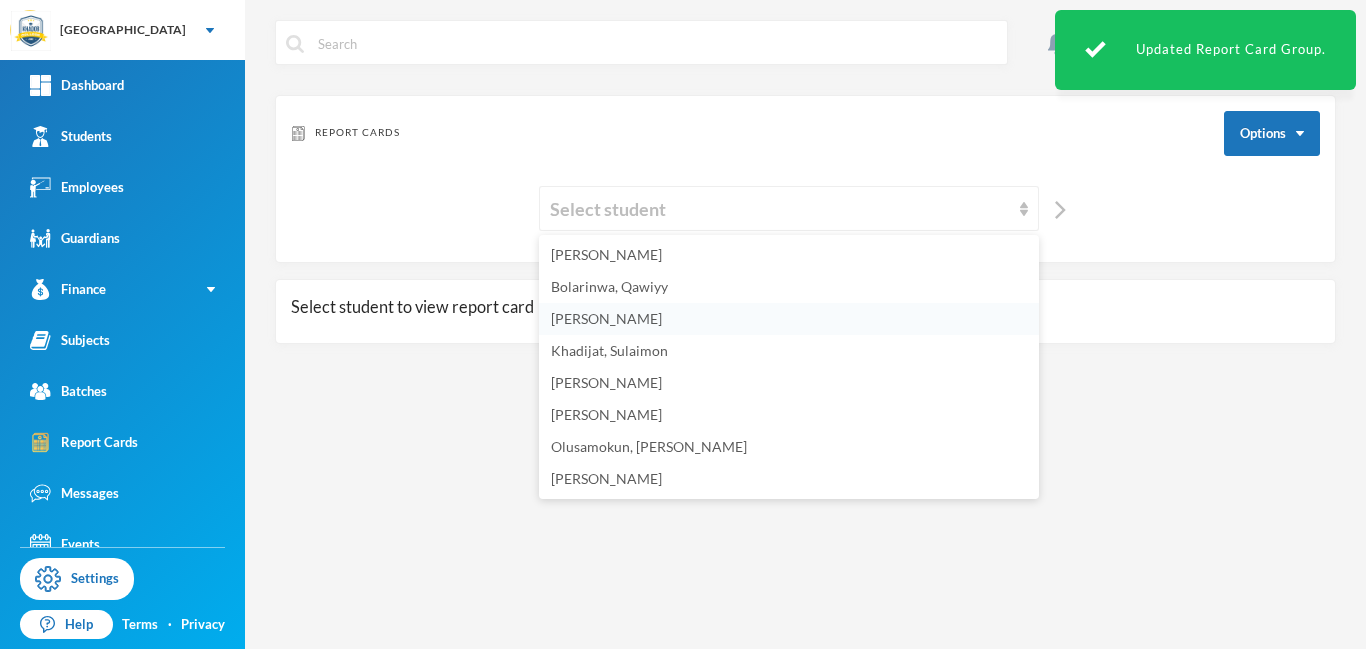 click on "[PERSON_NAME]" at bounding box center [606, 318] 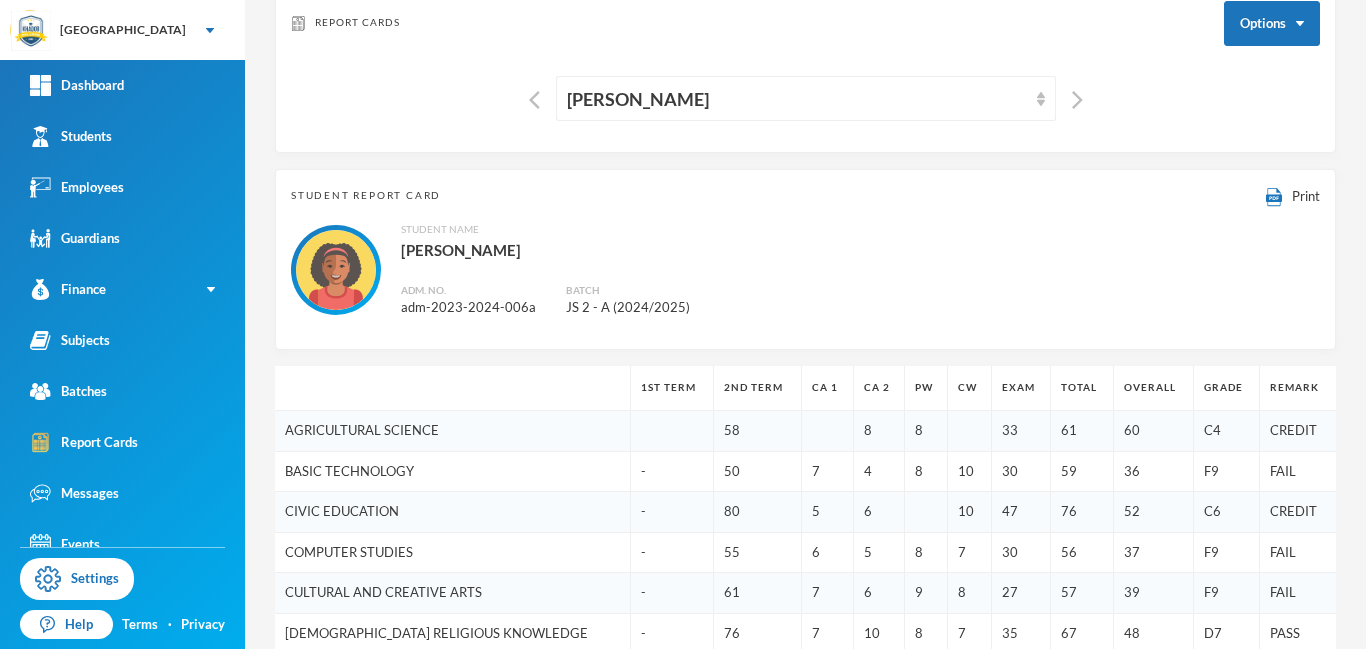 scroll, scrollTop: 104, scrollLeft: 0, axis: vertical 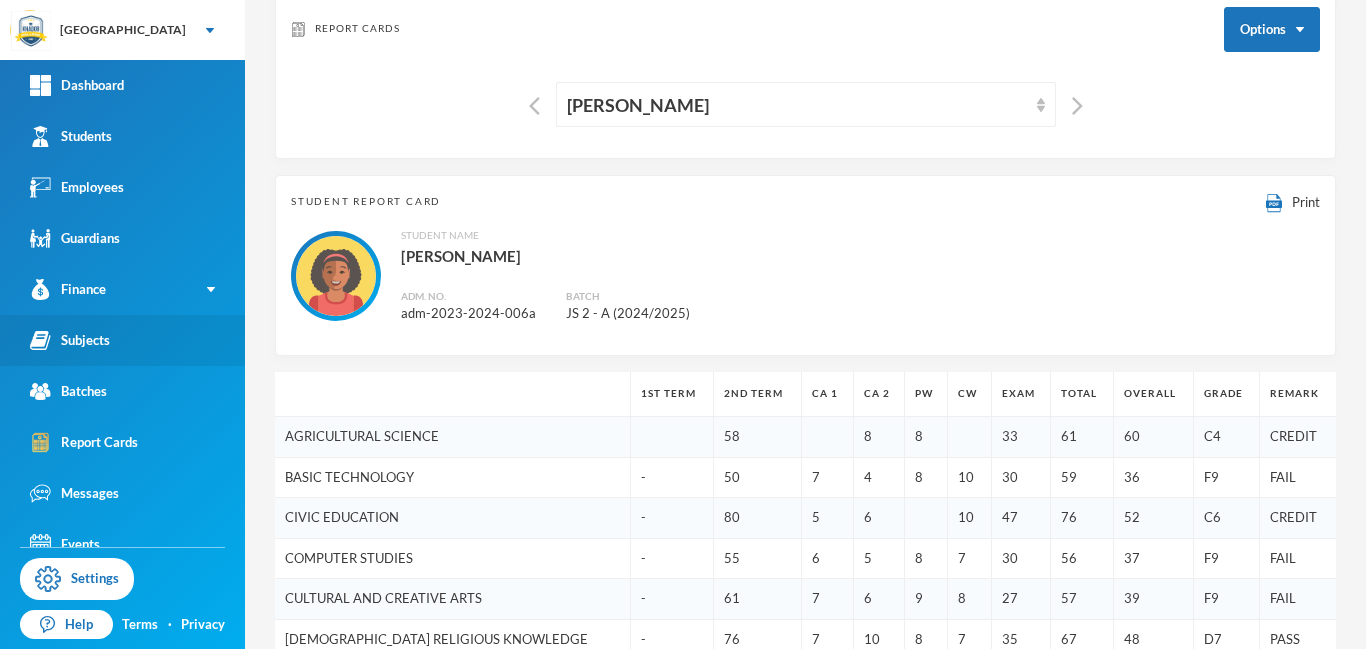 click on "Subjects" at bounding box center (70, 340) 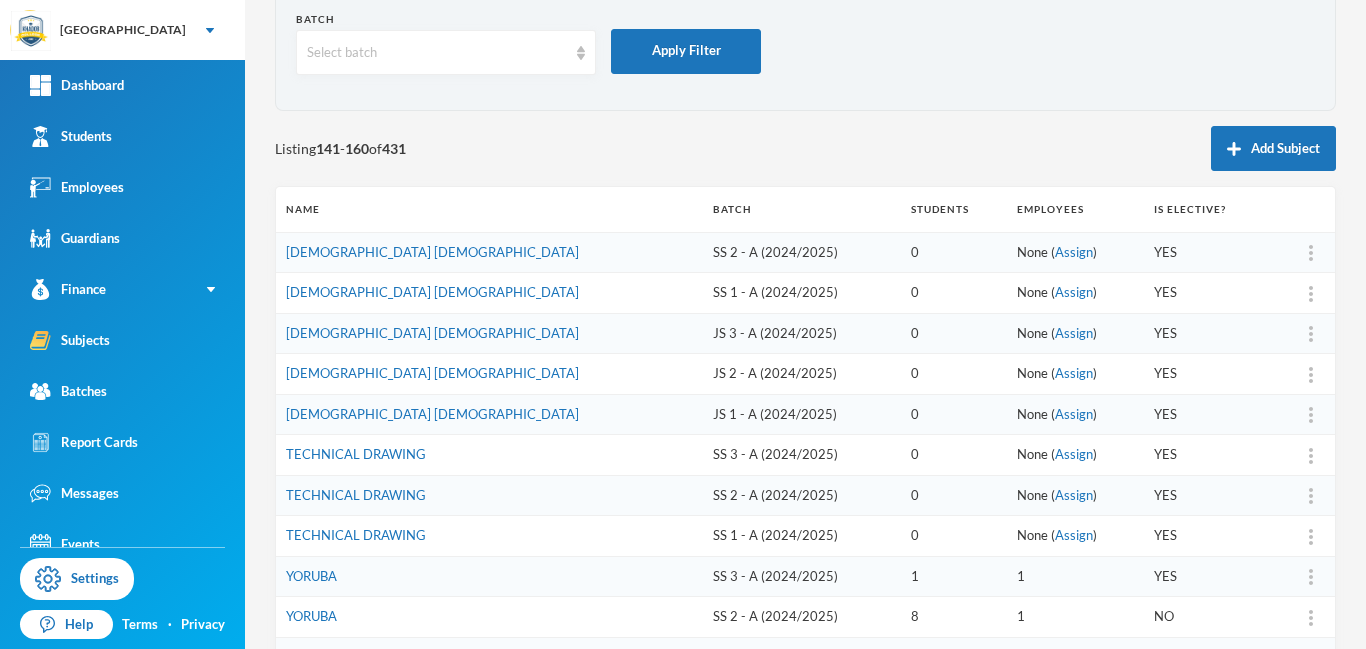 scroll, scrollTop: 621, scrollLeft: 0, axis: vertical 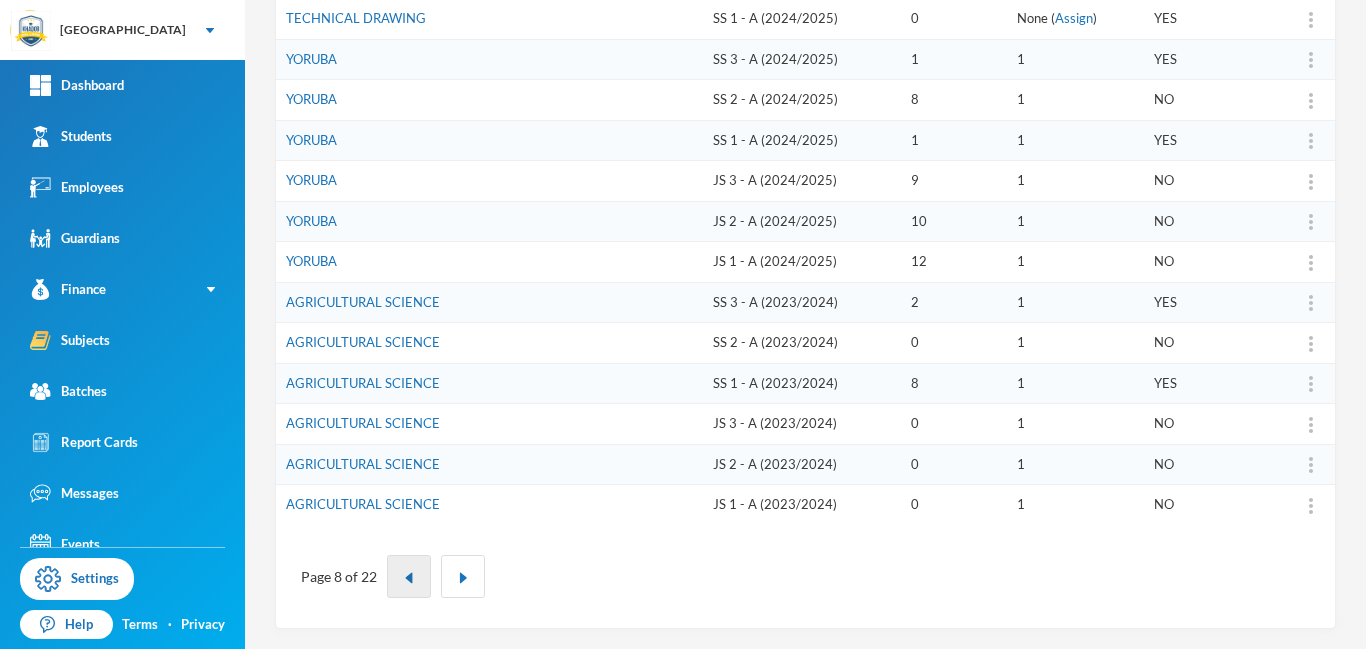 click at bounding box center [409, 578] 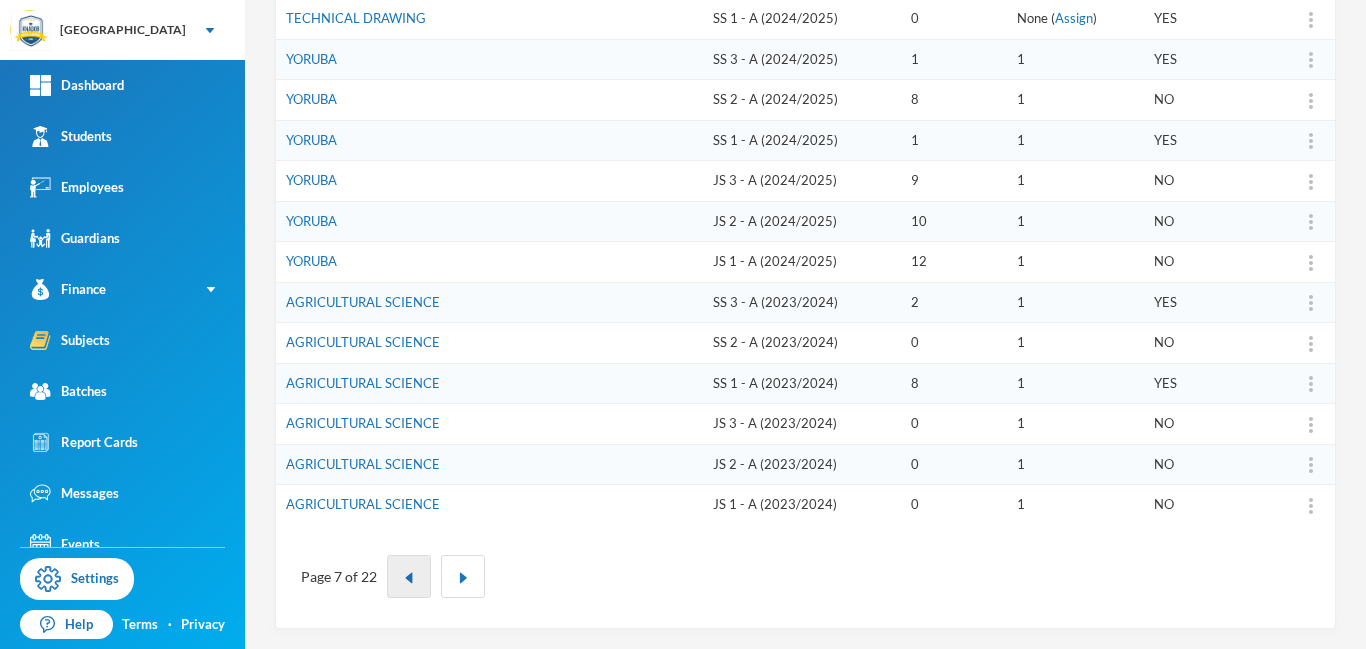 click at bounding box center (409, 578) 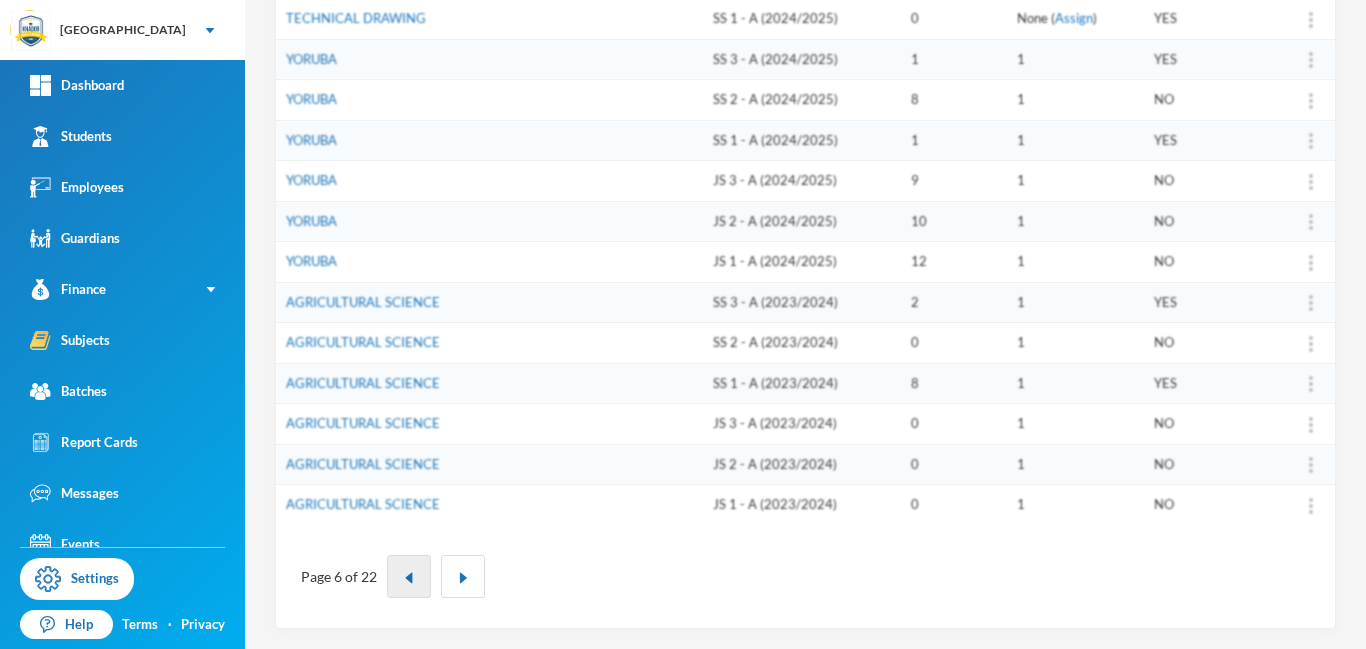 click at bounding box center [409, 578] 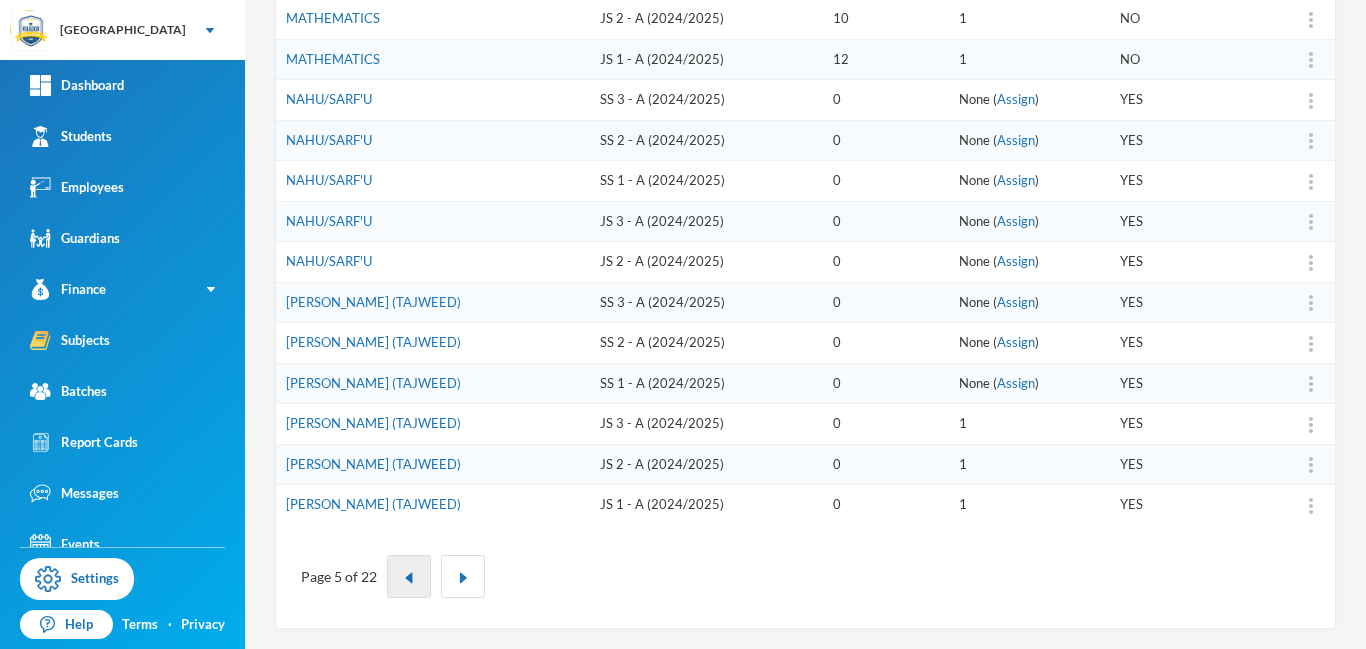 click at bounding box center (409, 578) 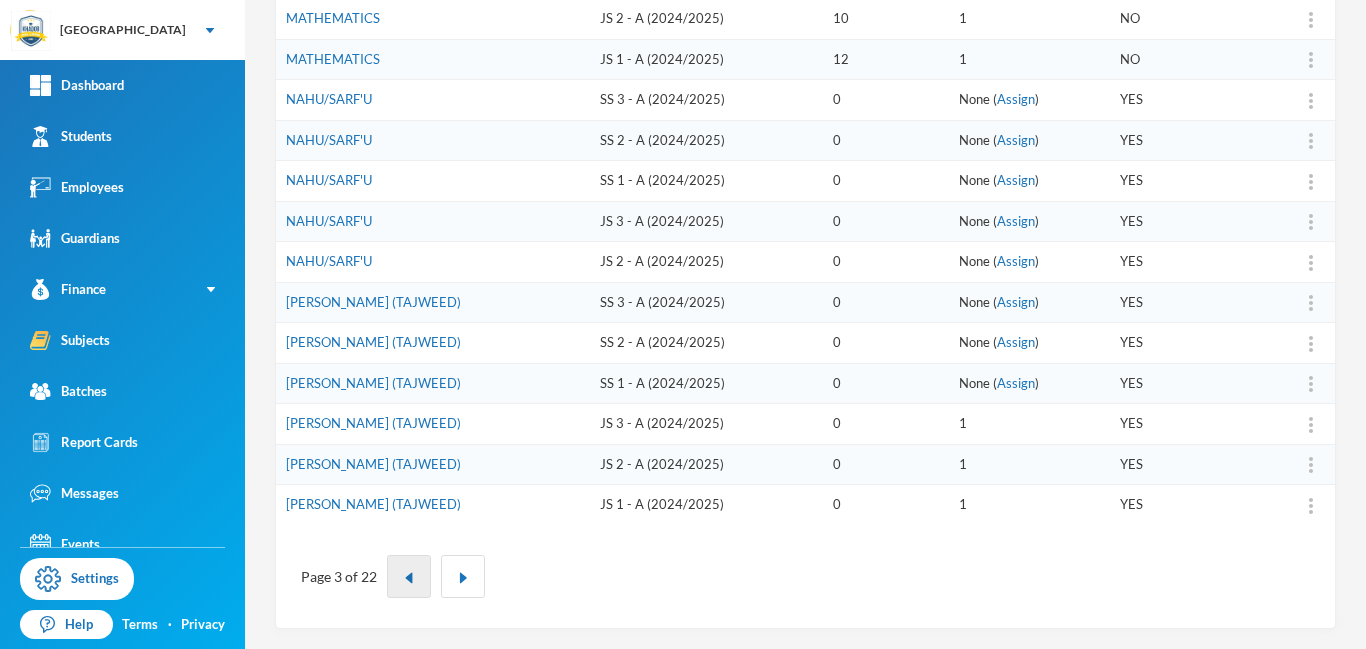 click at bounding box center [409, 578] 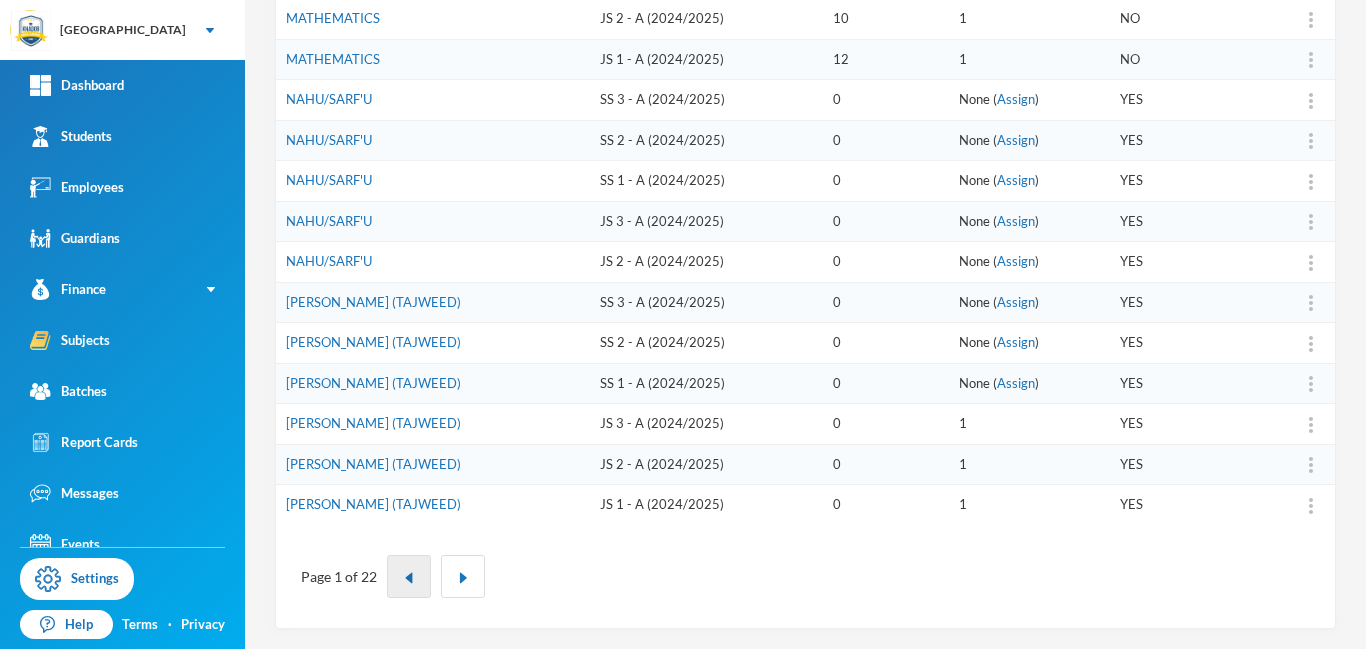 click at bounding box center (409, 578) 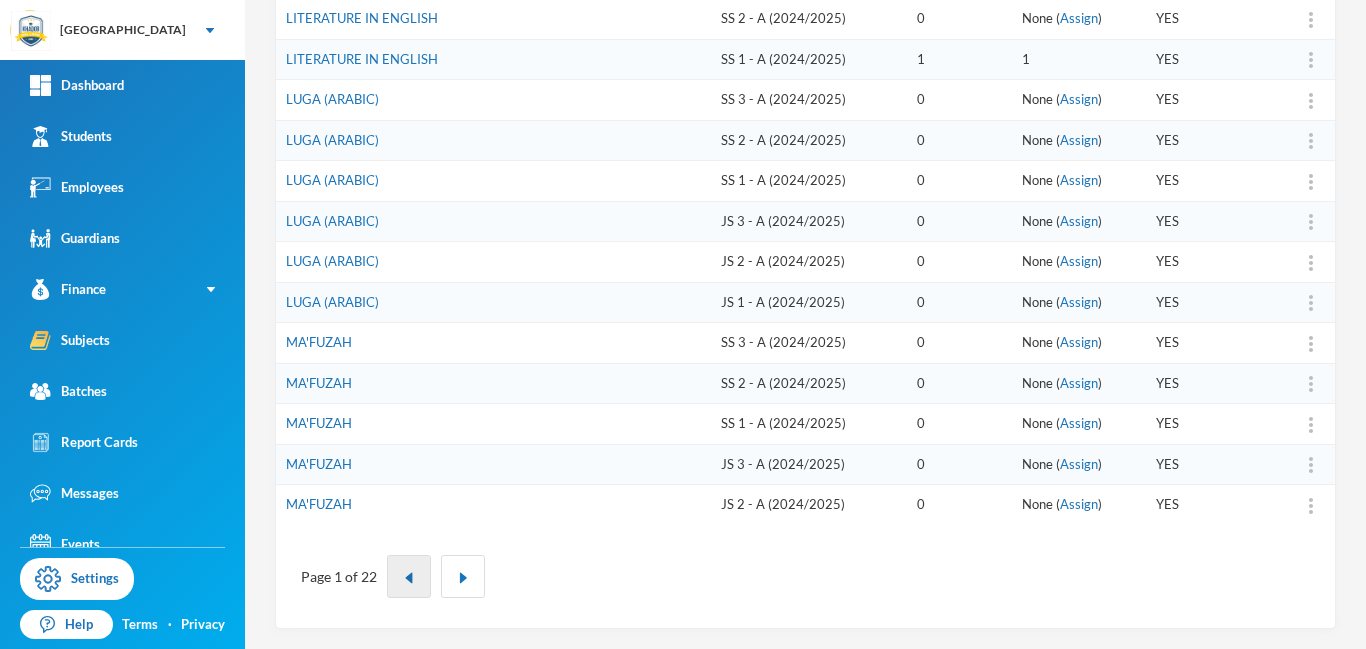 click at bounding box center [409, 578] 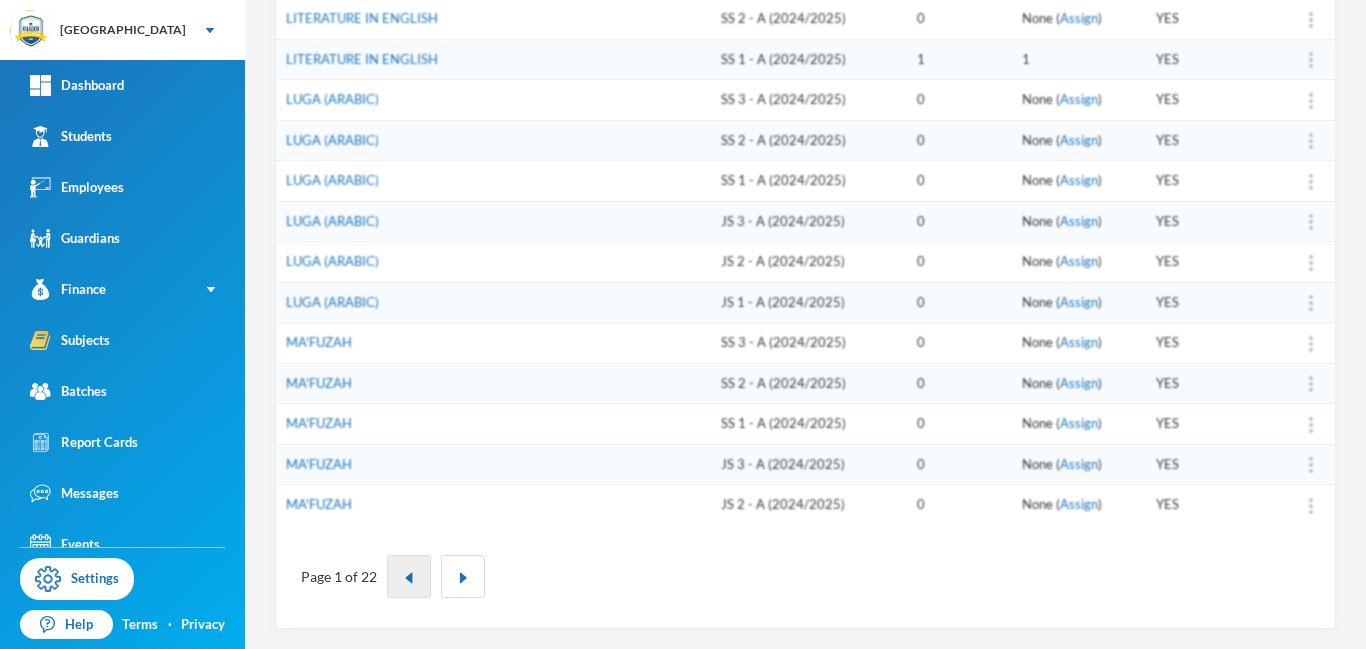 click at bounding box center (409, 578) 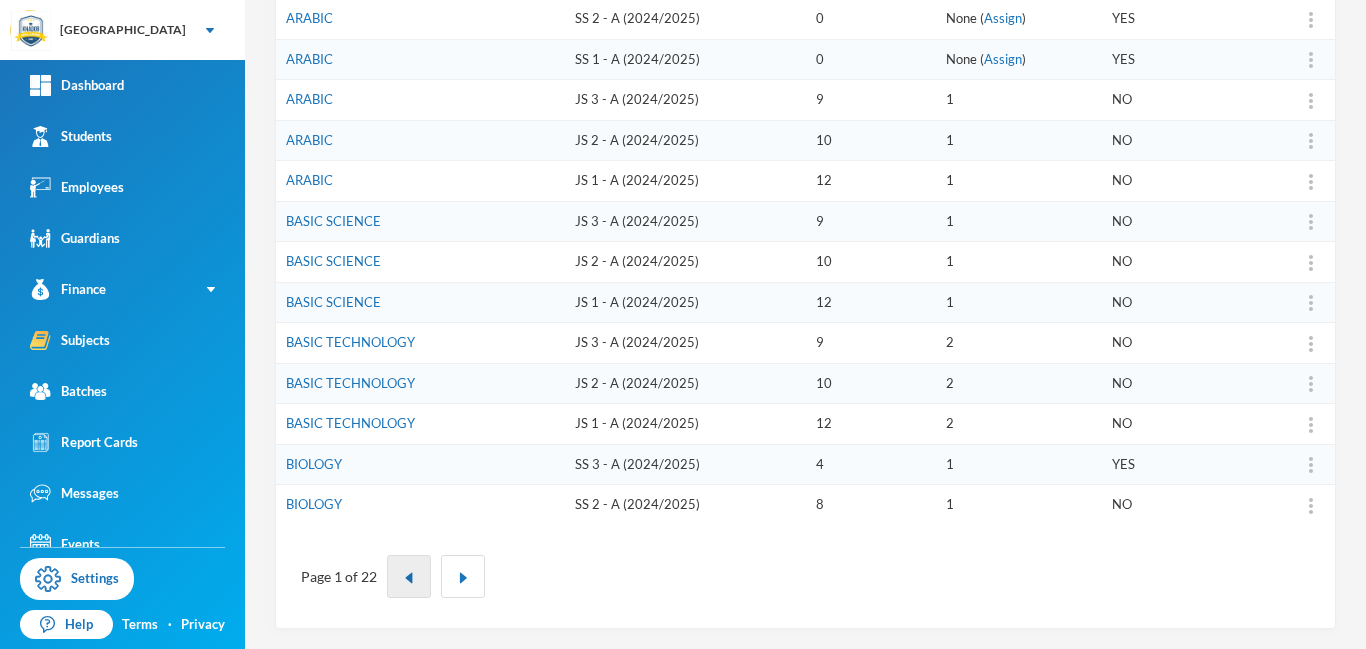 click at bounding box center (409, 578) 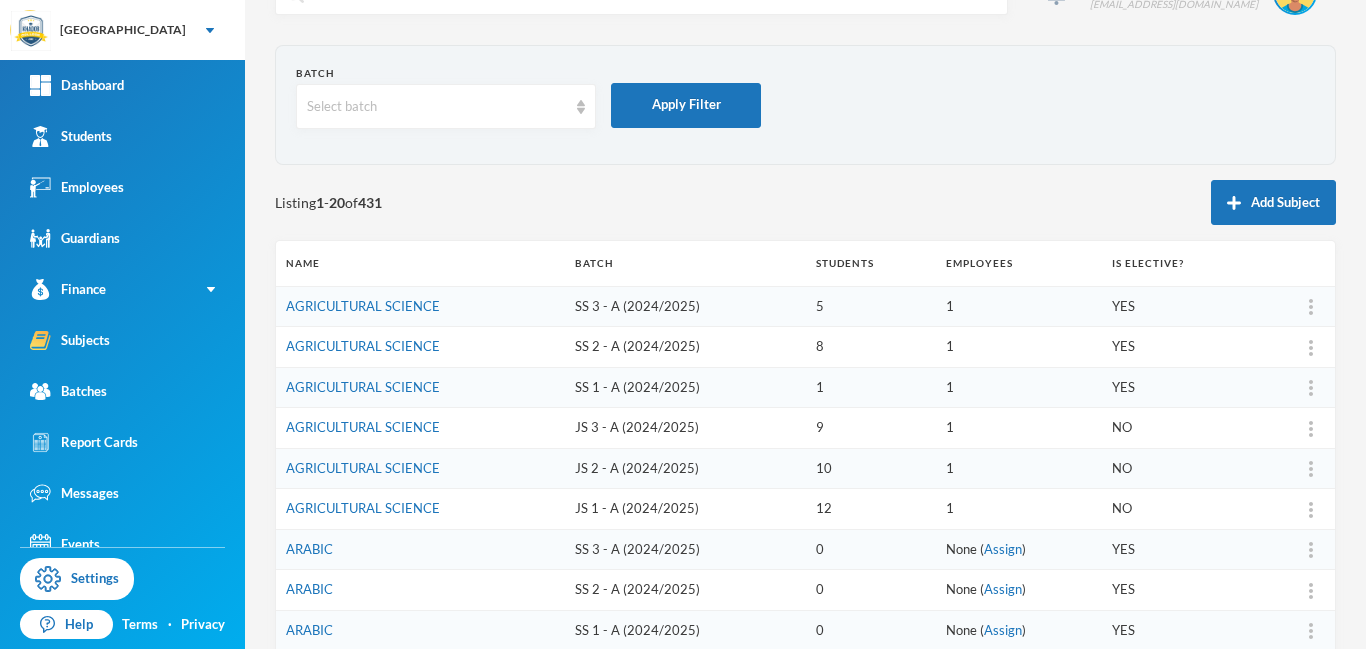 scroll, scrollTop: 0, scrollLeft: 0, axis: both 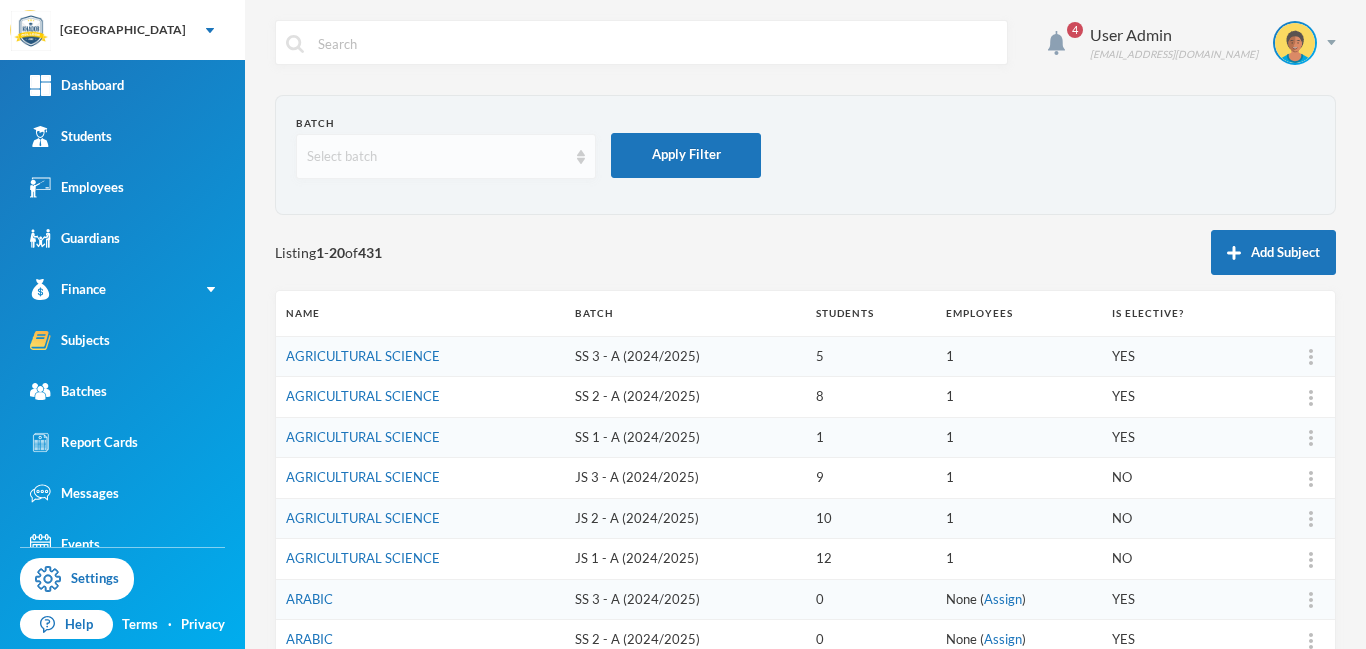 click on "Select batch" at bounding box center [446, 156] 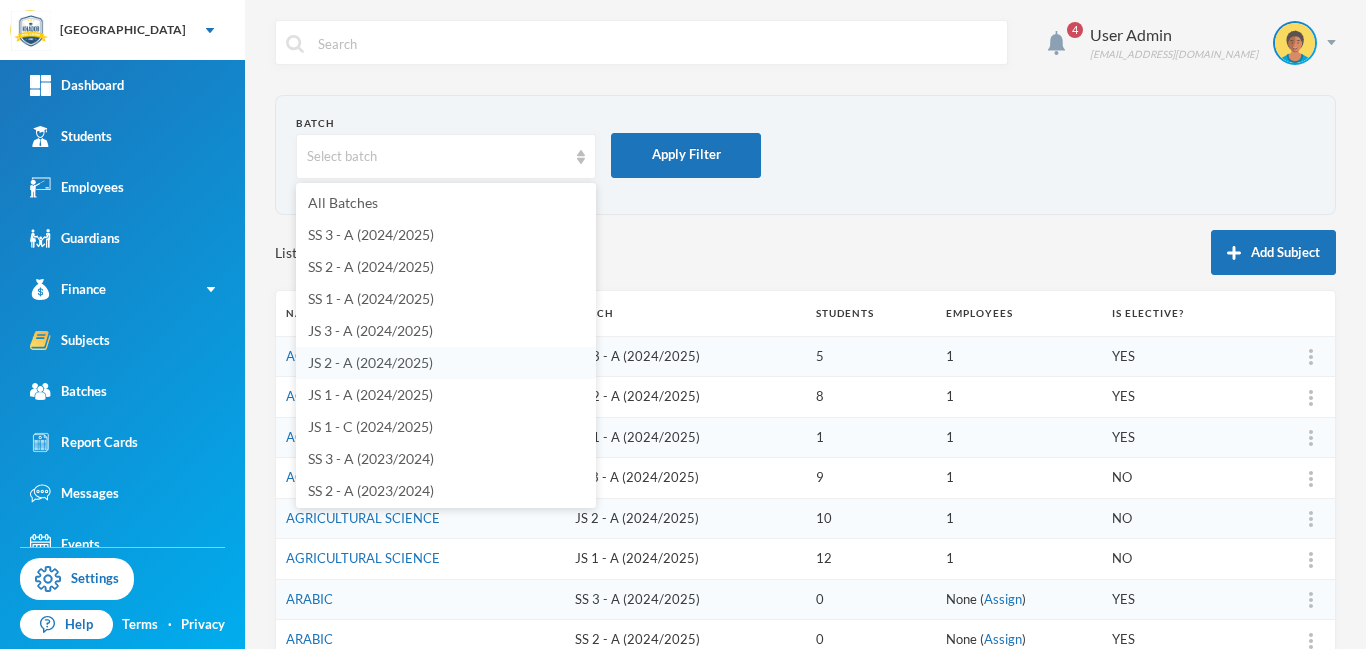 click on "JS 2 - A (2024/2025)" at bounding box center [370, 362] 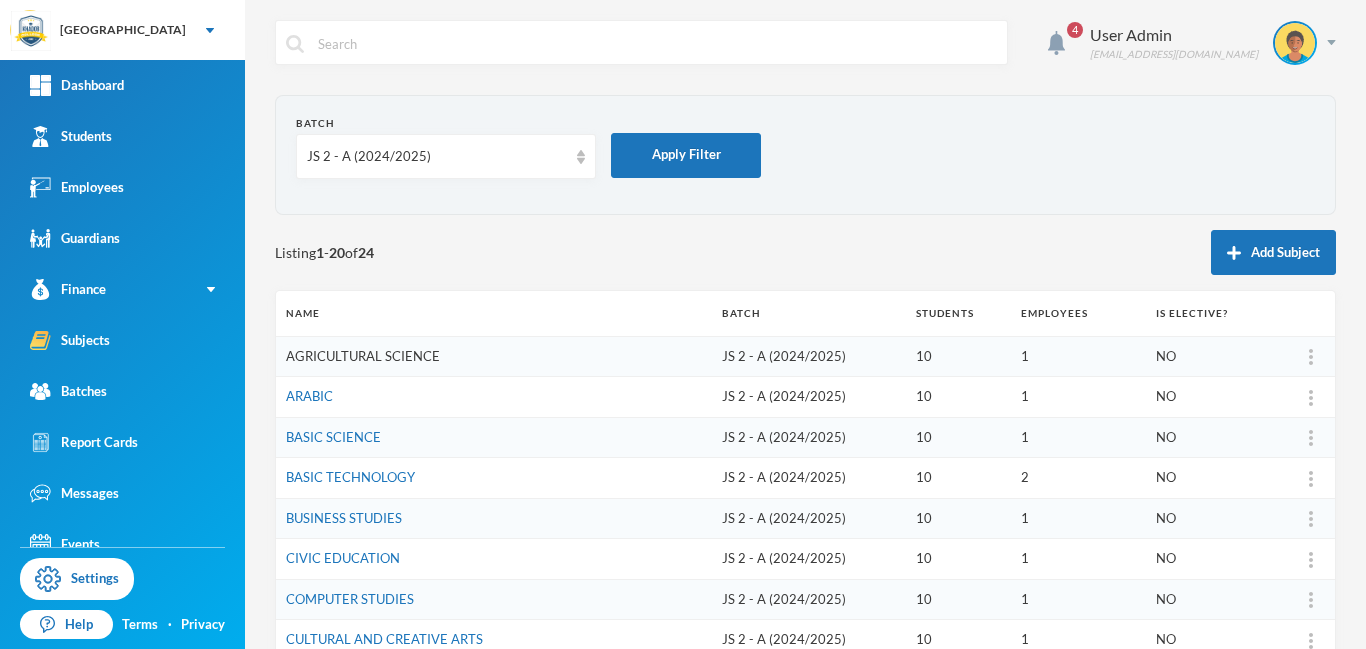 click on "AGRICULTURAL SCIENCE" at bounding box center [363, 356] 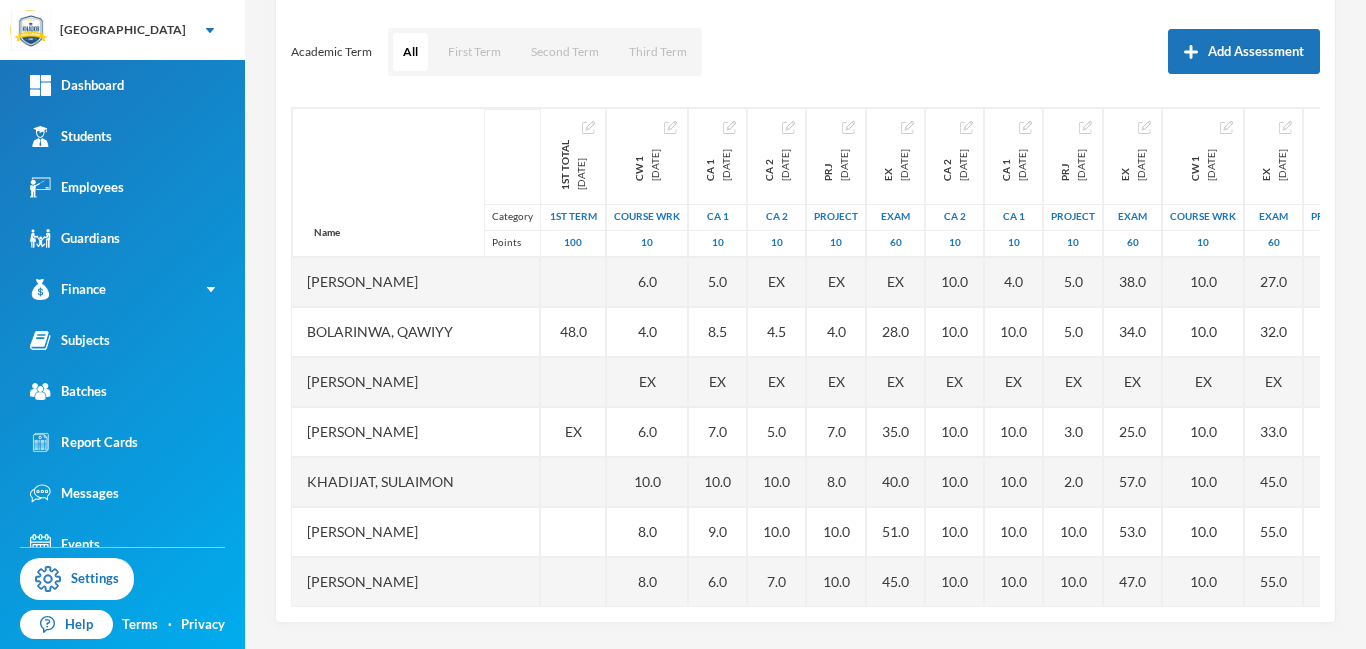 scroll, scrollTop: 263, scrollLeft: 0, axis: vertical 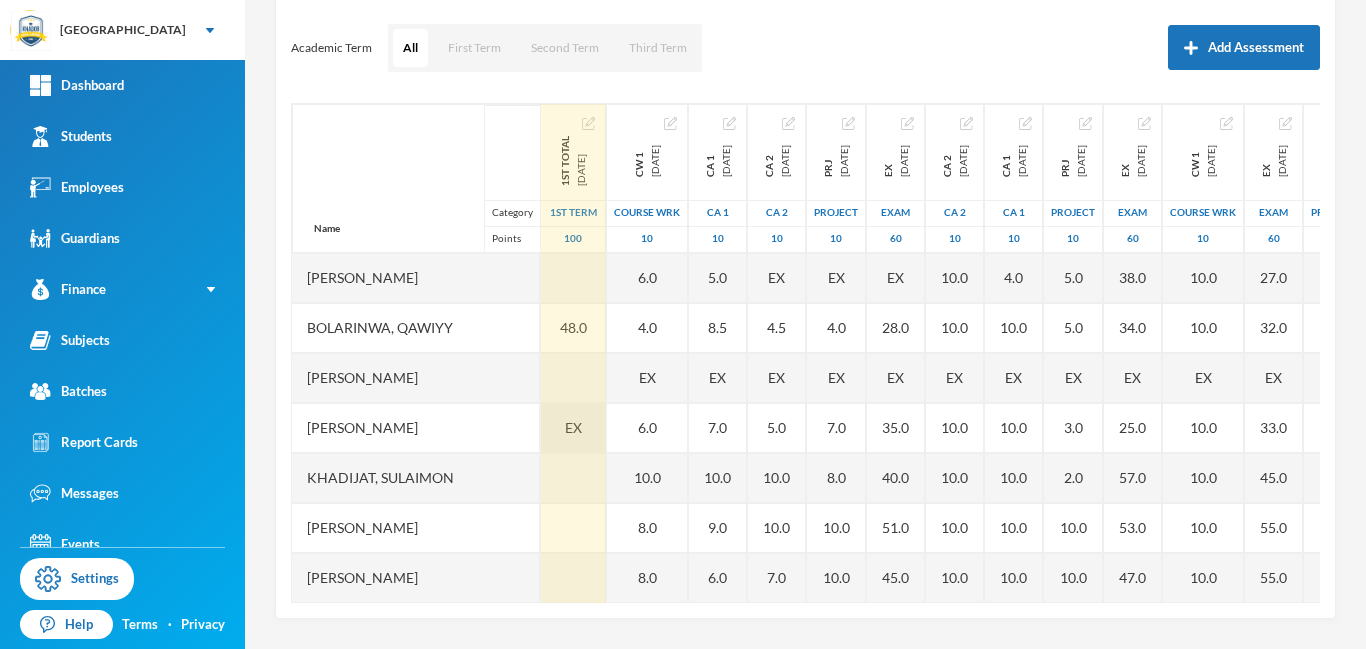 click on "EX" at bounding box center (573, 427) 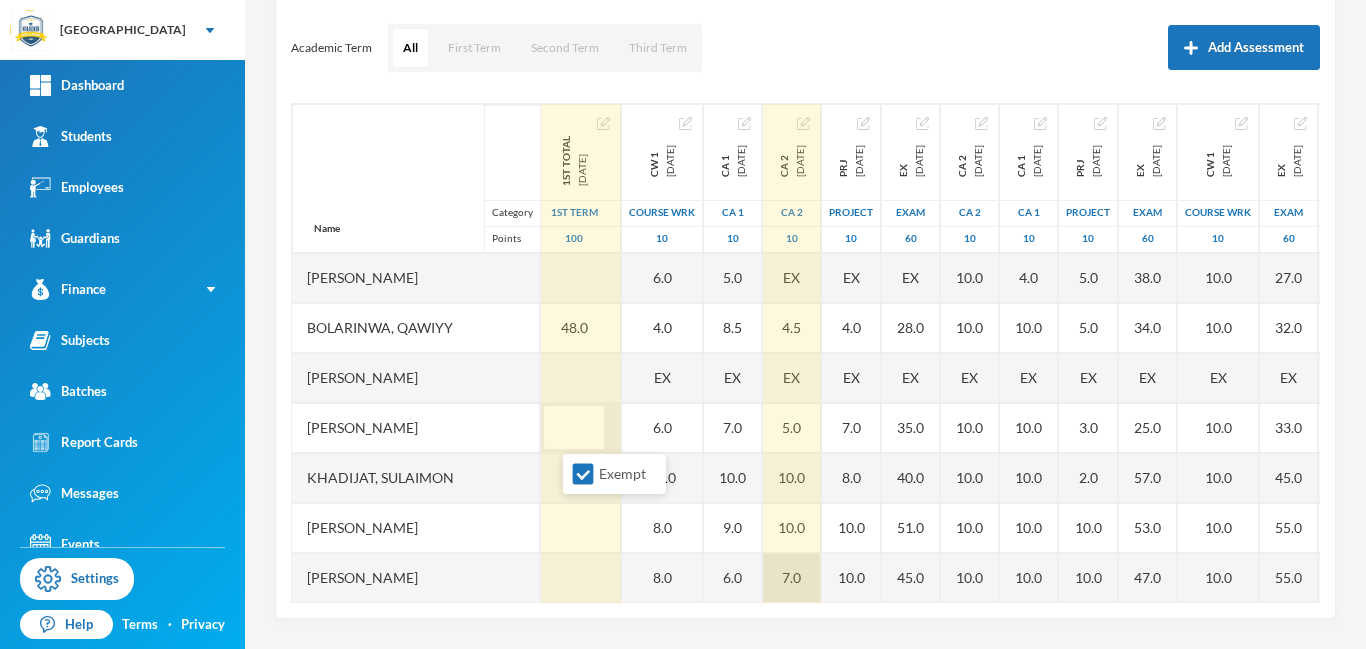 scroll, scrollTop: 0, scrollLeft: 399, axis: horizontal 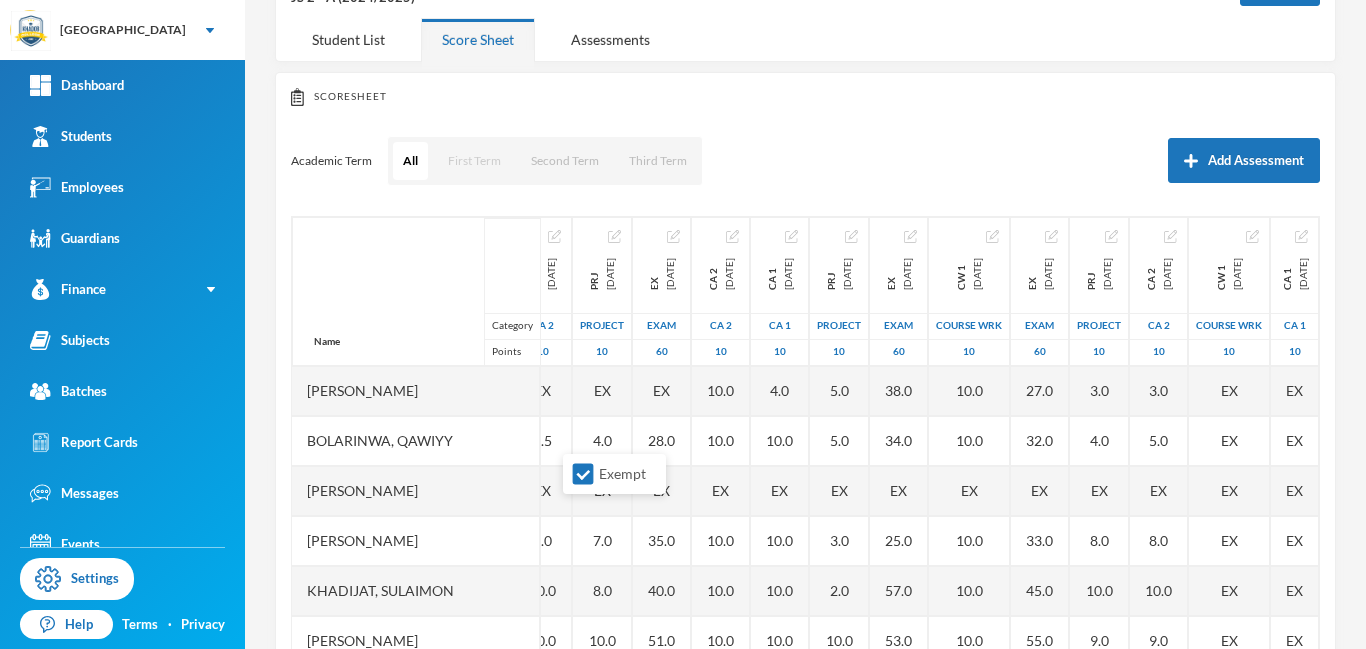 click on "First Term" at bounding box center [474, 161] 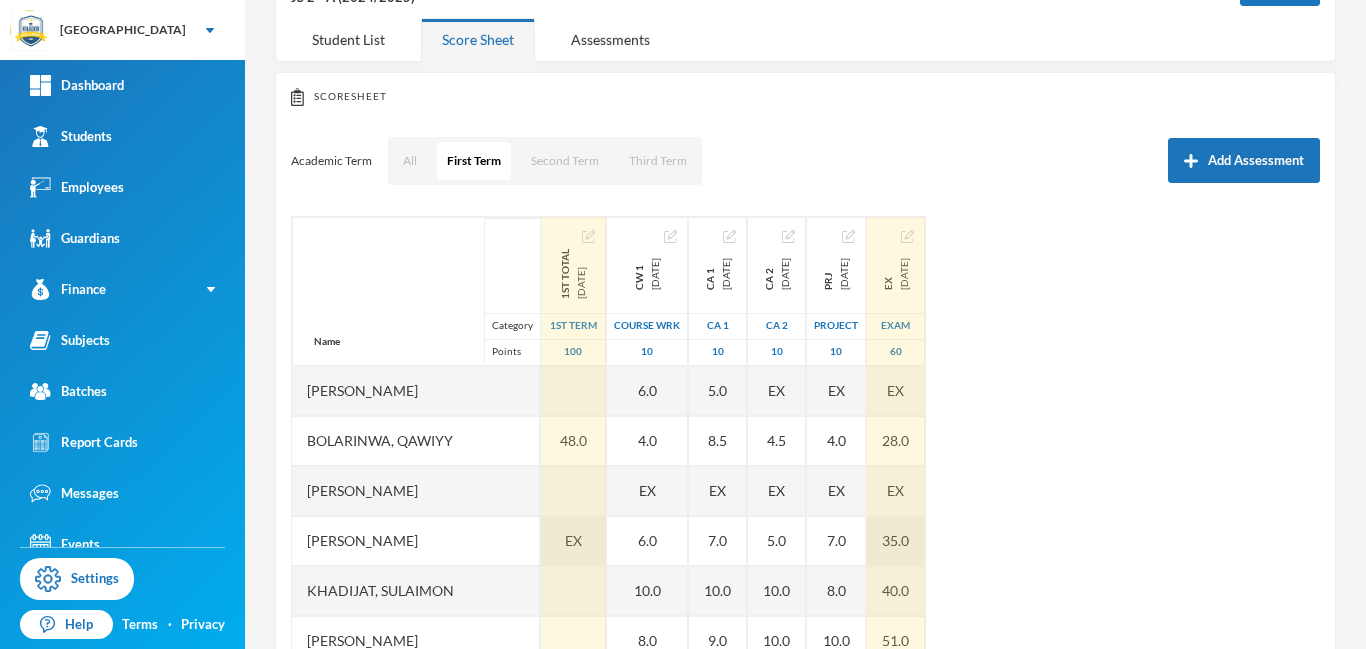 scroll, scrollTop: 0, scrollLeft: 0, axis: both 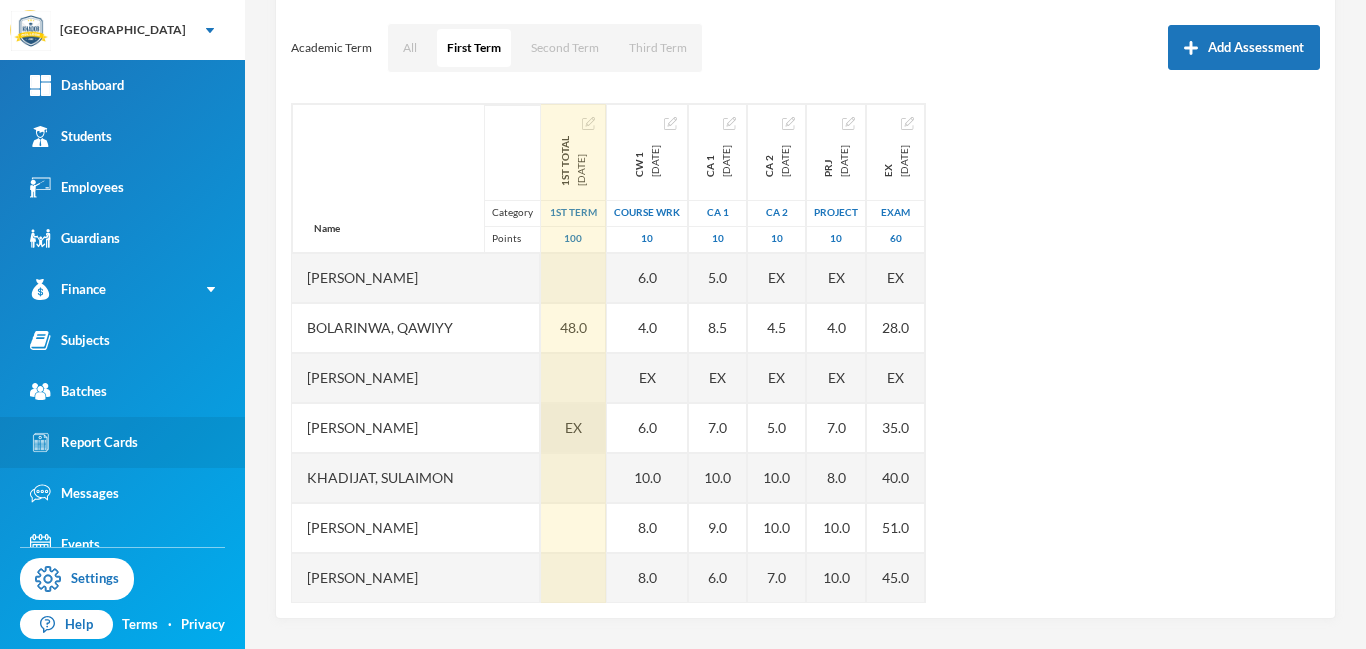 click on "Report Cards" at bounding box center [84, 442] 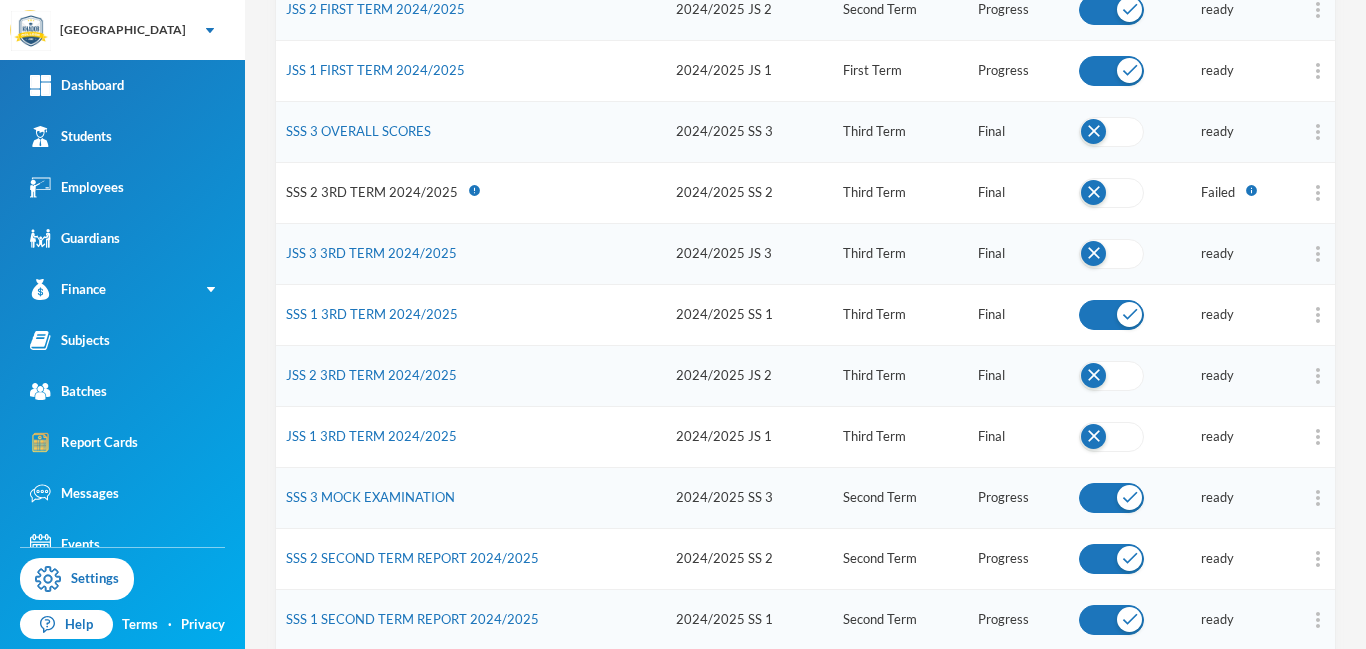 scroll, scrollTop: 359, scrollLeft: 0, axis: vertical 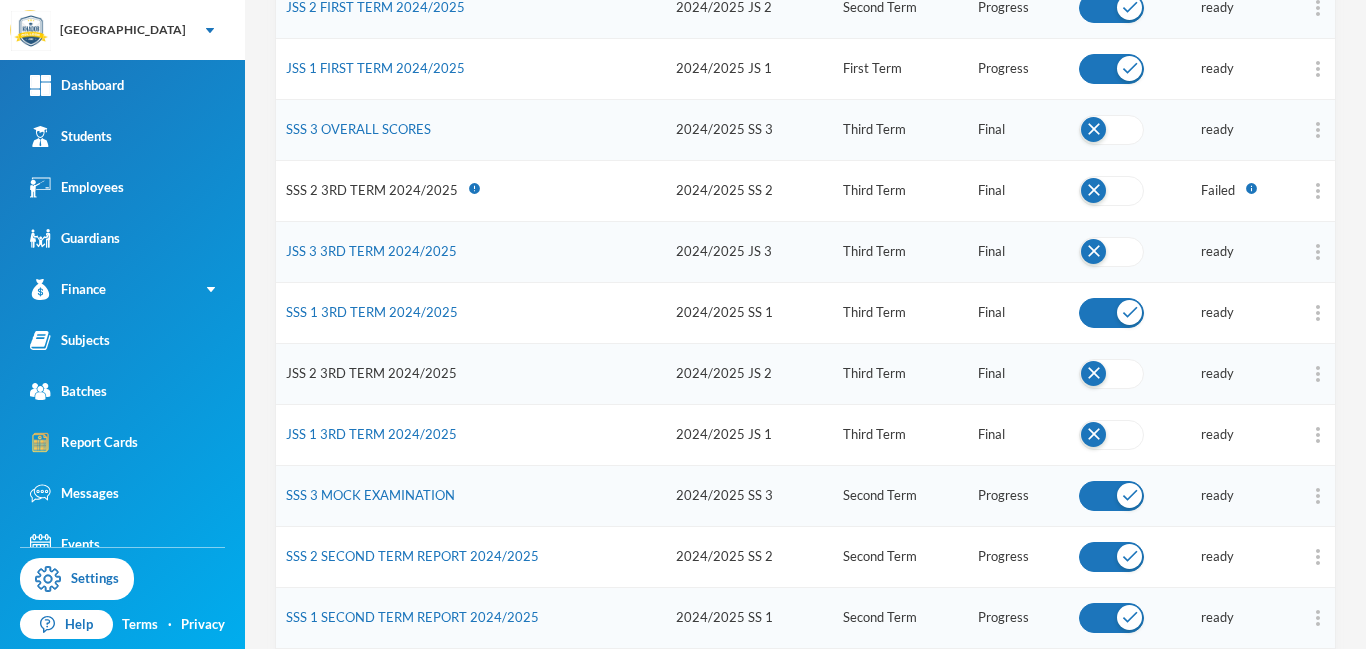 click on "JSS 2 3RD TERM 2024/2025" at bounding box center [371, 373] 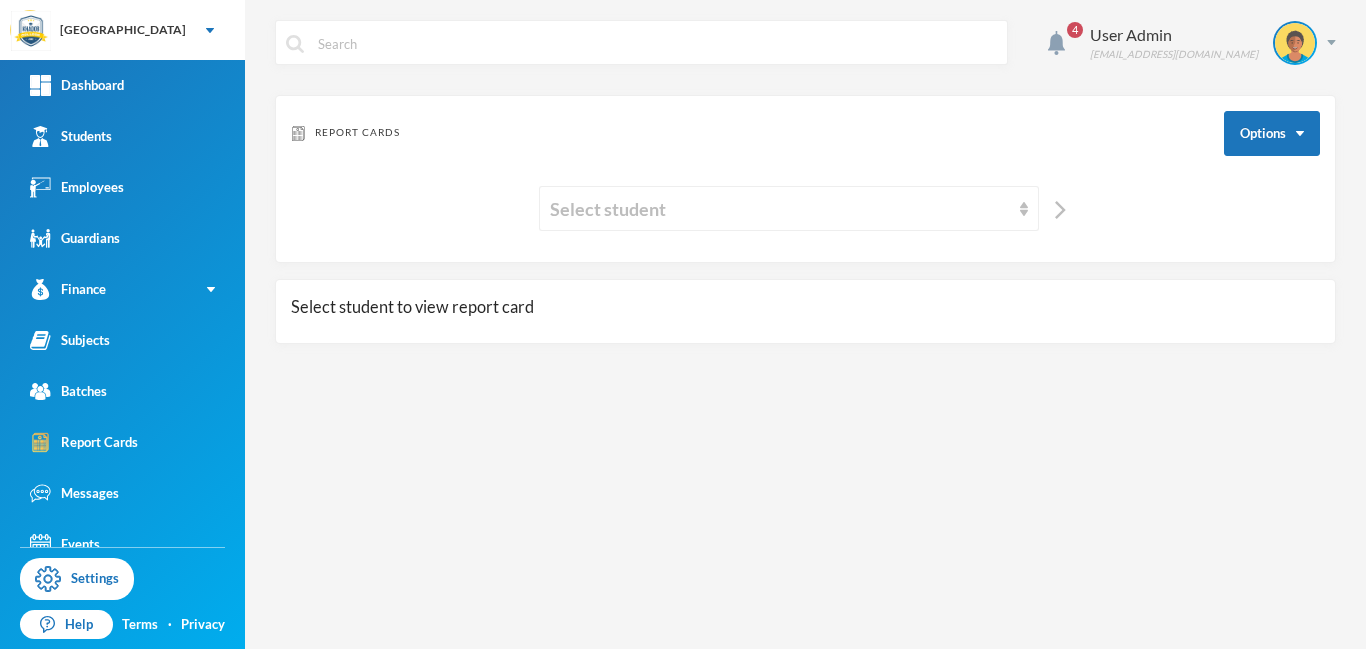 scroll, scrollTop: 0, scrollLeft: 0, axis: both 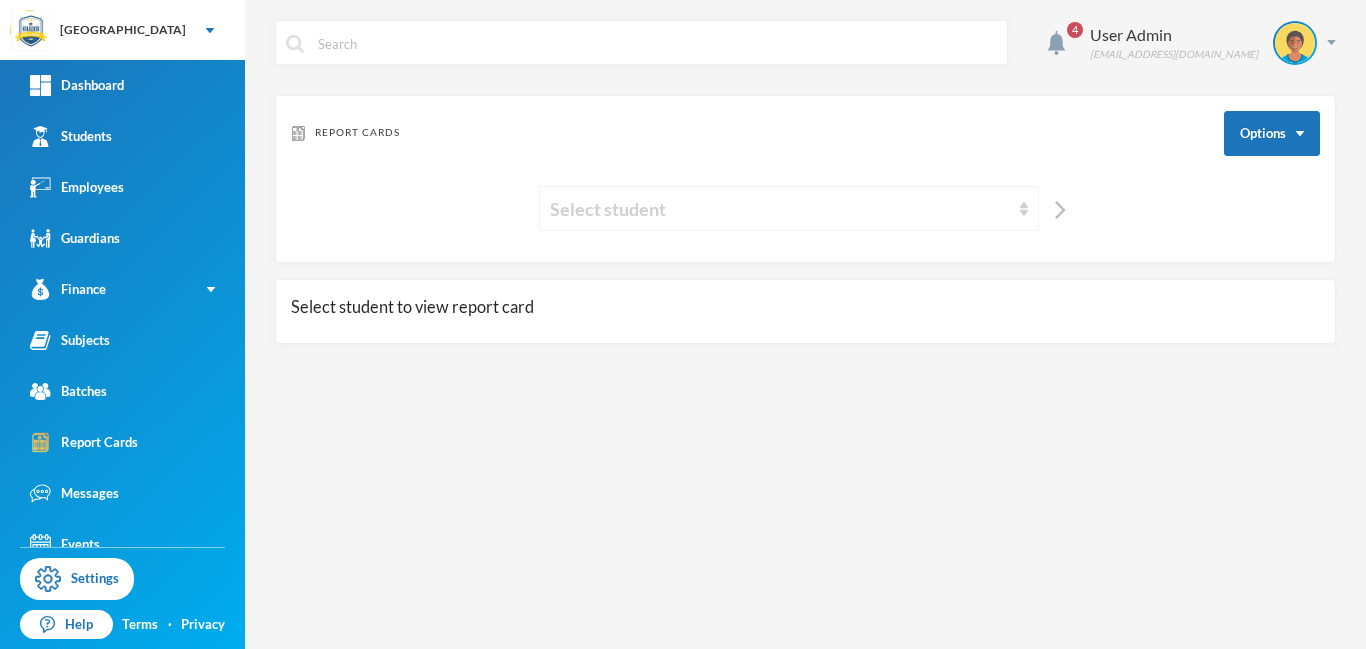 click on "Select student" at bounding box center [780, 209] 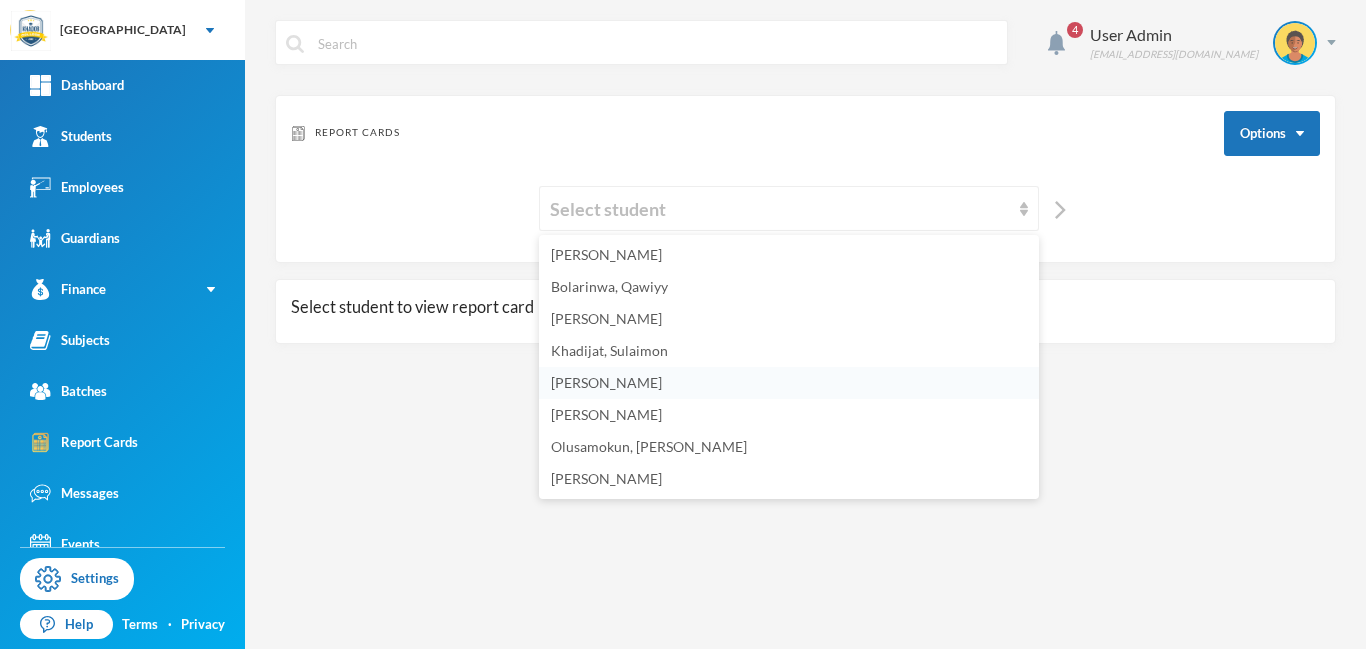 click on "[PERSON_NAME]" at bounding box center [606, 382] 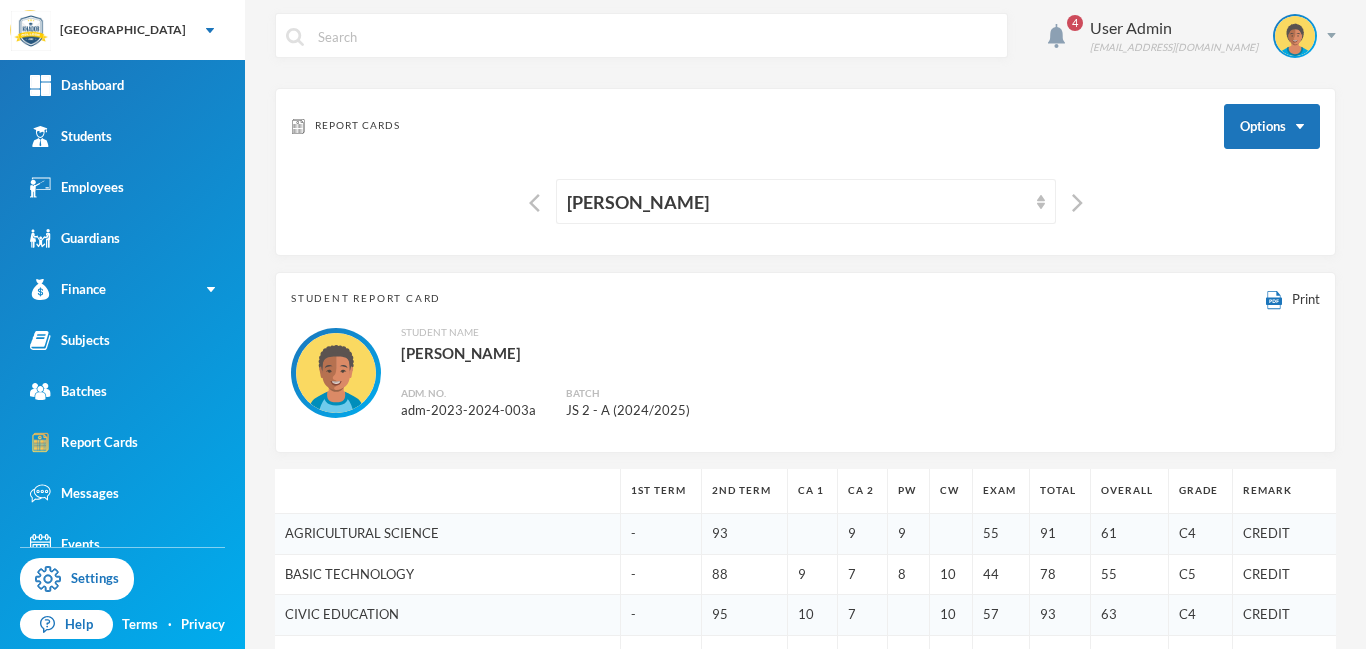scroll, scrollTop: 0, scrollLeft: 0, axis: both 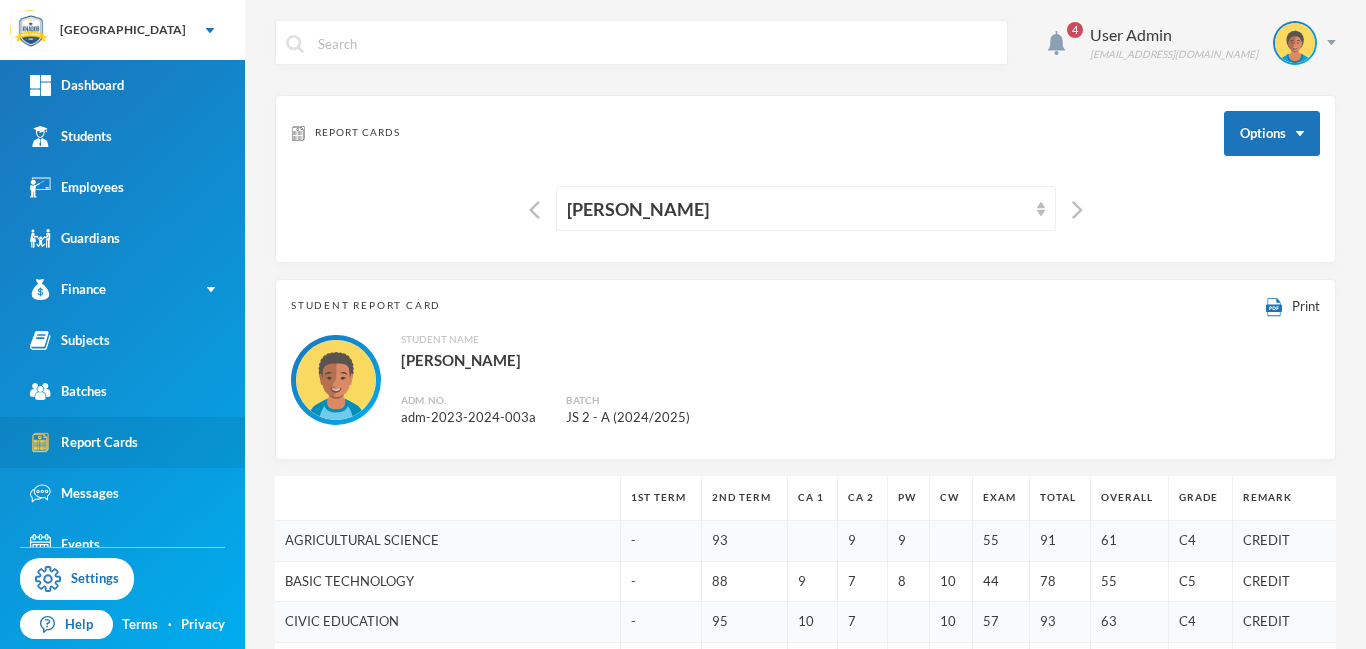 click on "Report Cards" at bounding box center (84, 442) 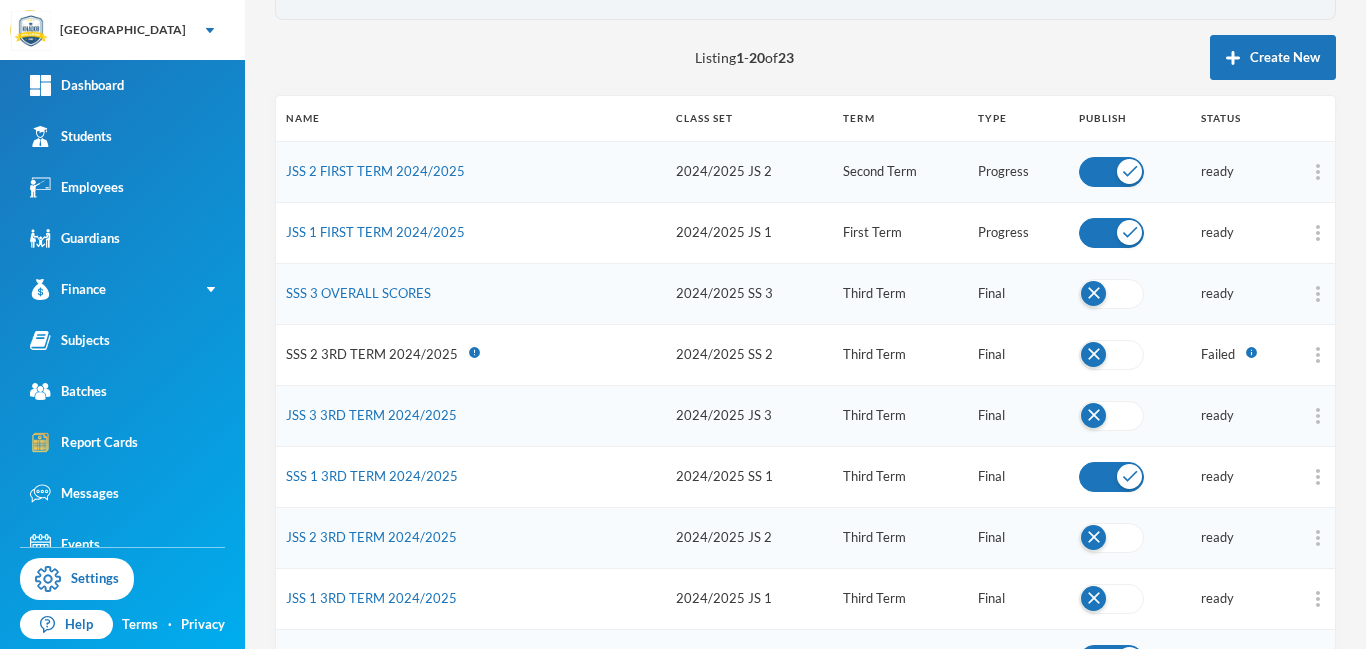scroll, scrollTop: 184, scrollLeft: 0, axis: vertical 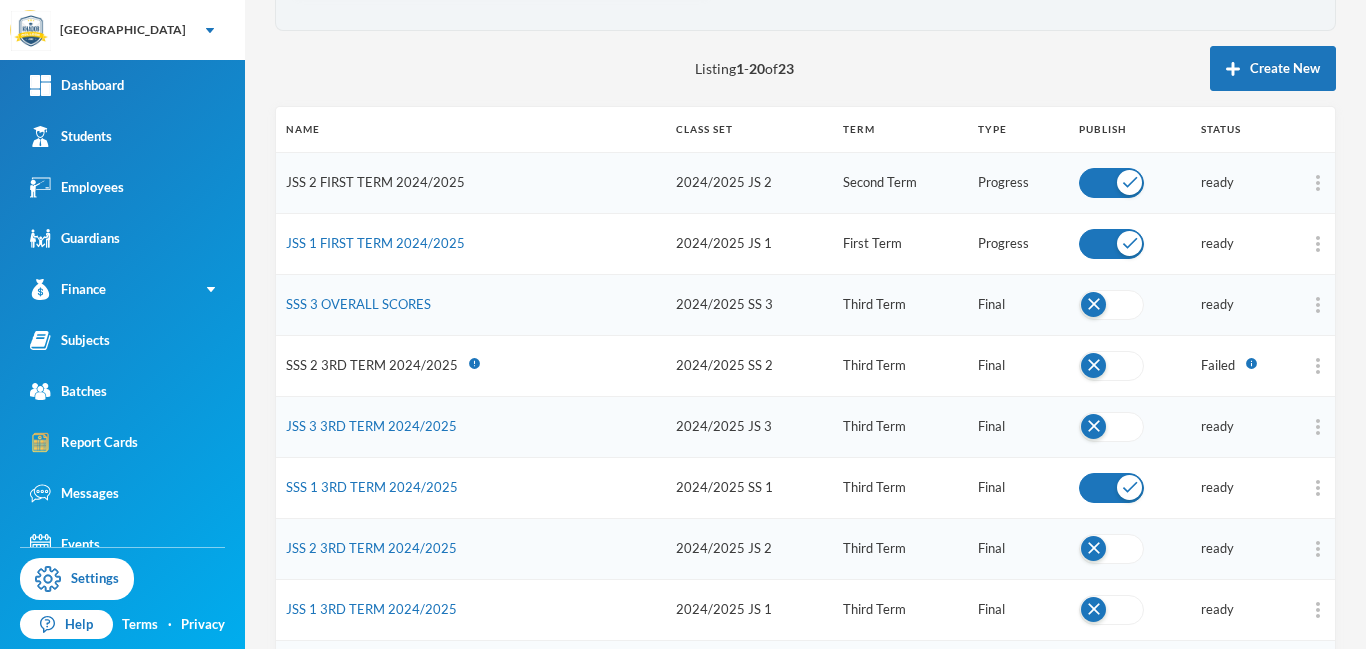 click on "JSS 2 FIRST TERM 2024/2025" at bounding box center [375, 182] 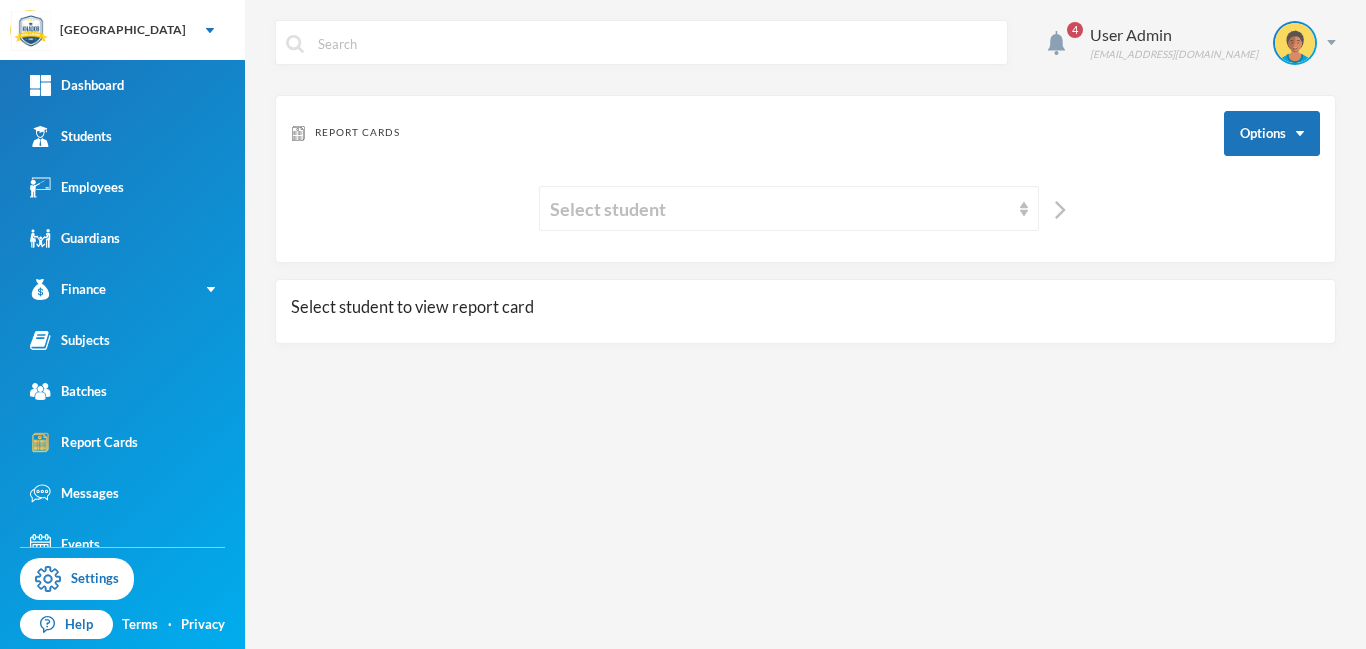 scroll, scrollTop: 0, scrollLeft: 0, axis: both 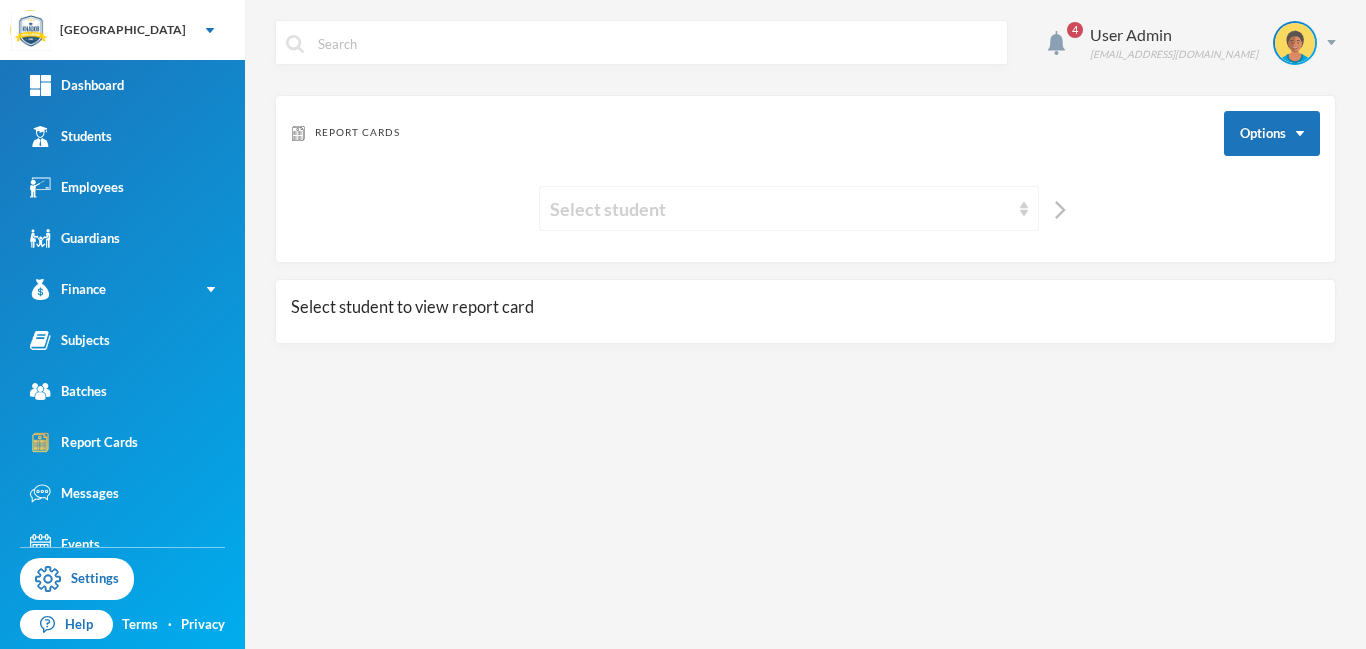 click on "Select student" at bounding box center (780, 209) 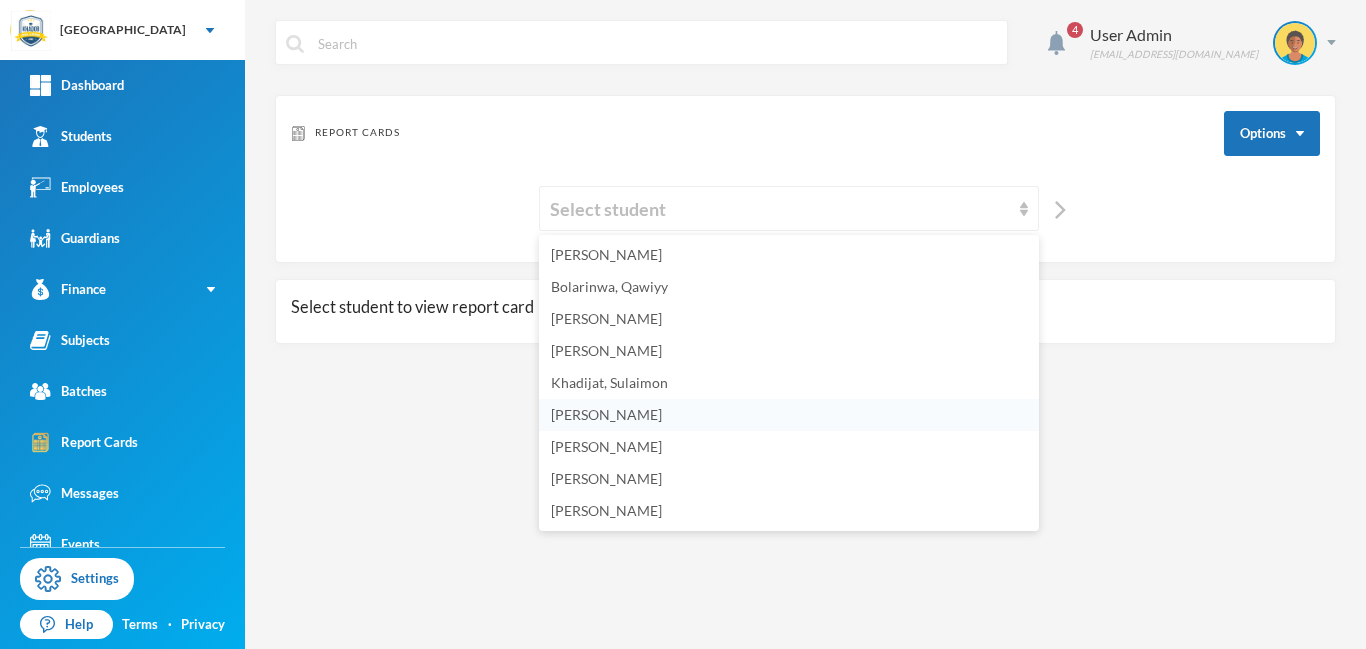 click on "[PERSON_NAME]" at bounding box center [606, 414] 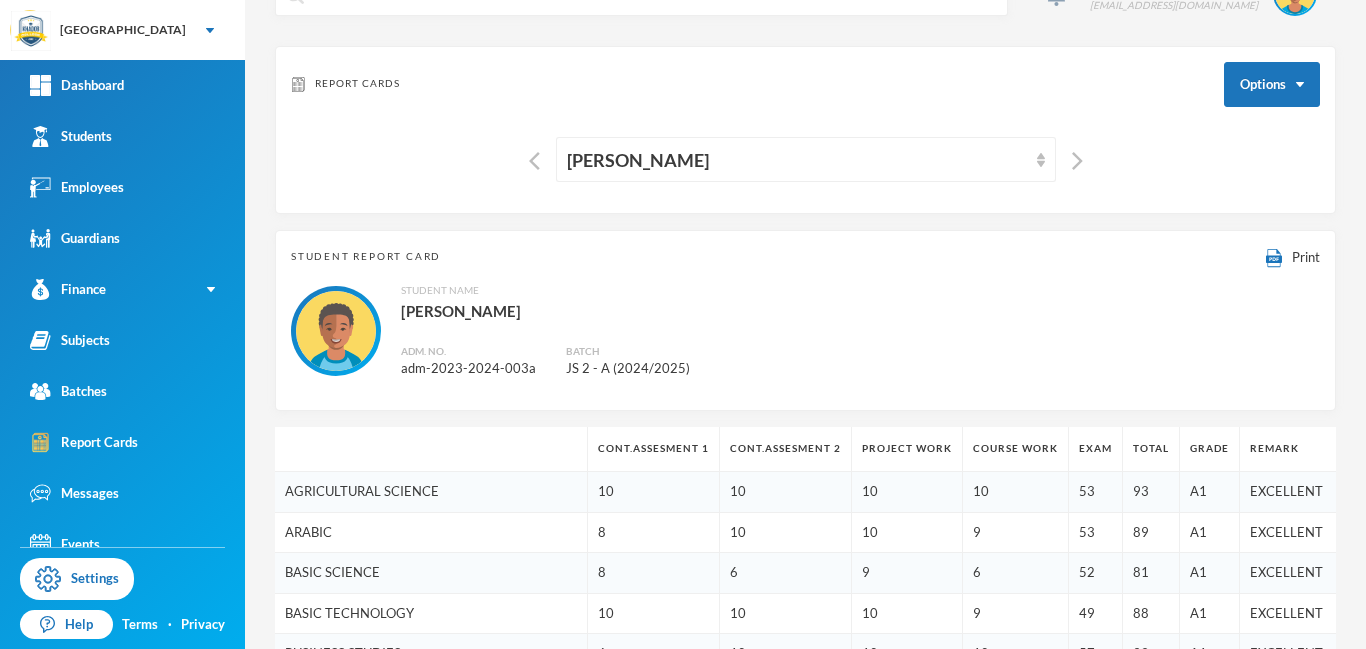 scroll, scrollTop: 9, scrollLeft: 0, axis: vertical 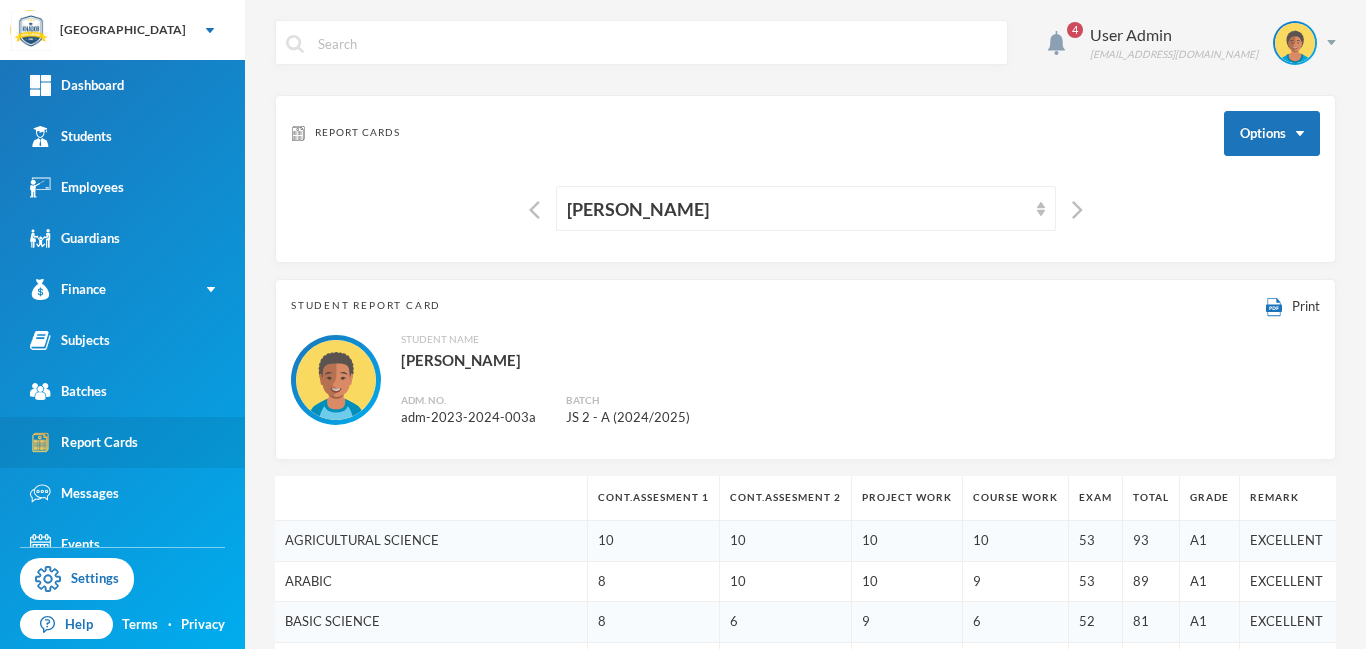 click on "Report Cards" at bounding box center [84, 442] 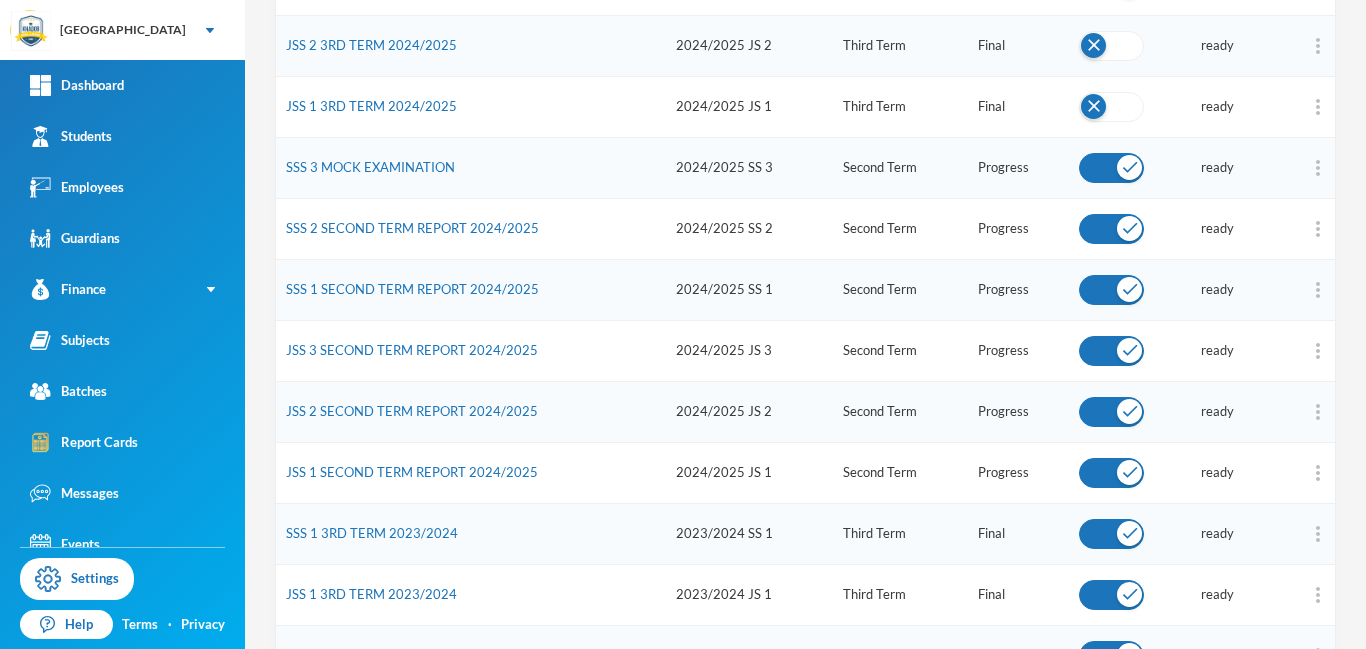 scroll, scrollTop: 689, scrollLeft: 0, axis: vertical 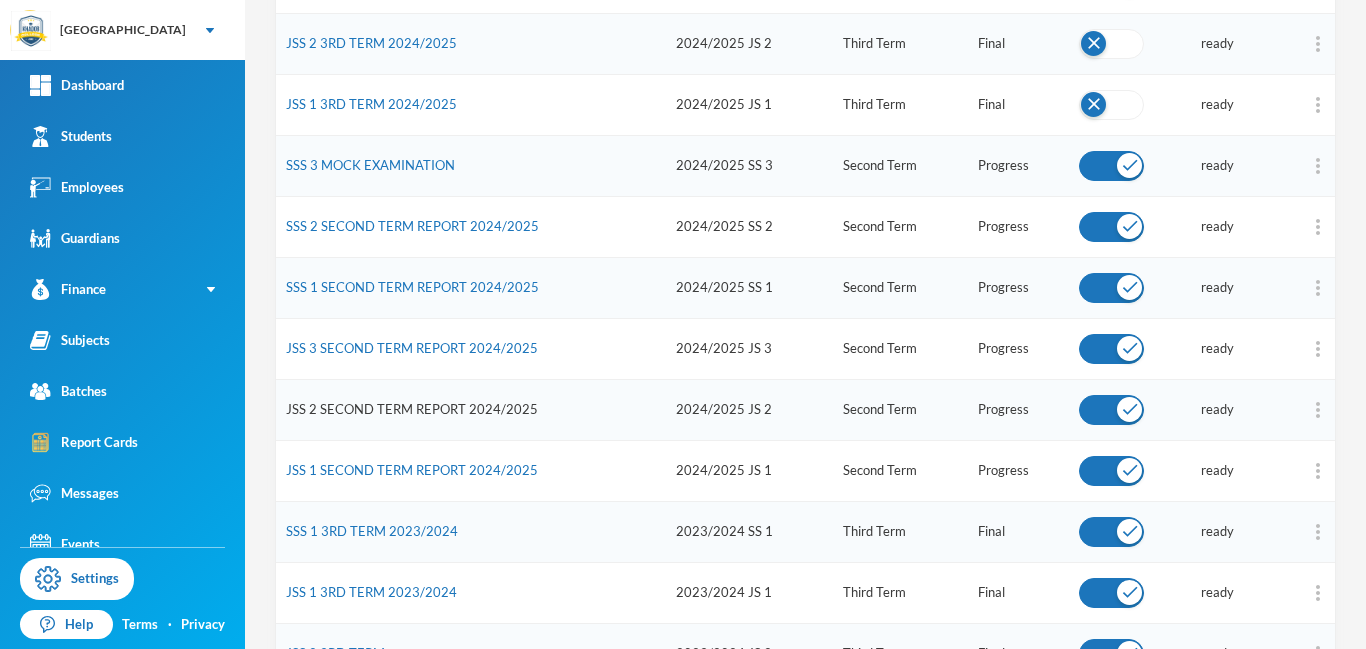 click on "JSS 2 SECOND TERM REPORT 2024/2025" at bounding box center (412, 409) 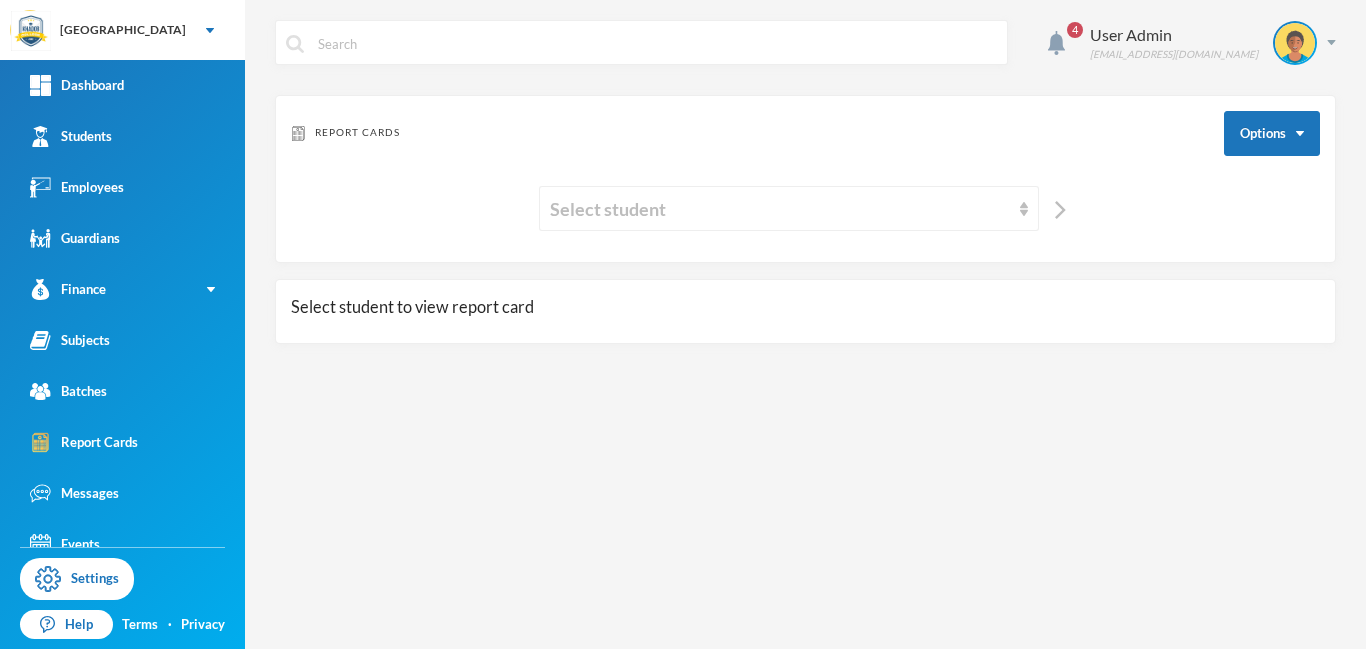 scroll, scrollTop: 0, scrollLeft: 0, axis: both 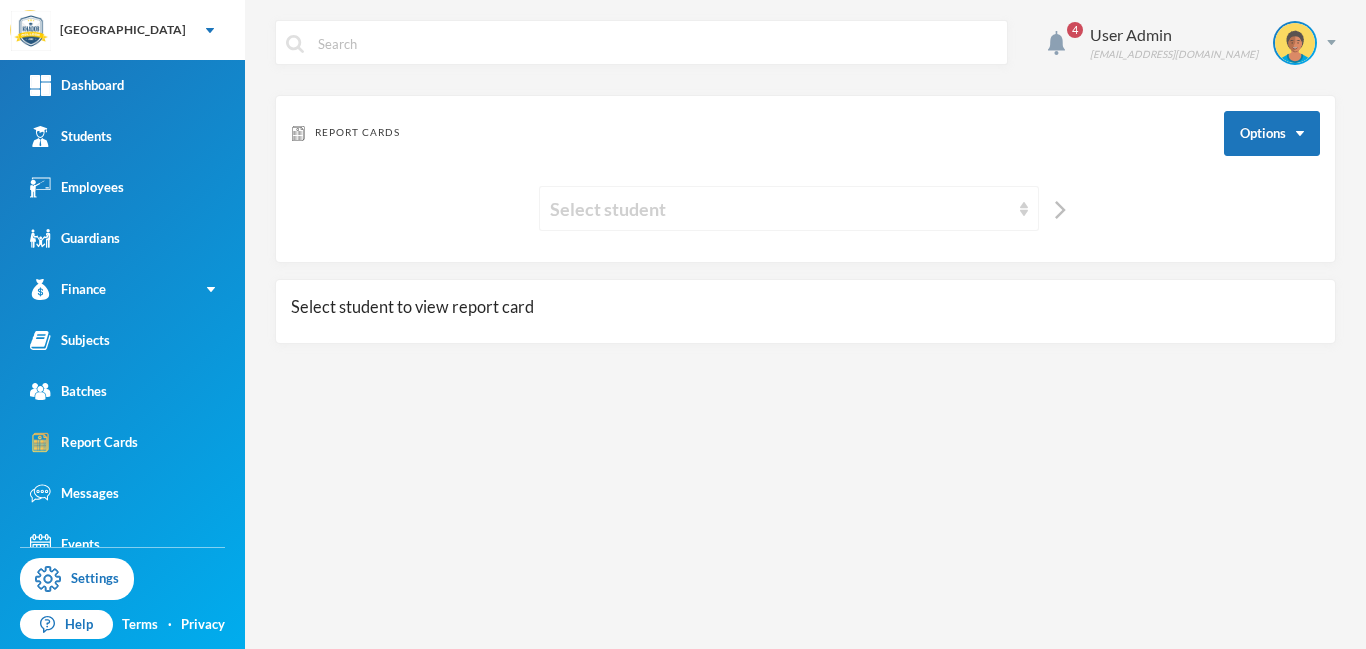 click on "Select student" at bounding box center (789, 208) 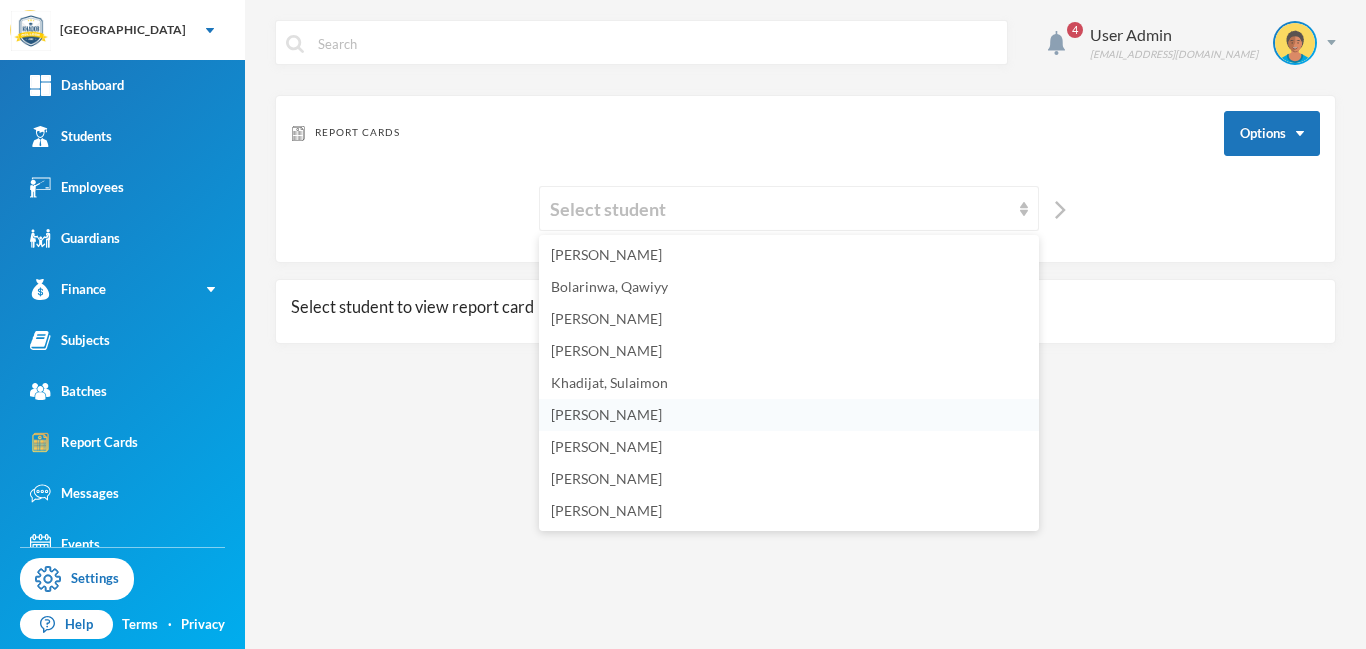 click on "[PERSON_NAME]" at bounding box center [606, 414] 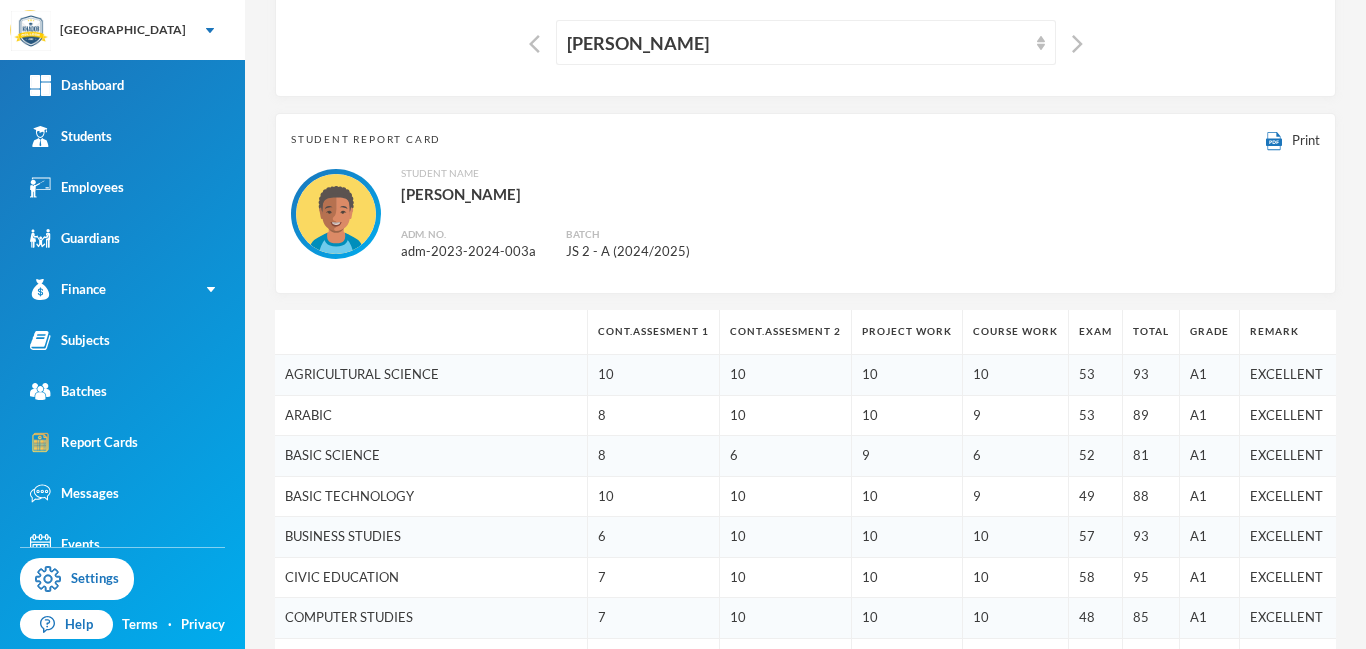 scroll, scrollTop: 132, scrollLeft: 0, axis: vertical 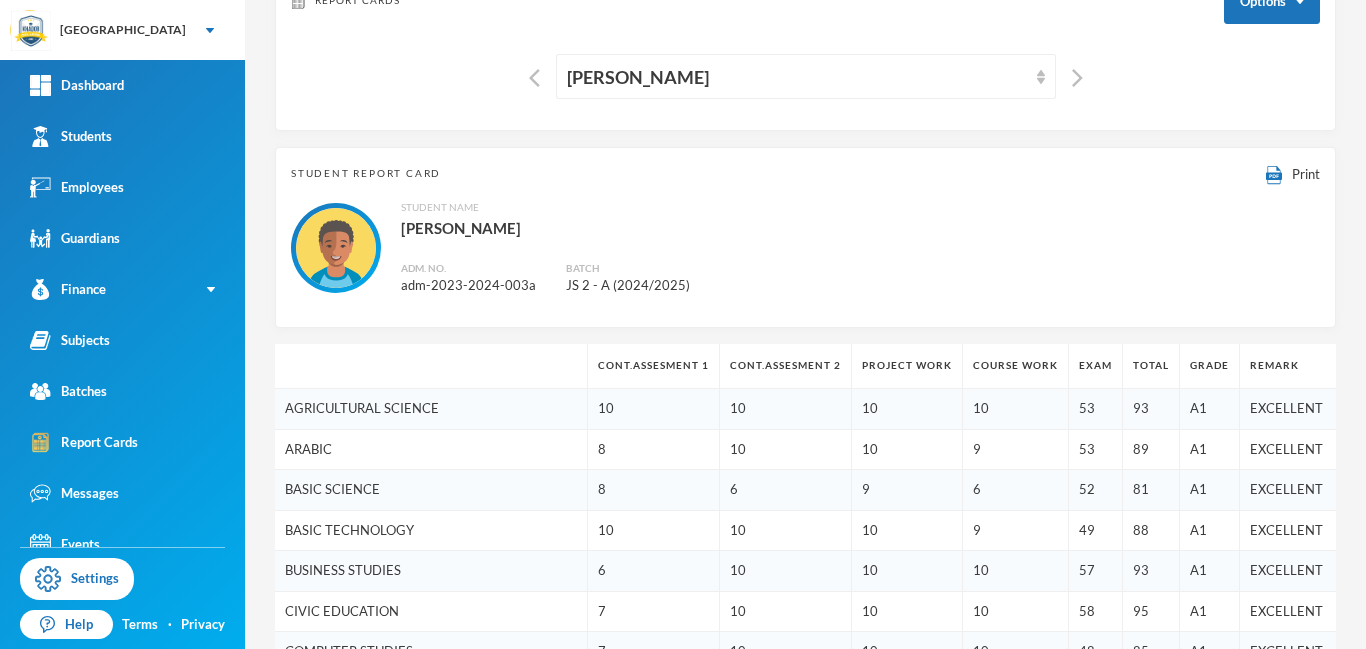 drag, startPoint x: 1365, startPoint y: 186, endPoint x: 1362, endPoint y: 229, distance: 43.104523 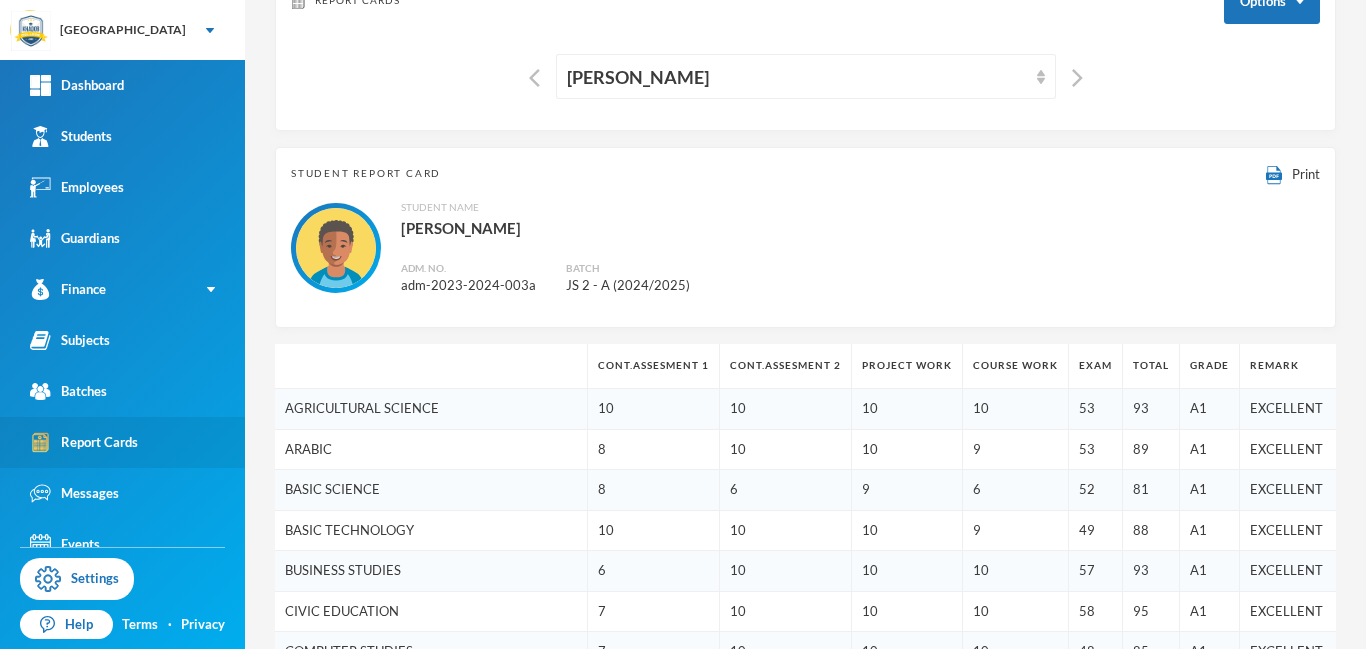 click on "Report Cards" at bounding box center [84, 442] 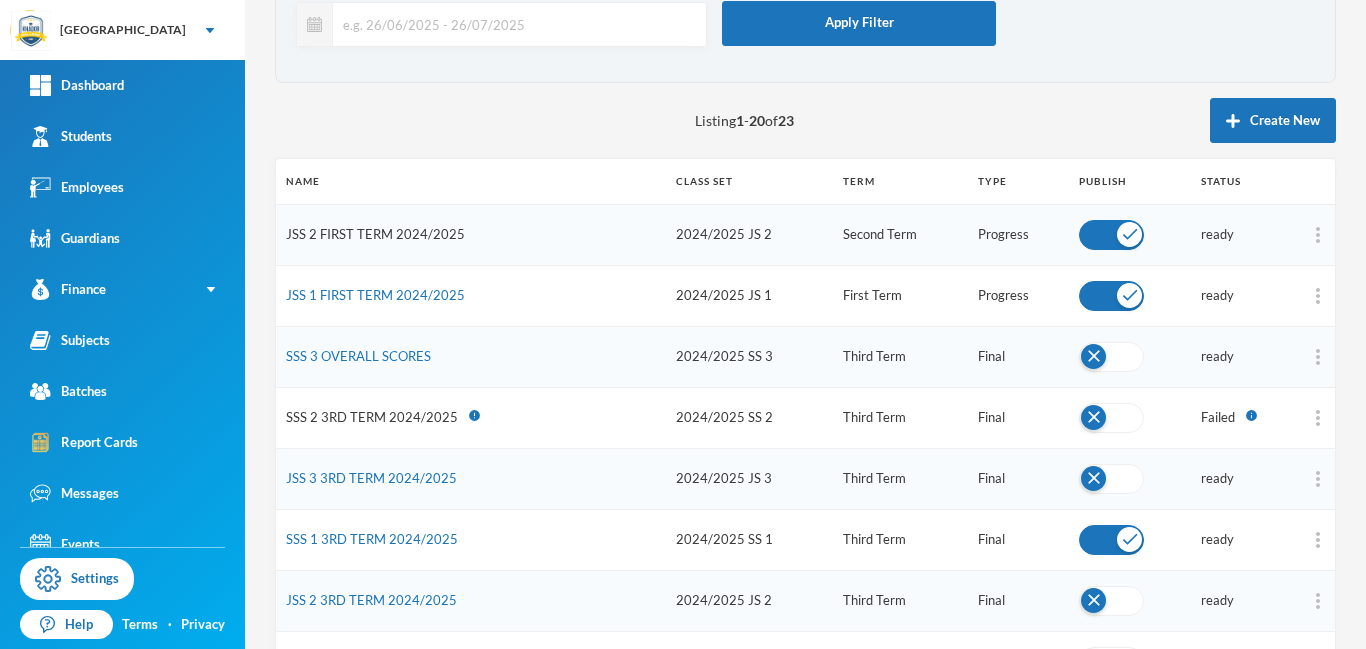 click on "JSS 2 FIRST TERM 2024/2025" at bounding box center [375, 234] 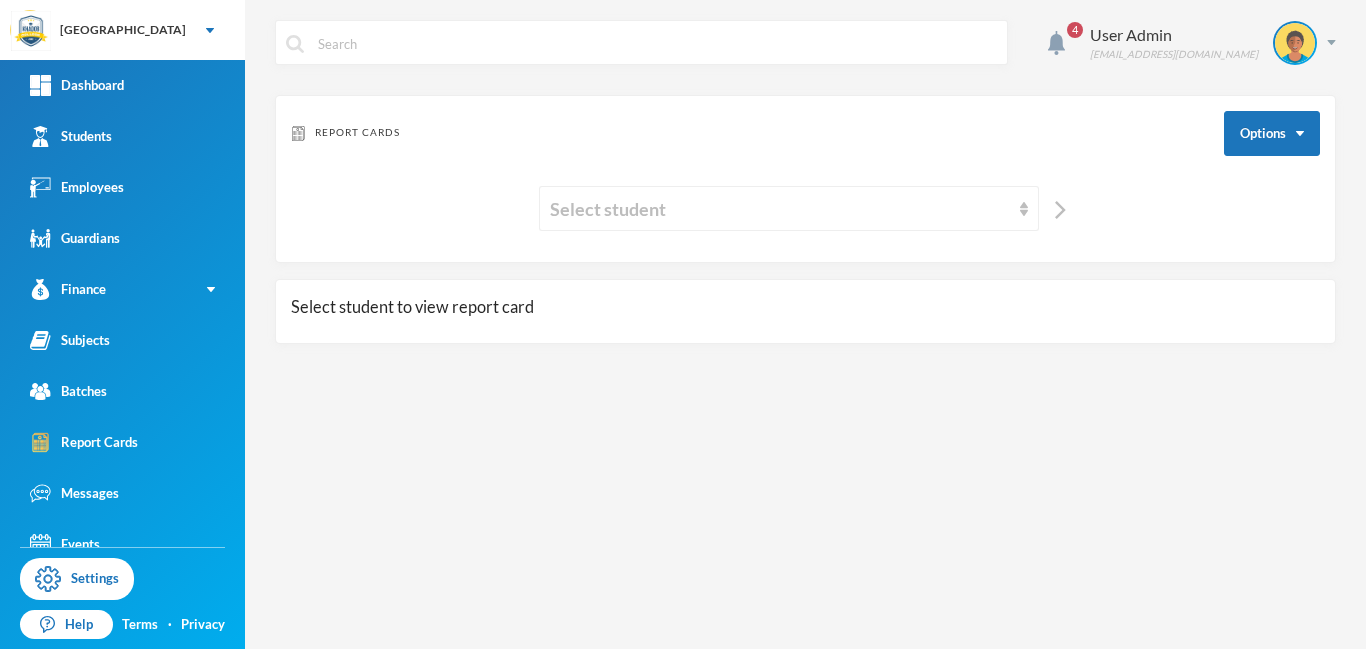 scroll, scrollTop: 0, scrollLeft: 0, axis: both 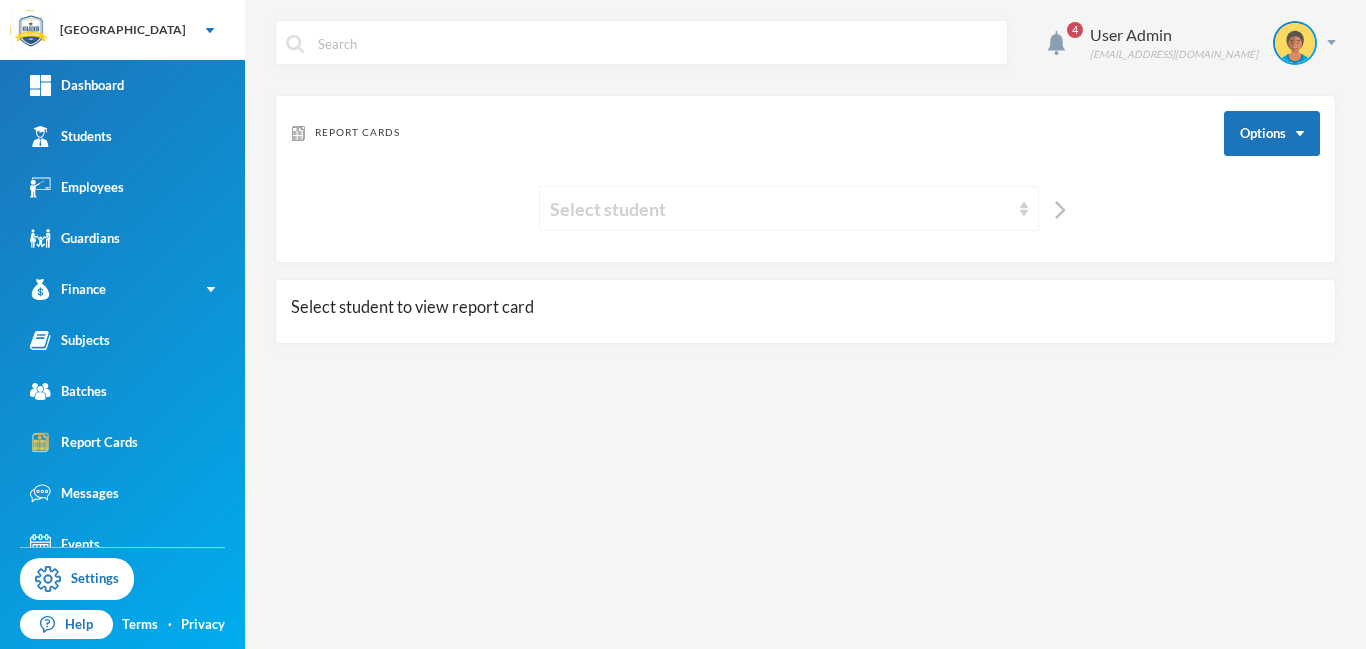 click on "Select student" at bounding box center [780, 209] 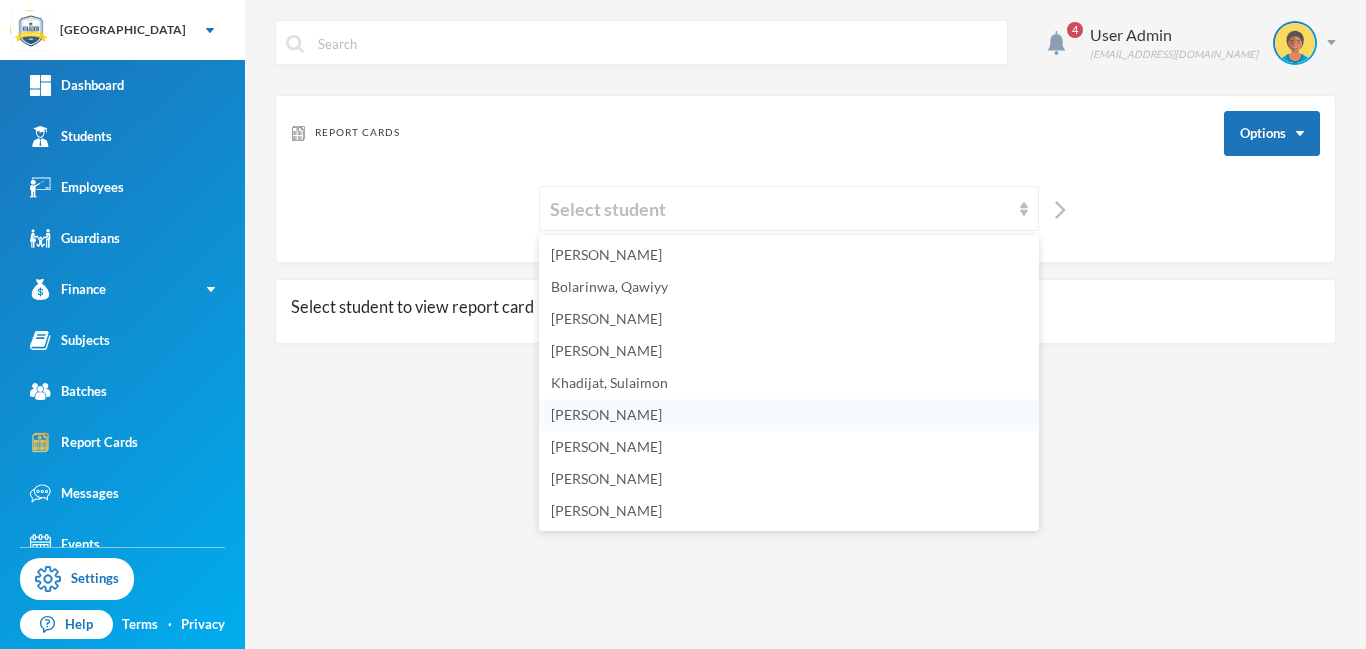 click on "[PERSON_NAME]" at bounding box center [606, 414] 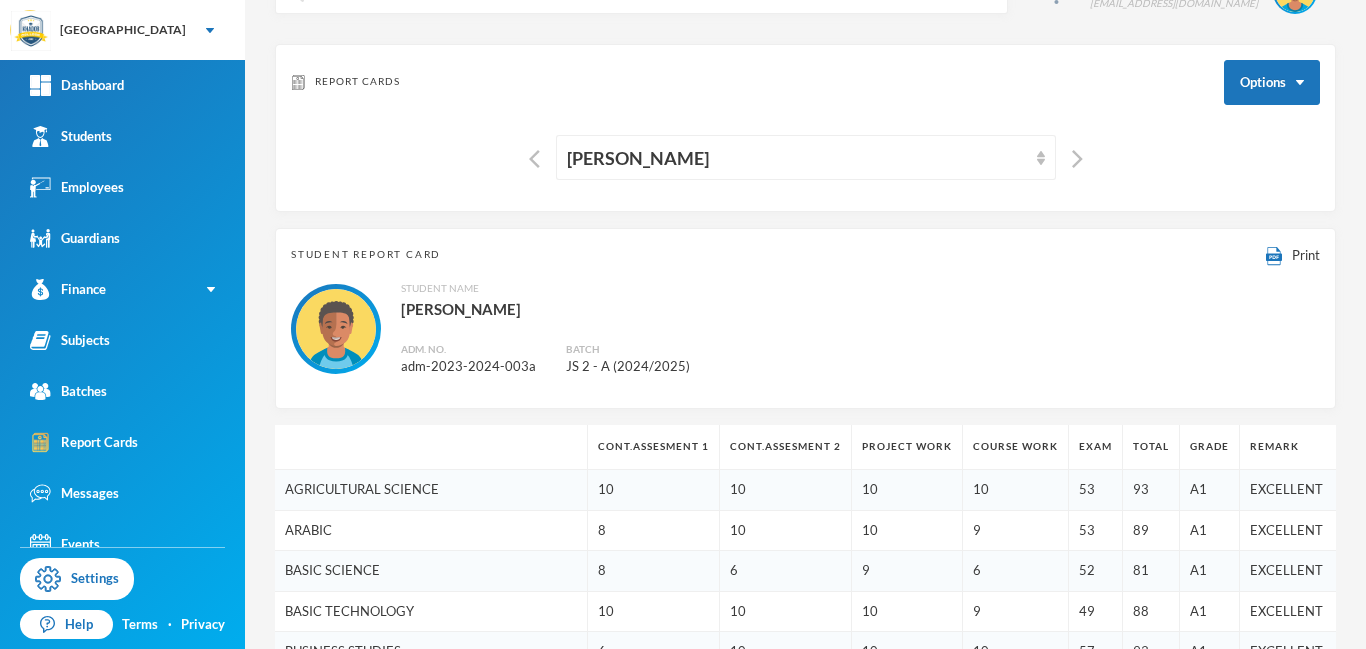 scroll, scrollTop: 0, scrollLeft: 0, axis: both 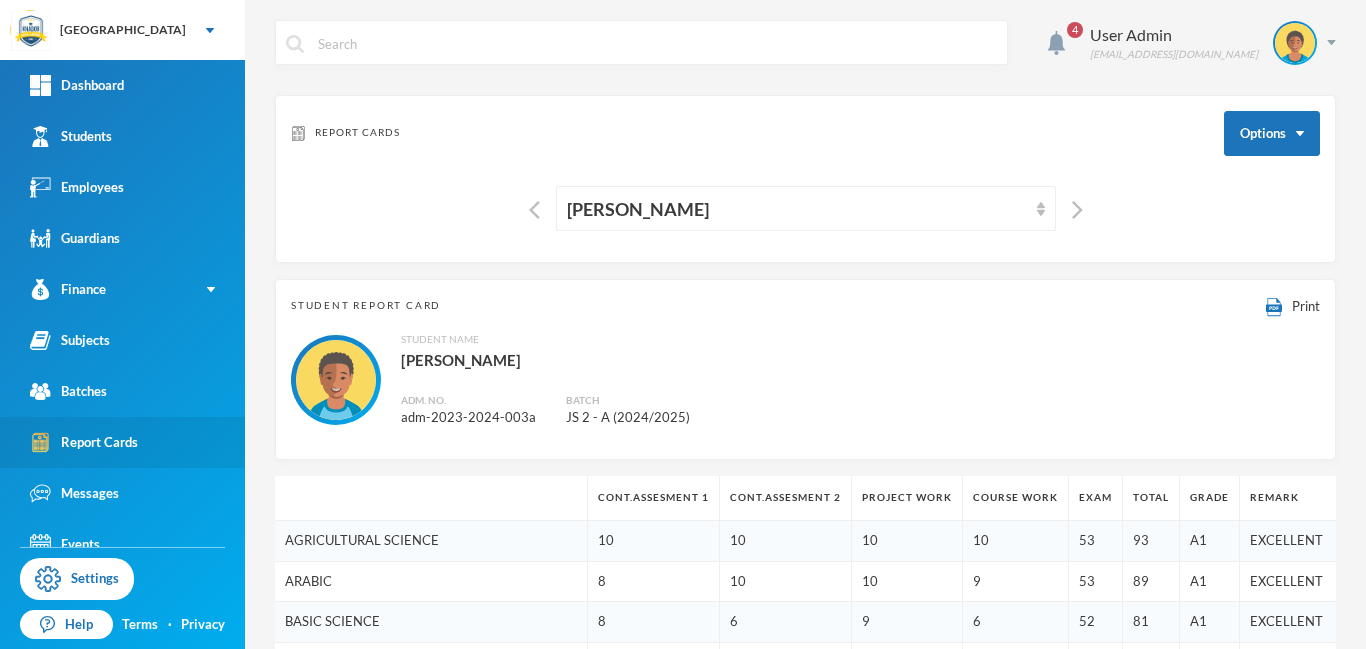 click on "Report Cards" at bounding box center (84, 442) 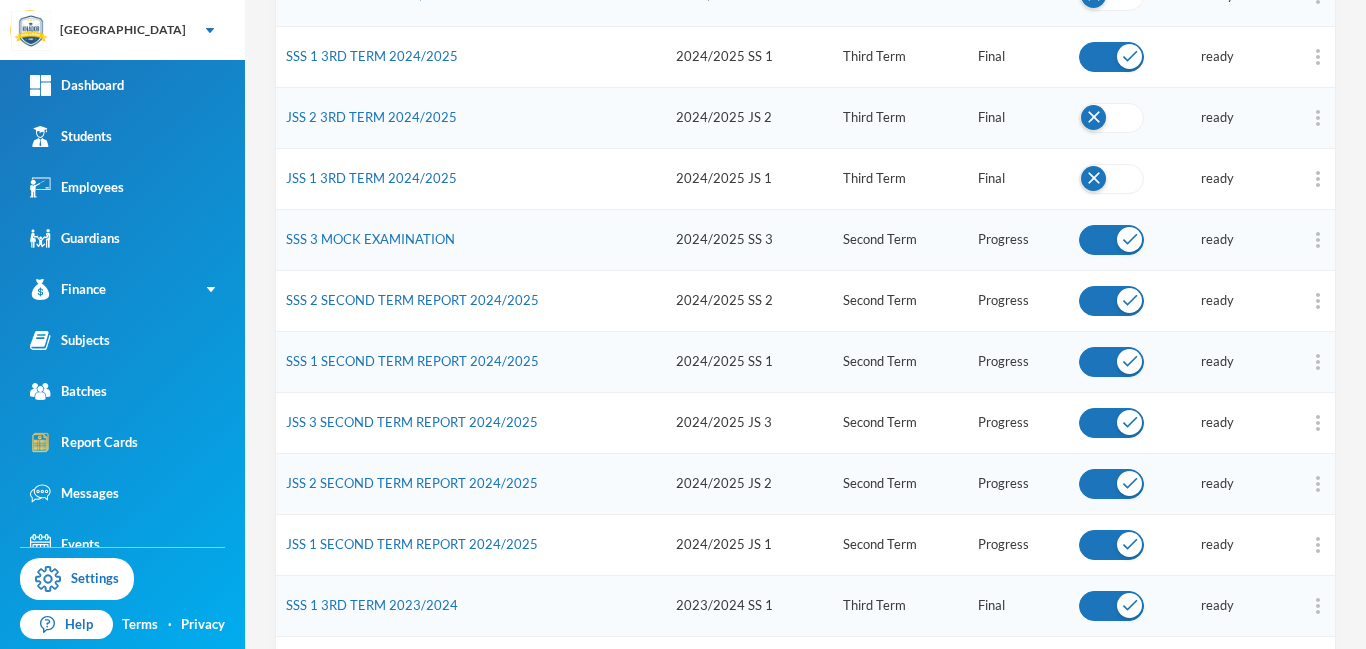 scroll, scrollTop: 618, scrollLeft: 0, axis: vertical 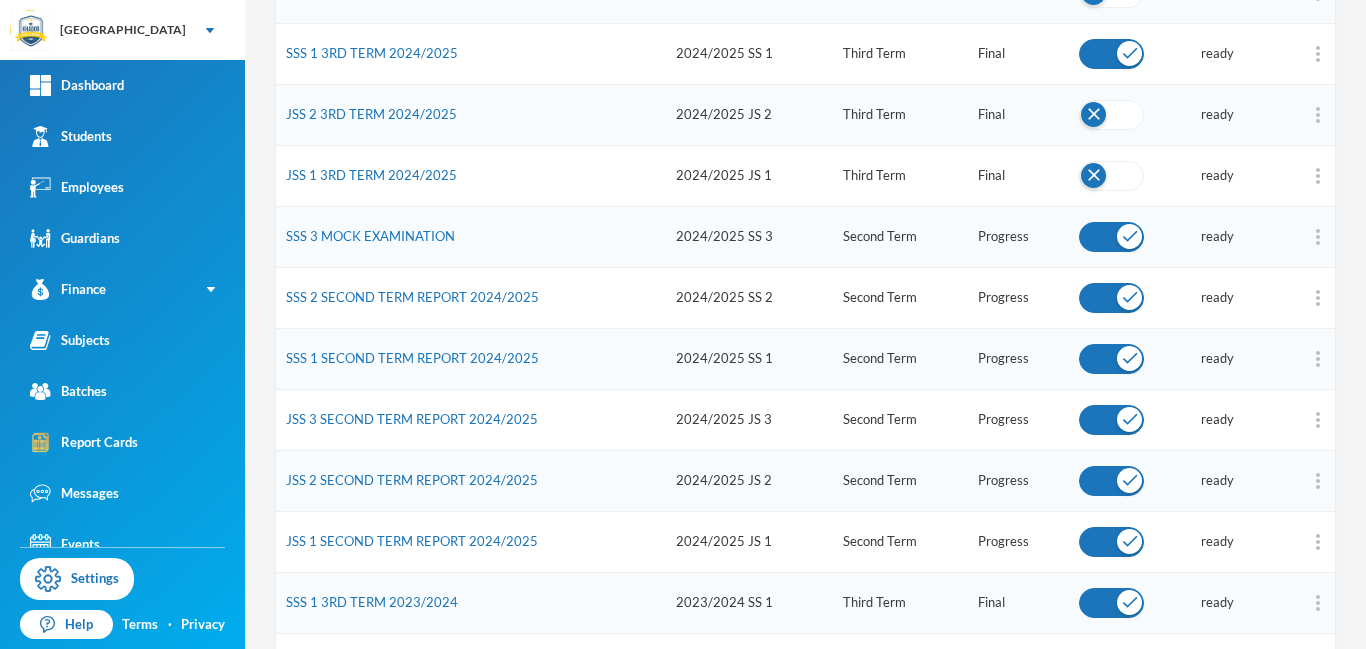 drag, startPoint x: 1365, startPoint y: 168, endPoint x: 1361, endPoint y: 407, distance: 239.03348 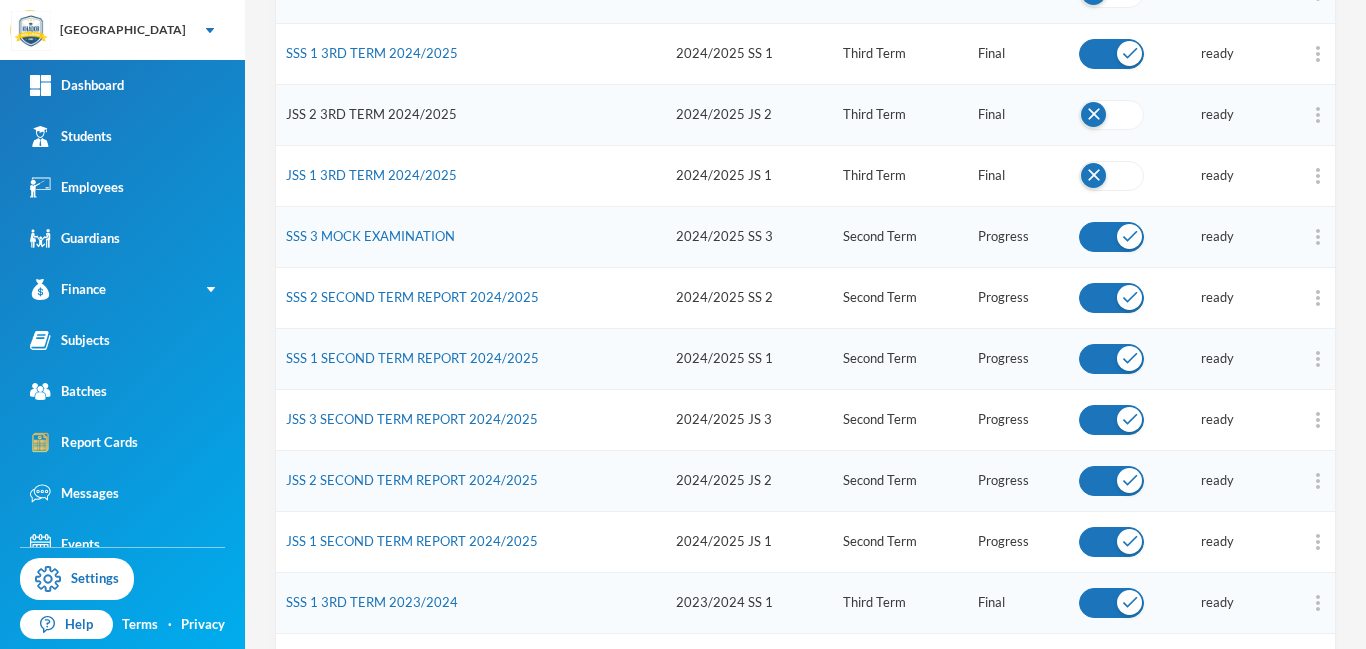 click on "JSS 2 3RD TERM 2024/2025" at bounding box center (371, 114) 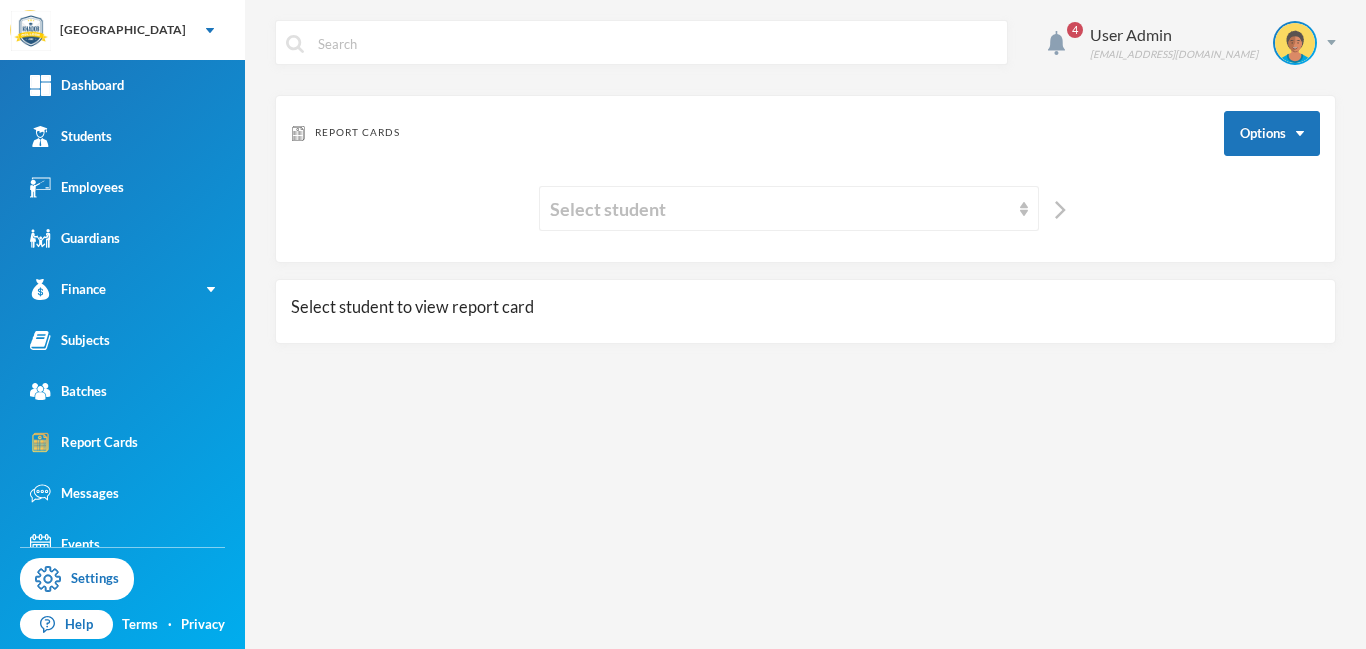 scroll, scrollTop: 0, scrollLeft: 0, axis: both 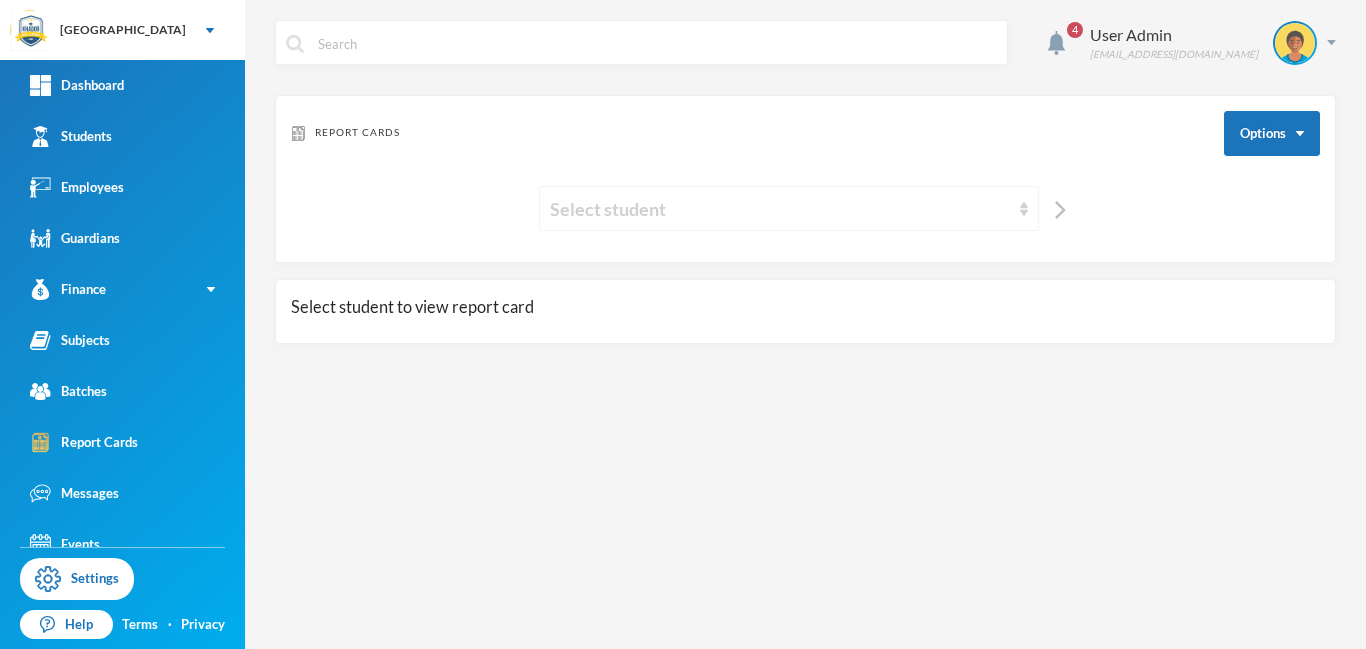 click on "Select student" at bounding box center [780, 209] 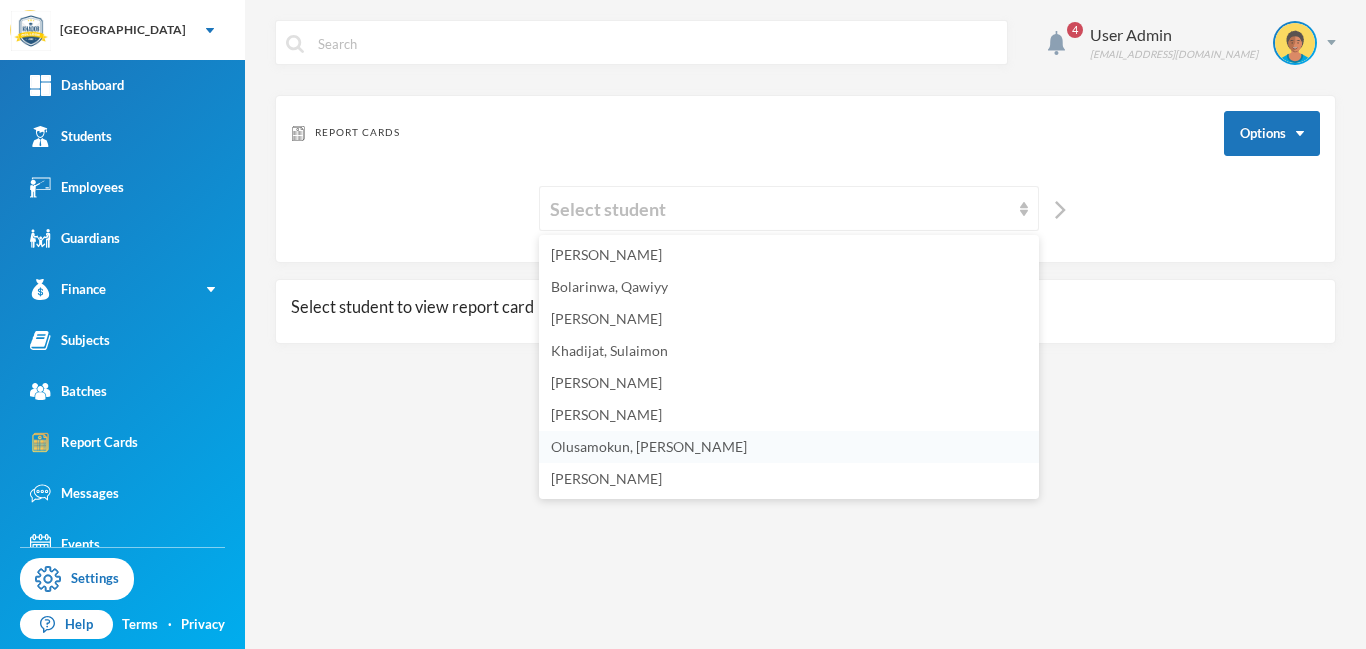 click on "Olusamokun, Harith Olamide" at bounding box center [649, 446] 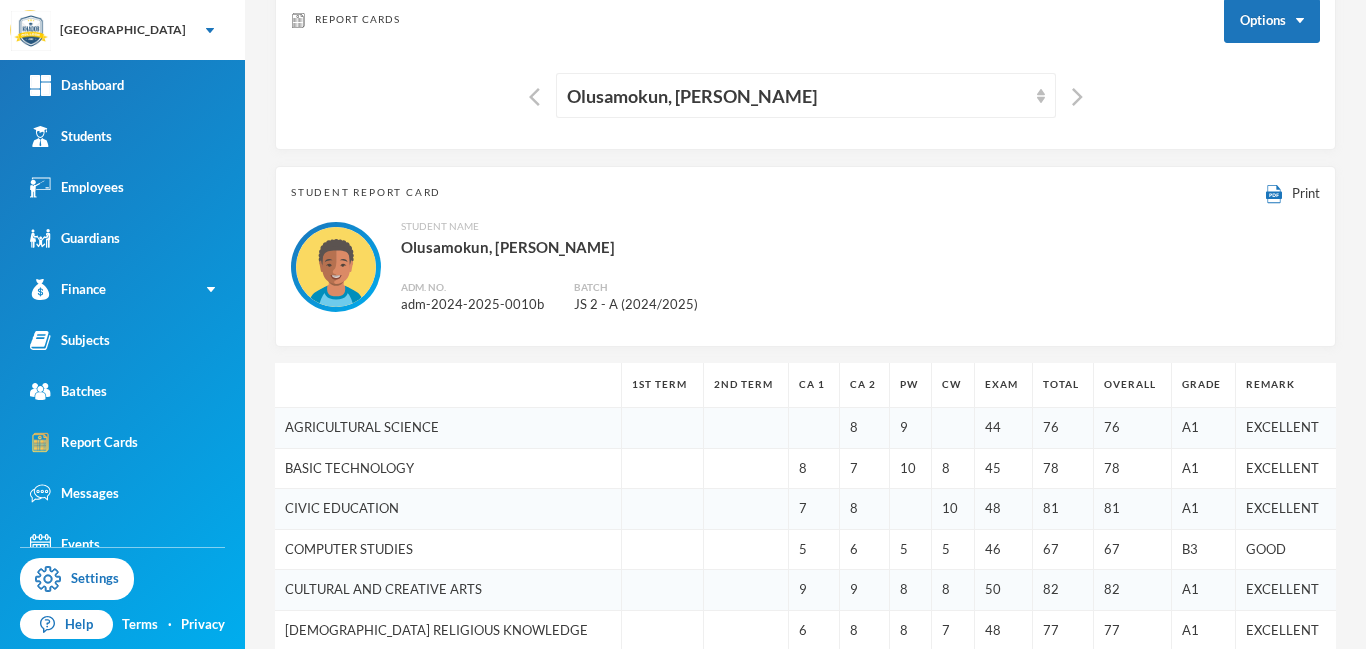 scroll, scrollTop: 77, scrollLeft: 0, axis: vertical 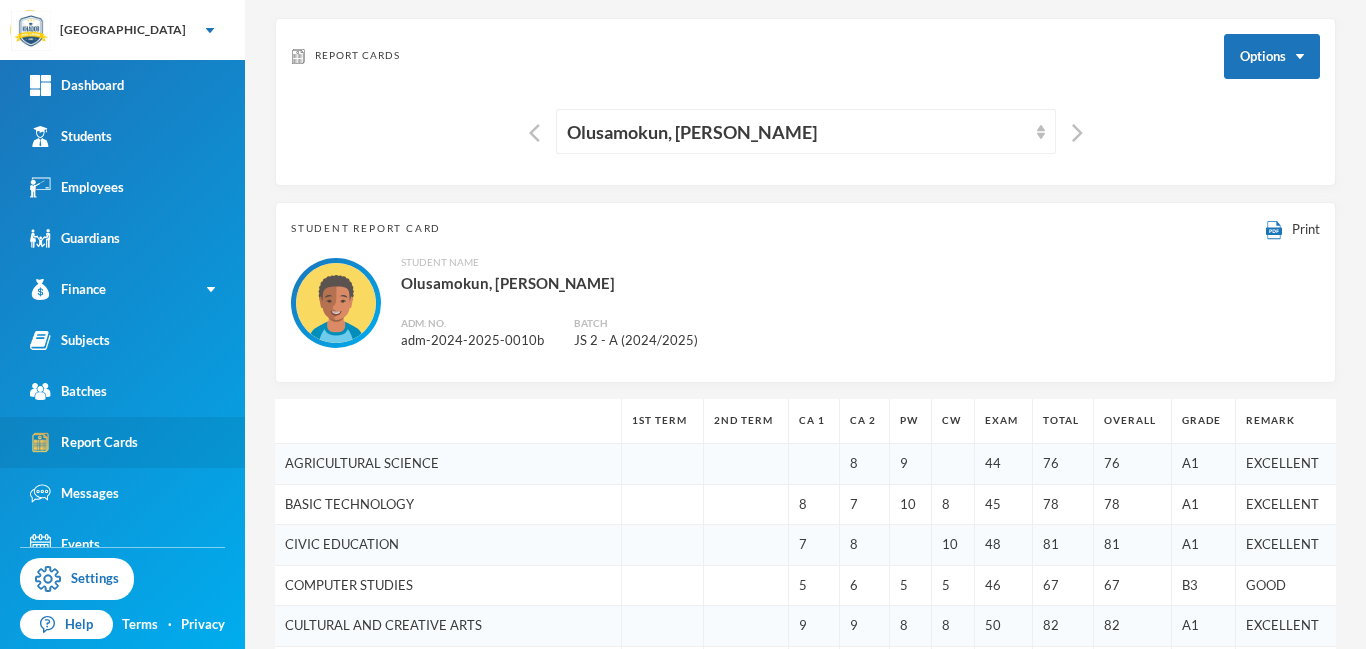 click on "Report Cards" at bounding box center (84, 442) 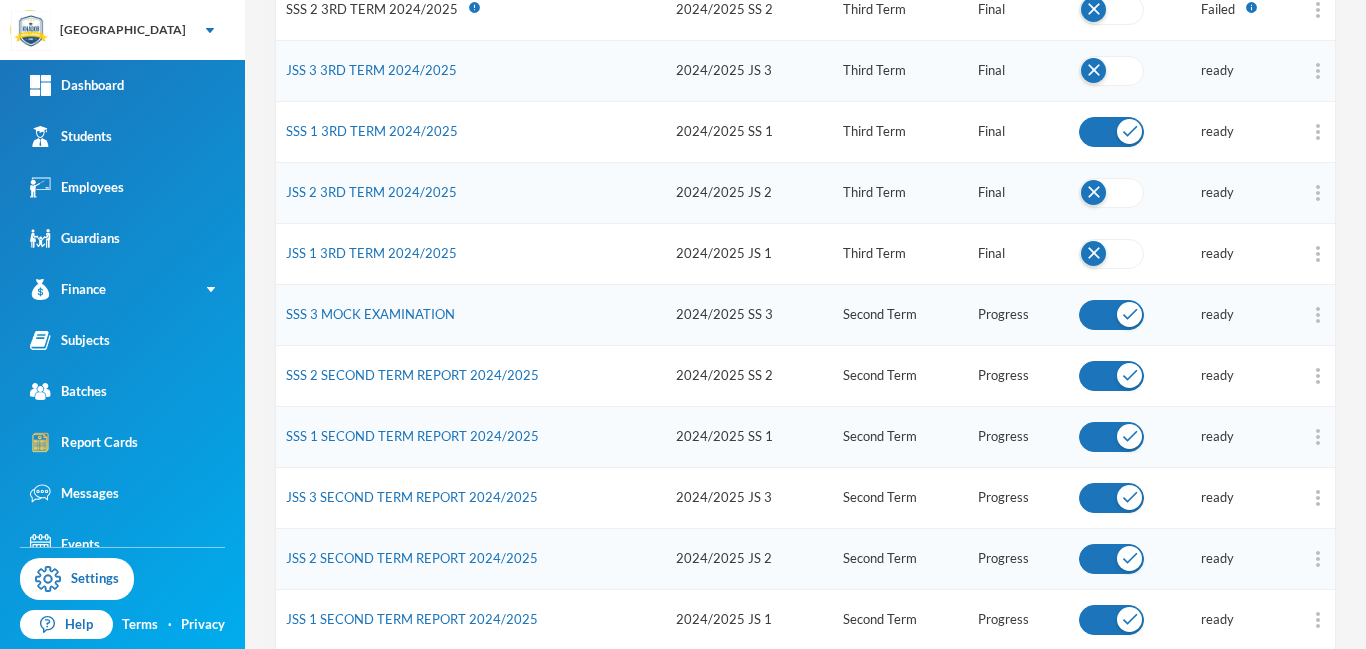 scroll, scrollTop: 545, scrollLeft: 0, axis: vertical 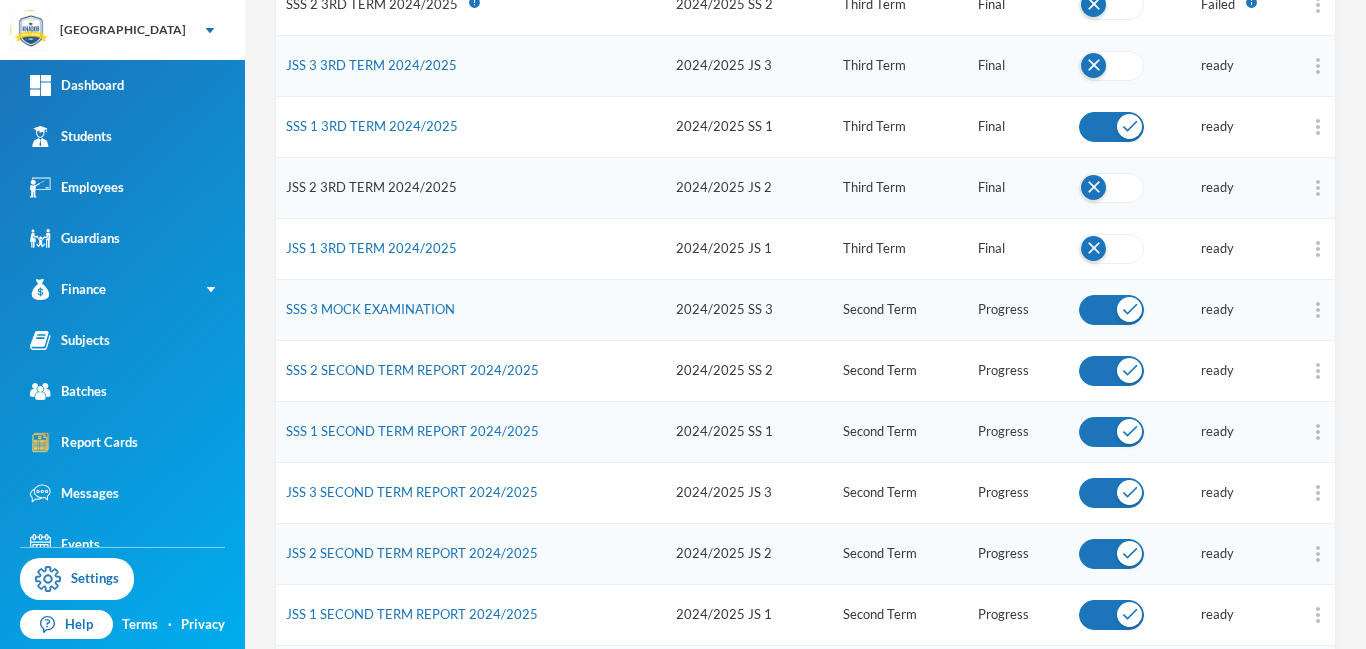 click on "JSS 2 3RD TERM 2024/2025" at bounding box center (371, 187) 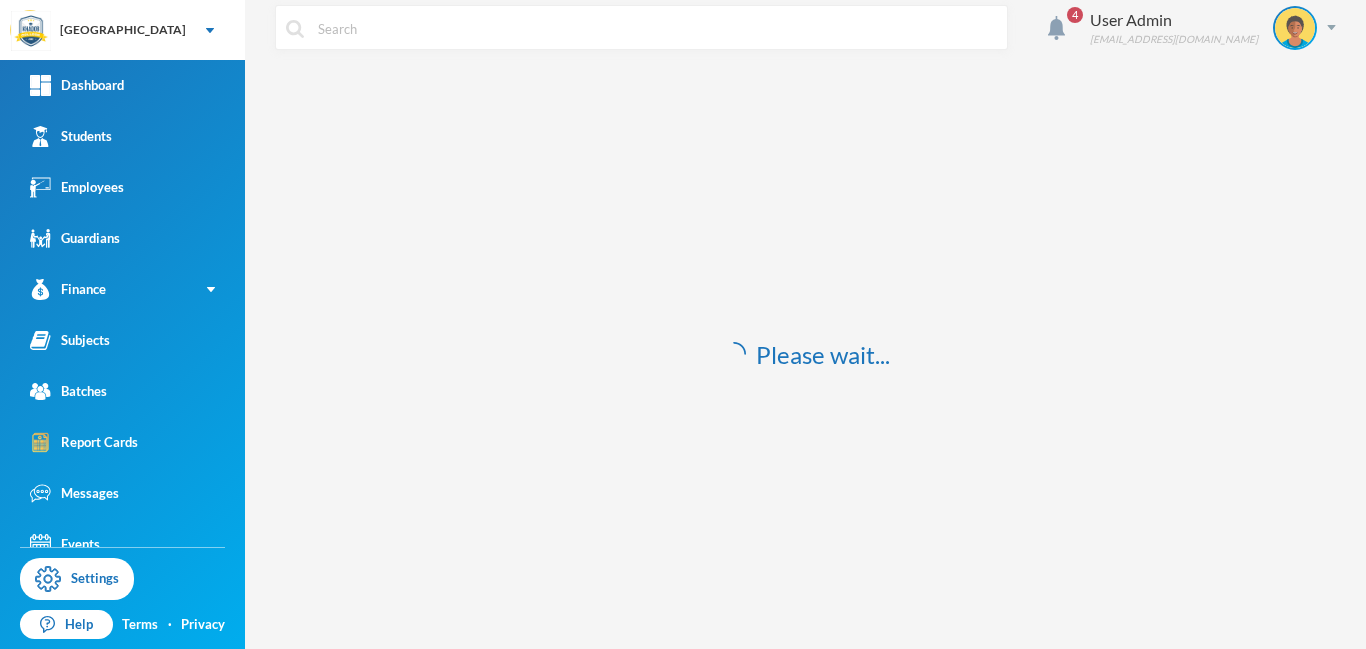 scroll, scrollTop: 15, scrollLeft: 0, axis: vertical 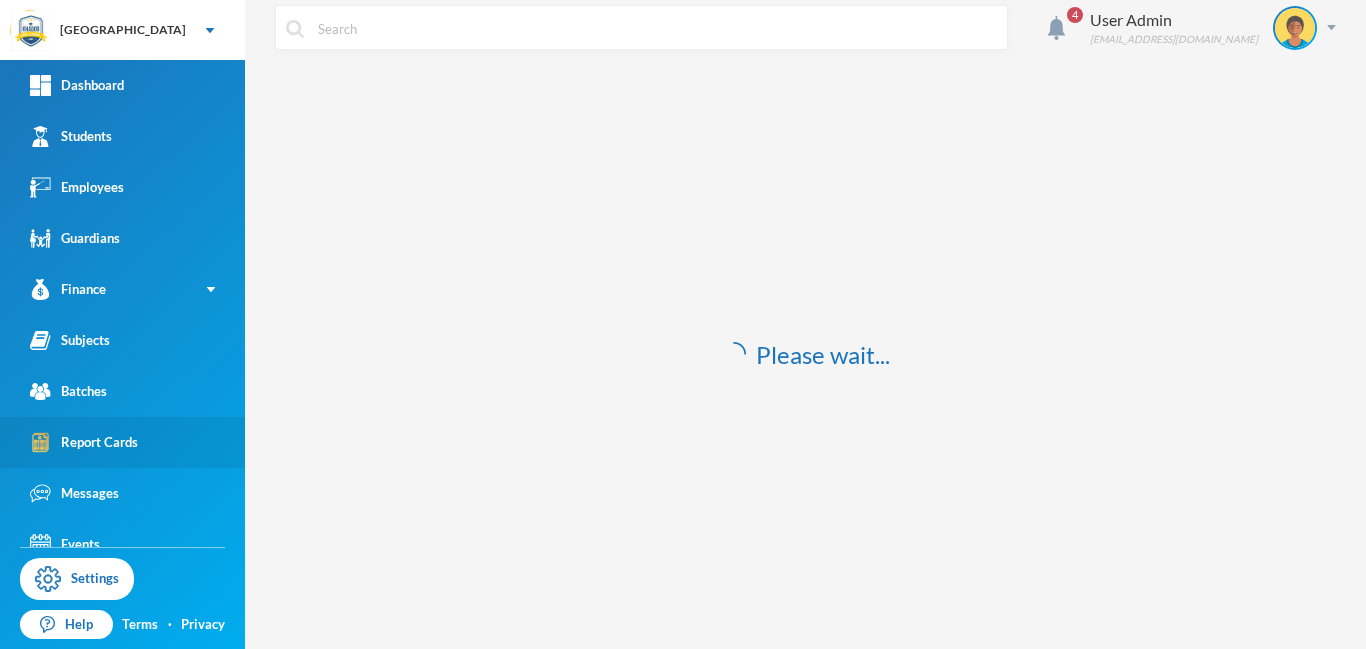 click on "Report Cards" at bounding box center [84, 442] 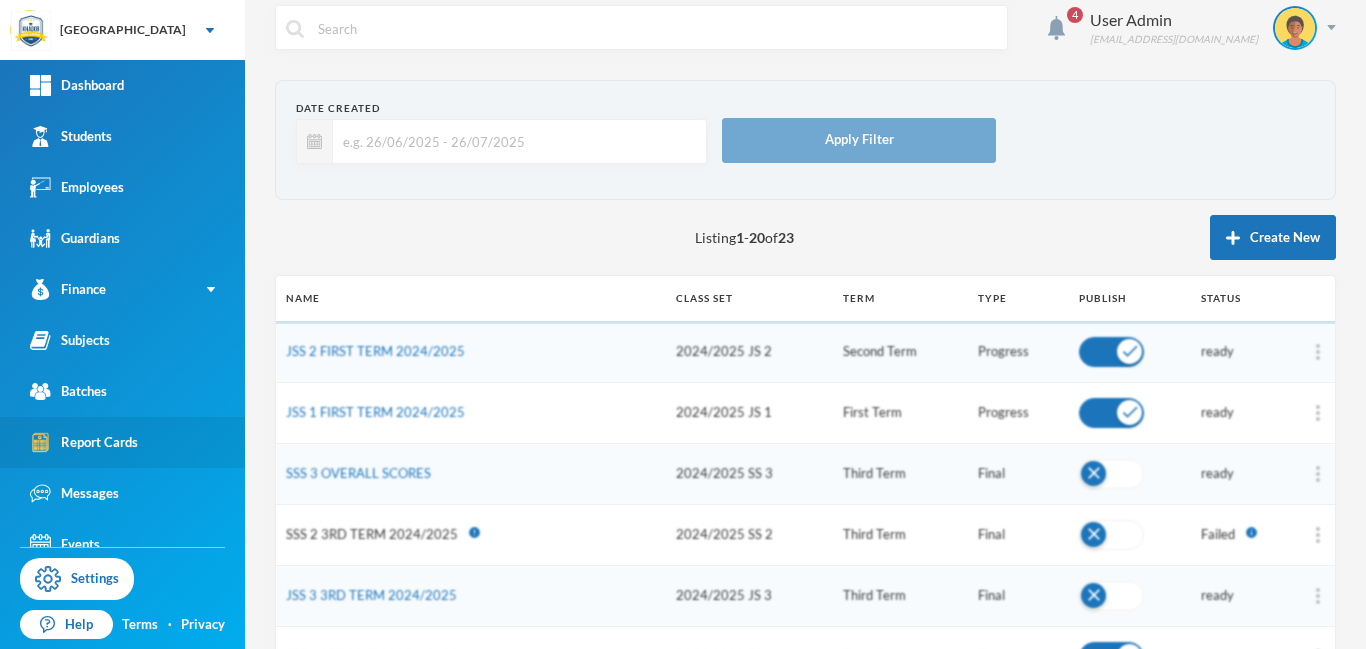scroll, scrollTop: 0, scrollLeft: 0, axis: both 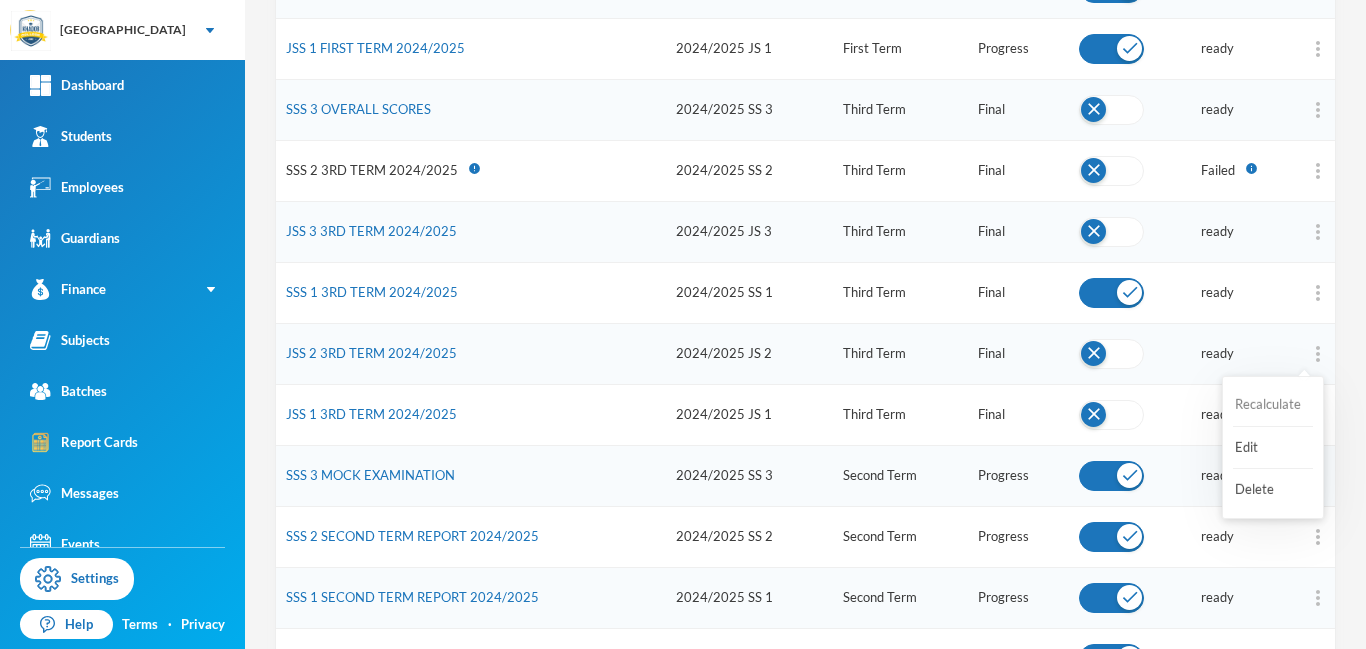 click on "Recalculate" at bounding box center (1273, 405) 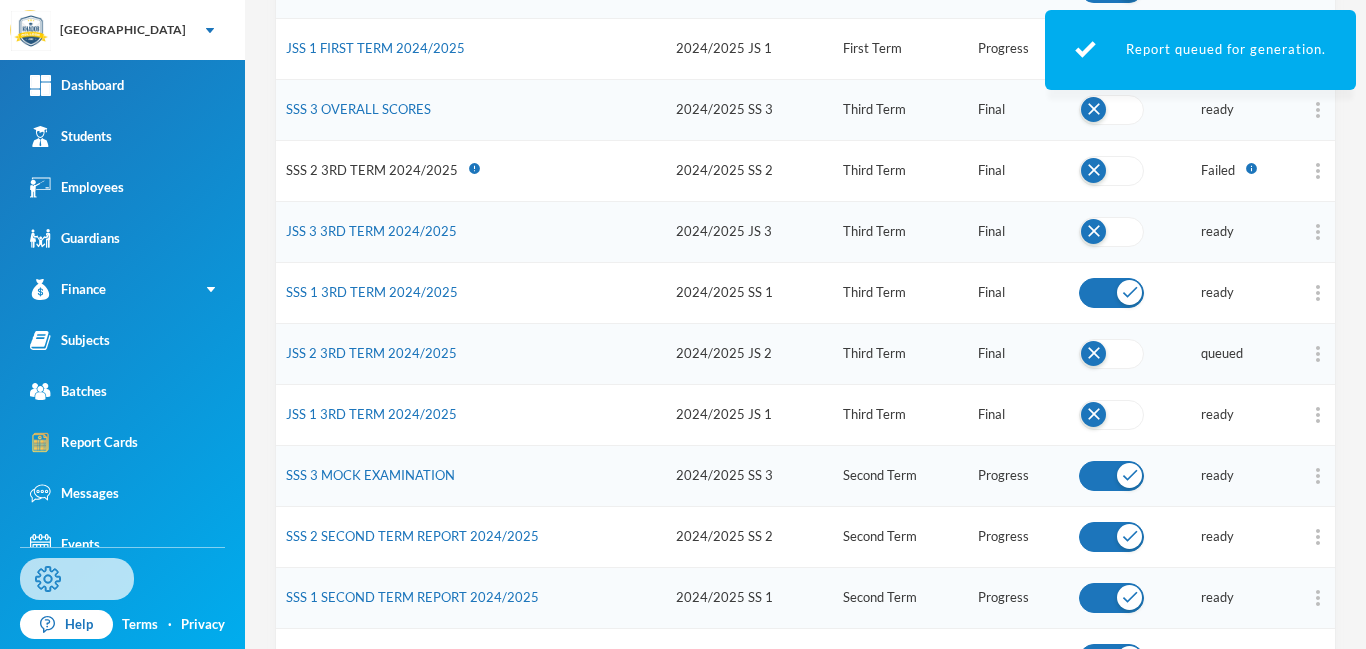 click on "Settings" at bounding box center [77, 579] 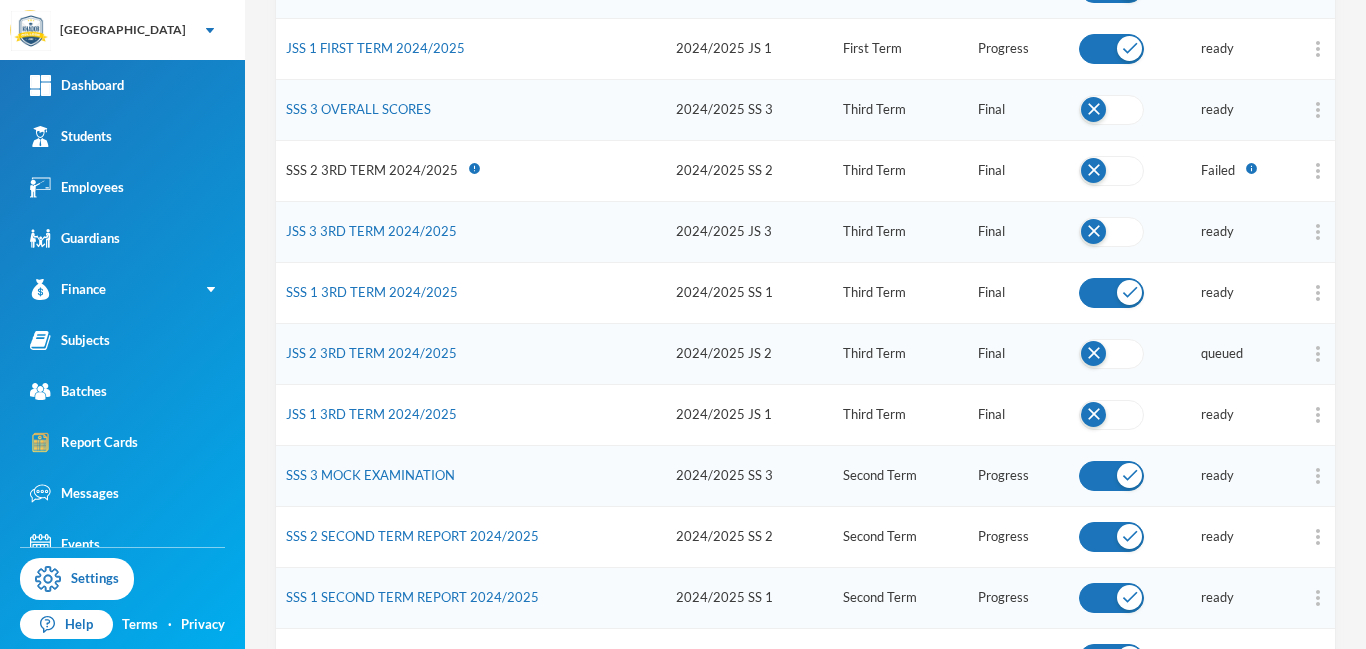 scroll, scrollTop: 0, scrollLeft: 0, axis: both 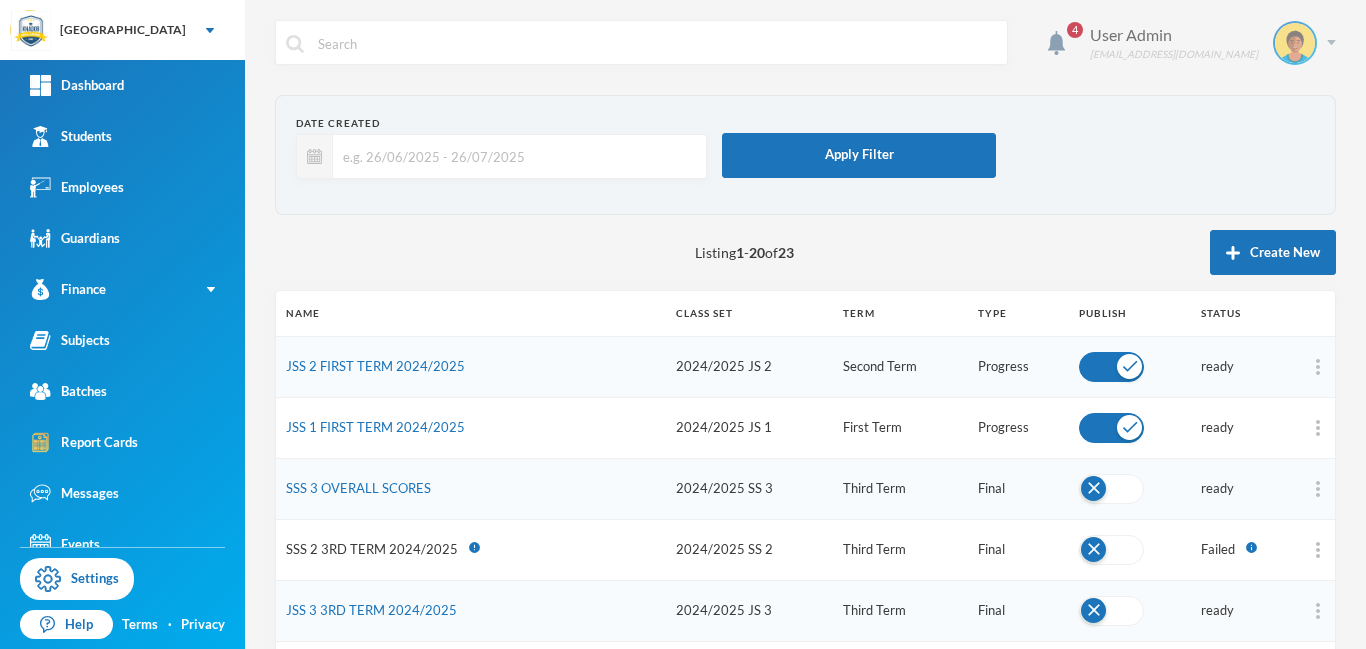 click at bounding box center [1331, 42] 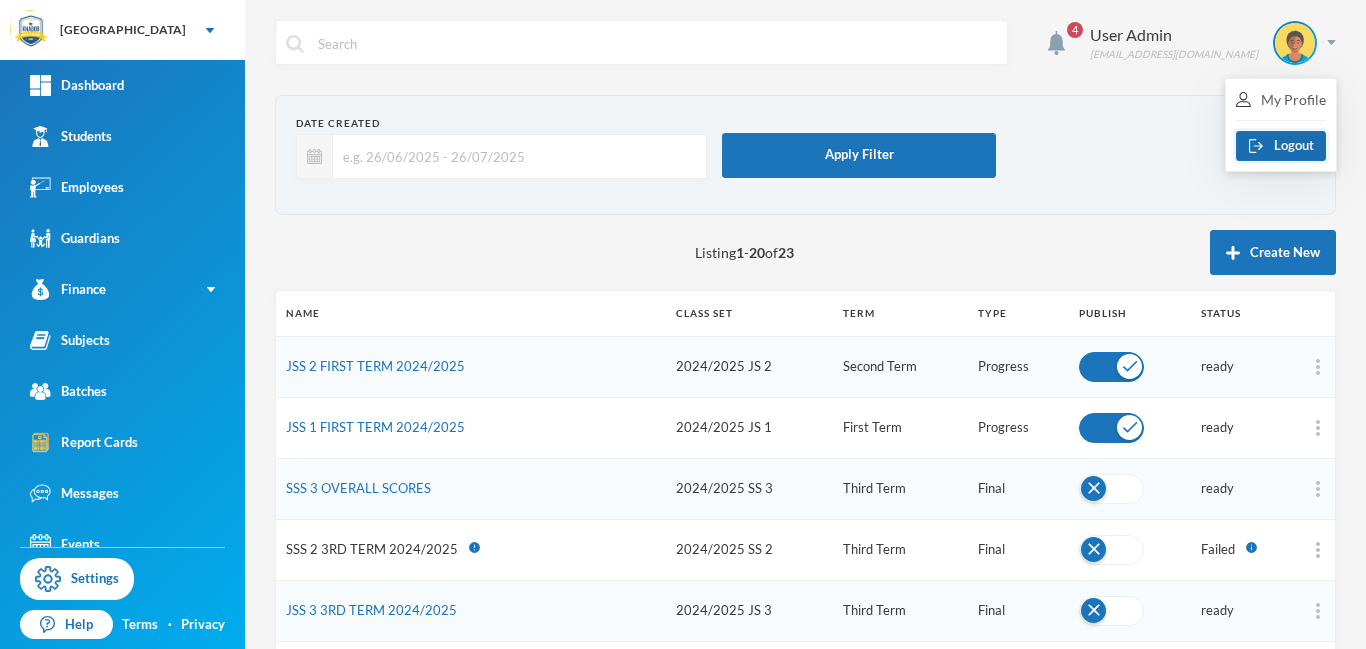 click on "Logout" at bounding box center (1281, 146) 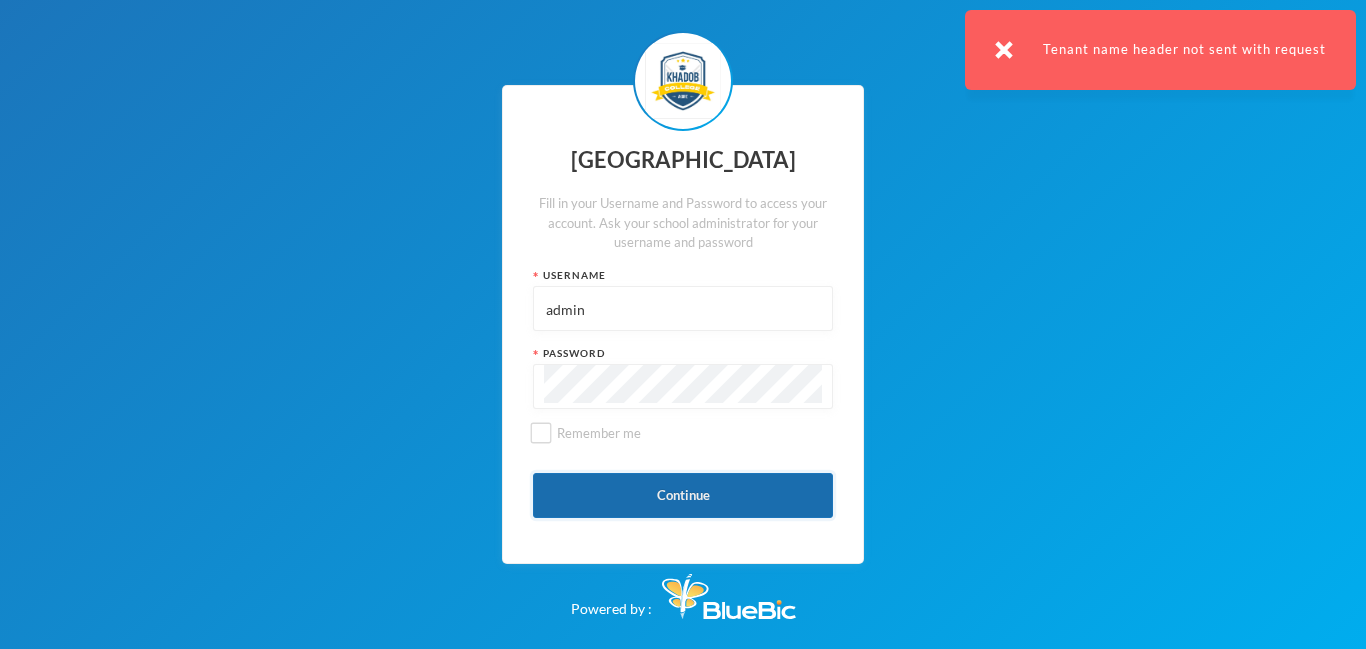 click on "Continue" at bounding box center [683, 495] 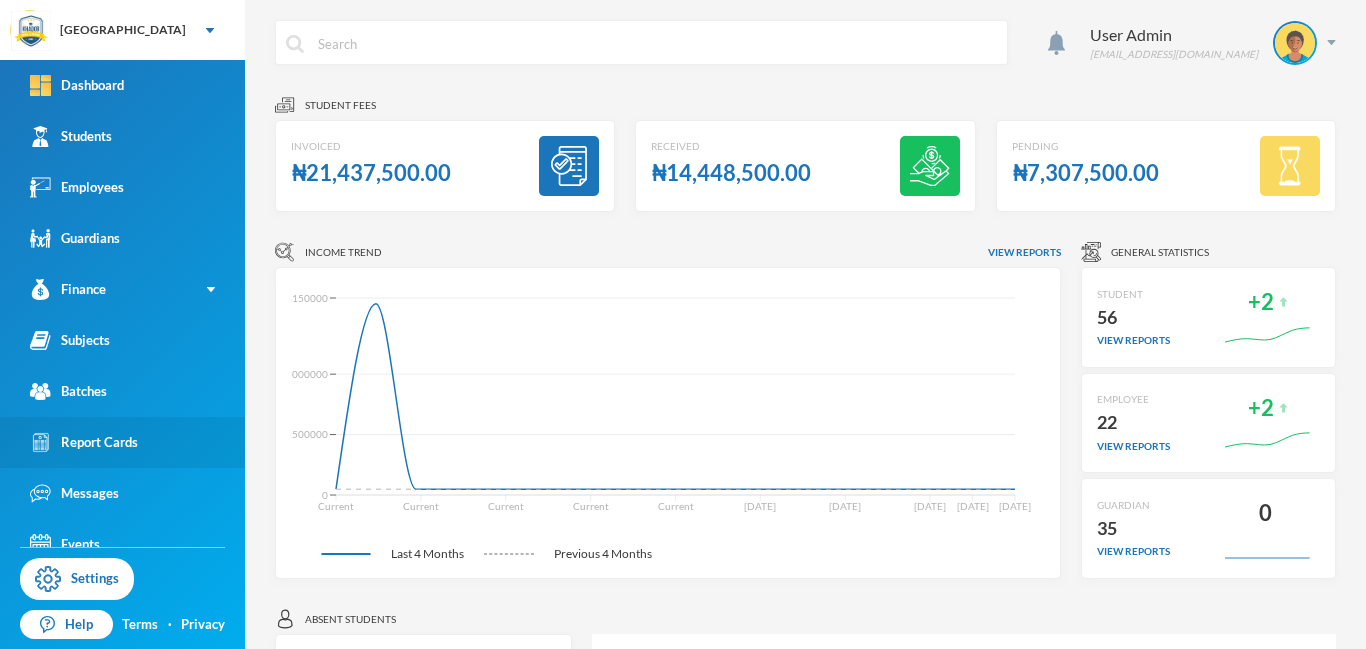 click on "Report Cards" at bounding box center (84, 442) 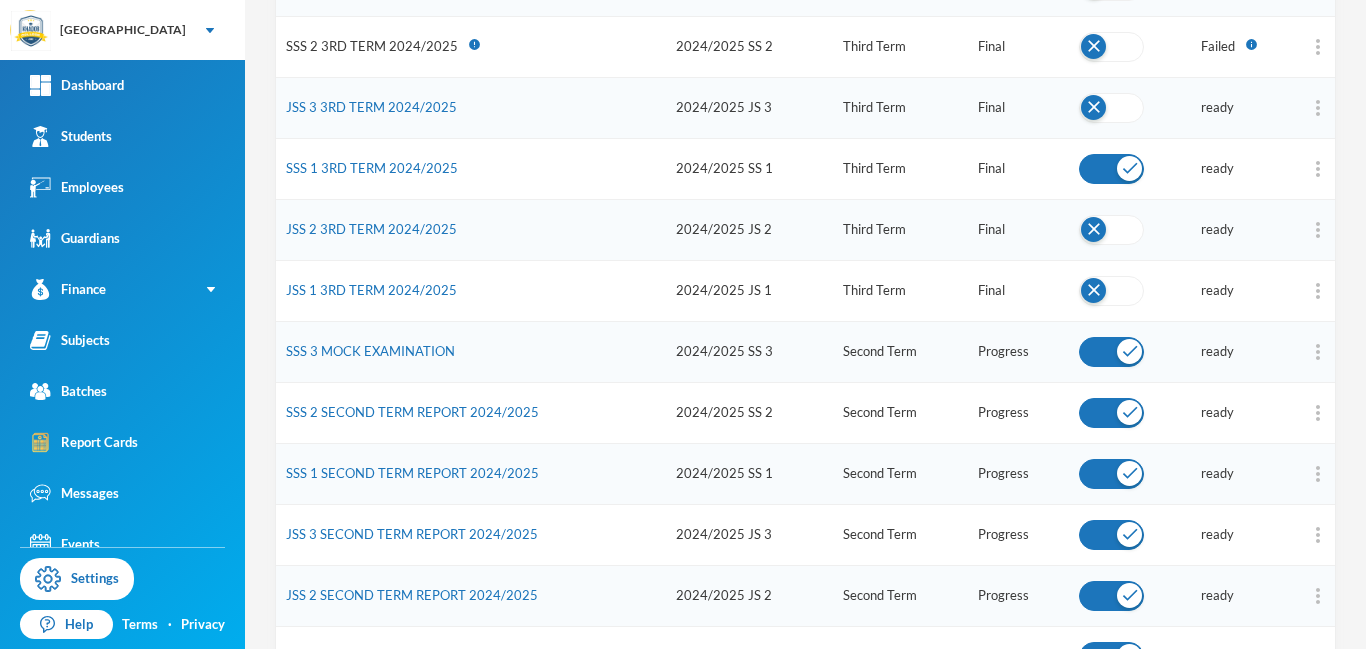 scroll, scrollTop: 516, scrollLeft: 0, axis: vertical 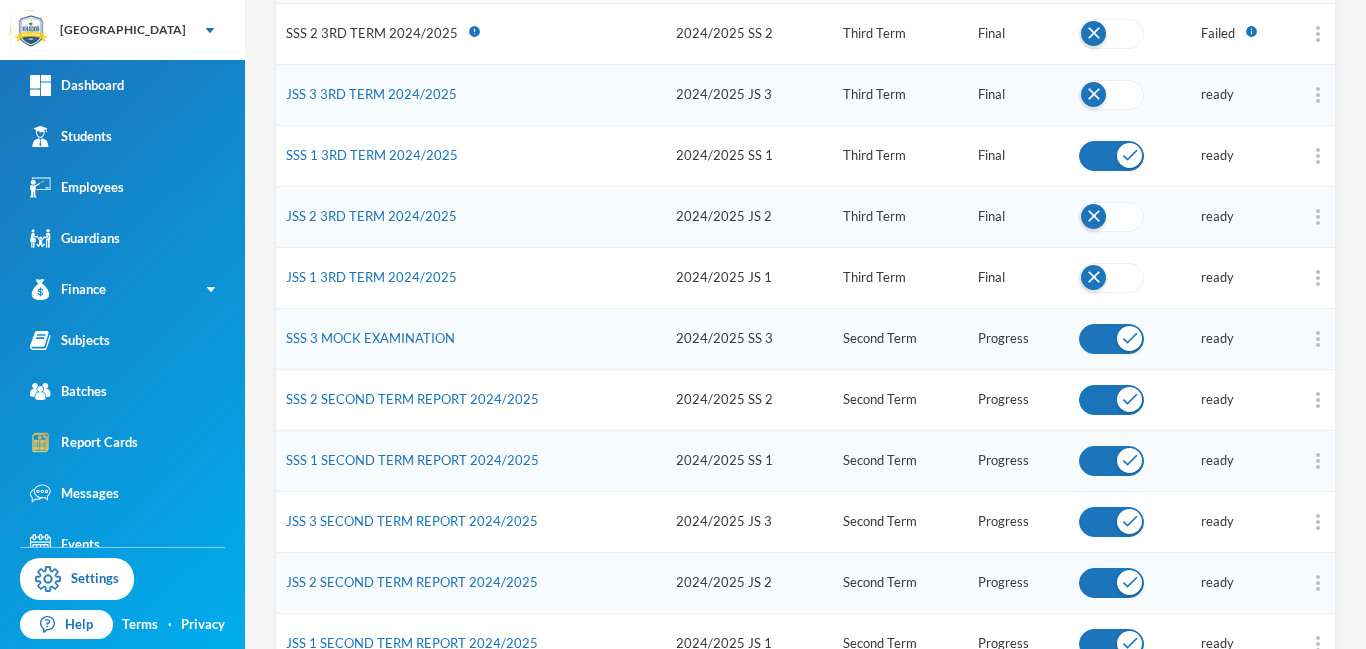 drag, startPoint x: 1365, startPoint y: 209, endPoint x: 1365, endPoint y: 409, distance: 200 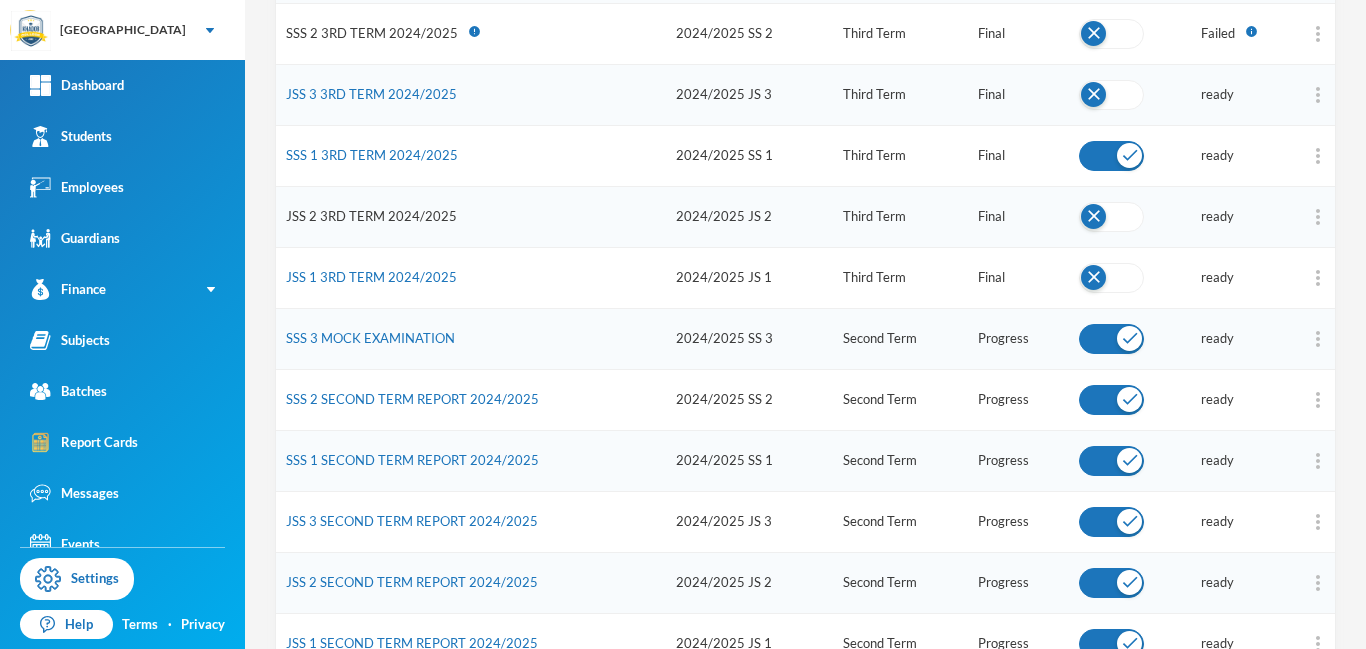 click on "JSS 2 3RD TERM 2024/2025" at bounding box center [371, 216] 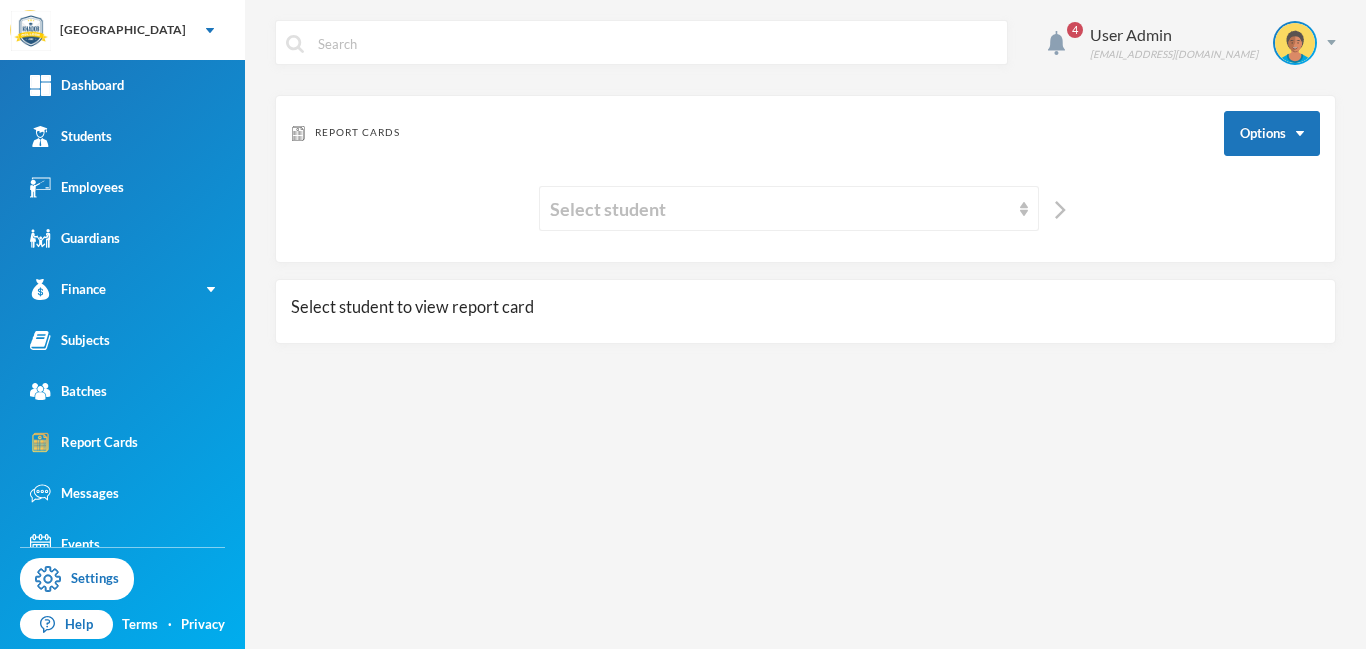 scroll, scrollTop: 0, scrollLeft: 0, axis: both 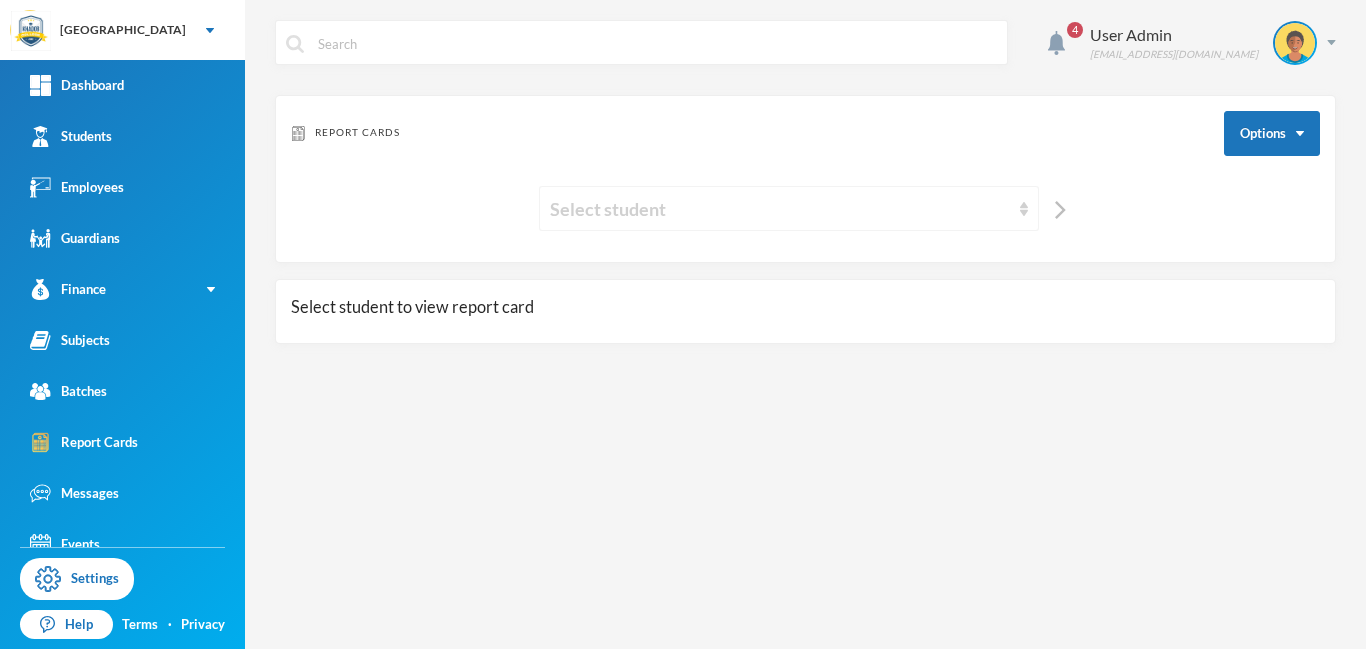click on "Select student" at bounding box center (780, 209) 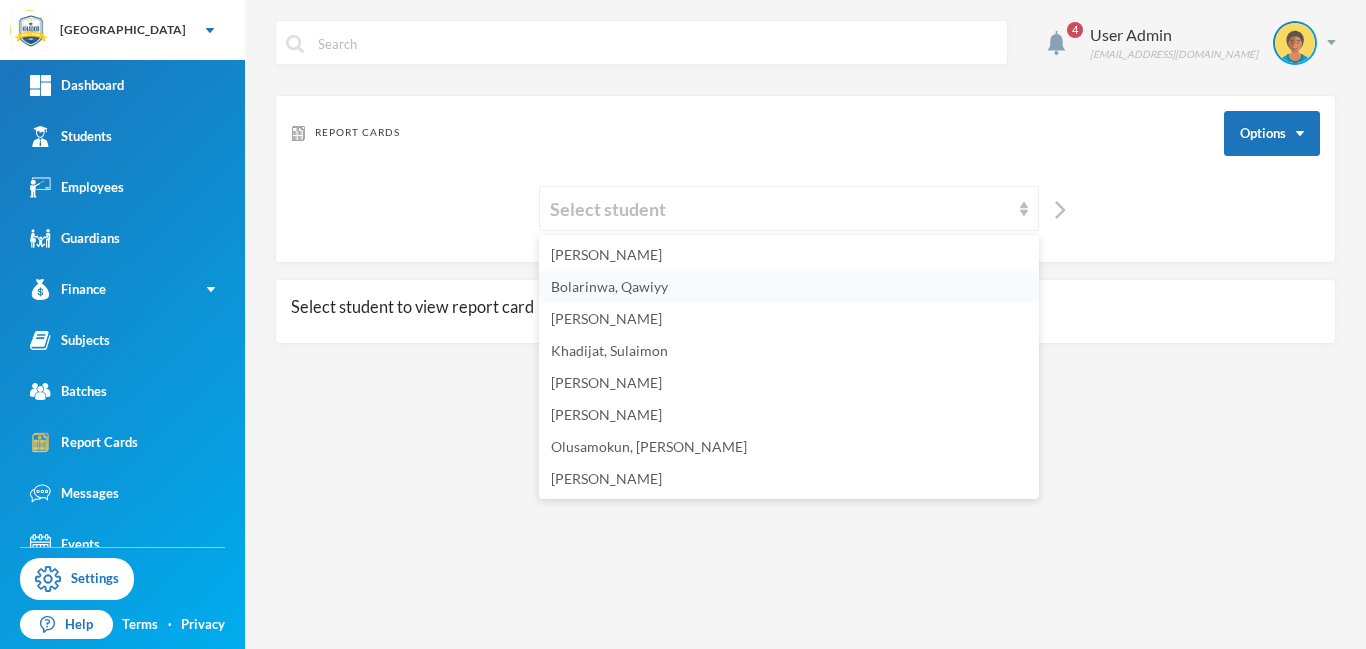 click on "Bolarinwa, Qawiyy" at bounding box center [609, 286] 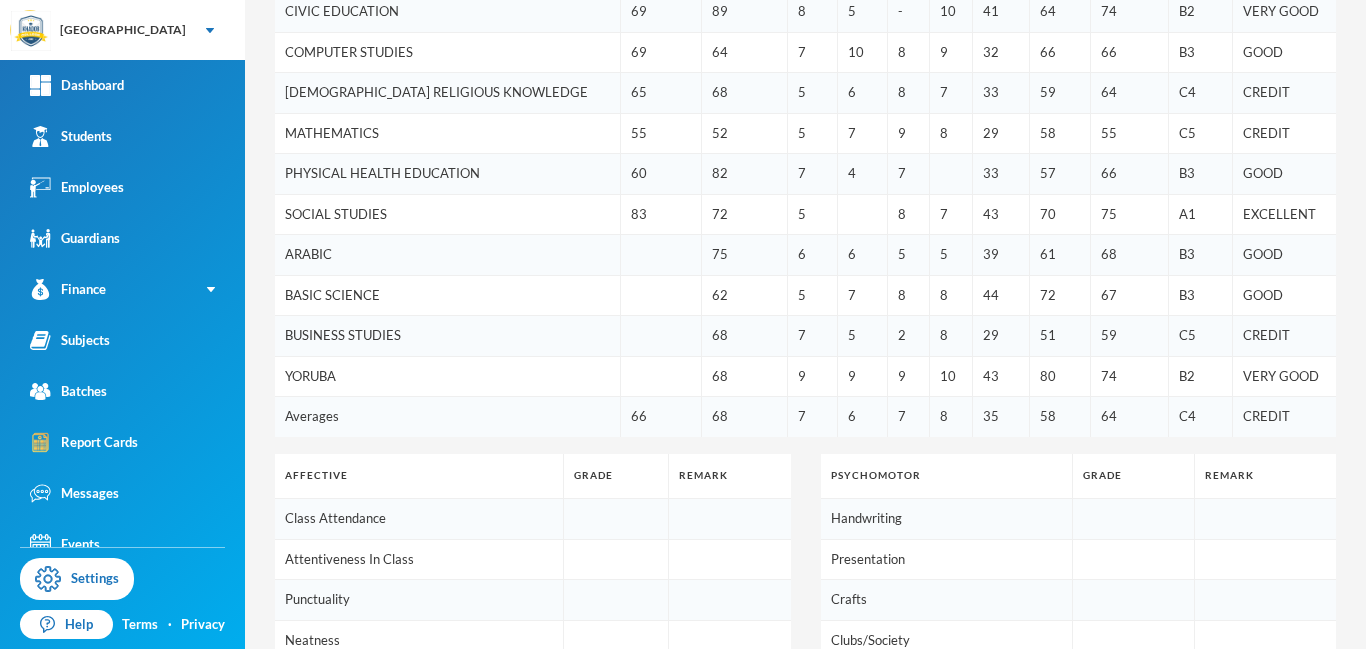 scroll, scrollTop: 636, scrollLeft: 0, axis: vertical 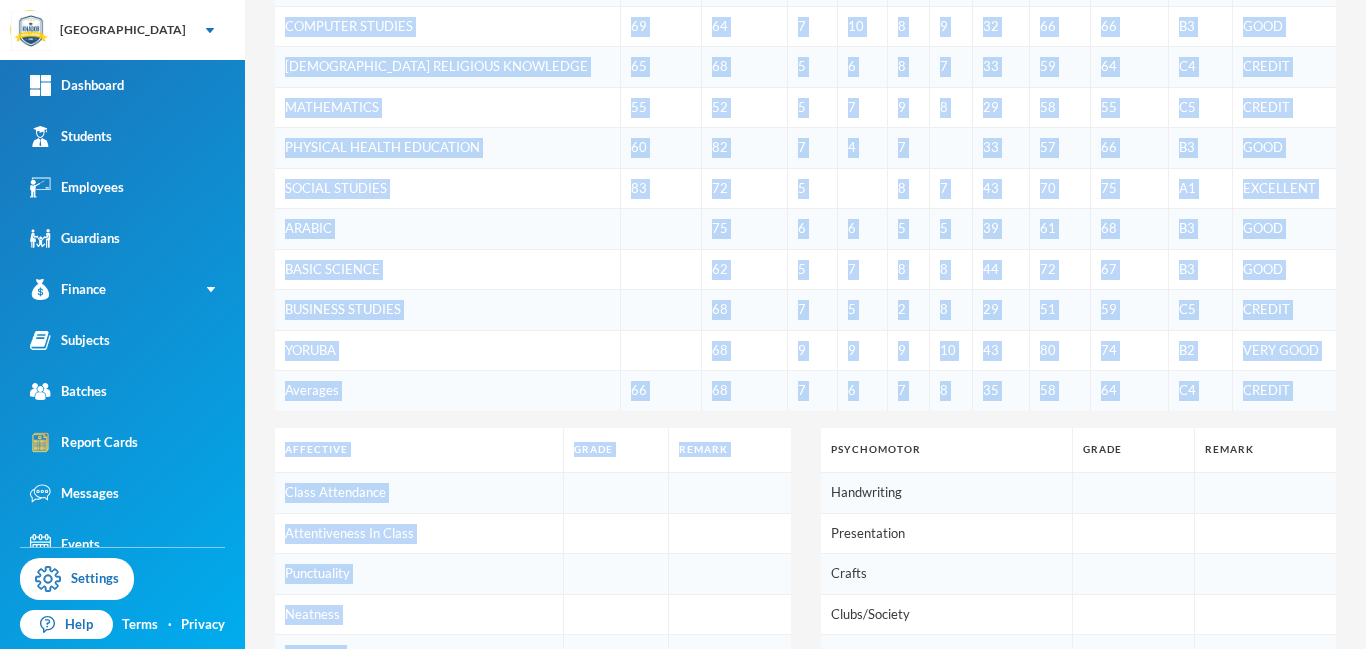 drag, startPoint x: 1364, startPoint y: 205, endPoint x: 1365, endPoint y: 423, distance: 218.00229 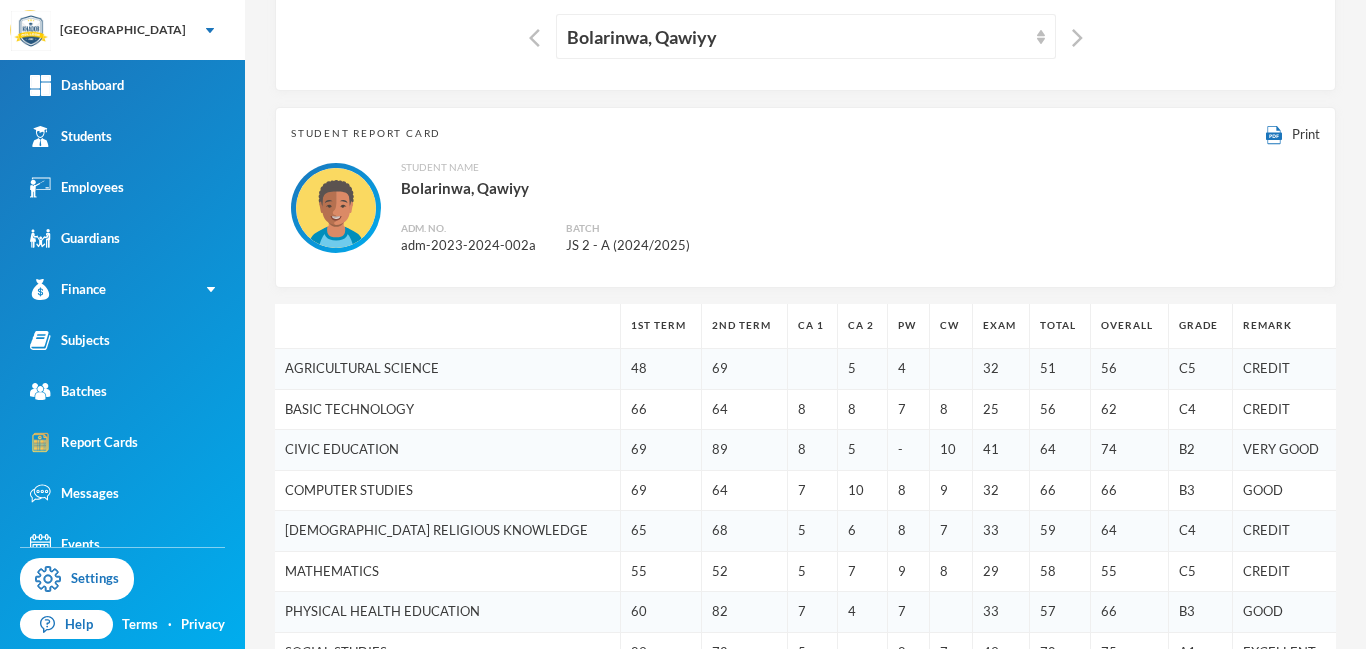 scroll, scrollTop: 37, scrollLeft: 0, axis: vertical 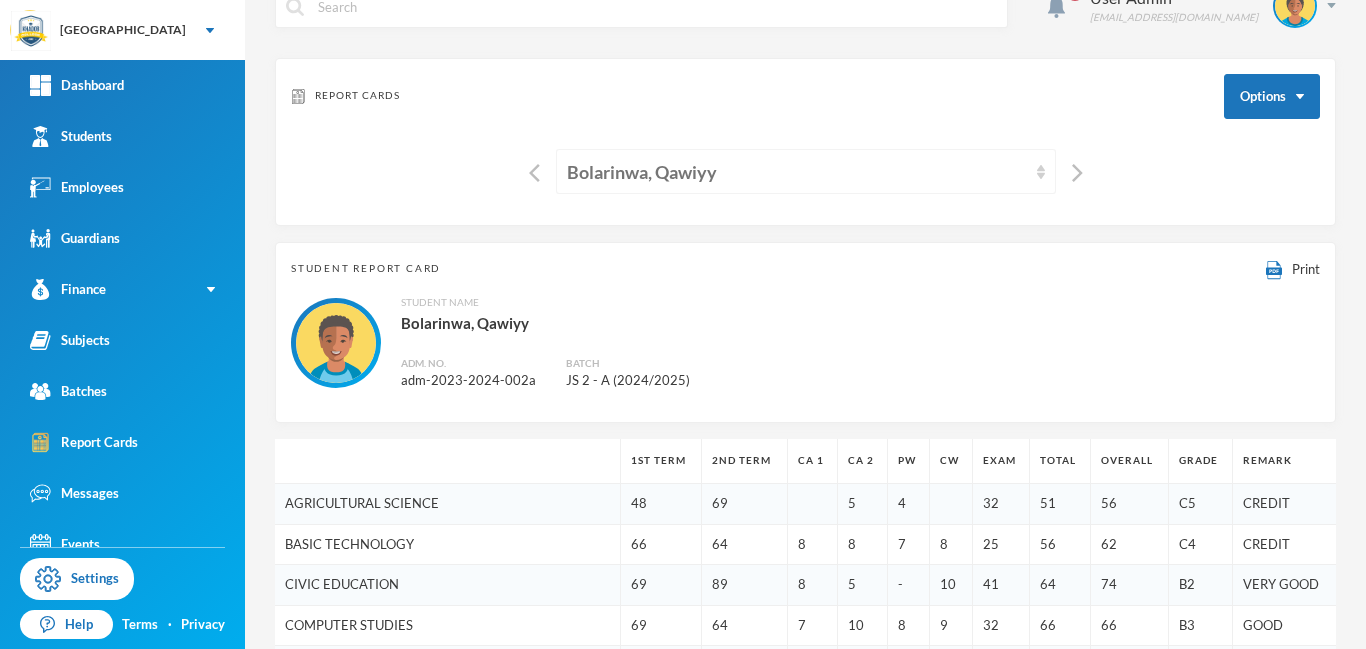 click on "Bolarinwa, Qawiyy" at bounding box center (806, 171) 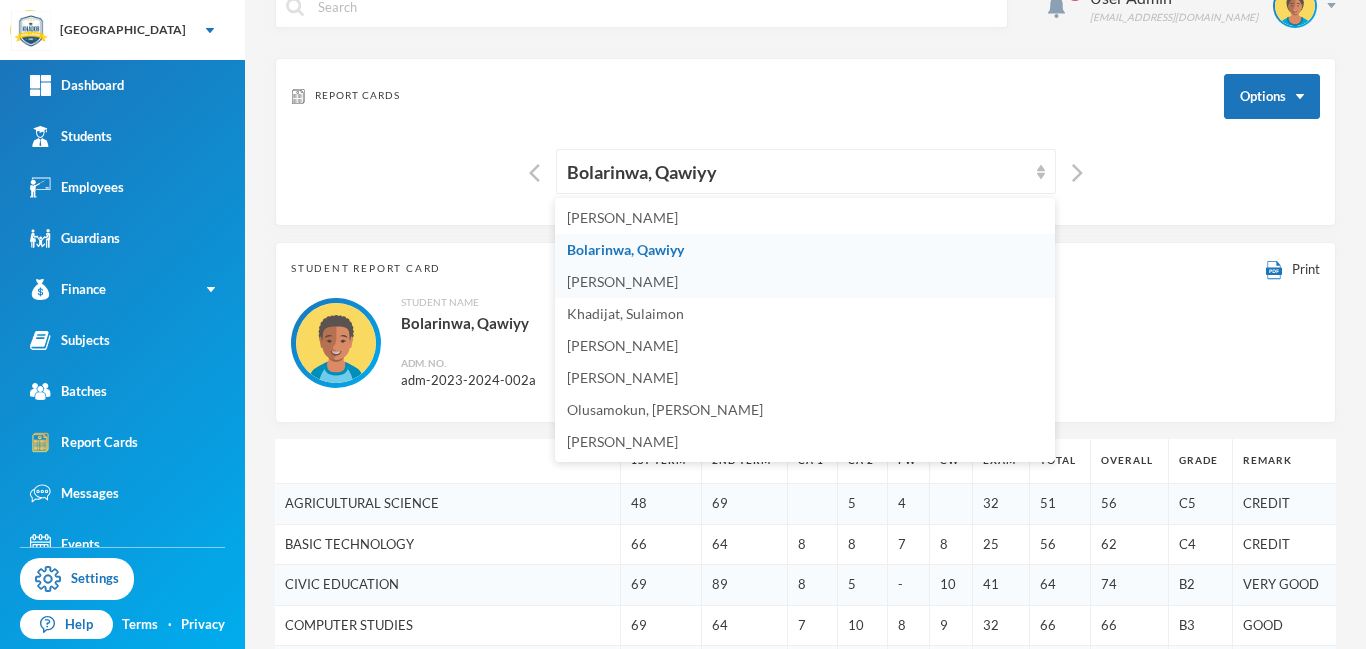 click on "[PERSON_NAME]" at bounding box center [805, 282] 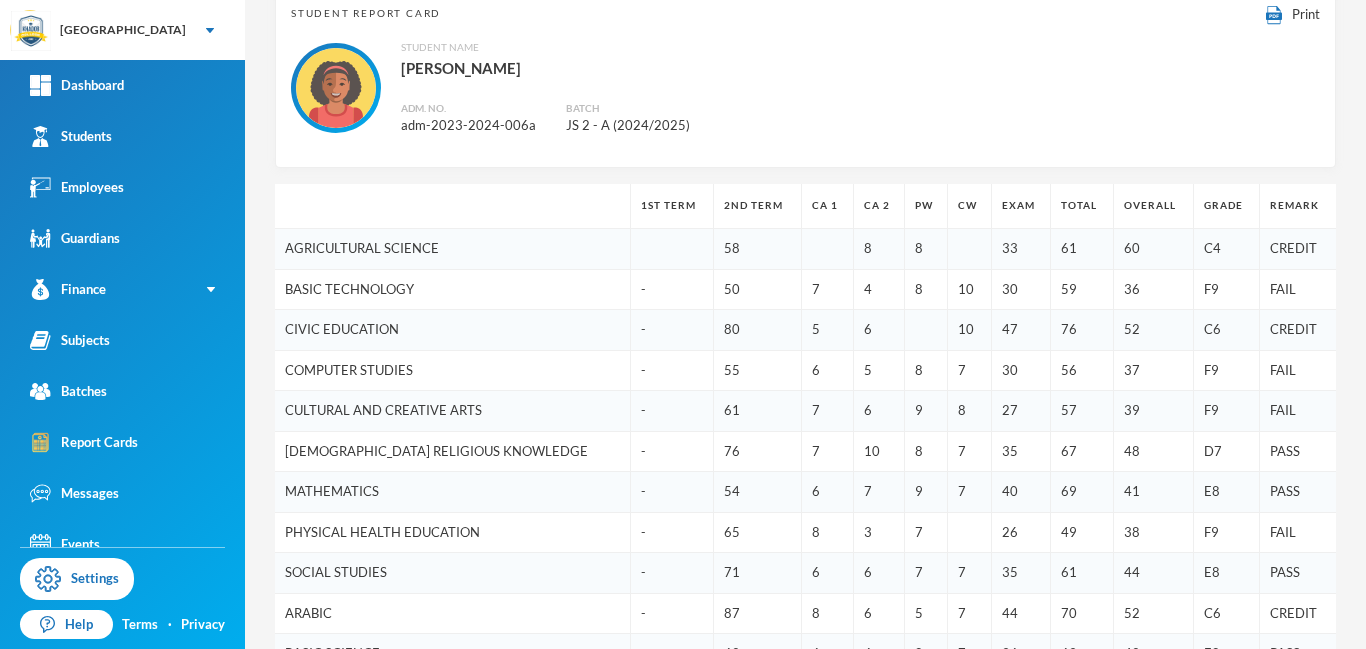 scroll, scrollTop: 295, scrollLeft: 0, axis: vertical 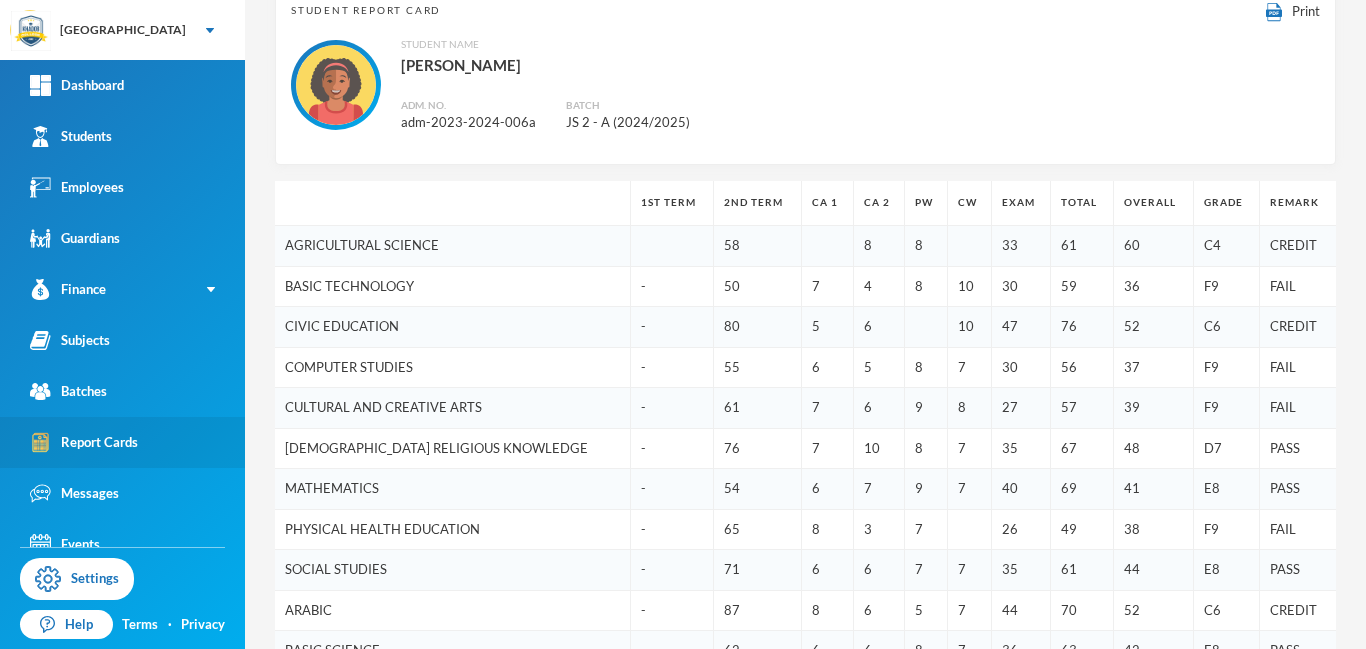 click on "Report Cards" at bounding box center (84, 442) 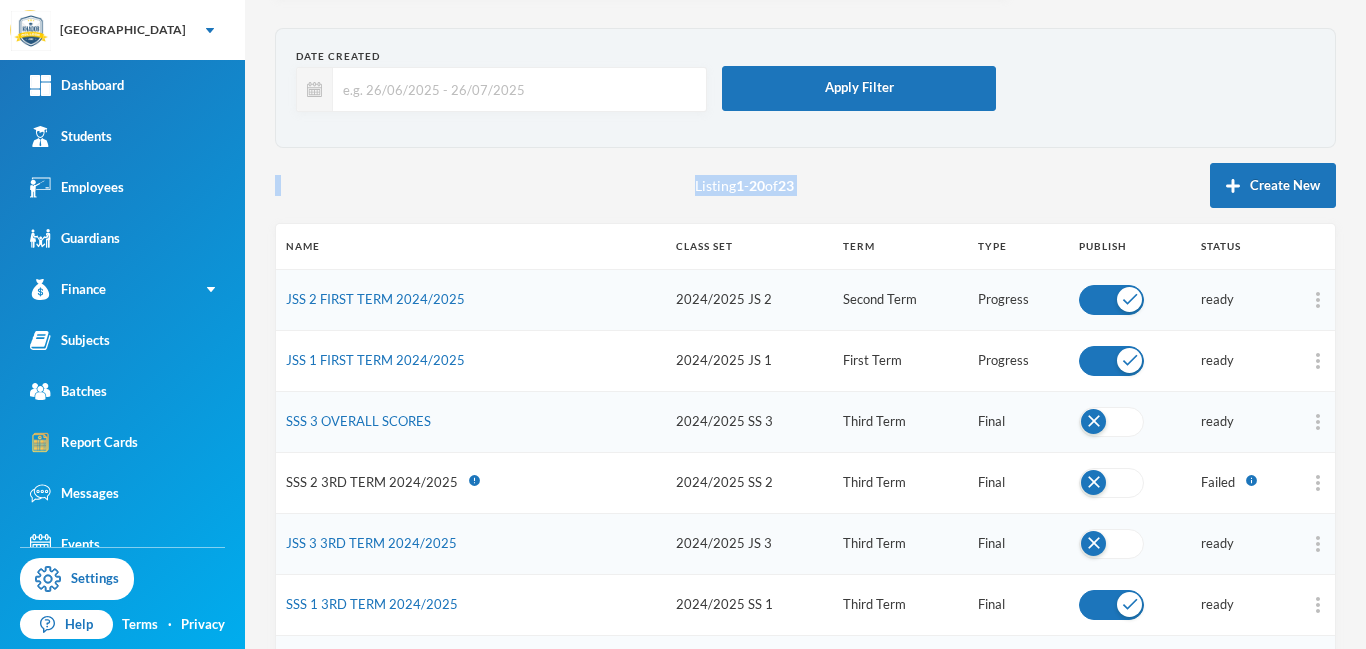 scroll, scrollTop: 10, scrollLeft: 0, axis: vertical 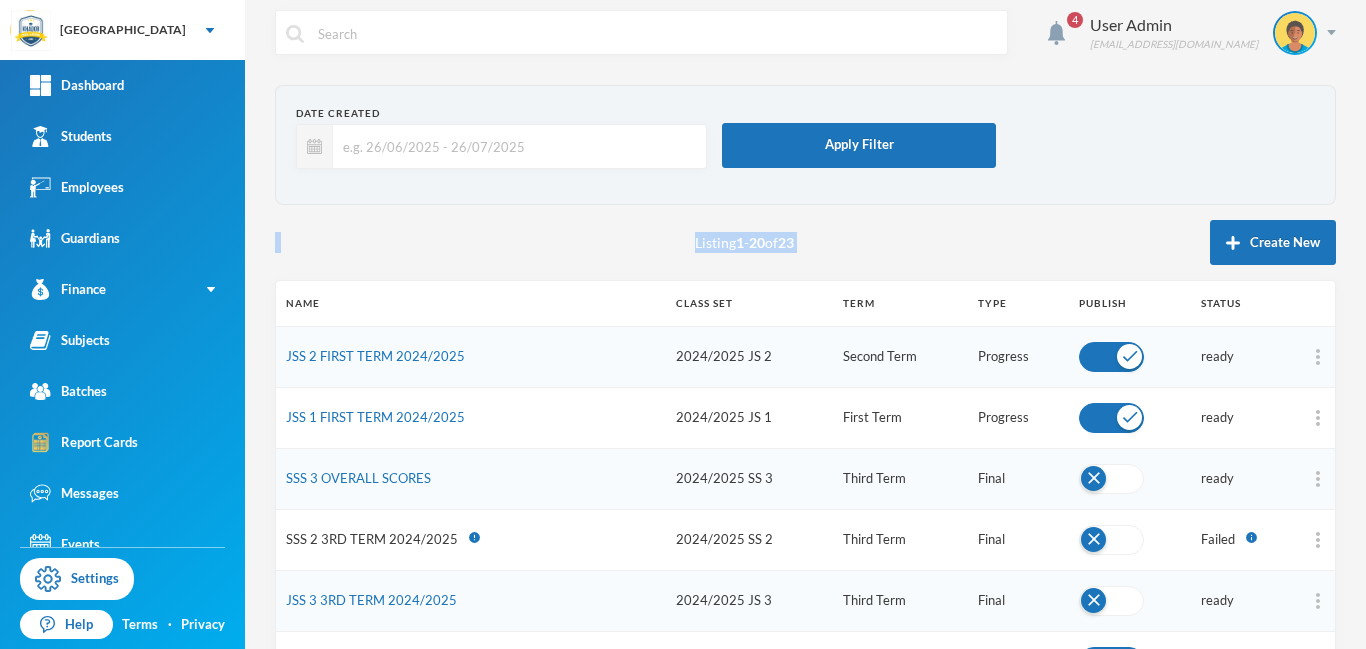 drag, startPoint x: 1365, startPoint y: 278, endPoint x: 1365, endPoint y: 169, distance: 109 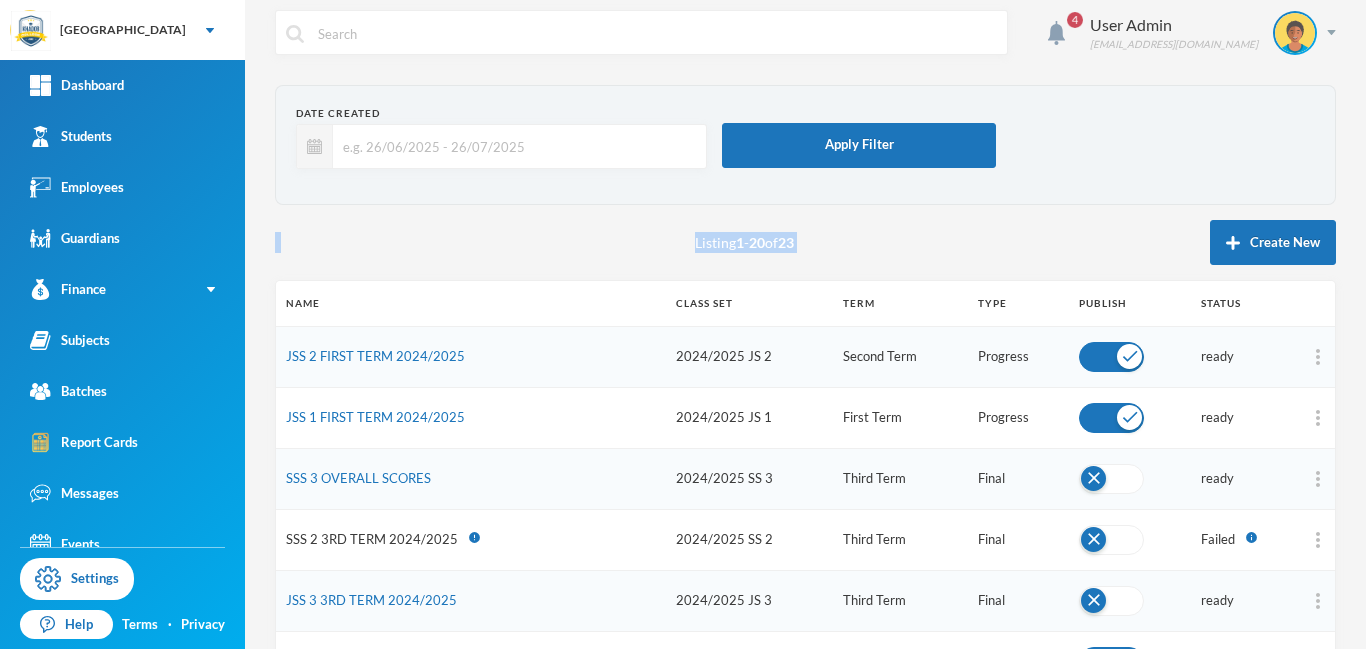 click on "JSS 2 FIRST TERM 2024/2025" at bounding box center (471, 356) 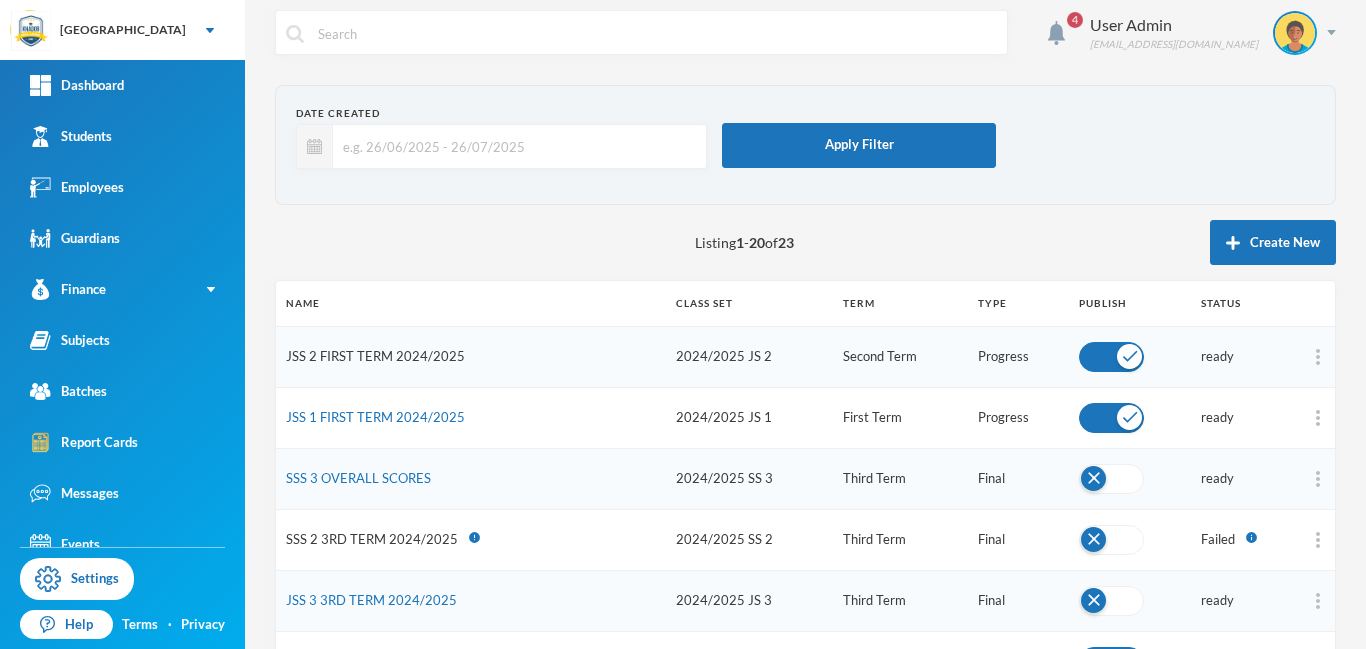 click on "JSS 2 FIRST TERM 2024/2025" at bounding box center (375, 356) 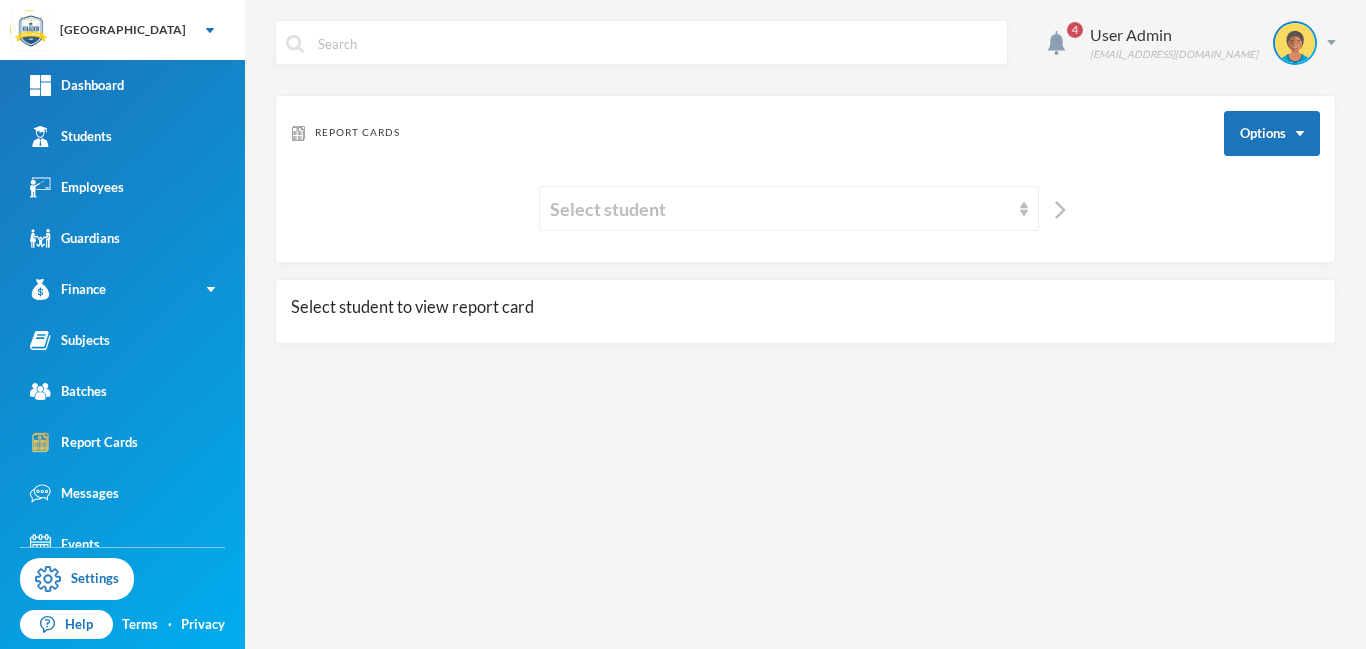scroll, scrollTop: 0, scrollLeft: 0, axis: both 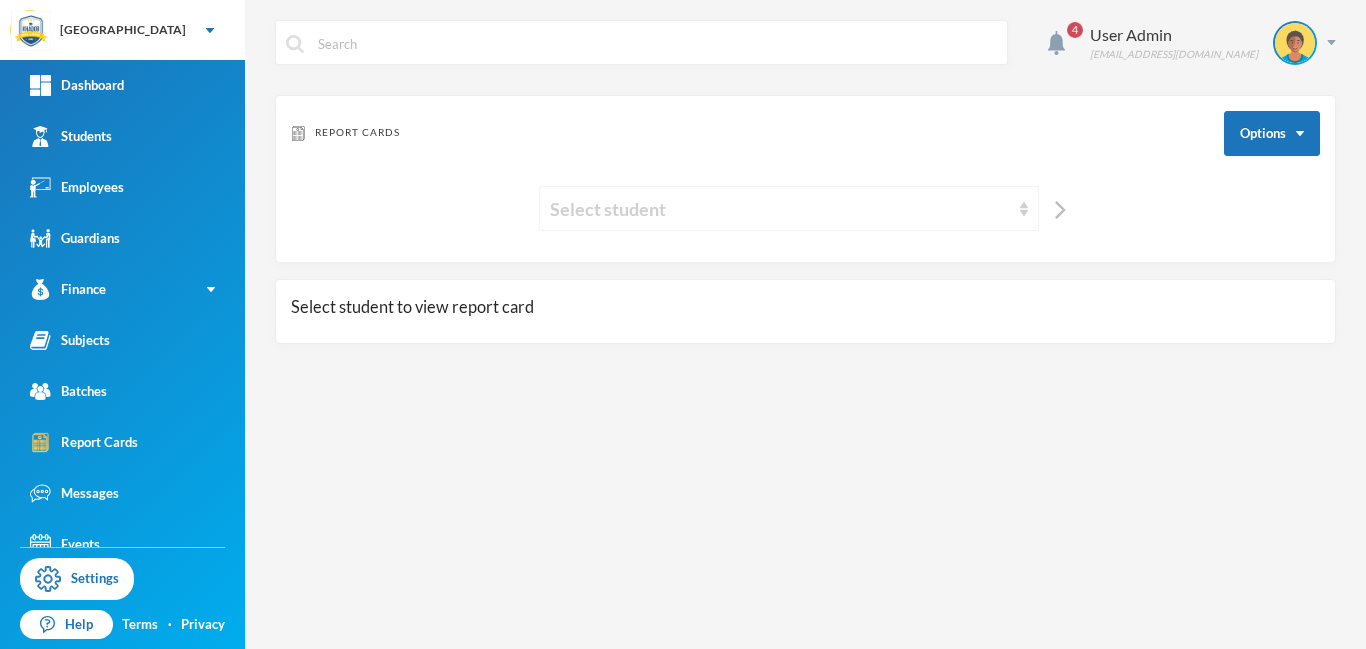 click on "Select student" at bounding box center [789, 208] 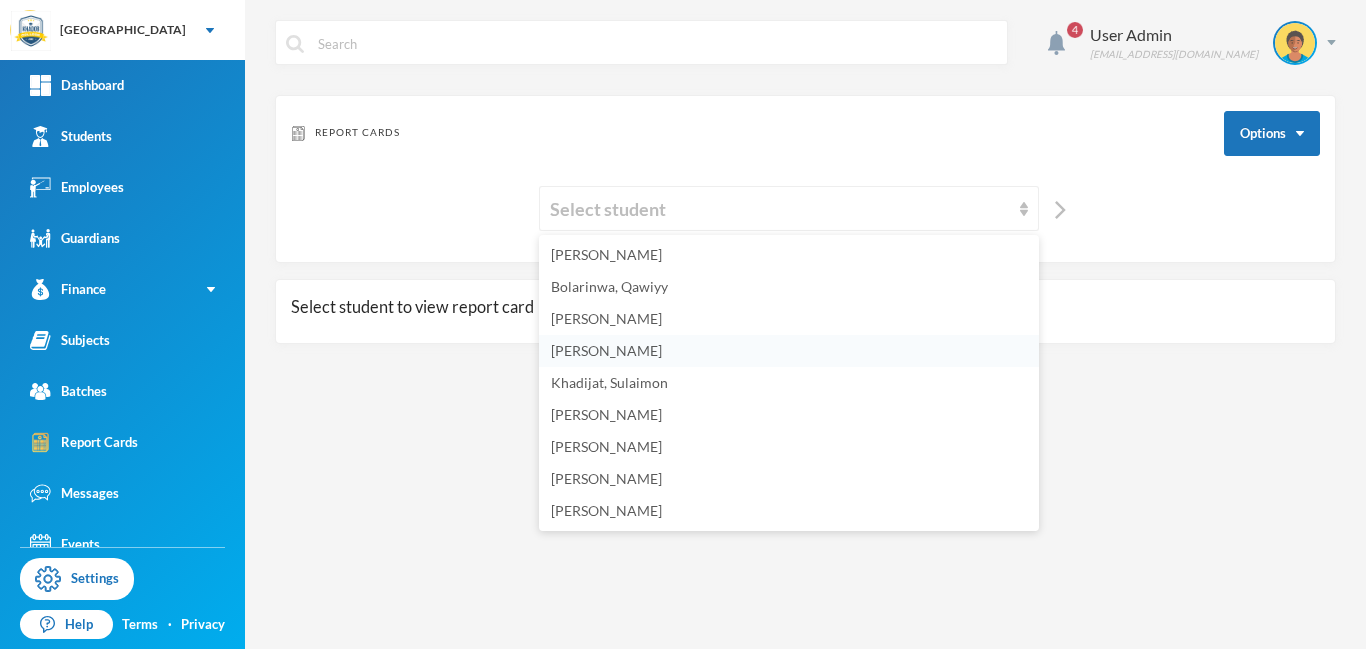 click on "[PERSON_NAME]" at bounding box center (606, 350) 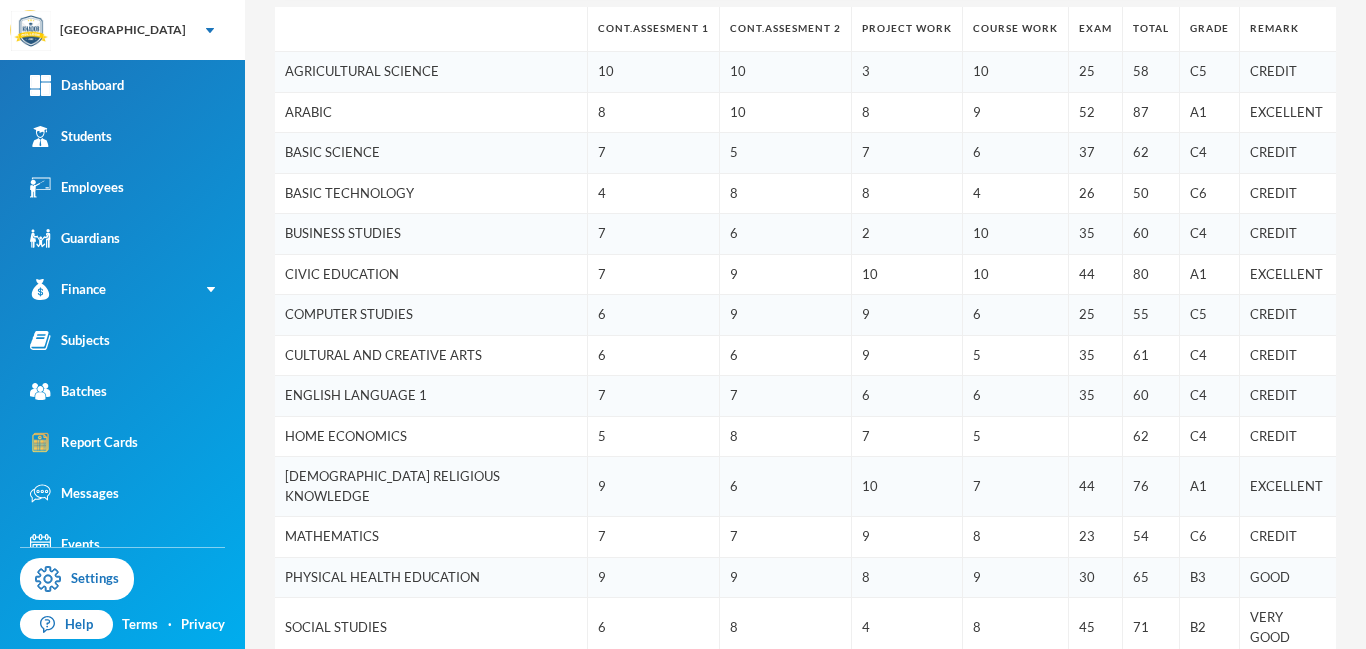 scroll, scrollTop: 466, scrollLeft: 0, axis: vertical 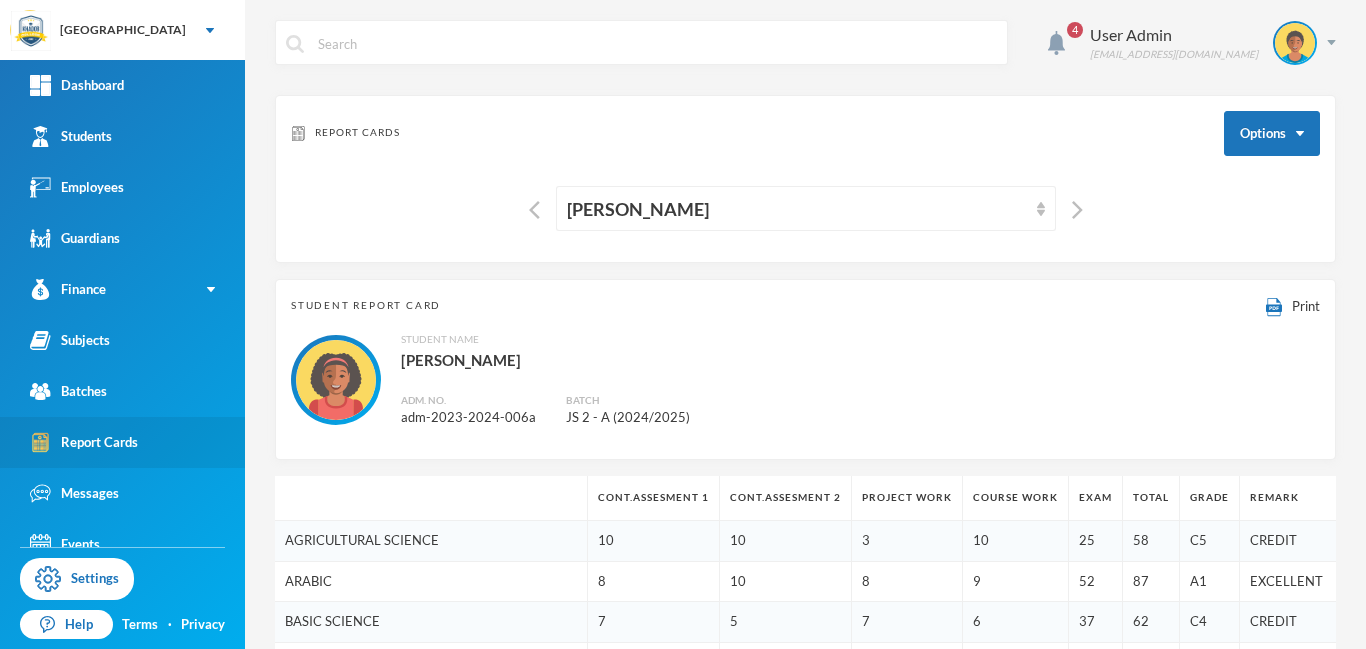 click on "Report Cards" at bounding box center (84, 442) 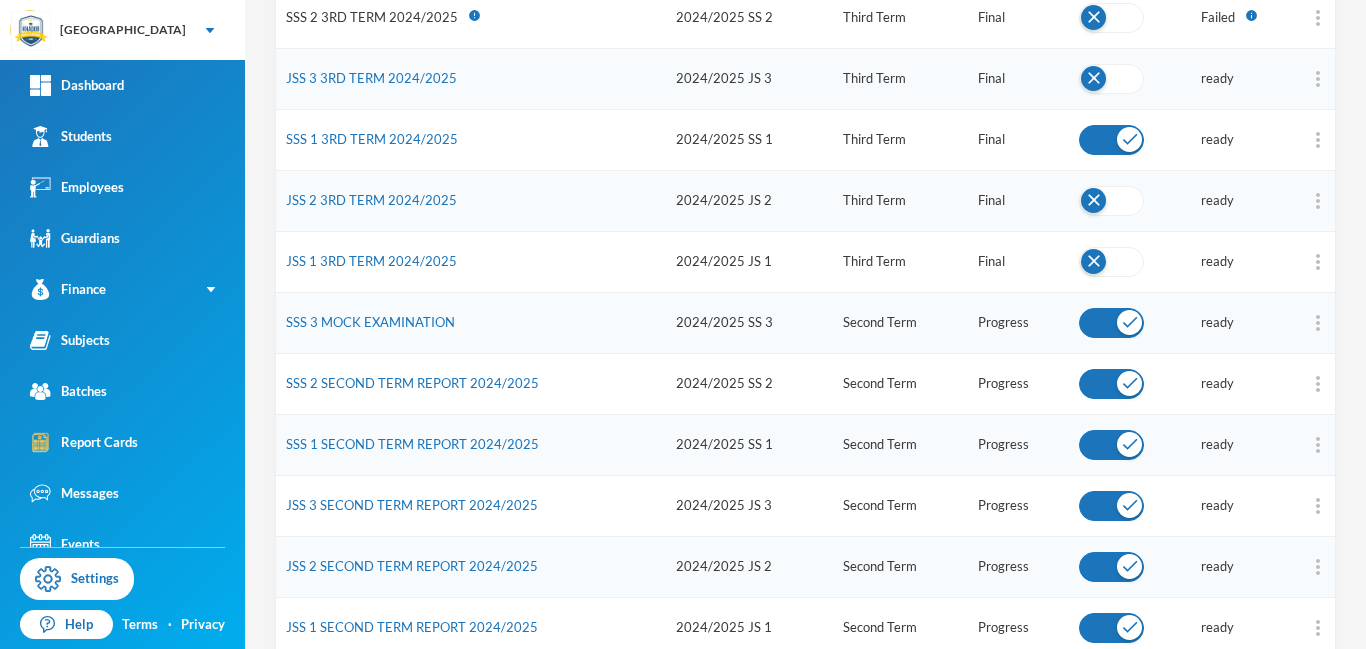 scroll, scrollTop: 555, scrollLeft: 0, axis: vertical 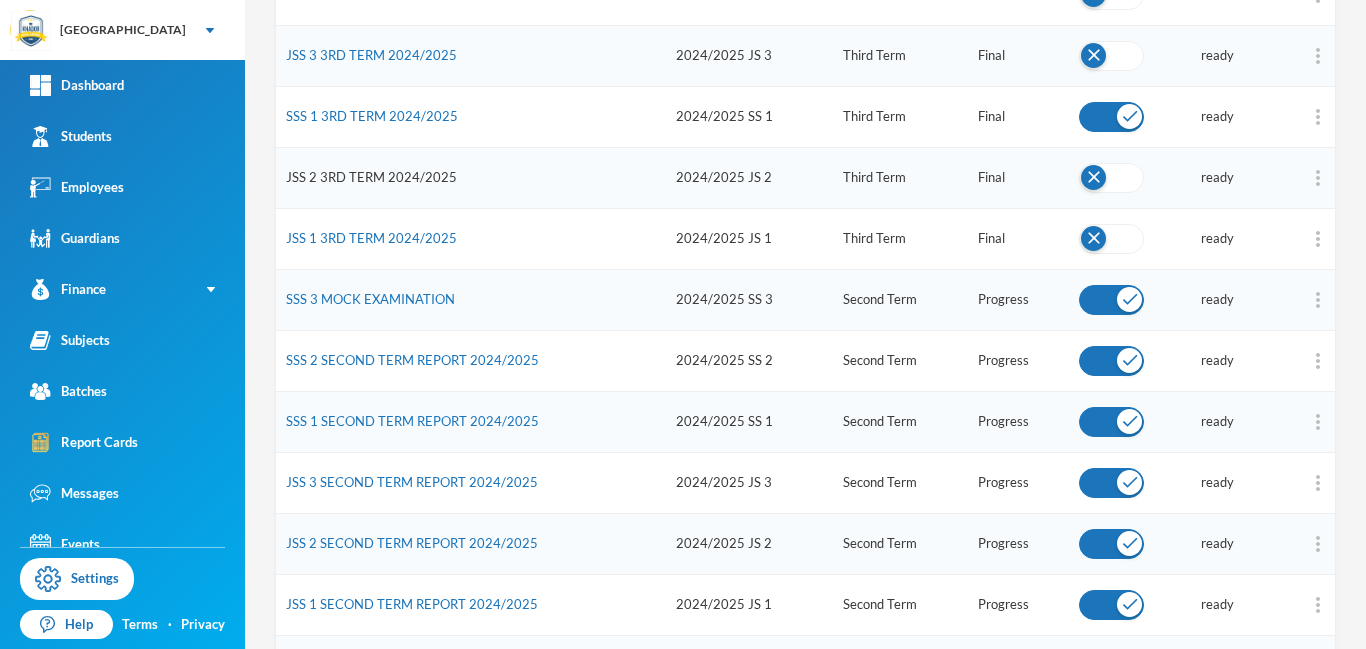 click on "JSS 2 3RD TERM 2024/2025" at bounding box center [371, 177] 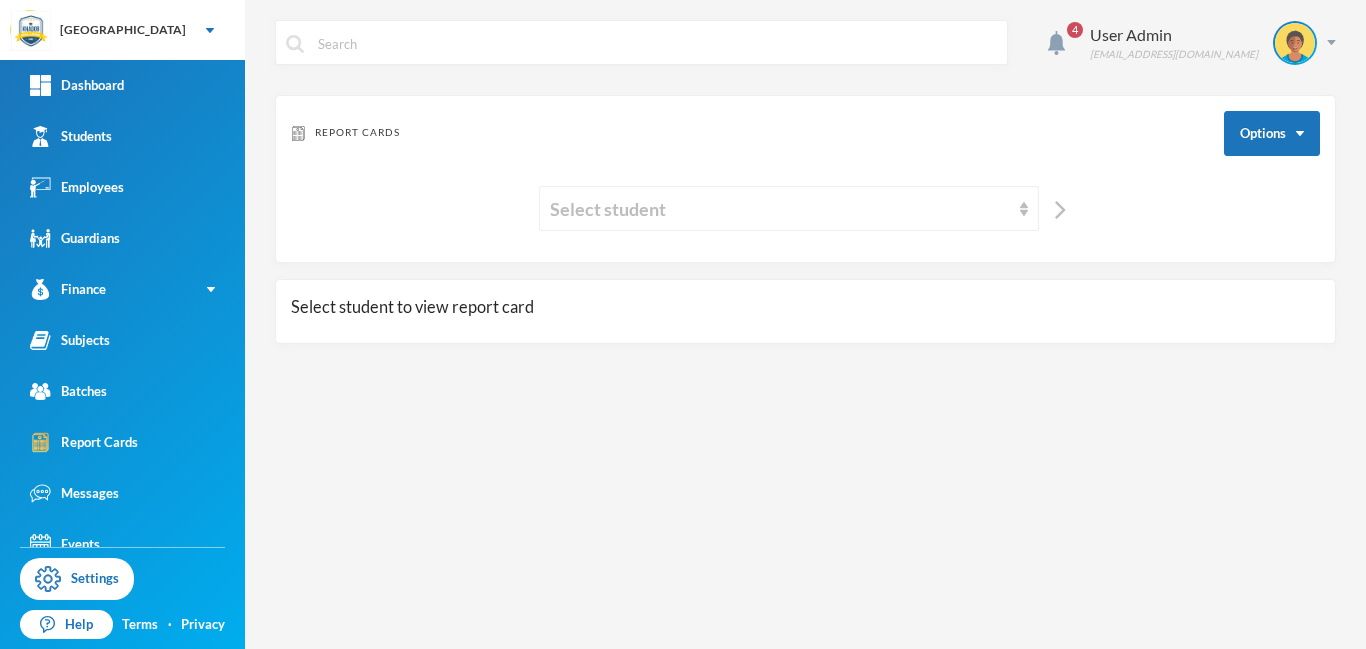 scroll, scrollTop: 0, scrollLeft: 0, axis: both 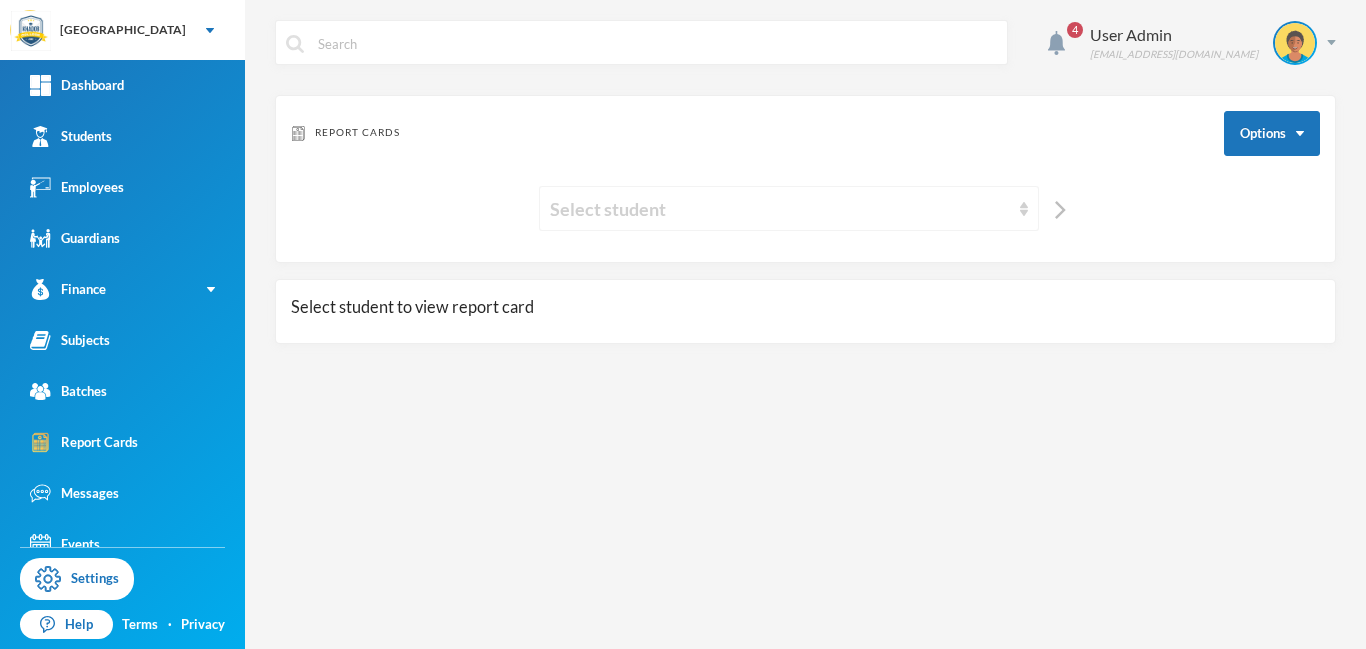 click on "Select student" at bounding box center [780, 209] 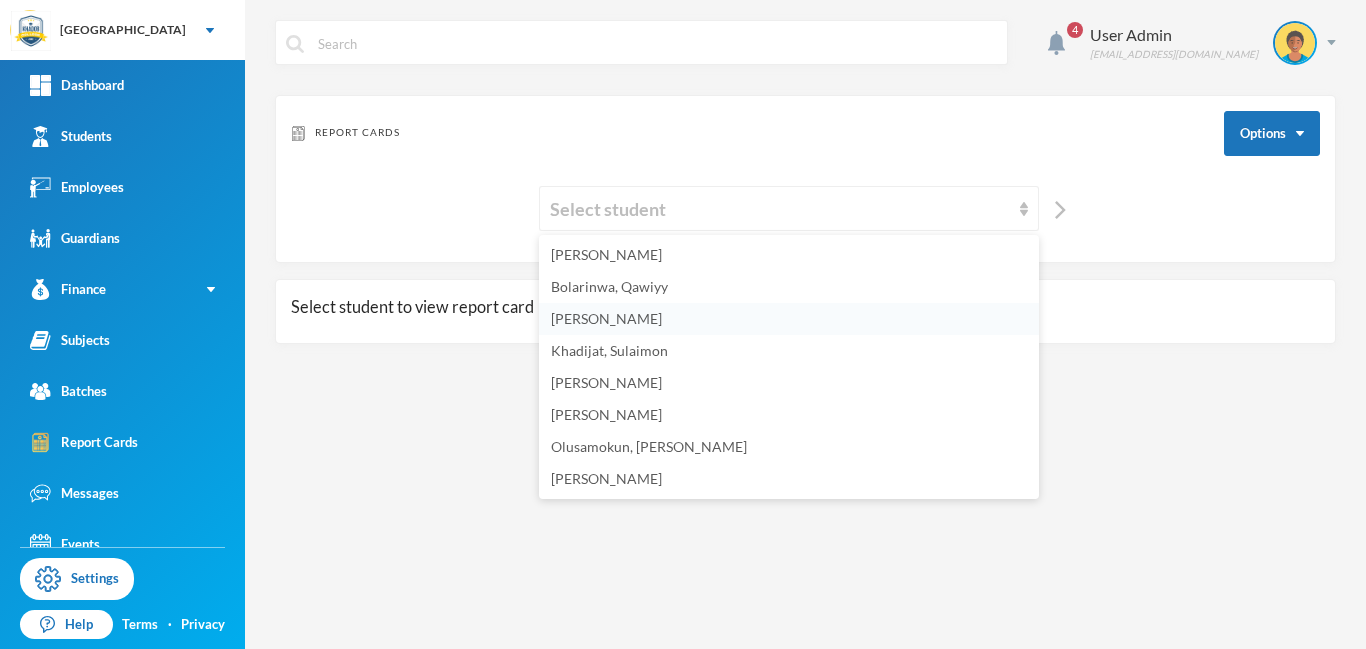 click on "[PERSON_NAME]" at bounding box center (606, 318) 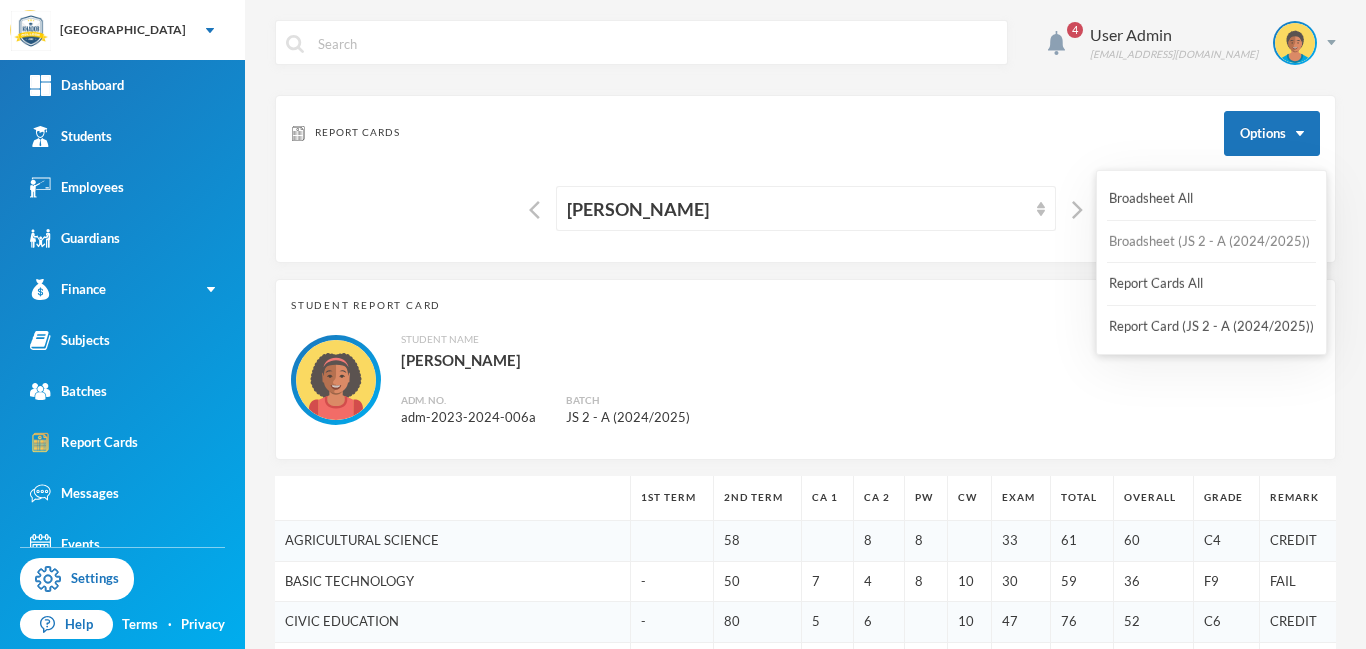 click on "Broadsheet (JS 2 - A (2024/2025))" at bounding box center (1209, 242) 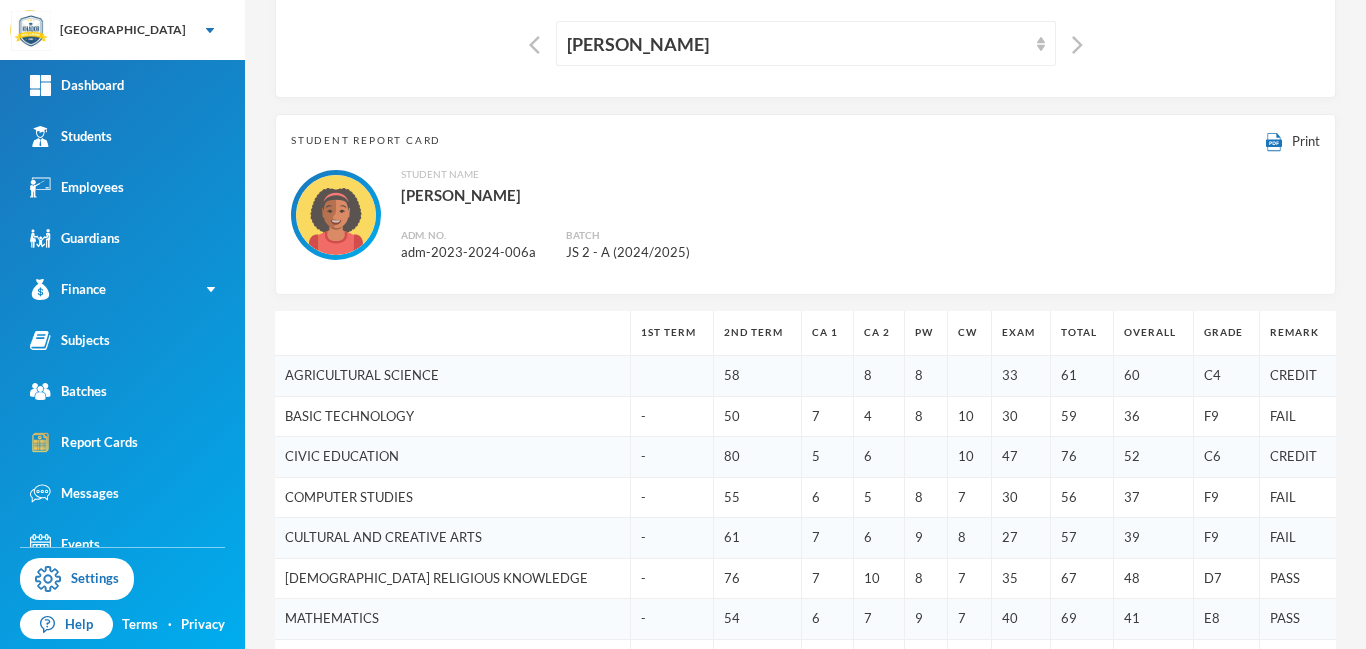 scroll, scrollTop: 0, scrollLeft: 0, axis: both 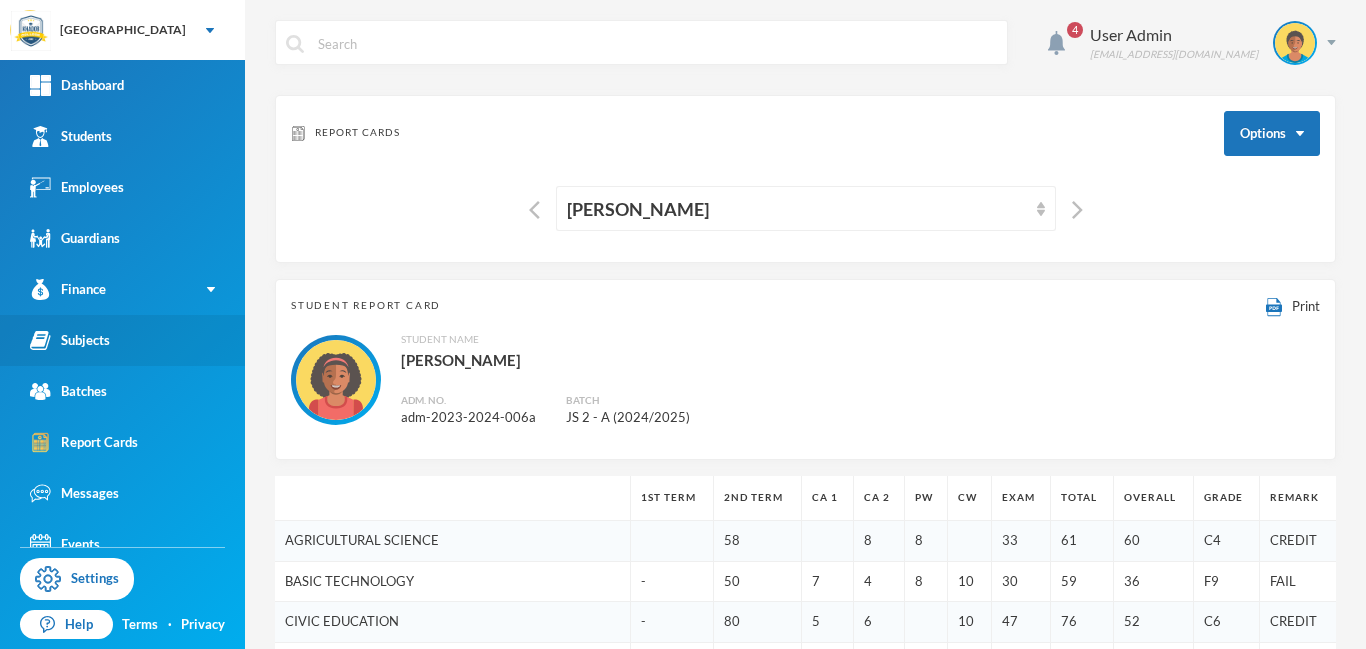 click on "Subjects" at bounding box center (70, 340) 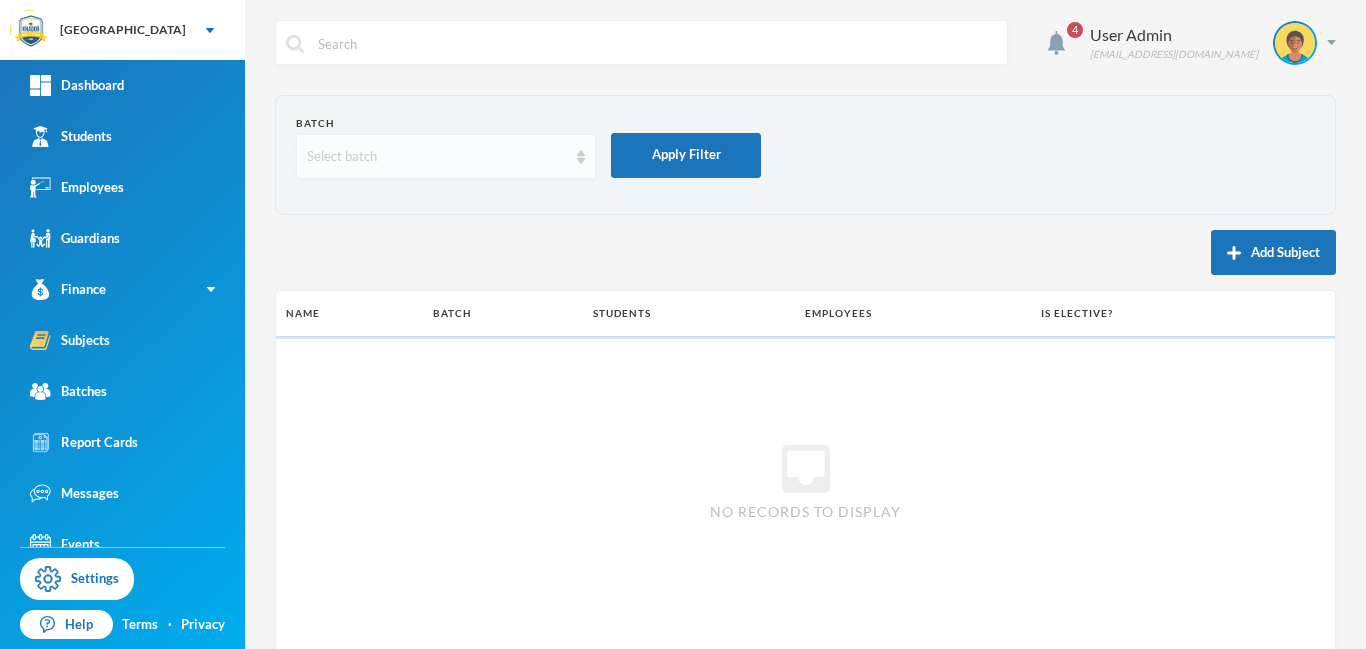 click on "Select batch" at bounding box center [437, 157] 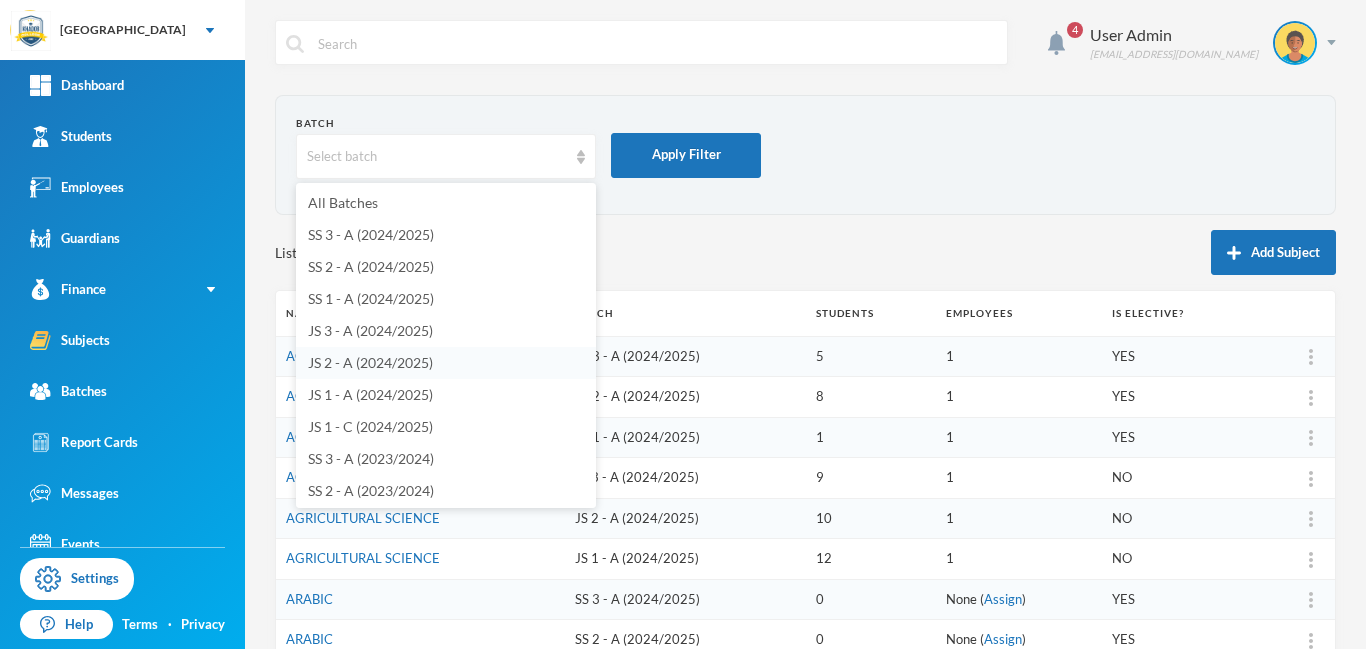 click on "JS 2 - A (2024/2025)" at bounding box center (370, 362) 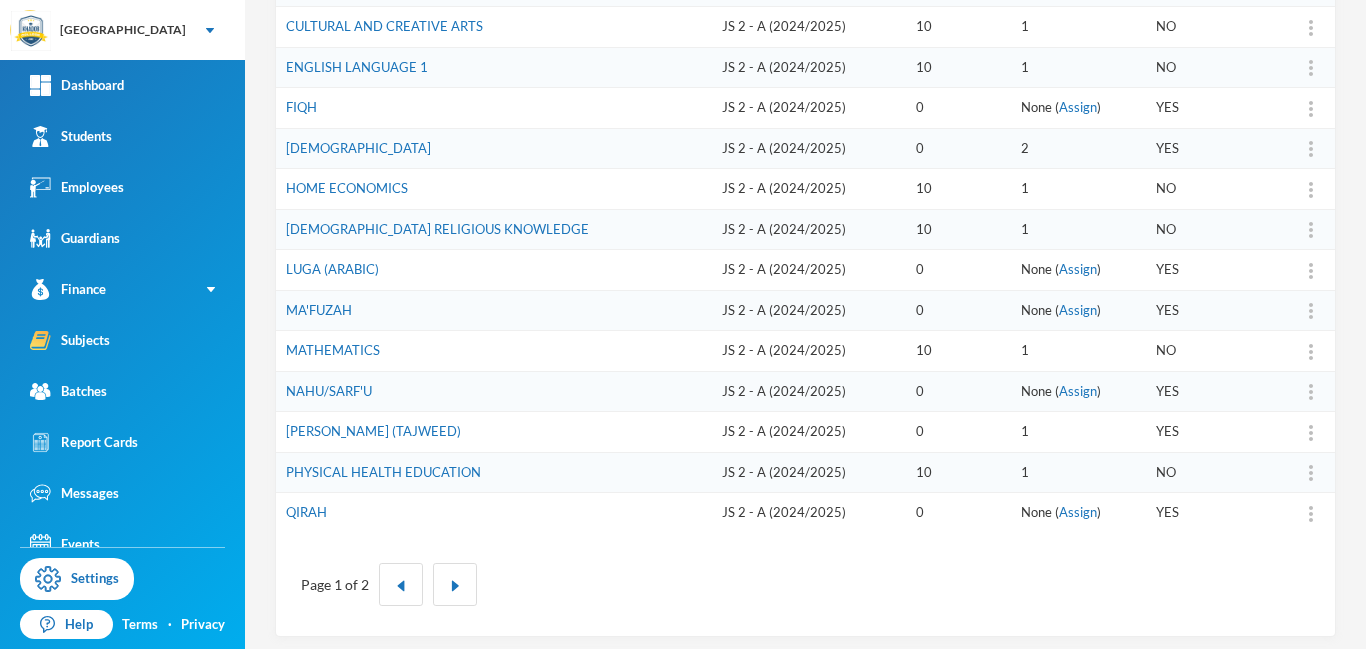 scroll, scrollTop: 621, scrollLeft: 0, axis: vertical 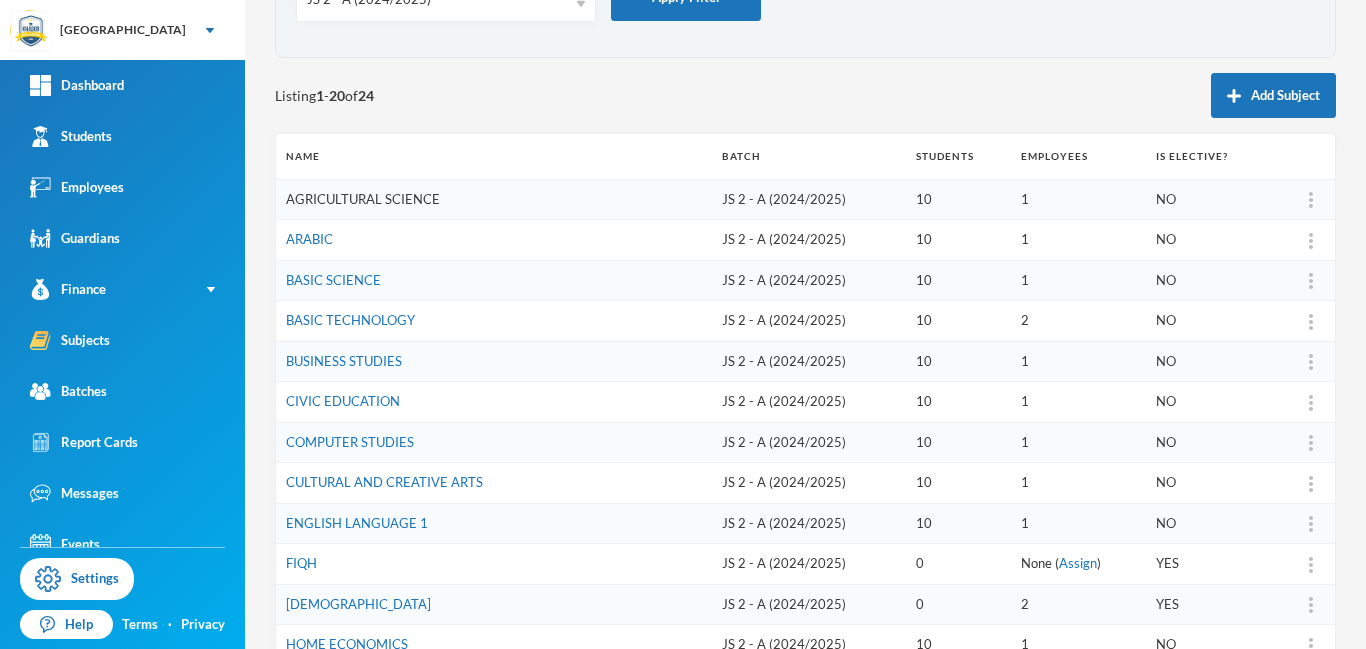 click on "AGRICULTURAL SCIENCE" at bounding box center [363, 199] 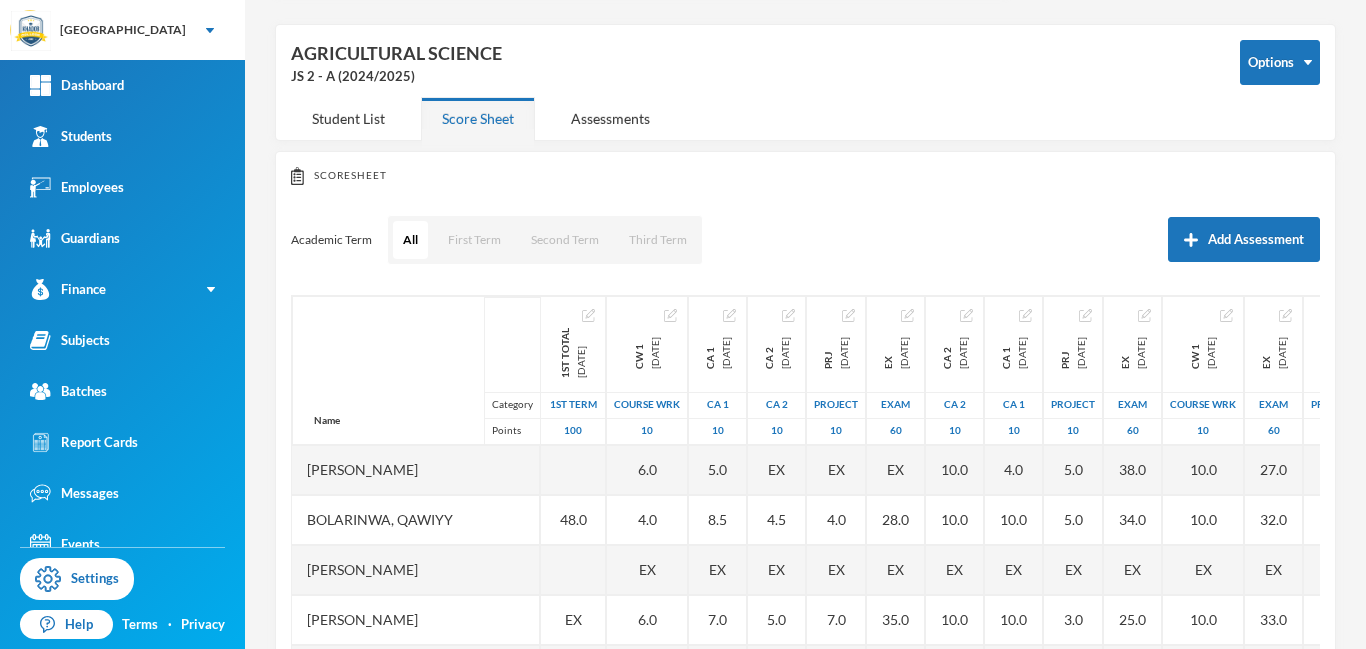 scroll, scrollTop: 157, scrollLeft: 0, axis: vertical 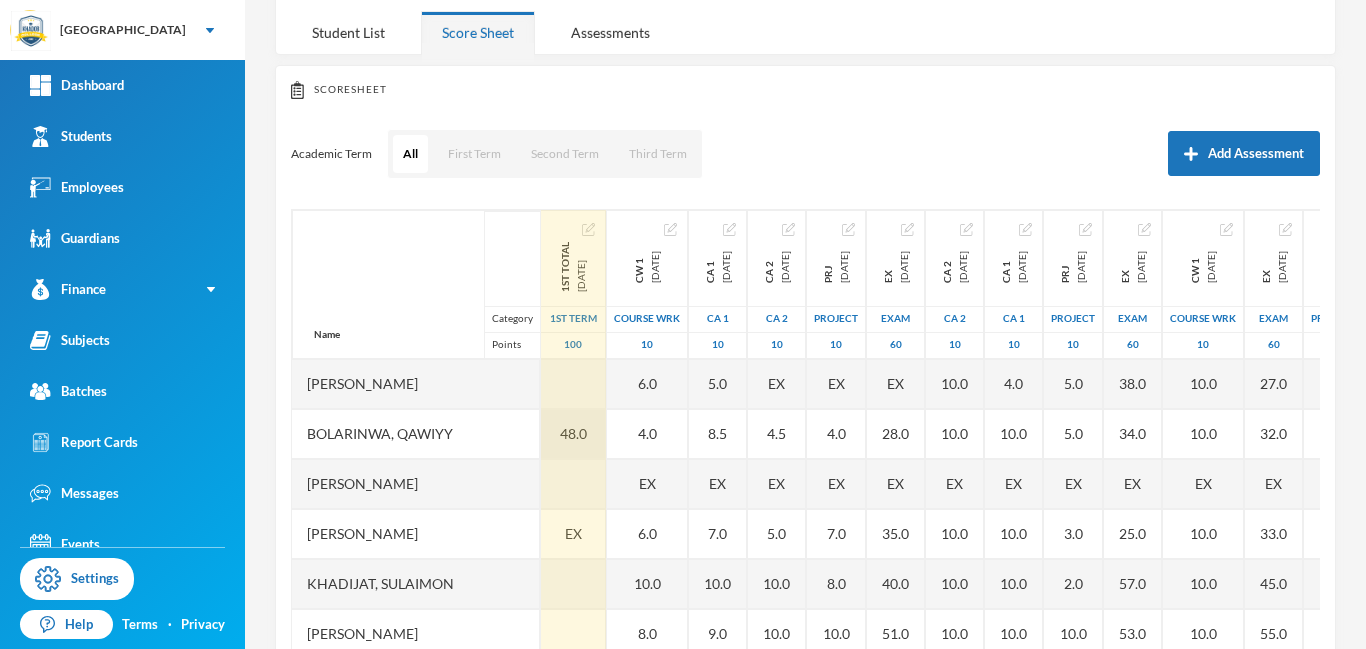 click on "48.0" at bounding box center (573, 434) 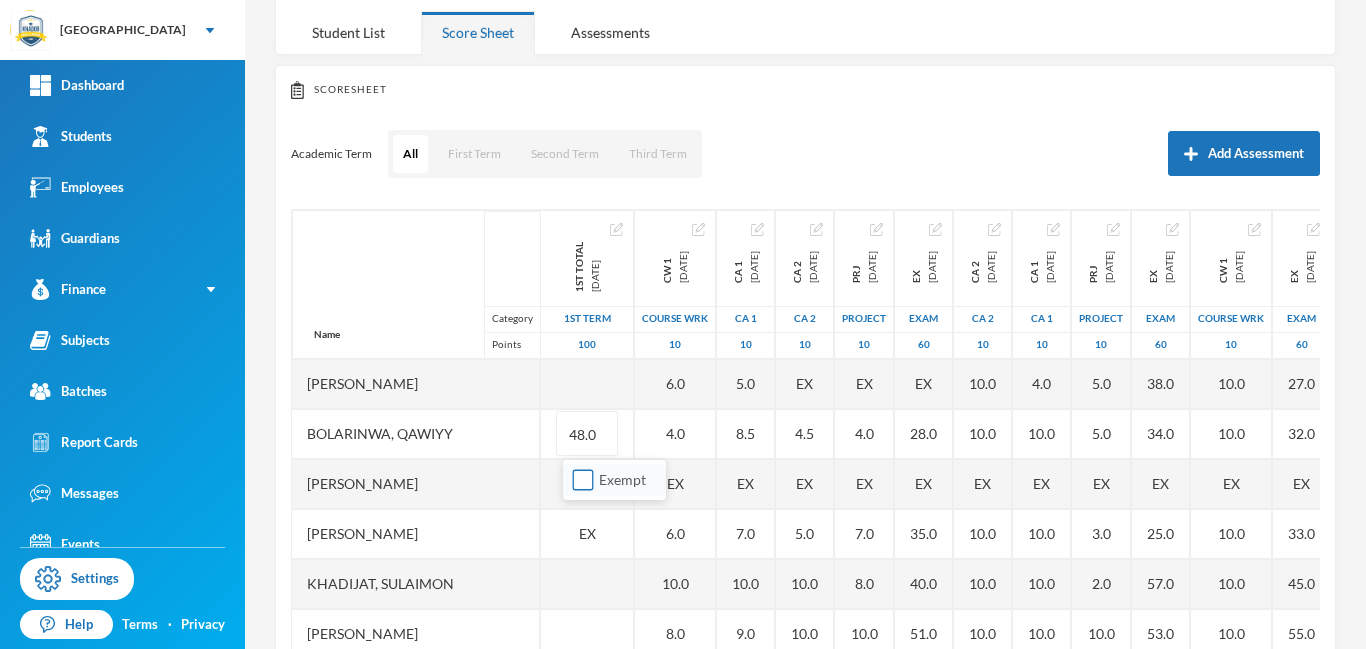click on "Exempt" at bounding box center [583, 480] 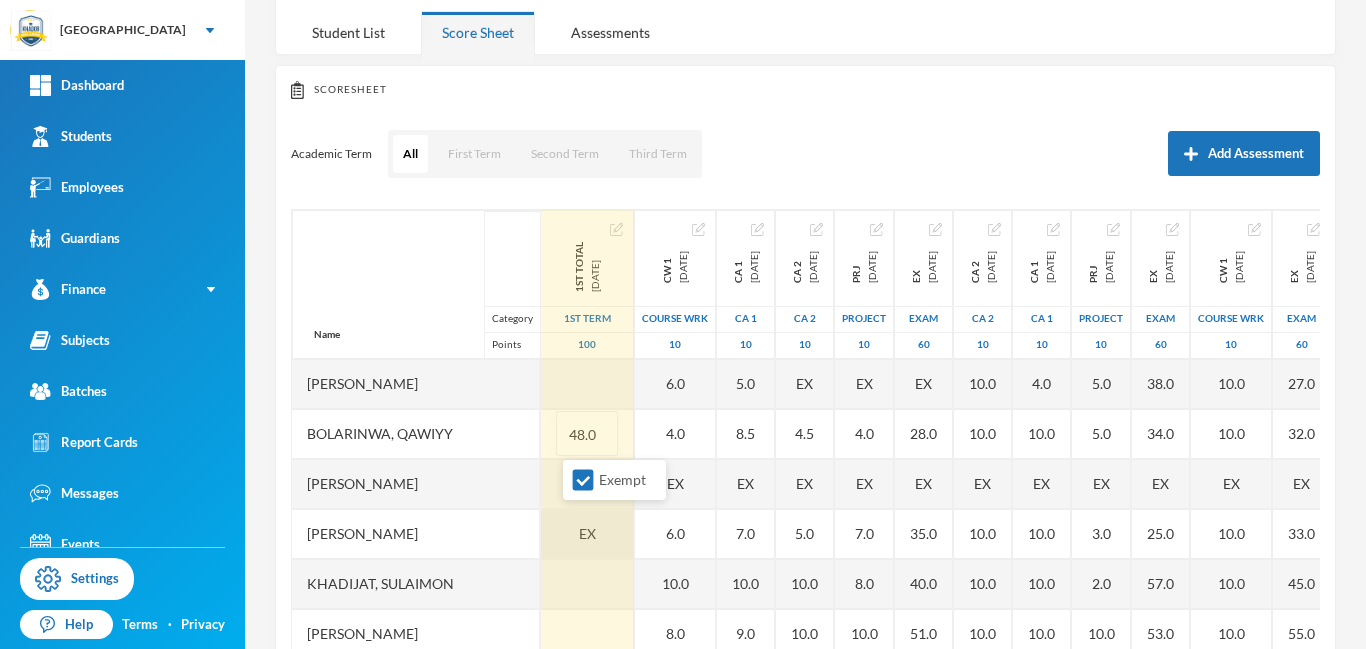 click on "EX" at bounding box center [587, 534] 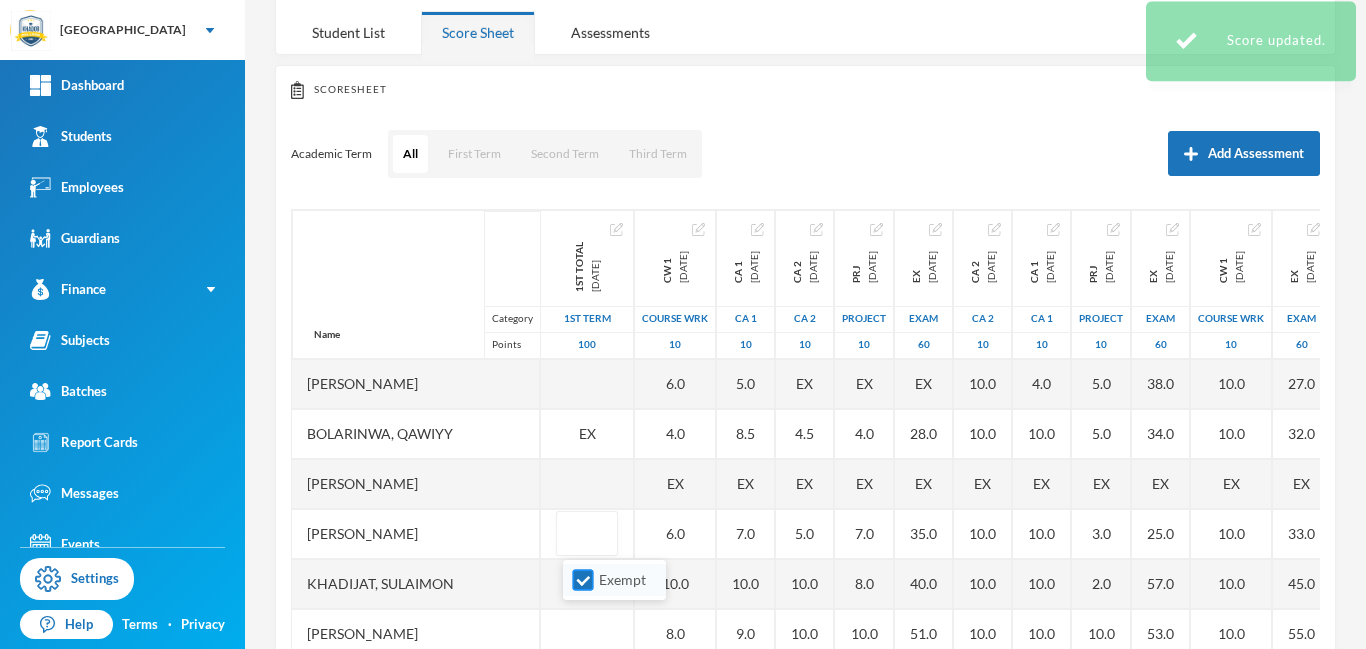 click on "Exempt" at bounding box center [583, 580] 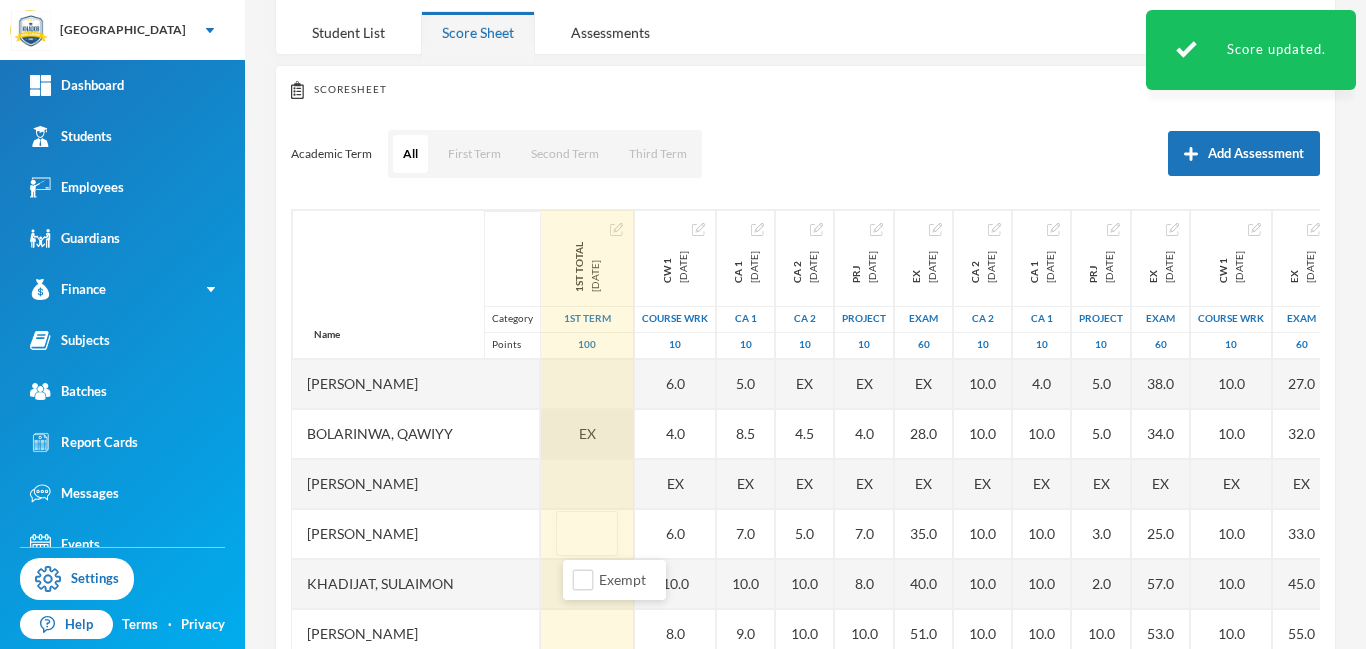 click on "EX" at bounding box center [587, 434] 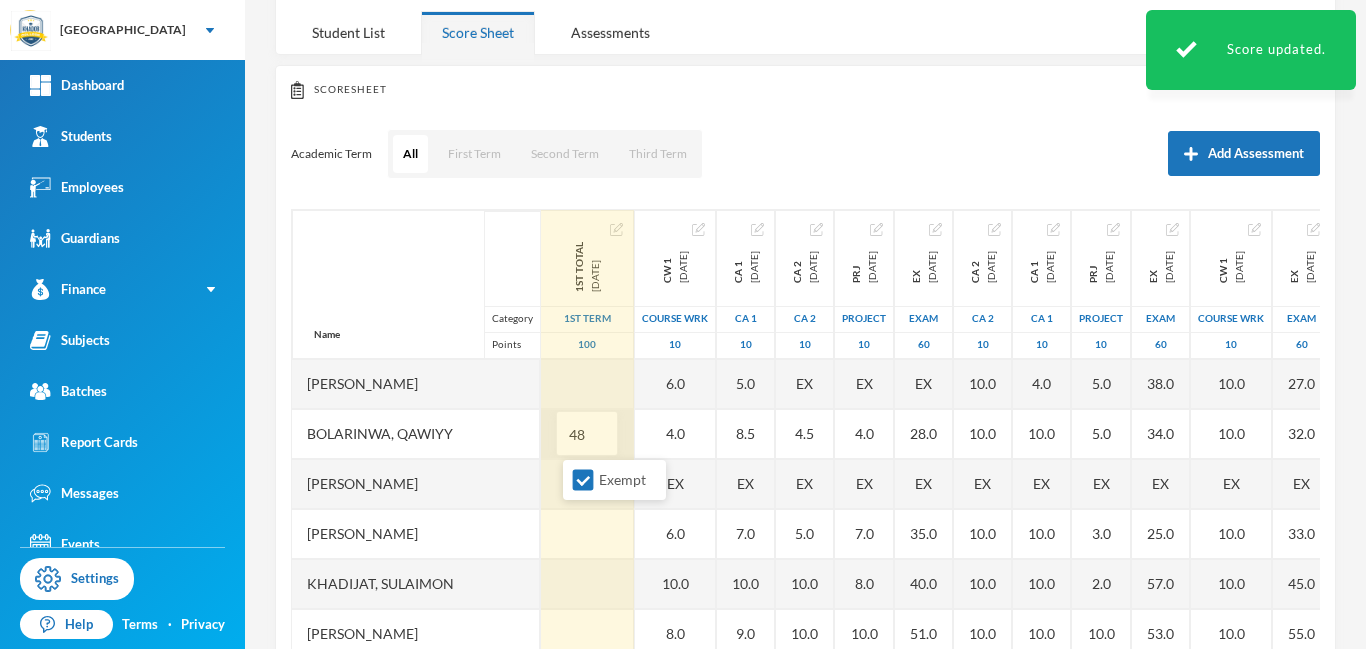 type on "4" 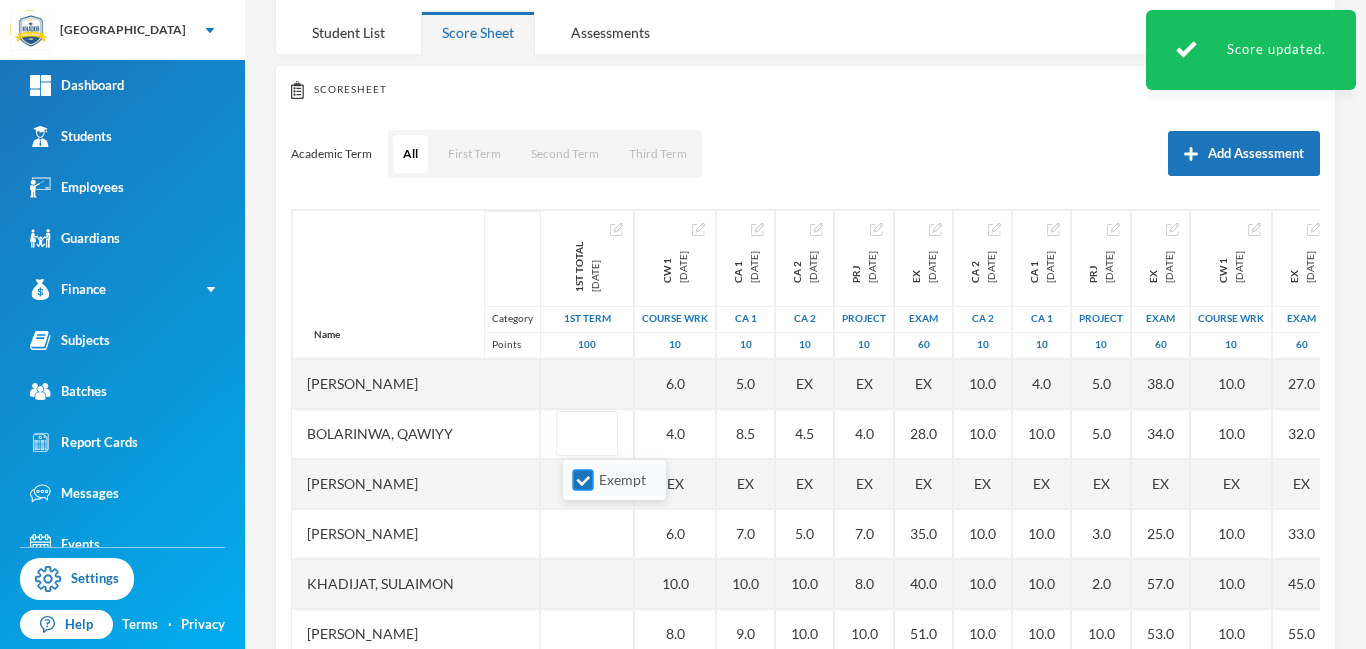 type 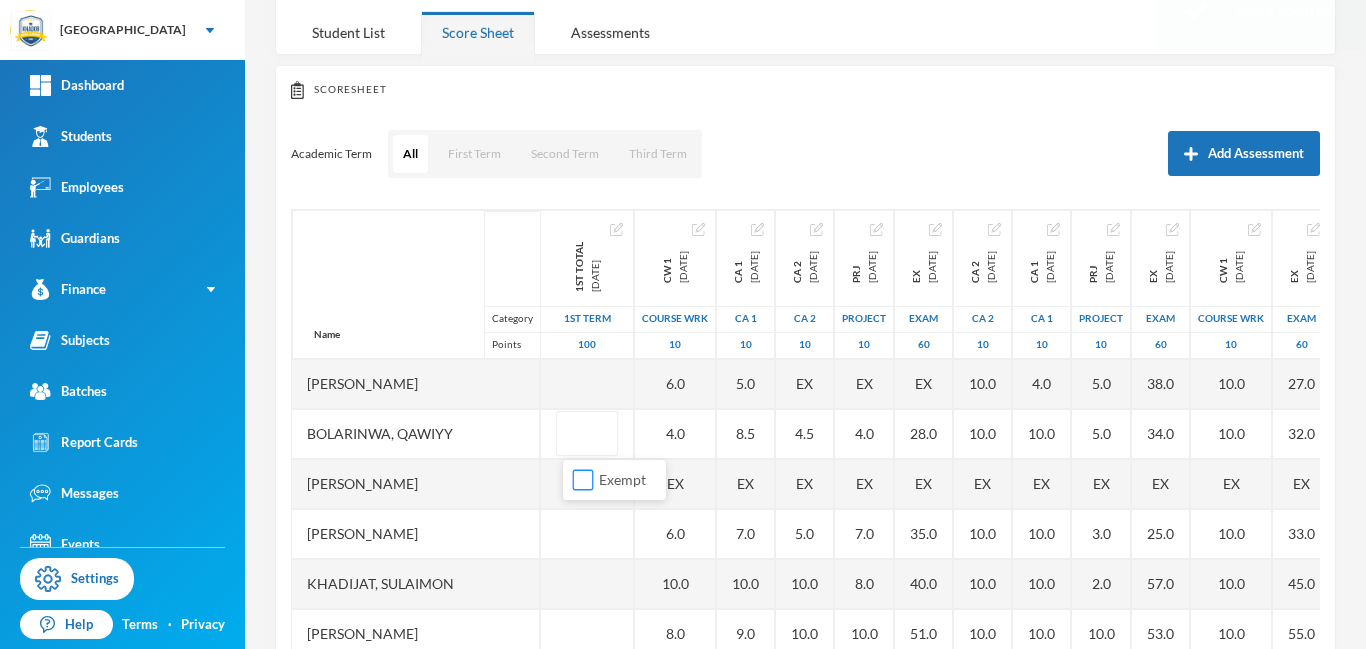scroll, scrollTop: 263, scrollLeft: 0, axis: vertical 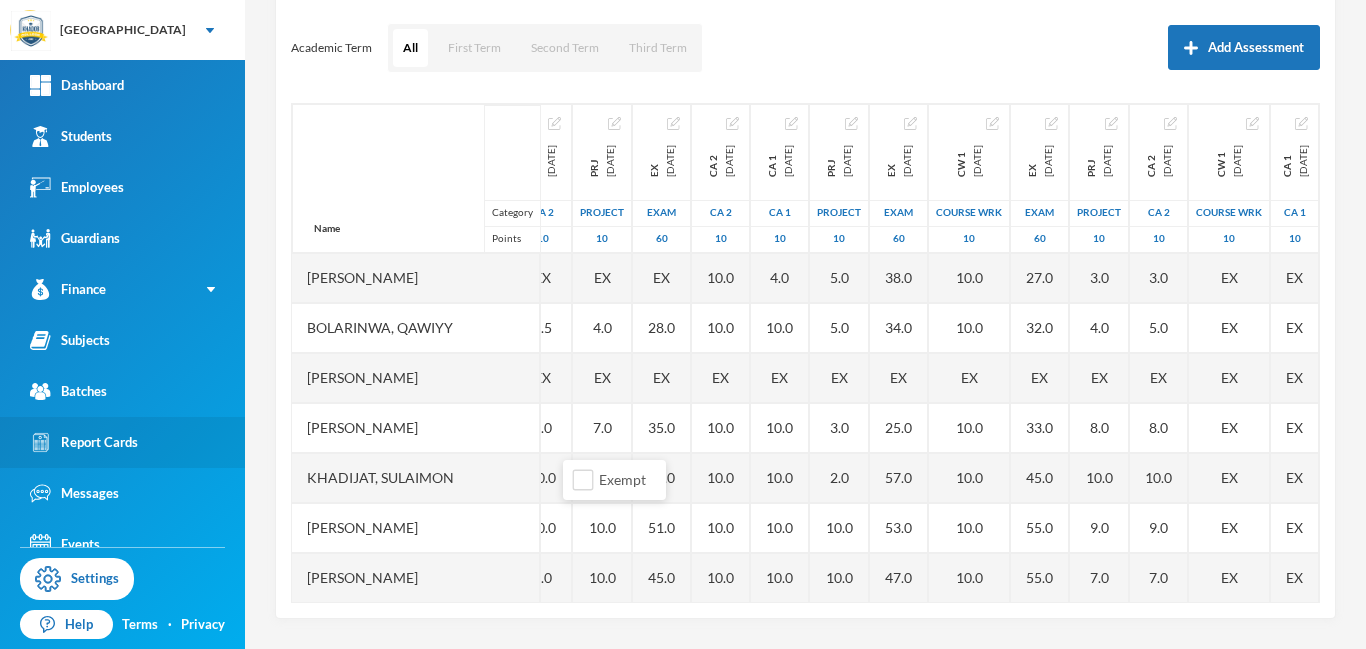click on "Report Cards" at bounding box center [84, 442] 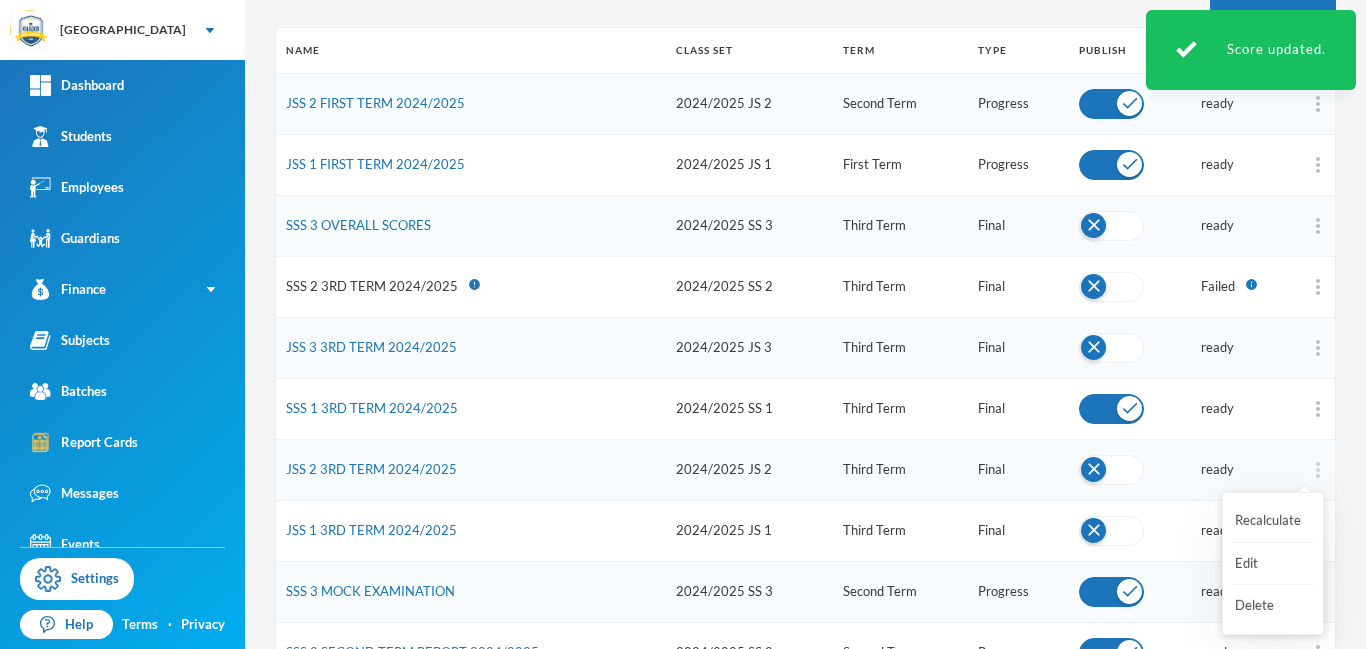 click at bounding box center (1318, 470) 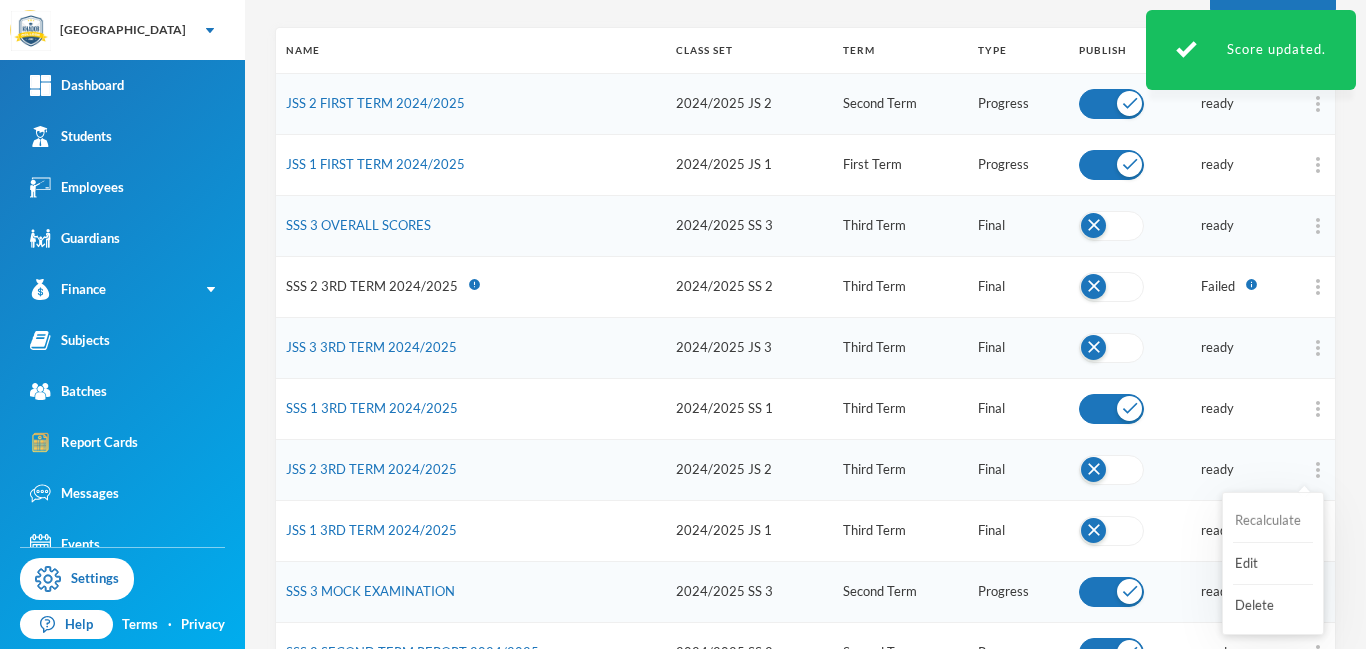 click on "Recalculate" at bounding box center [1273, 521] 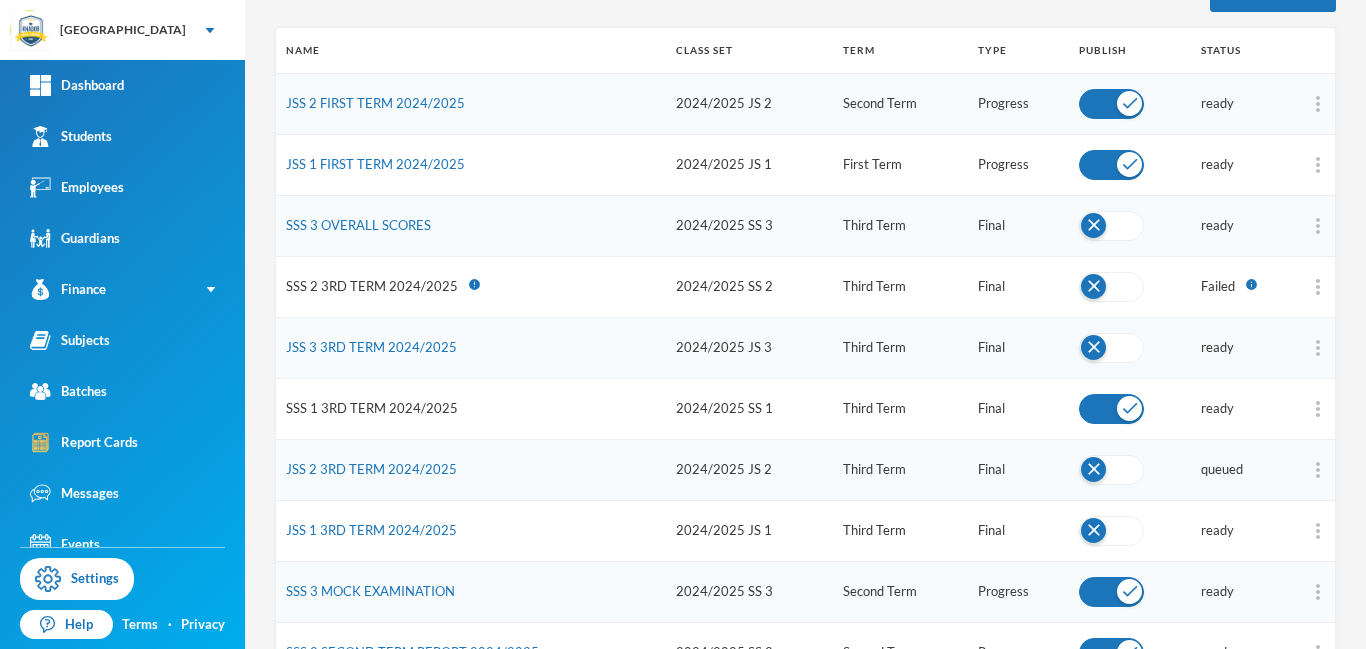 click on "SSS 1 3RD TERM 2024/2025" at bounding box center [372, 408] 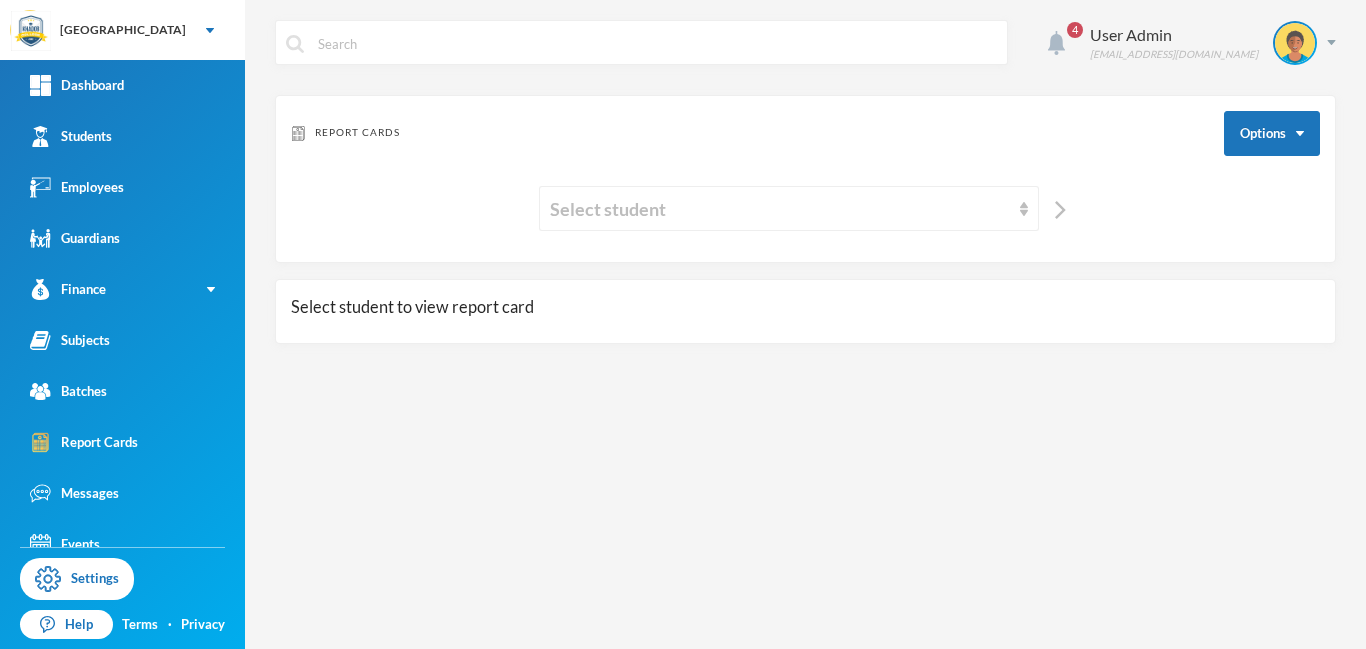 scroll, scrollTop: 0, scrollLeft: 0, axis: both 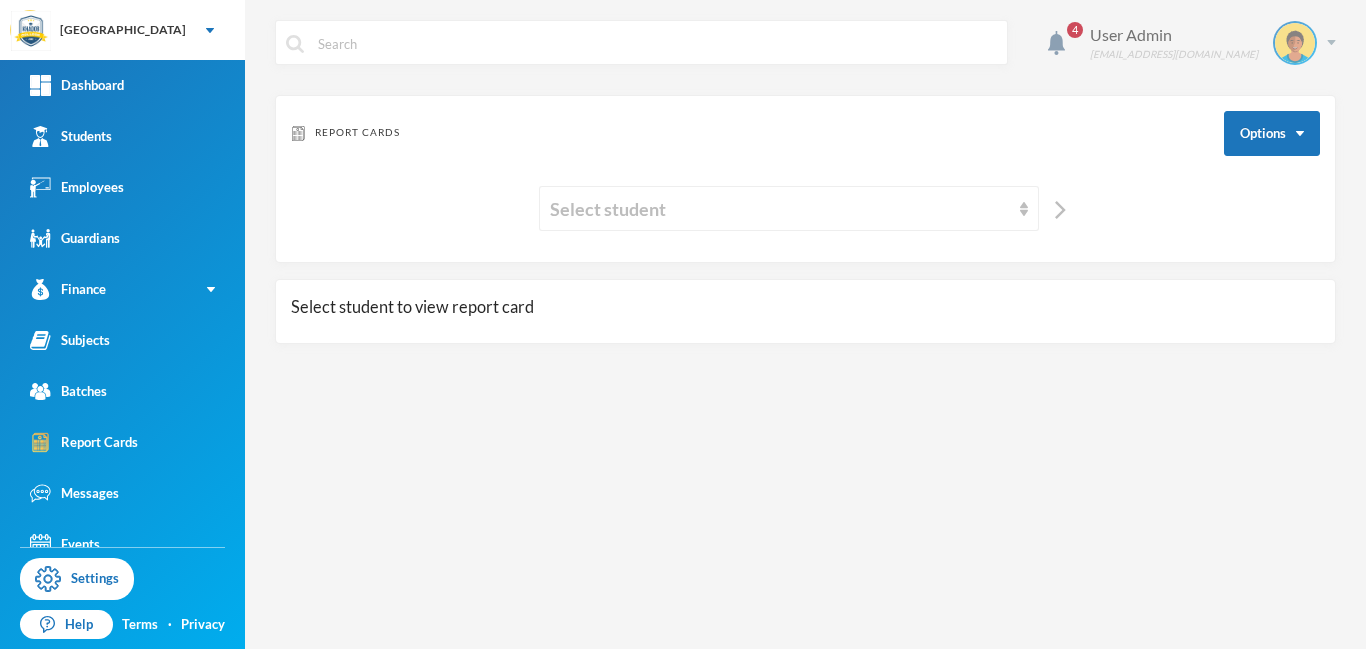 click on "User Admin admin@bluebic.com" at bounding box center (1205, 43) 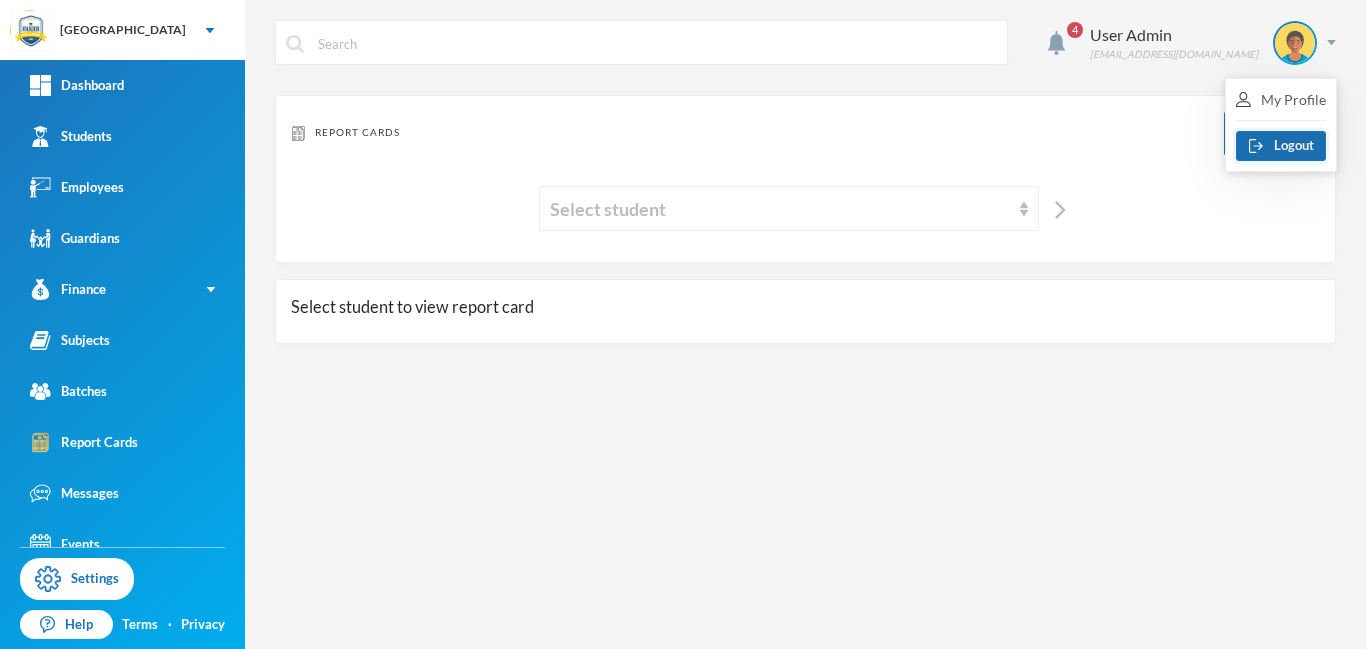 click on "Logout" at bounding box center [1281, 146] 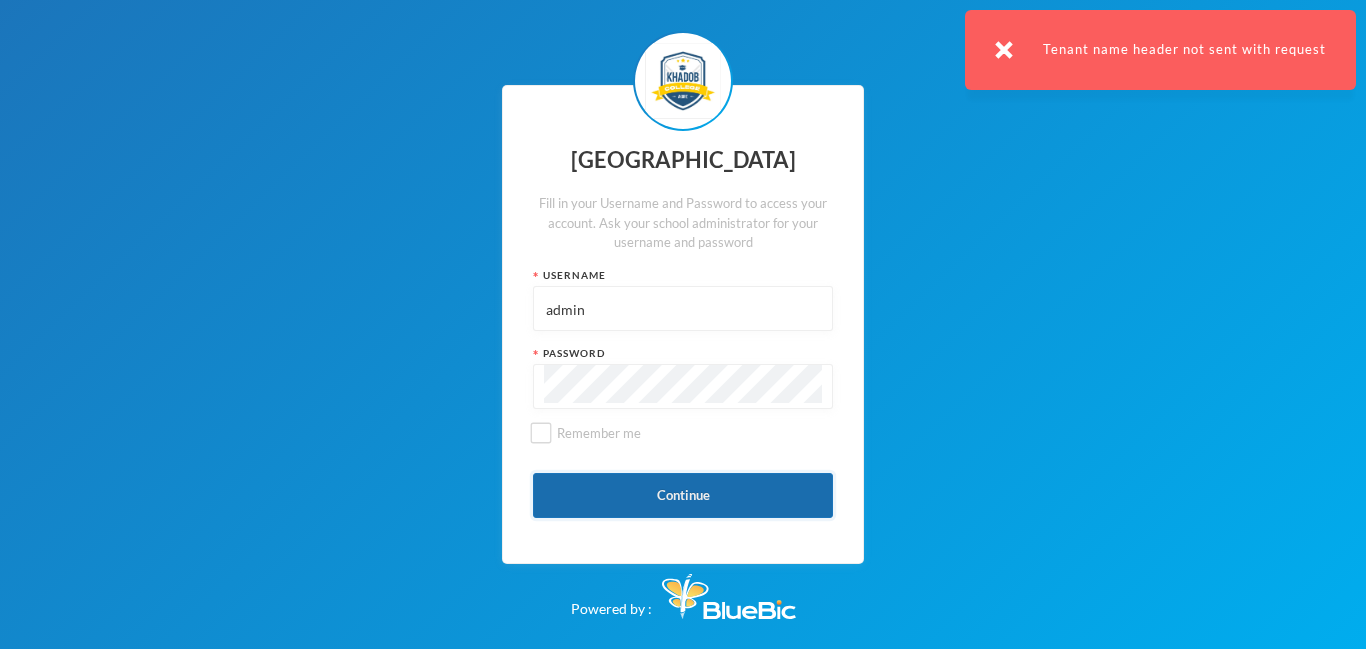 click on "Continue" at bounding box center (683, 495) 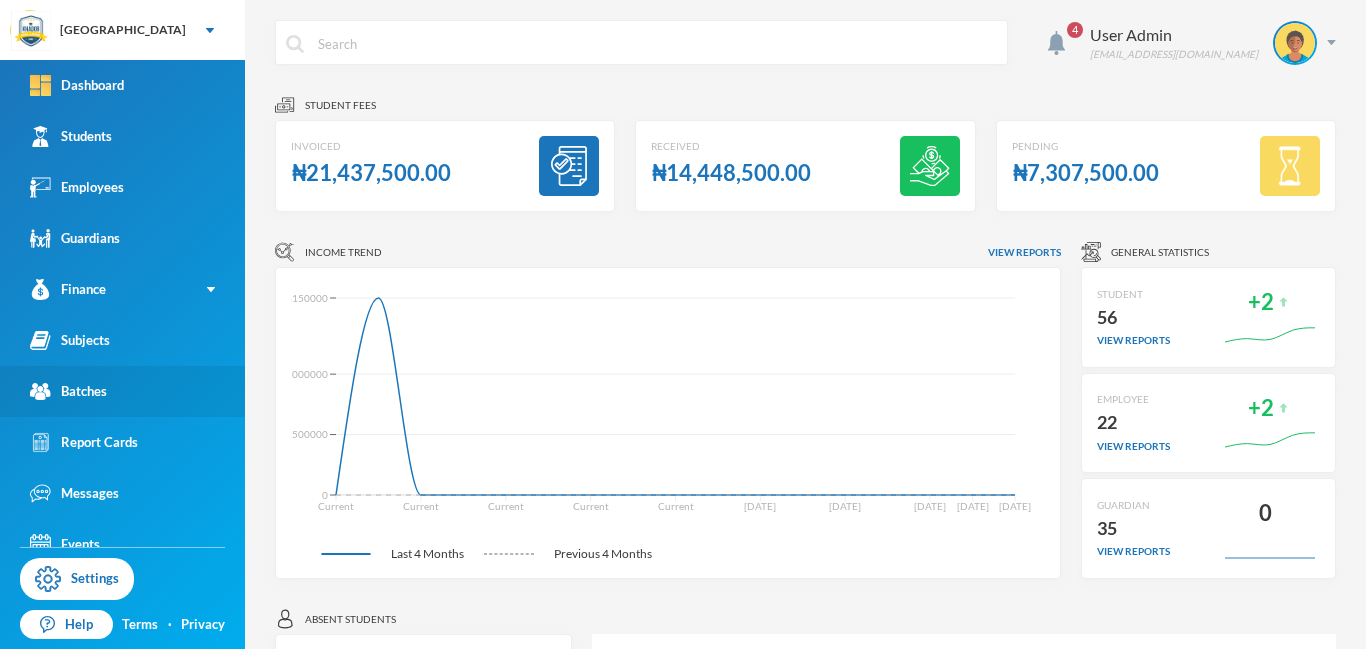 click on "Batches" at bounding box center [68, 391] 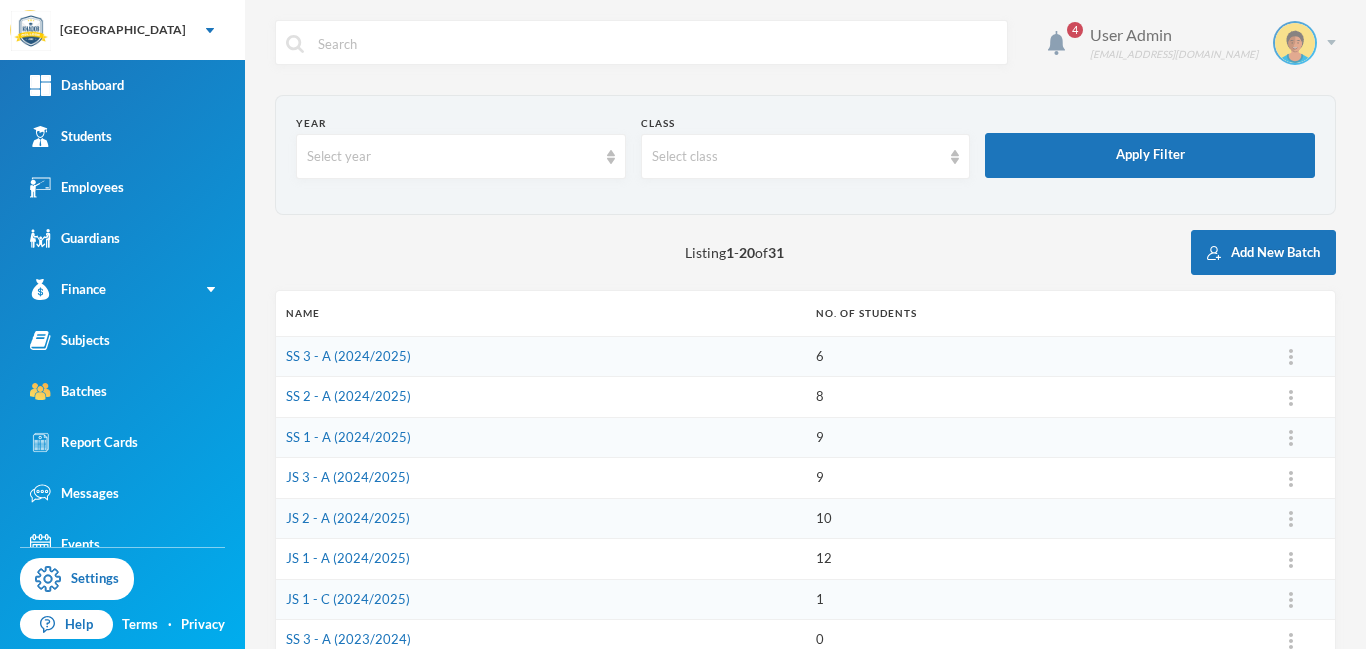 click at bounding box center [1331, 42] 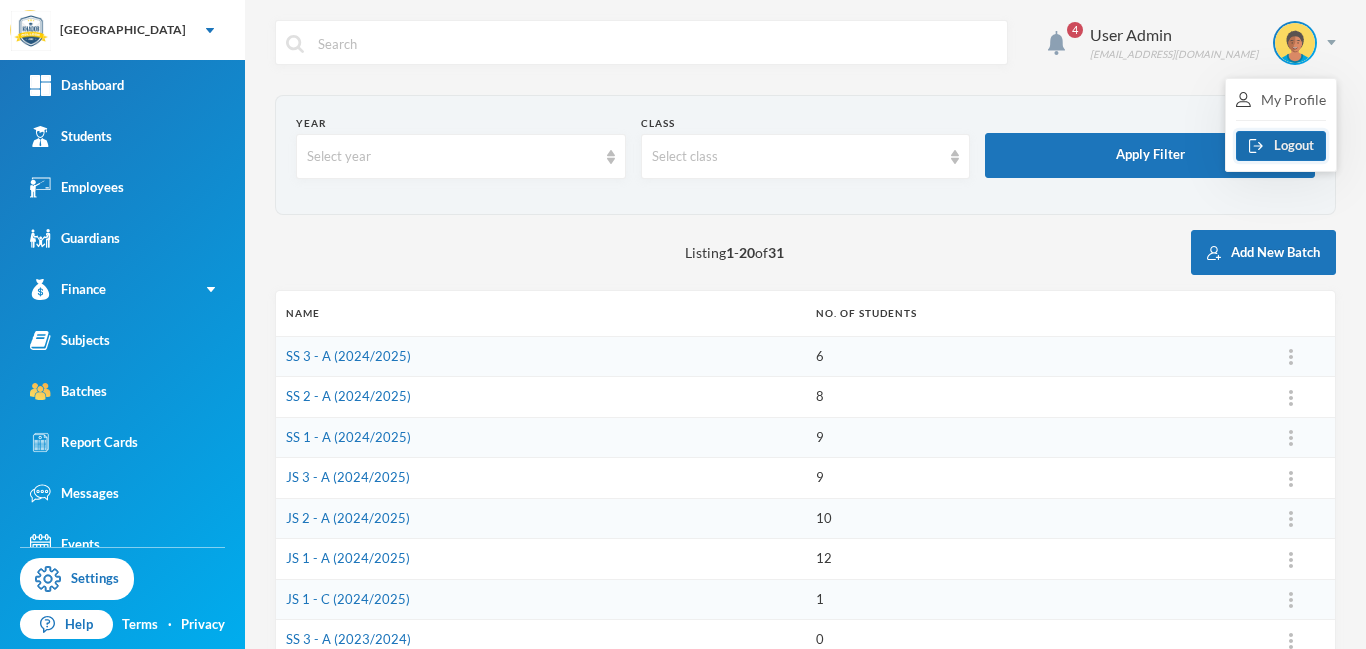 click on "Logout" at bounding box center [1281, 146] 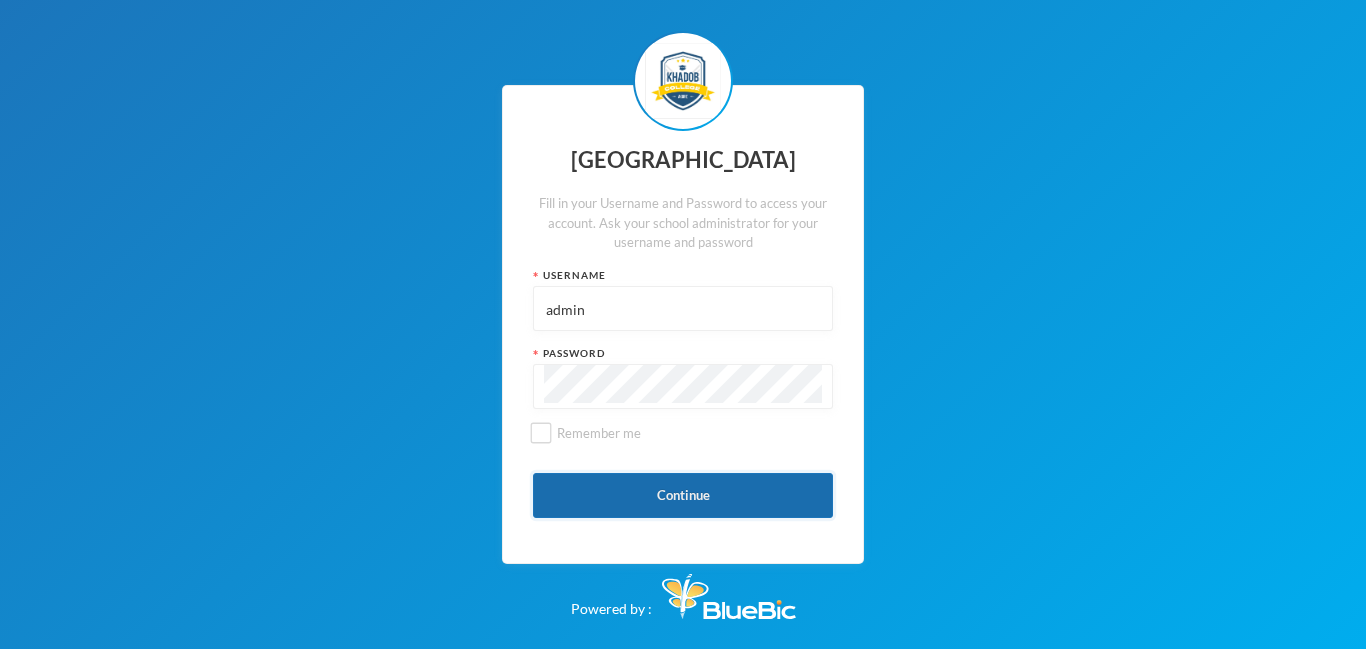 click on "Continue" at bounding box center [683, 495] 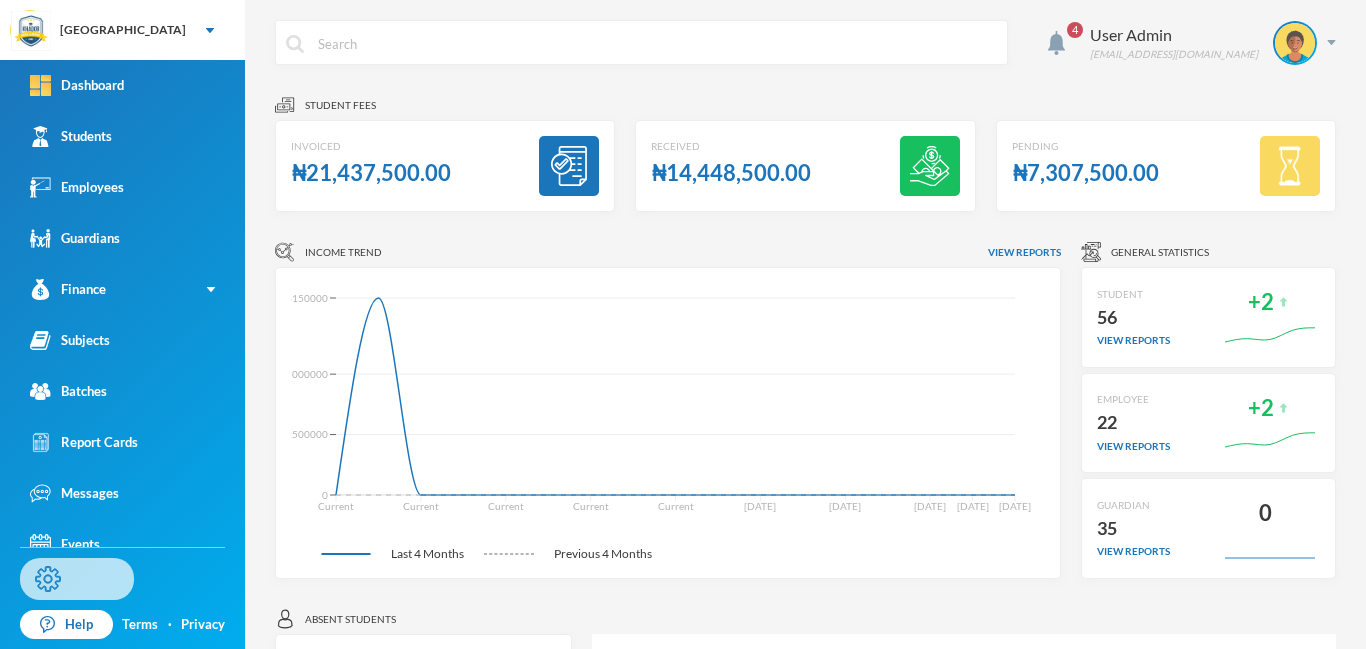 click on "Settings" at bounding box center [77, 579] 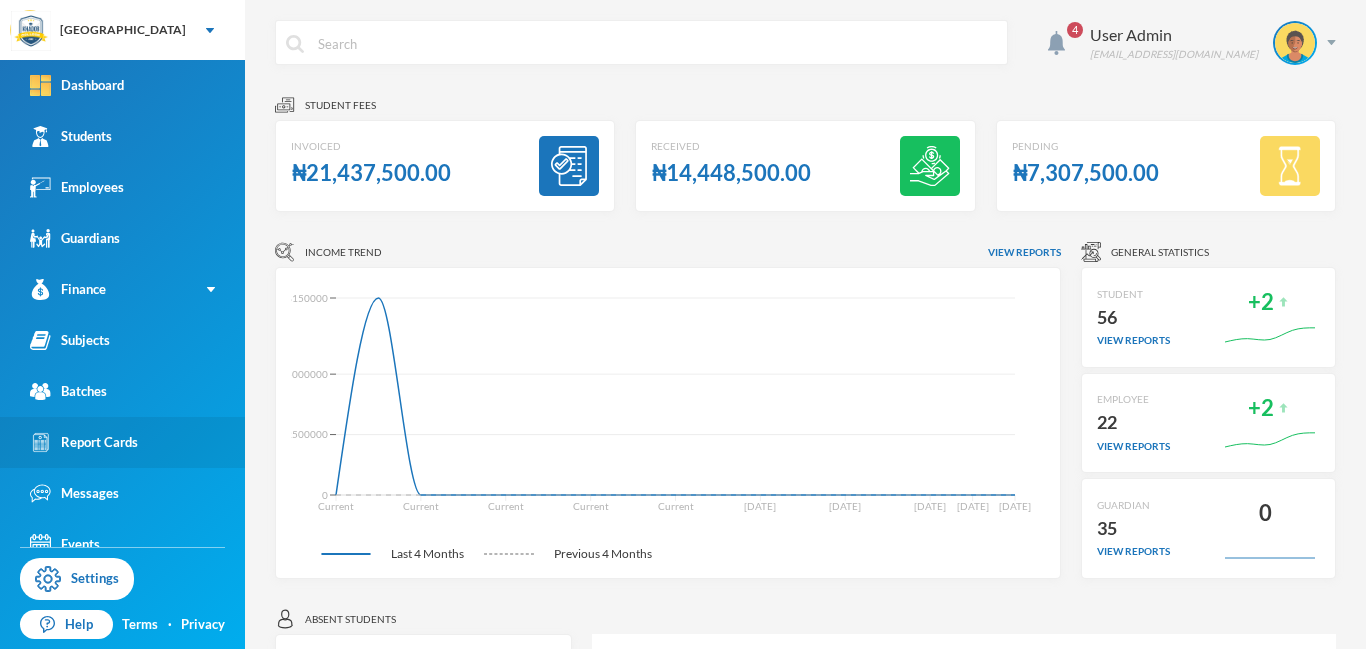 click on "Report Cards" at bounding box center (84, 442) 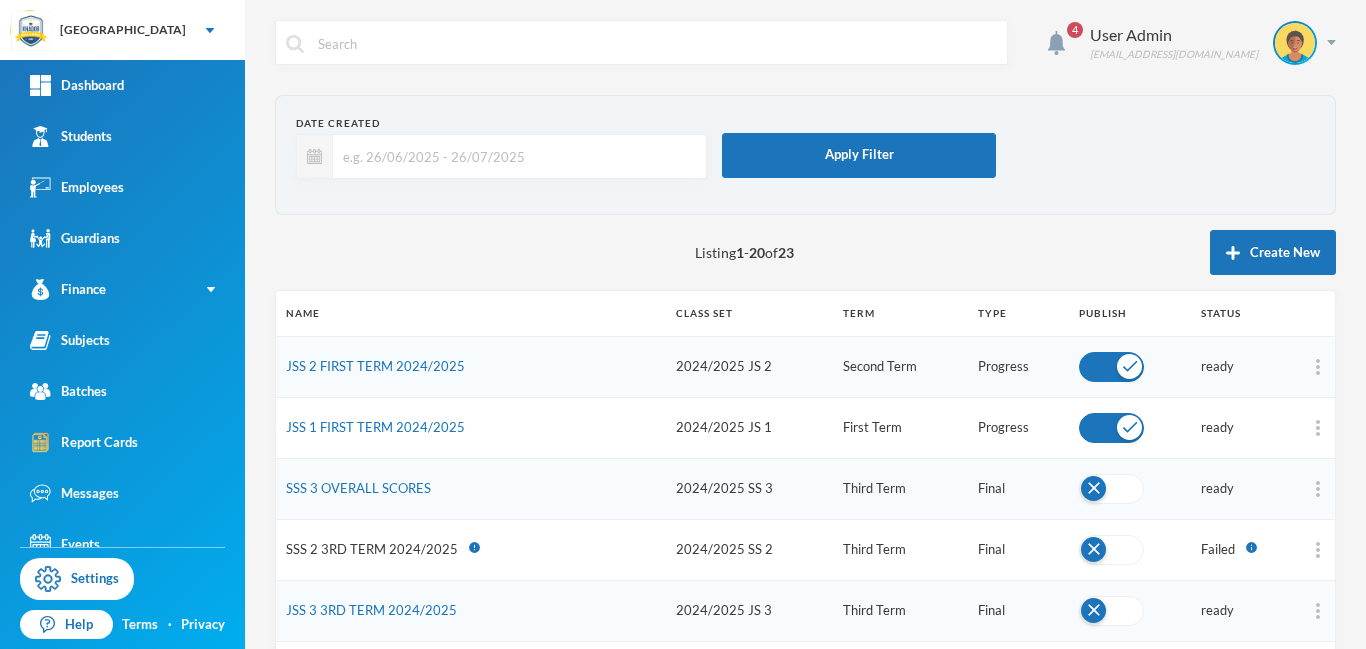 click at bounding box center [514, 156] 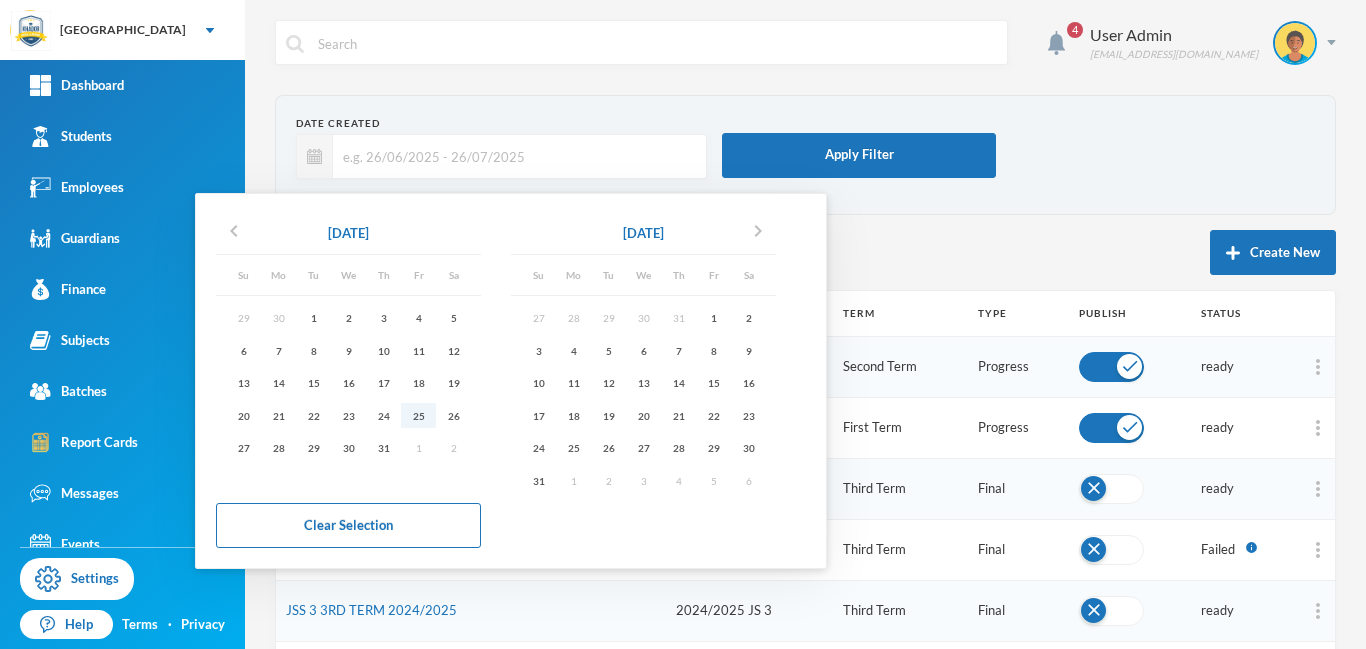 click on "25" at bounding box center [418, 415] 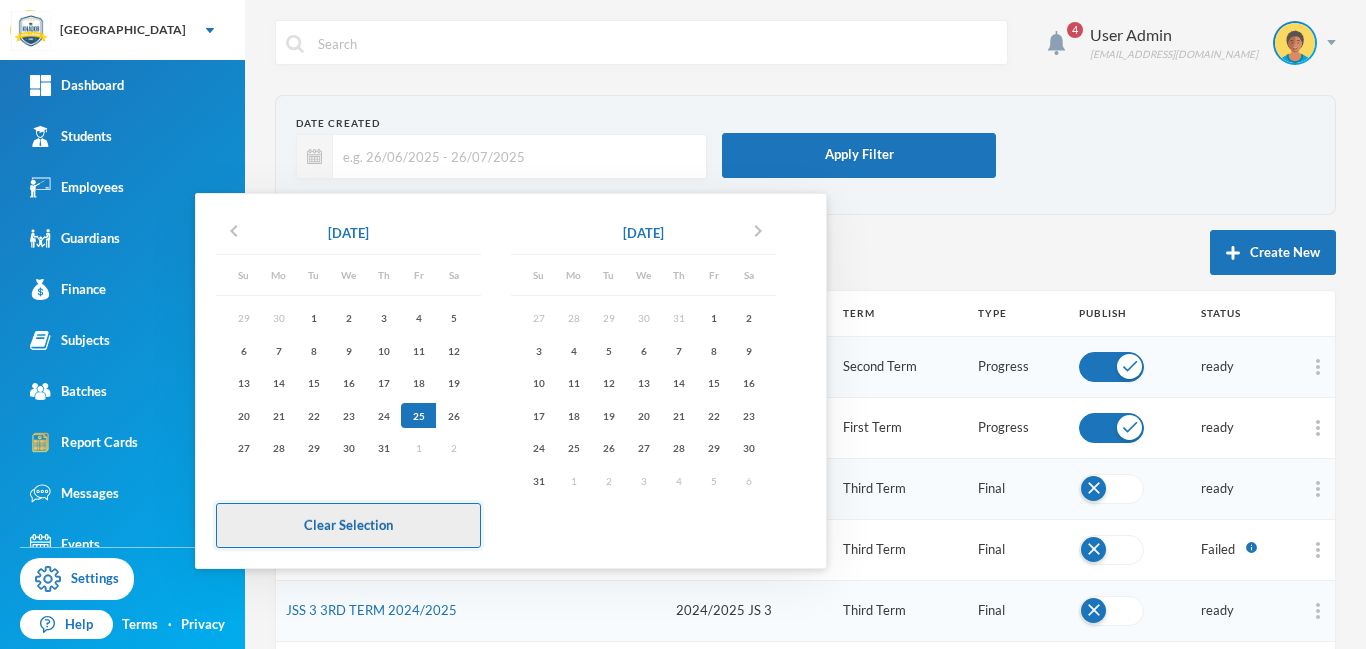click on "Clear Selection" at bounding box center (348, 525) 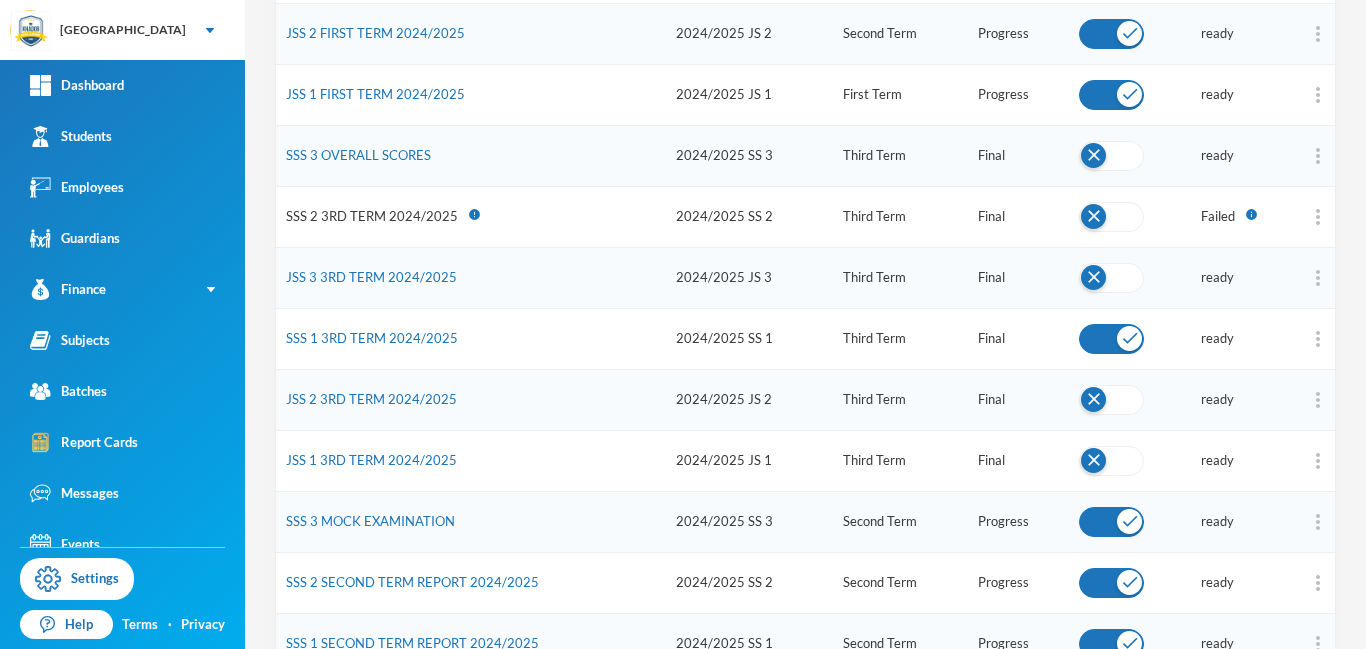scroll, scrollTop: 328, scrollLeft: 0, axis: vertical 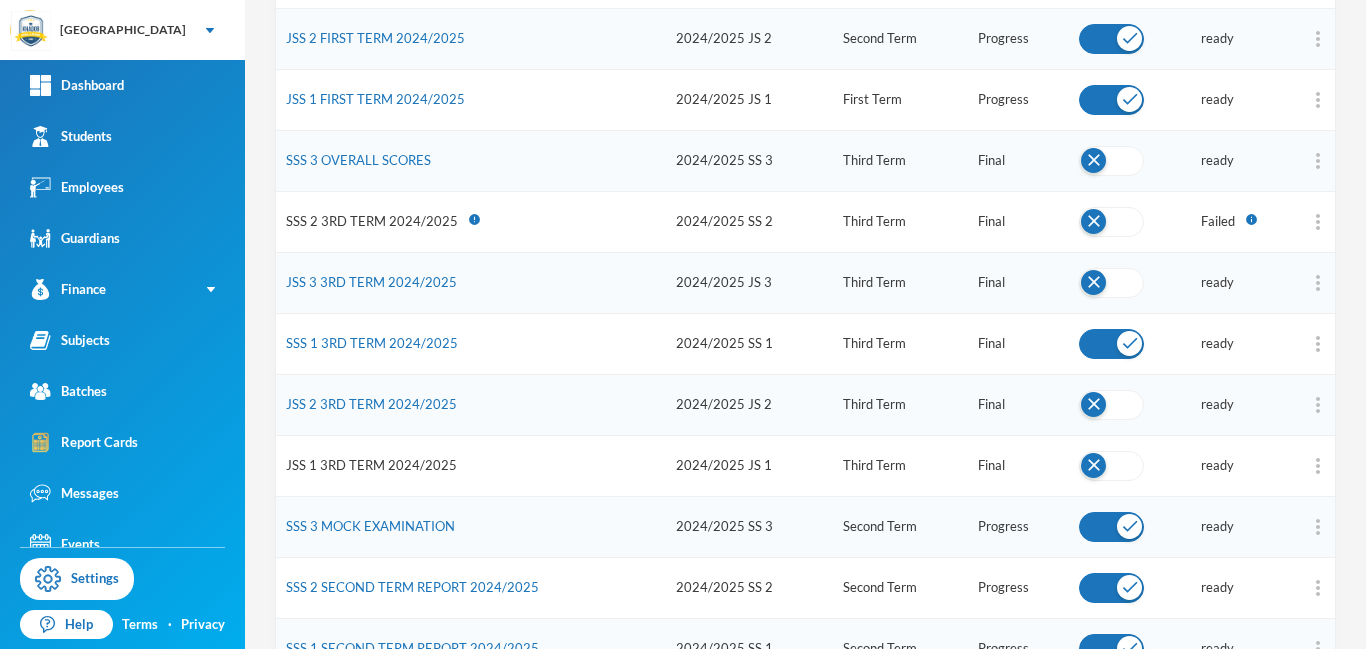 click on "JSS 1 3RD TERM 2024/2025" at bounding box center (371, 465) 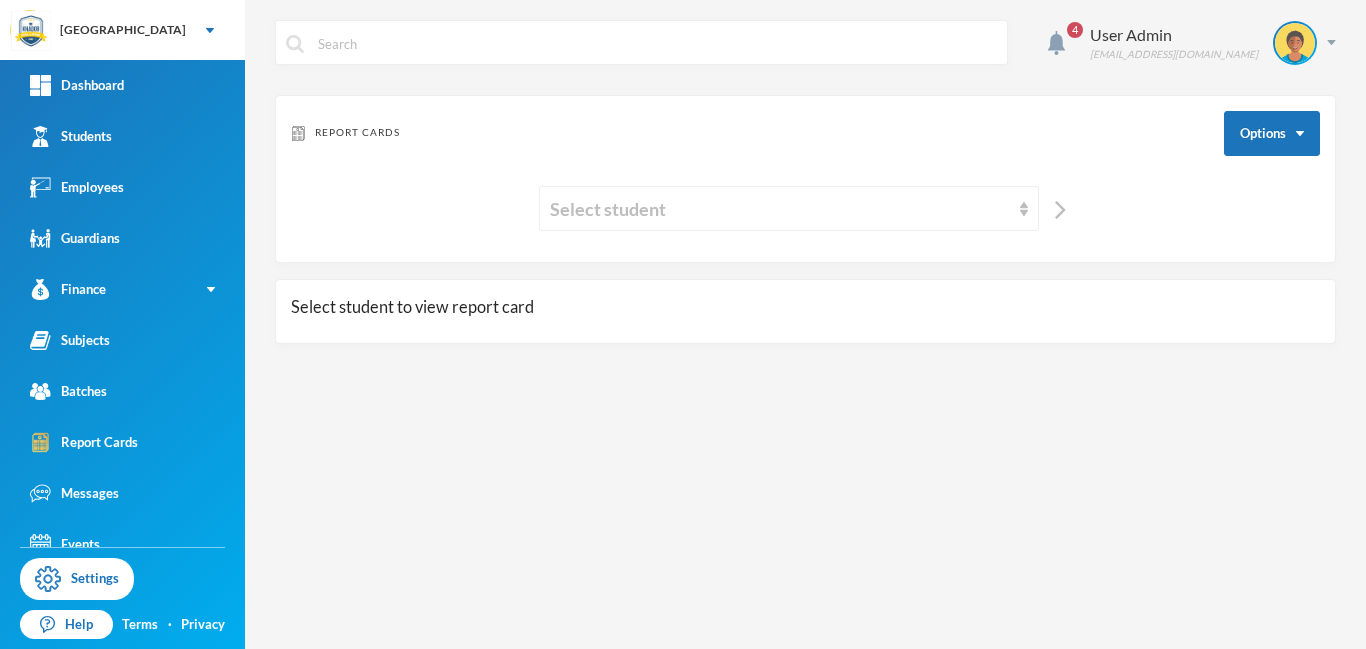scroll, scrollTop: 0, scrollLeft: 0, axis: both 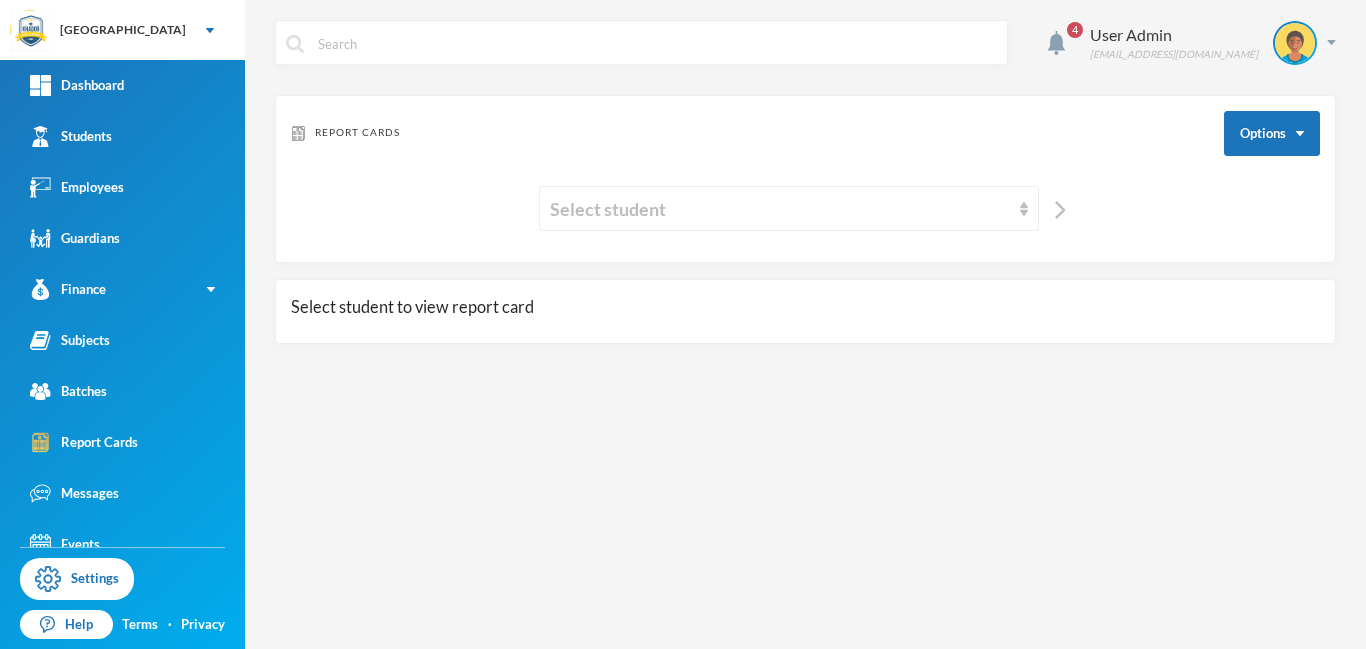 click on "Report Cards Options Select student" at bounding box center (805, 179) 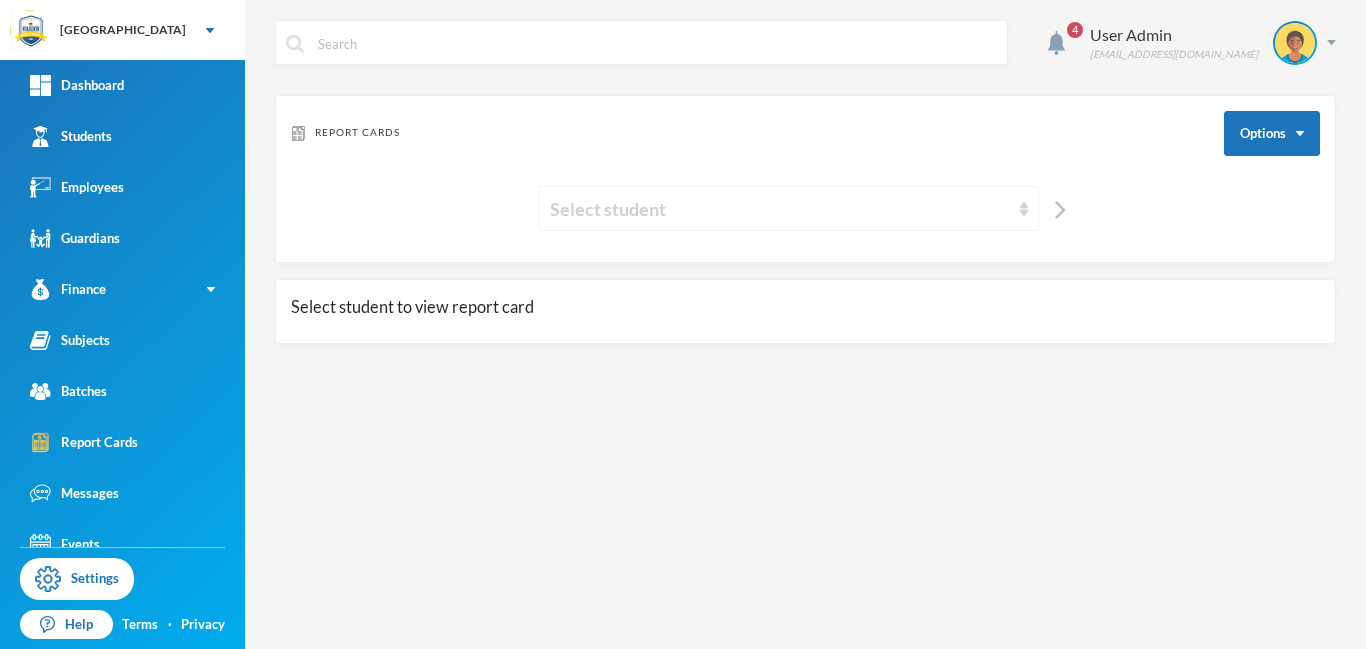 click on "Select student" at bounding box center [780, 209] 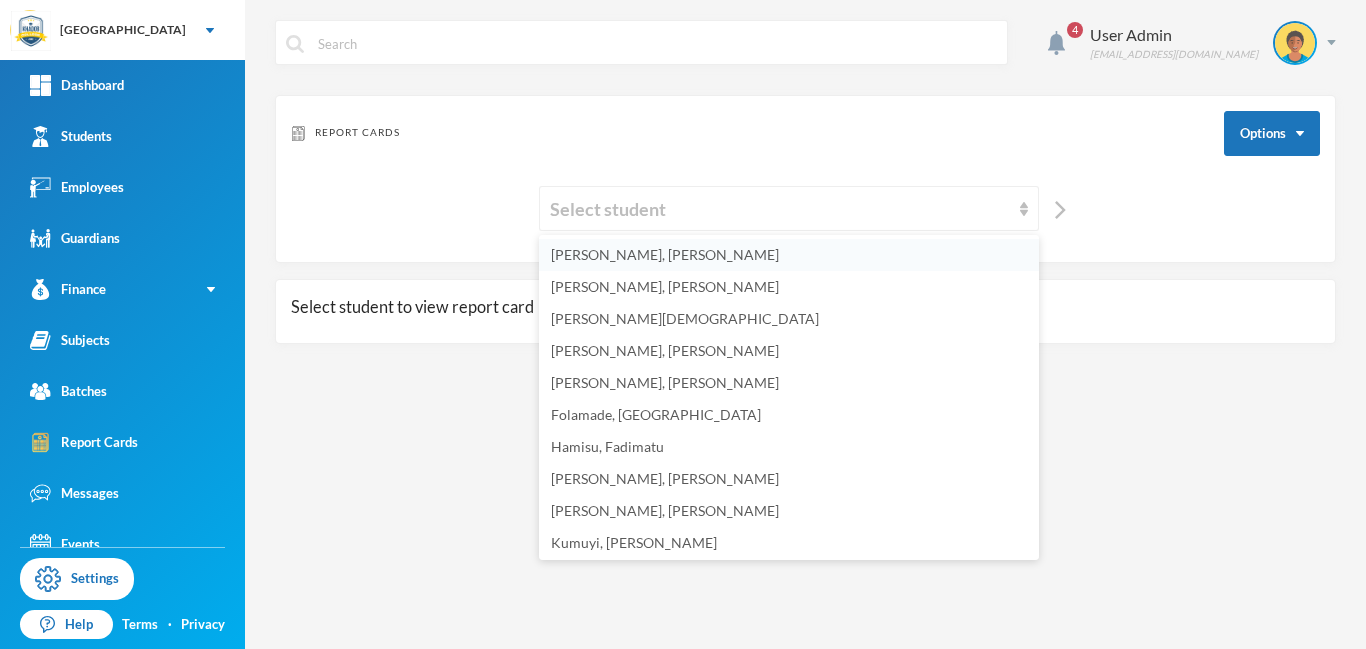 click on "[PERSON_NAME], [PERSON_NAME]" at bounding box center [665, 254] 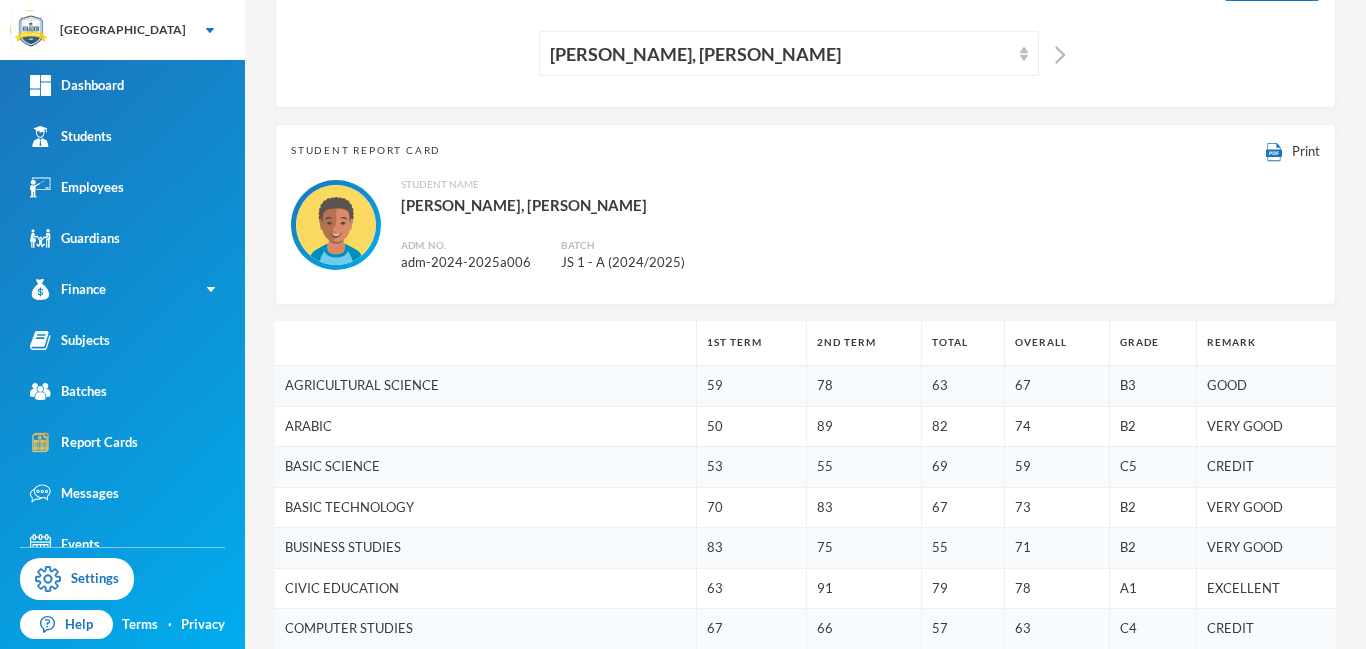 scroll, scrollTop: 0, scrollLeft: 0, axis: both 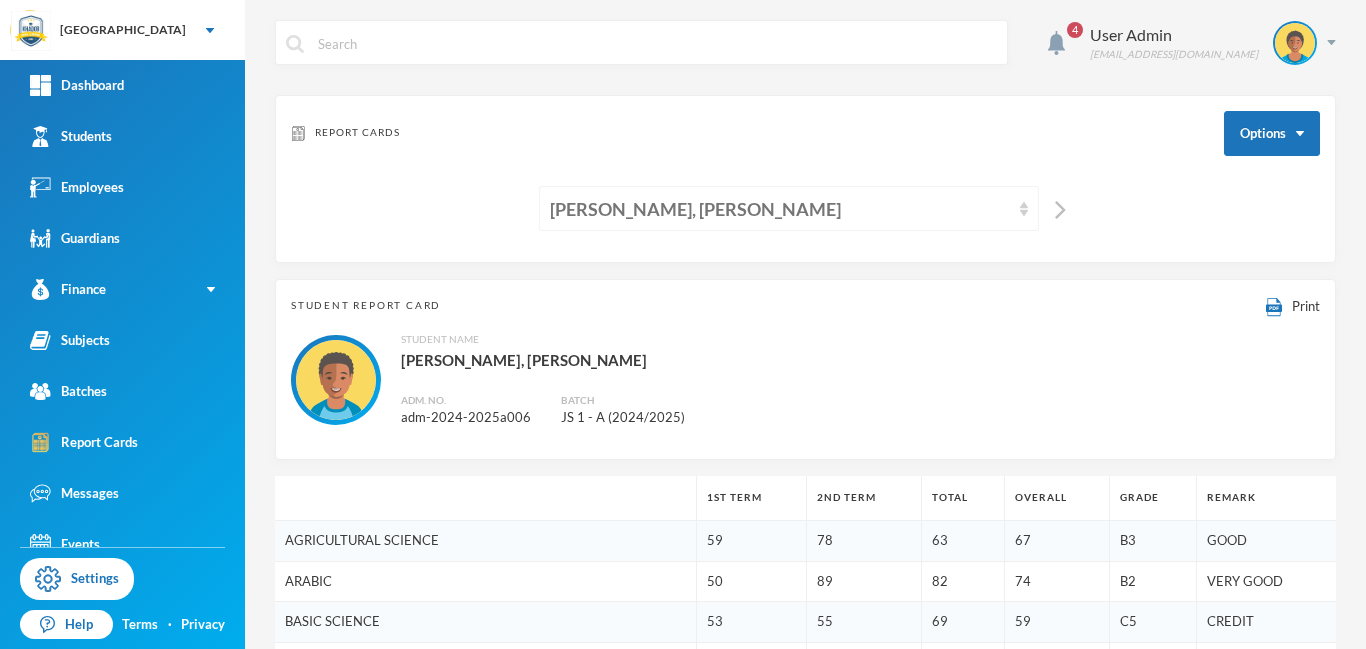 click on "[PERSON_NAME], [PERSON_NAME]" at bounding box center (789, 208) 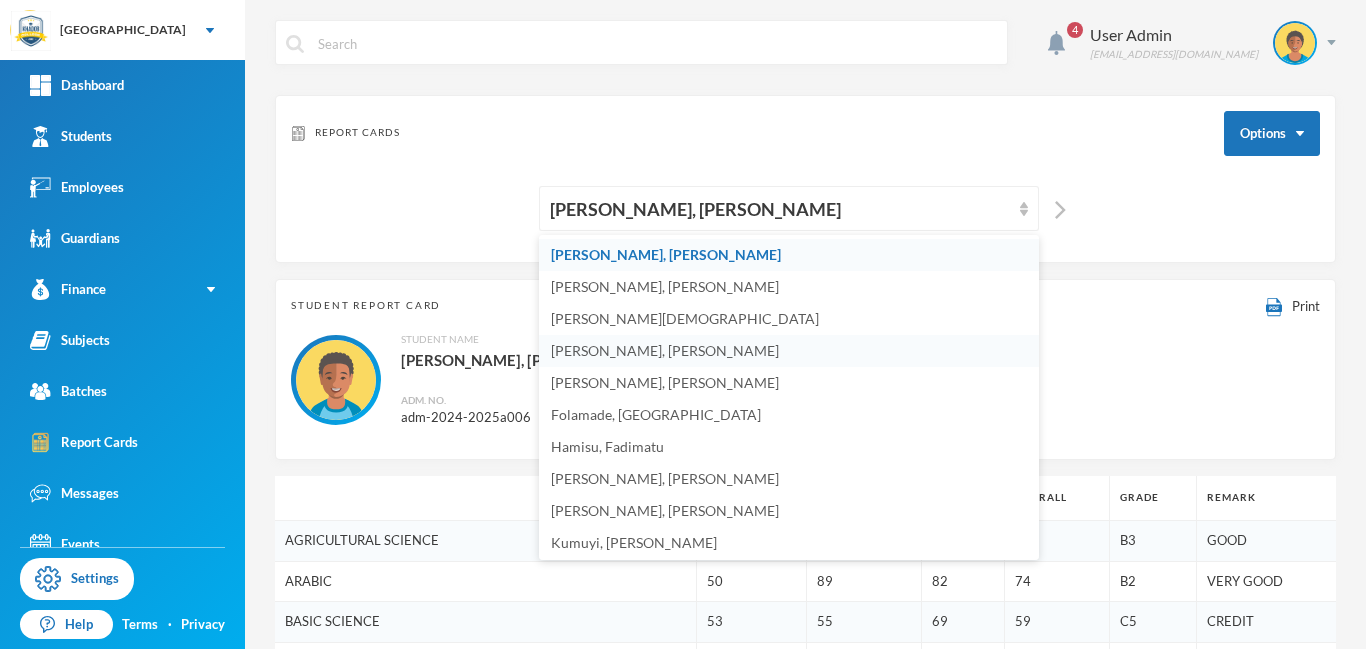 click on "[PERSON_NAME], [PERSON_NAME]" at bounding box center (665, 350) 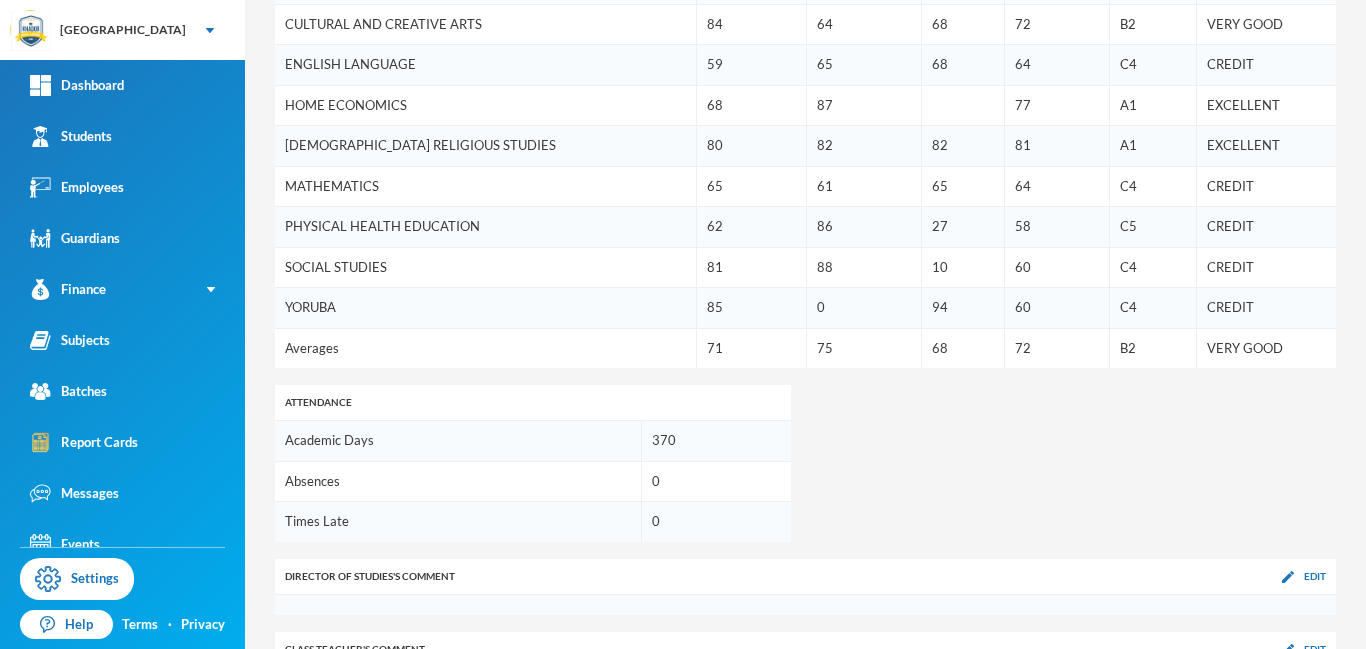 scroll, scrollTop: 875, scrollLeft: 0, axis: vertical 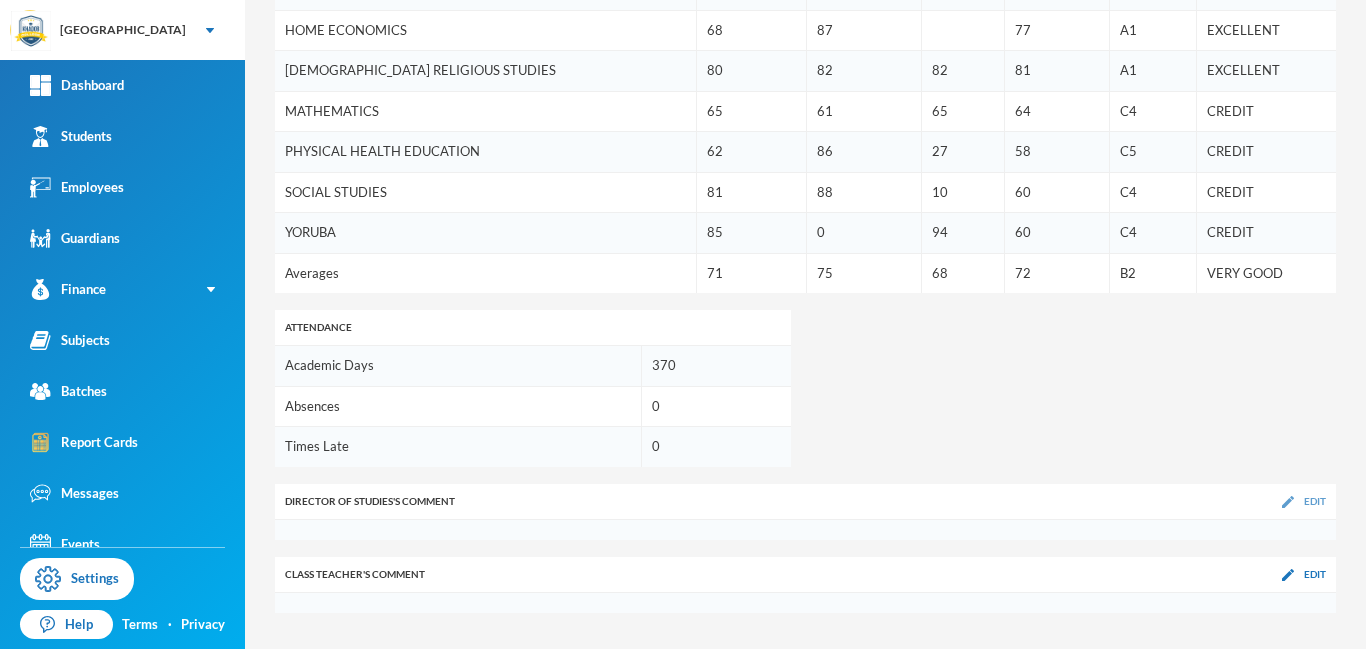 click at bounding box center [1288, 502] 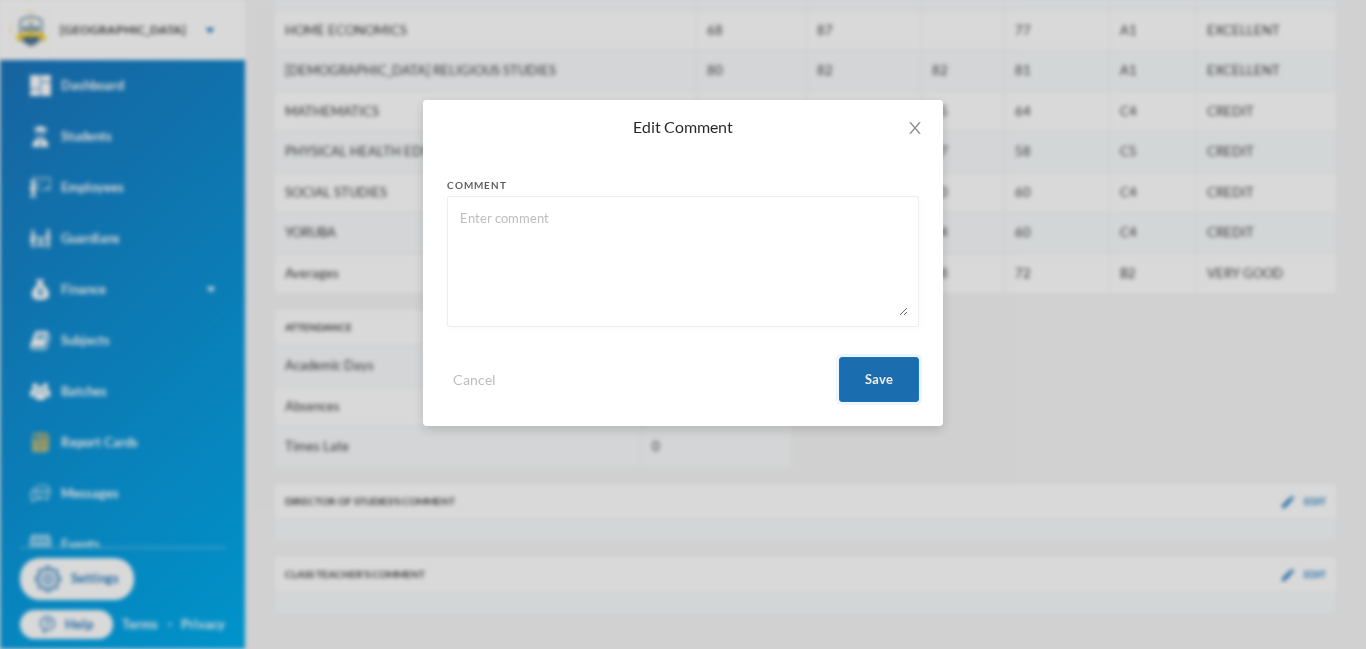 click on "Save" at bounding box center [879, 379] 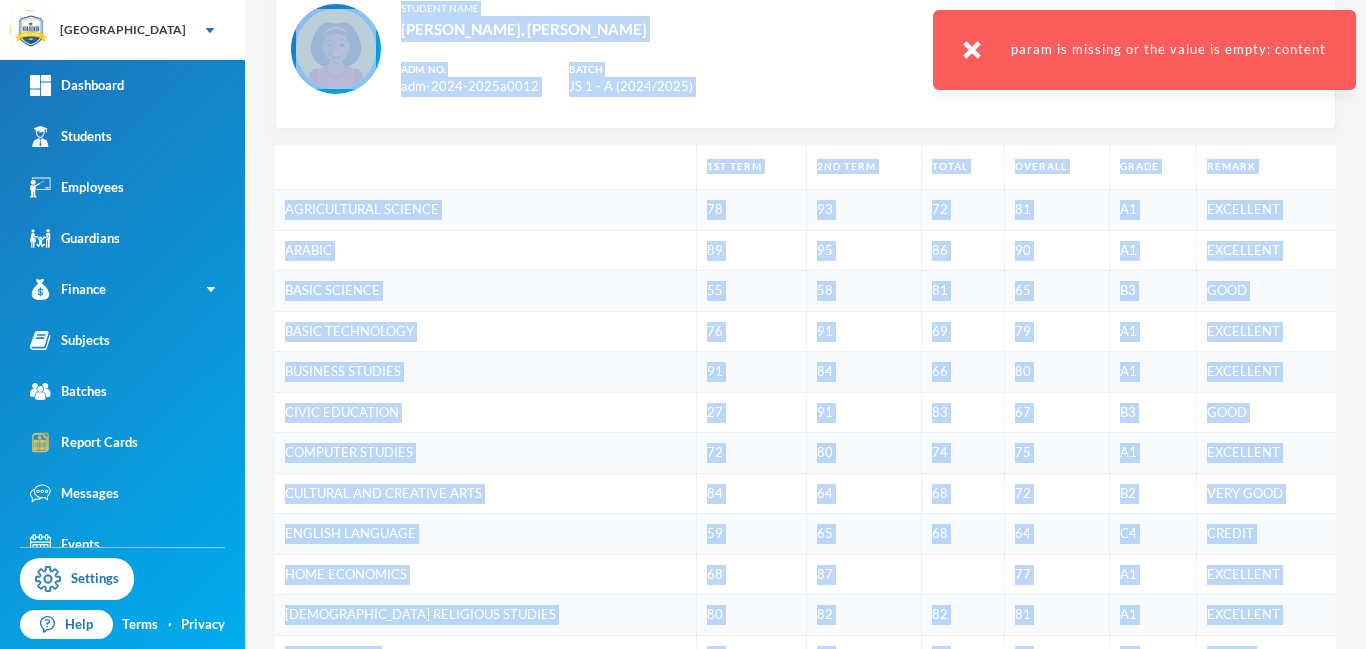 scroll, scrollTop: 0, scrollLeft: 0, axis: both 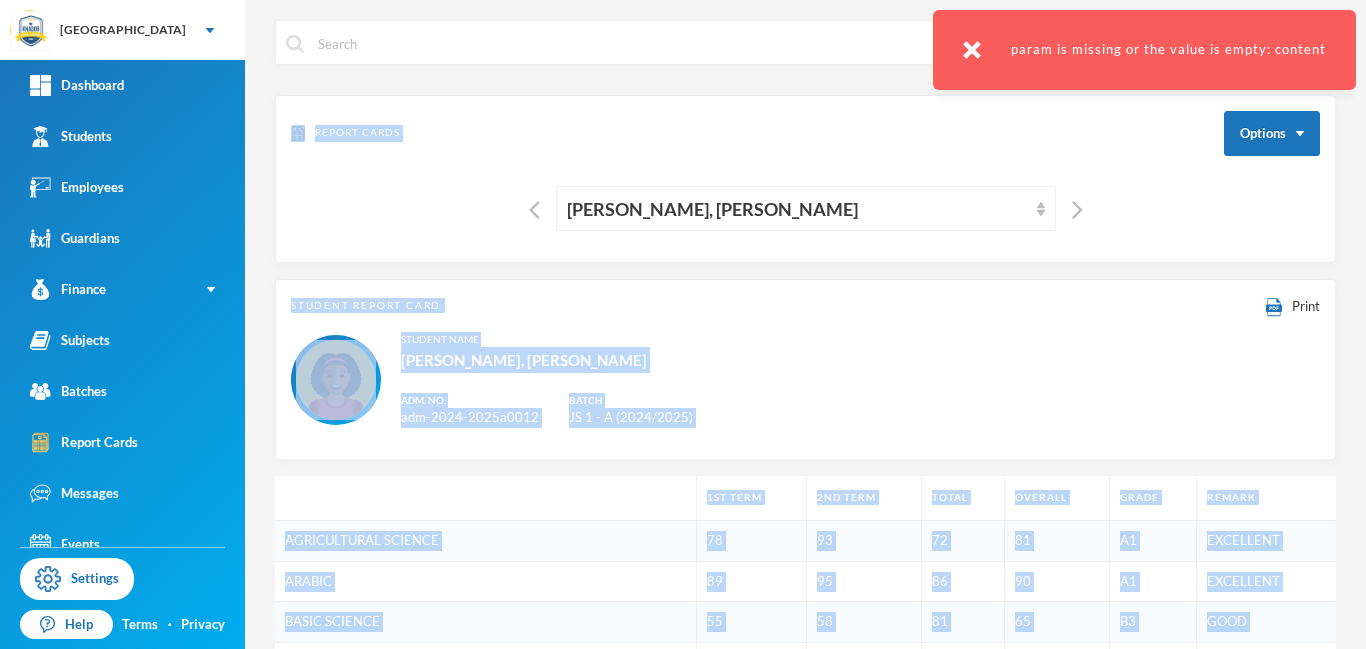 drag, startPoint x: 1365, startPoint y: 467, endPoint x: 1365, endPoint y: 28, distance: 439 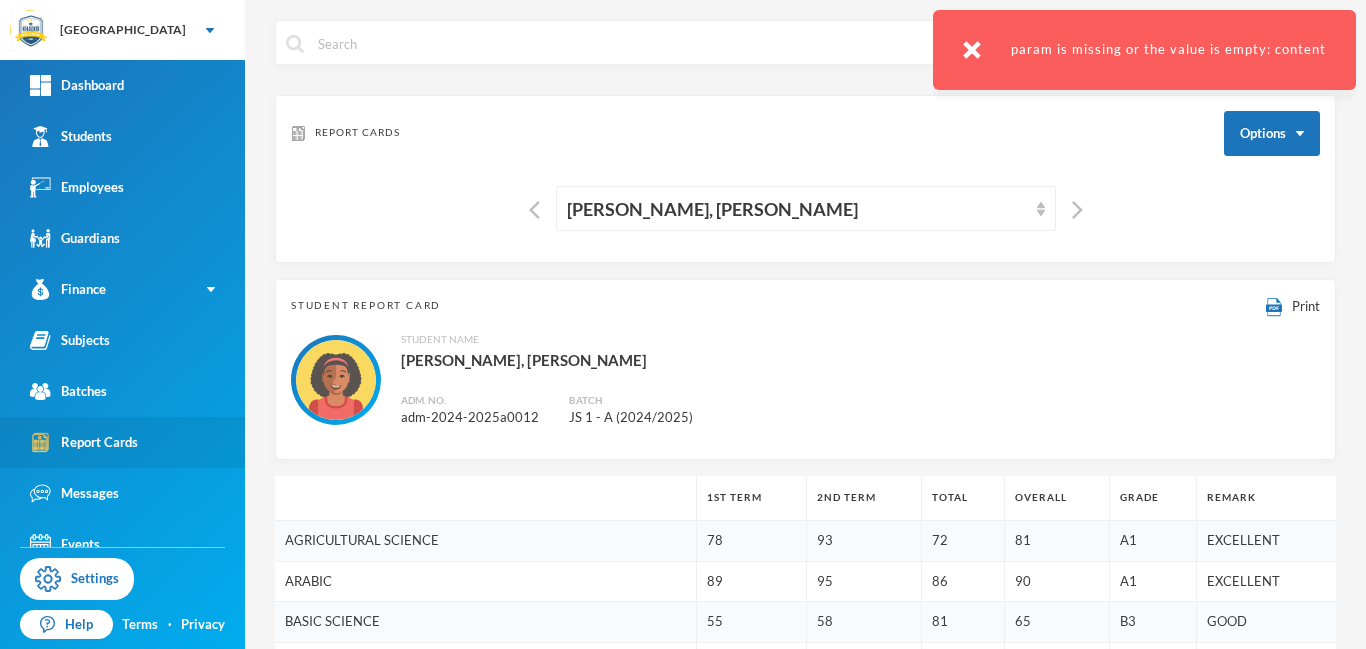 click on "Report Cards" at bounding box center (84, 442) 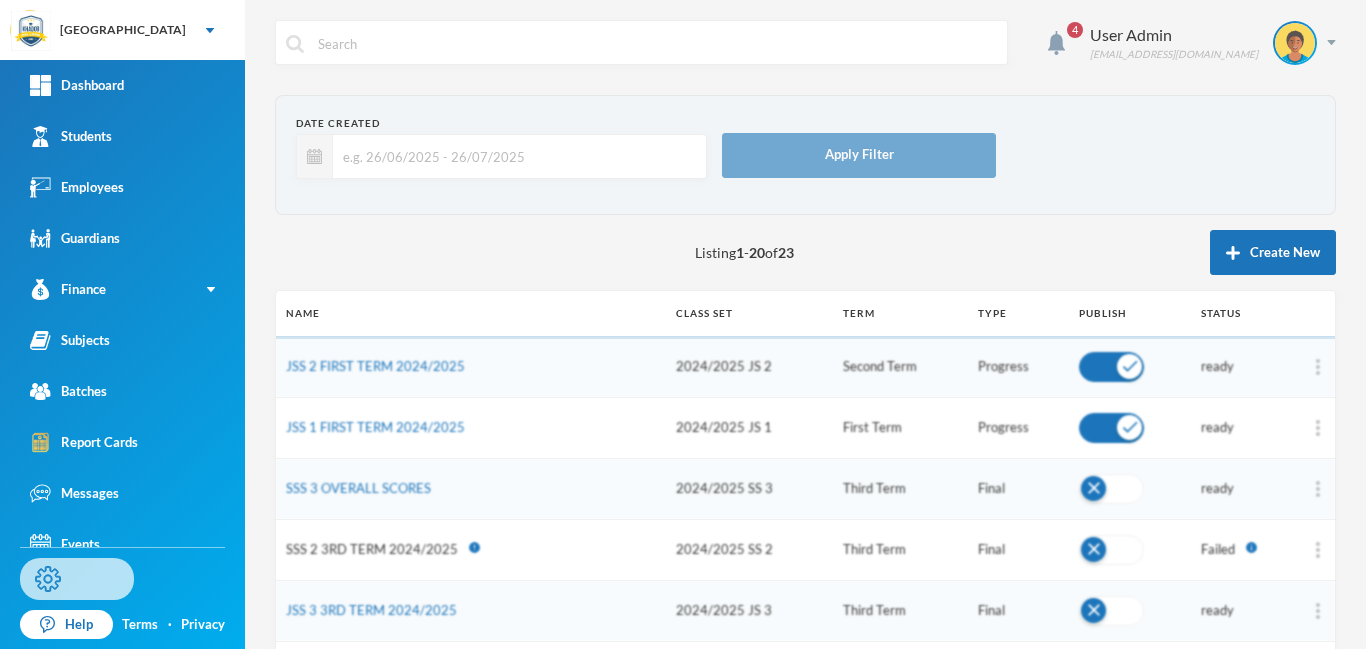 click on "Settings" at bounding box center [77, 579] 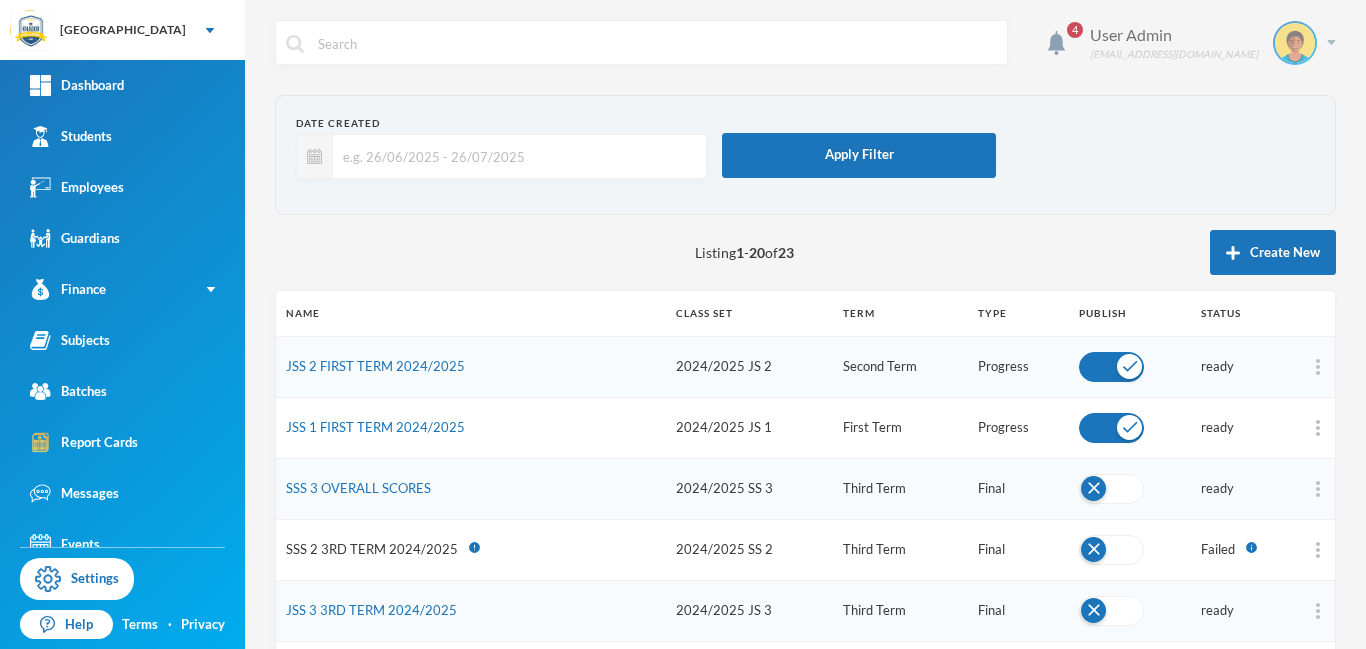 click on "User Admin admin@bluebic.com" at bounding box center [1205, 43] 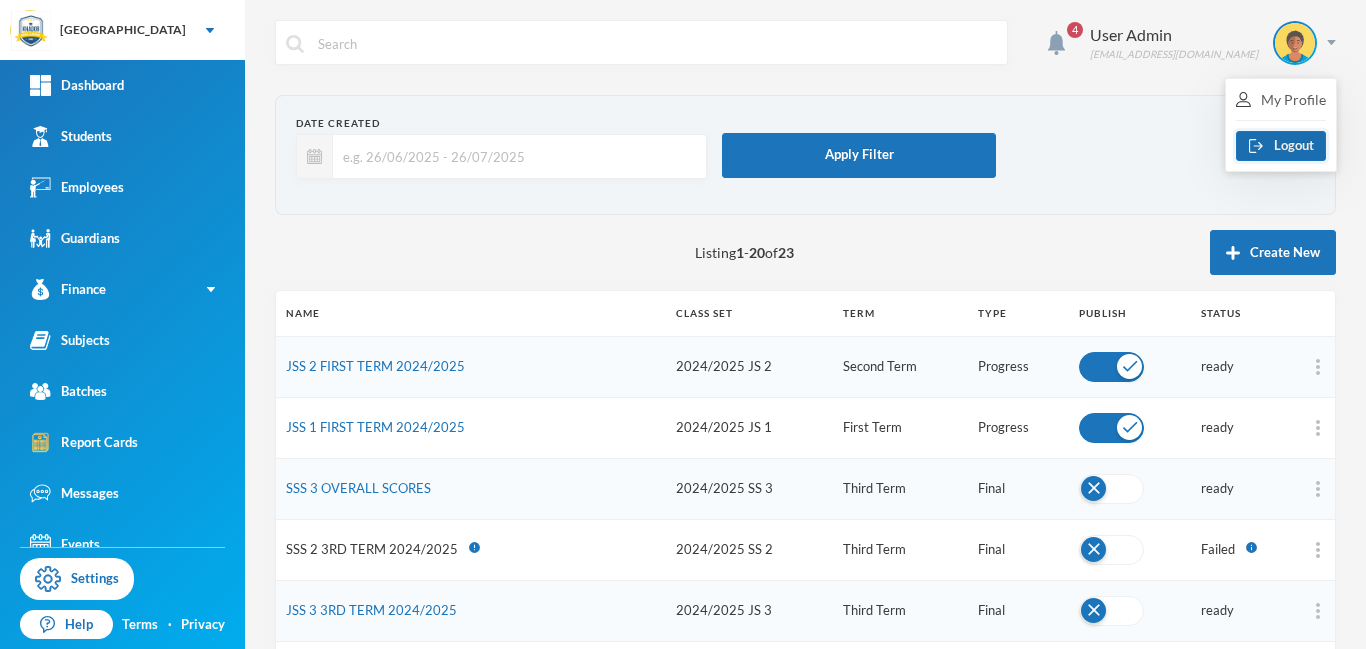 click on "Logout" at bounding box center (1281, 146) 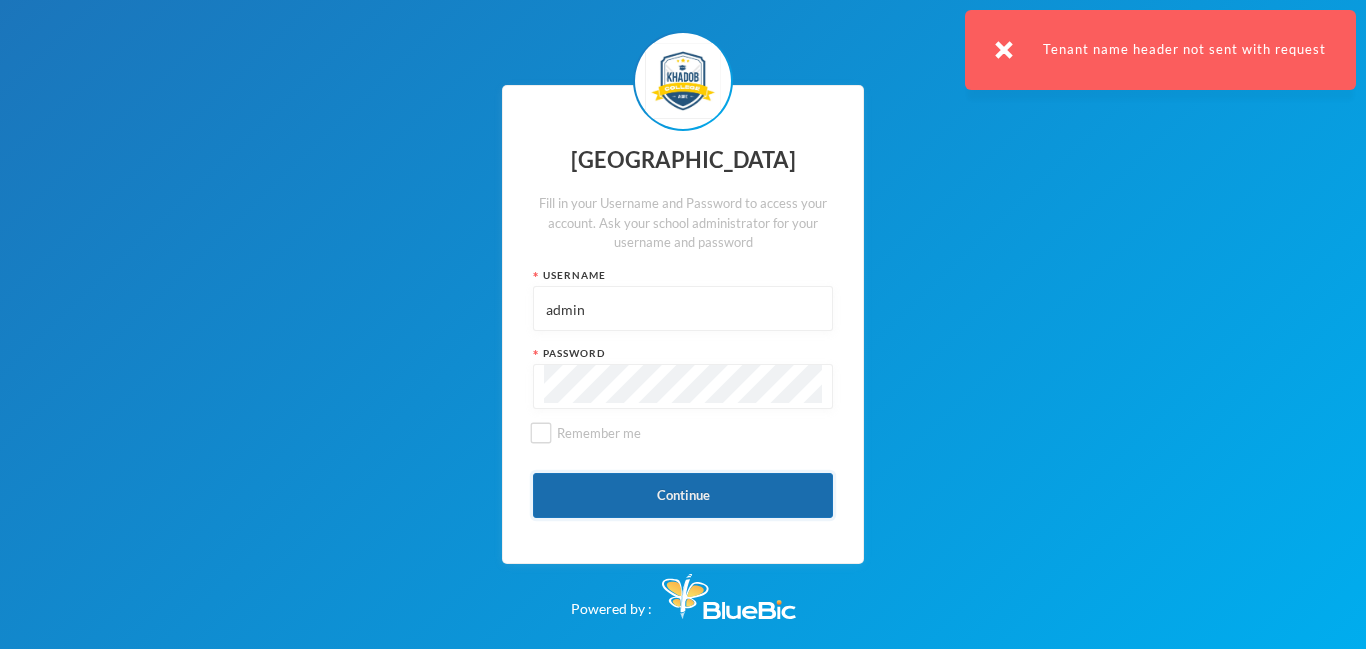 click on "Continue" at bounding box center (683, 495) 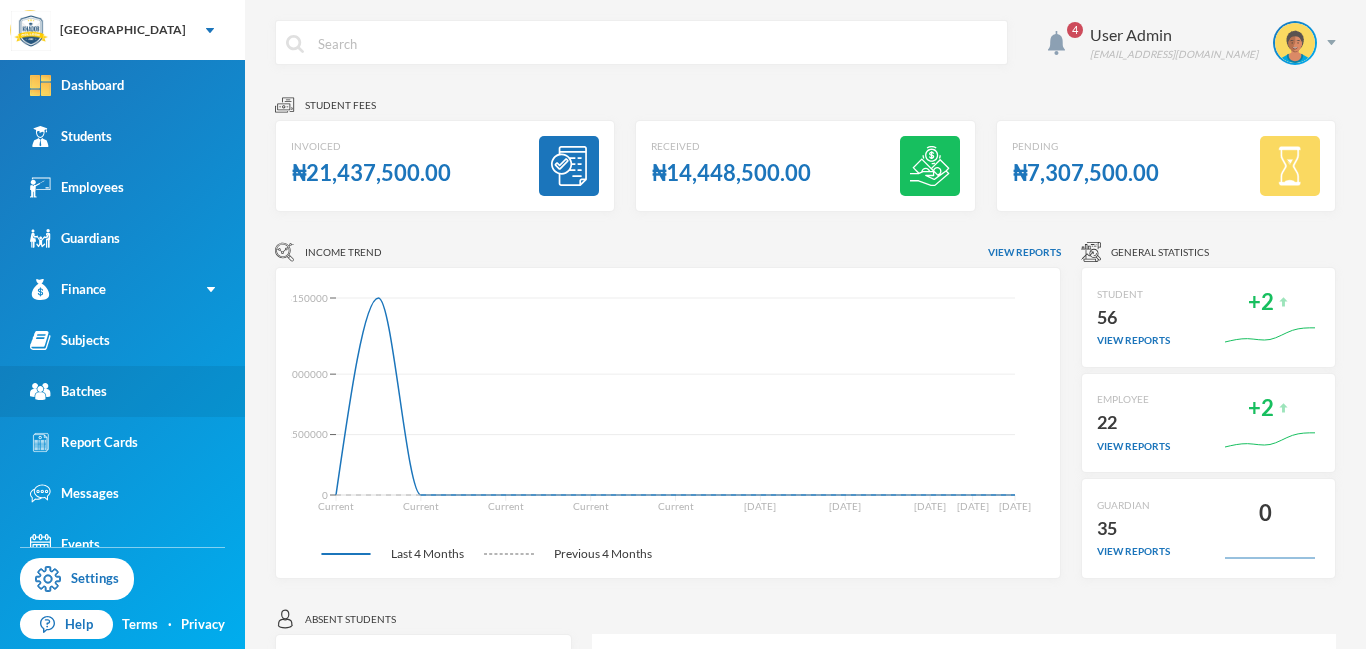 click on "Batches" at bounding box center (68, 391) 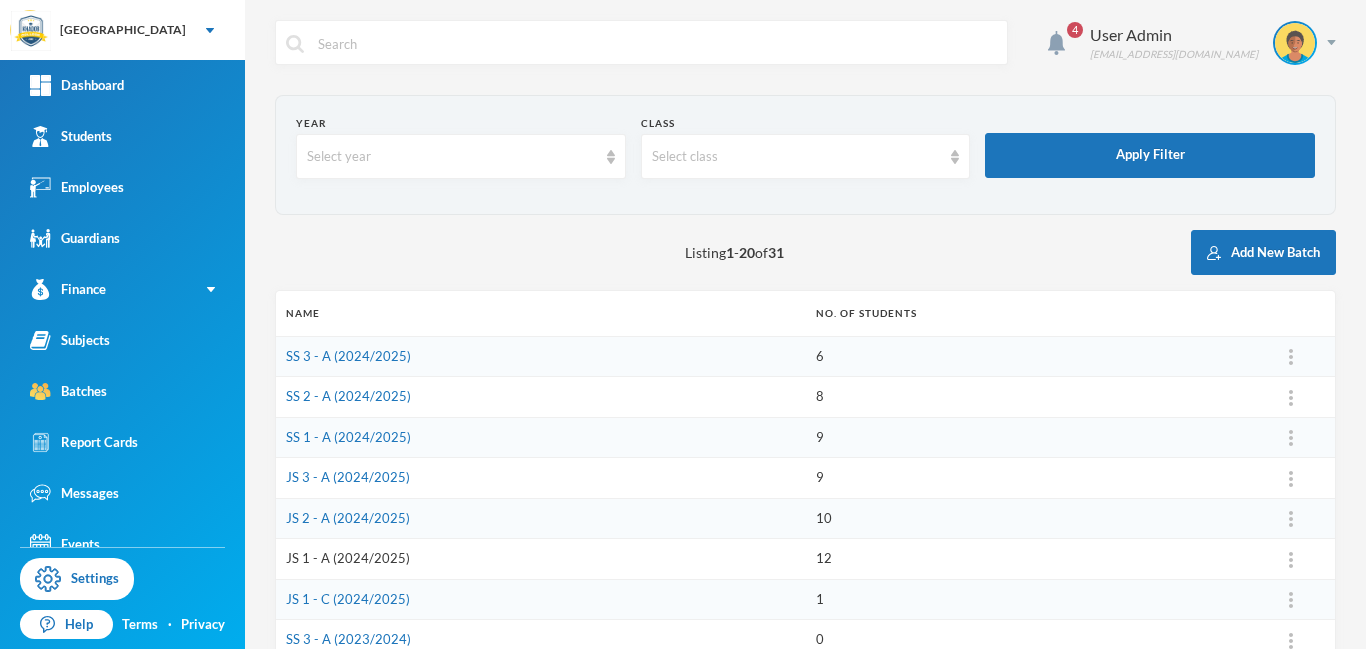 click on "JS 1 - A (2024/2025)" at bounding box center [348, 558] 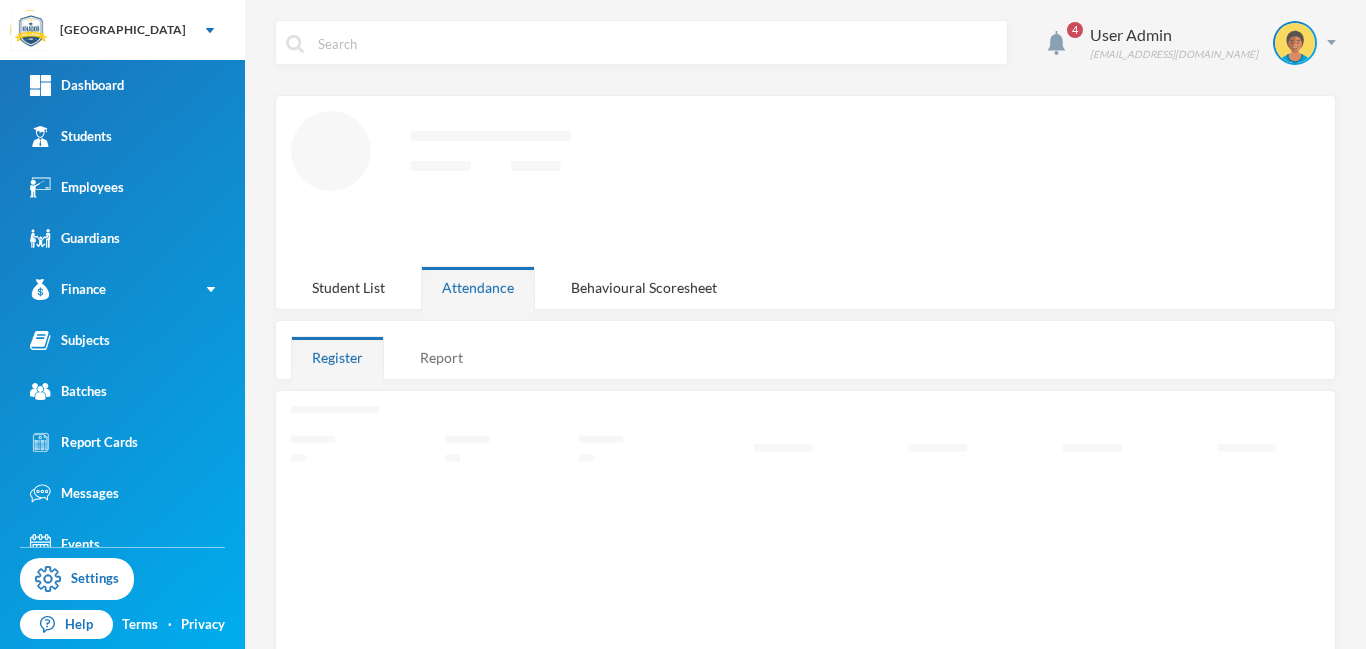 click on "Report" at bounding box center (441, 357) 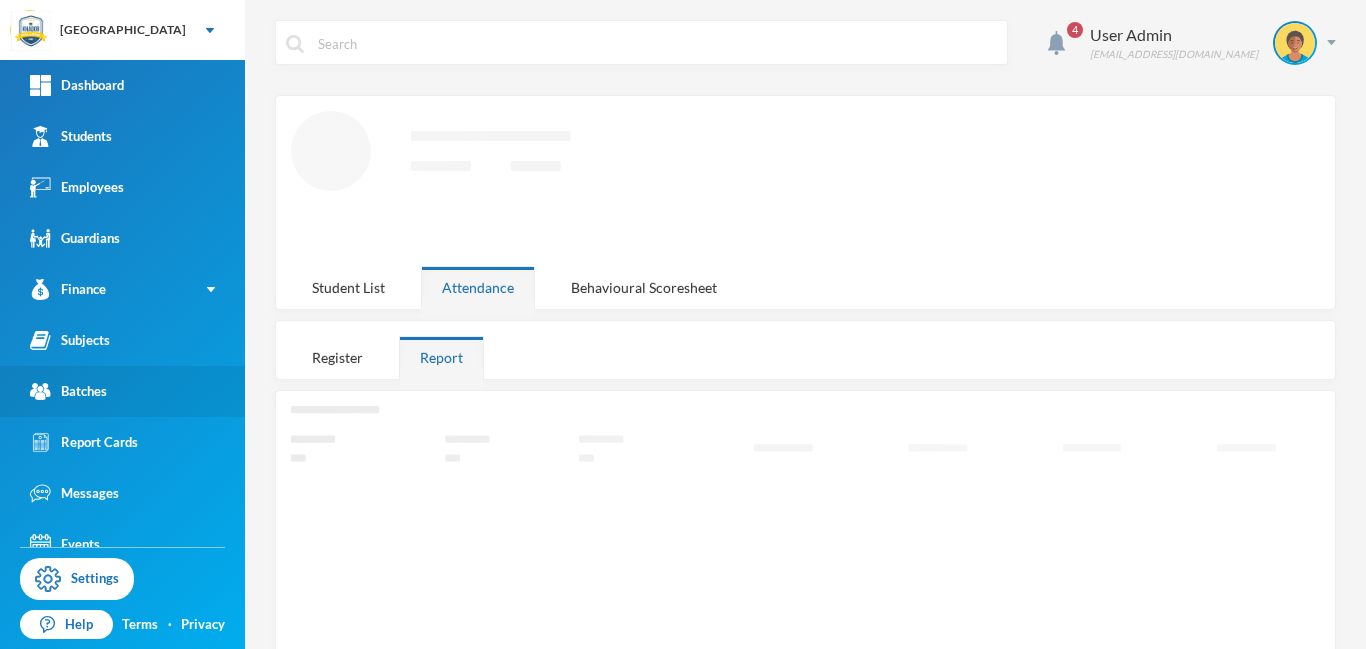 click on "Batches" at bounding box center [68, 391] 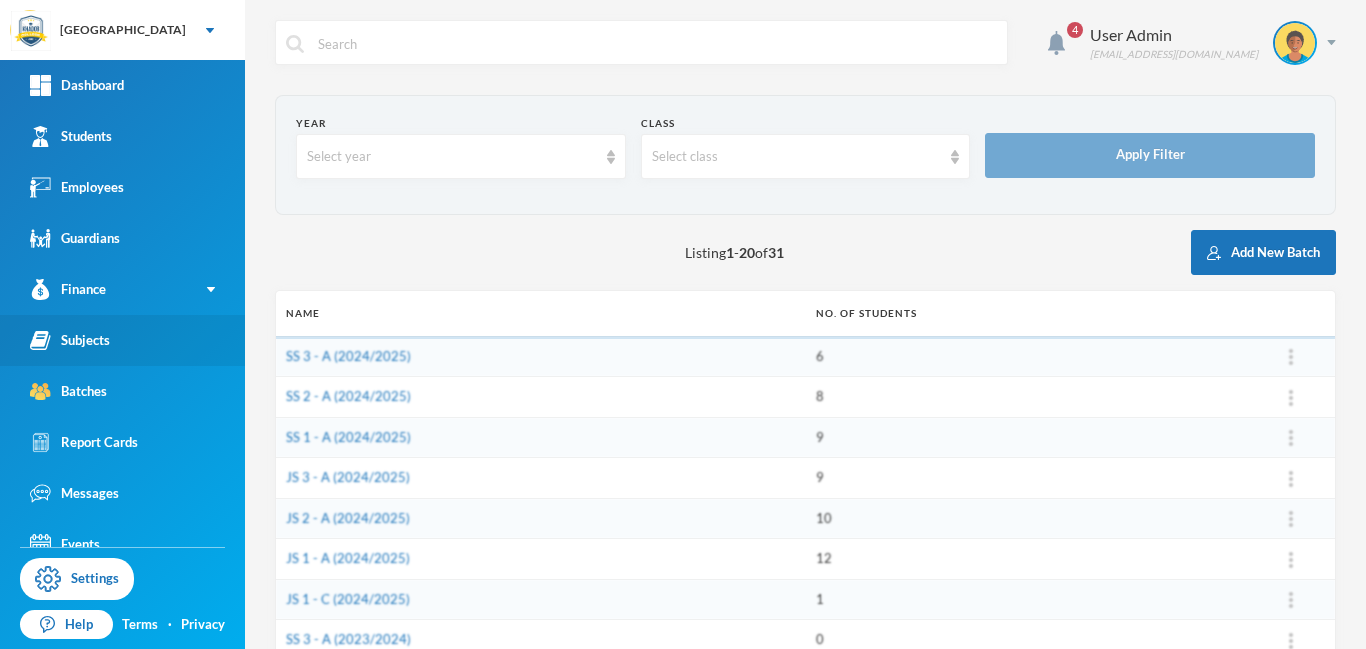 click on "Subjects" at bounding box center [70, 340] 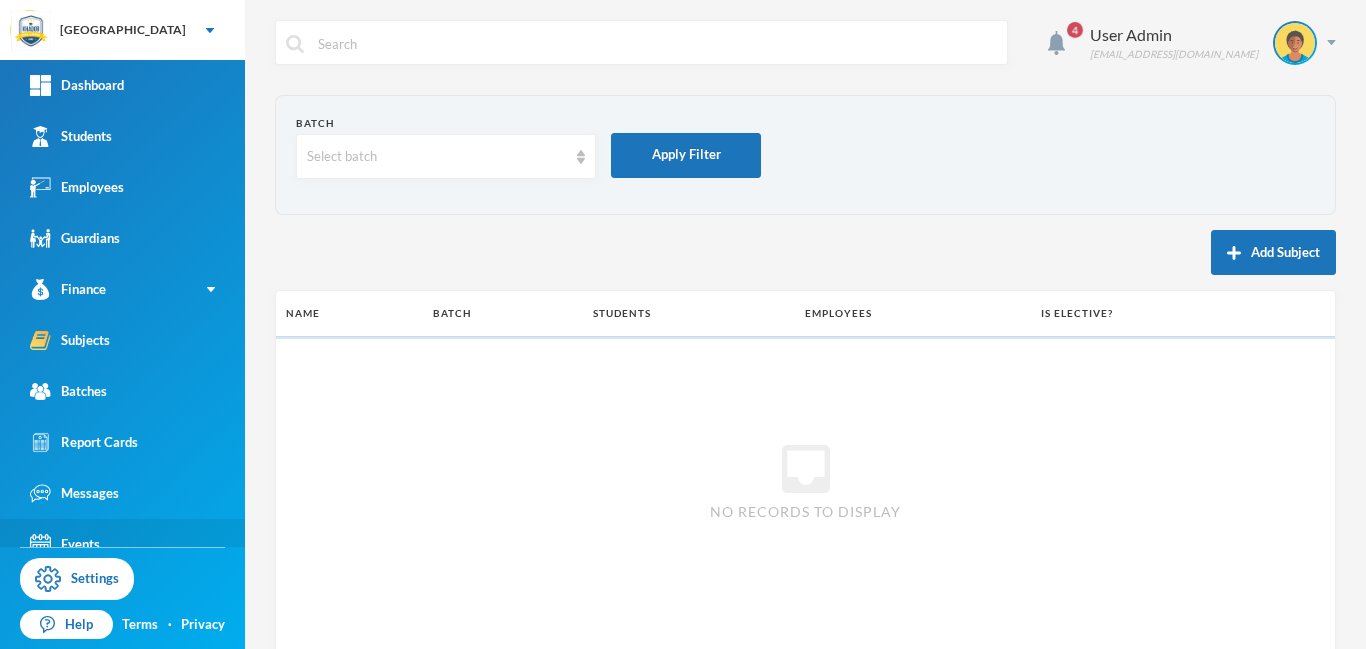 click on "Events" at bounding box center (122, 544) 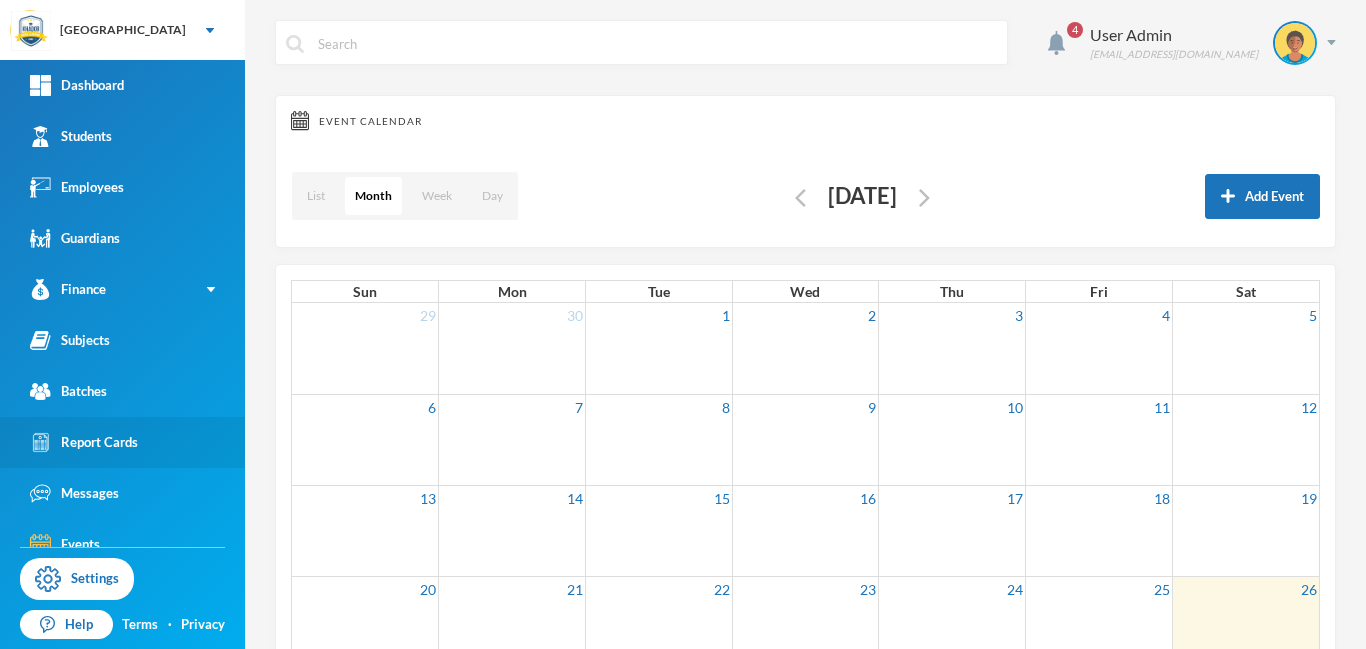 click on "Report Cards" at bounding box center [84, 442] 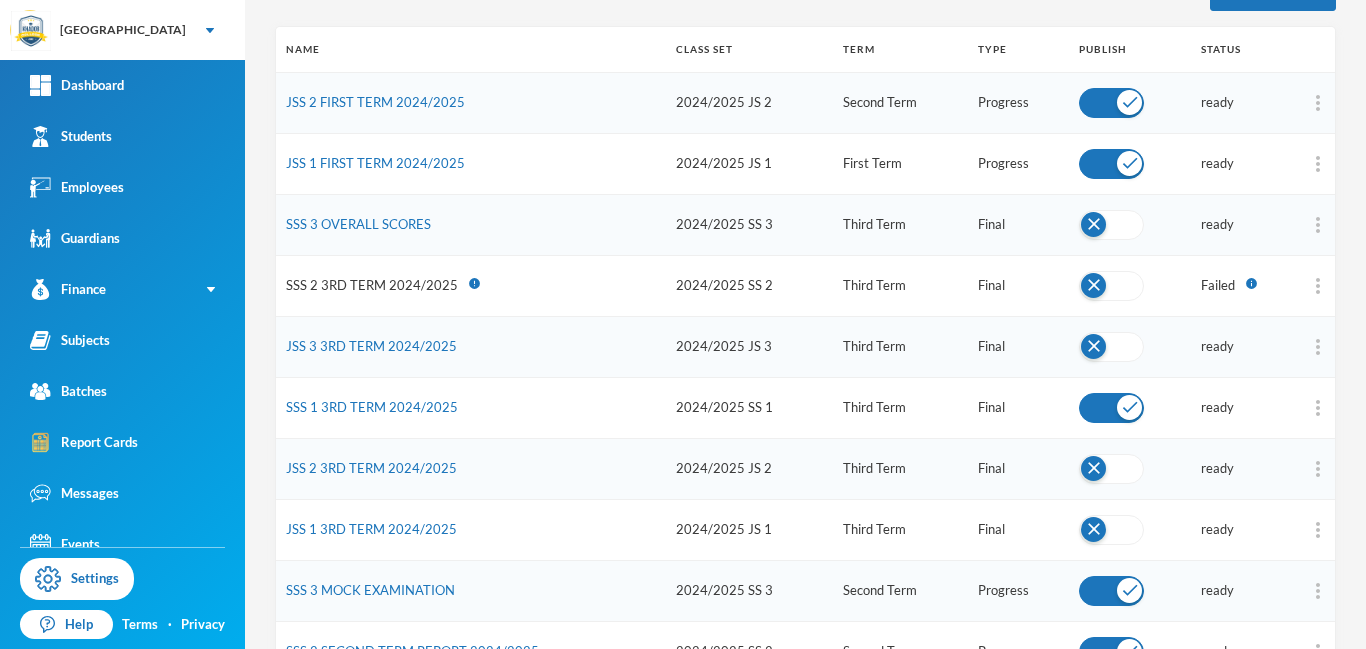 scroll, scrollTop: 266, scrollLeft: 0, axis: vertical 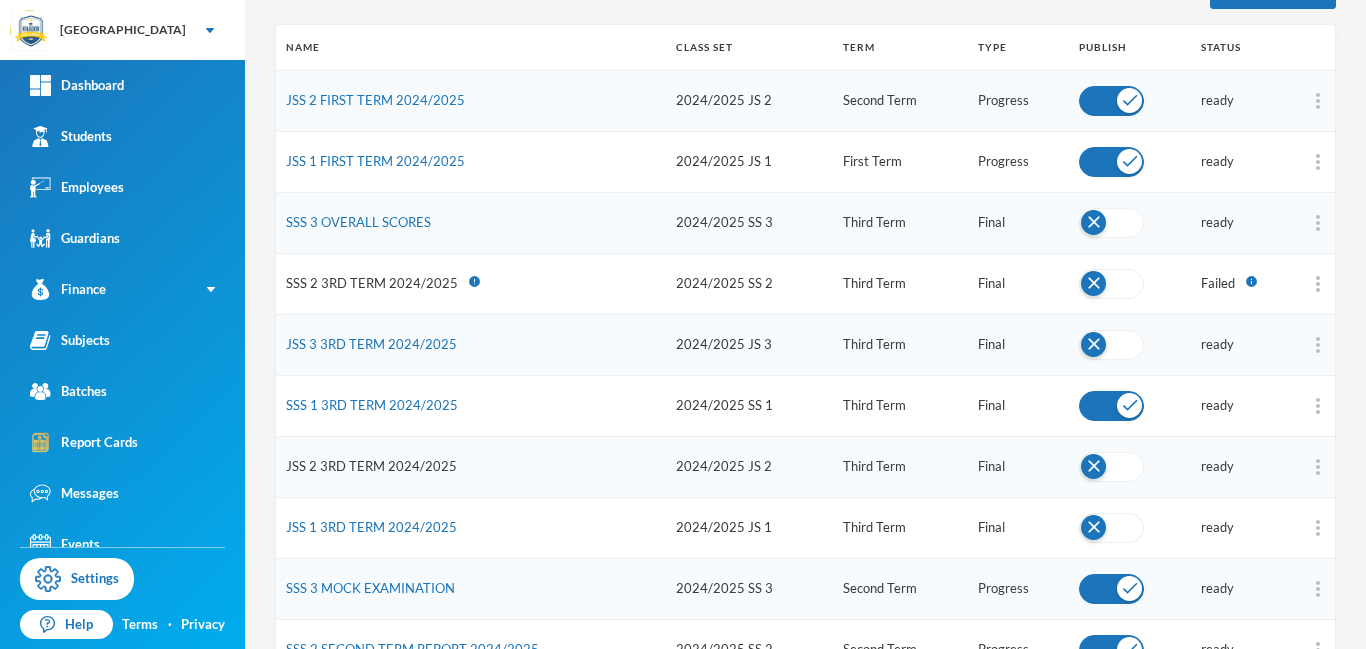 click on "JSS 2 3RD TERM 2024/2025" at bounding box center [371, 466] 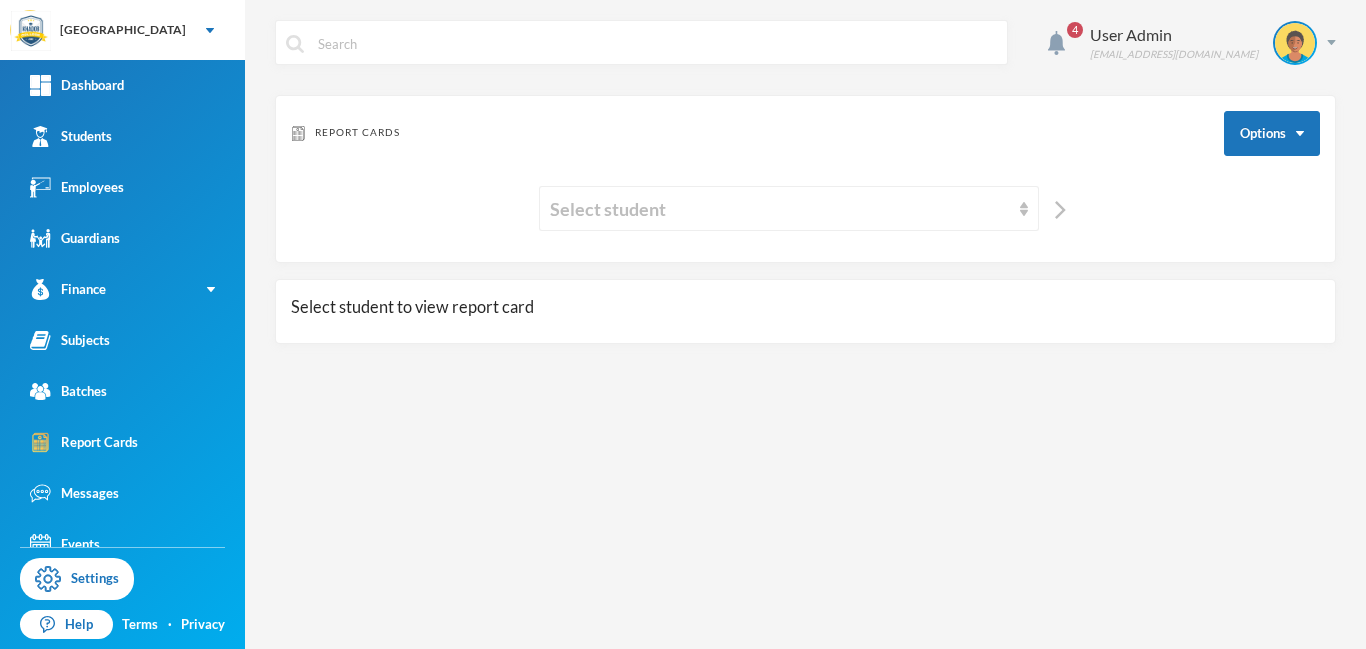 scroll, scrollTop: 0, scrollLeft: 0, axis: both 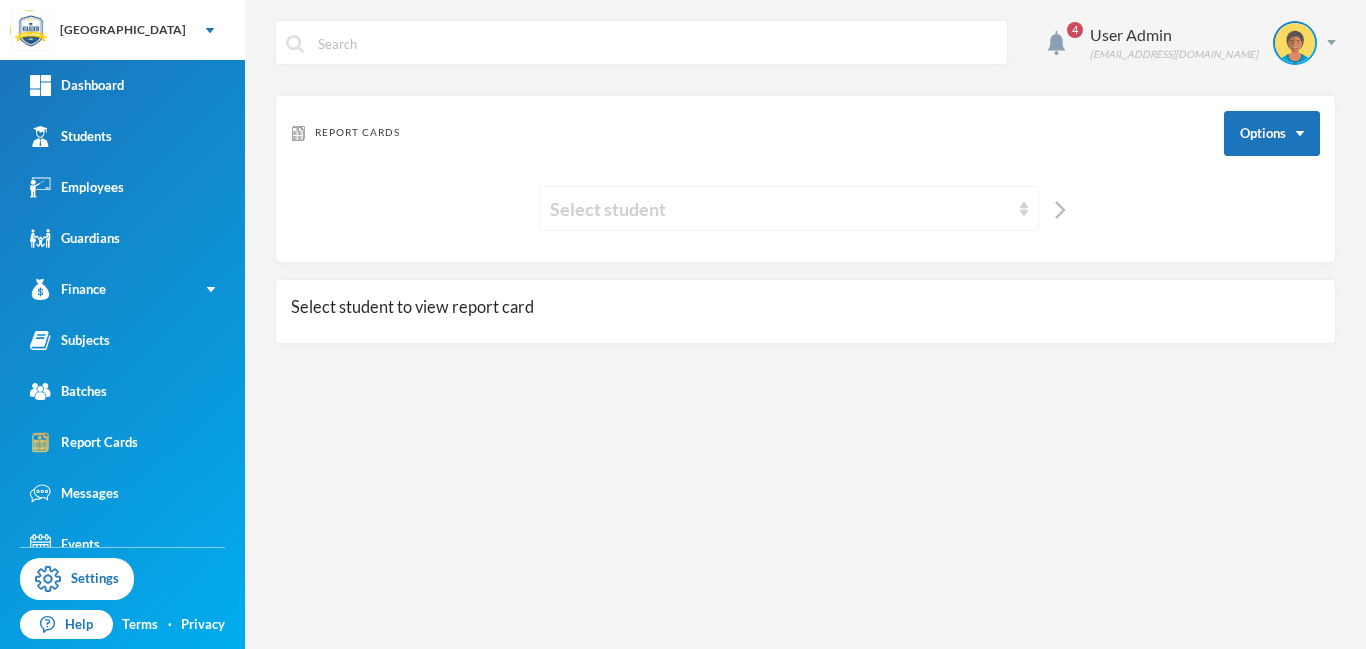 click on "Select student" at bounding box center [780, 209] 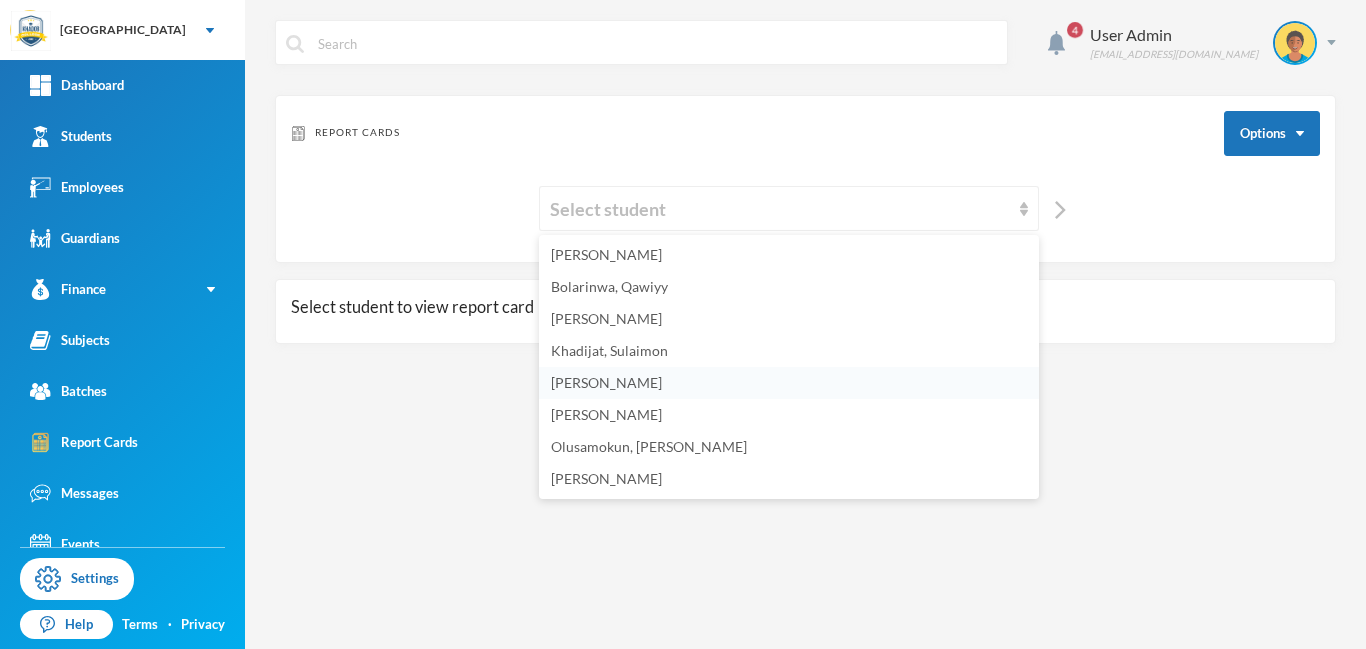 click on "[PERSON_NAME]" at bounding box center (606, 382) 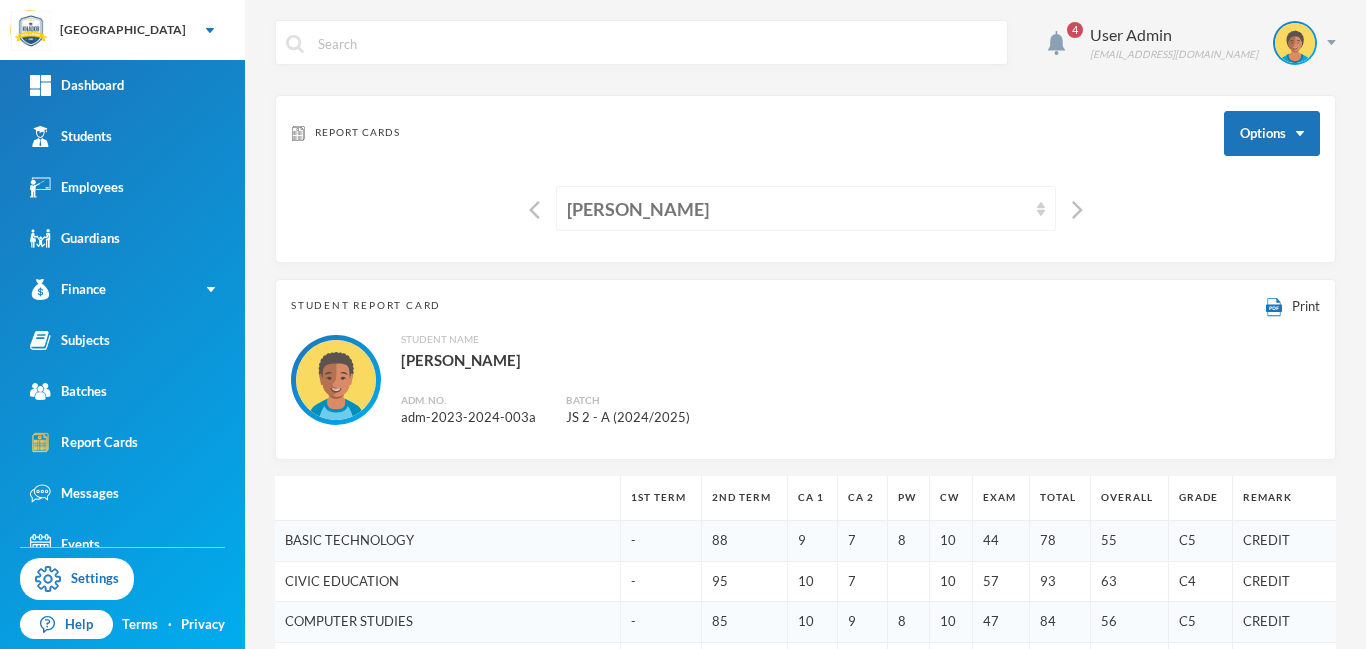 click on "[PERSON_NAME]" at bounding box center (797, 209) 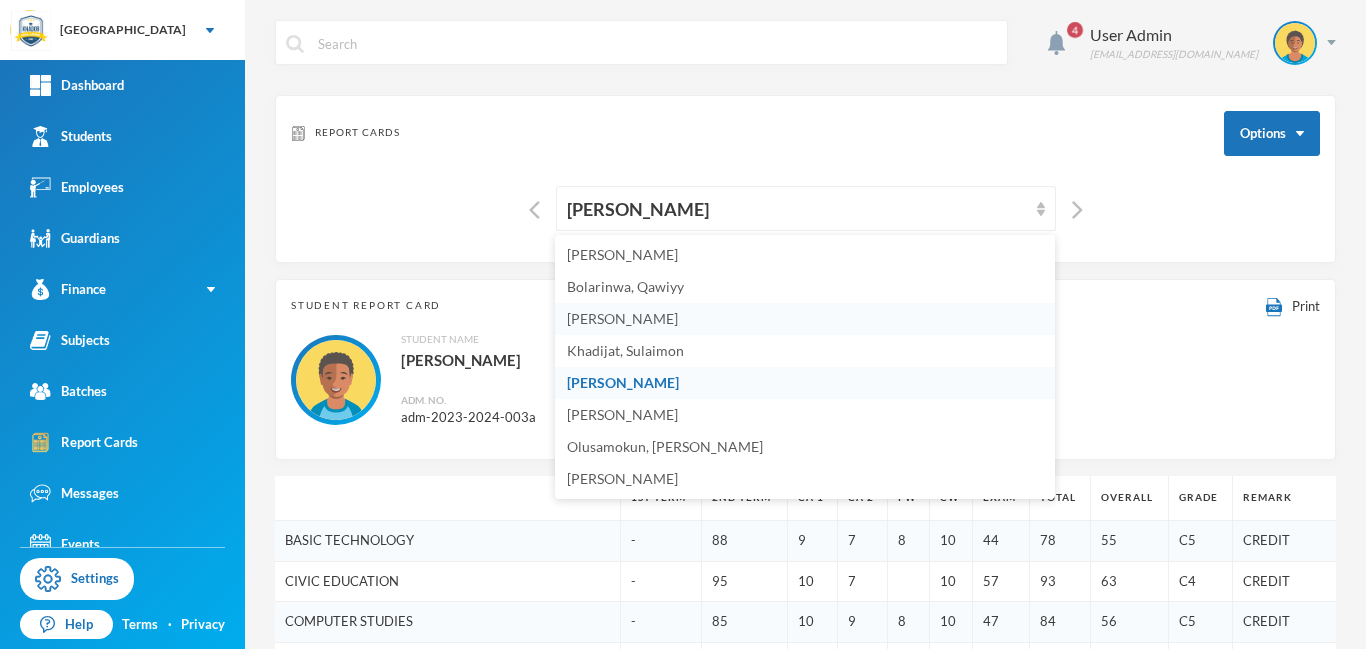 click on "[PERSON_NAME]" at bounding box center (622, 318) 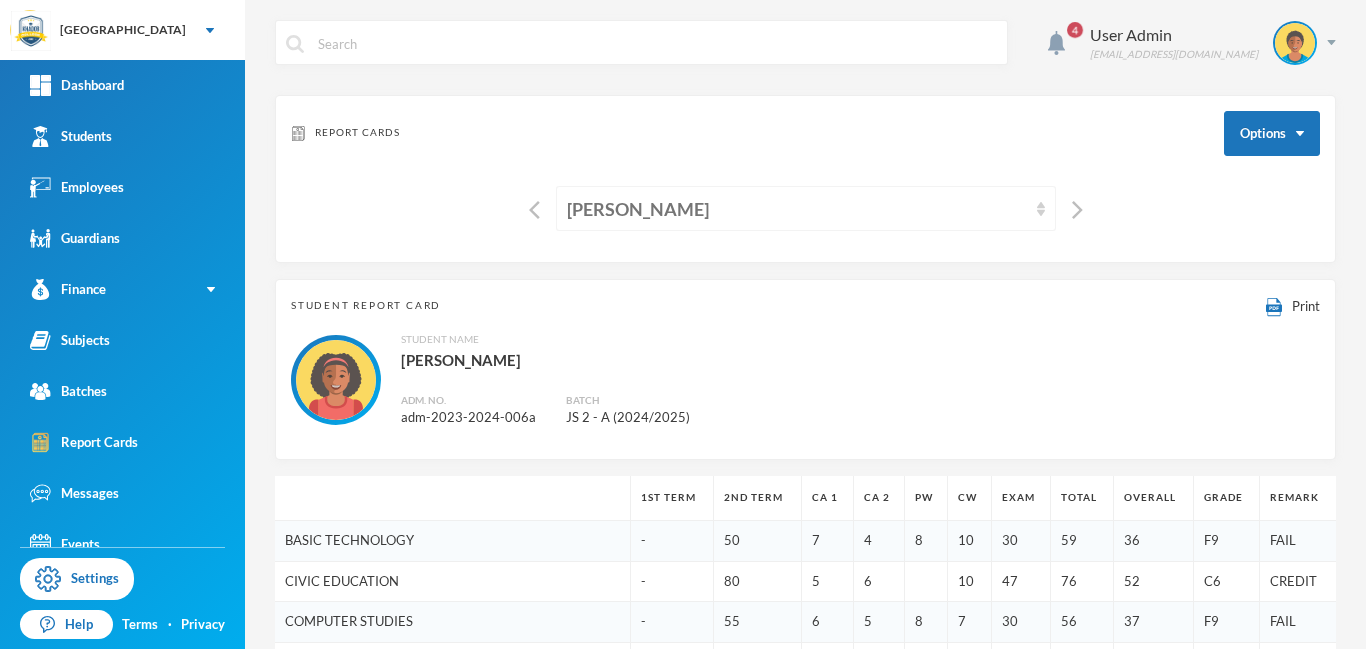 click on "[PERSON_NAME]" at bounding box center [797, 209] 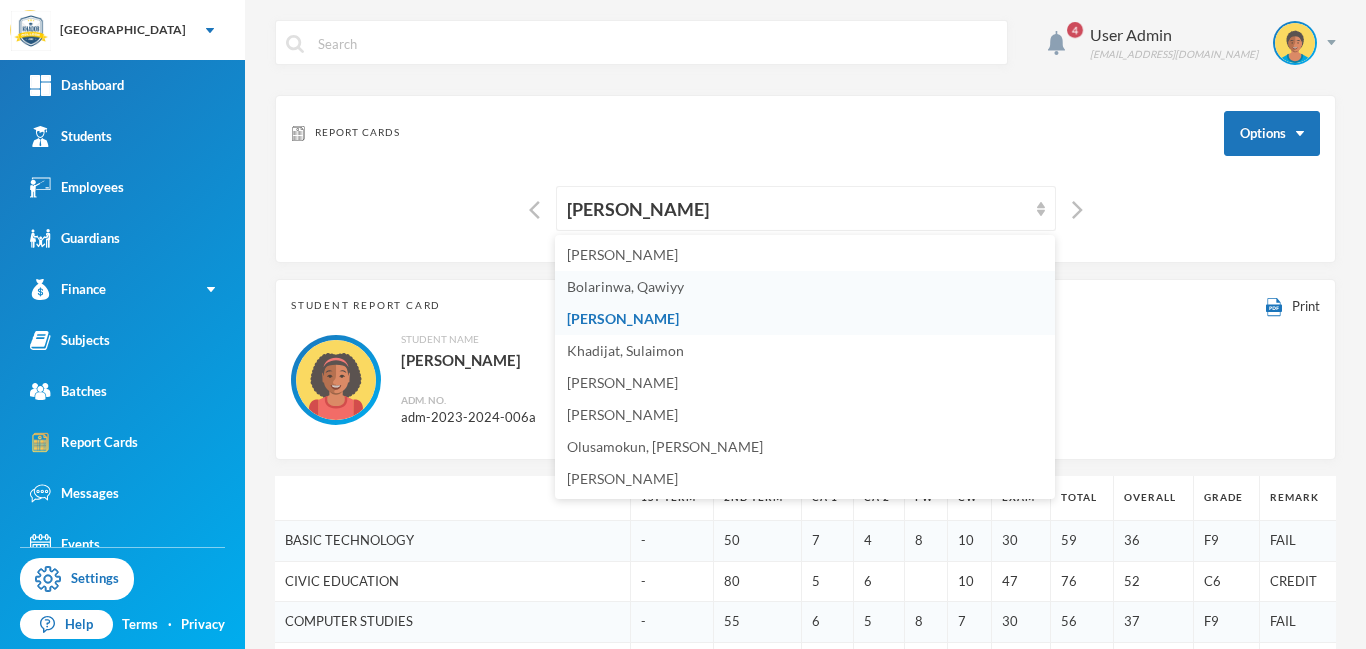 click on "Bolarinwa, Qawiyy" at bounding box center [625, 286] 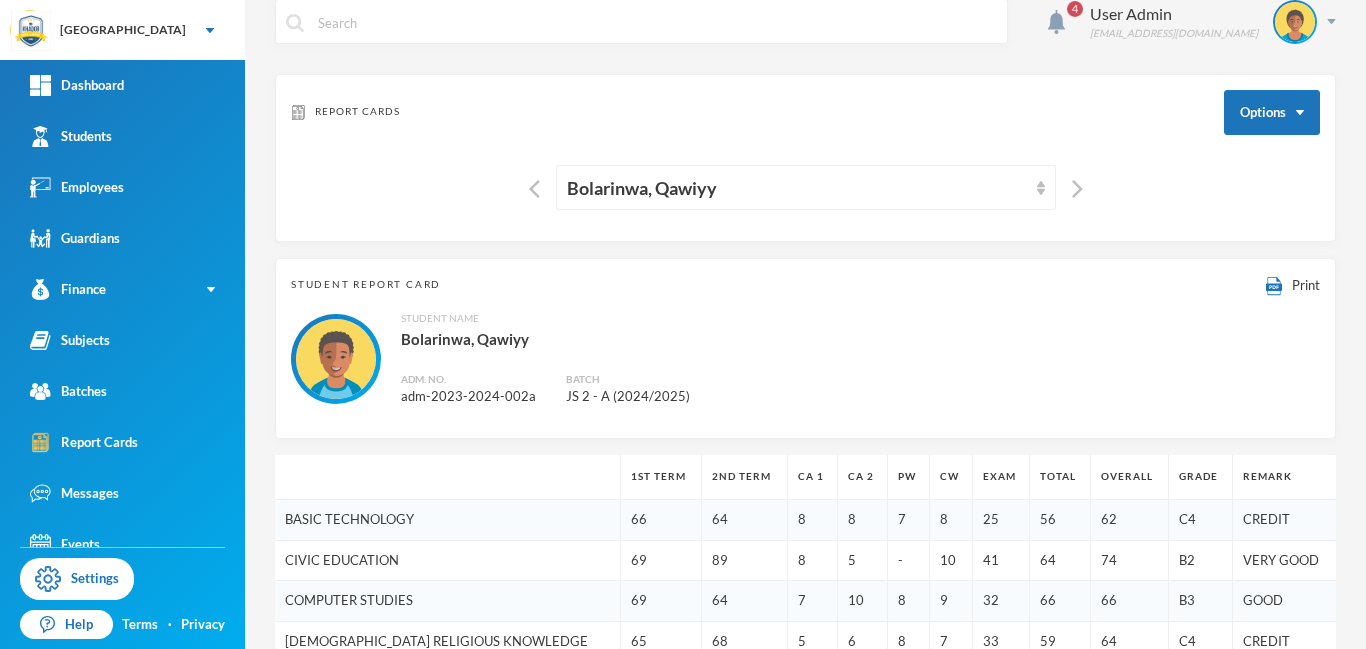 scroll, scrollTop: 4, scrollLeft: 0, axis: vertical 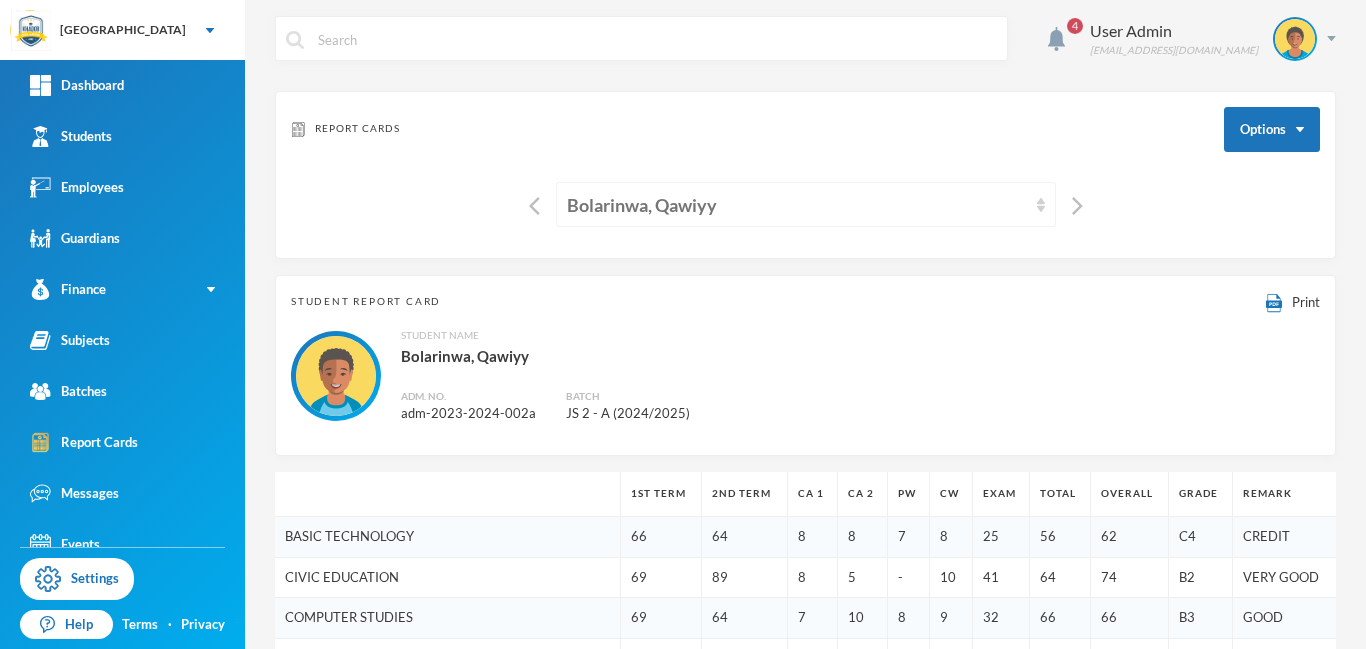 click on "Bolarinwa, Qawiyy" at bounding box center (797, 205) 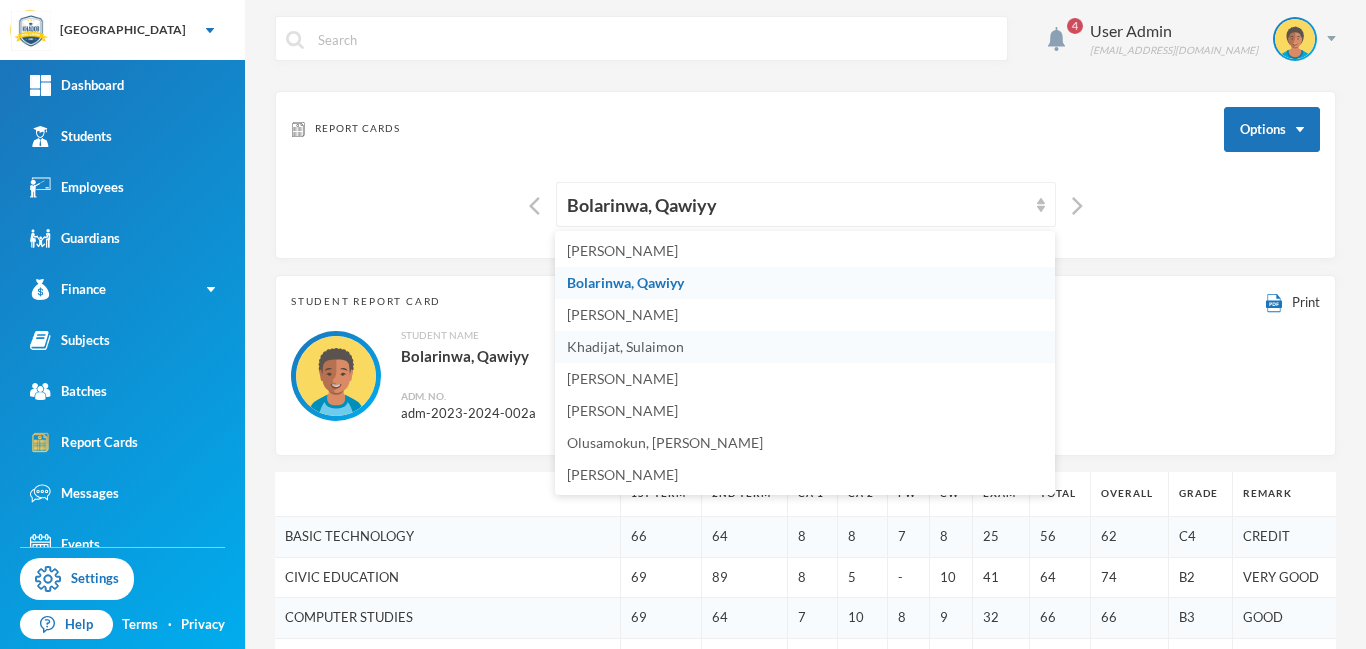 click on "Khadijat, Sulaimon" at bounding box center [625, 346] 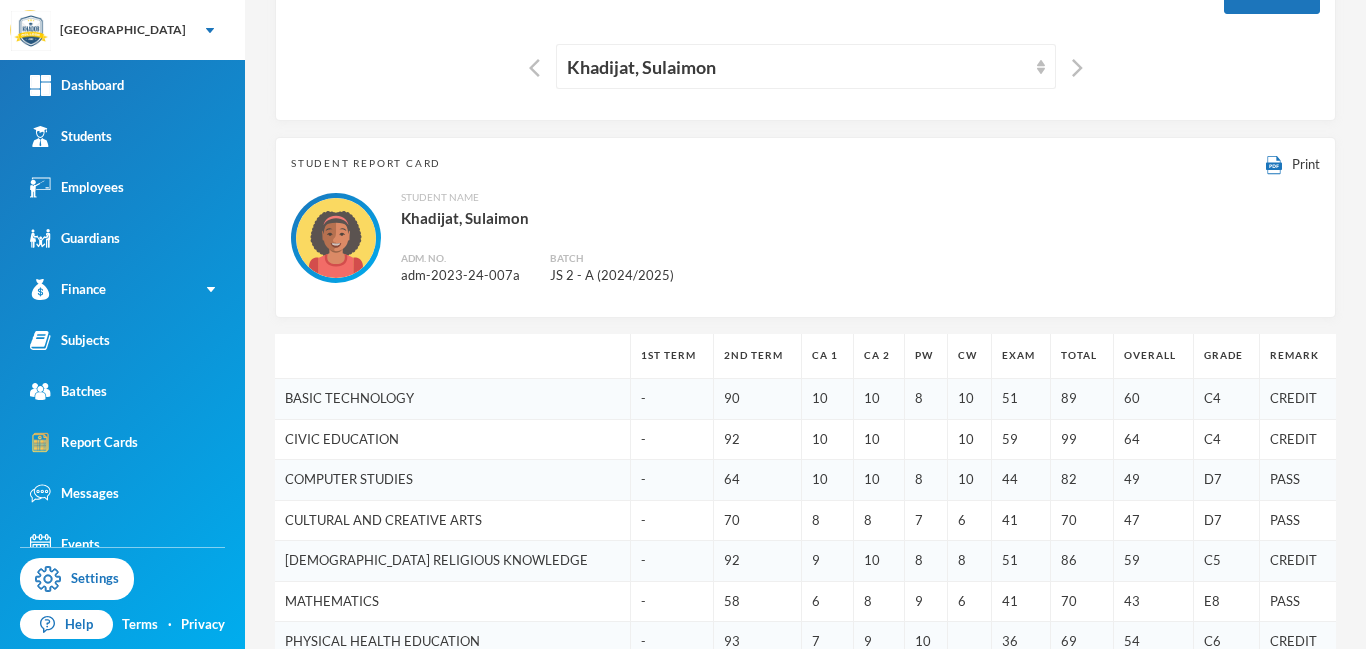 scroll, scrollTop: 0, scrollLeft: 0, axis: both 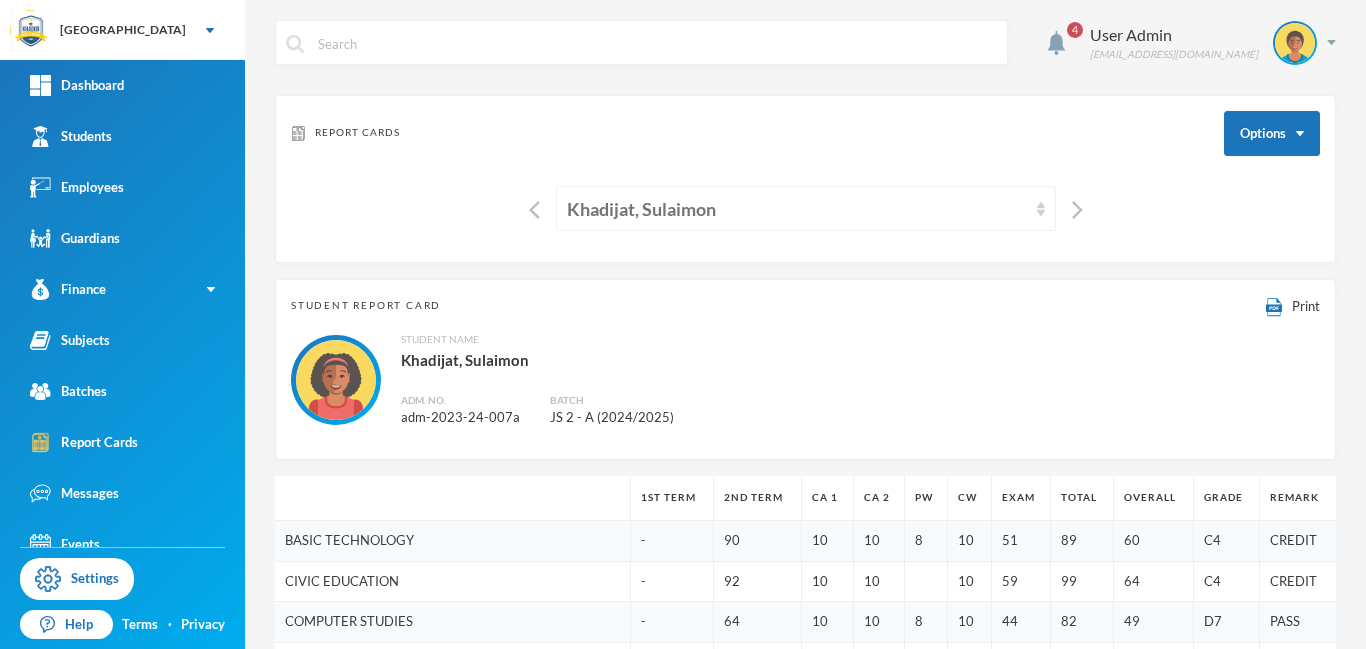 click on "Khadijat, Sulaimon" at bounding box center (797, 209) 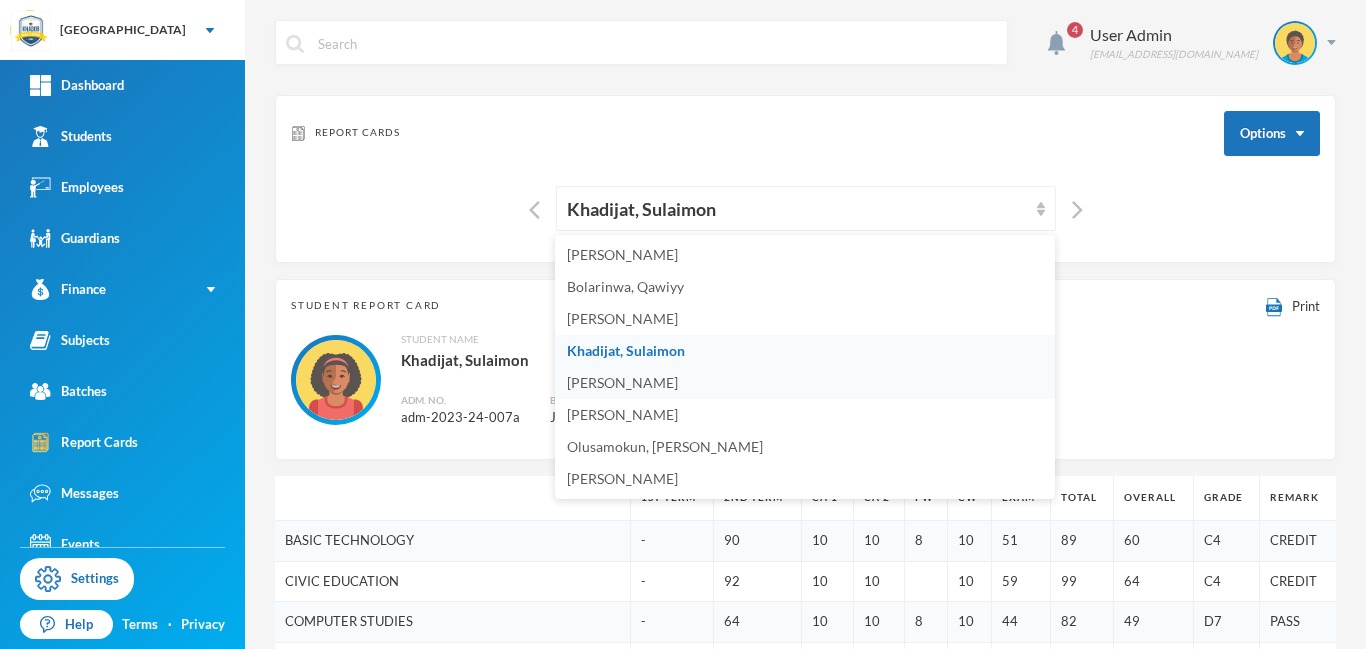 click on "[PERSON_NAME]" at bounding box center [622, 382] 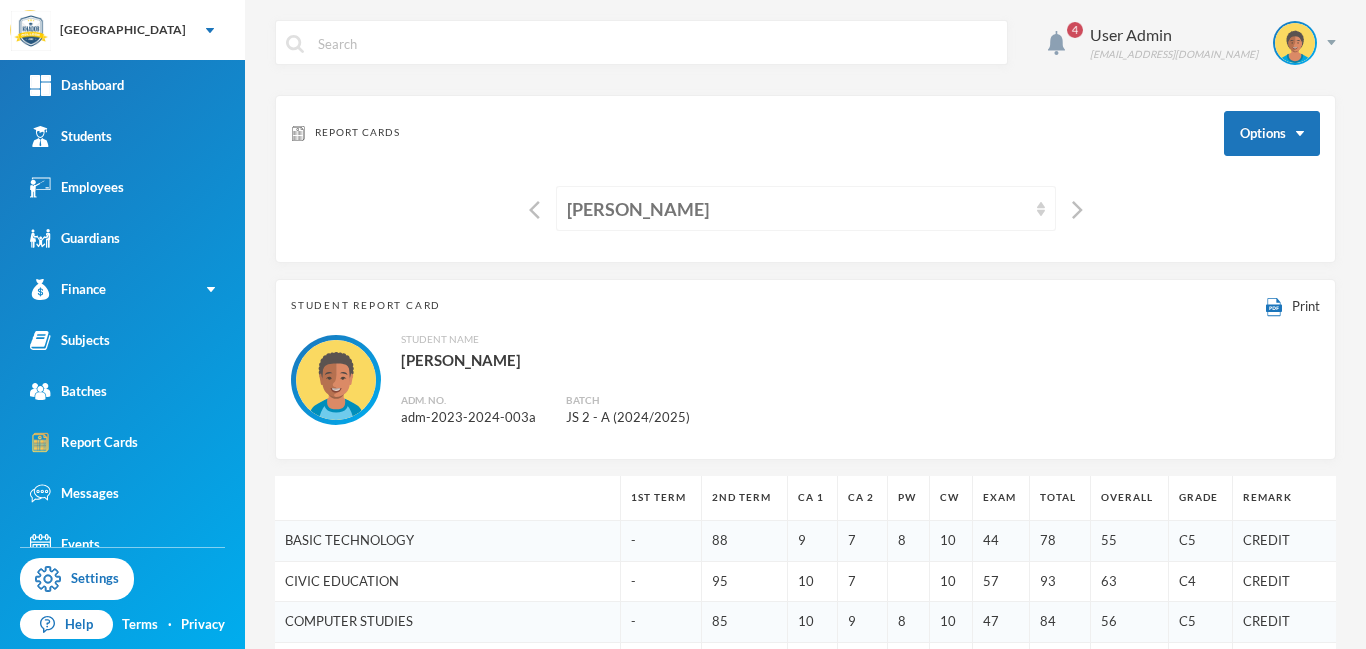 click on "[PERSON_NAME]" at bounding box center [797, 209] 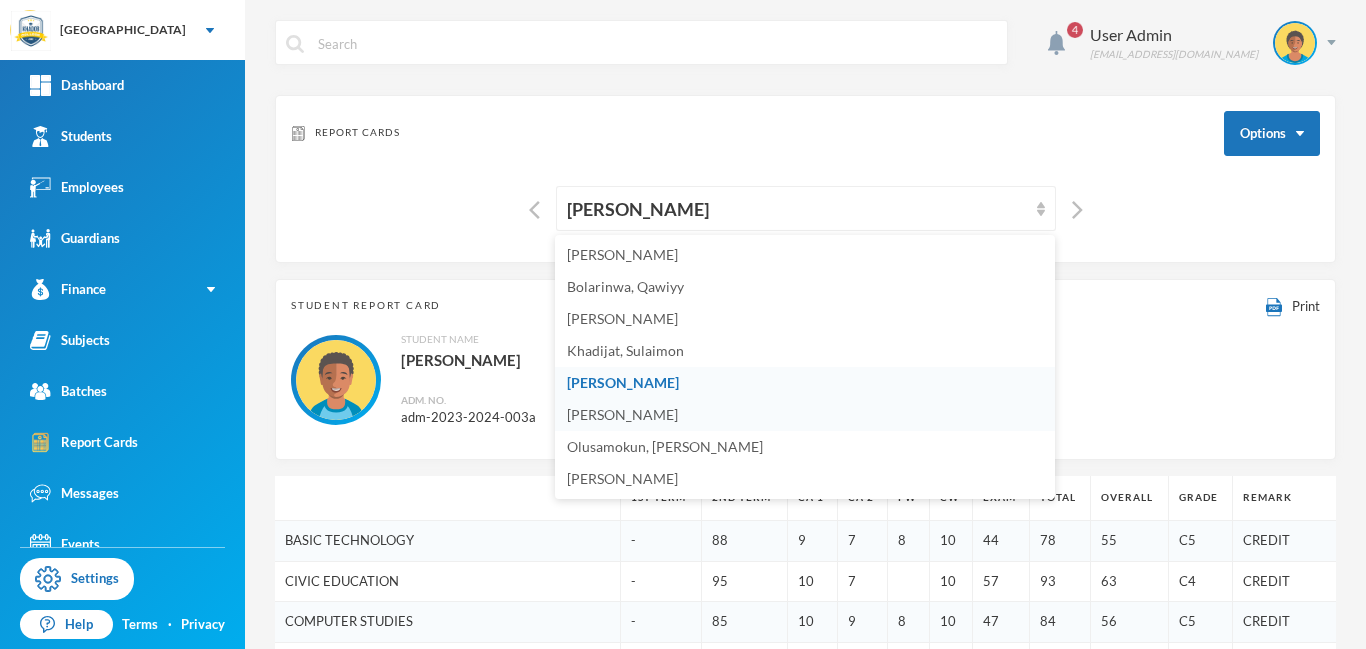 click on "[PERSON_NAME]" at bounding box center [622, 414] 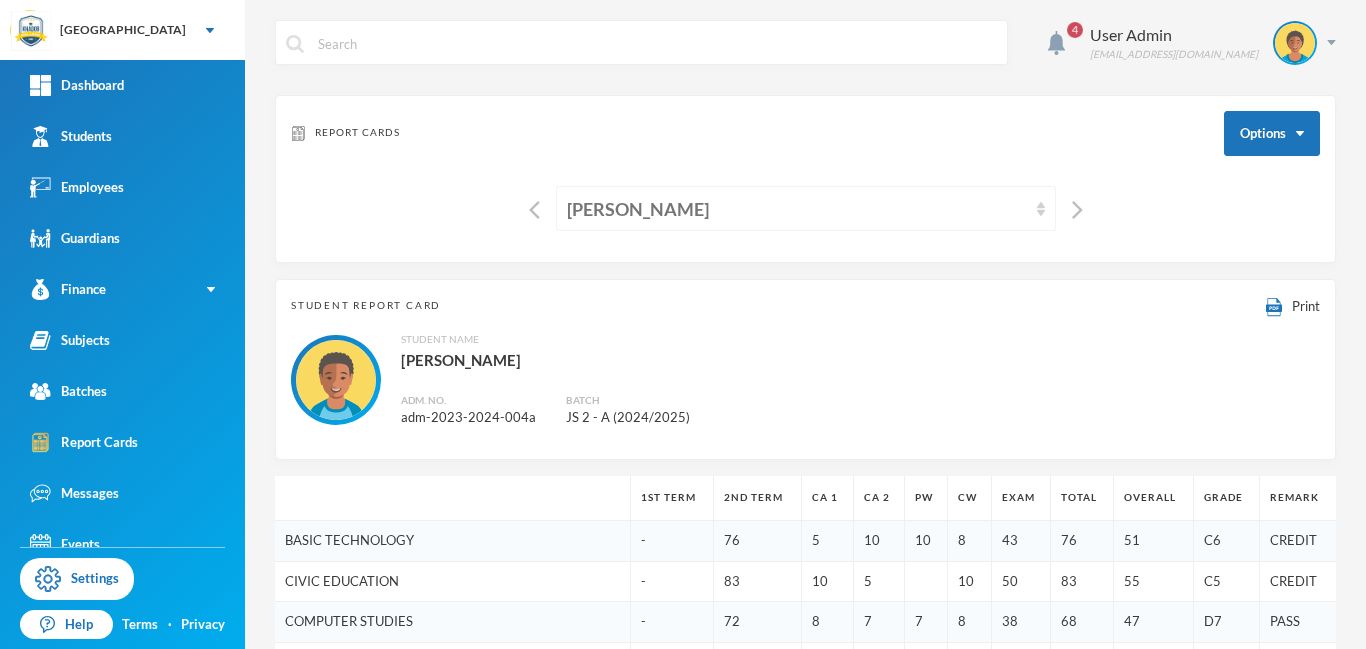 click on "[PERSON_NAME]" at bounding box center (797, 209) 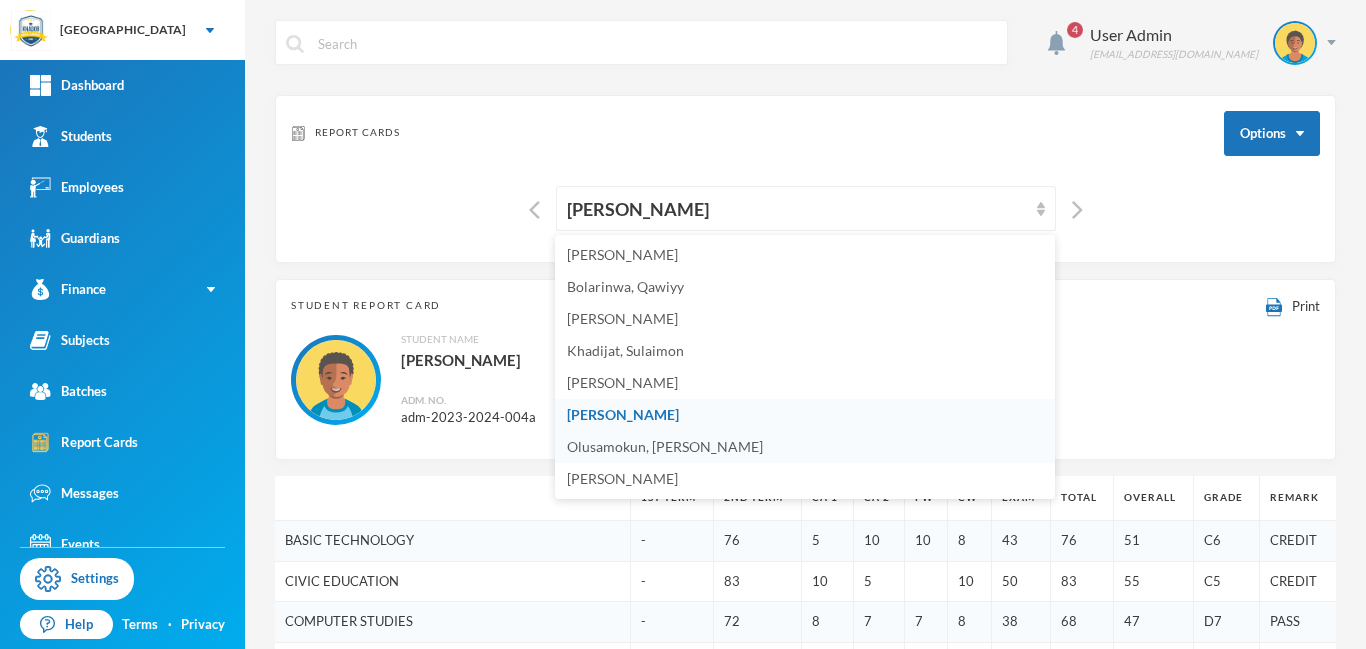 click on "Olusamokun, Harith Olamide" at bounding box center (665, 446) 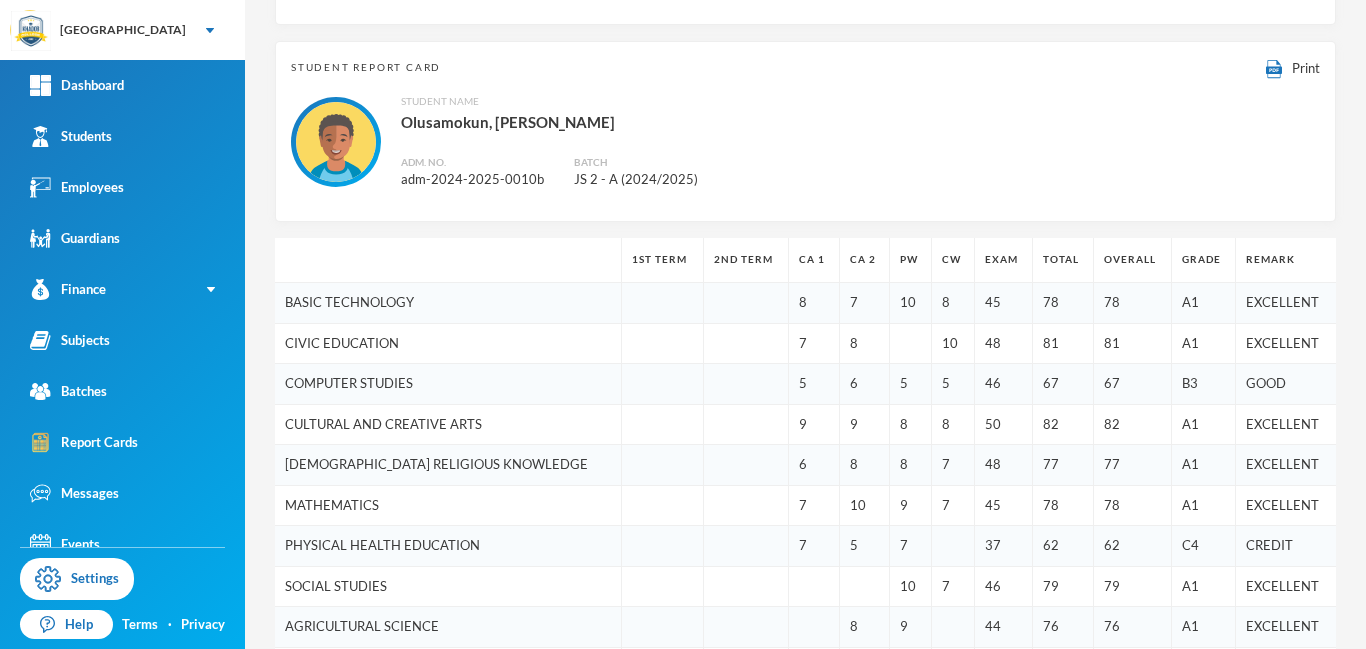 scroll, scrollTop: 17, scrollLeft: 0, axis: vertical 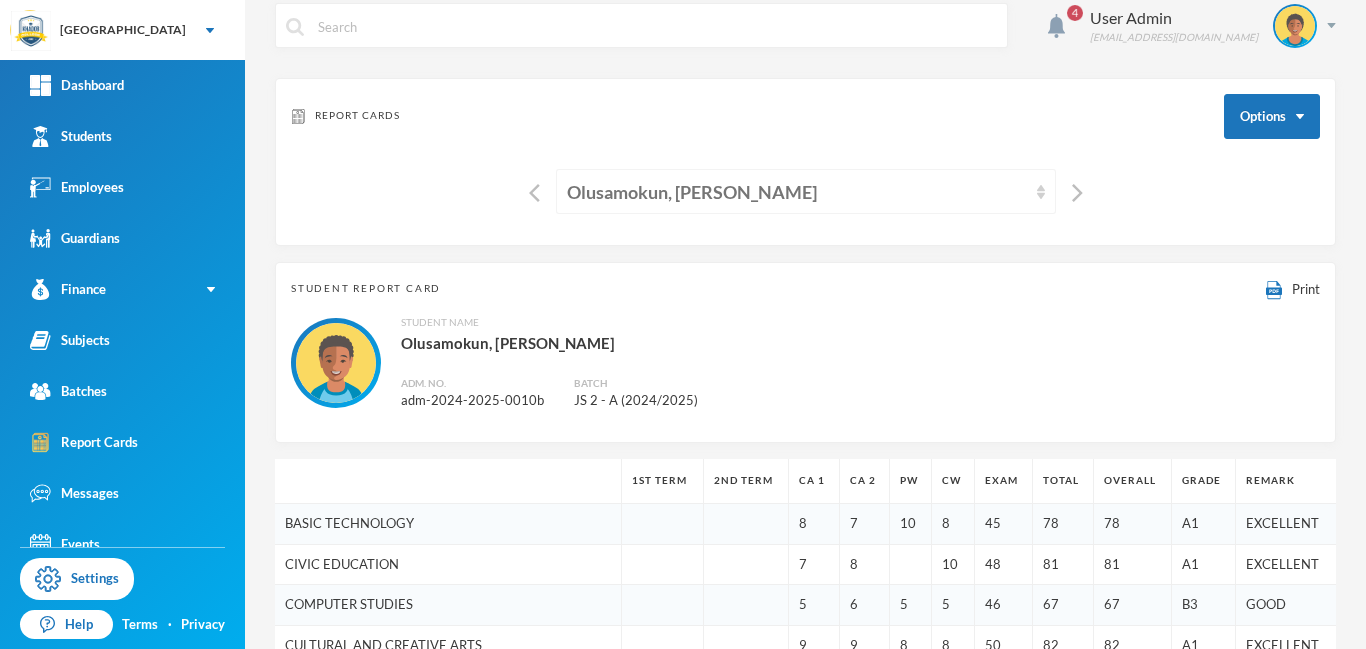 click on "Olusamokun, Harith Olamide" at bounding box center [797, 192] 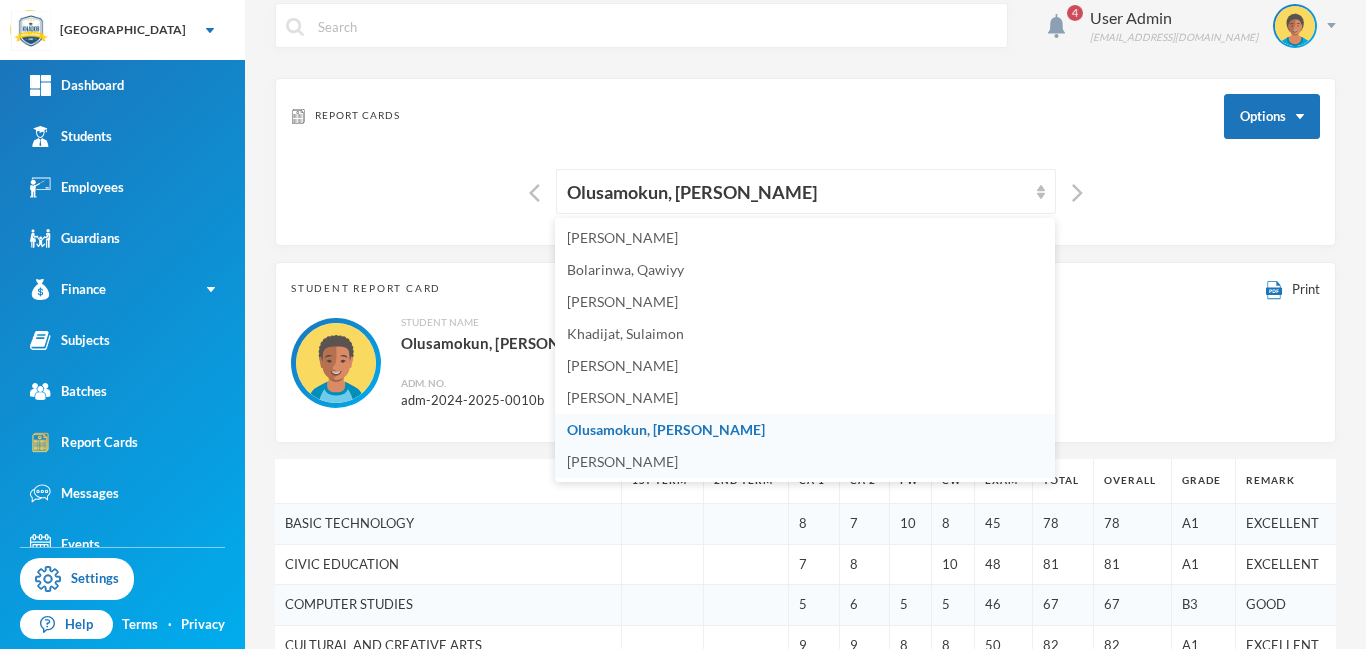 click on "[PERSON_NAME]" at bounding box center (622, 461) 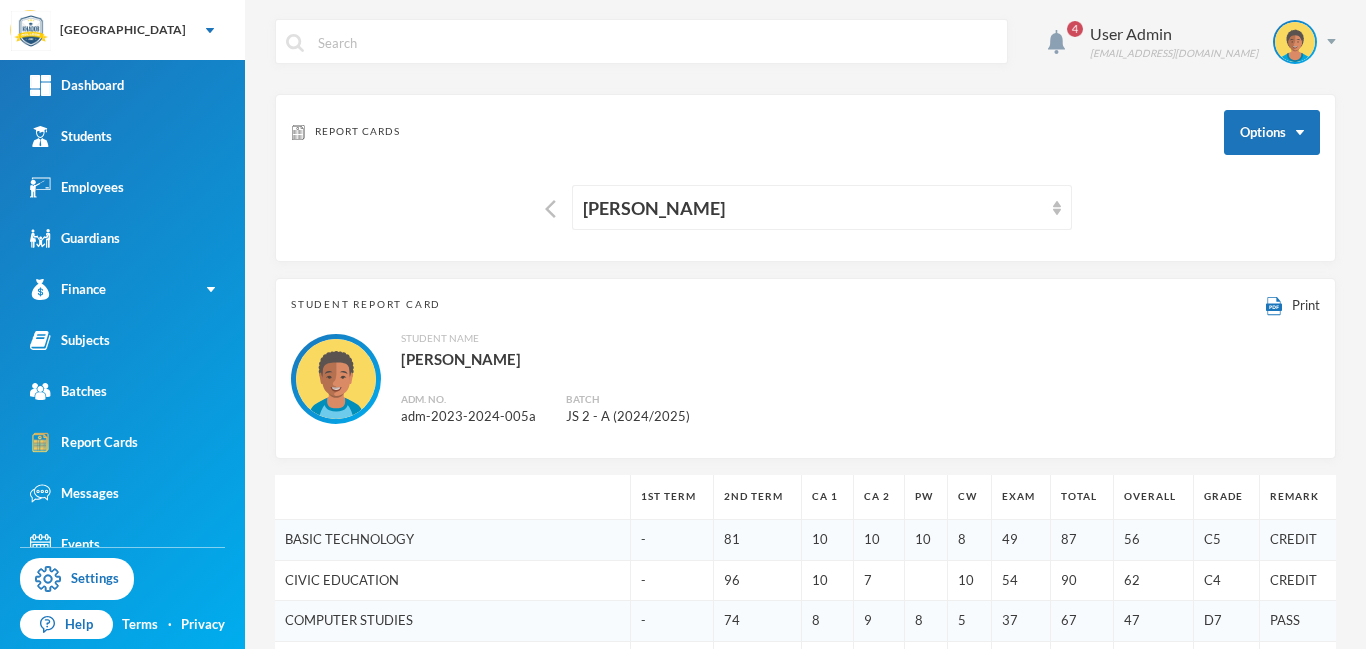 scroll, scrollTop: 0, scrollLeft: 0, axis: both 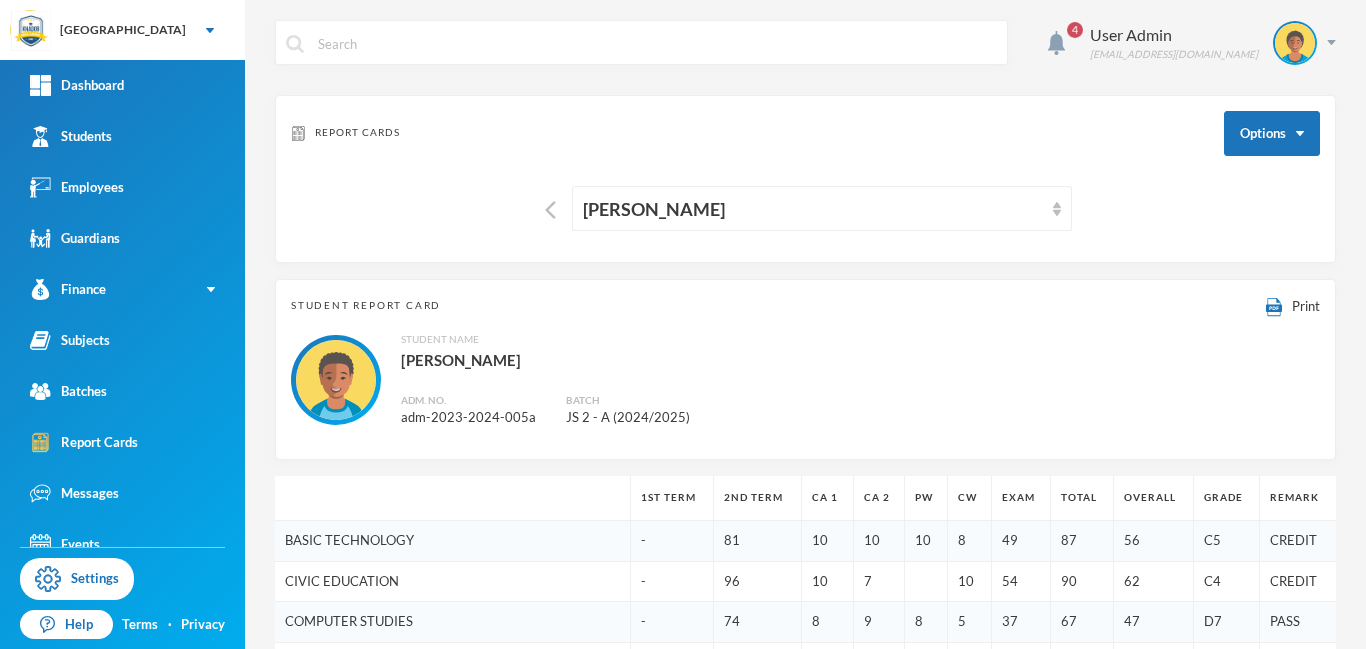 click on "Report Cards Options Yusuf, Roqib" at bounding box center [805, 179] 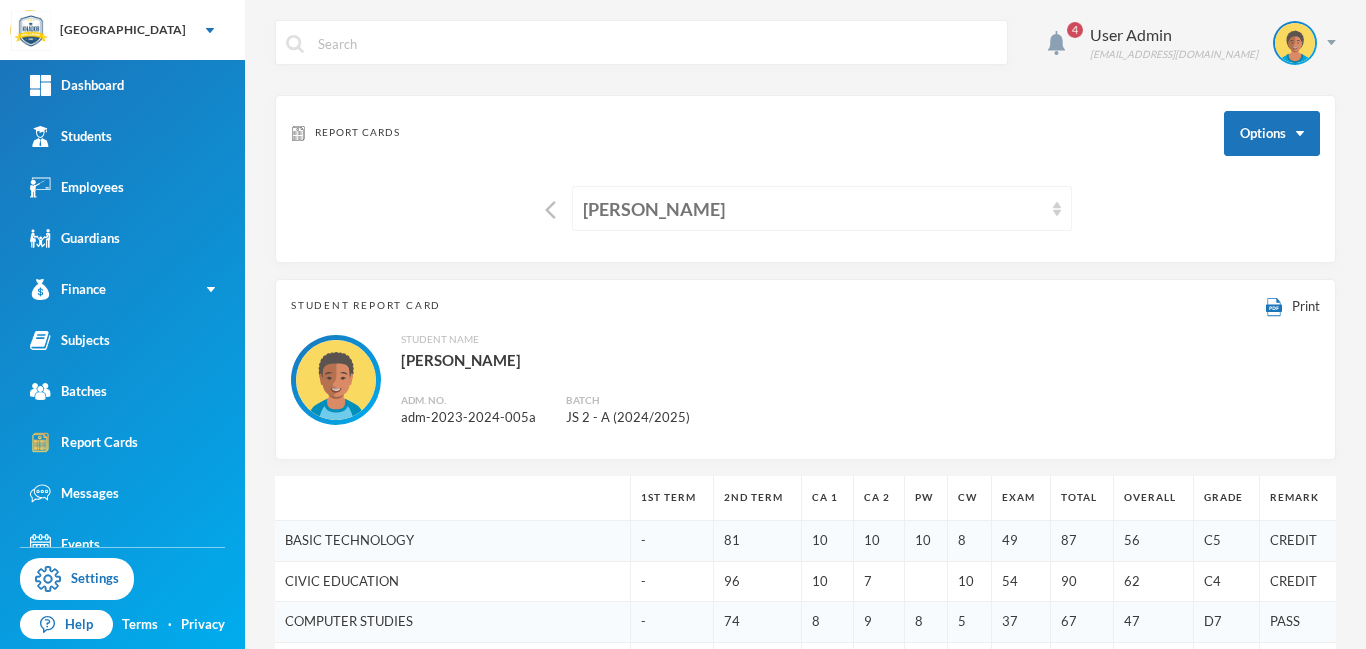 click on "[PERSON_NAME]" at bounding box center (813, 209) 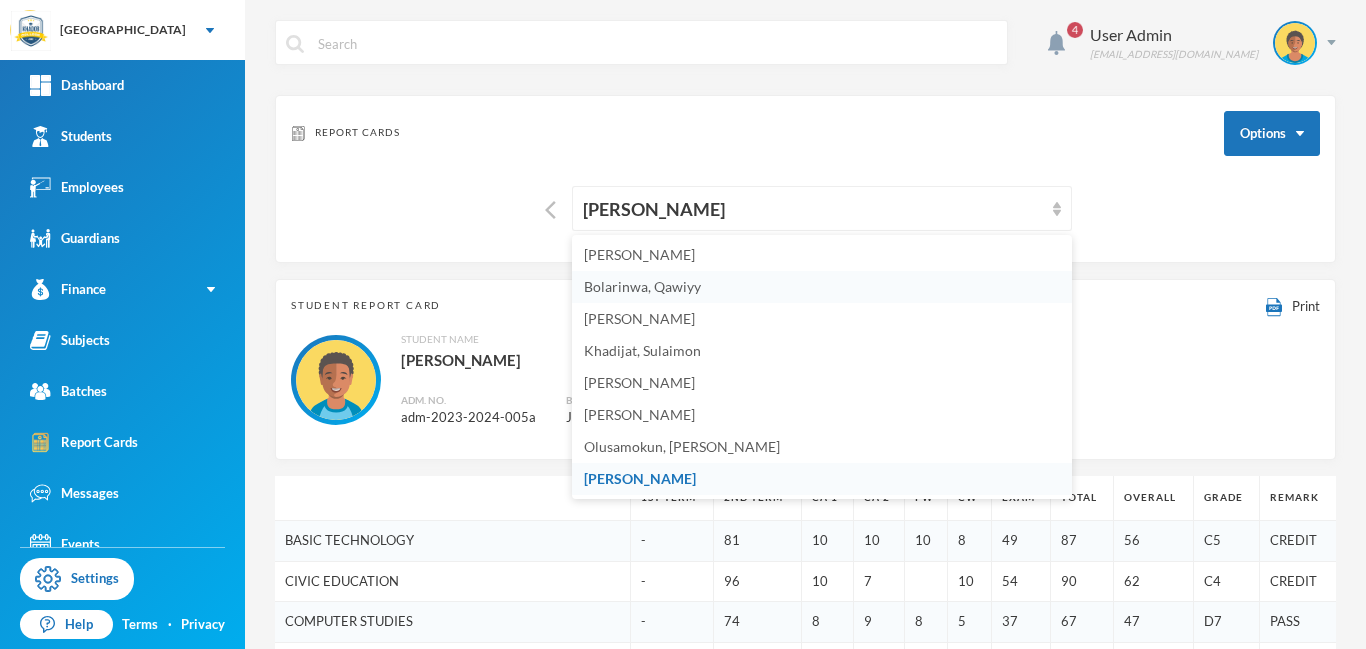 click on "Bolarinwa, Qawiyy" at bounding box center (642, 286) 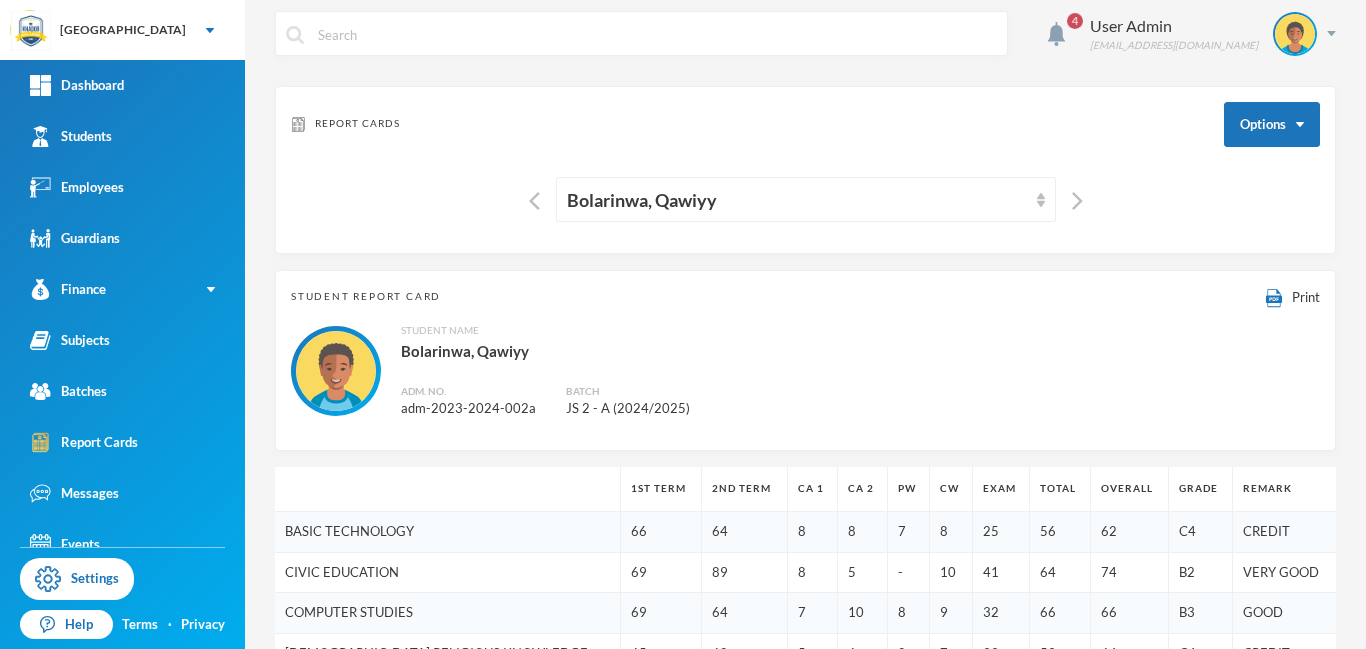 scroll, scrollTop: 0, scrollLeft: 0, axis: both 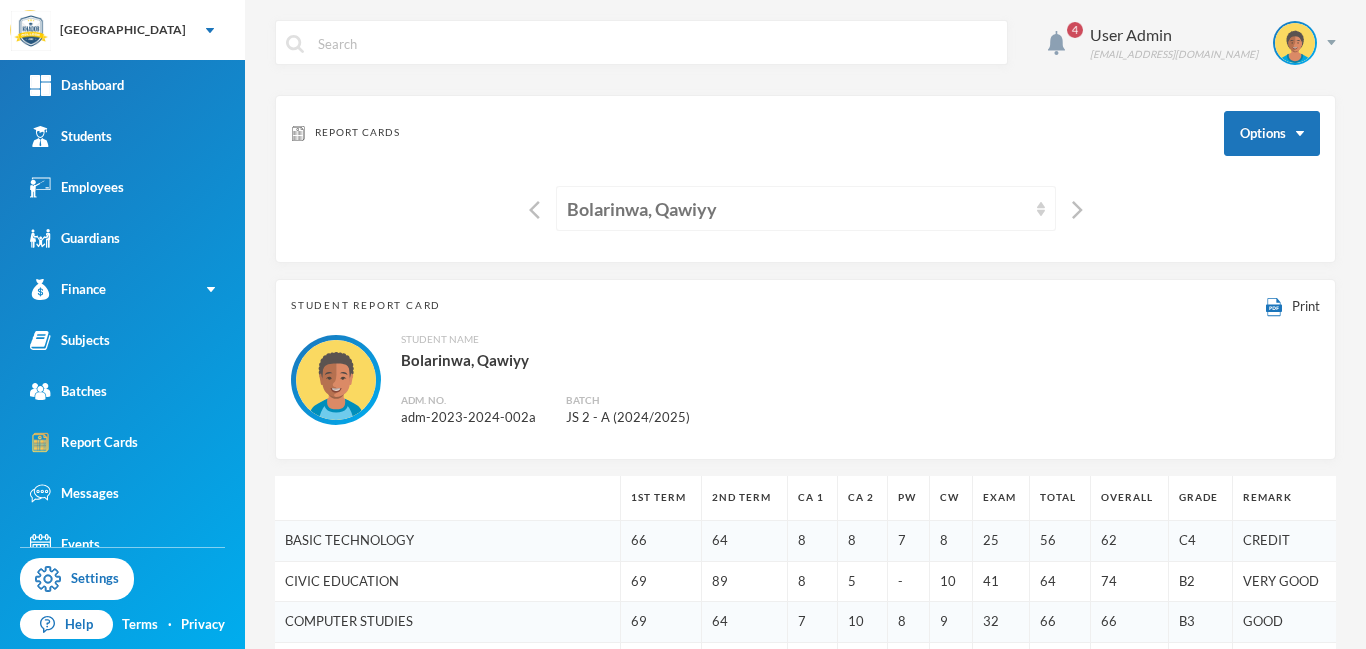 click on "Bolarinwa, Qawiyy" at bounding box center (797, 209) 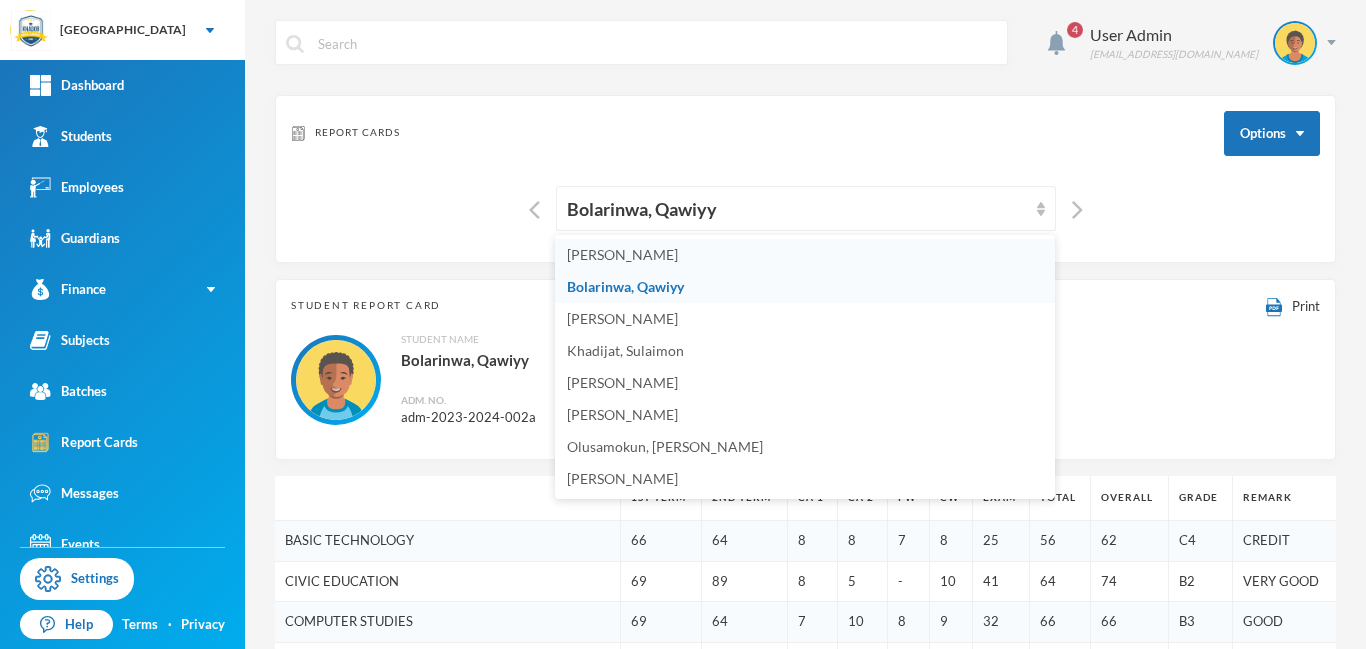 click on "[PERSON_NAME]" at bounding box center [622, 254] 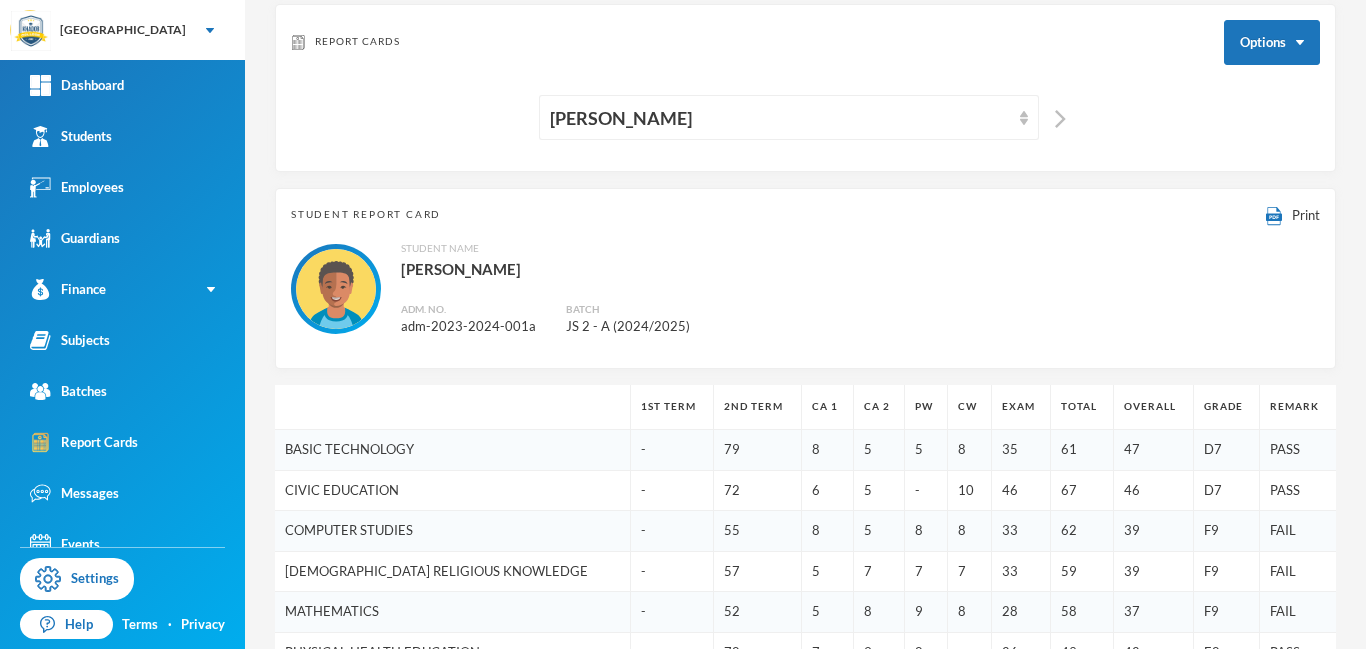 scroll, scrollTop: 0, scrollLeft: 0, axis: both 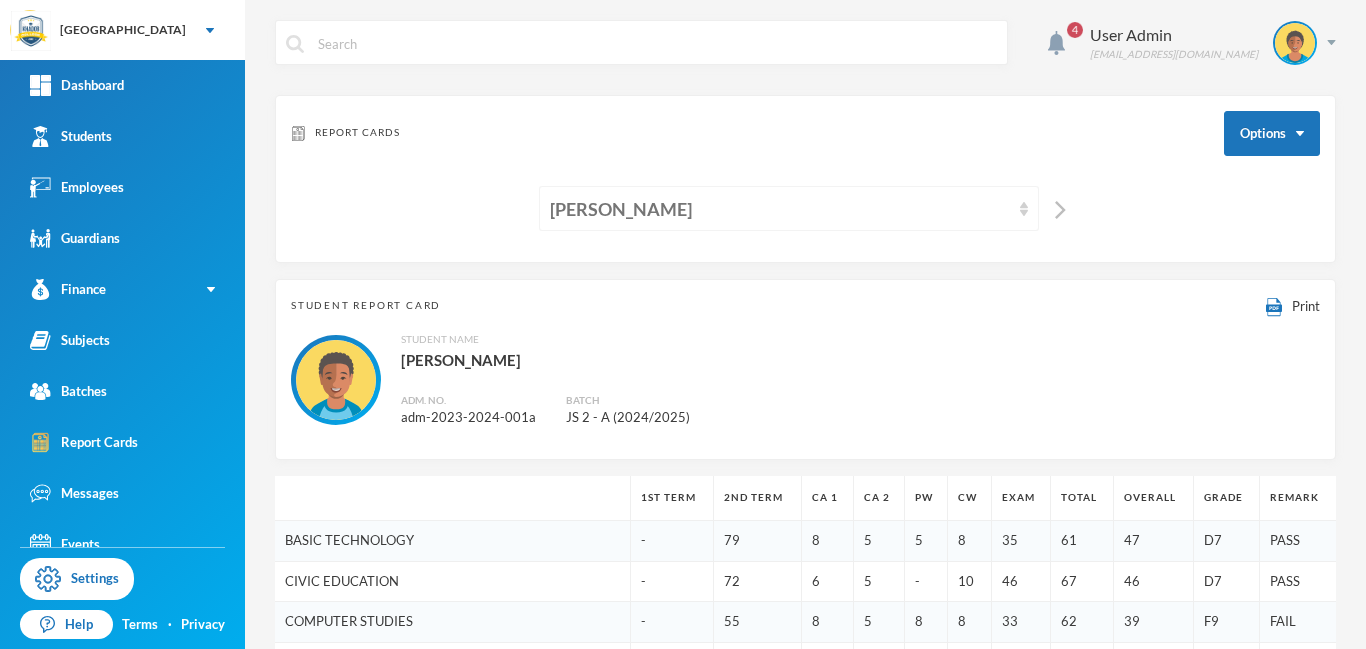 click on "[PERSON_NAME]" at bounding box center [780, 209] 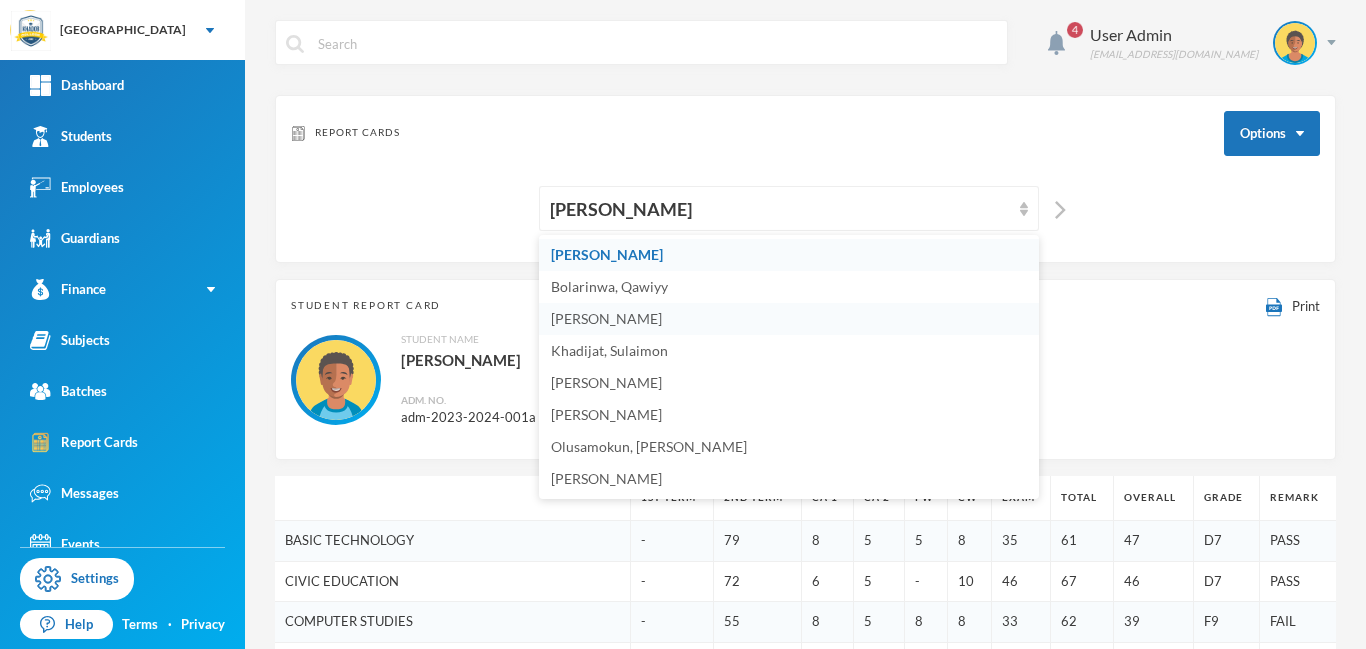 click on "[PERSON_NAME]" at bounding box center (606, 318) 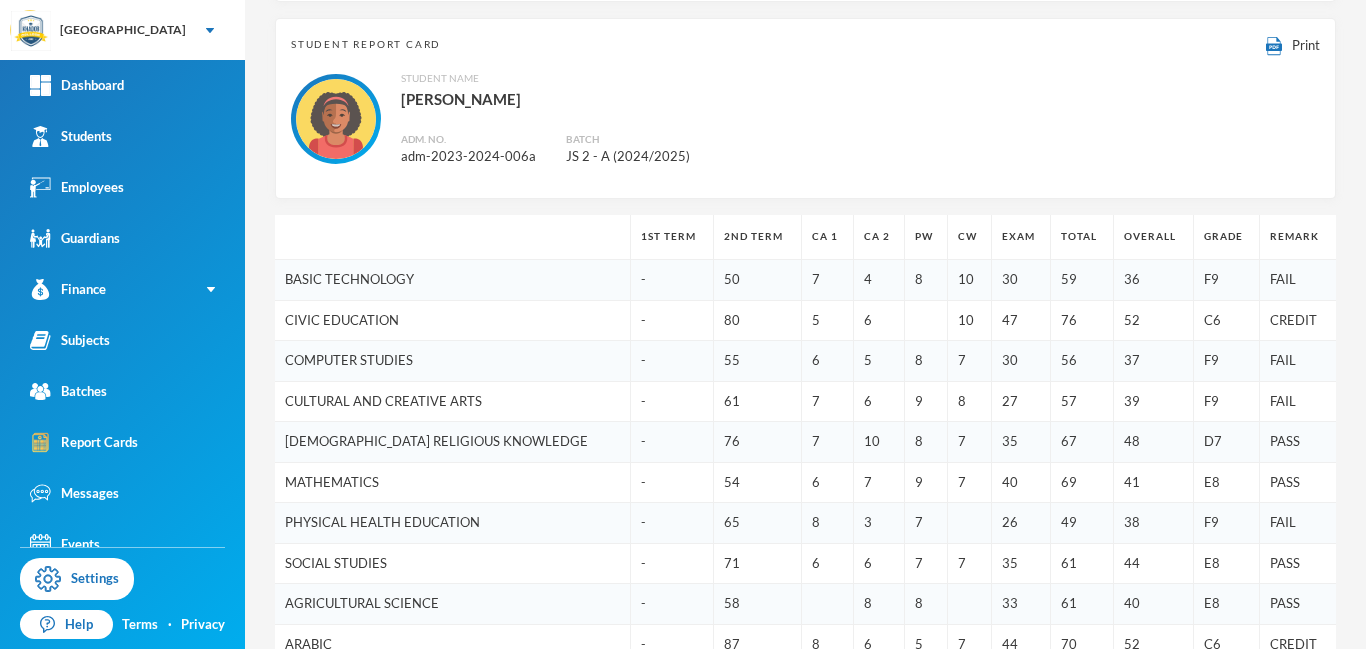 scroll, scrollTop: 0, scrollLeft: 0, axis: both 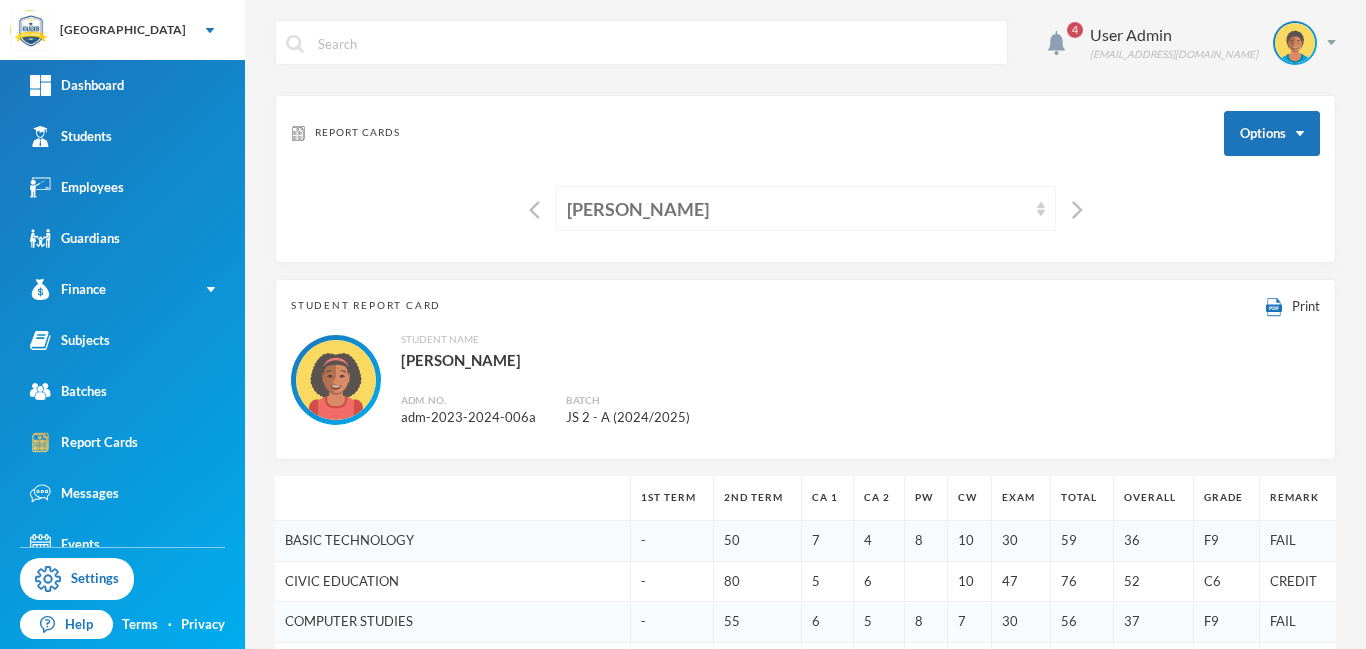 click on "[PERSON_NAME]" at bounding box center [797, 209] 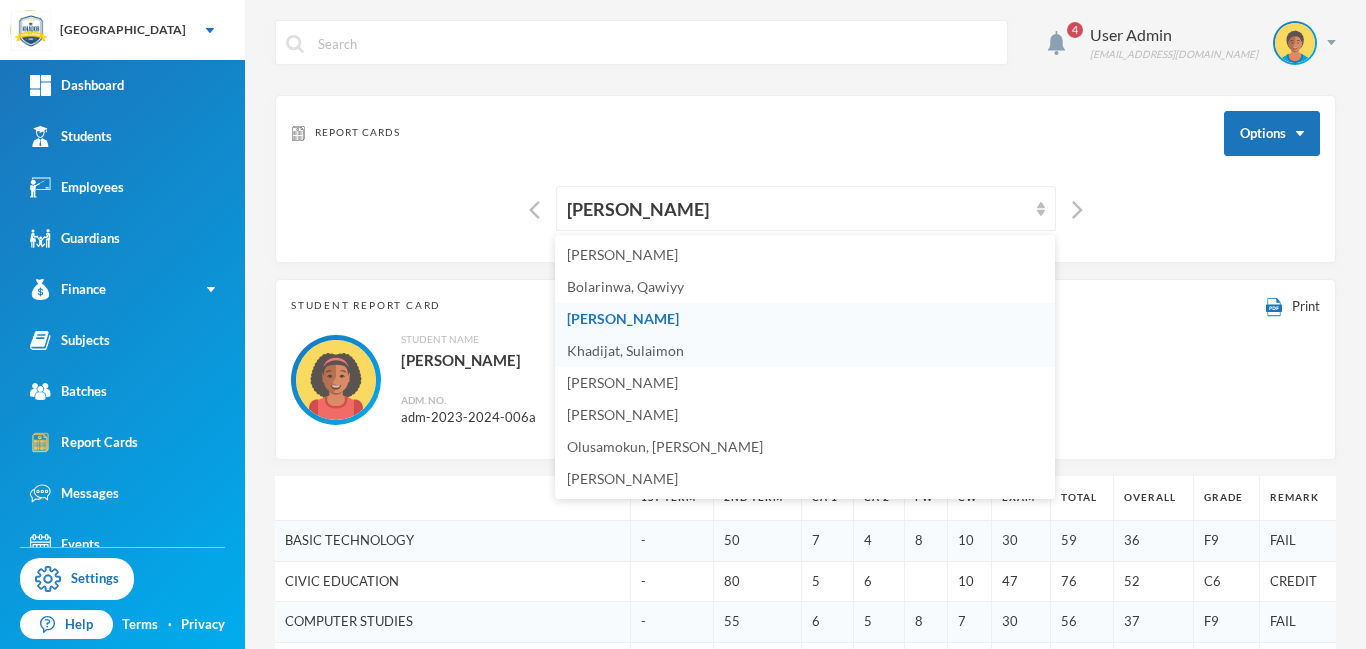 click on "Khadijat, Sulaimon" at bounding box center [625, 350] 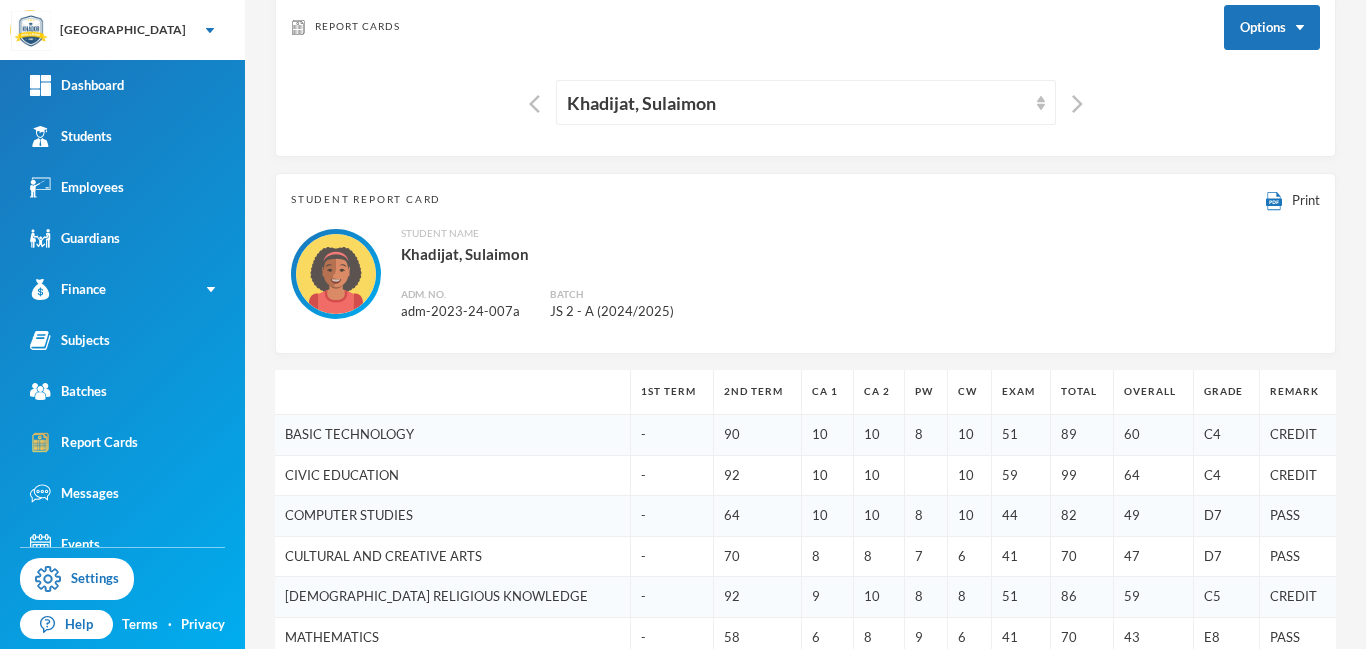 scroll, scrollTop: 7, scrollLeft: 0, axis: vertical 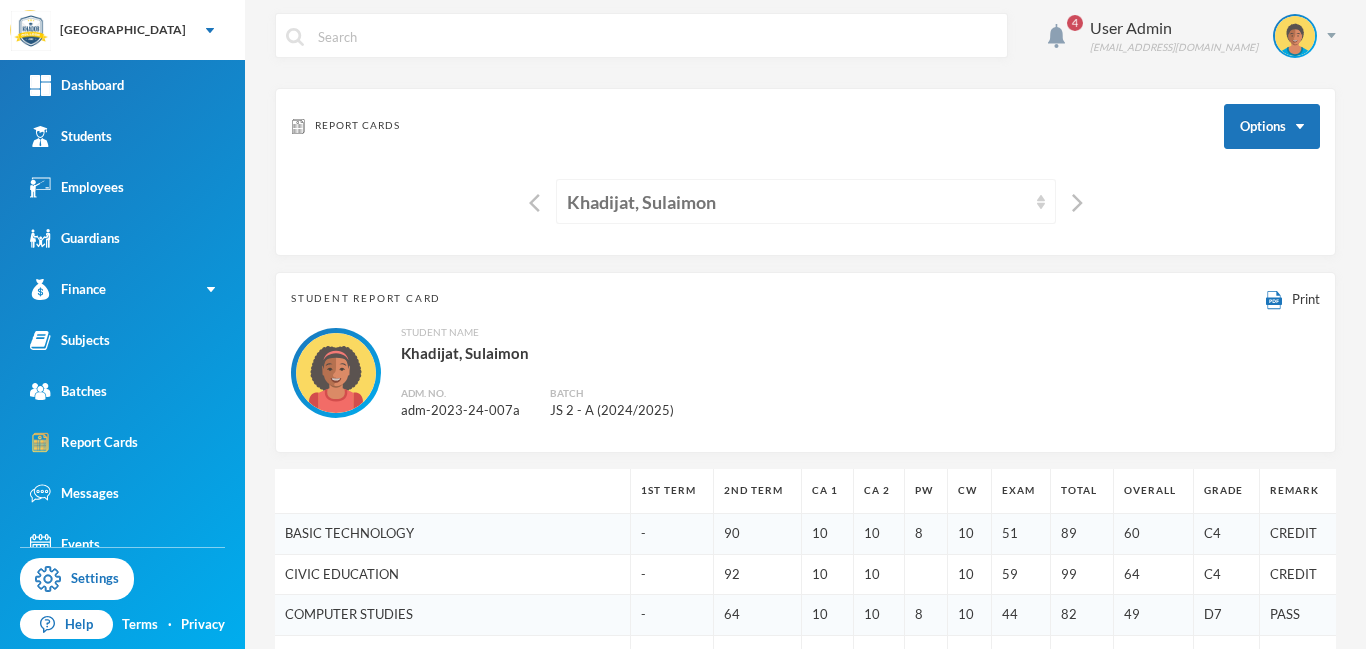 click on "Khadijat, Sulaimon" at bounding box center [797, 202] 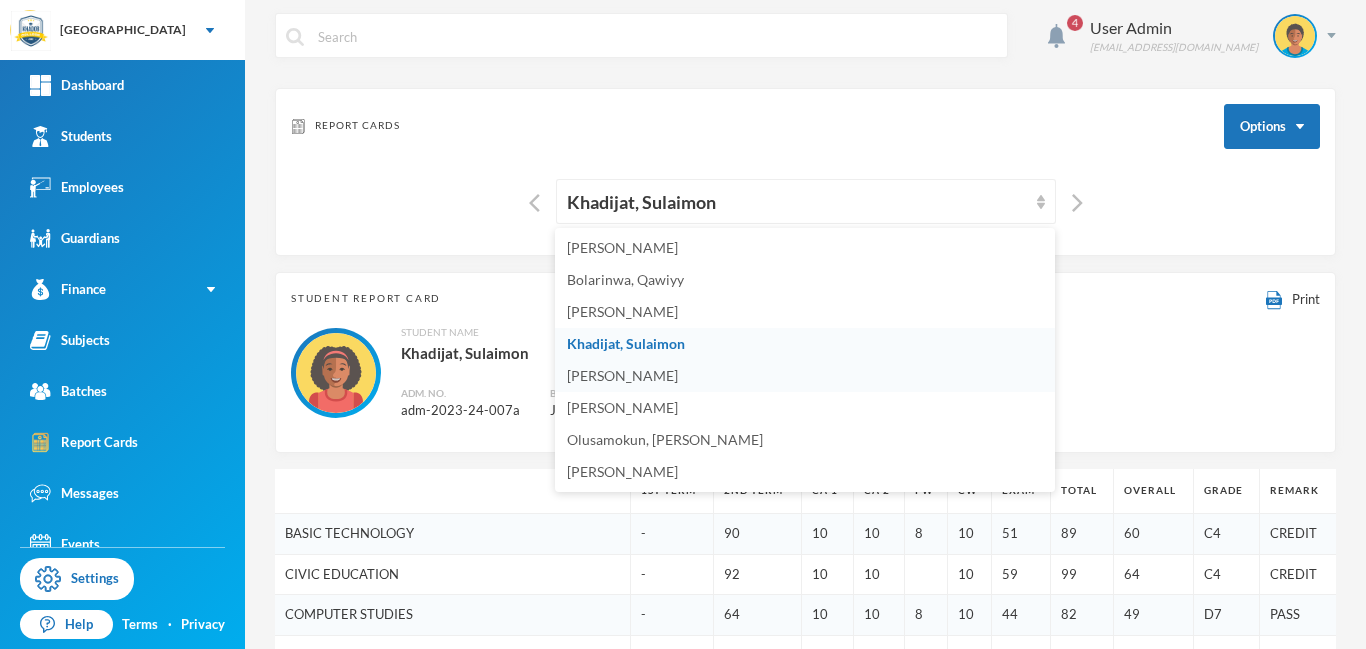 click on "[PERSON_NAME]" at bounding box center (622, 375) 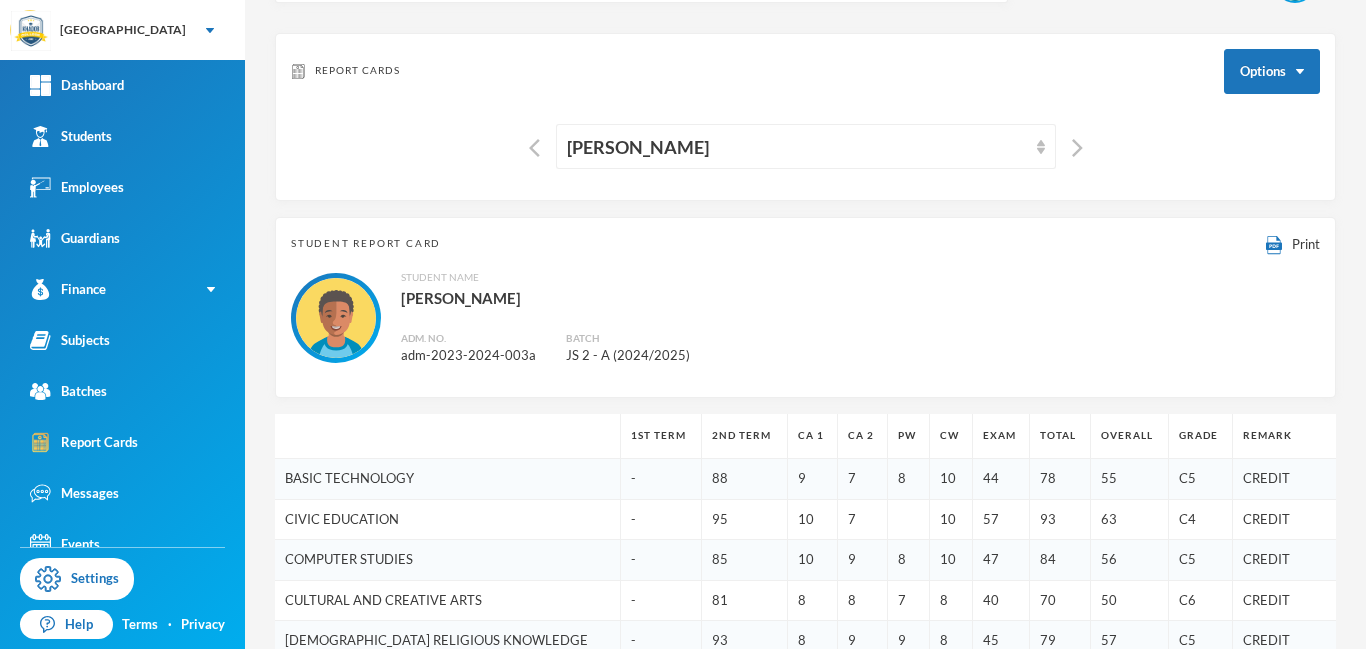 scroll, scrollTop: 0, scrollLeft: 0, axis: both 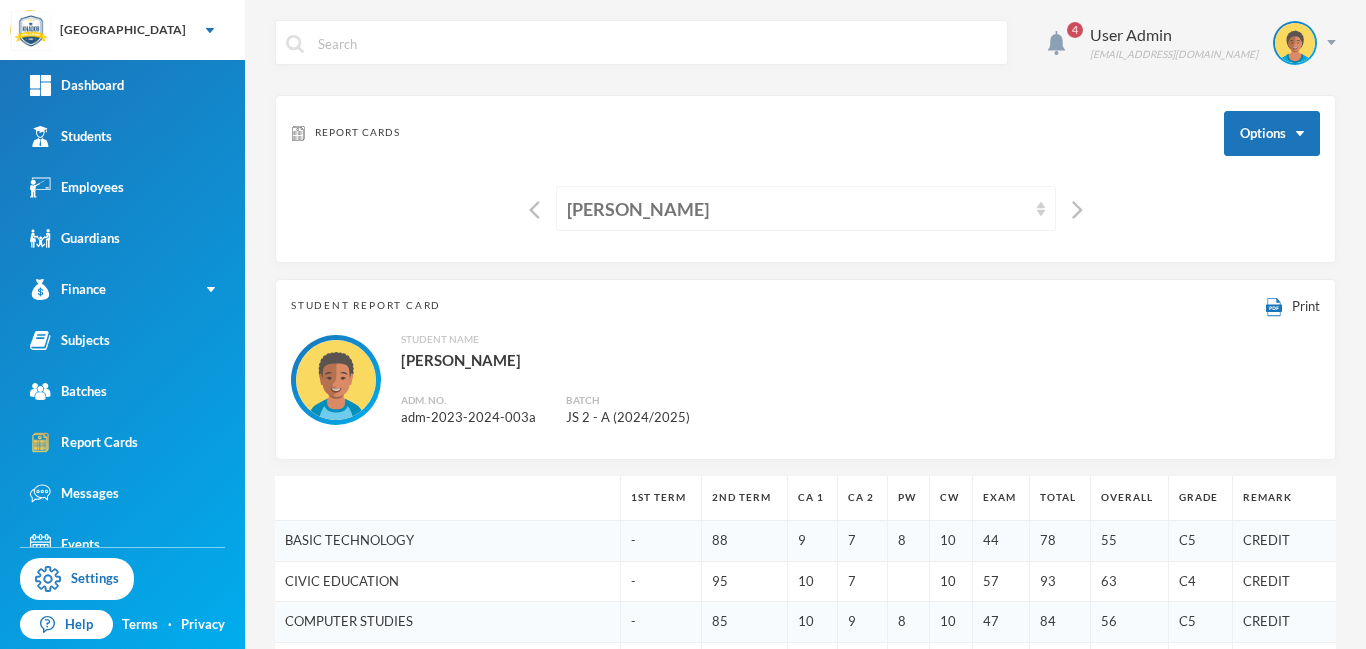 click on "[PERSON_NAME]" at bounding box center [797, 209] 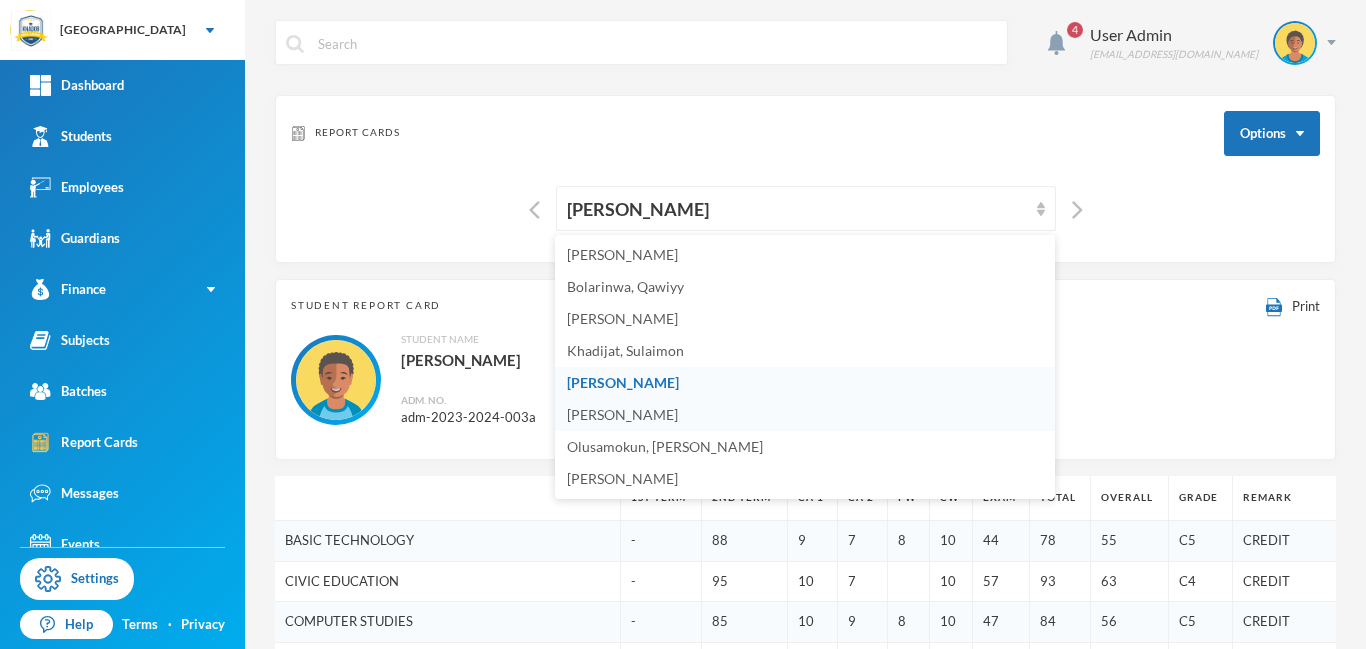 click on "[PERSON_NAME]" at bounding box center [622, 414] 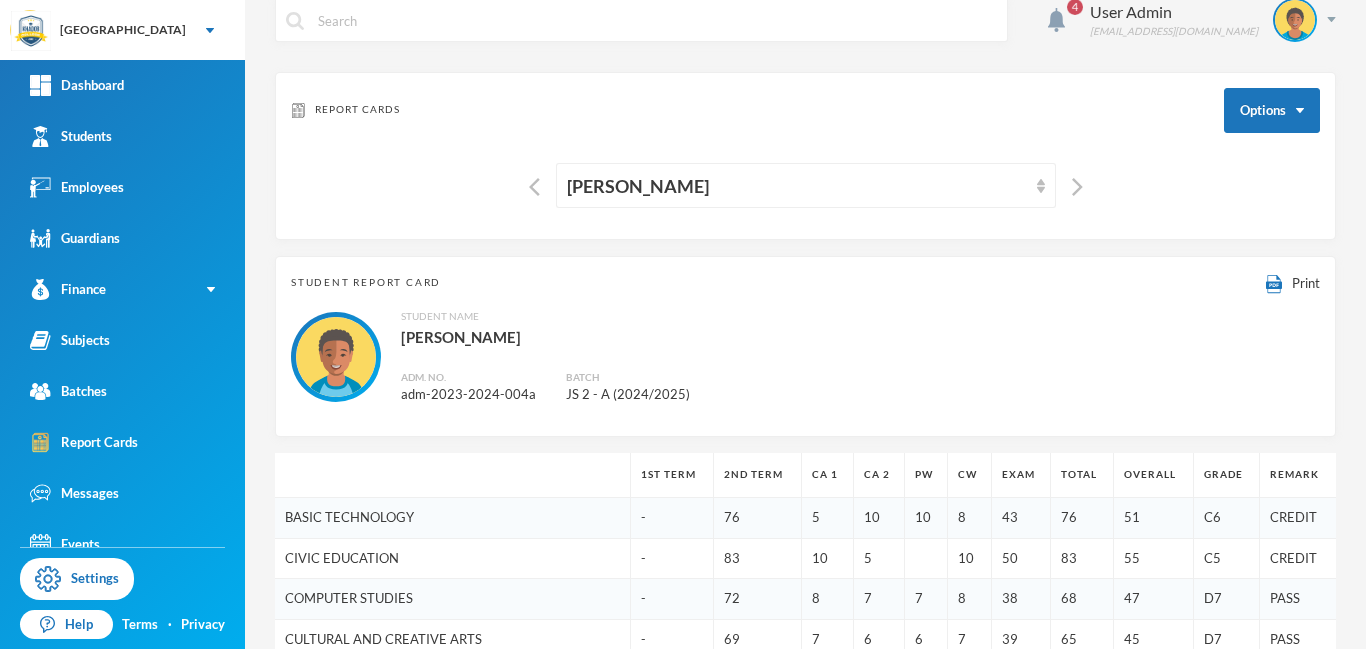 scroll, scrollTop: 0, scrollLeft: 0, axis: both 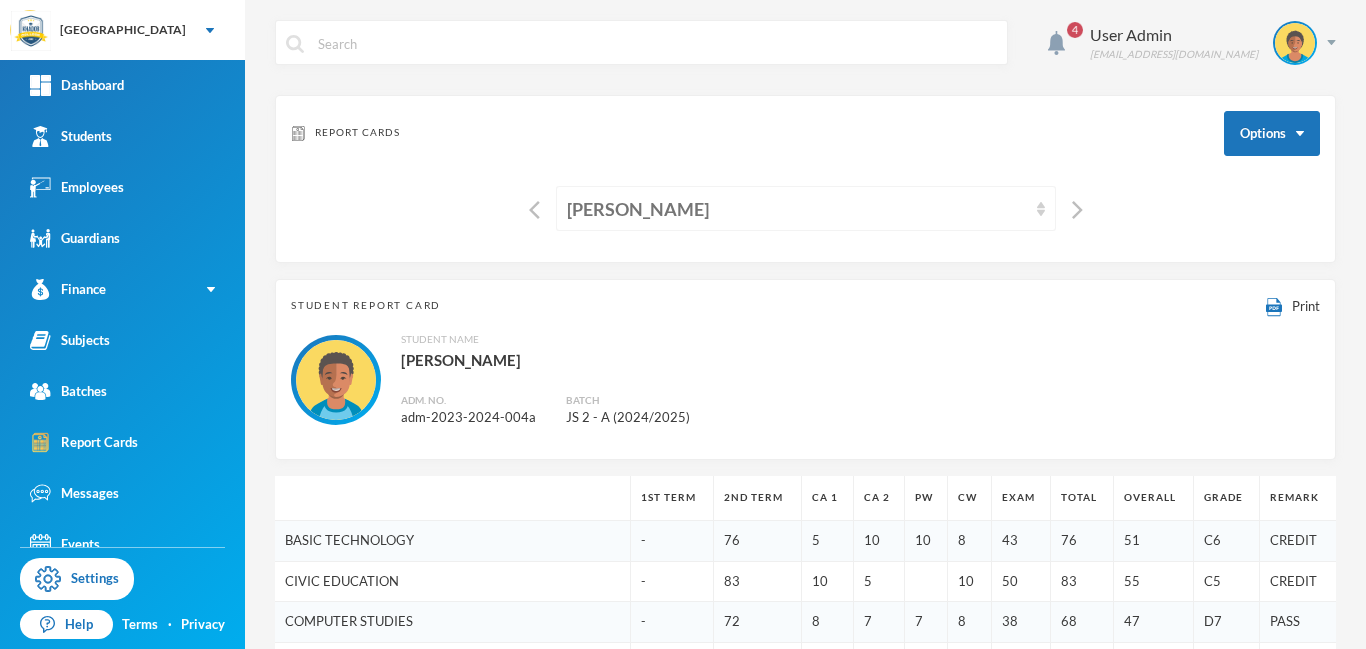 click on "[PERSON_NAME]" at bounding box center [806, 208] 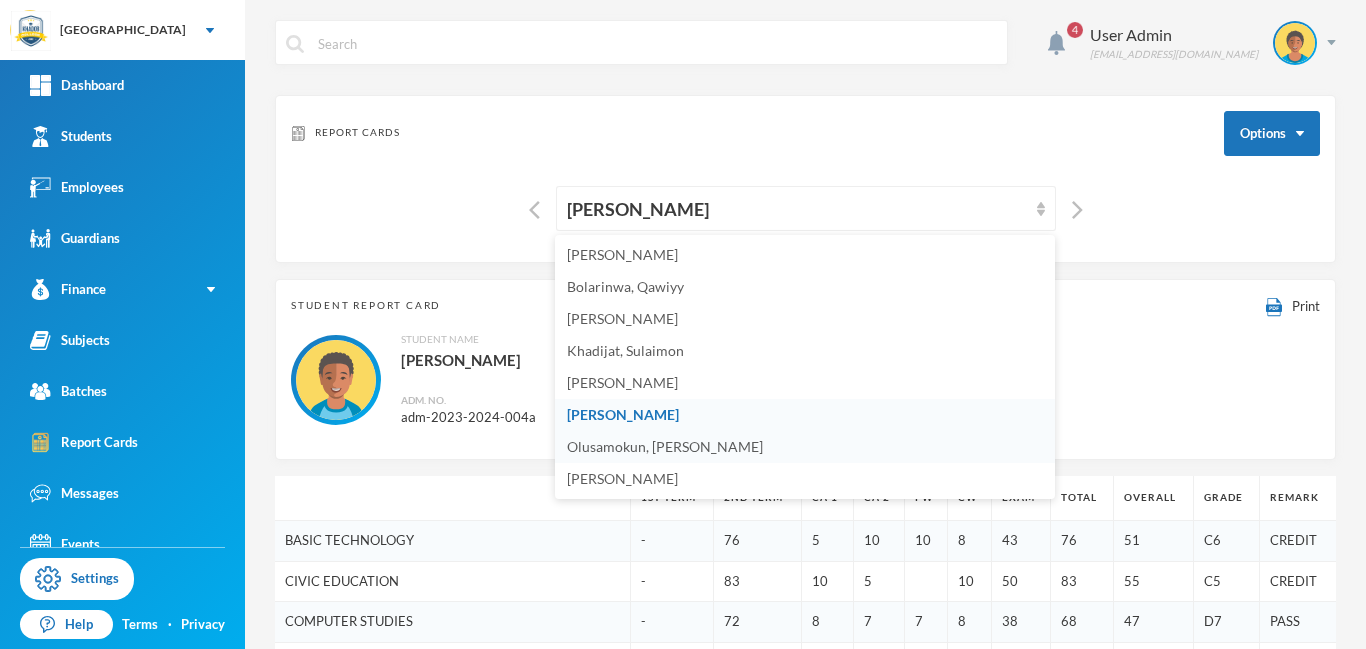 click on "Olusamokun, Harith Olamide" at bounding box center (665, 446) 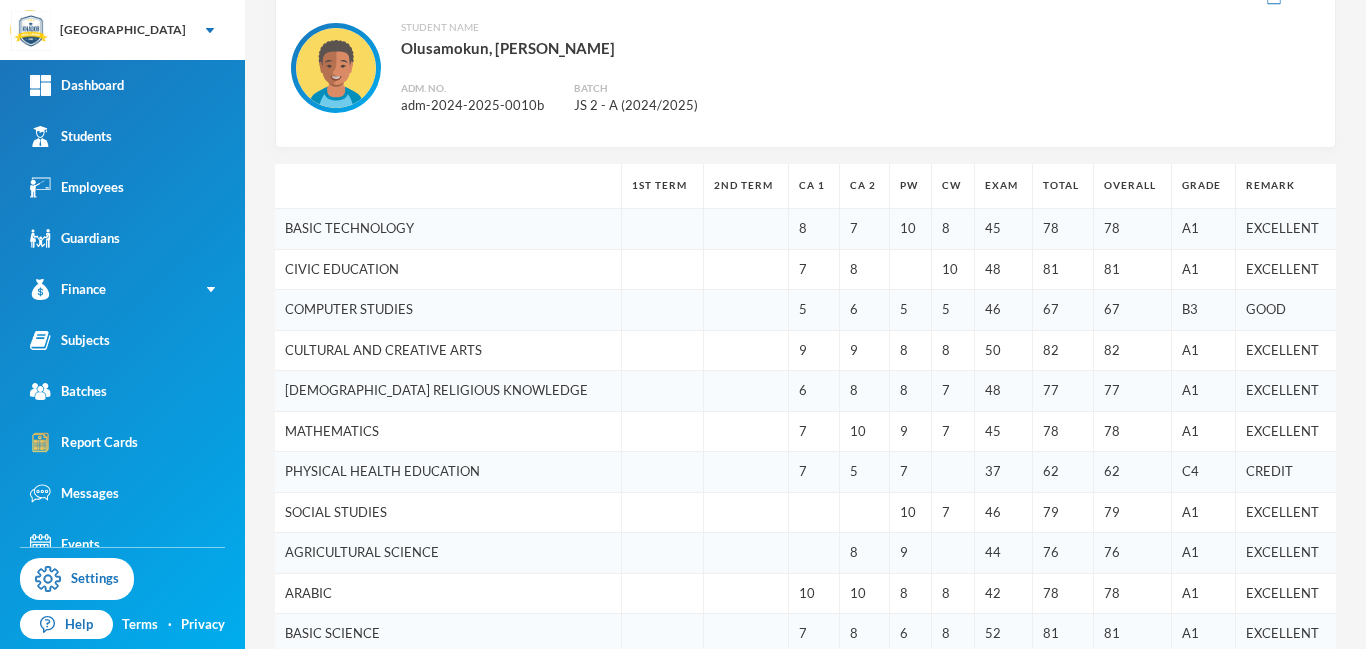 scroll, scrollTop: 43, scrollLeft: 0, axis: vertical 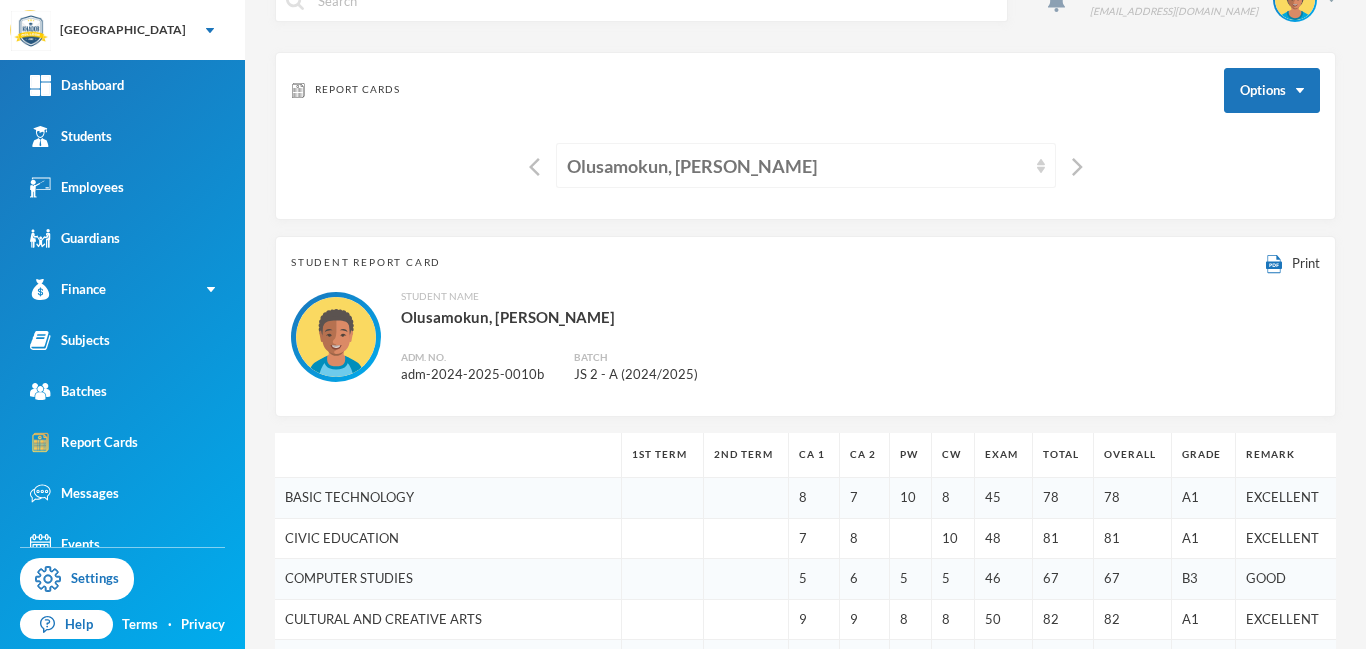 click on "Olusamokun, Harith Olamide" at bounding box center (797, 166) 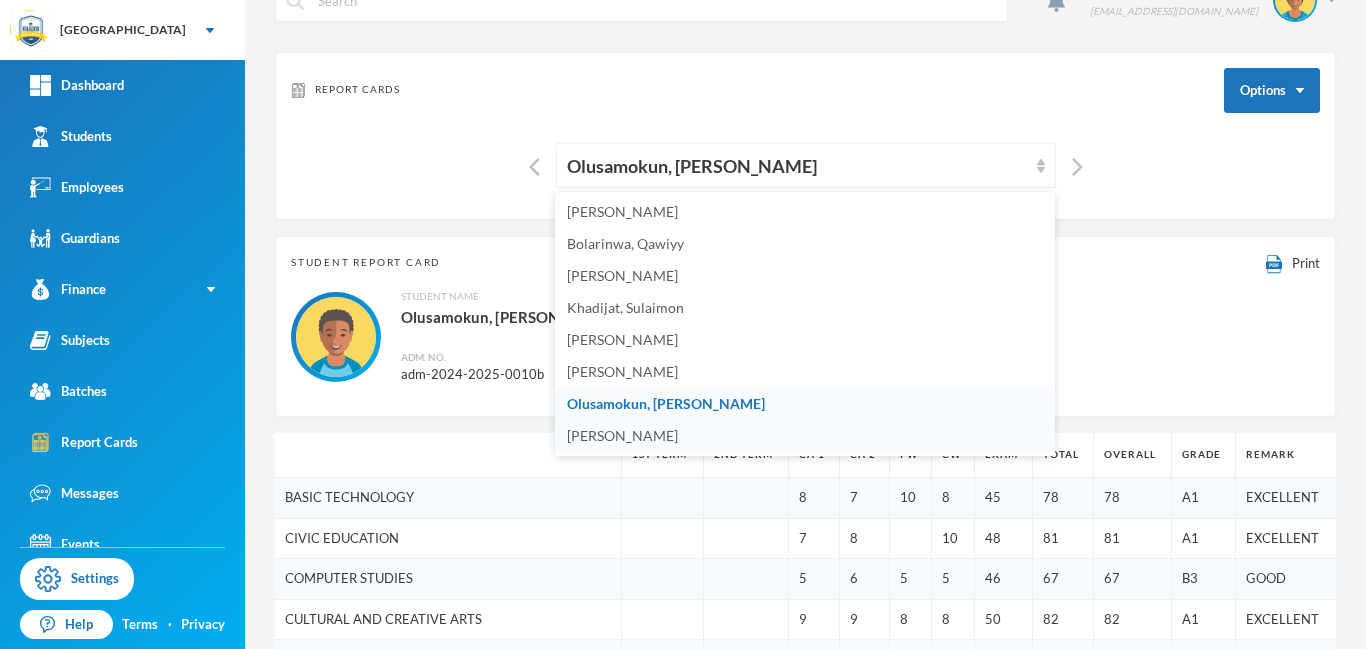 click on "[PERSON_NAME]" at bounding box center [622, 435] 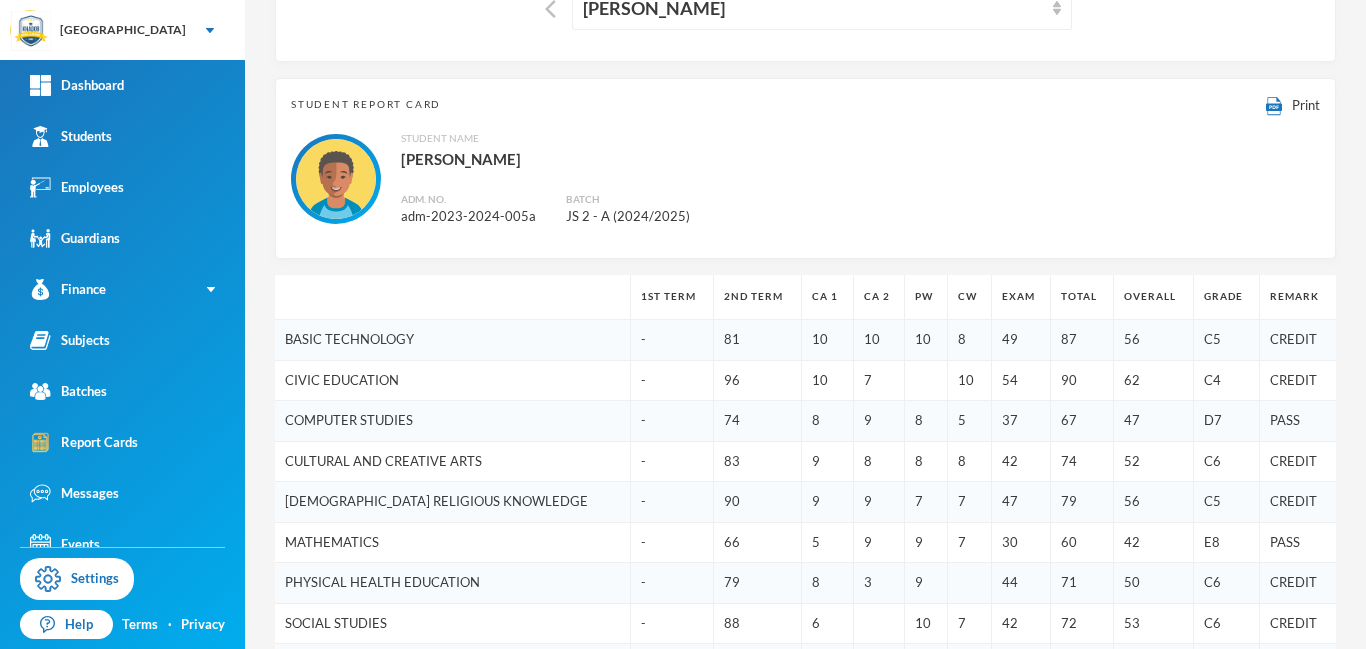 scroll, scrollTop: 0, scrollLeft: 0, axis: both 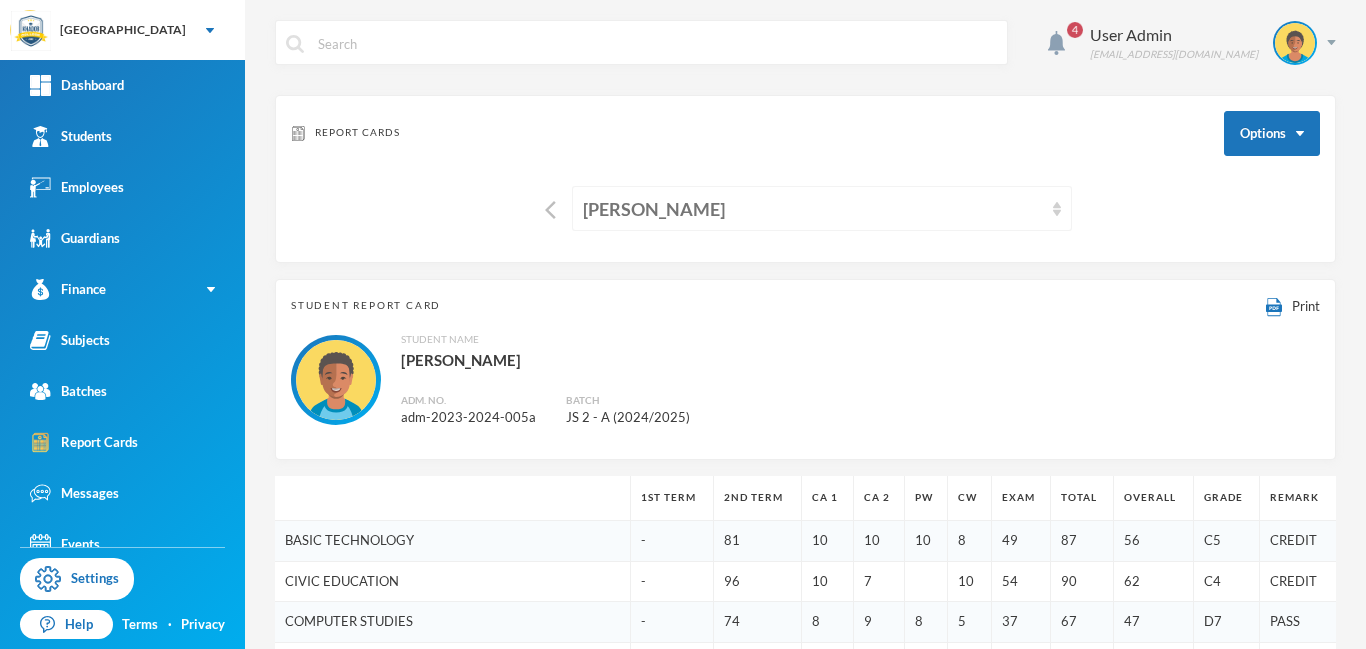 click on "[PERSON_NAME]" at bounding box center (813, 209) 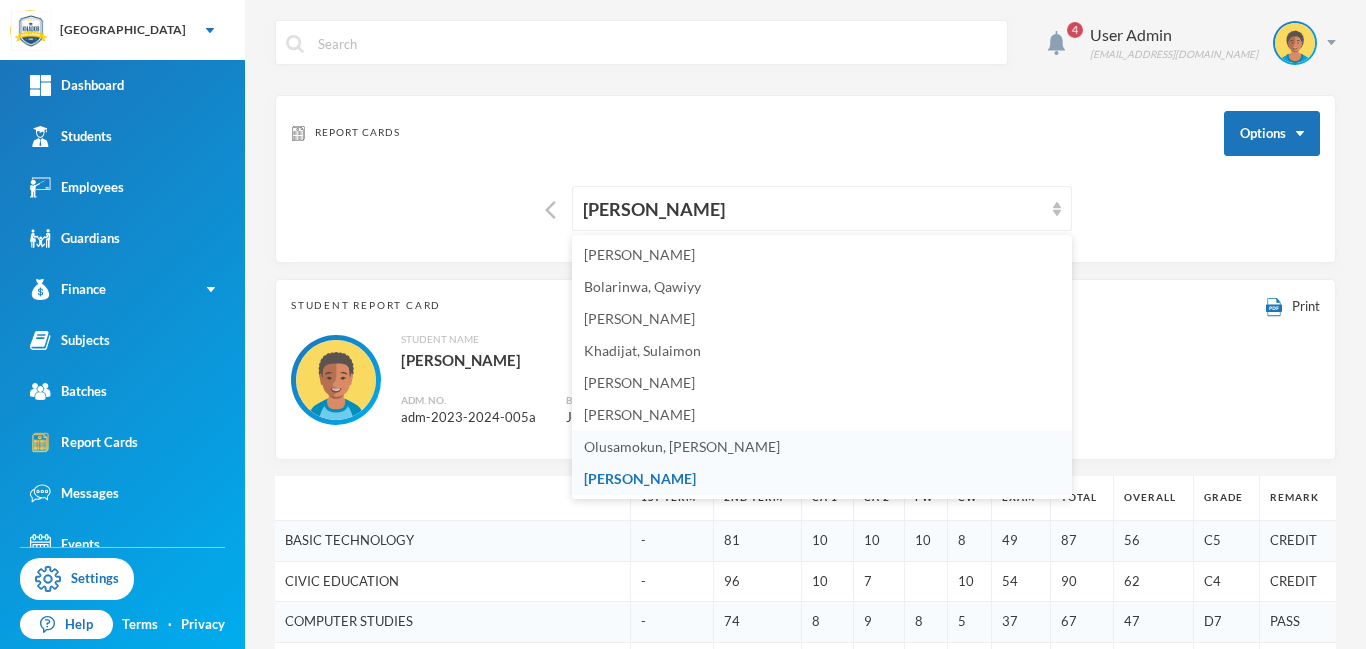 click on "Olusamokun, Harith Olamide" at bounding box center (682, 446) 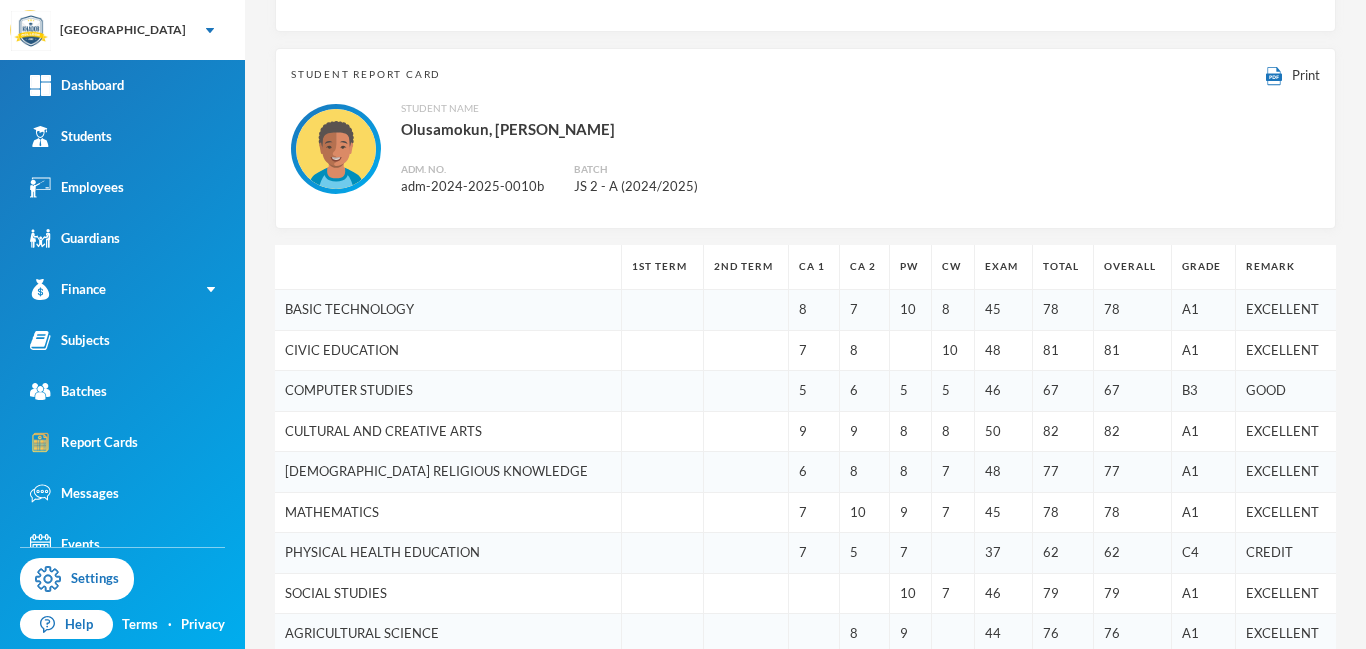 scroll, scrollTop: 132, scrollLeft: 0, axis: vertical 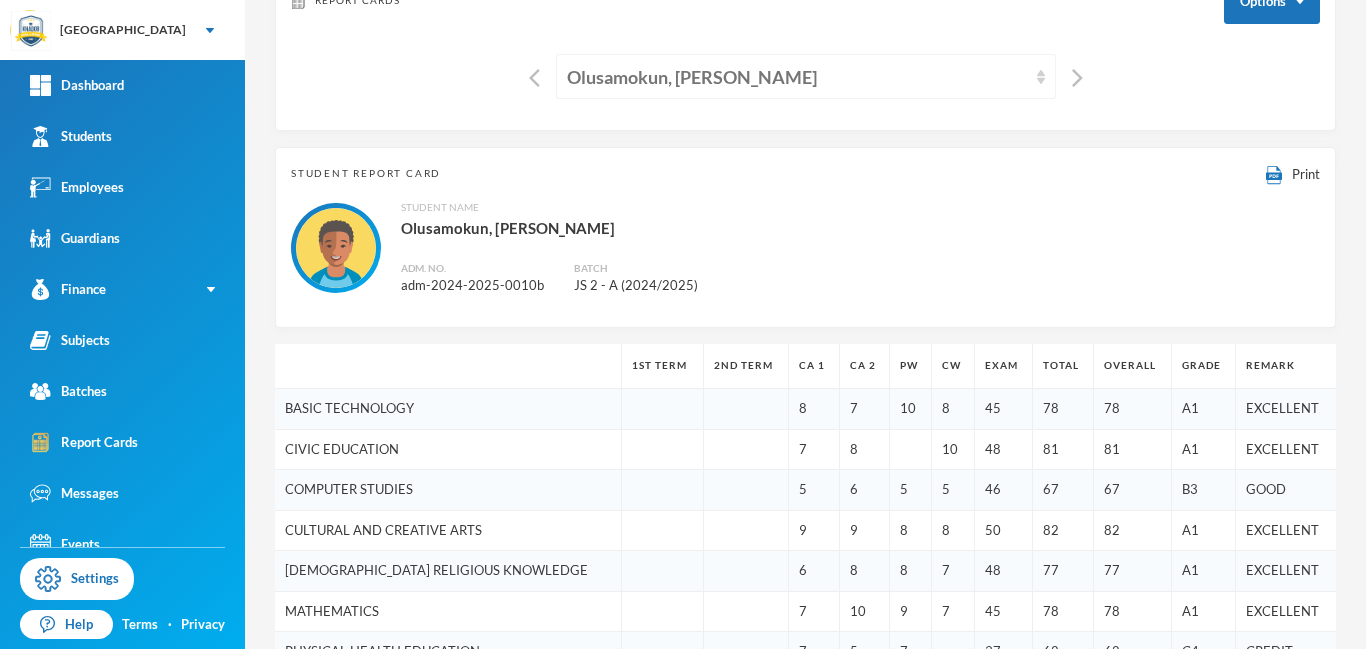 click on "Olusamokun, Harith Olamide" at bounding box center [797, 77] 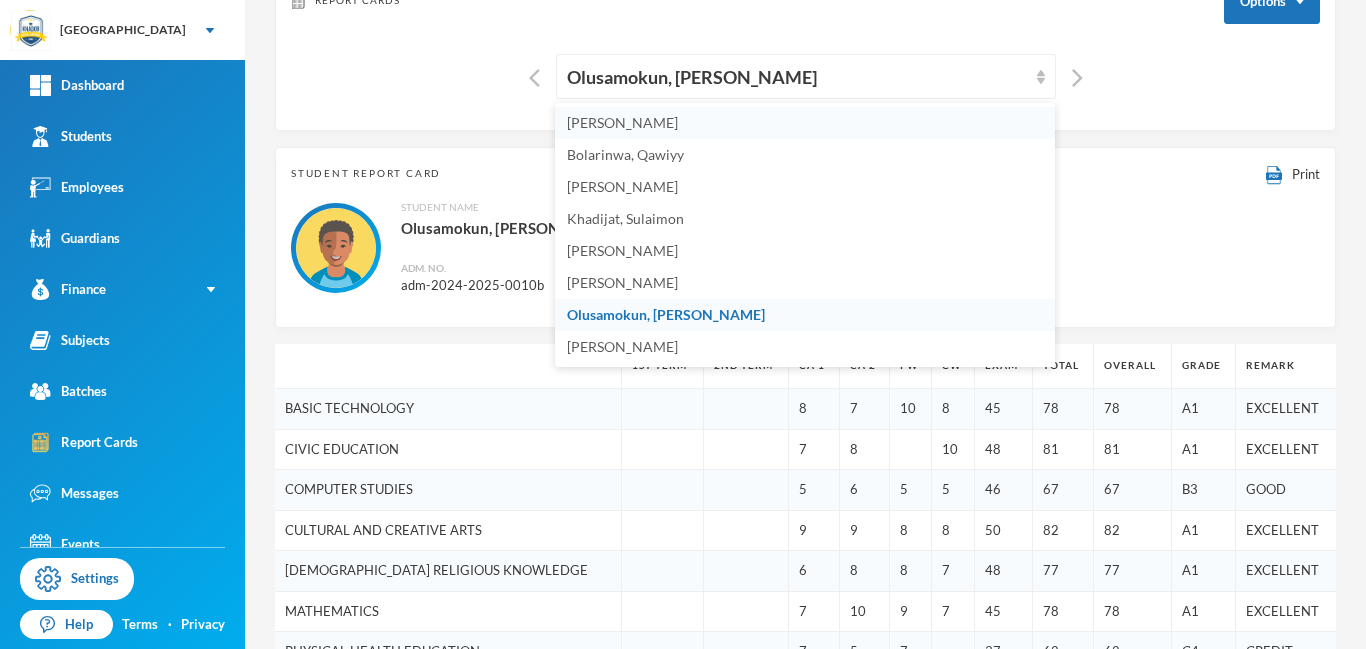 click on "[PERSON_NAME]" at bounding box center (622, 122) 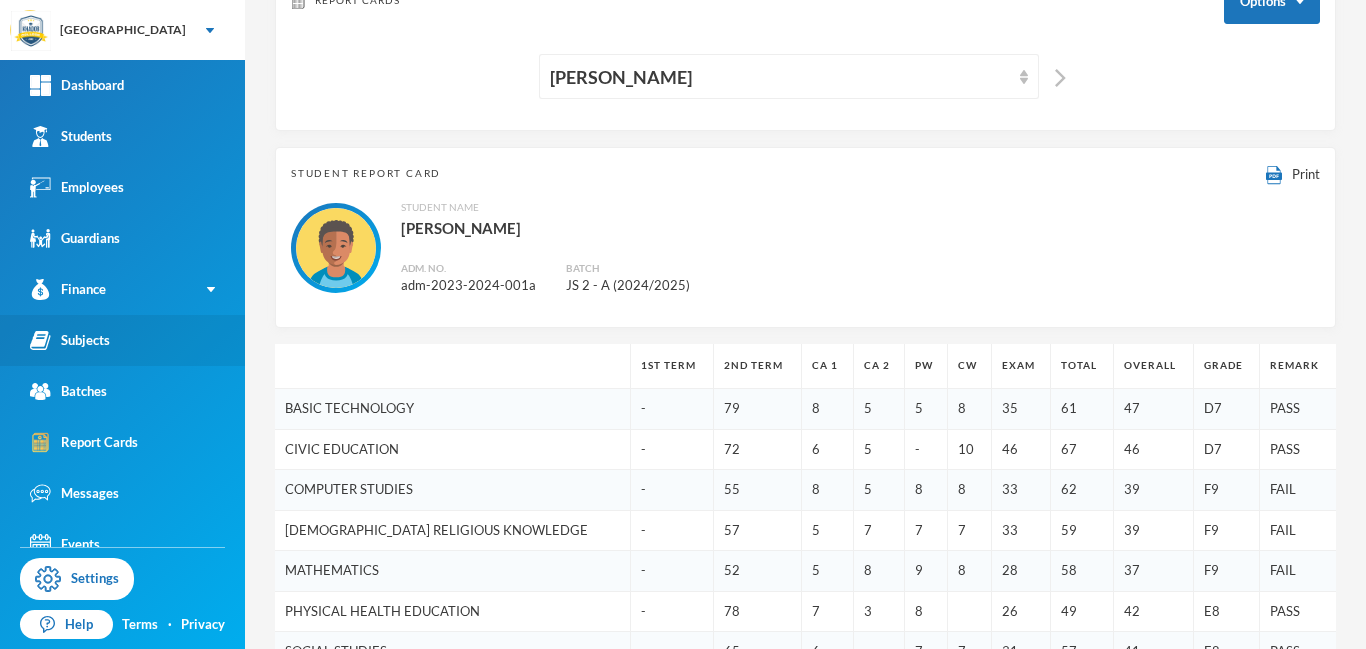 click on "Subjects" at bounding box center (70, 340) 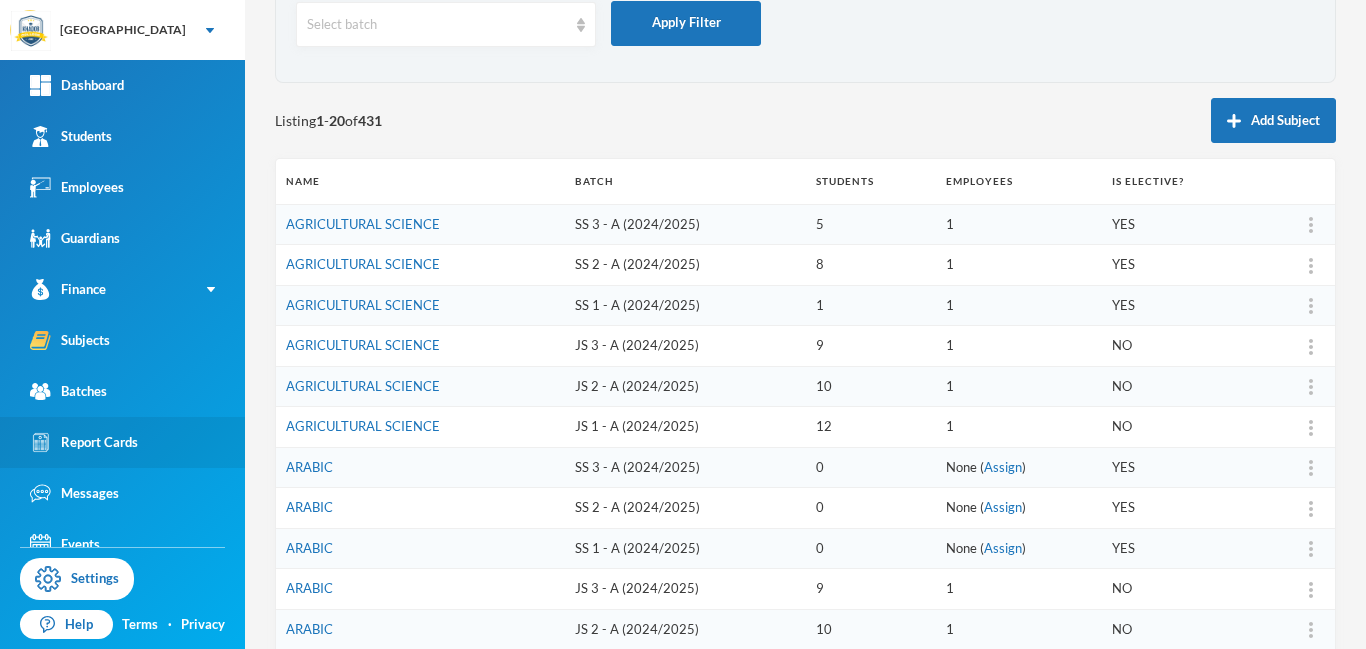 click on "Report Cards" at bounding box center [84, 442] 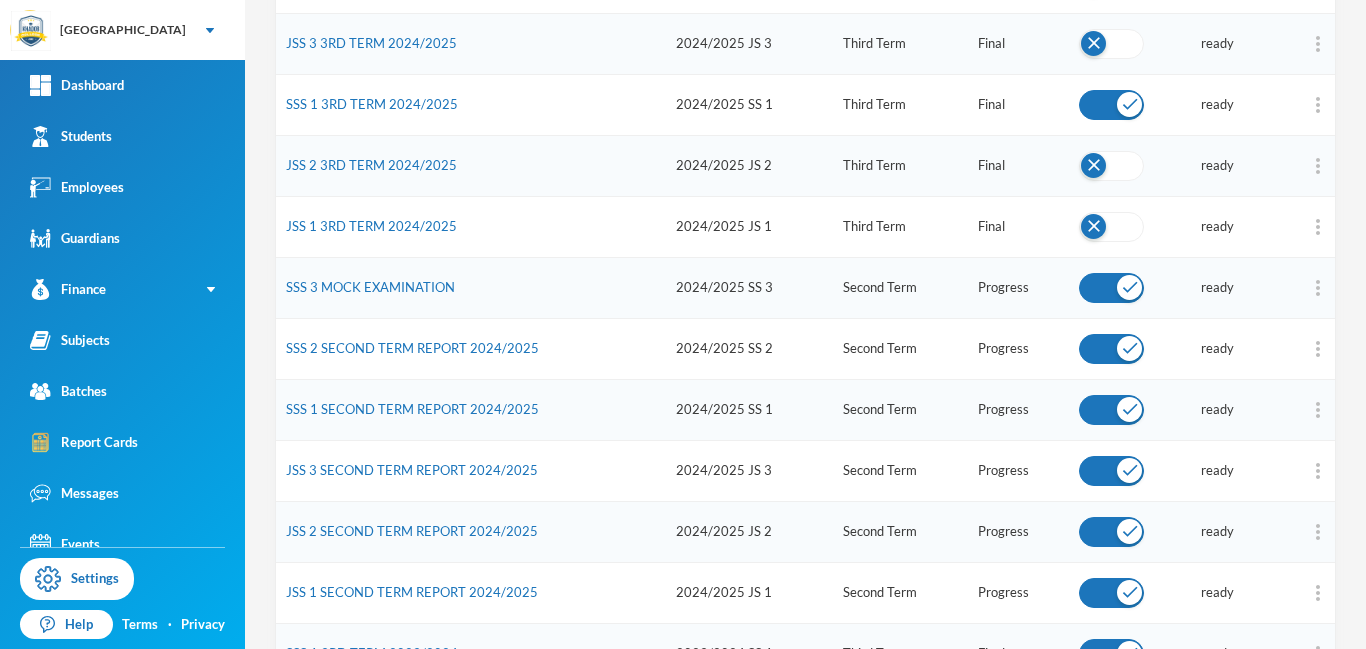 scroll, scrollTop: 569, scrollLeft: 0, axis: vertical 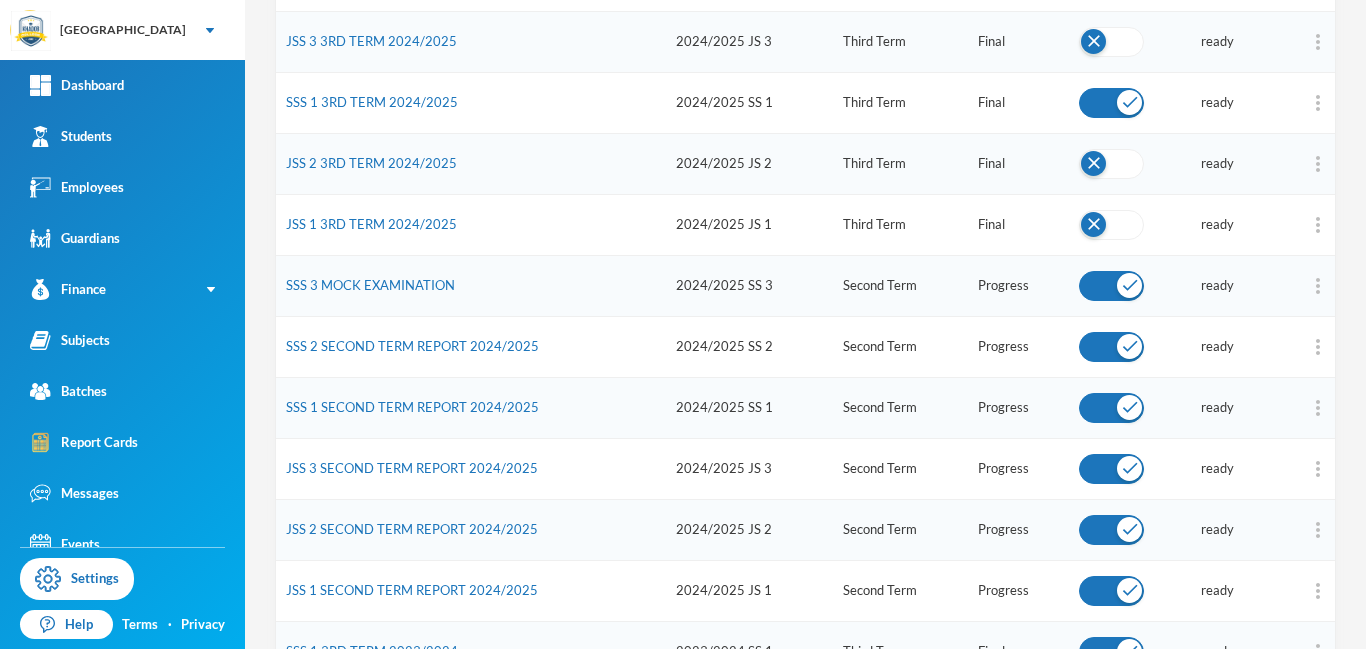 drag, startPoint x: 1365, startPoint y: 210, endPoint x: 1365, endPoint y: 379, distance: 169 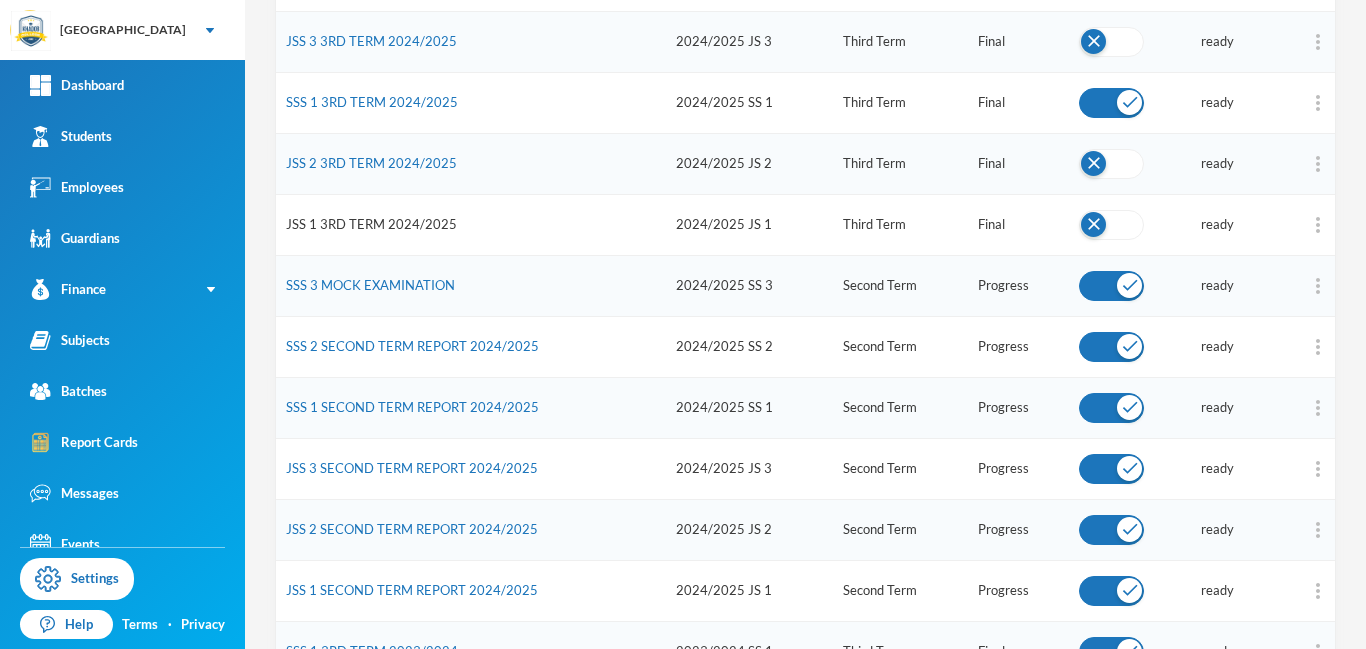 click on "JSS 1 3RD TERM 2024/2025" at bounding box center [371, 224] 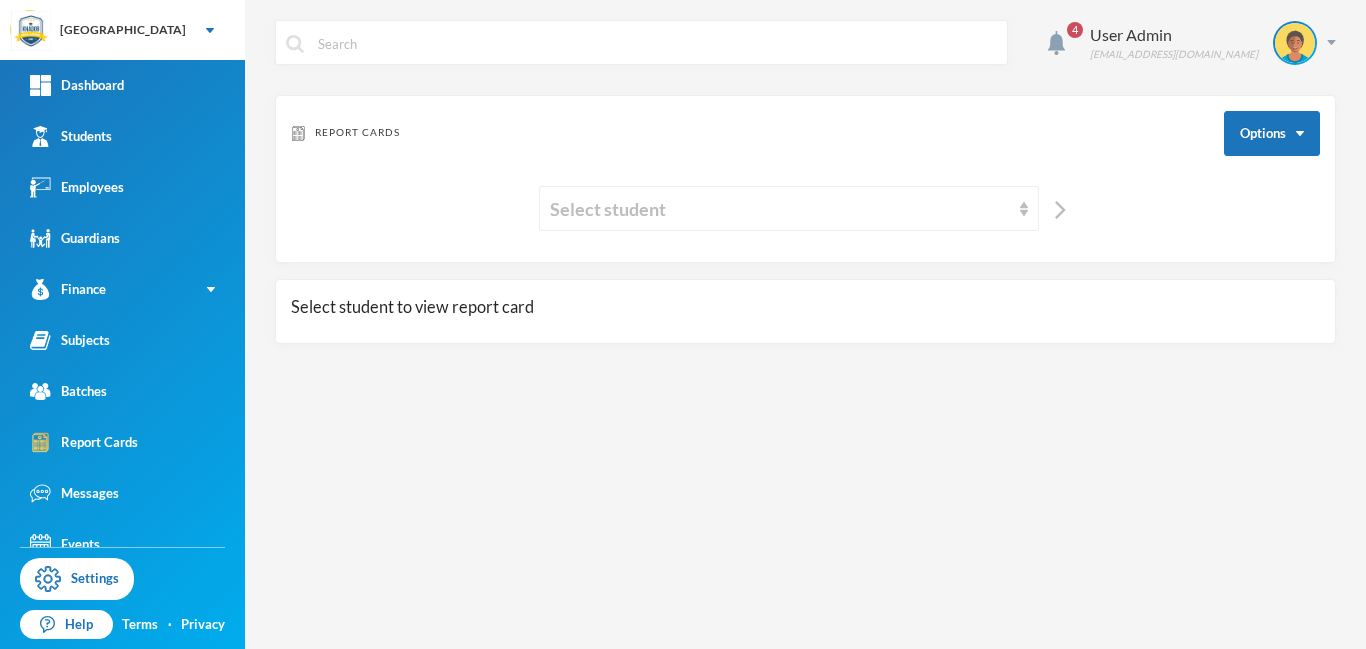 scroll, scrollTop: 0, scrollLeft: 0, axis: both 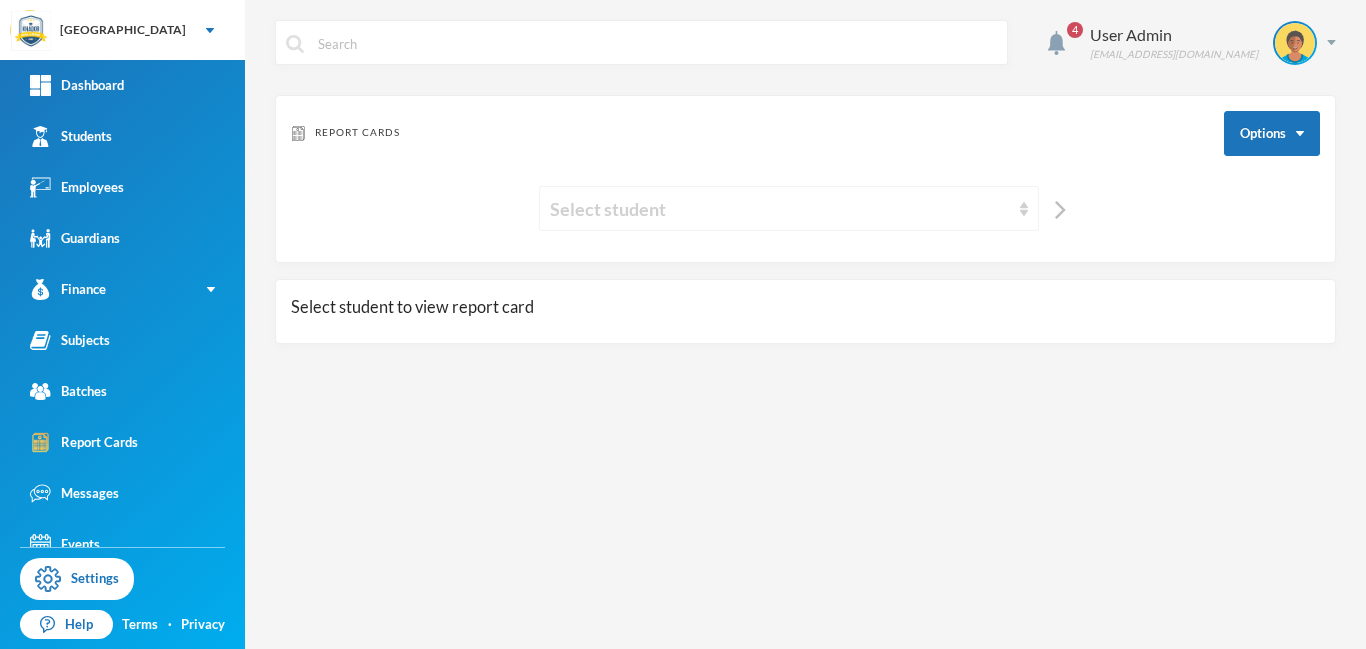 click on "Select student" at bounding box center (789, 208) 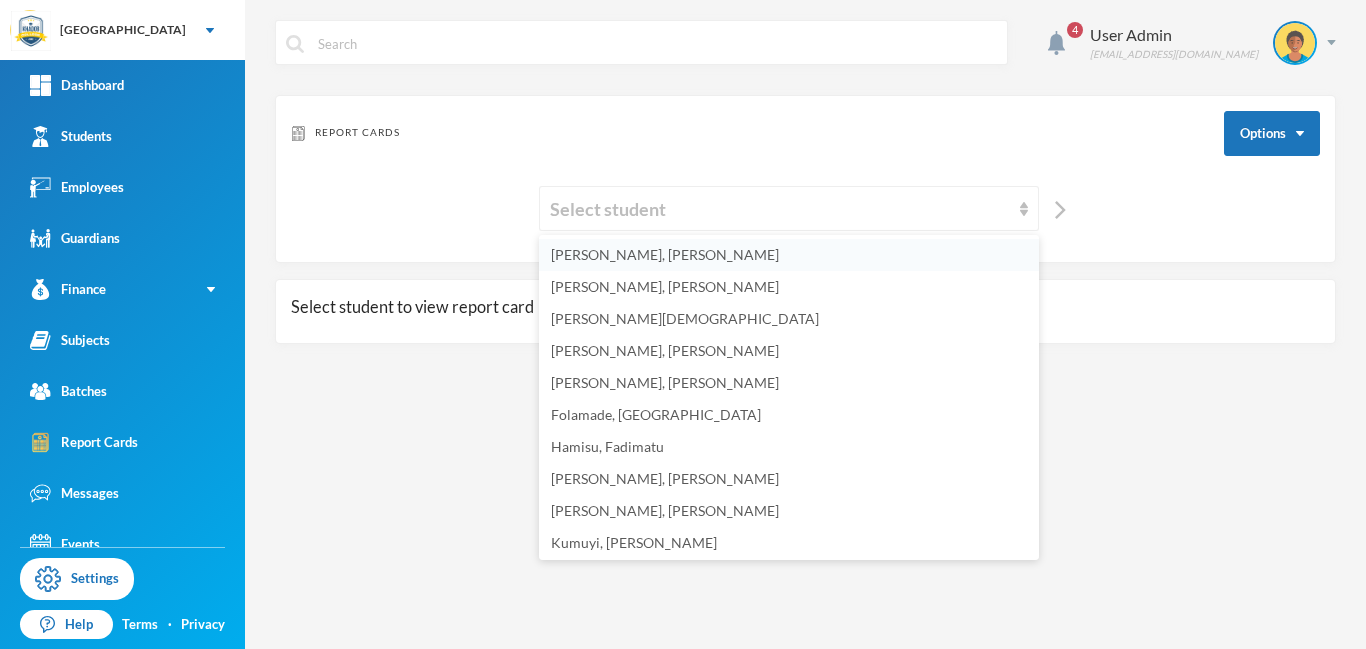 click on "[PERSON_NAME], [PERSON_NAME]" at bounding box center [789, 255] 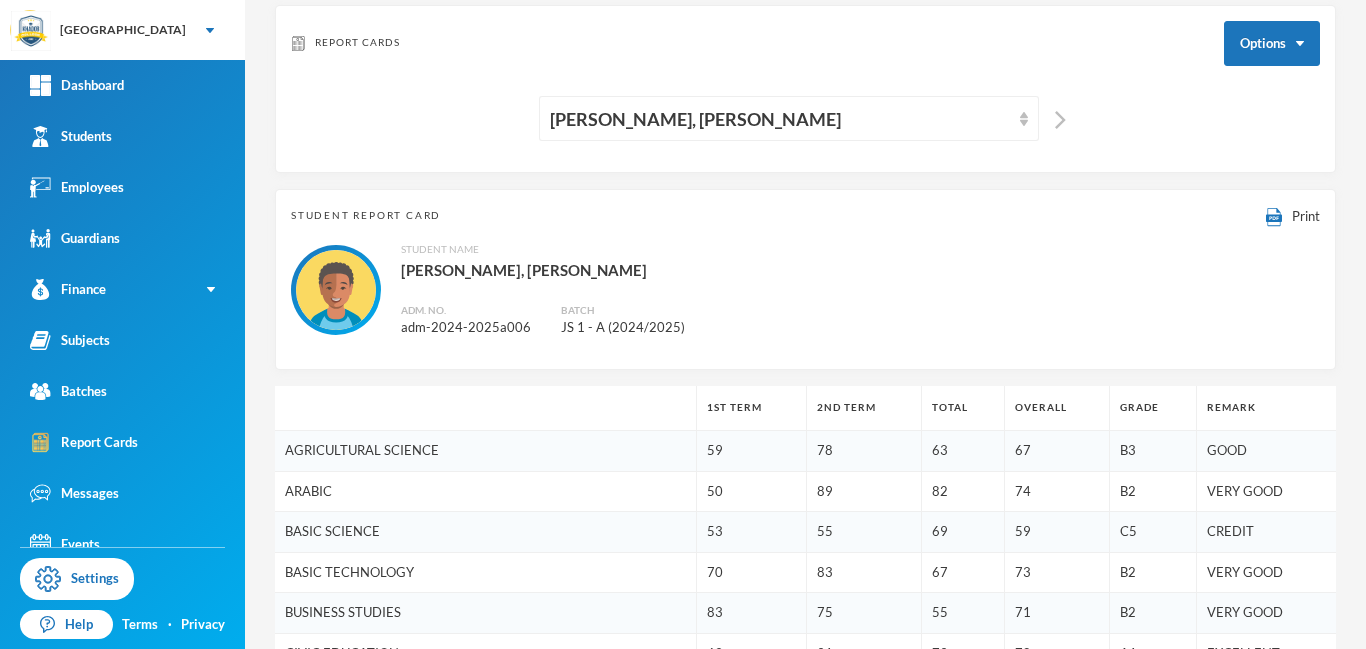 scroll, scrollTop: 0, scrollLeft: 0, axis: both 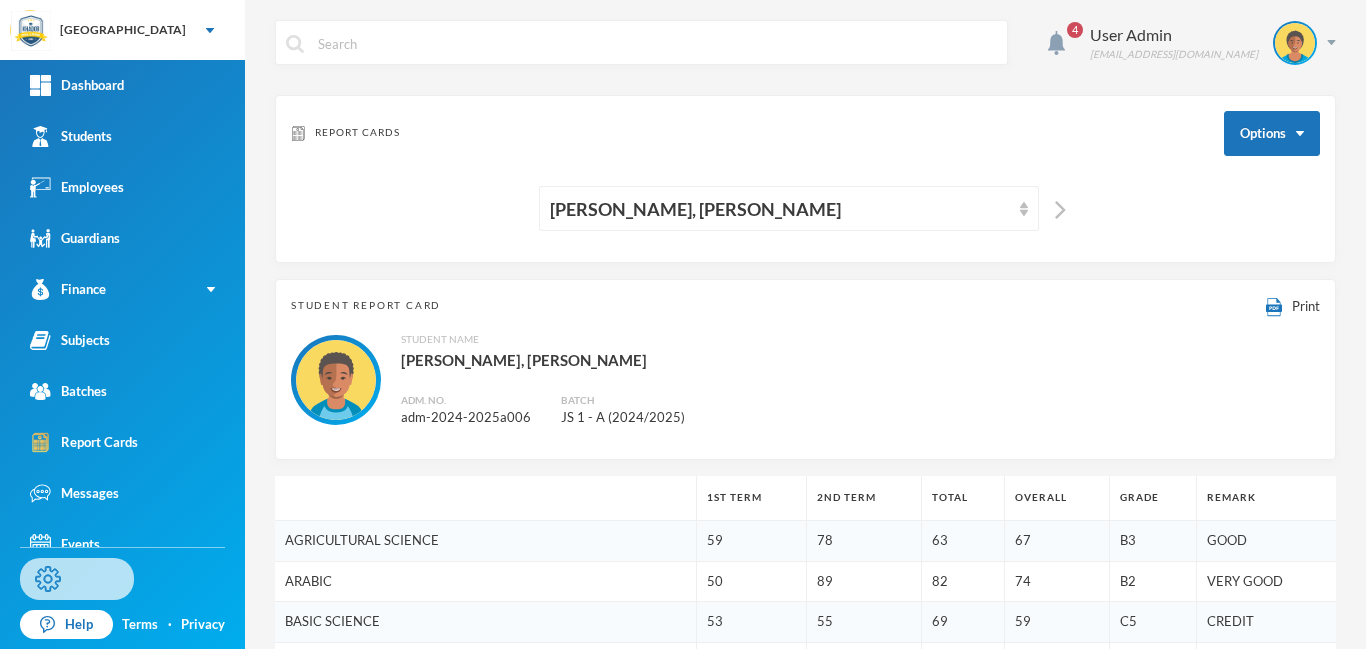 click on "Settings" at bounding box center (77, 579) 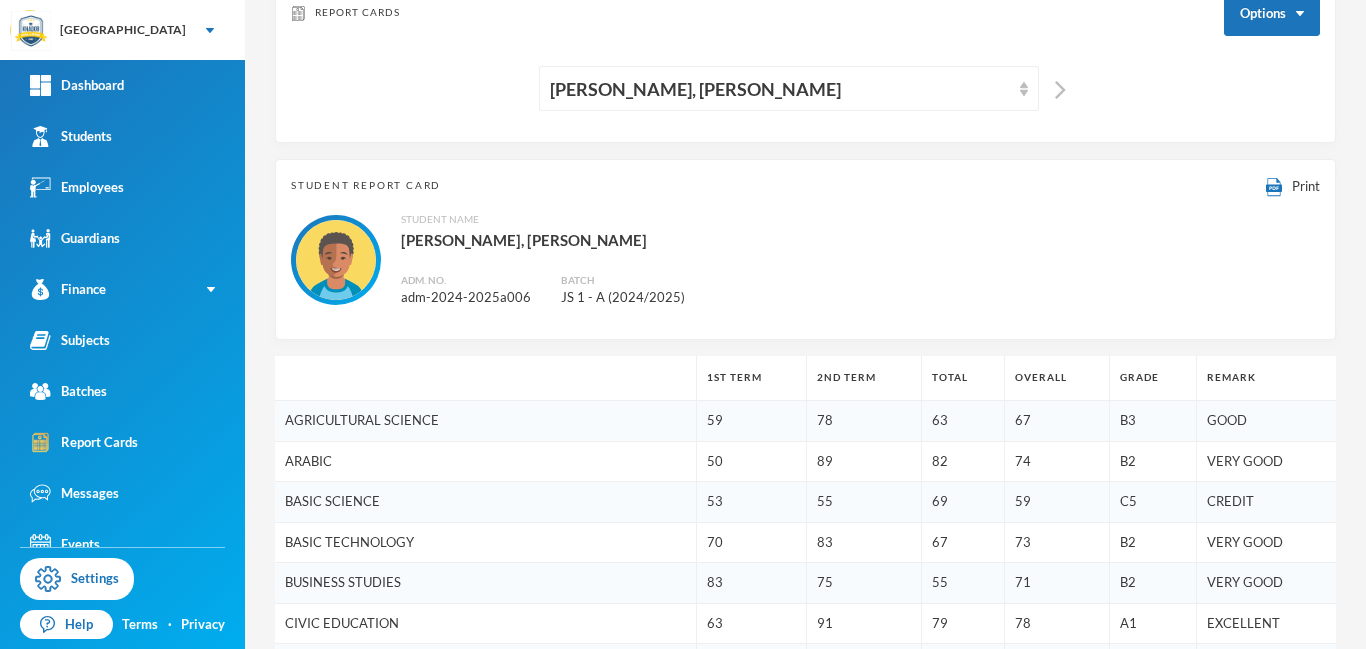 scroll, scrollTop: 0, scrollLeft: 0, axis: both 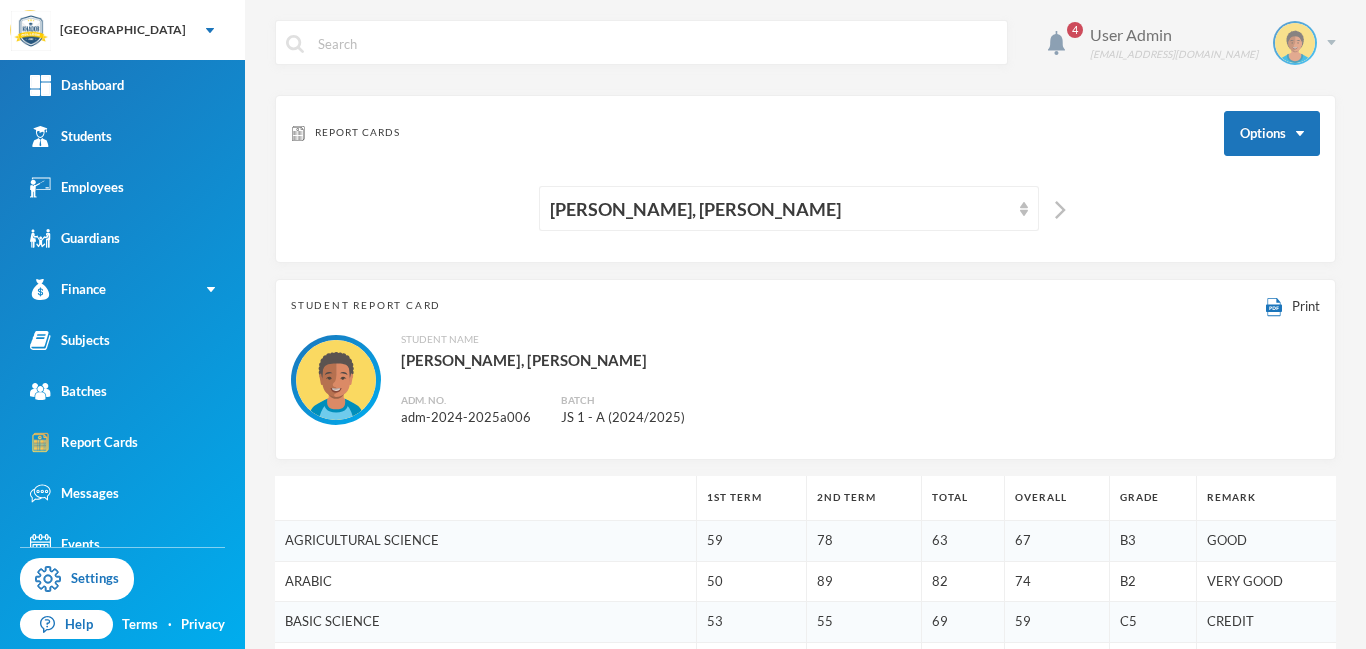 click on "User Admin admin@bluebic.com" at bounding box center [1205, 43] 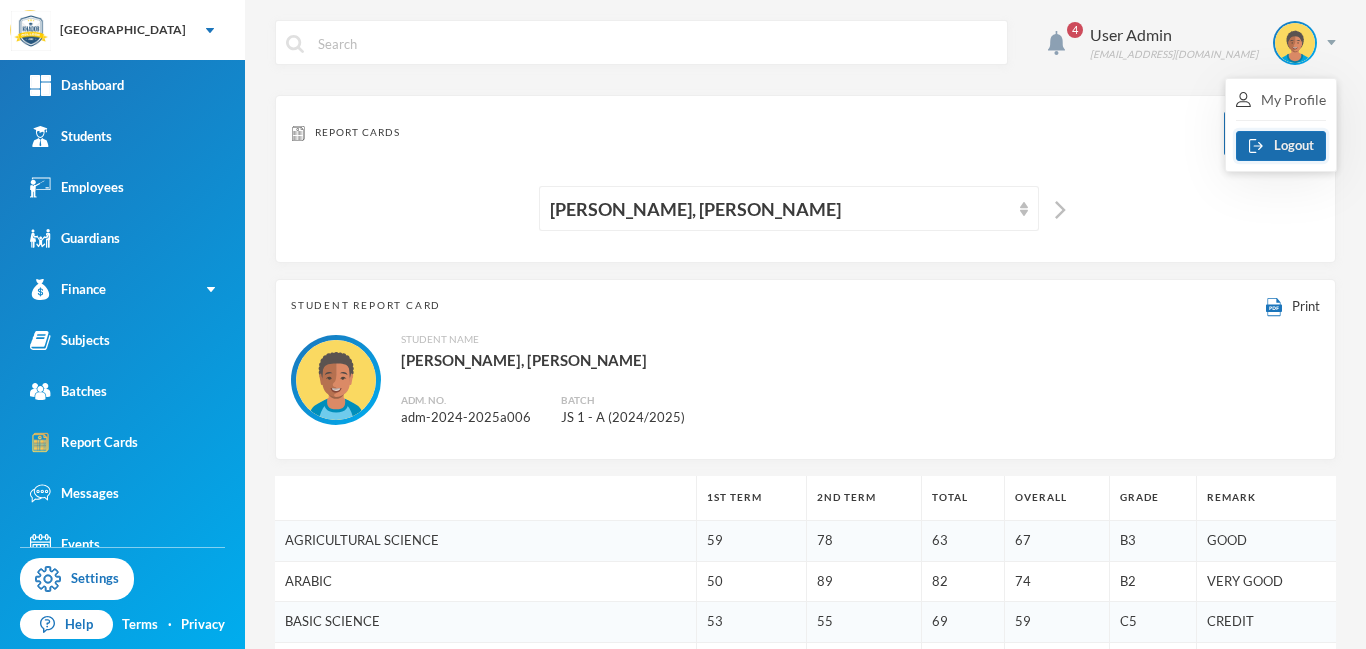 click on "Logout" at bounding box center (1281, 146) 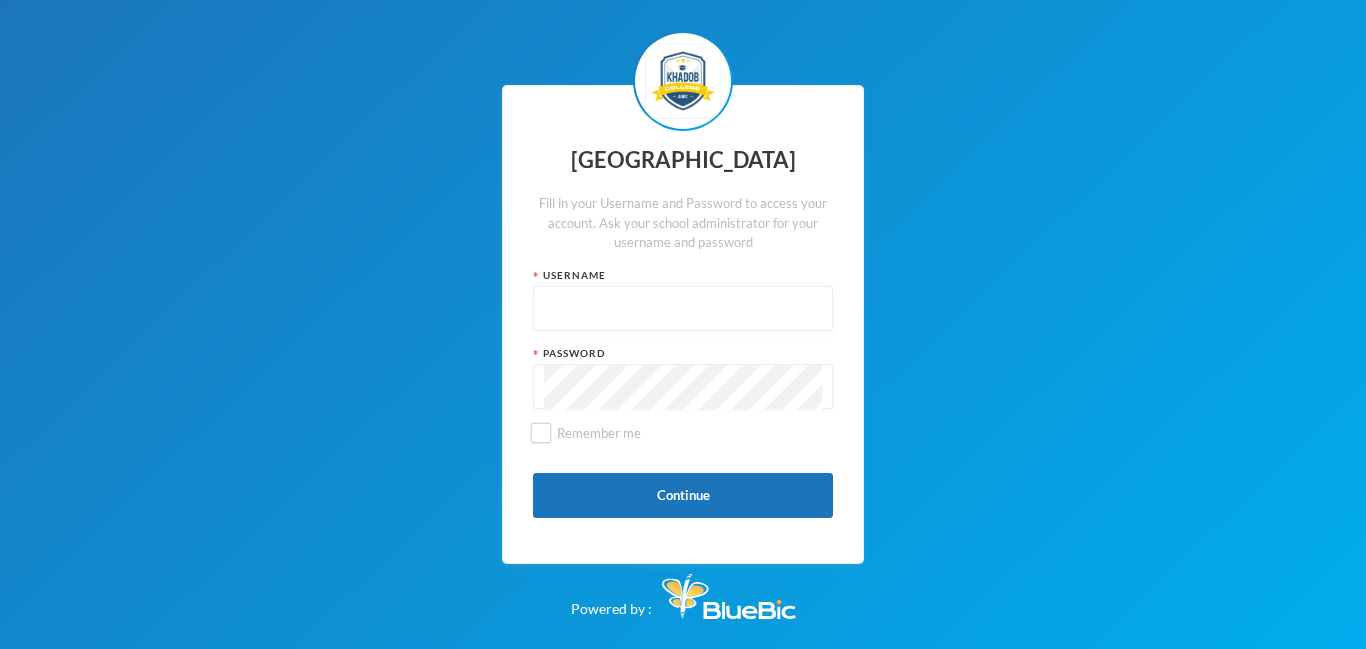 scroll, scrollTop: 0, scrollLeft: 0, axis: both 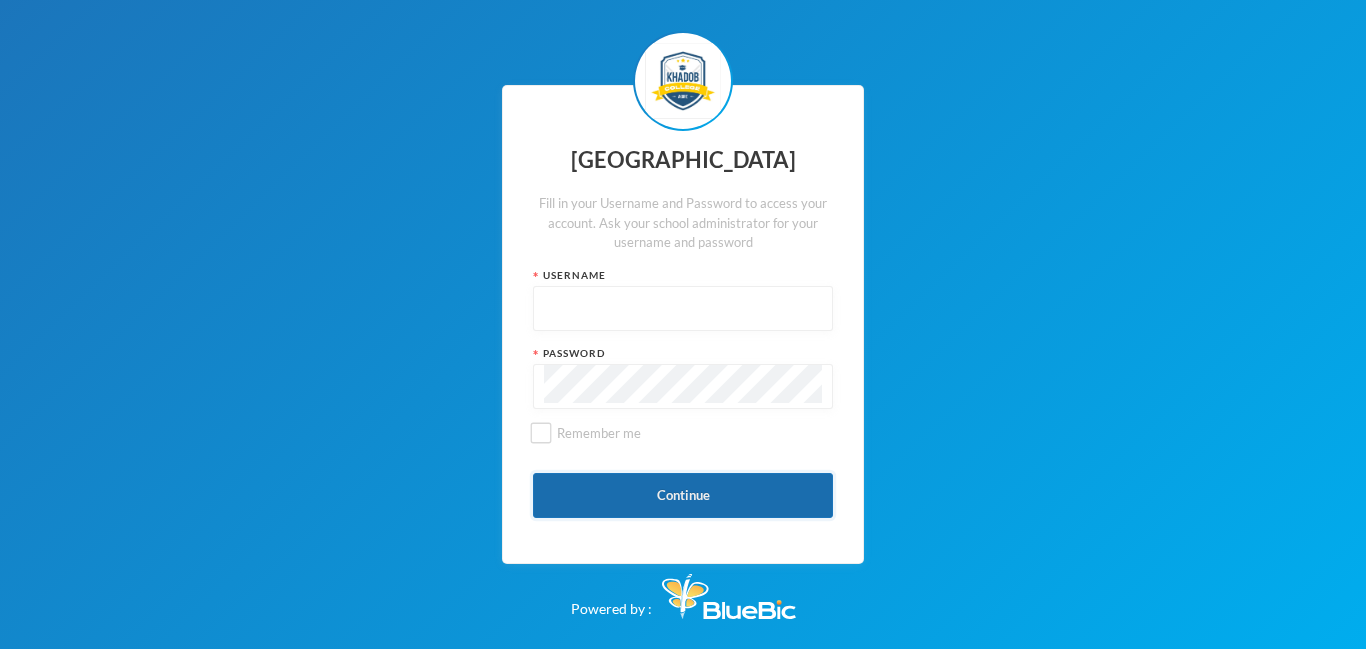type on "admin" 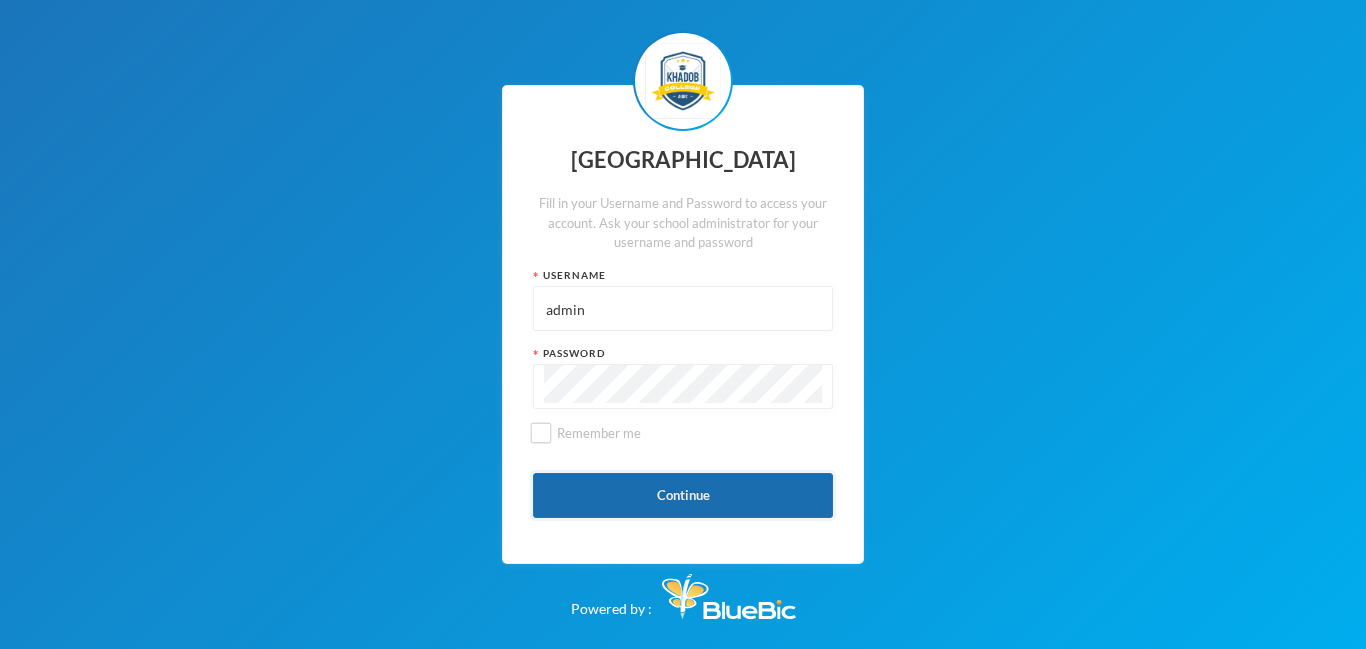 click on "Continue" at bounding box center (683, 495) 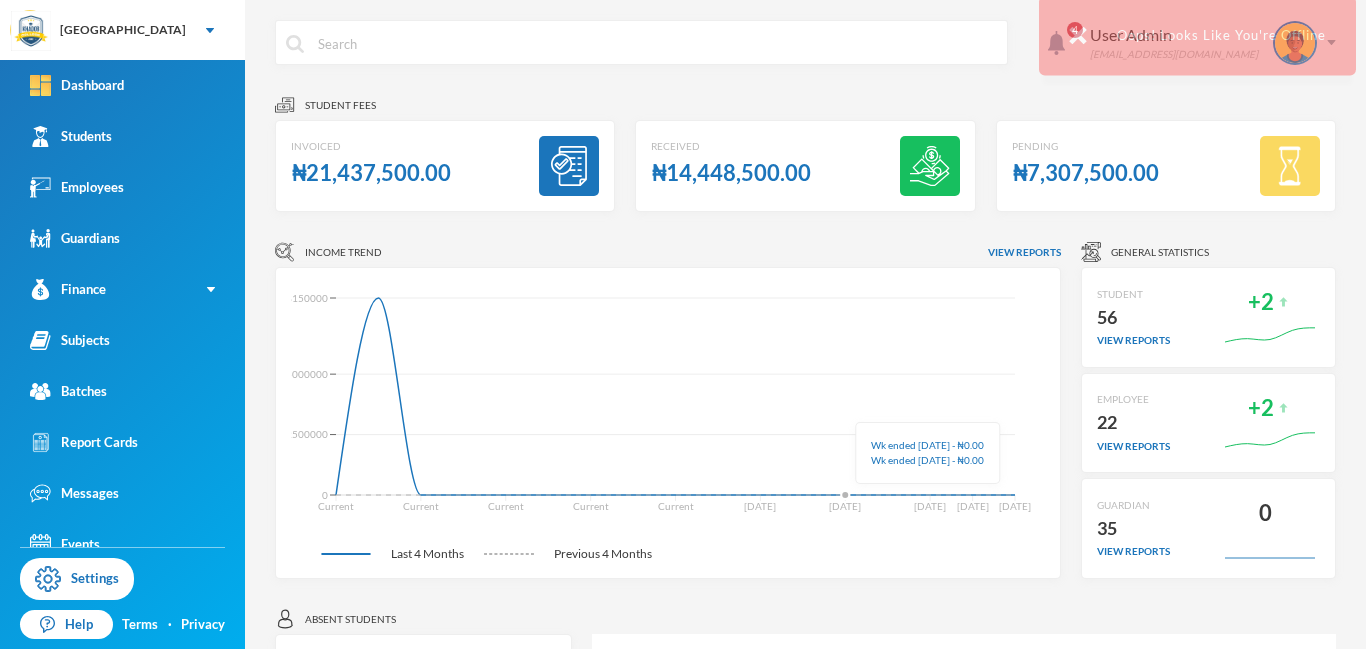 click 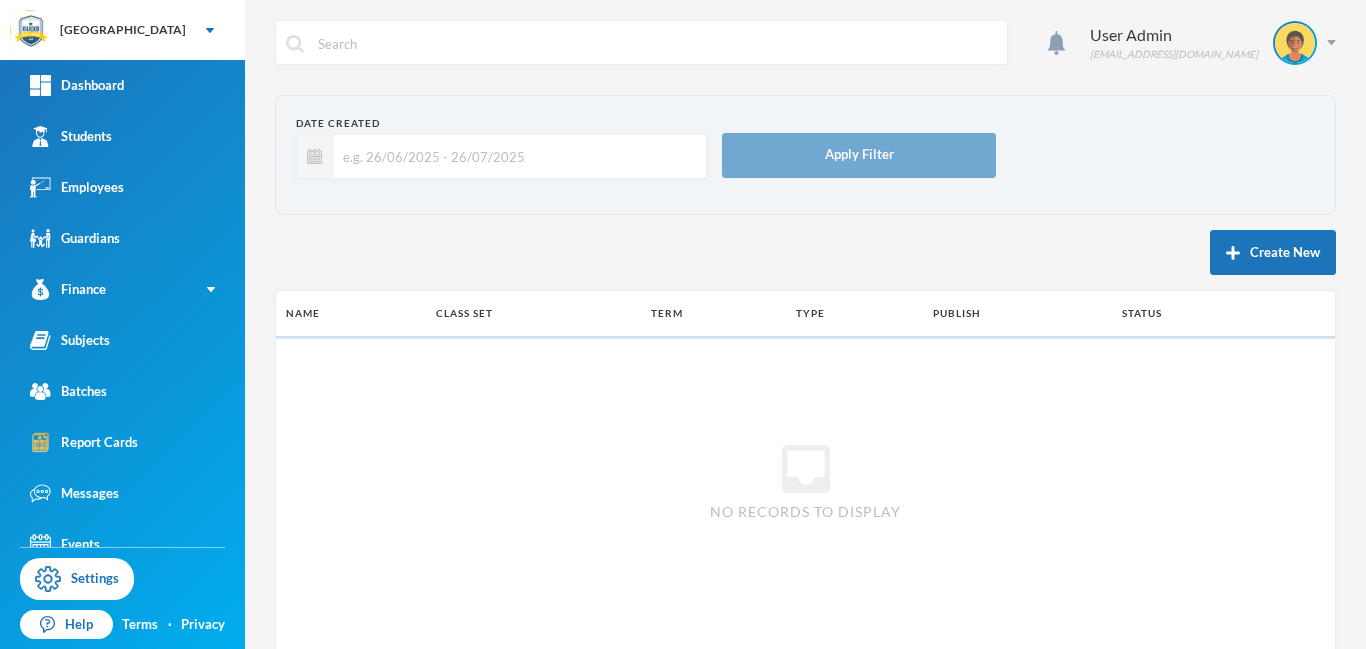 scroll, scrollTop: 0, scrollLeft: 0, axis: both 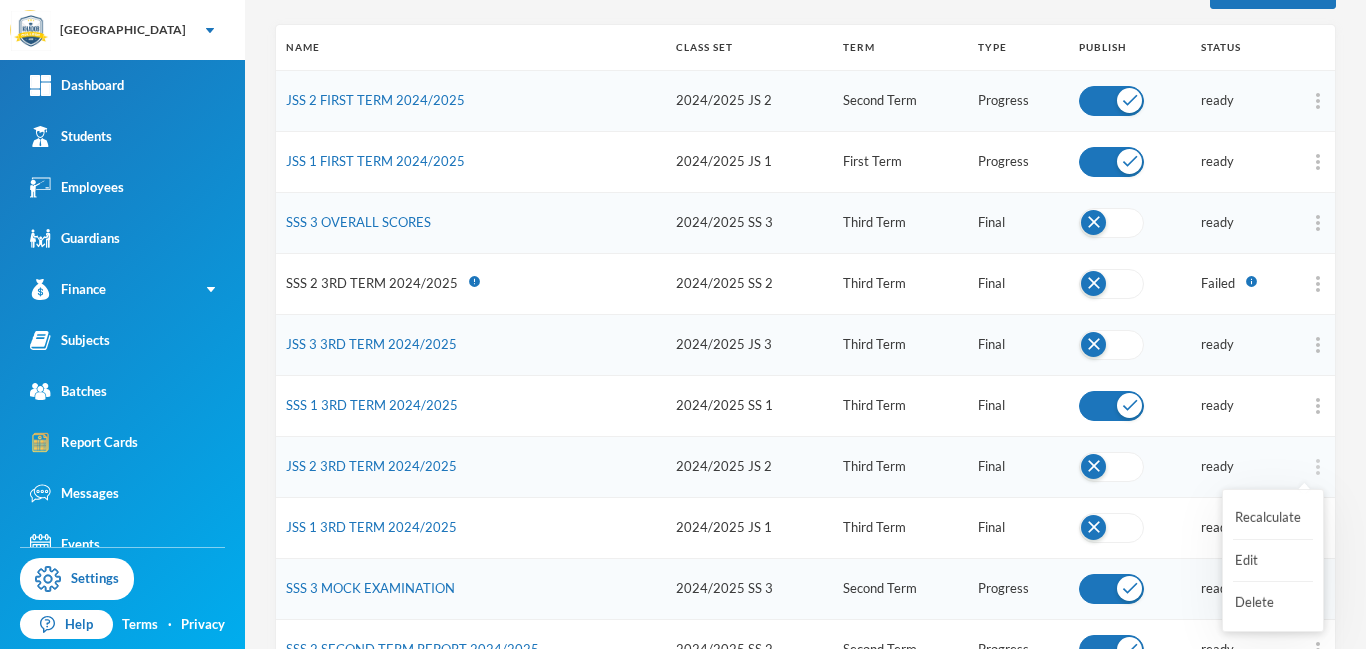 click at bounding box center [1318, 467] 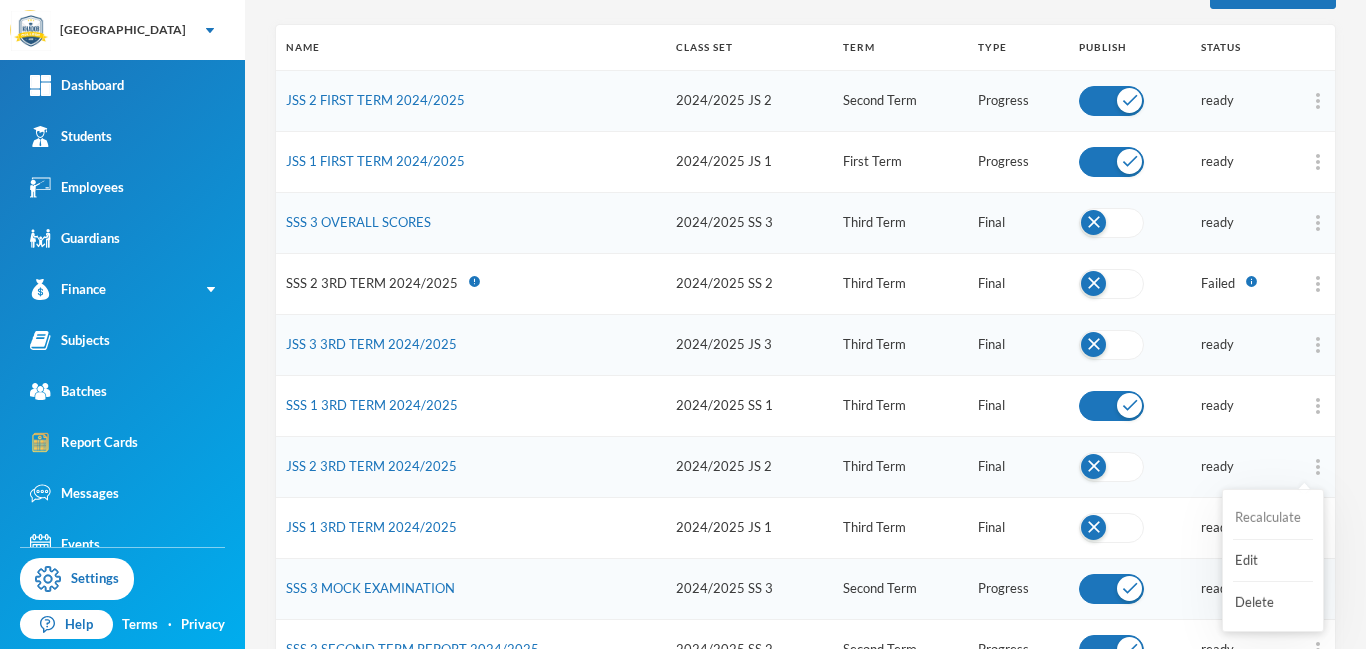click on "Recalculate" at bounding box center [1273, 518] 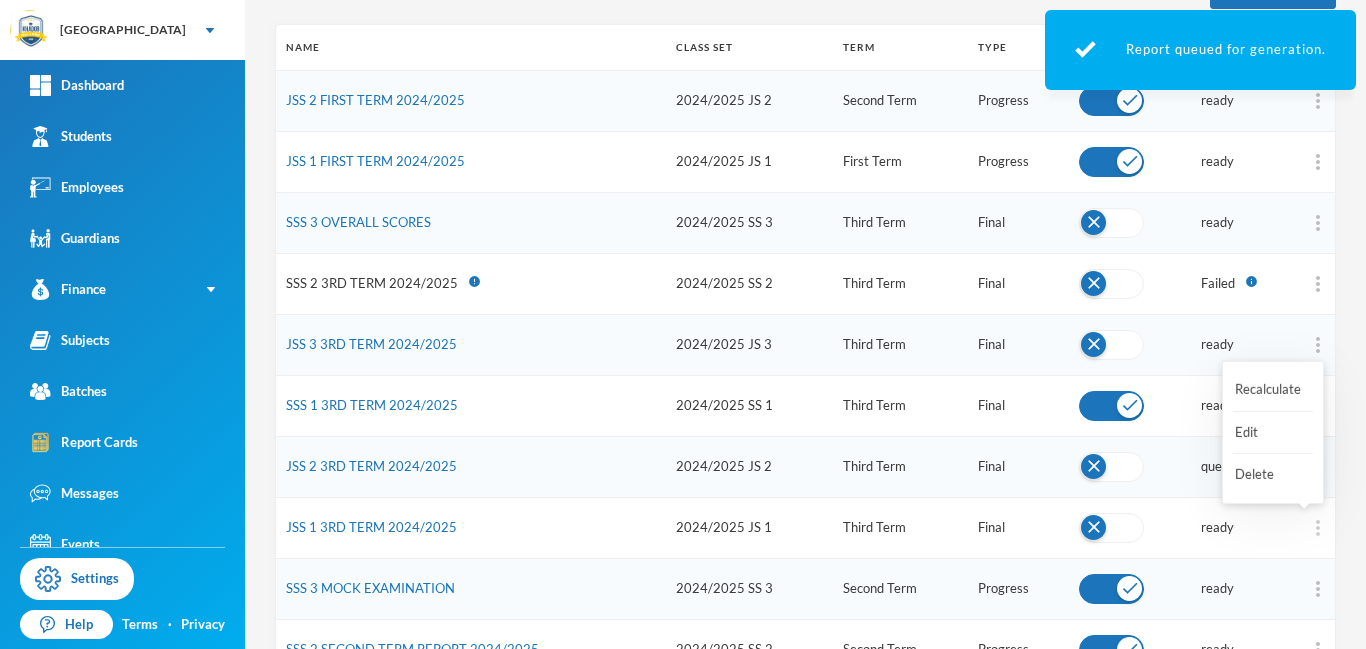 click at bounding box center (1318, 528) 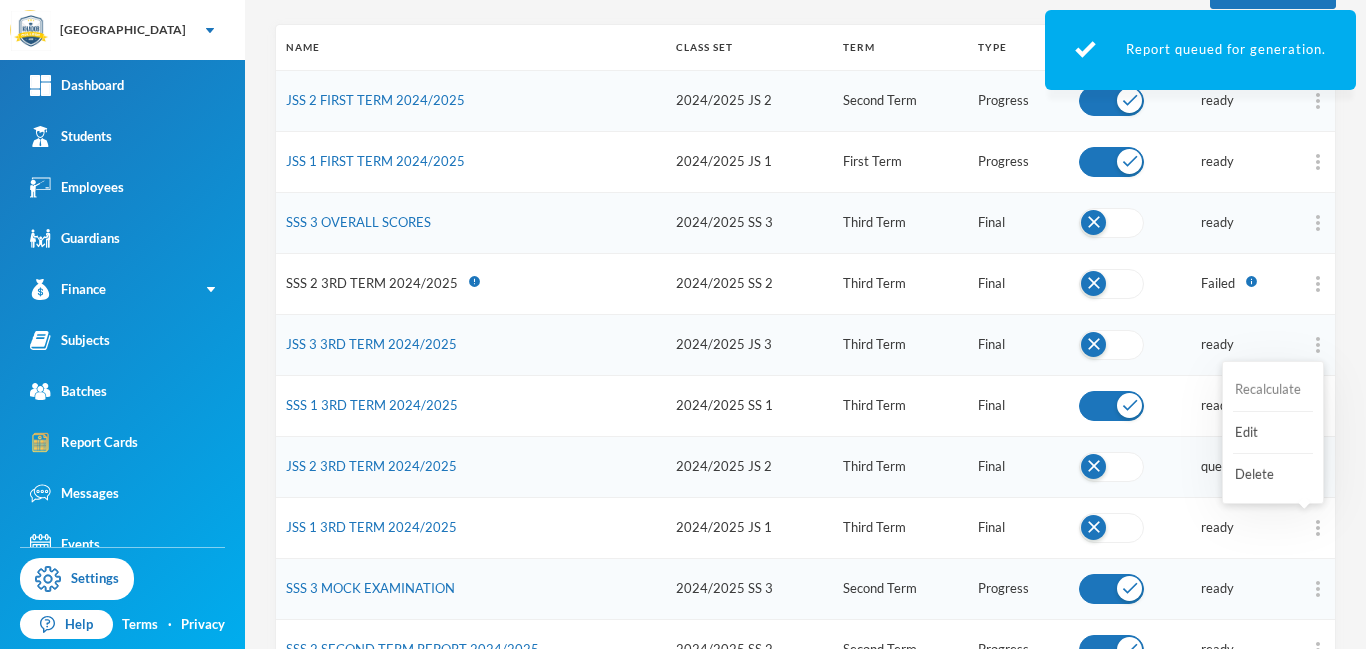 click on "Recalculate" at bounding box center (1273, 390) 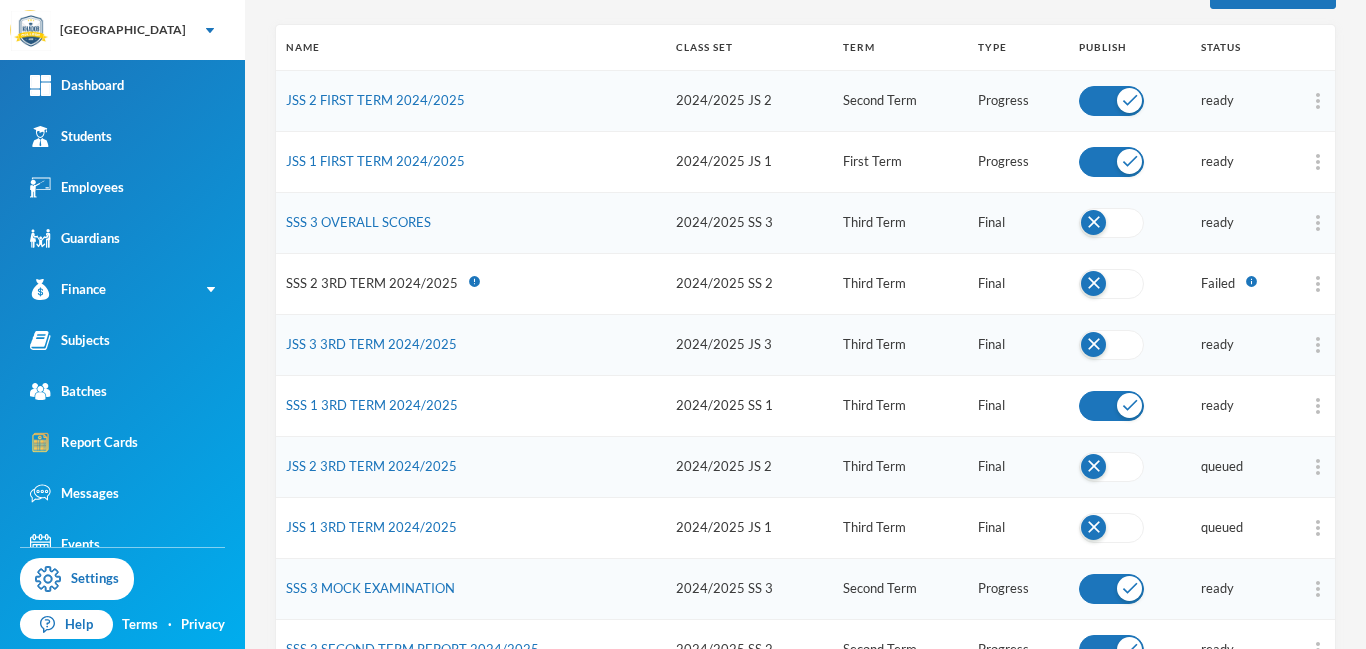 click on "SSS 3 OVERALL SCORES" at bounding box center (471, 222) 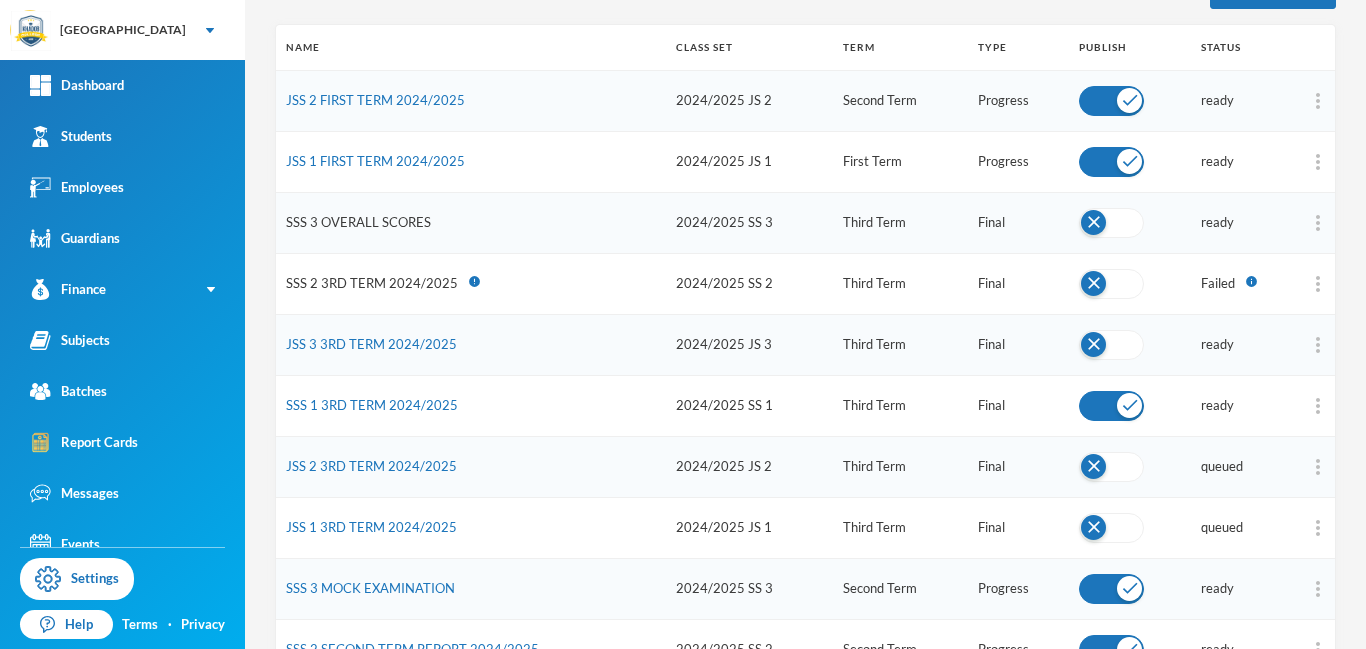 click on "SSS 3 OVERALL SCORES" at bounding box center [358, 222] 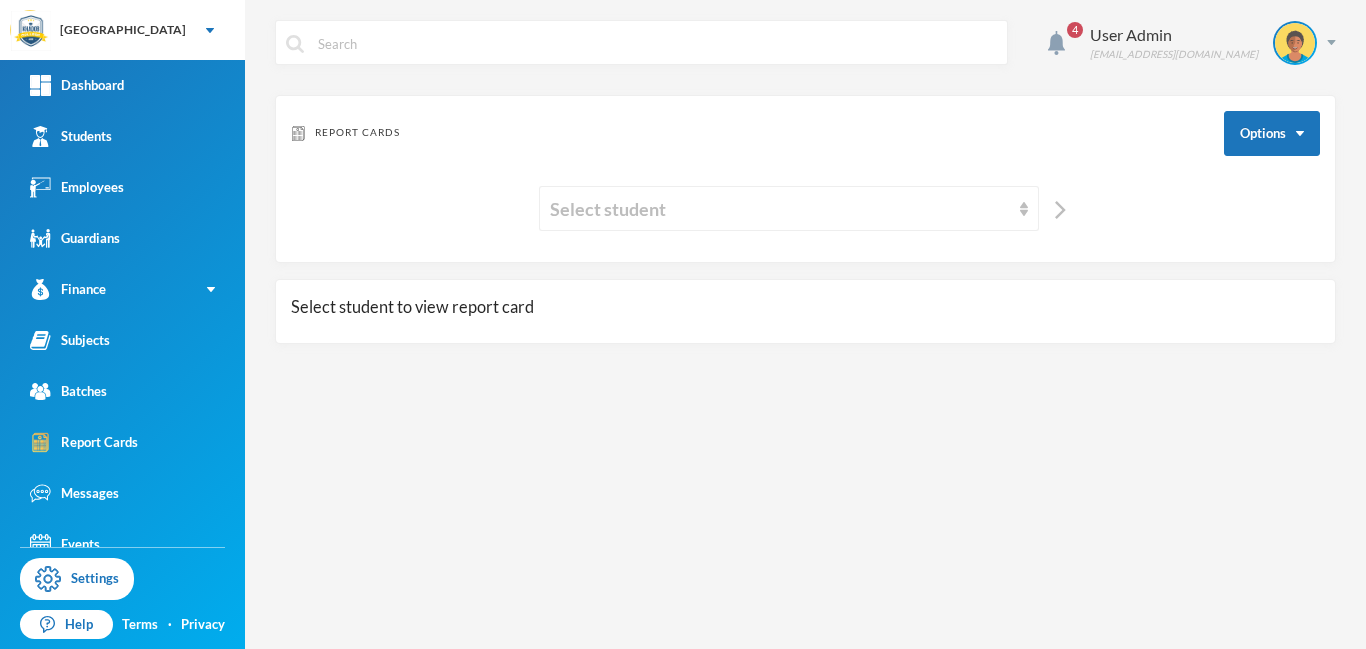 scroll, scrollTop: 0, scrollLeft: 0, axis: both 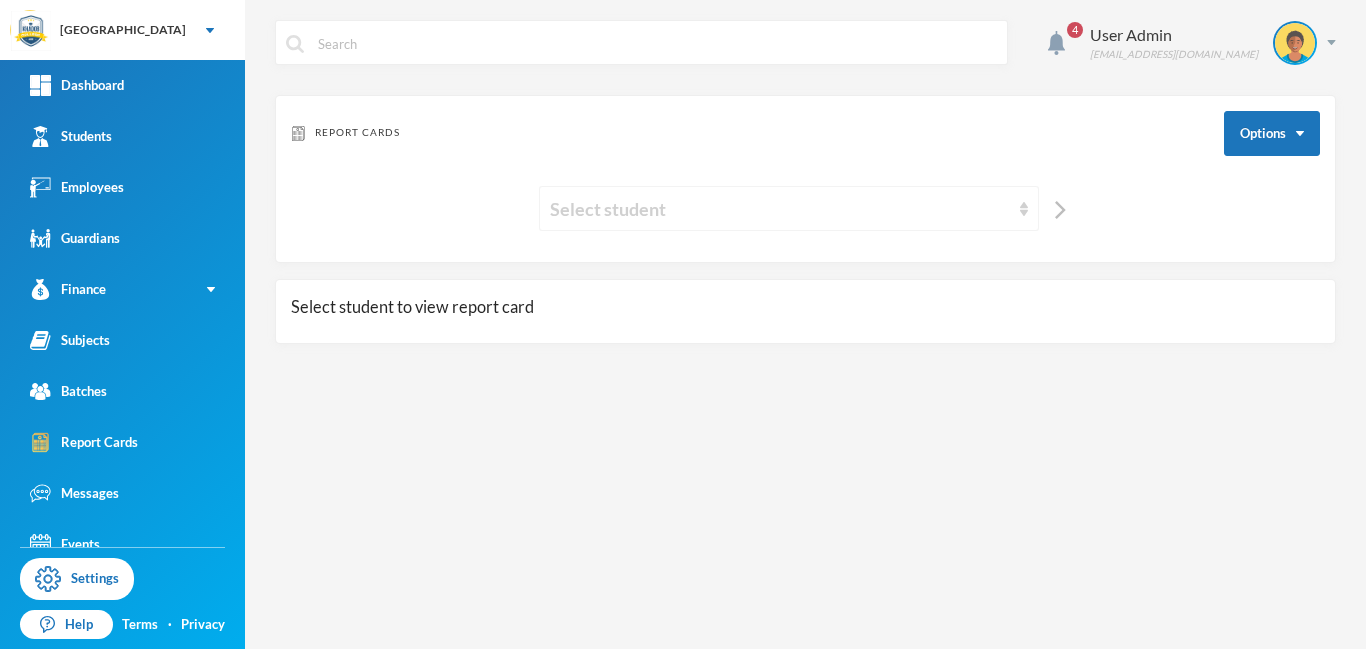 click on "Select student" at bounding box center (789, 208) 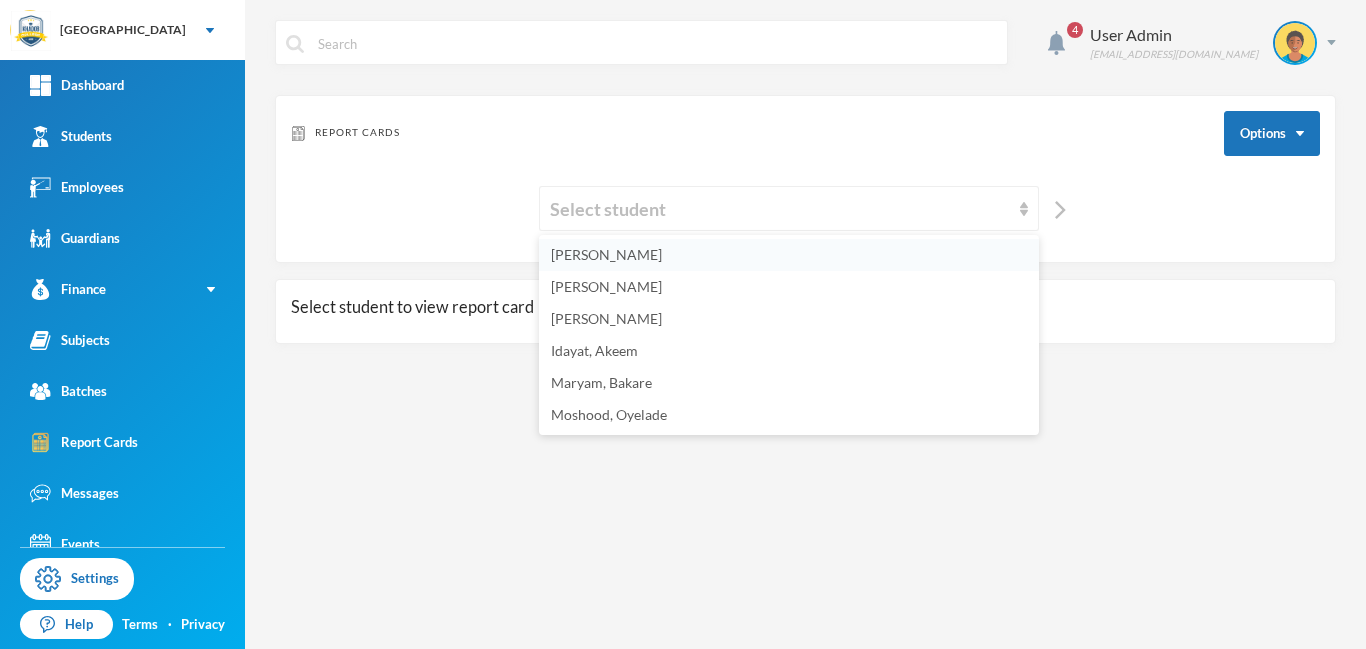 click on "[PERSON_NAME]" at bounding box center (606, 254) 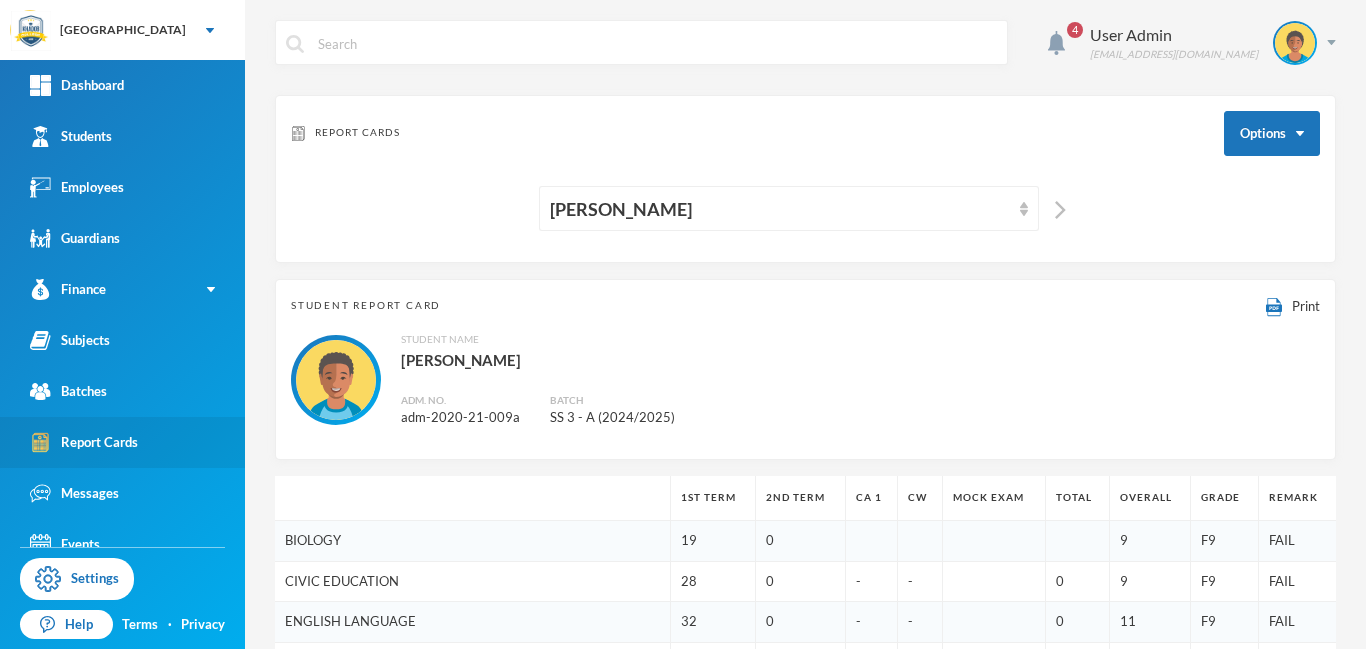 click on "Report Cards" at bounding box center [84, 442] 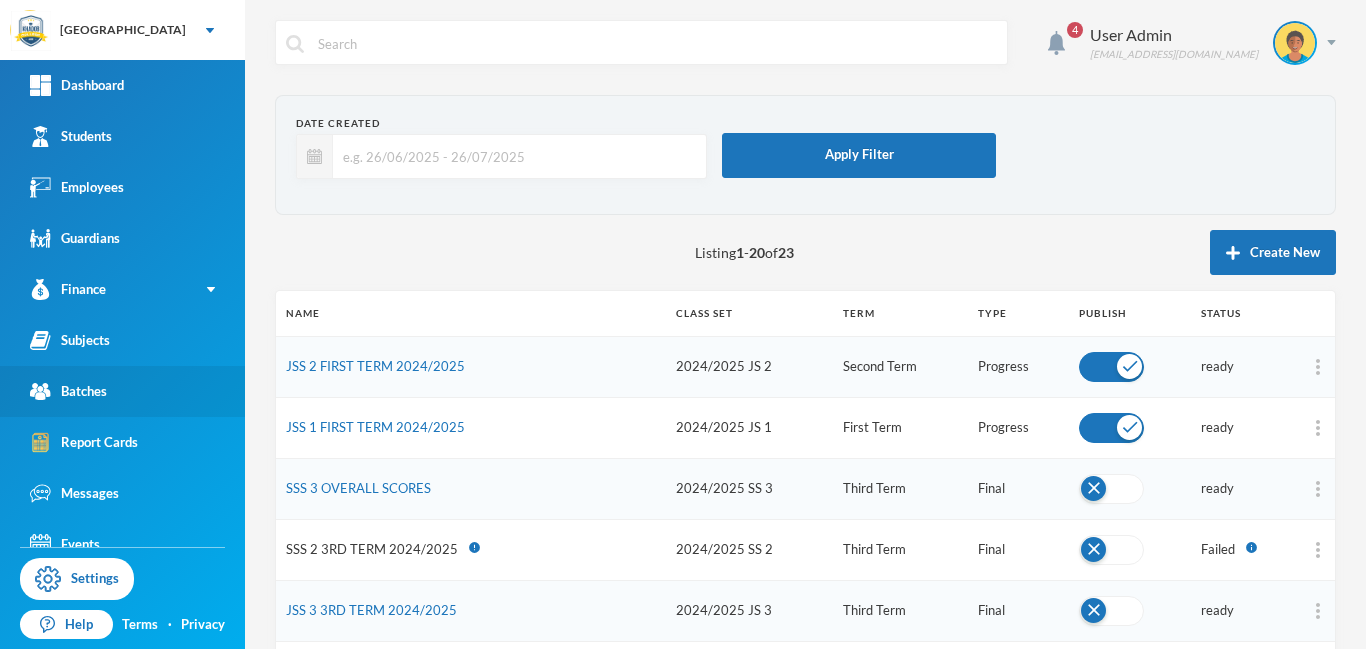 click on "Batches" at bounding box center [68, 391] 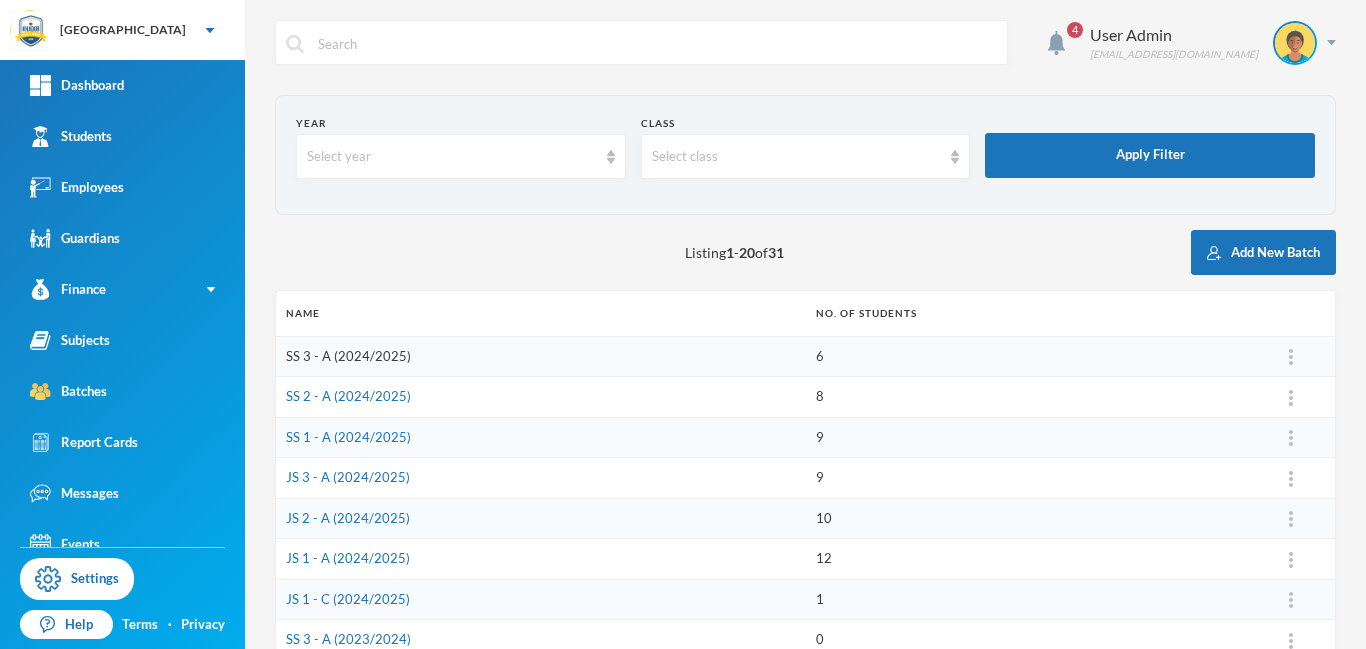 click on "SS 3 - A (2024/2025)" at bounding box center (348, 356) 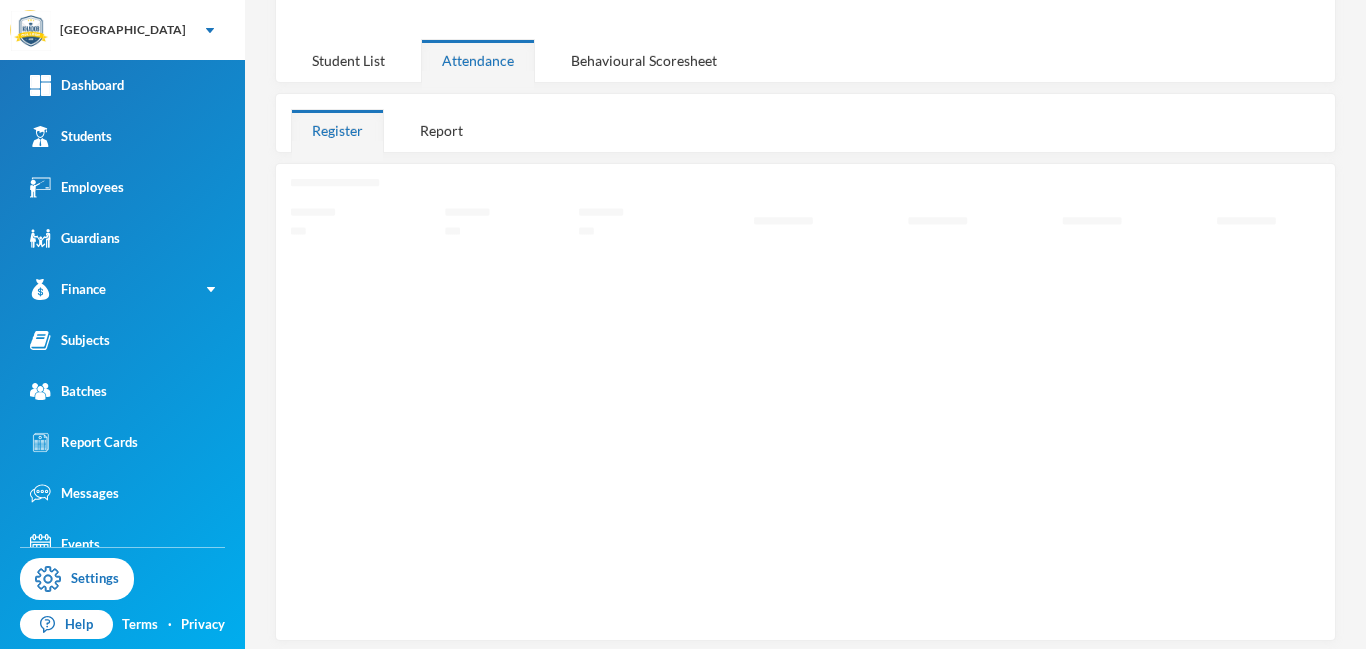 scroll, scrollTop: 230, scrollLeft: 0, axis: vertical 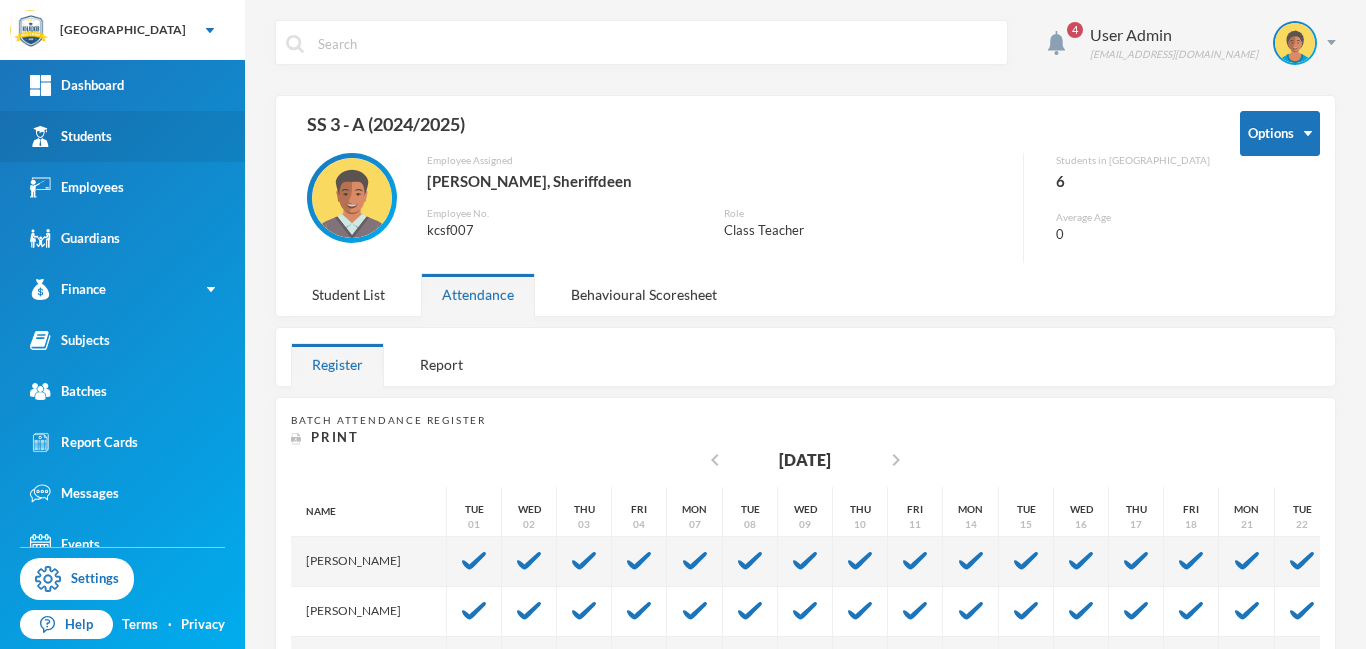 click on "Students" at bounding box center [71, 136] 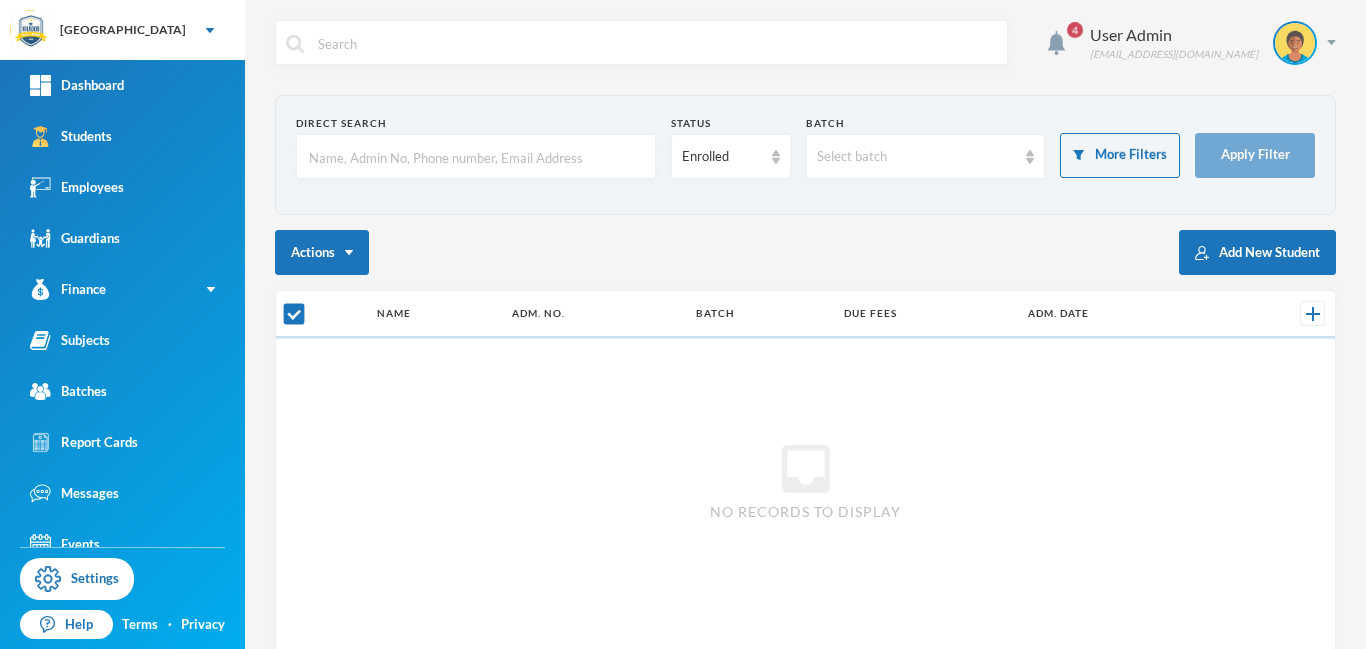 checkbox on "false" 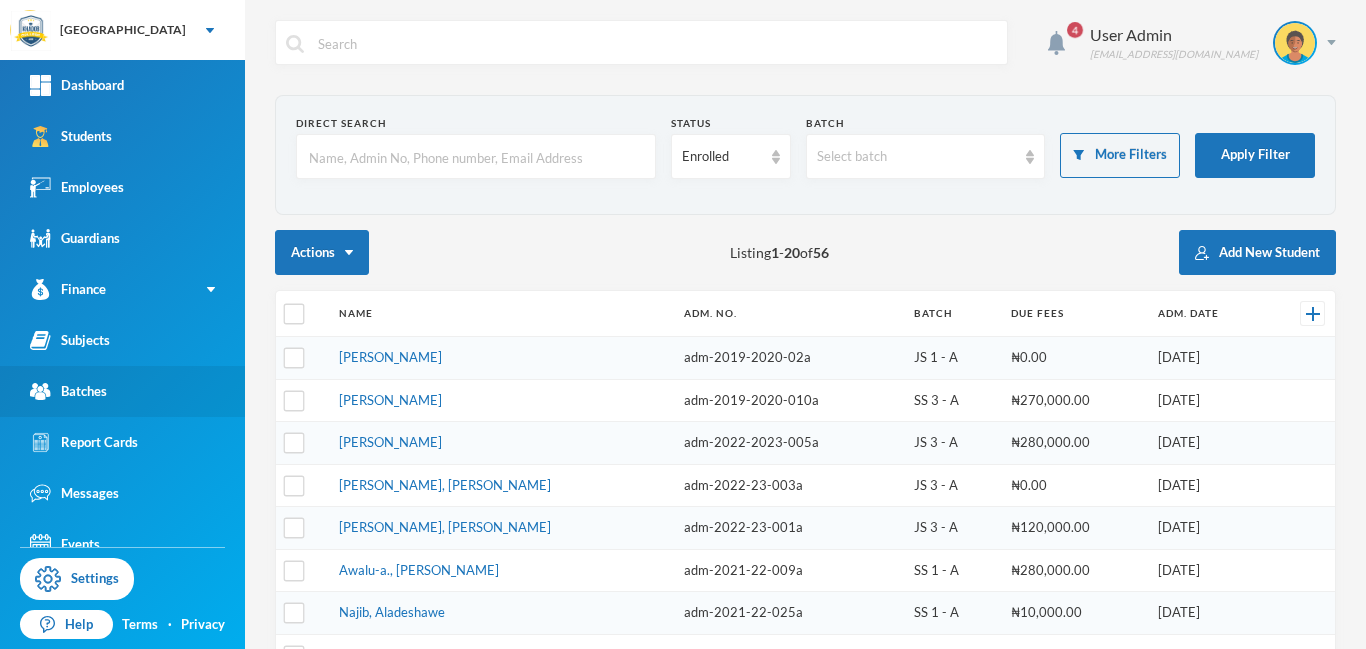 click on "Batches" at bounding box center [68, 391] 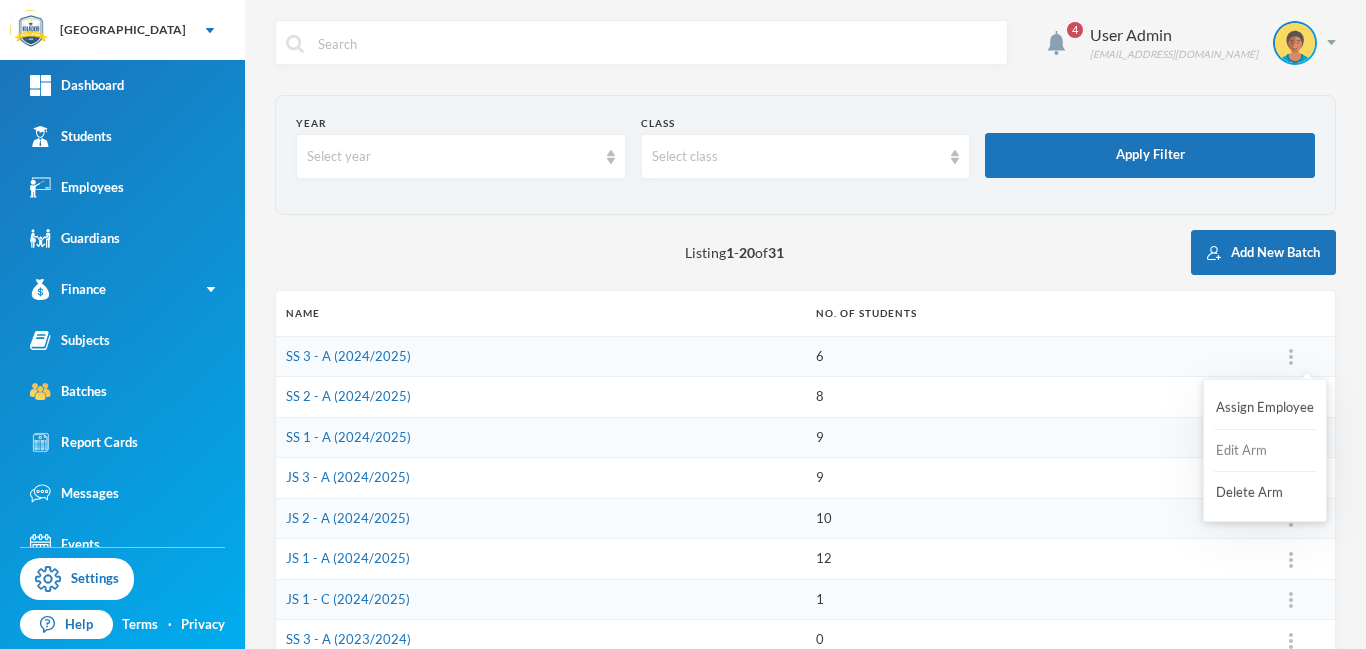 click on "Edit Arm" at bounding box center [1254, 451] 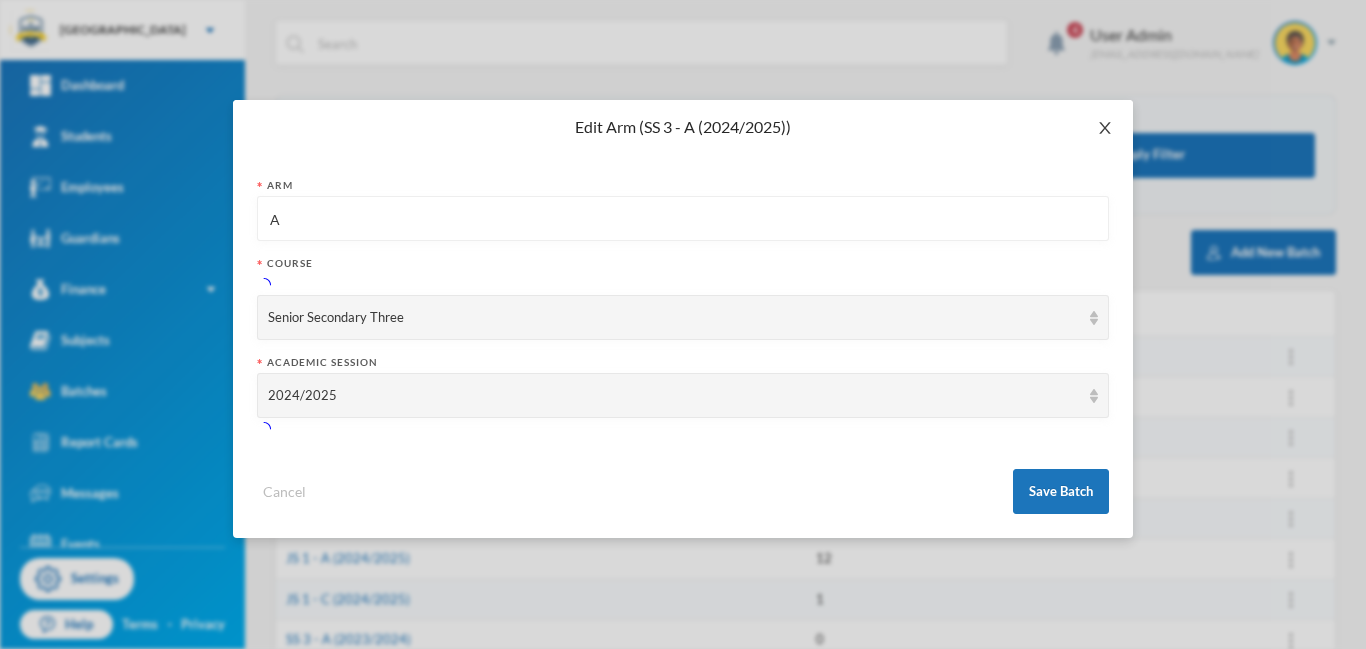 click 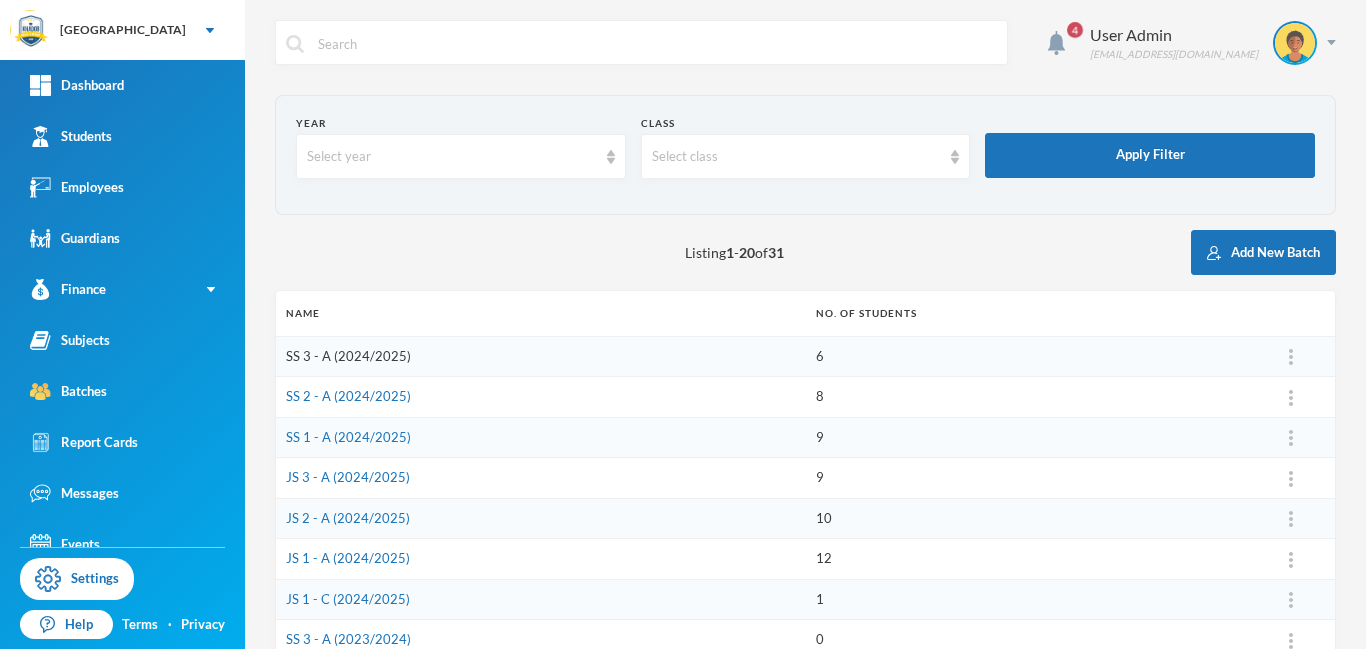 click on "SS 3 - A (2024/2025)" at bounding box center (348, 356) 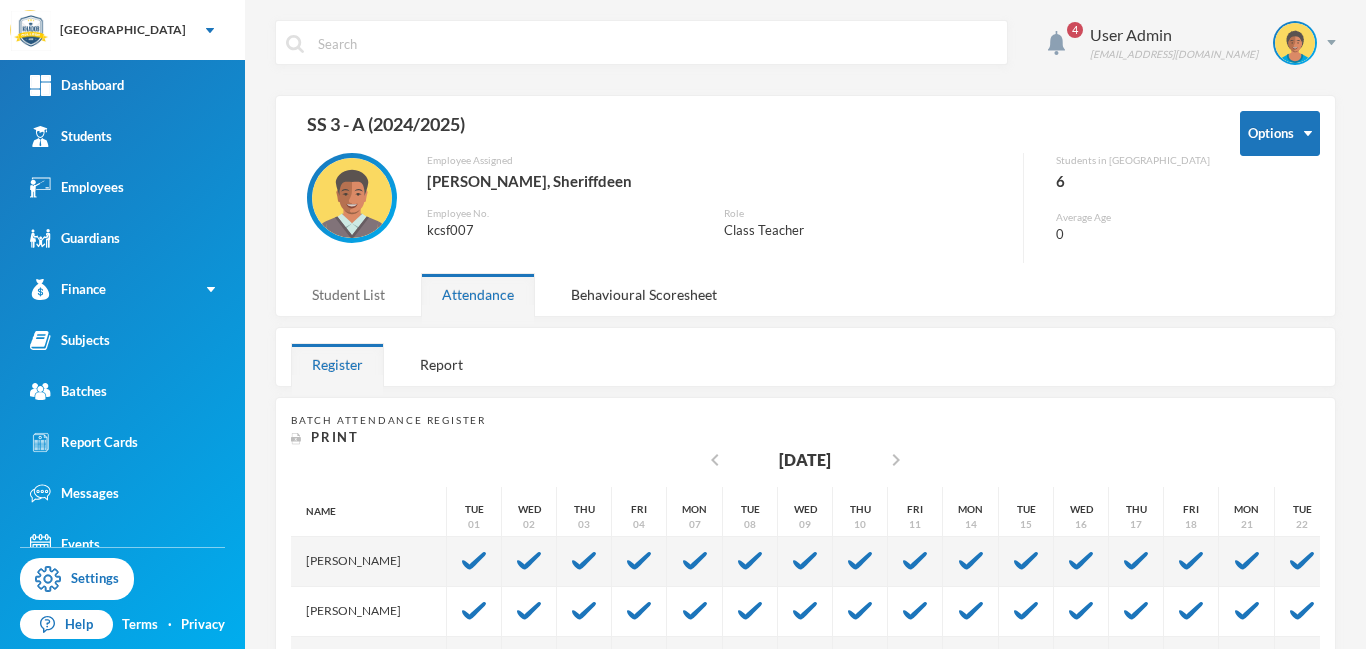 click on "Student List" at bounding box center (348, 294) 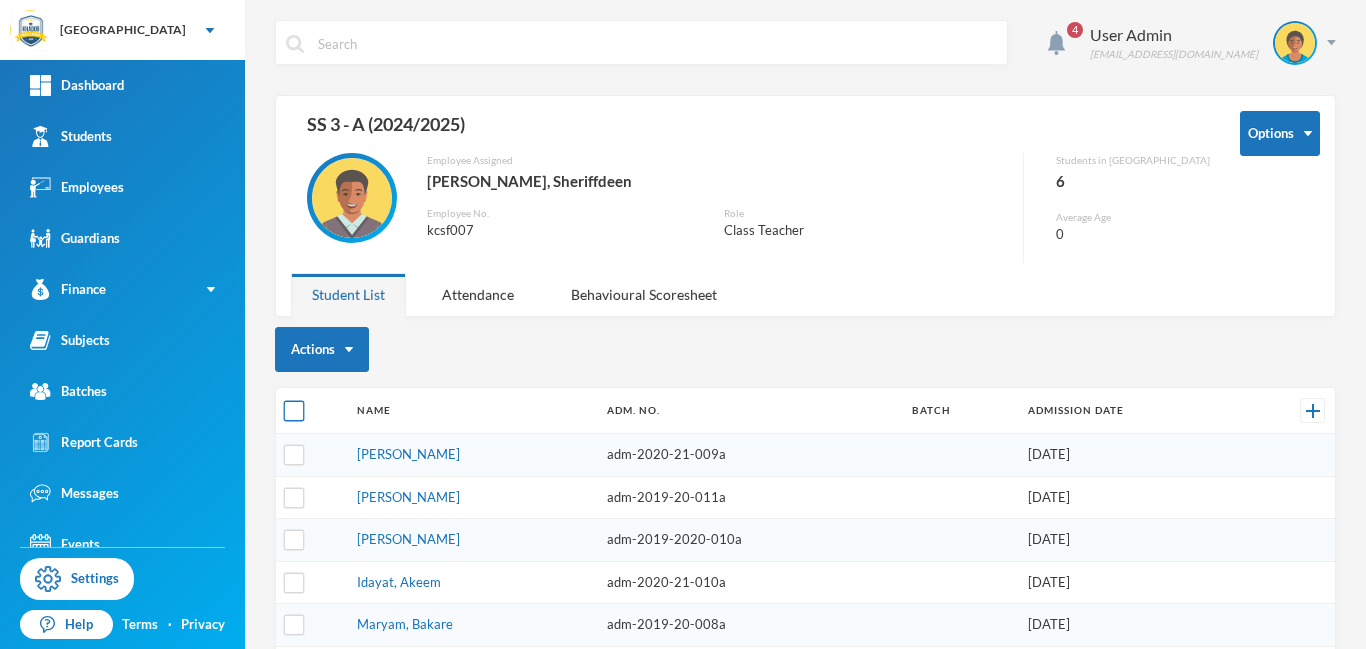 click at bounding box center [294, 411] 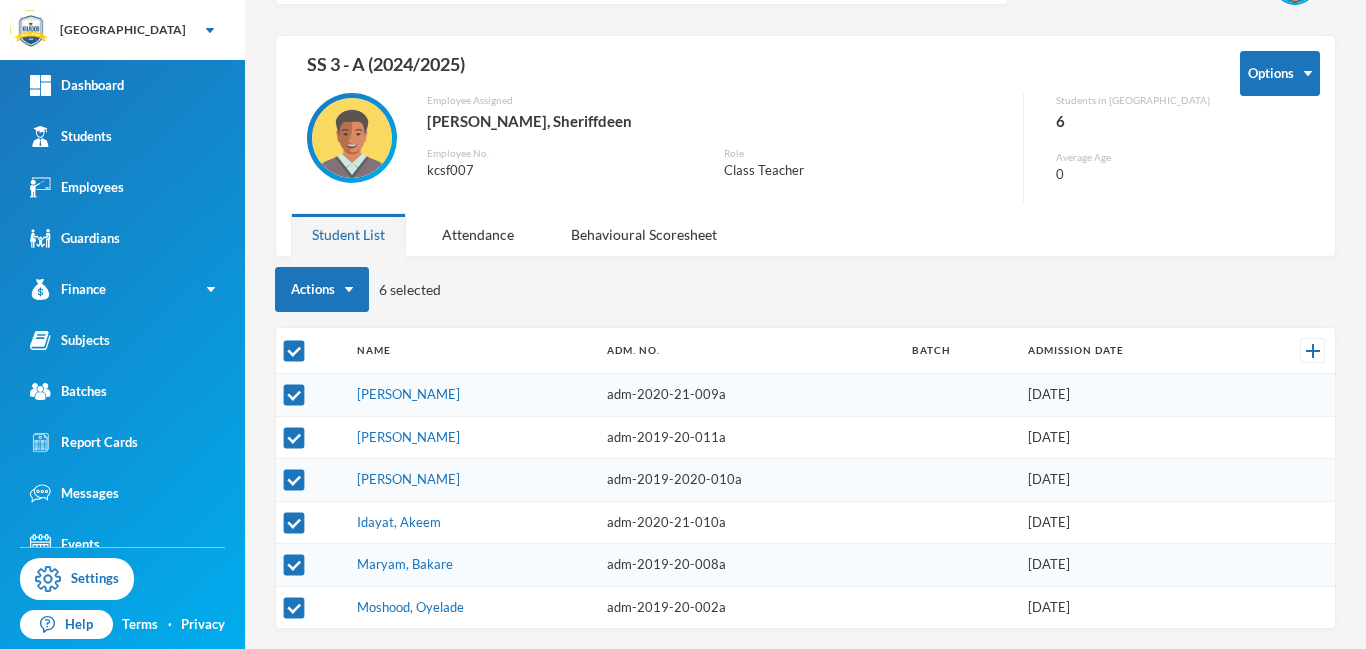scroll, scrollTop: 34, scrollLeft: 0, axis: vertical 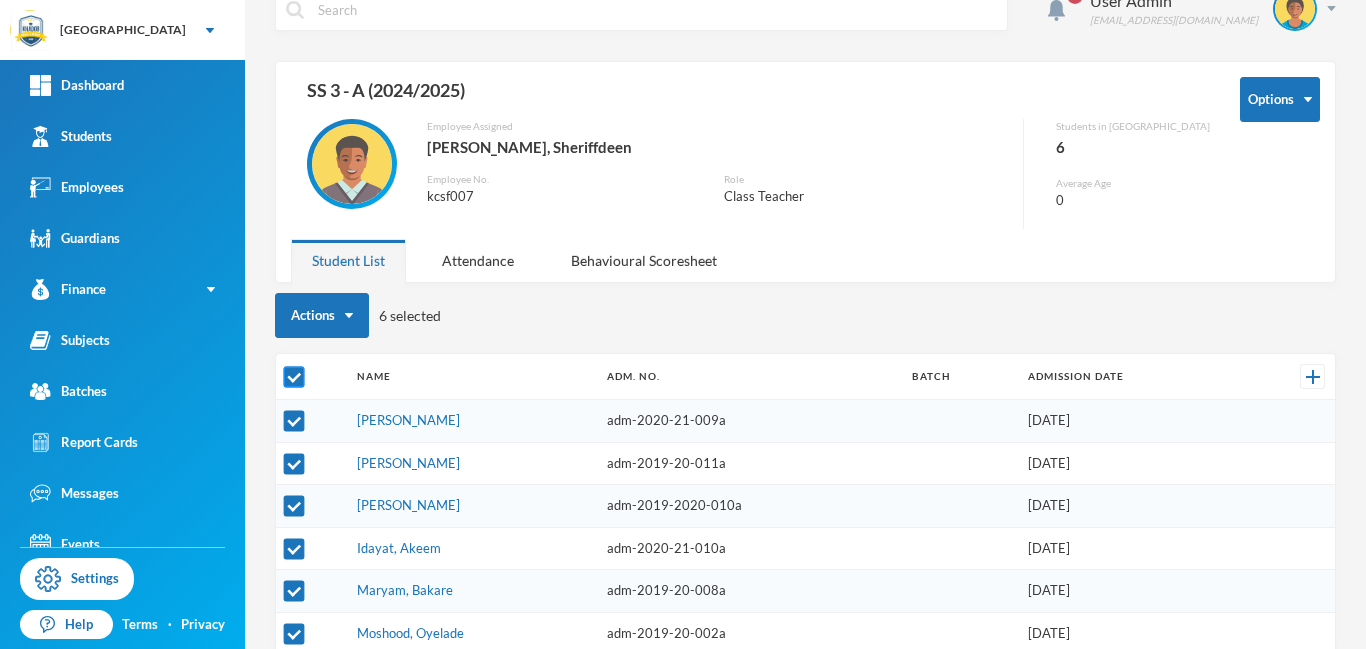 click at bounding box center [294, 377] 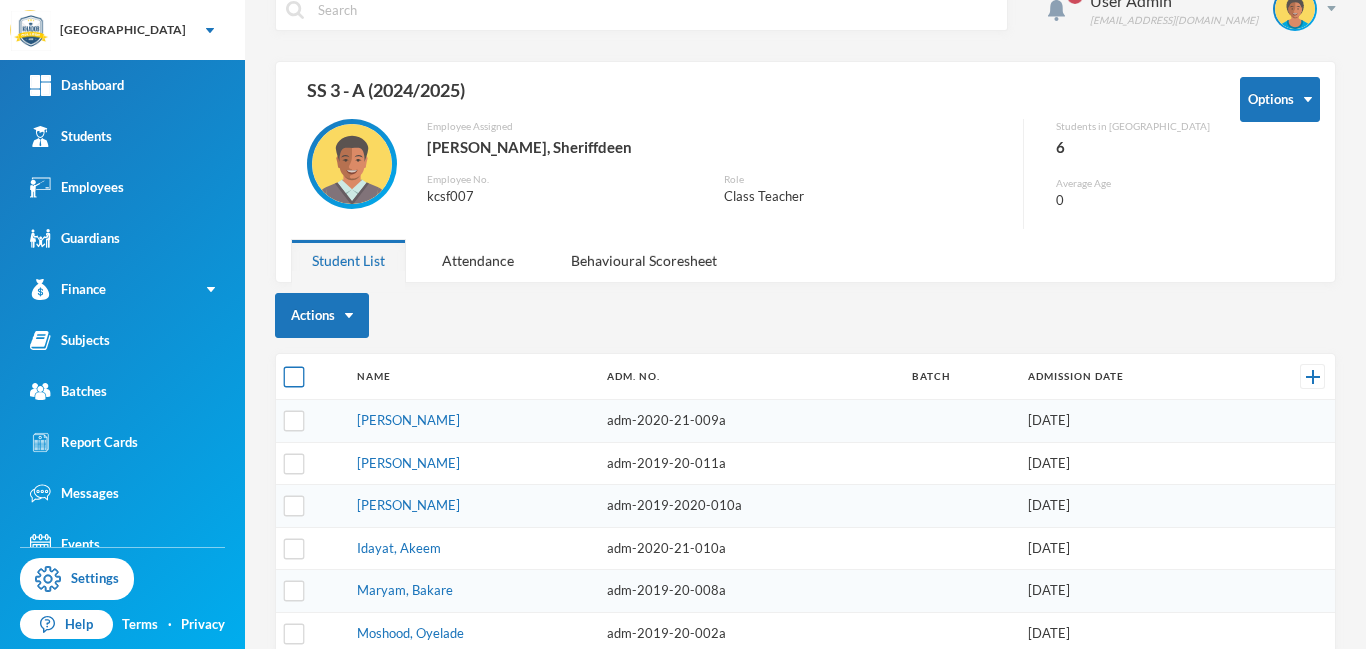 click at bounding box center [294, 377] 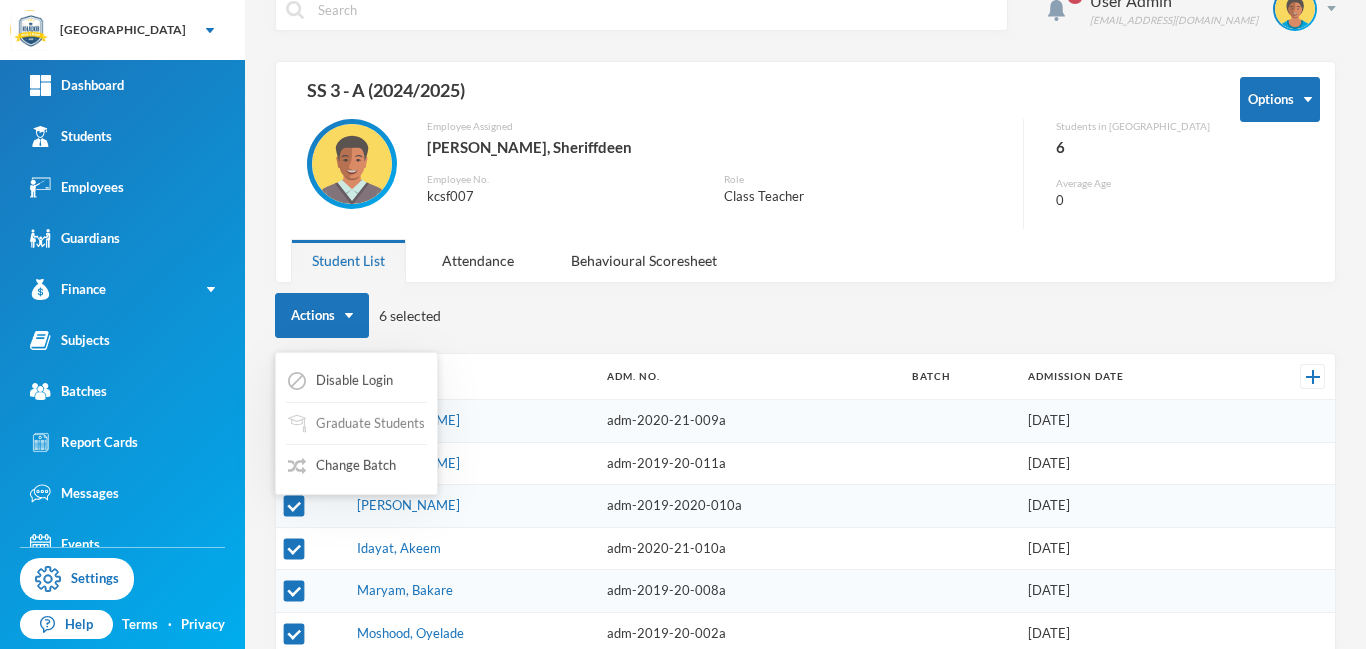 click on "Graduate Students" at bounding box center (356, 424) 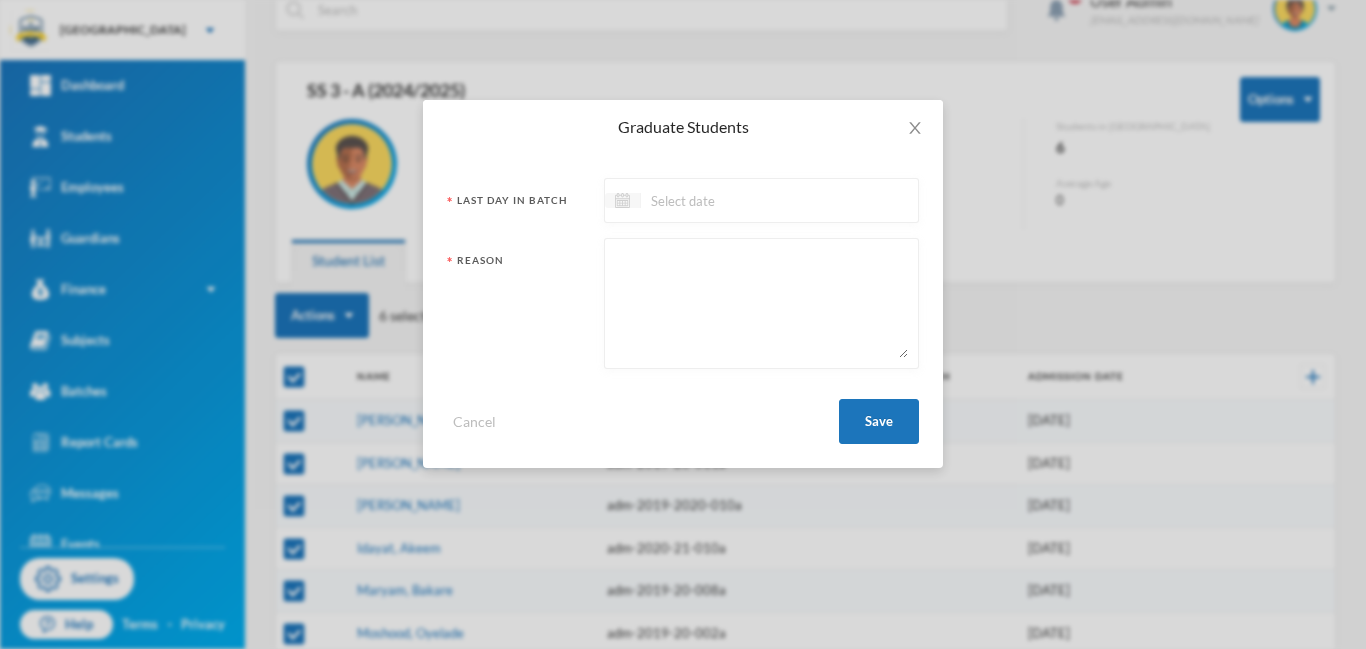 click at bounding box center [622, 200] 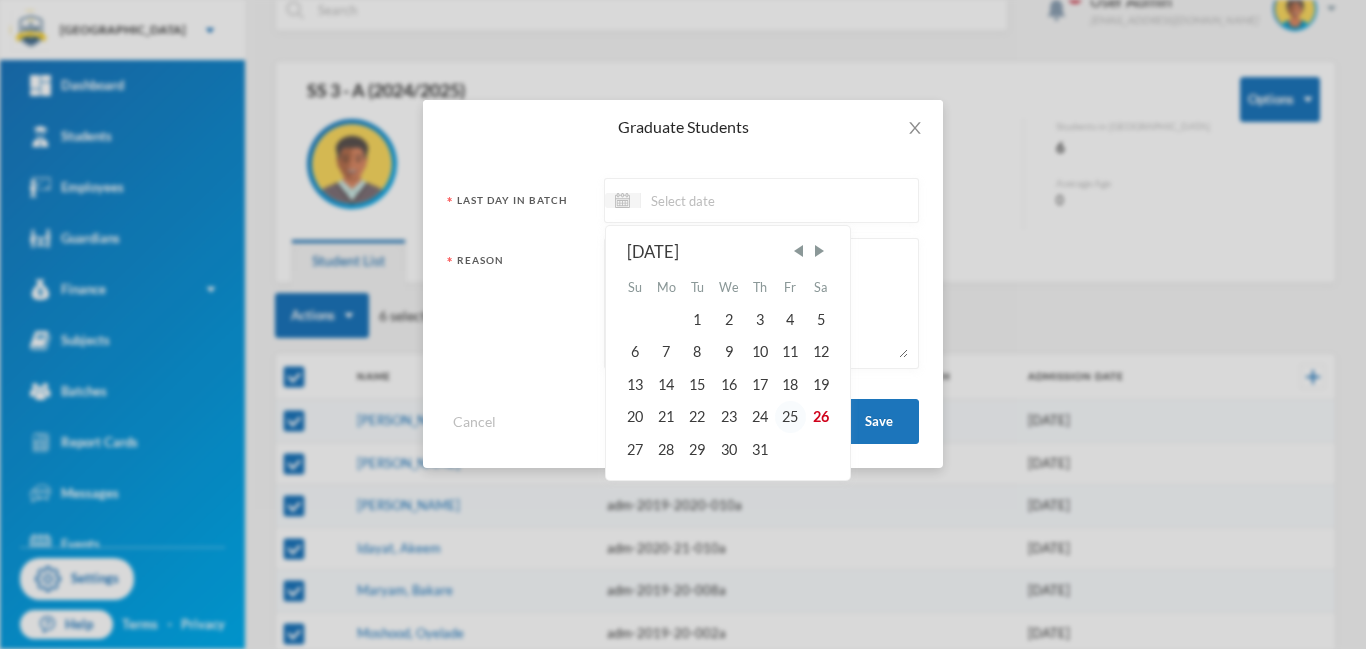 click on "25" at bounding box center (790, 417) 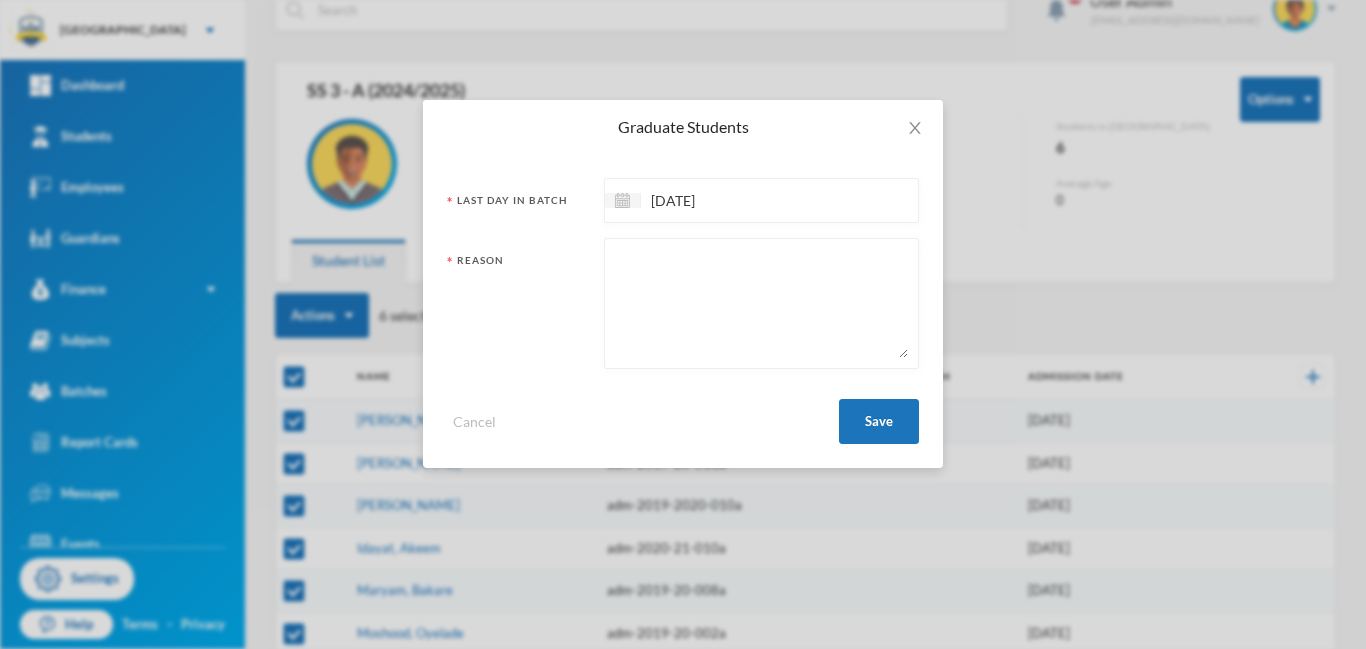 click at bounding box center [761, 303] 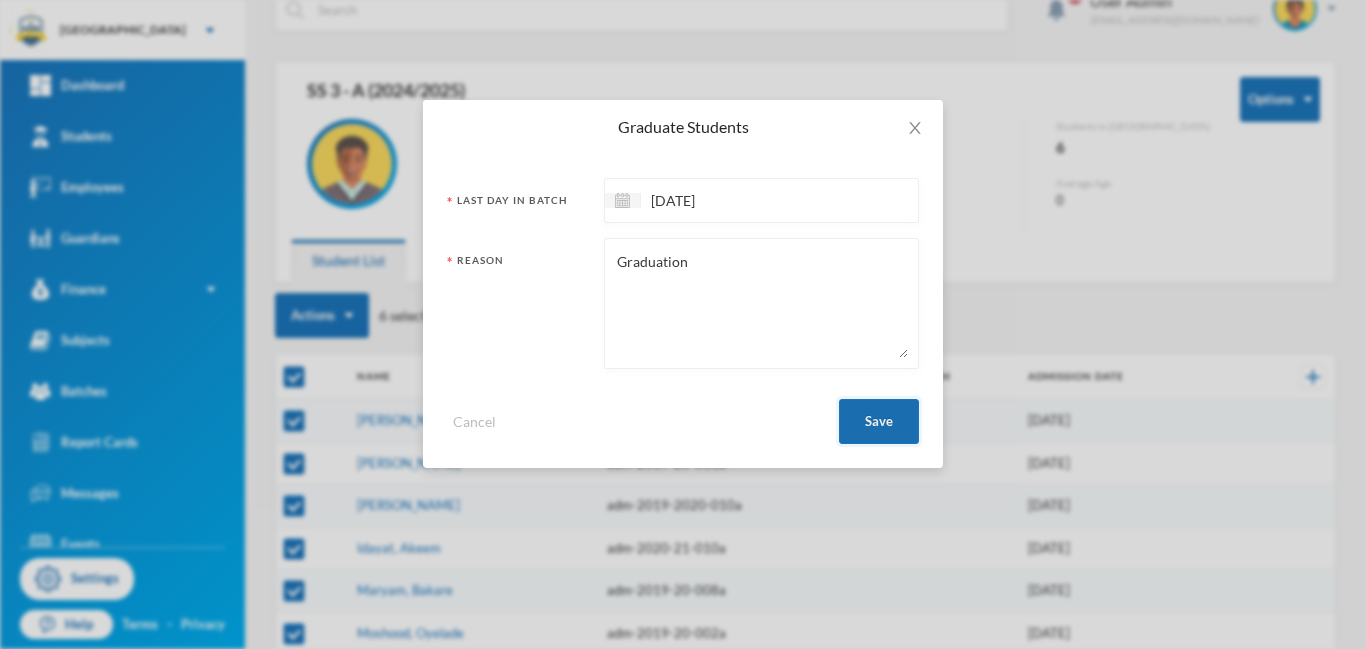 type on "Graduation" 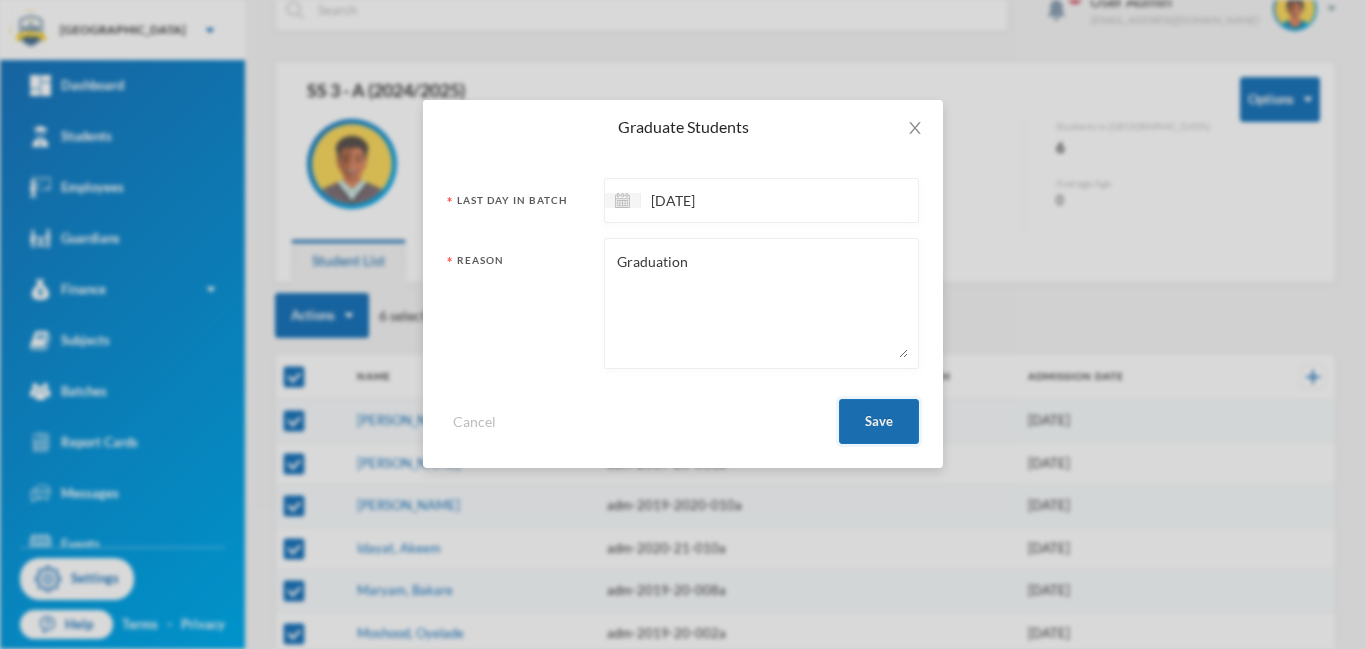 click on "Save" at bounding box center (879, 421) 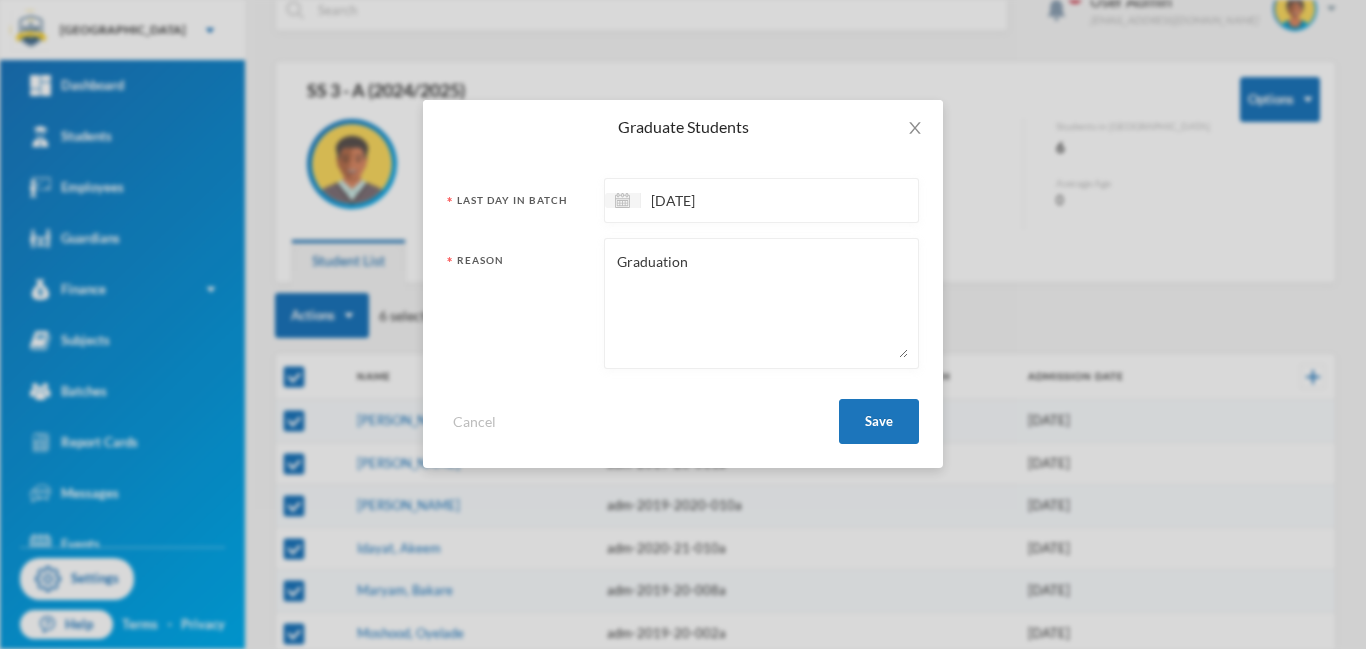 click on "Graduation" at bounding box center [761, 303] 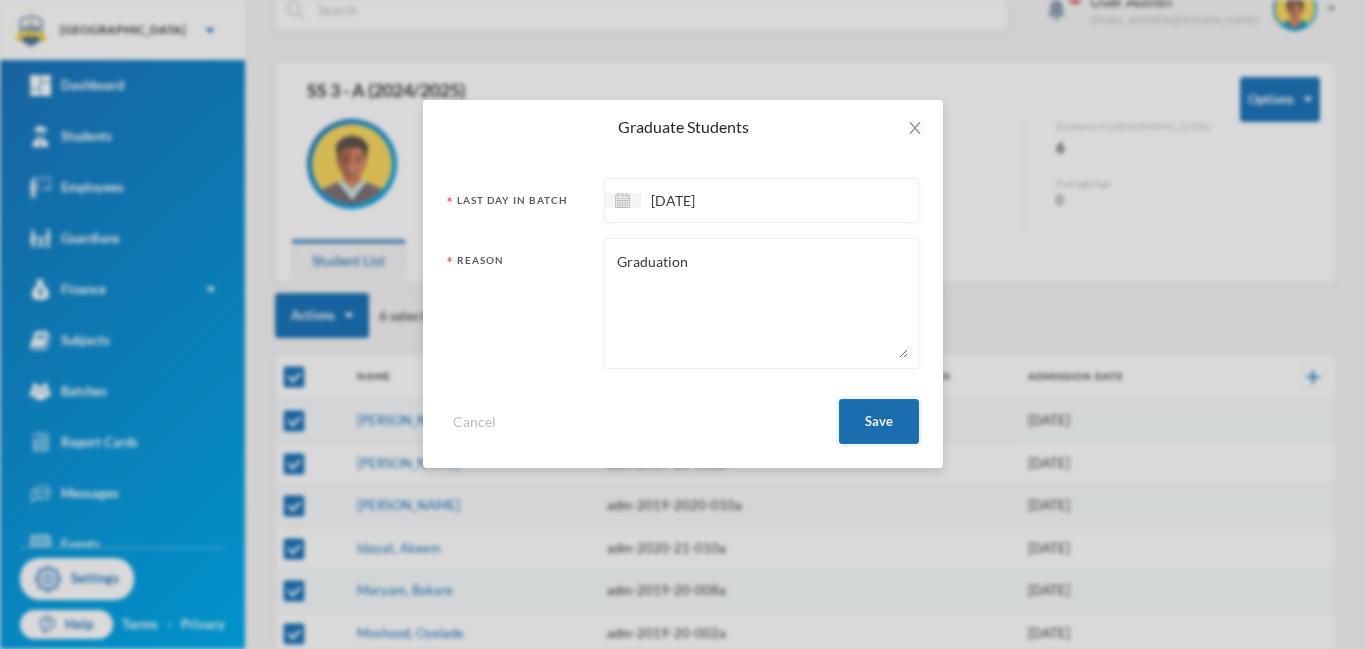 checkbox on "false" 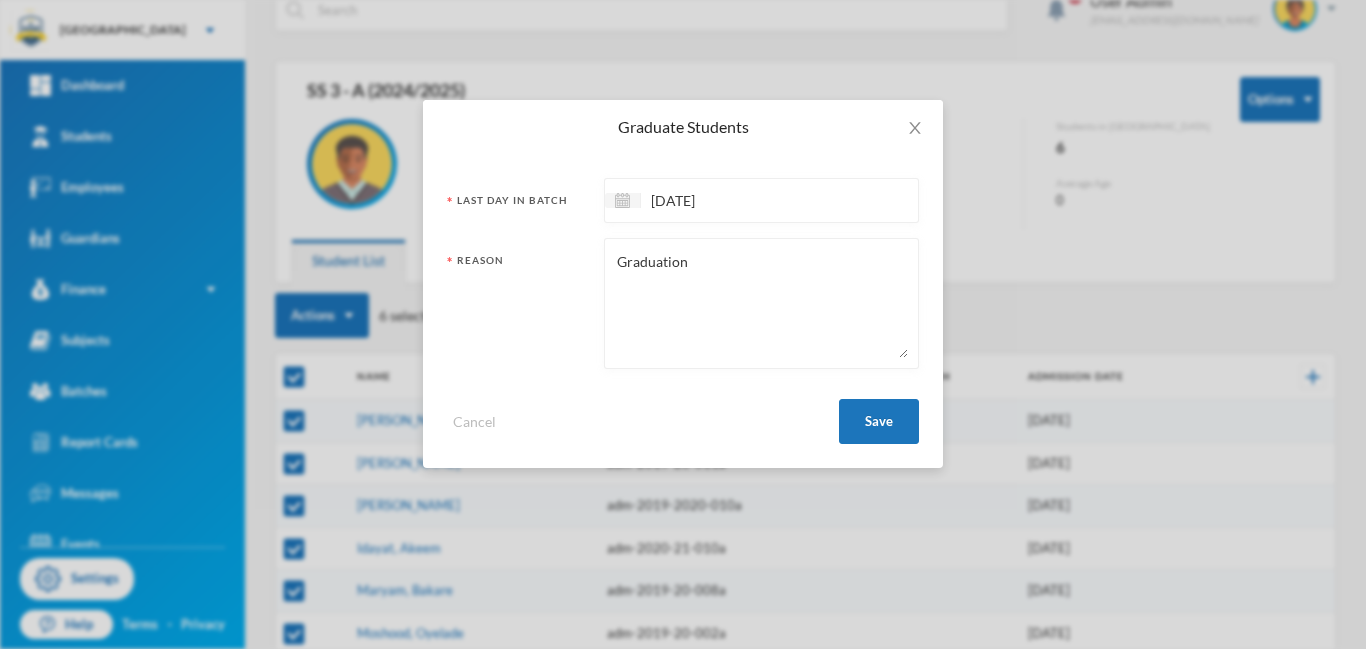 scroll, scrollTop: 0, scrollLeft: 0, axis: both 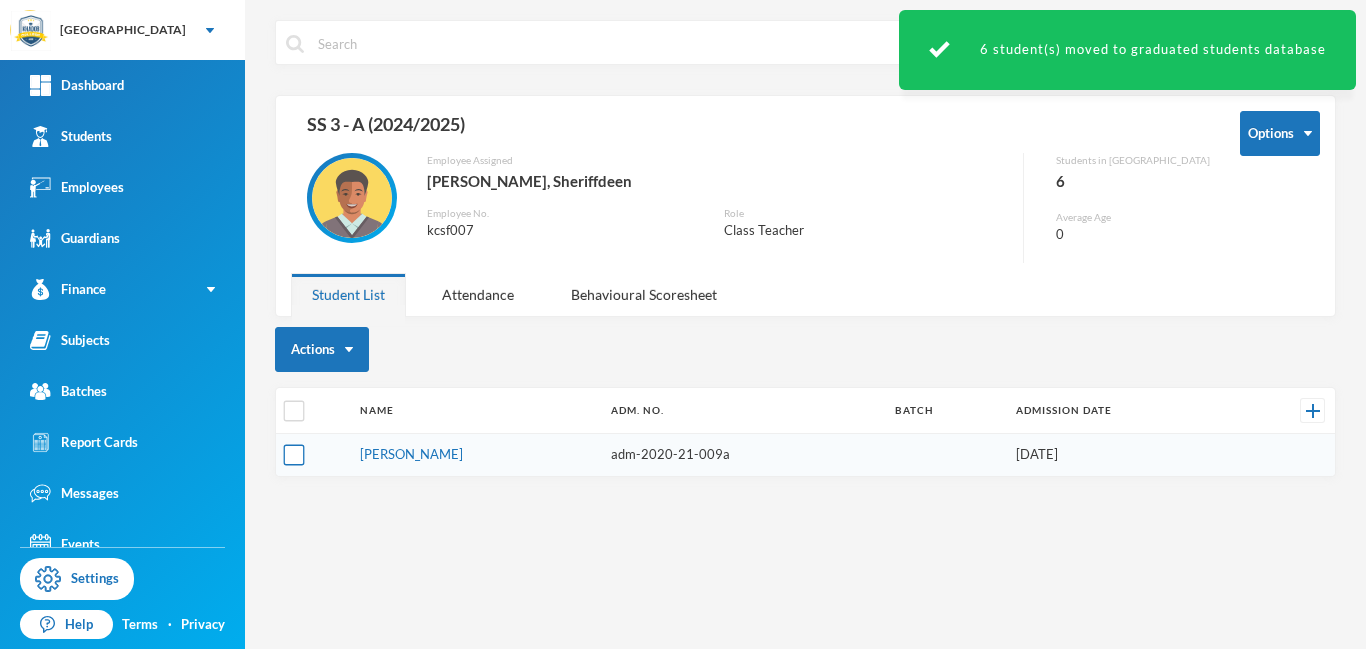 click at bounding box center [294, 455] 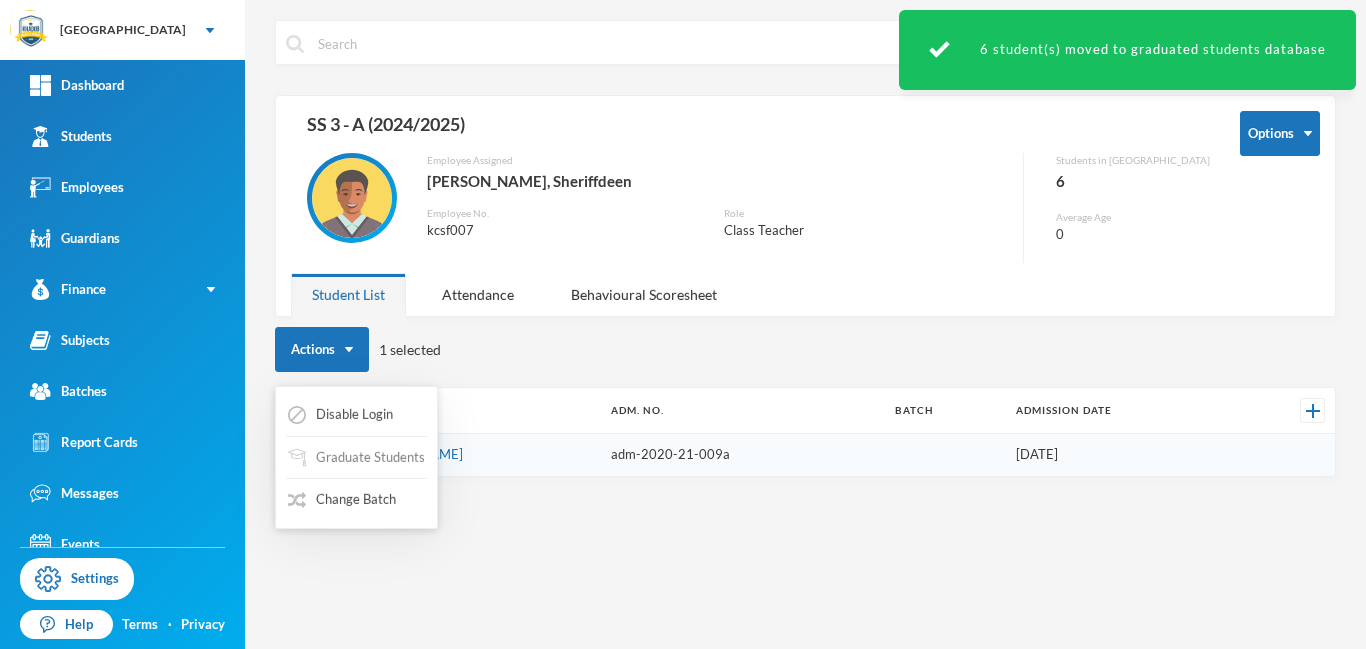 click on "Graduate Students" at bounding box center (356, 458) 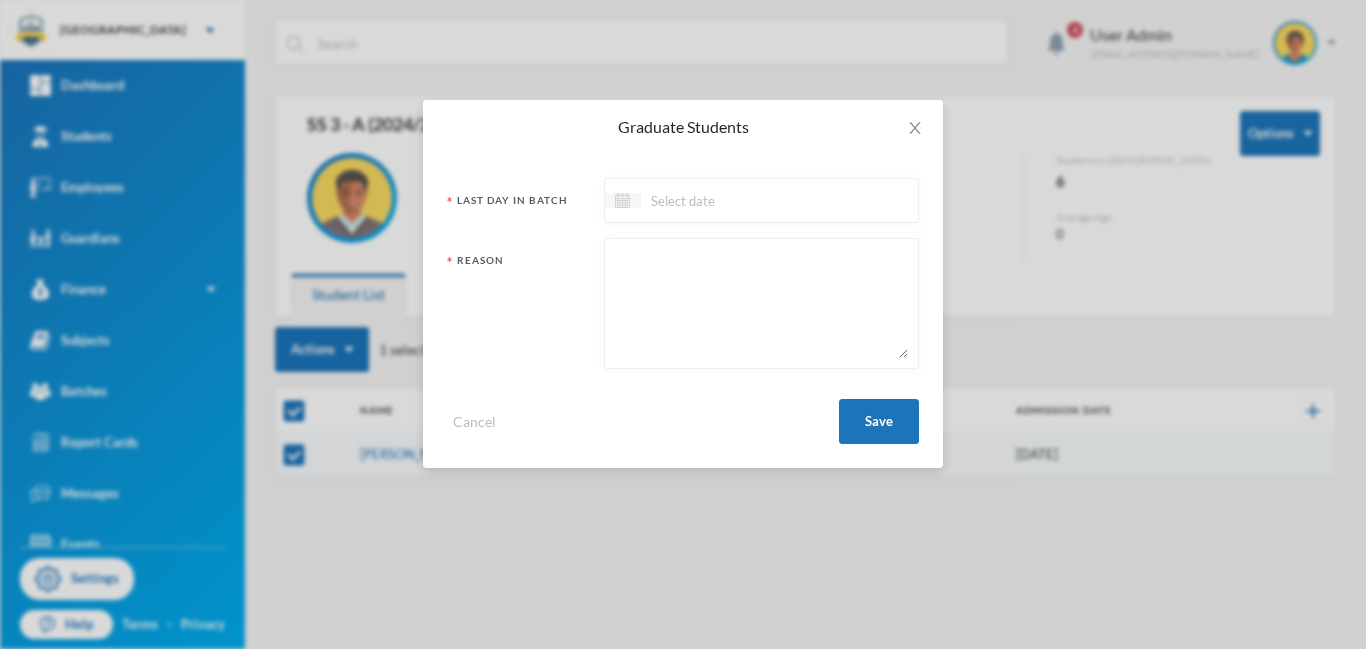 click at bounding box center (622, 200) 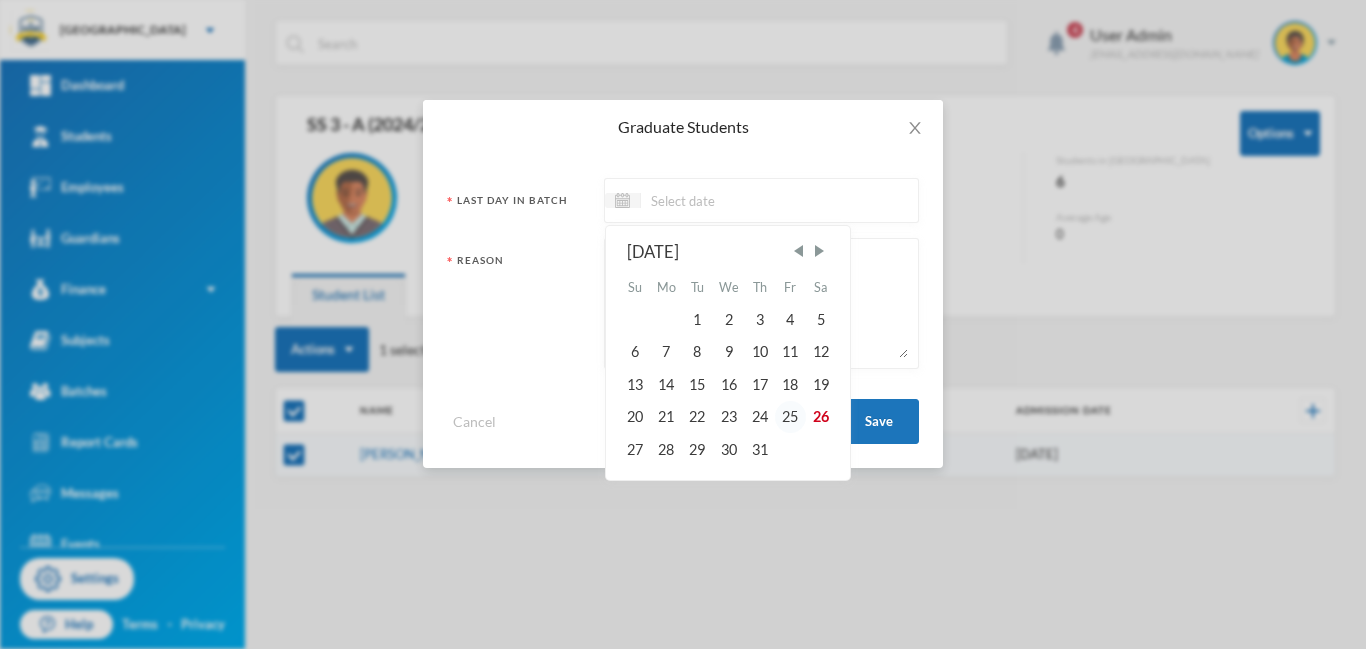 click on "25" at bounding box center (790, 417) 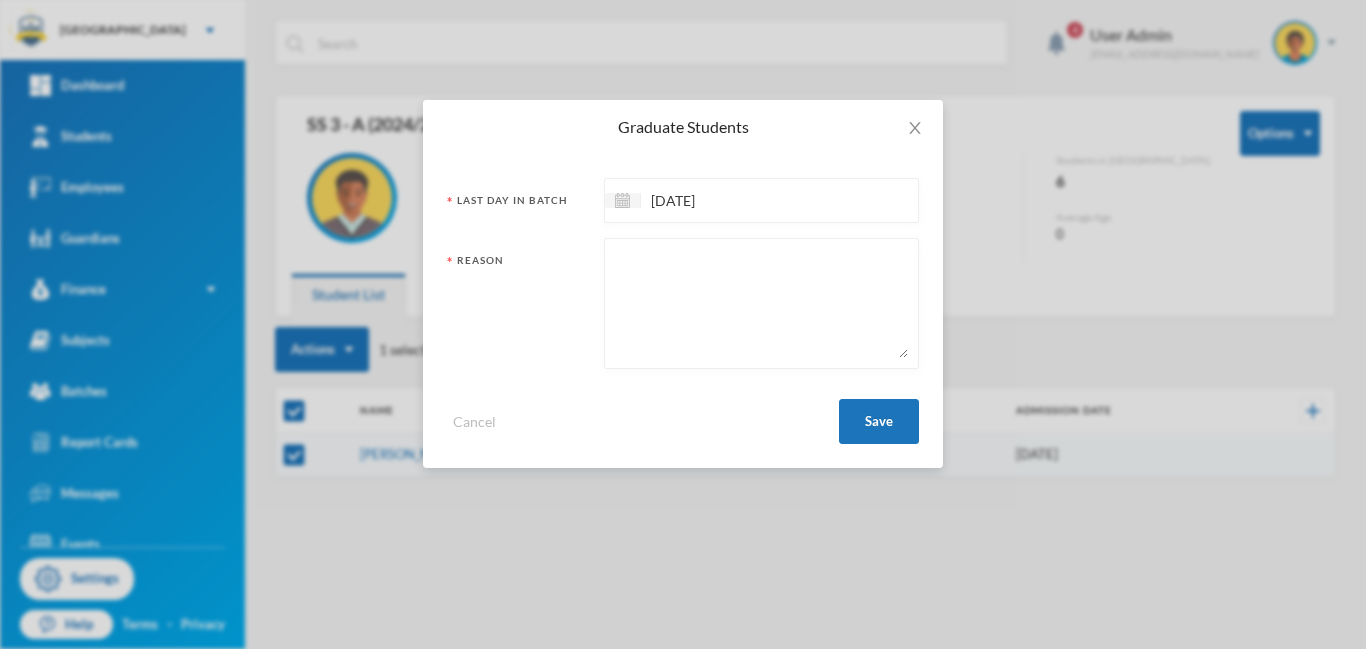 click at bounding box center (761, 303) 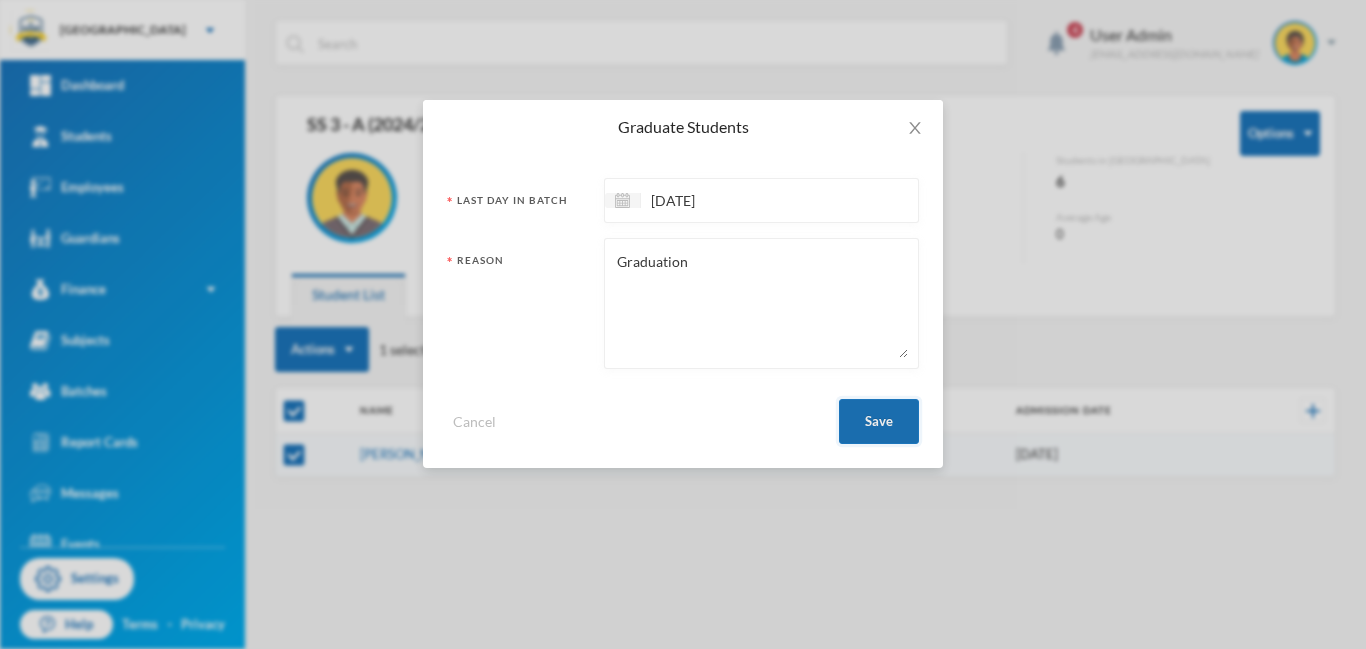 type on "Graduation" 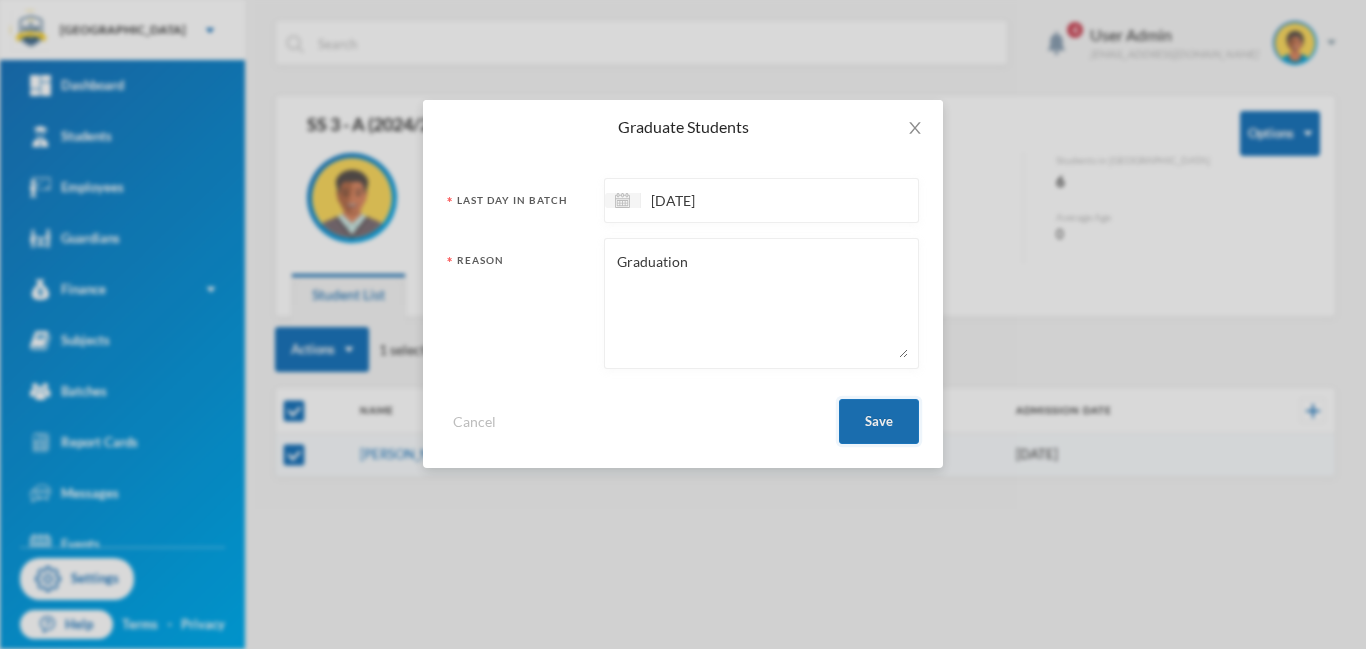click on "Save" at bounding box center [879, 421] 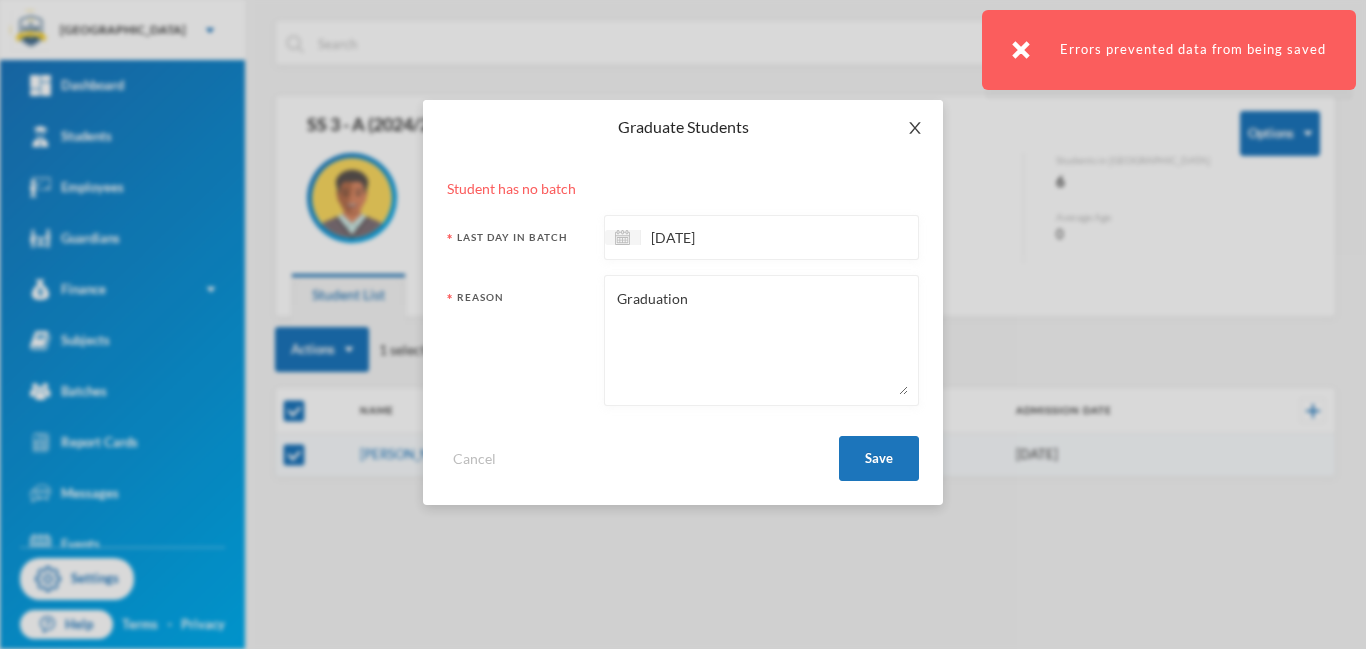 click 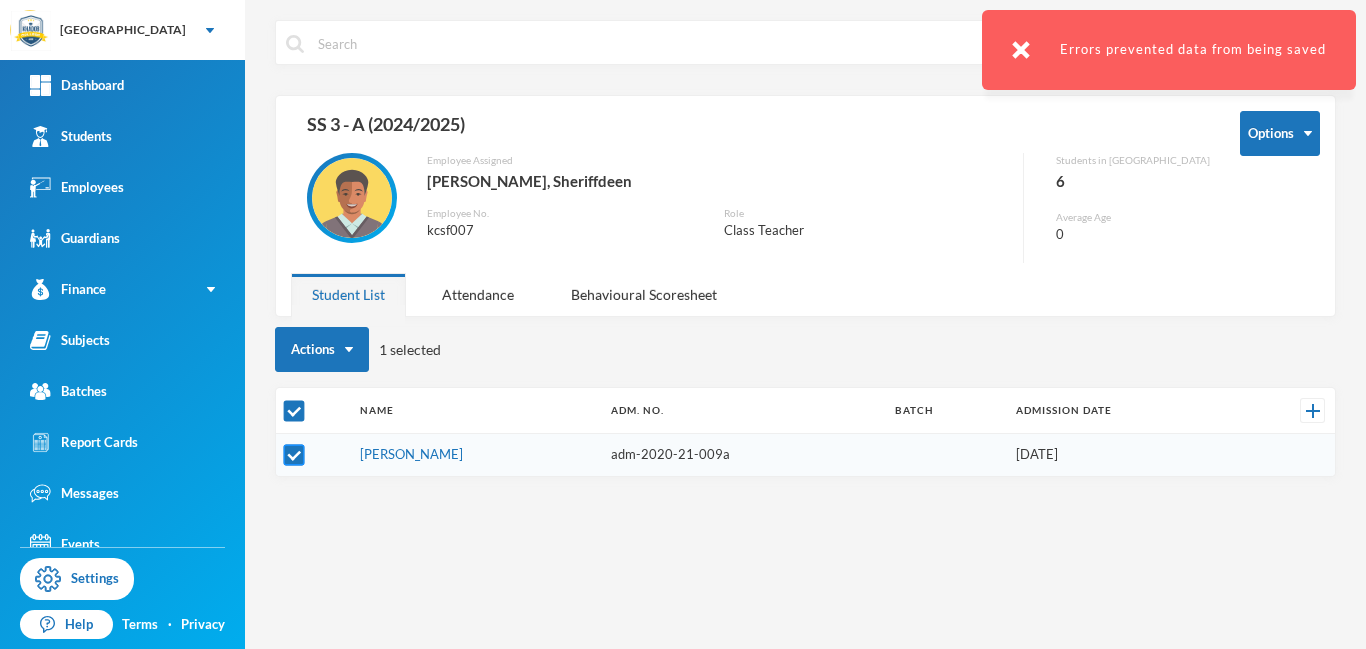 click at bounding box center (294, 455) 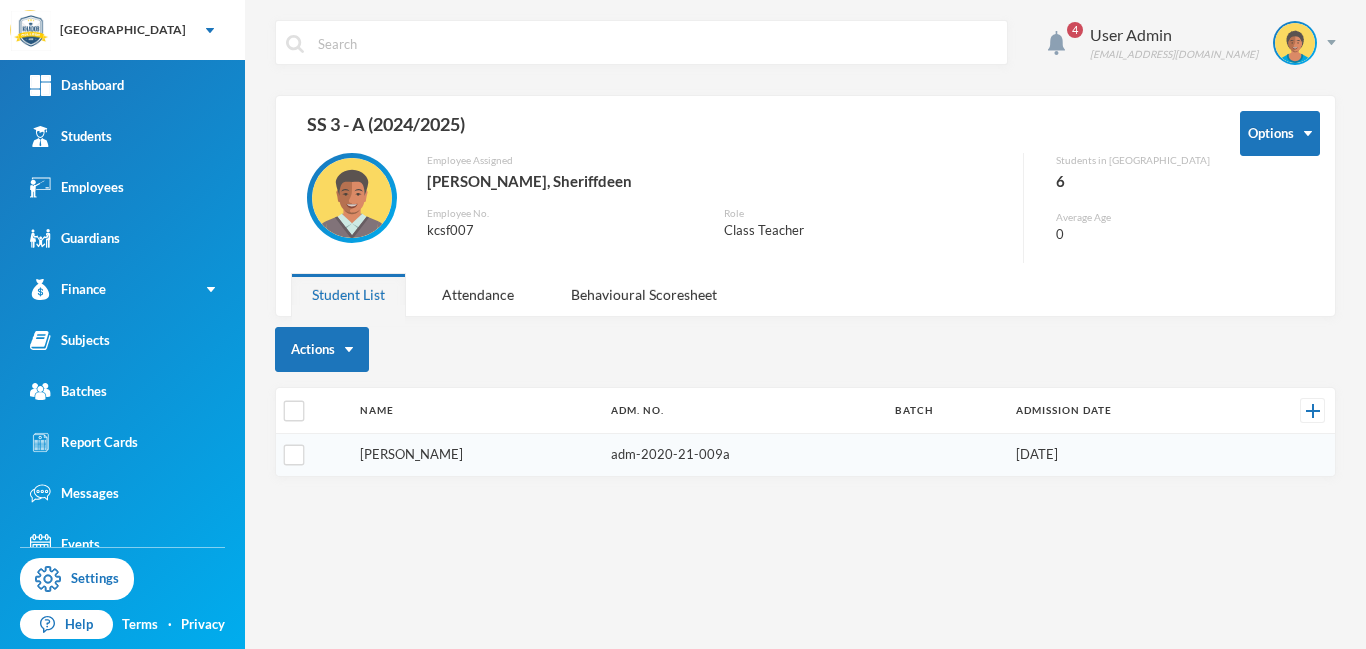 click on "[PERSON_NAME]" at bounding box center (411, 454) 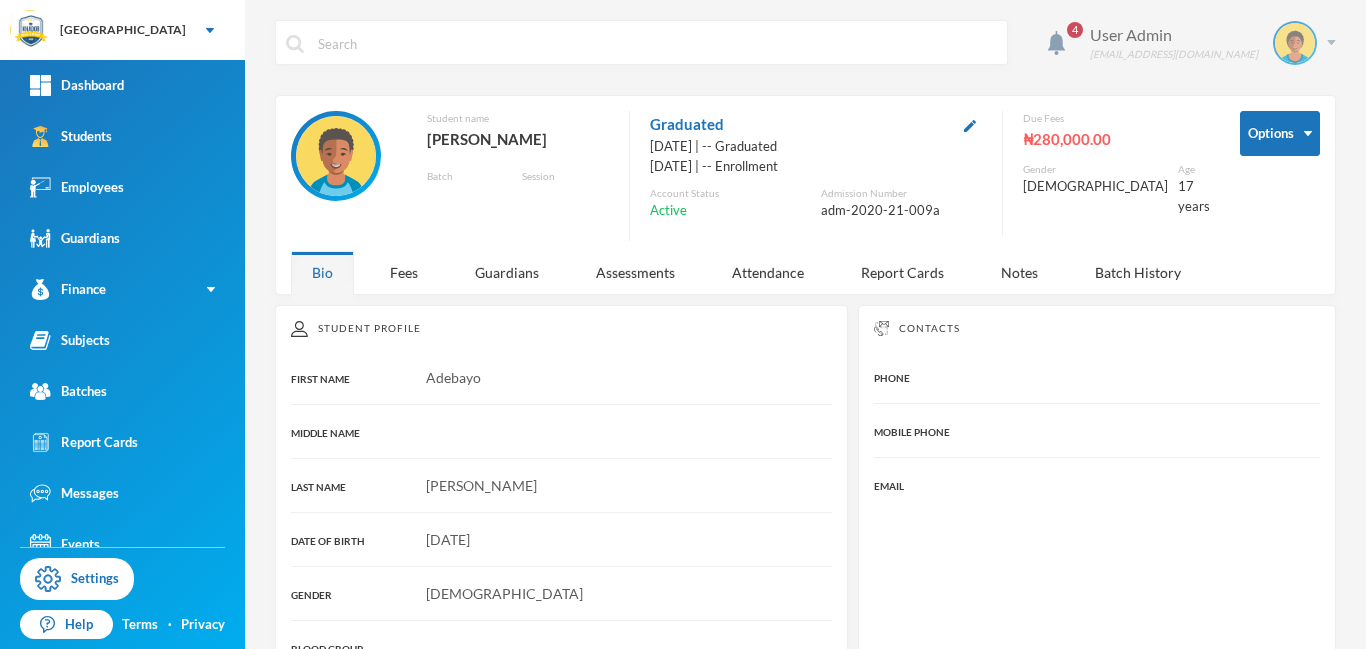 click at bounding box center (1331, 42) 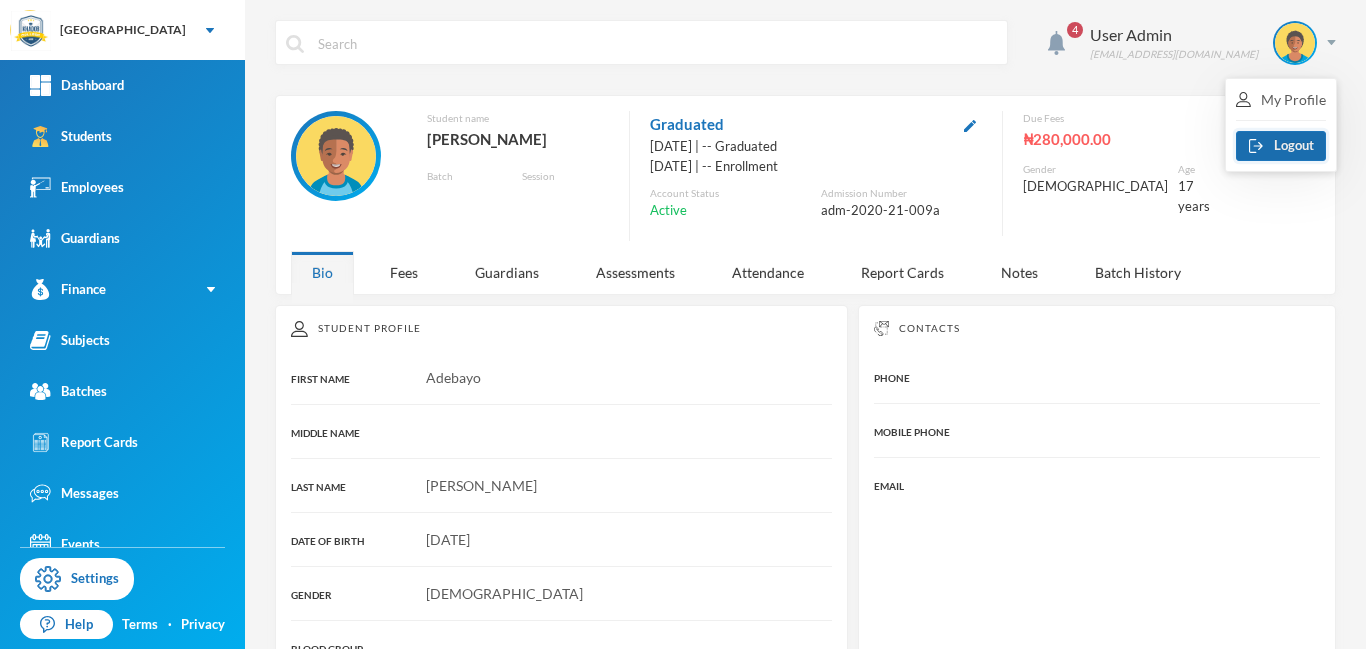 click on "Logout" at bounding box center (1281, 146) 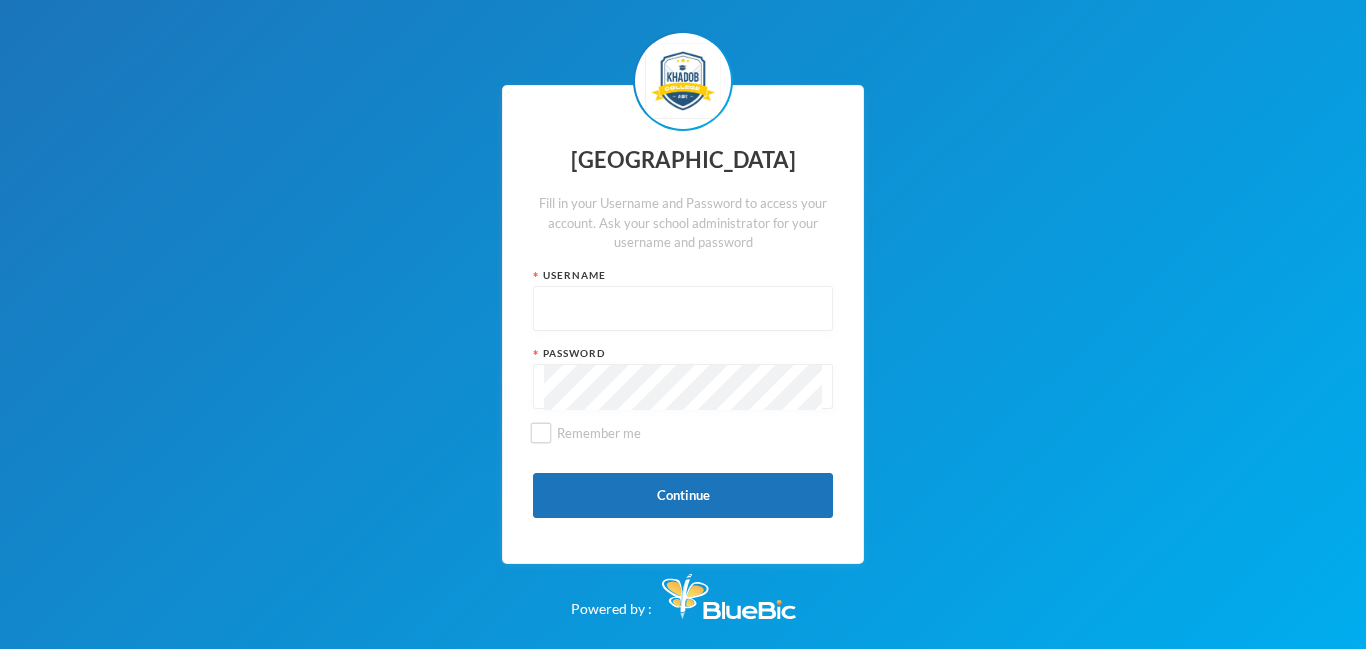 type on "admin" 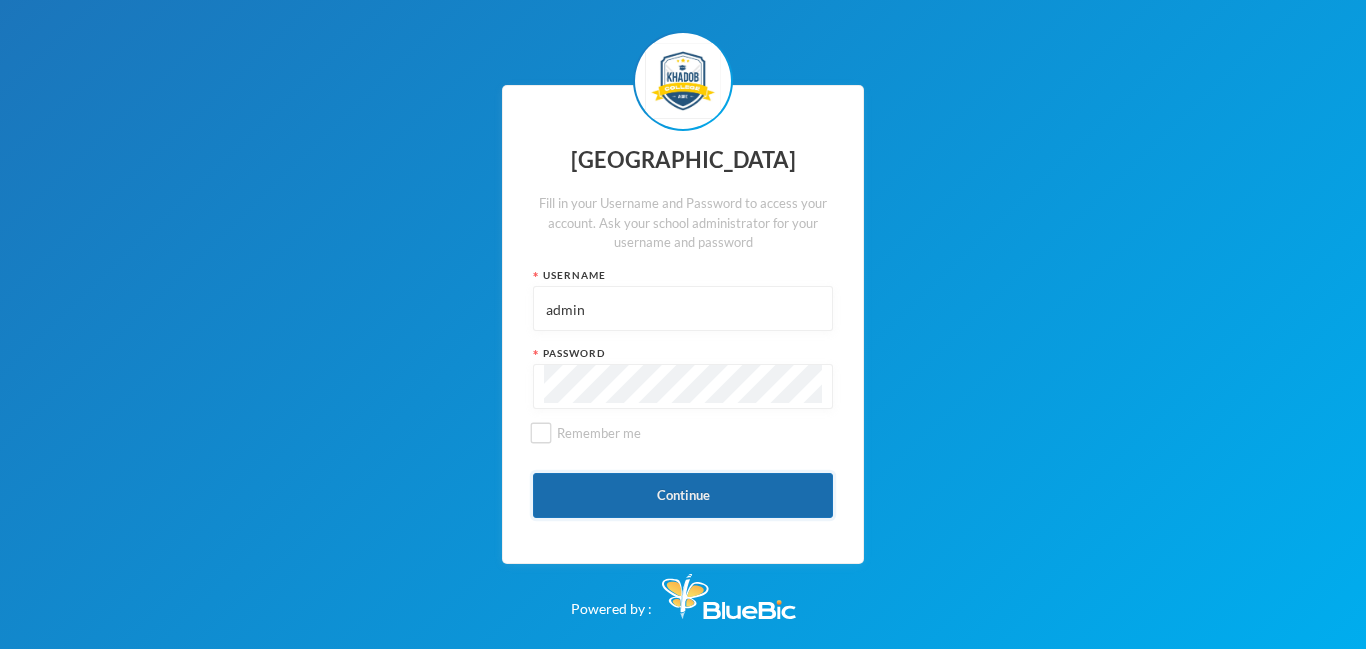 click on "Continue" at bounding box center [683, 495] 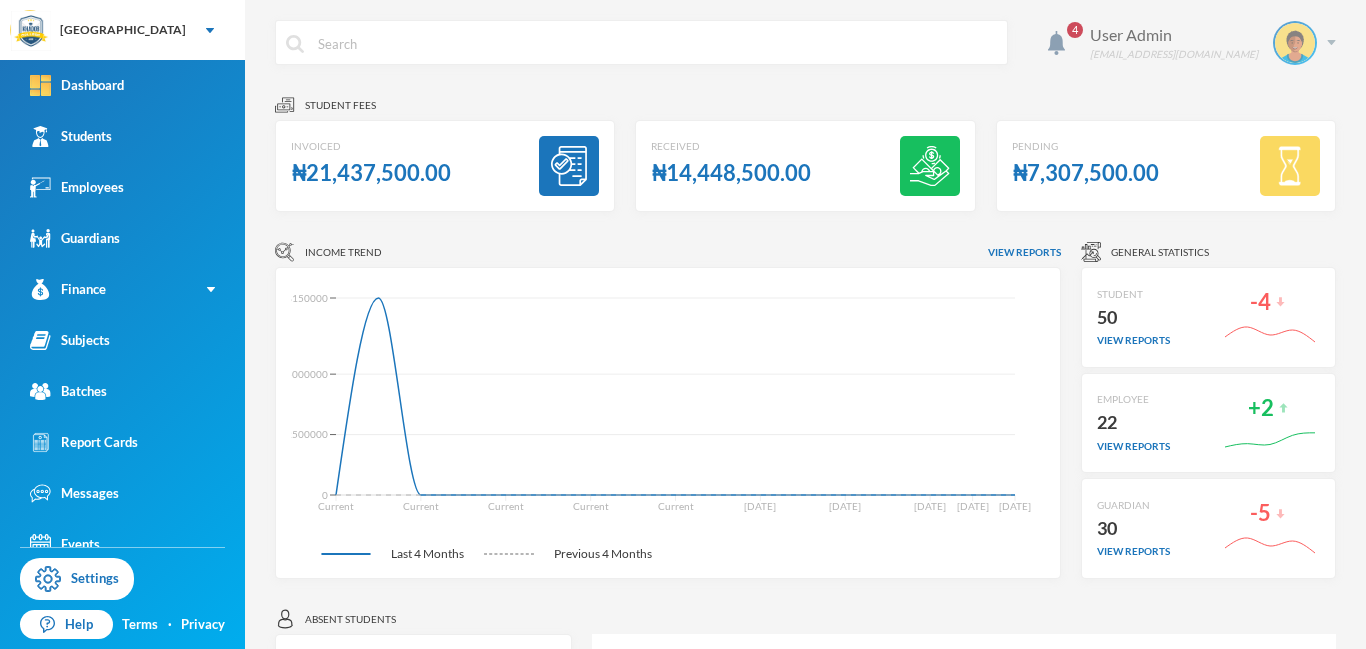 click at bounding box center (1331, 42) 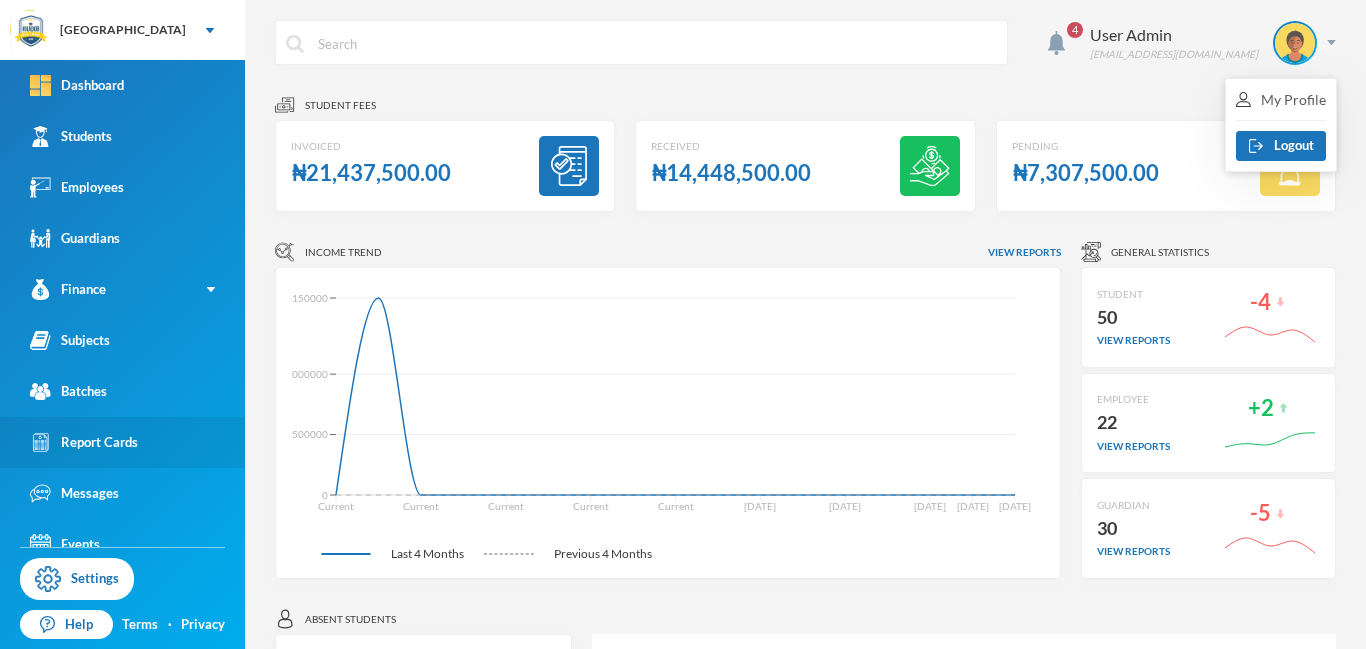 click on "Report Cards" at bounding box center (84, 442) 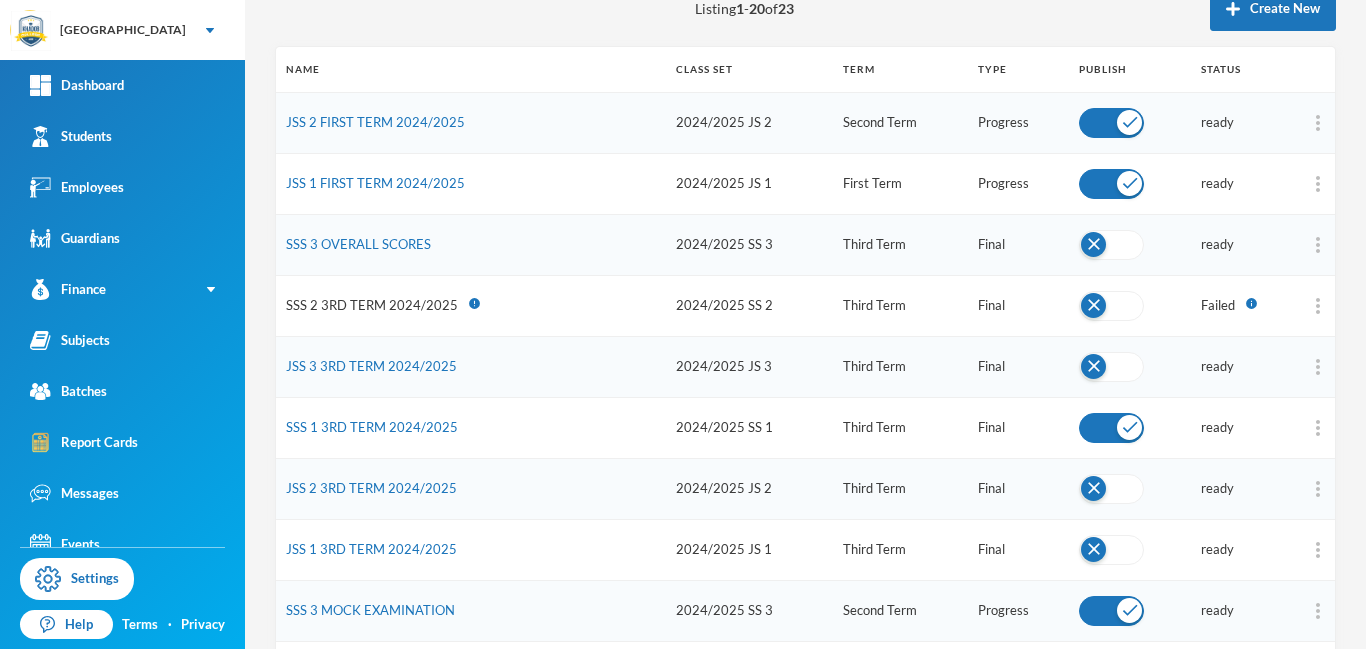 scroll, scrollTop: 247, scrollLeft: 0, axis: vertical 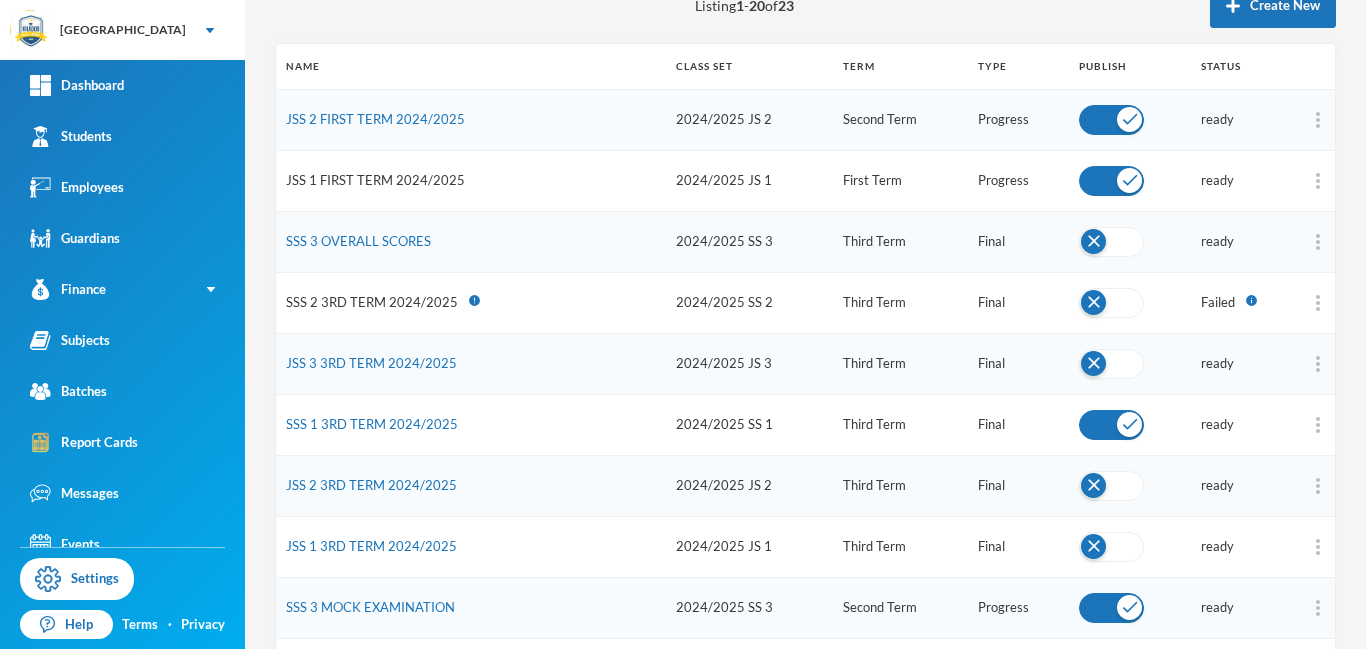 click on "JSS 1 FIRST TERM 2024/2025" at bounding box center [375, 180] 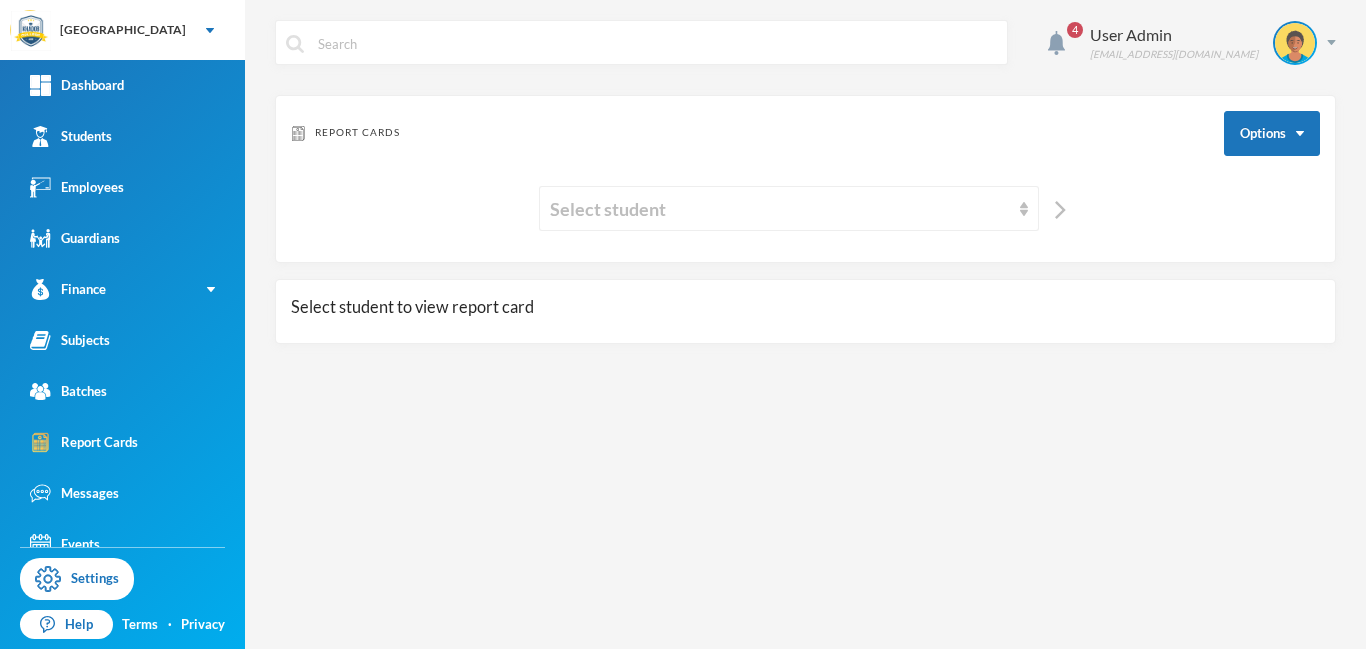 scroll, scrollTop: 0, scrollLeft: 0, axis: both 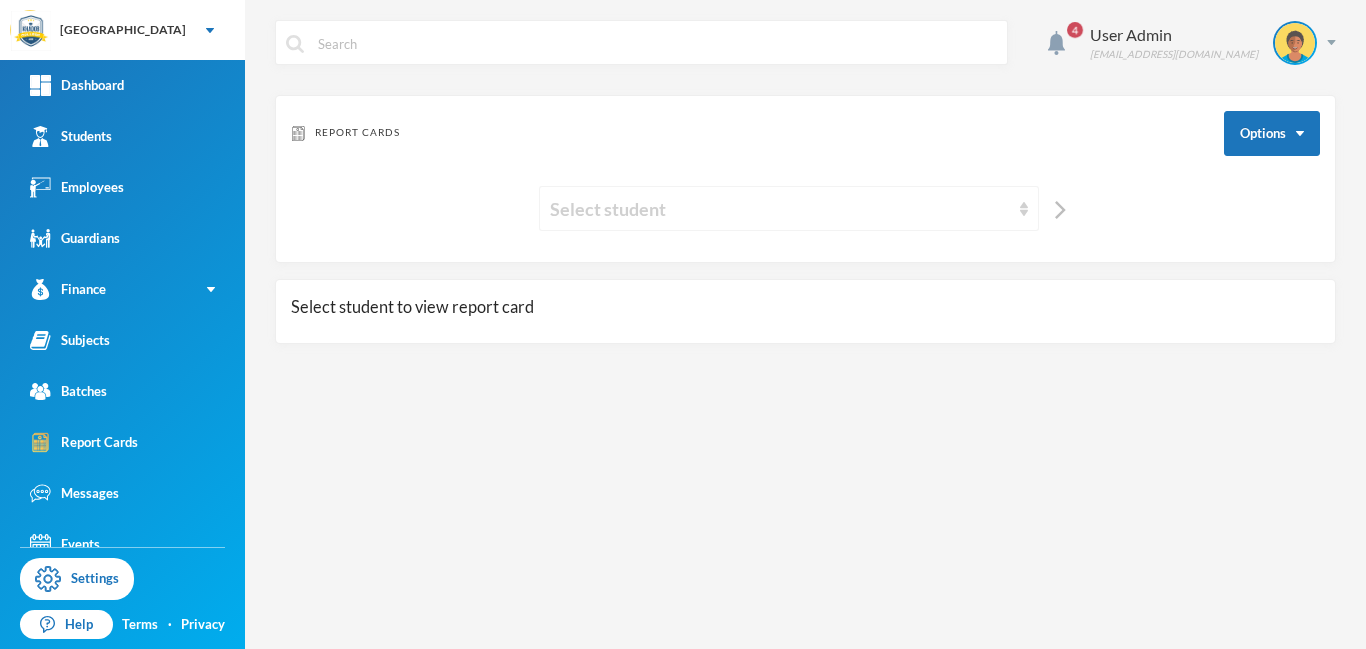 click on "Select student" at bounding box center [780, 209] 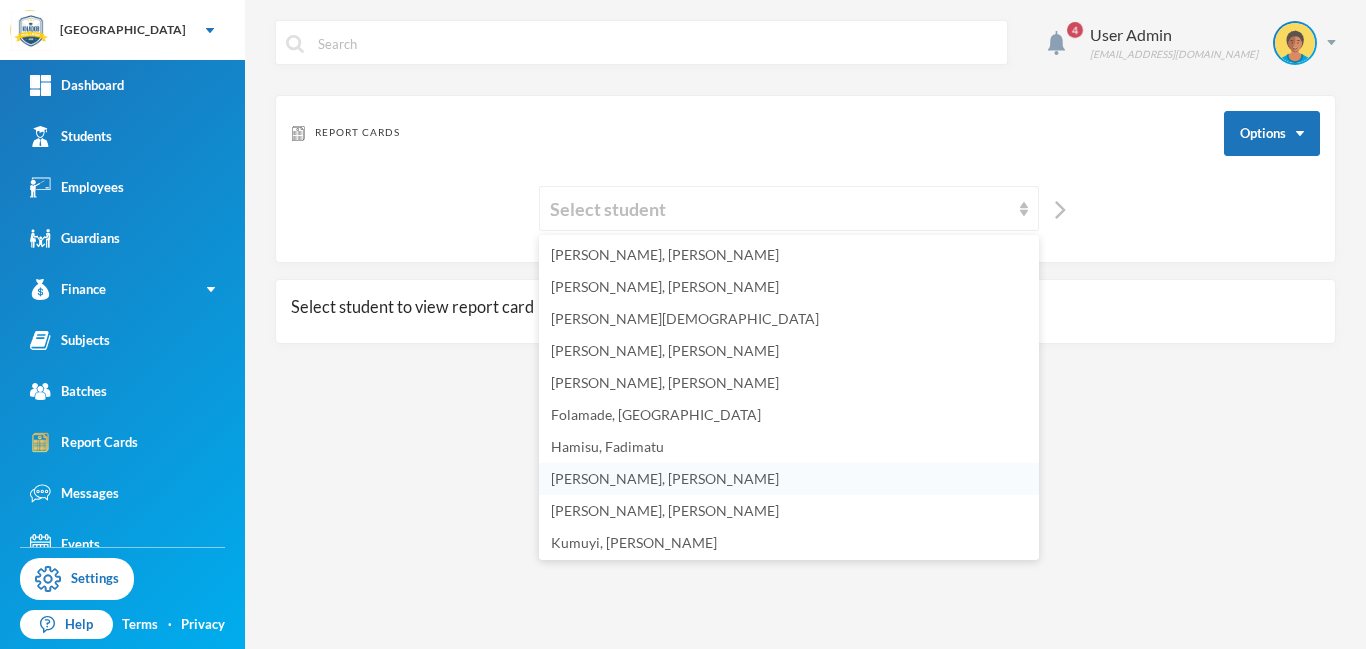 click on "[PERSON_NAME], [PERSON_NAME]" at bounding box center [665, 478] 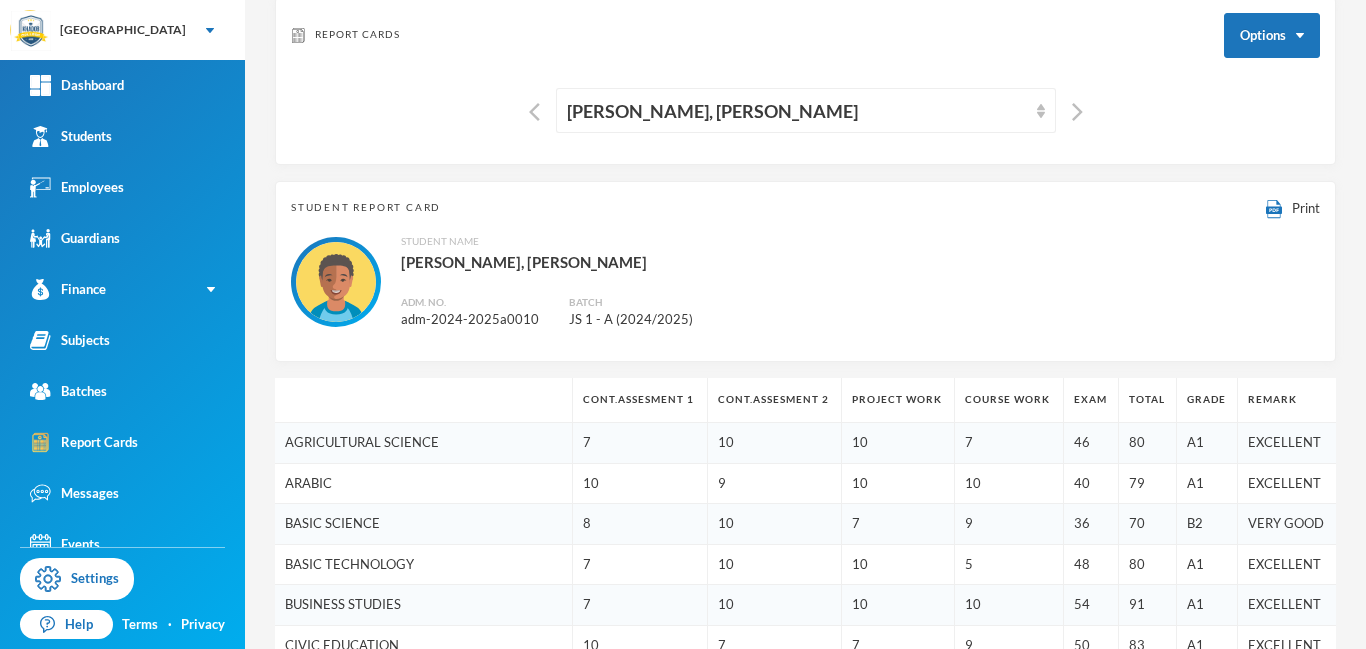 scroll, scrollTop: 0, scrollLeft: 0, axis: both 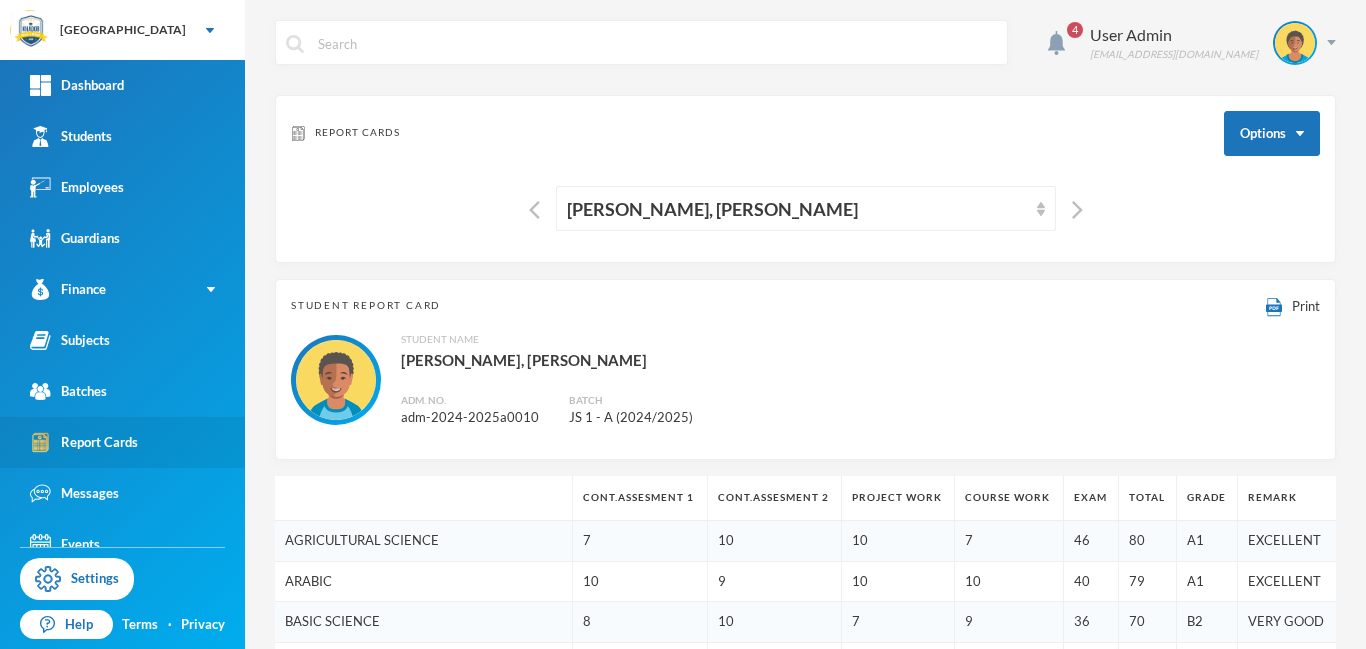 click on "Report Cards" at bounding box center (84, 442) 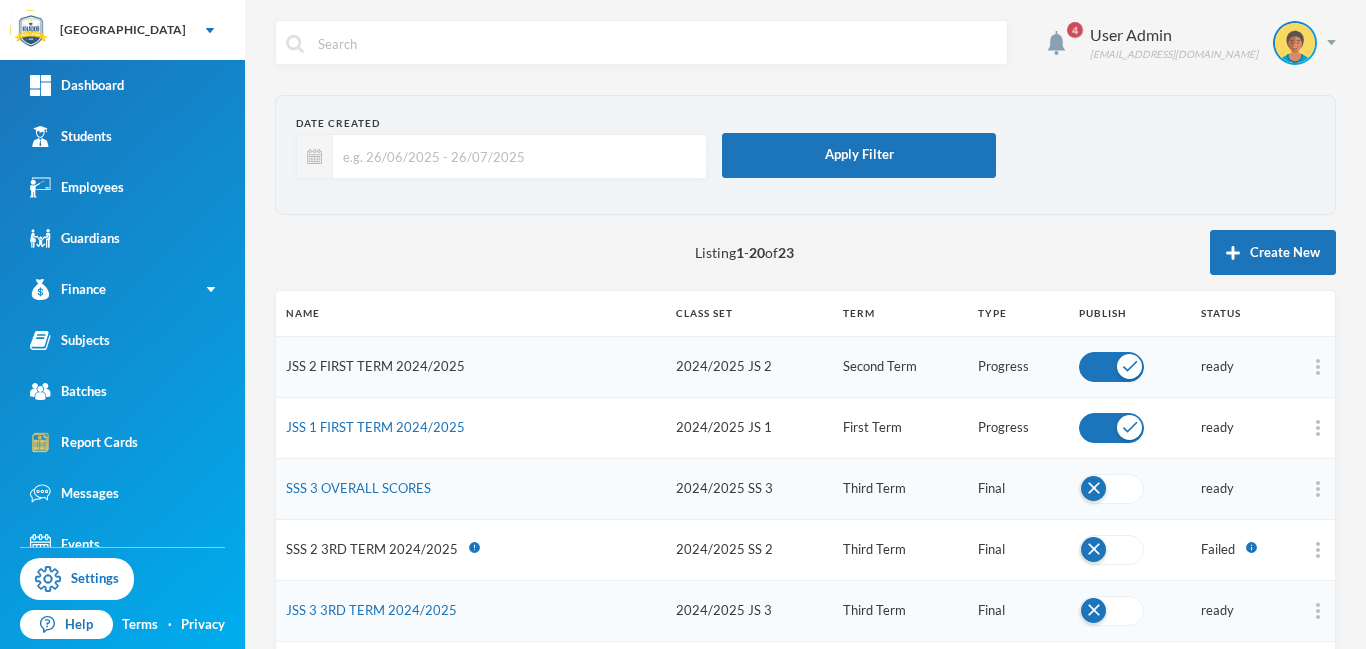 click on "JSS 2 FIRST TERM 2024/2025" at bounding box center (375, 366) 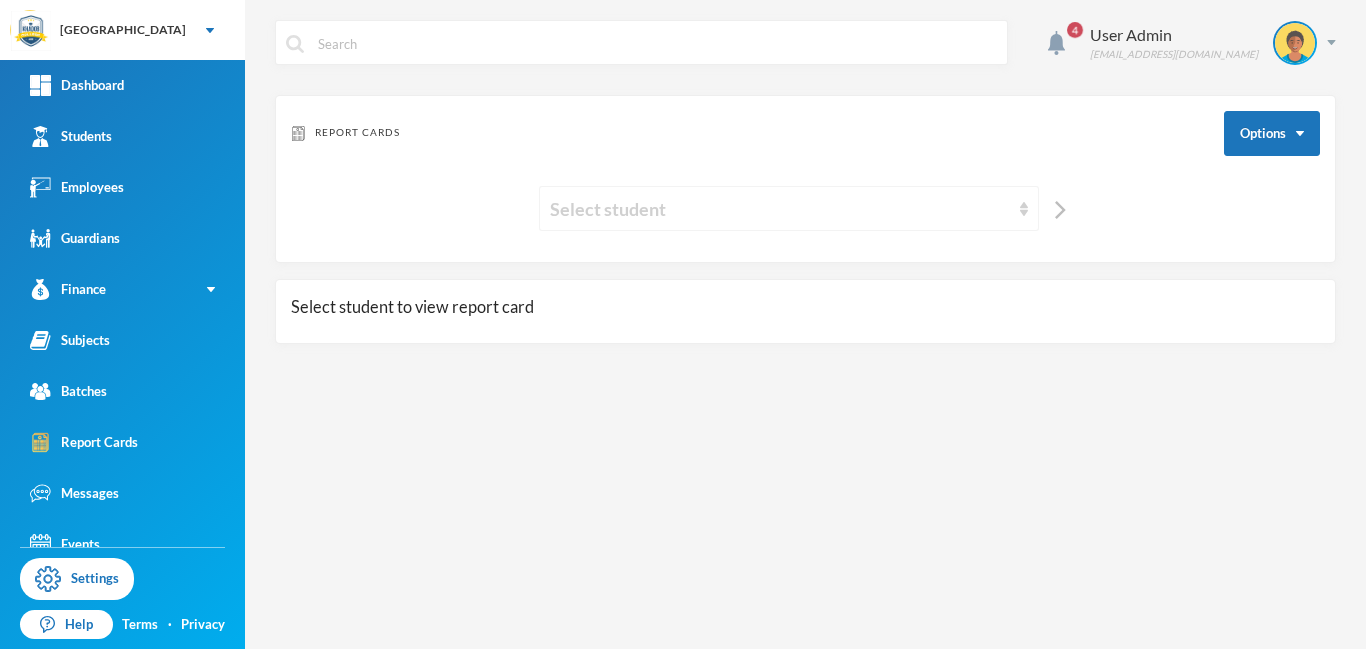 click on "Select student" at bounding box center [780, 209] 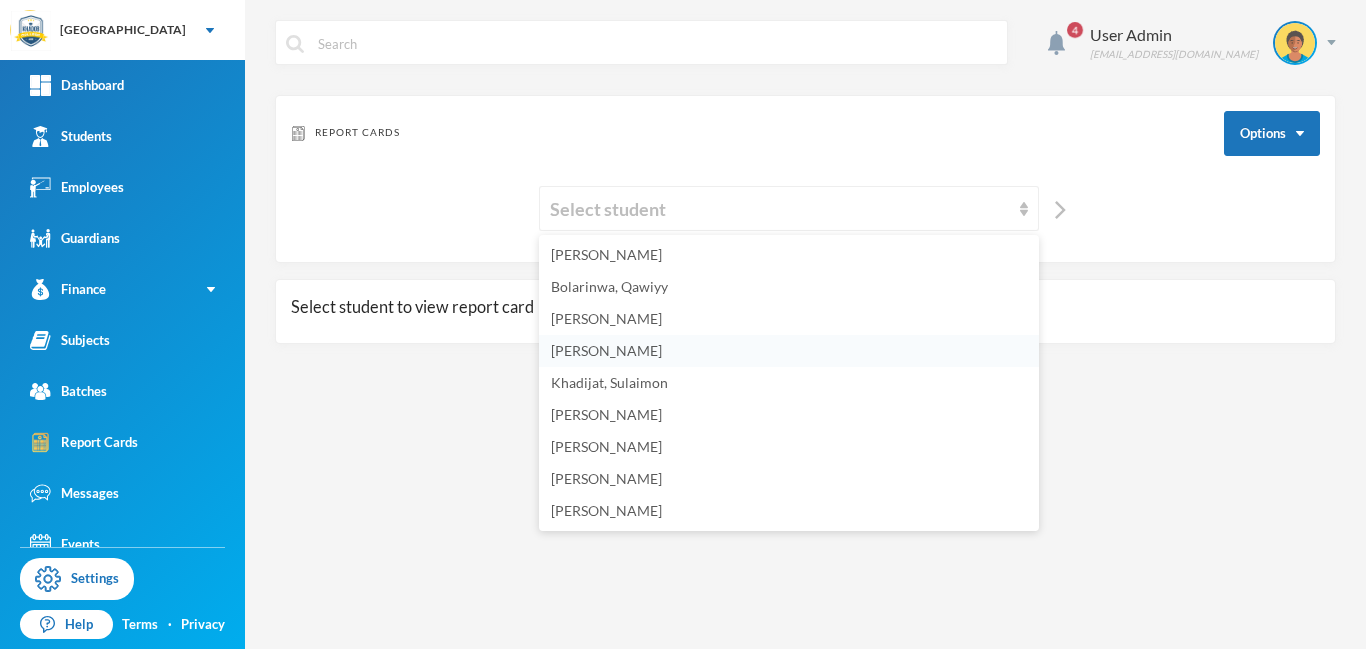 click on "[PERSON_NAME]" at bounding box center (606, 350) 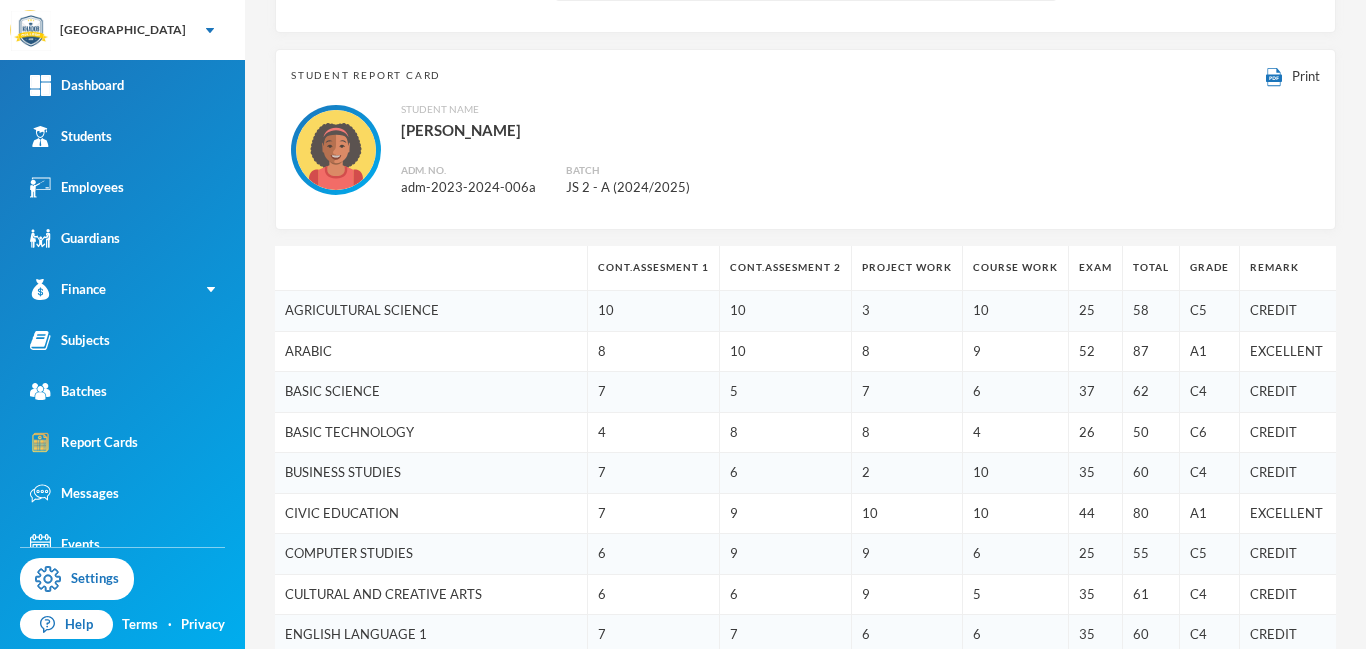 scroll, scrollTop: 0, scrollLeft: 0, axis: both 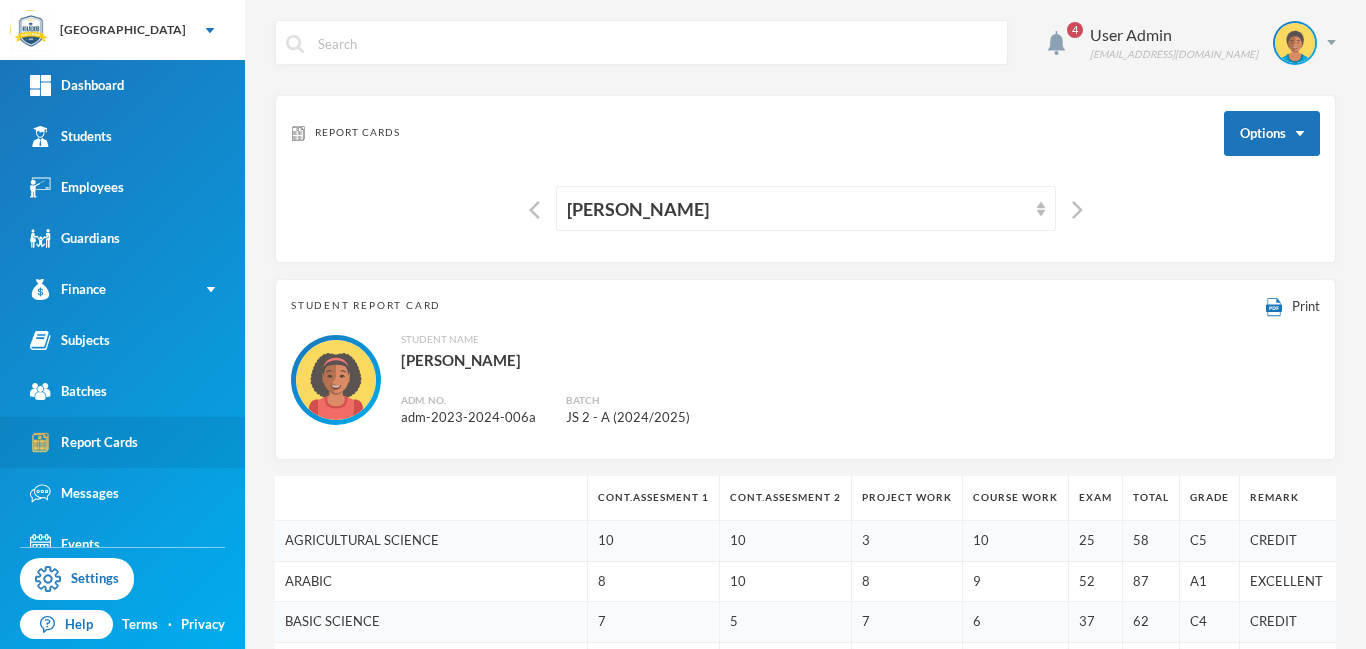 click on "Report Cards" at bounding box center (122, 442) 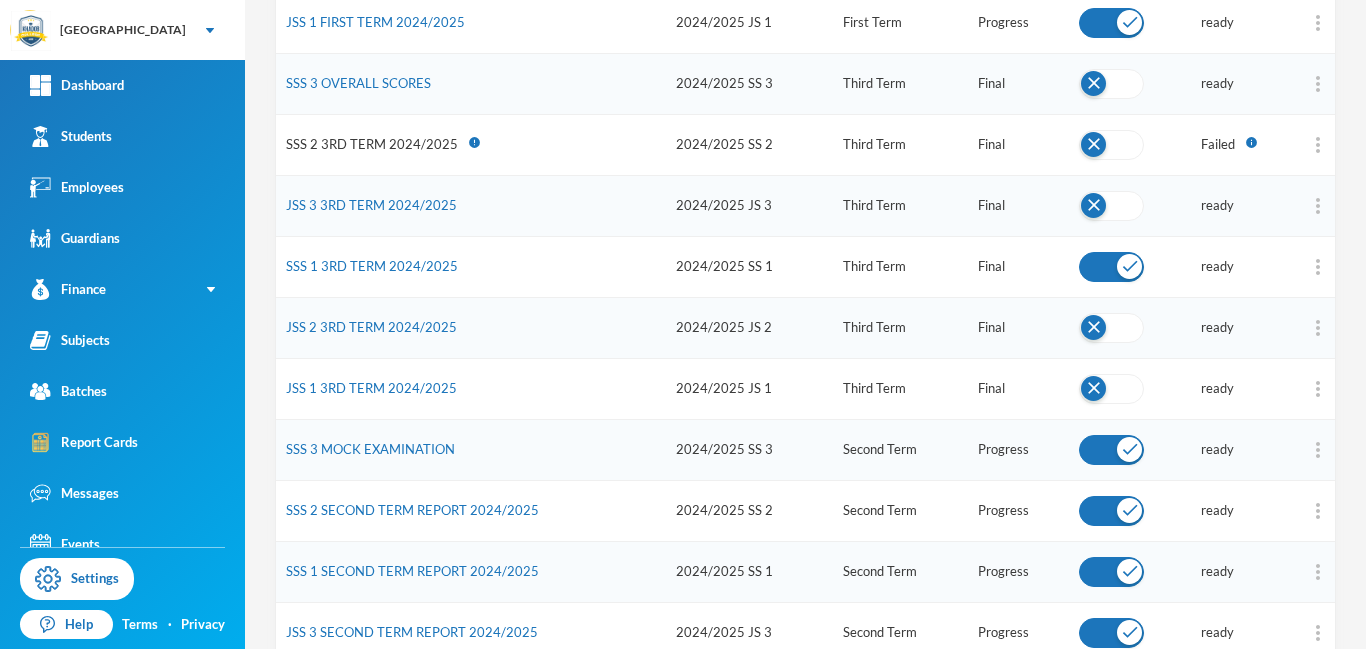 scroll, scrollTop: 408, scrollLeft: 0, axis: vertical 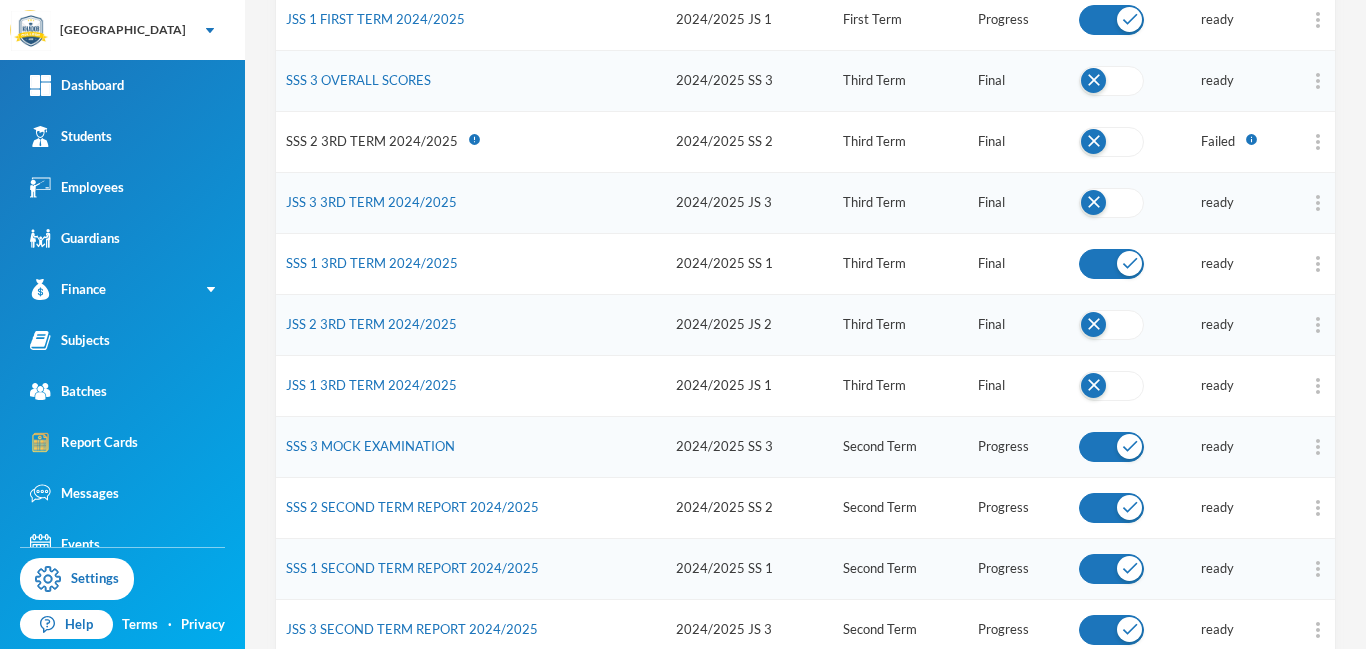 click on "SSS 2 3RD TERM 2024/2025" at bounding box center [372, 141] 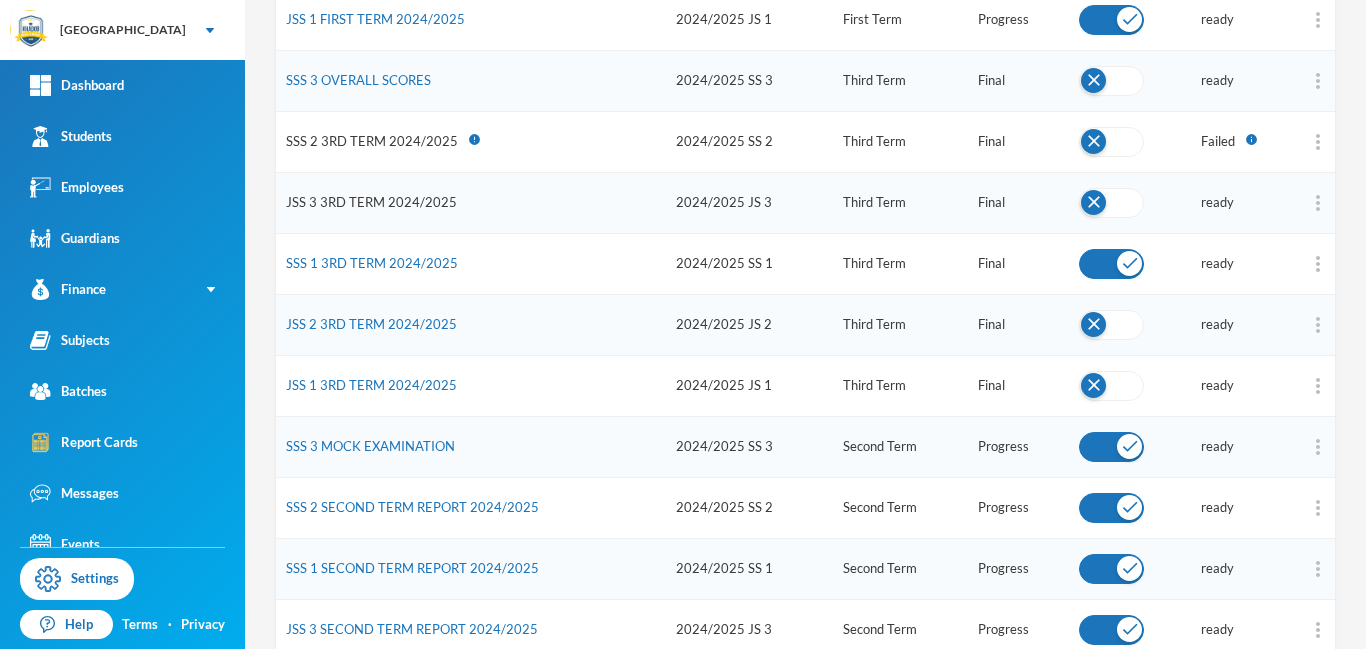 click on "JSS 3  3RD TERM 2024/2025" at bounding box center (371, 202) 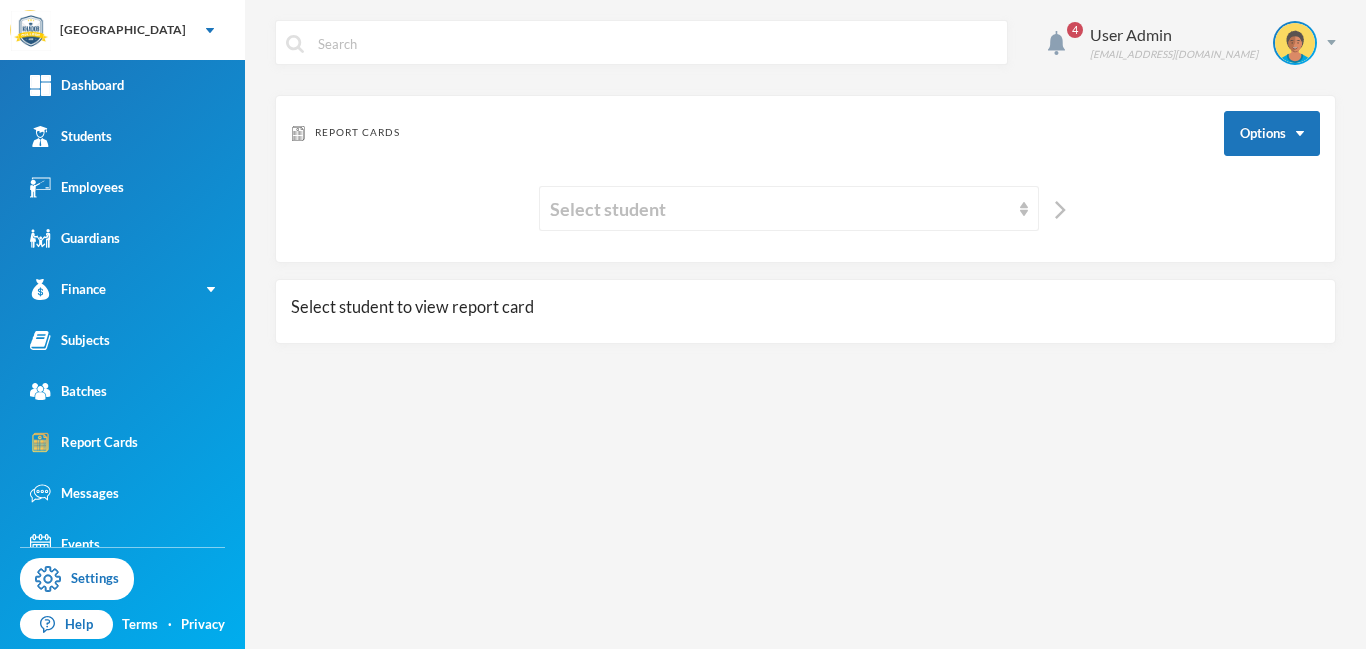 scroll, scrollTop: 0, scrollLeft: 0, axis: both 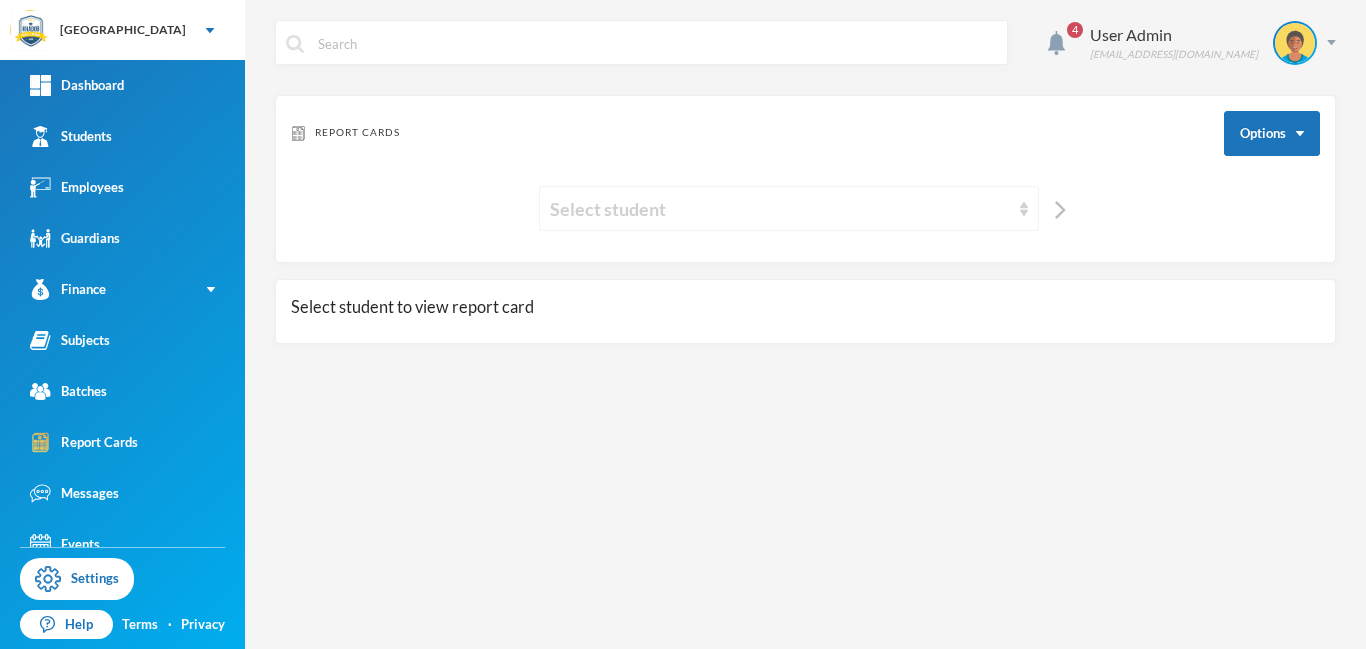 click on "Select student" at bounding box center [780, 209] 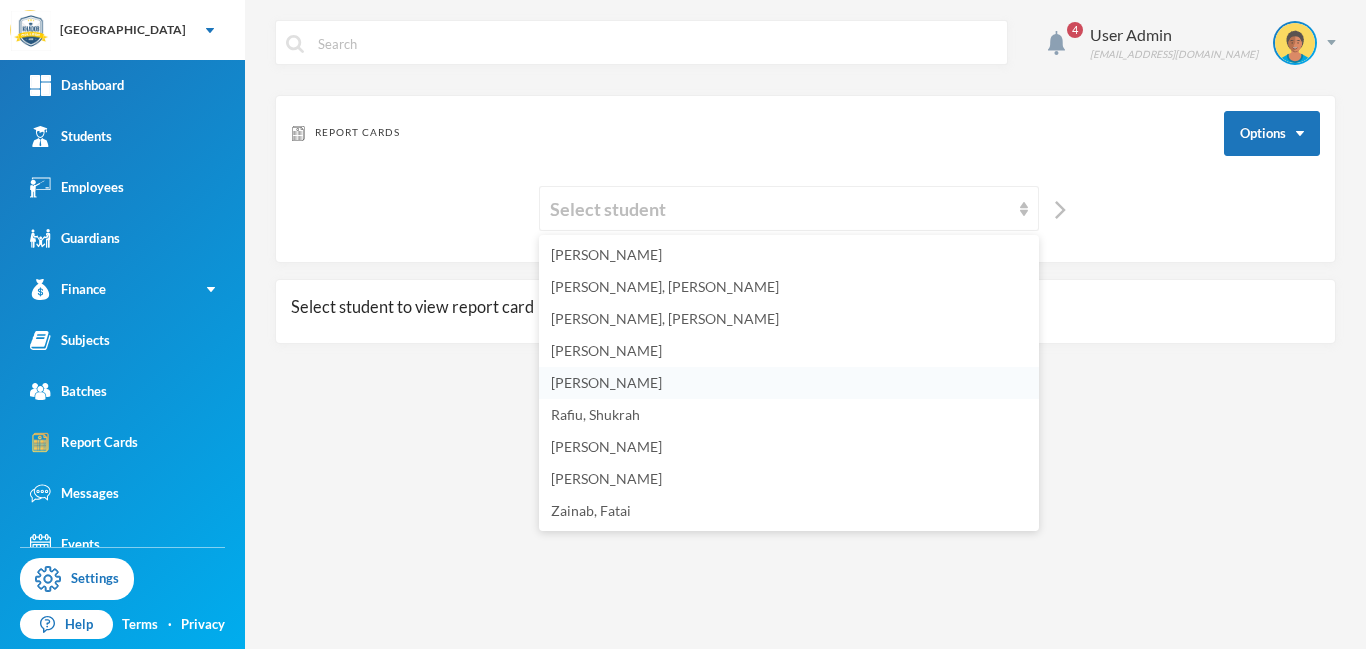 click on "[PERSON_NAME]" at bounding box center (606, 382) 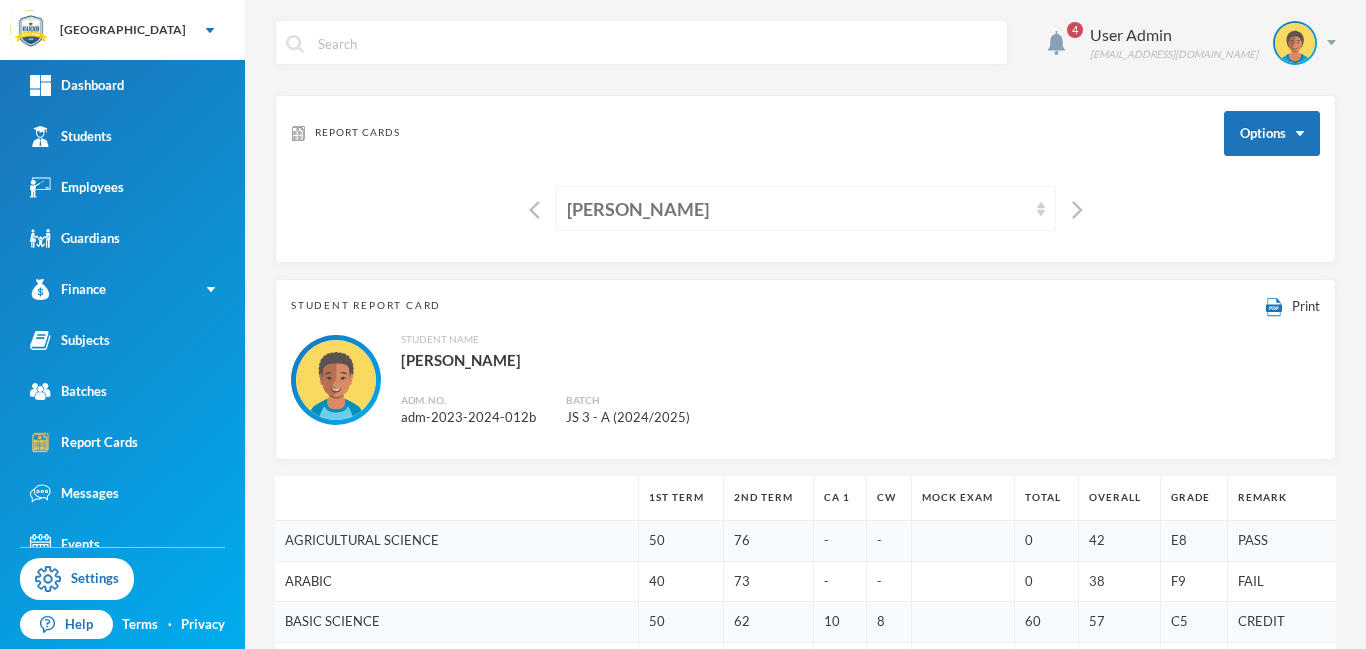 click on "[PERSON_NAME]" at bounding box center (797, 209) 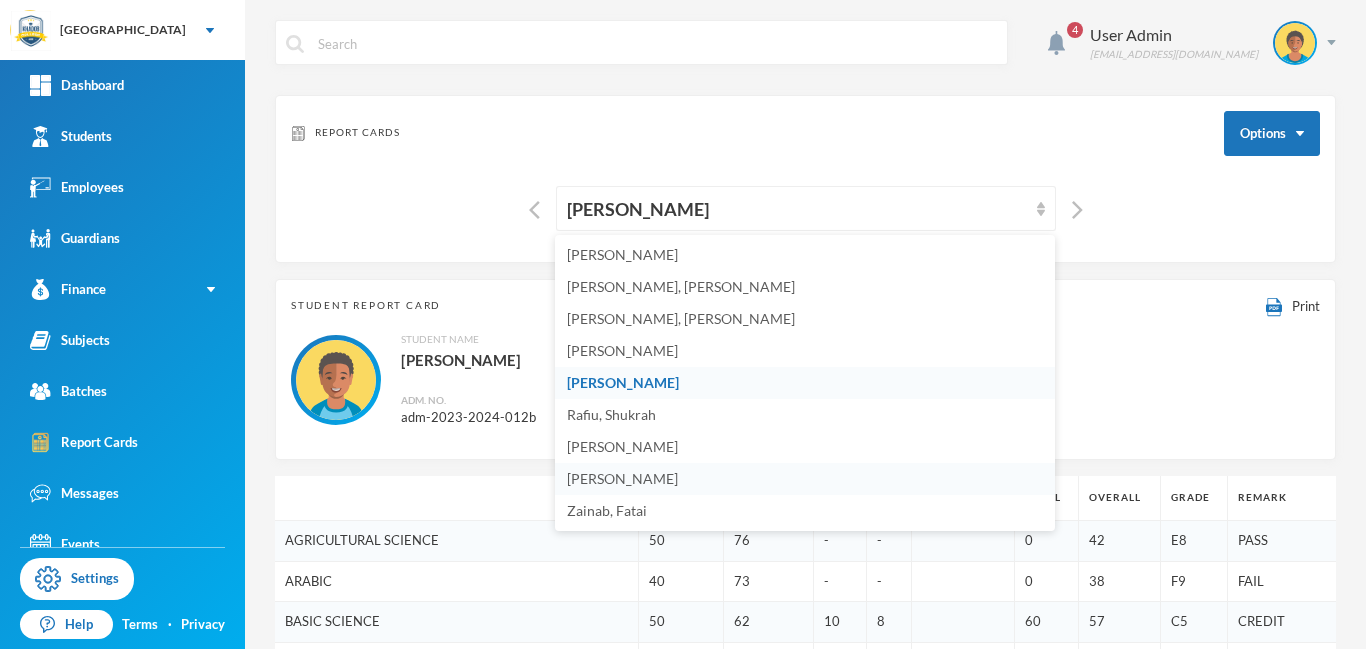 click on "[PERSON_NAME]" at bounding box center [622, 478] 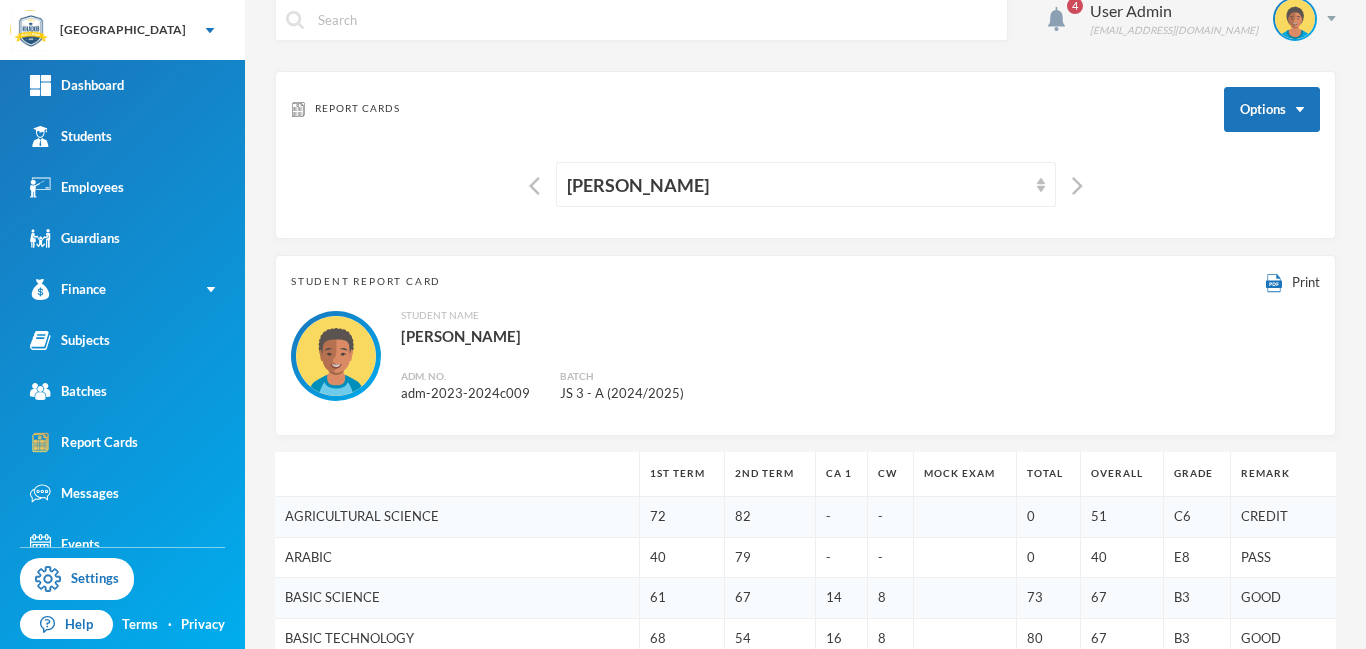 scroll, scrollTop: 0, scrollLeft: 0, axis: both 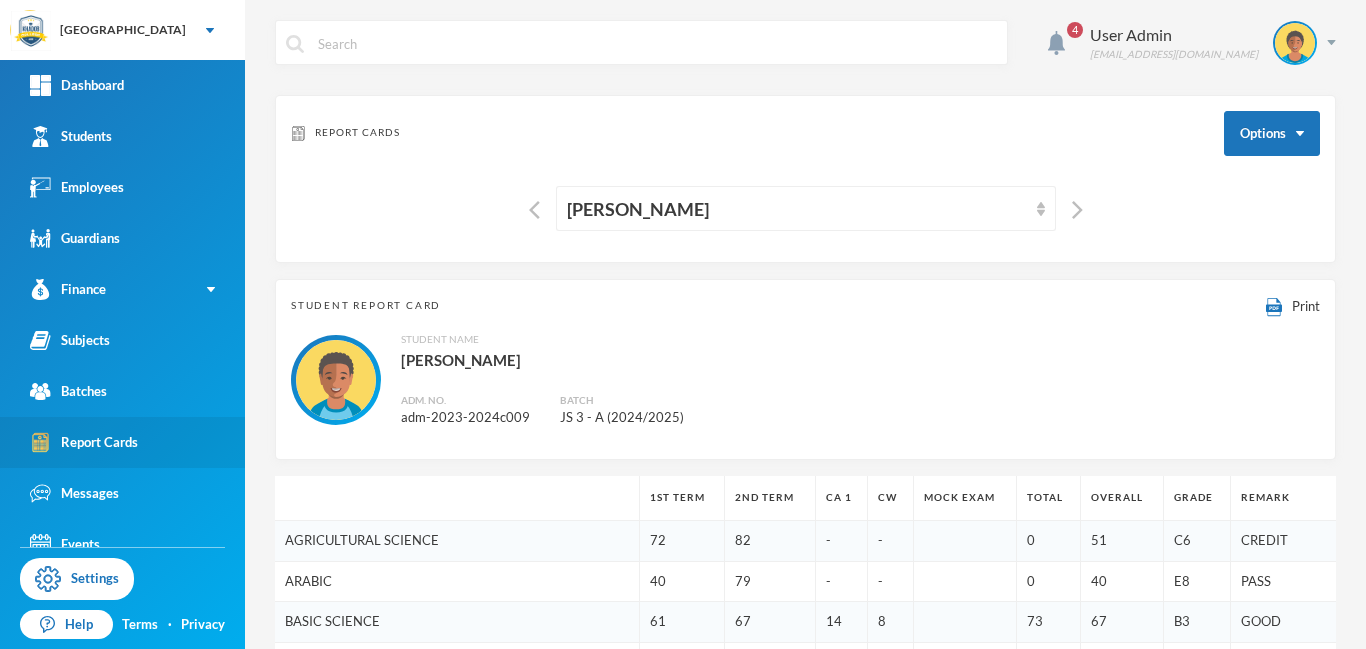 click on "Report Cards" at bounding box center [84, 442] 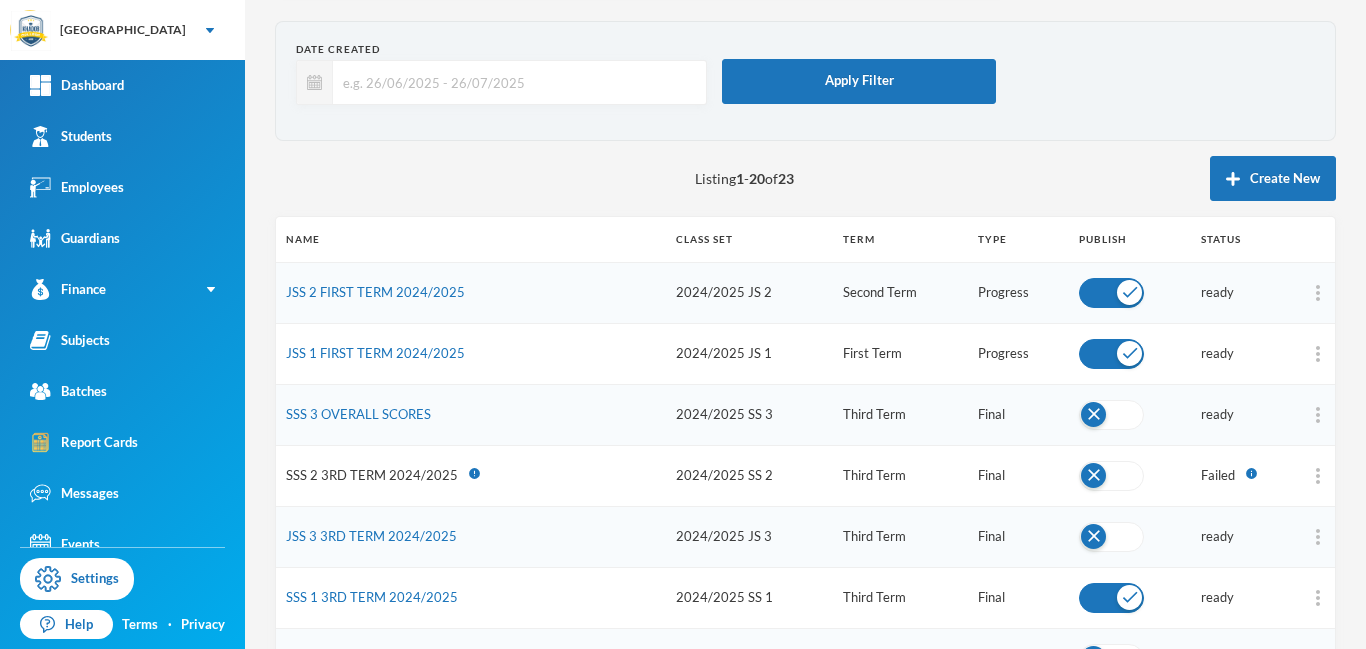 scroll, scrollTop: 69, scrollLeft: 0, axis: vertical 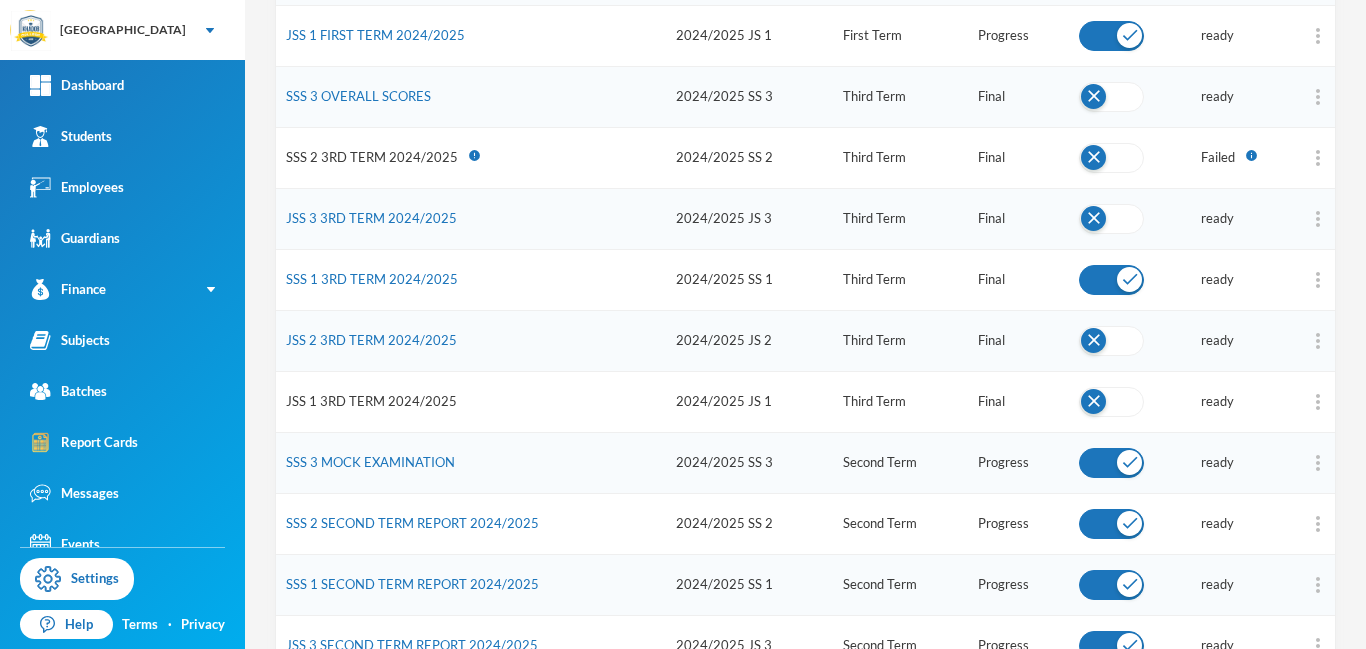 click on "JSS 1 3RD TERM 2024/2025" at bounding box center [371, 401] 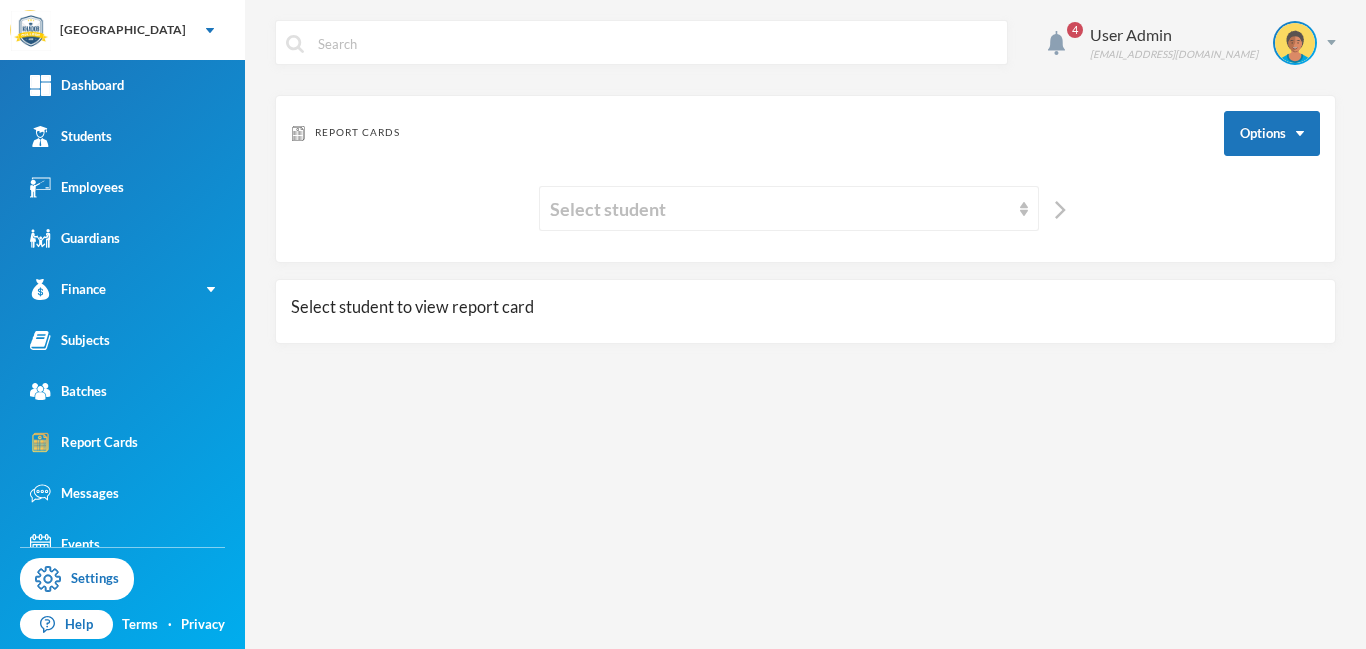 scroll, scrollTop: 0, scrollLeft: 0, axis: both 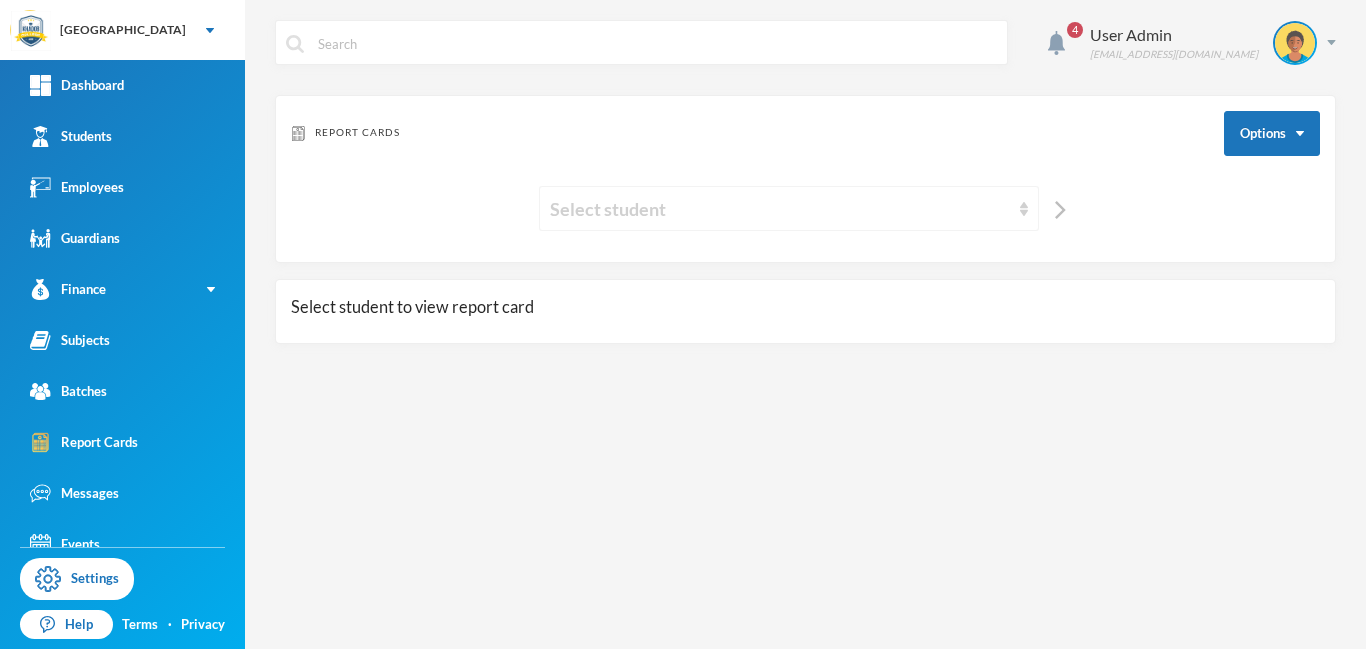 click on "Select student" at bounding box center (780, 209) 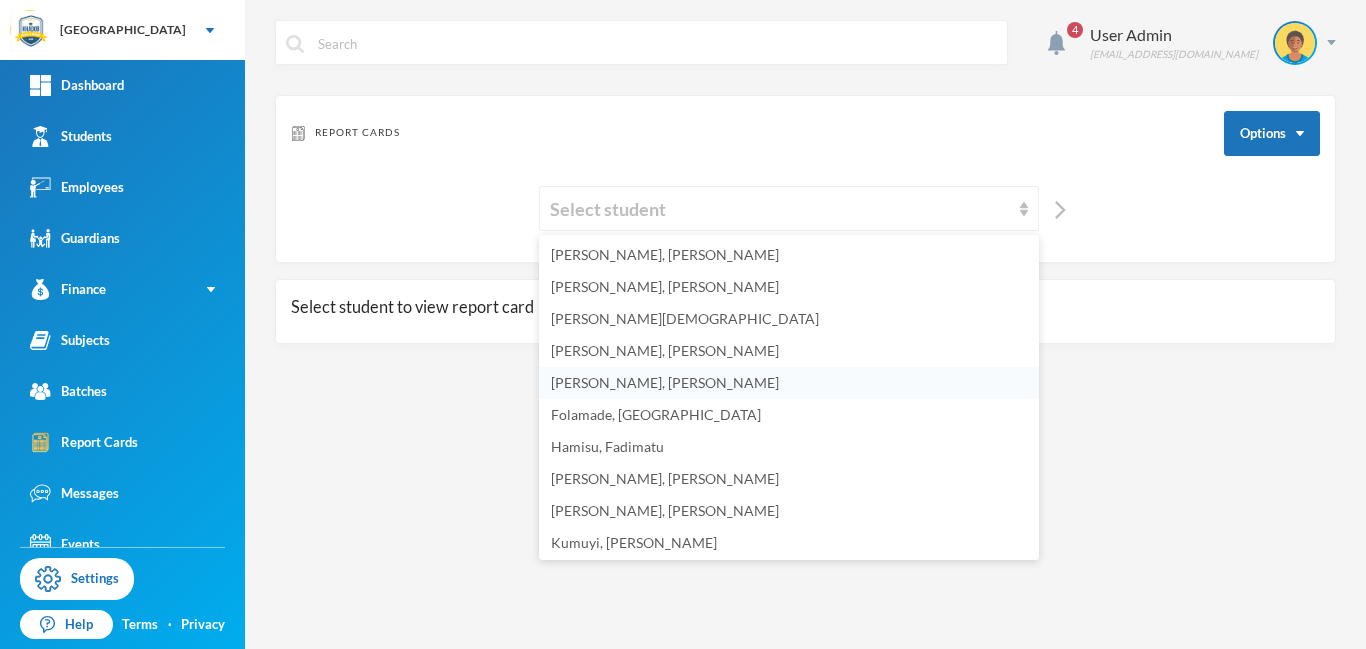 click on "[PERSON_NAME], [PERSON_NAME]" at bounding box center [665, 382] 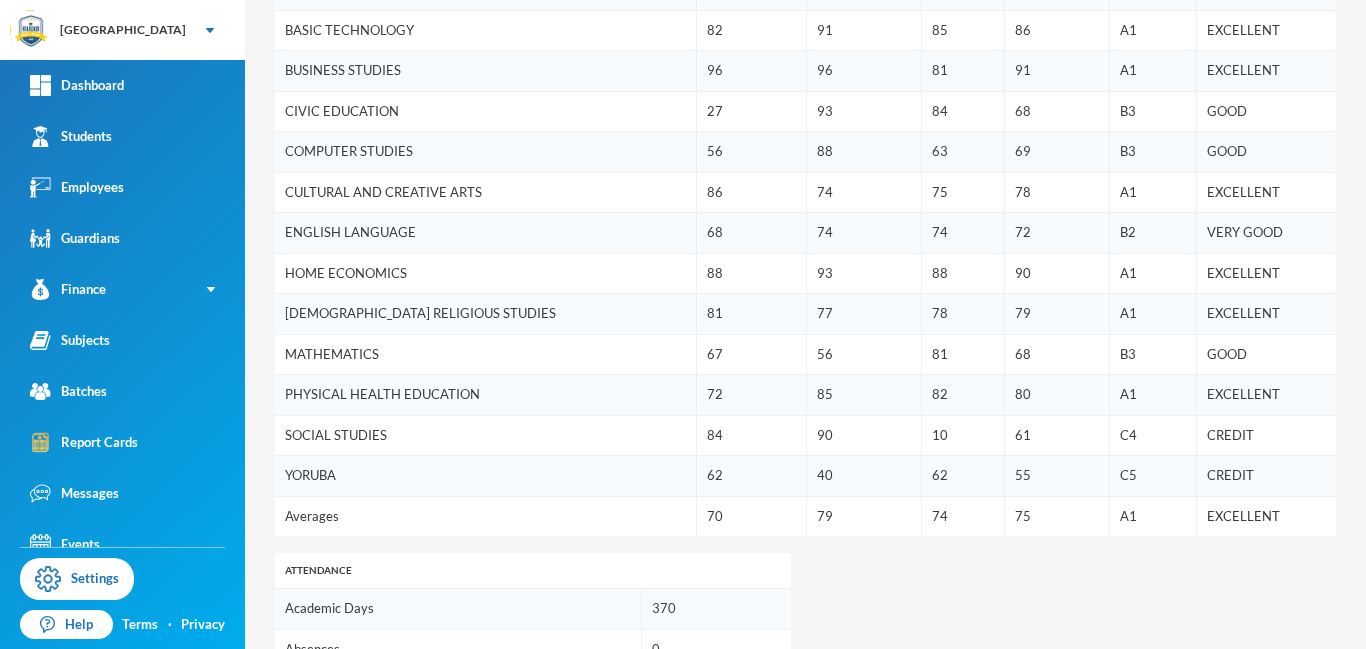 scroll, scrollTop: 0, scrollLeft: 0, axis: both 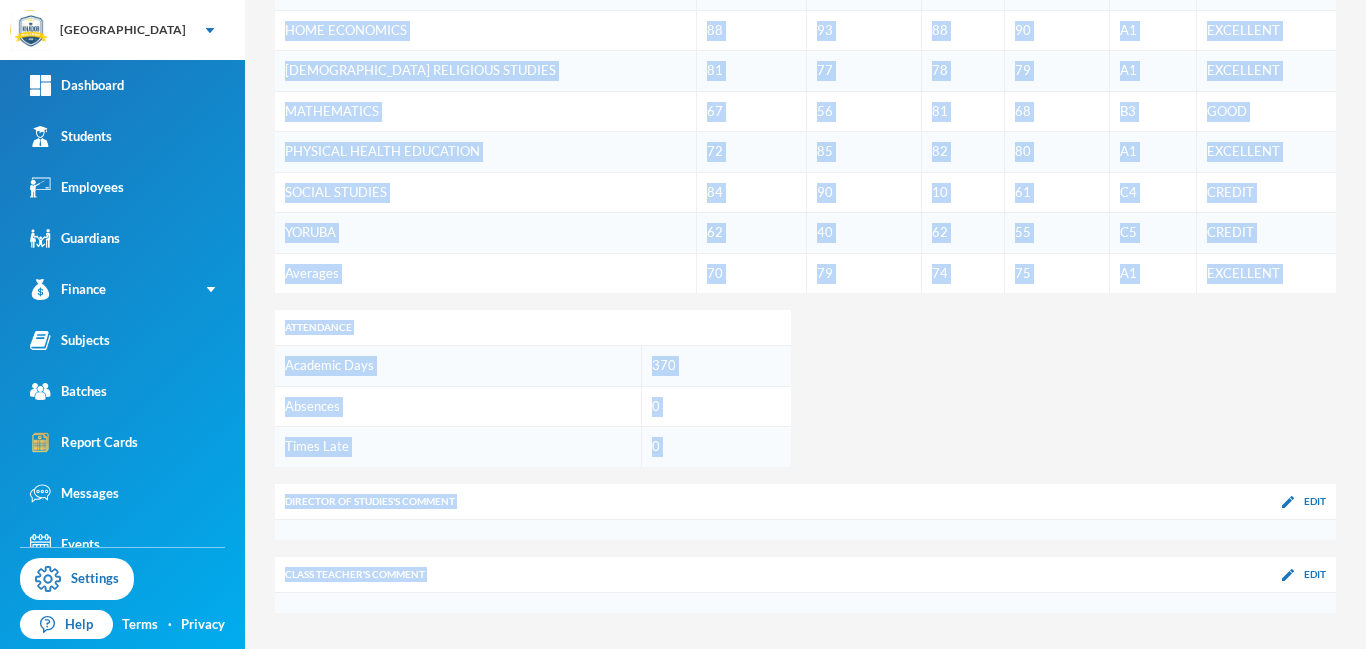 drag, startPoint x: 1365, startPoint y: 152, endPoint x: 1344, endPoint y: 608, distance: 456.4833 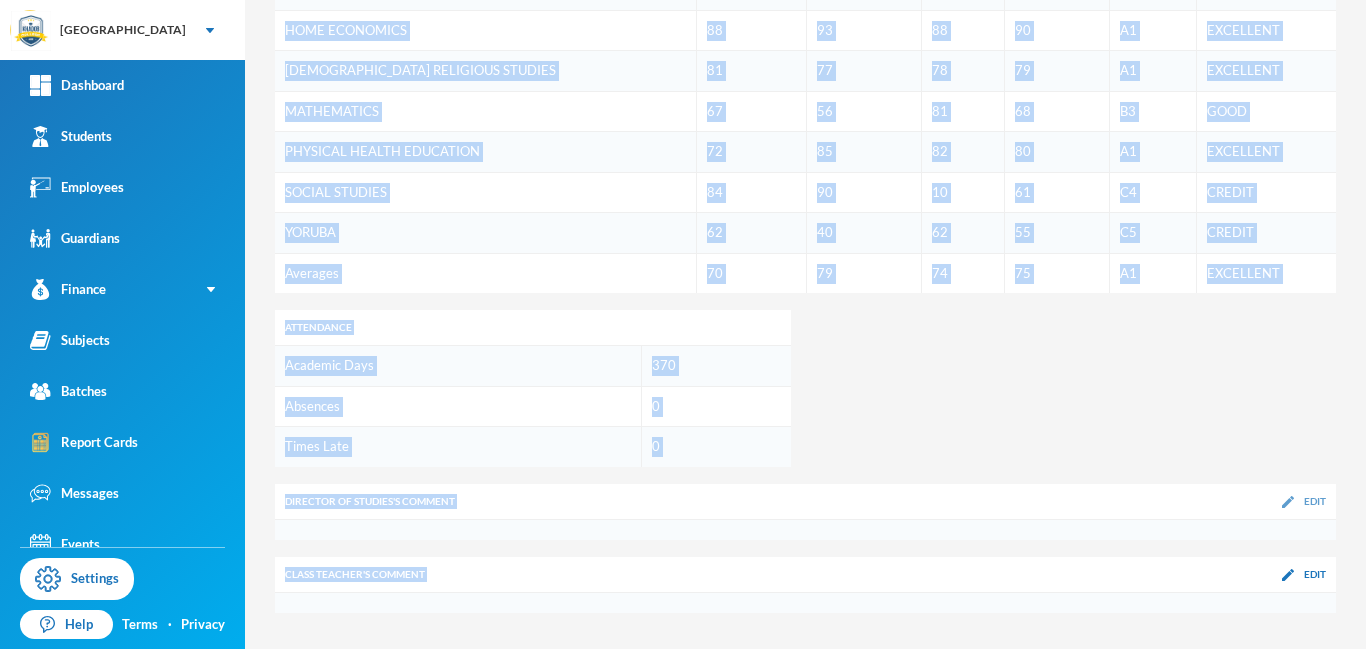 click at bounding box center (1288, 502) 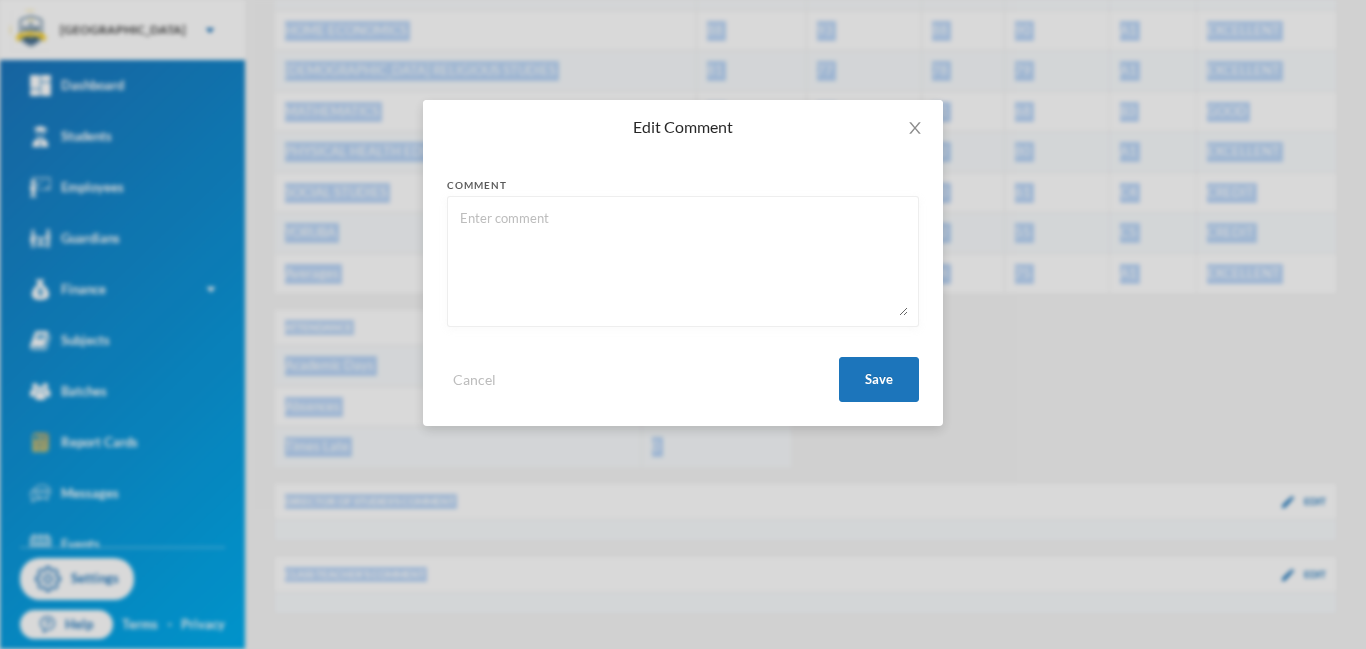 click at bounding box center (683, 261) 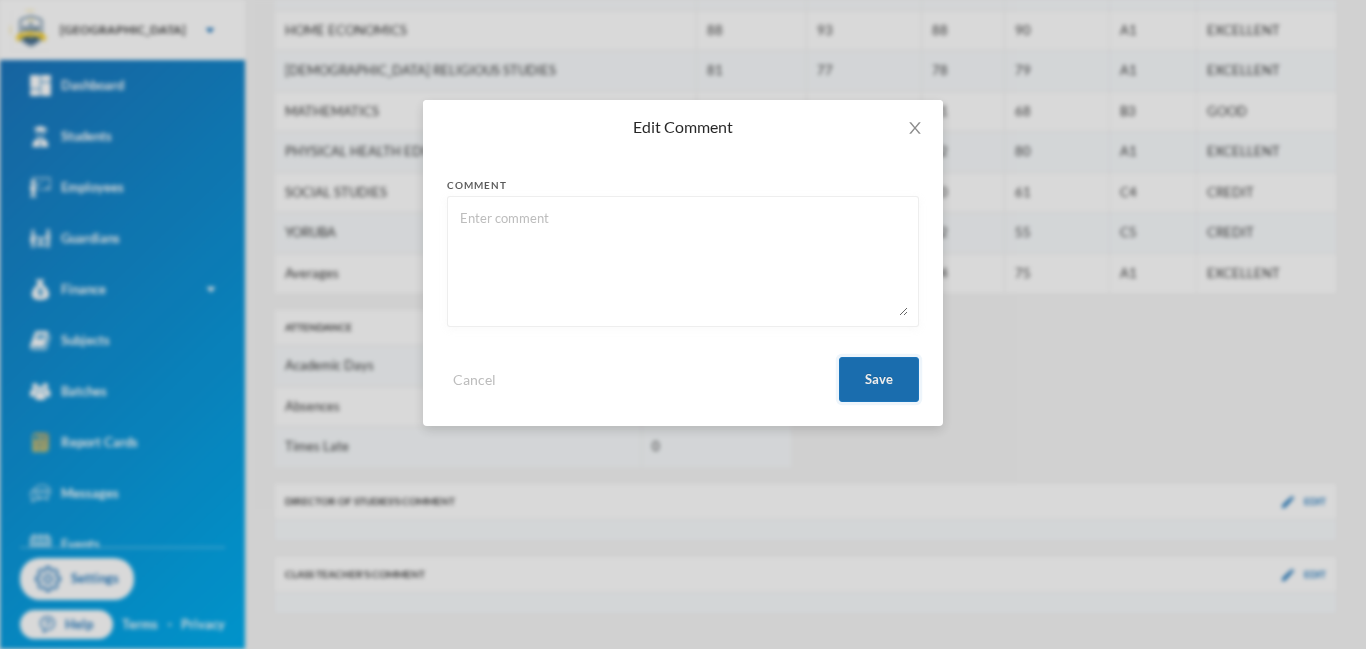 click on "Save" at bounding box center [879, 379] 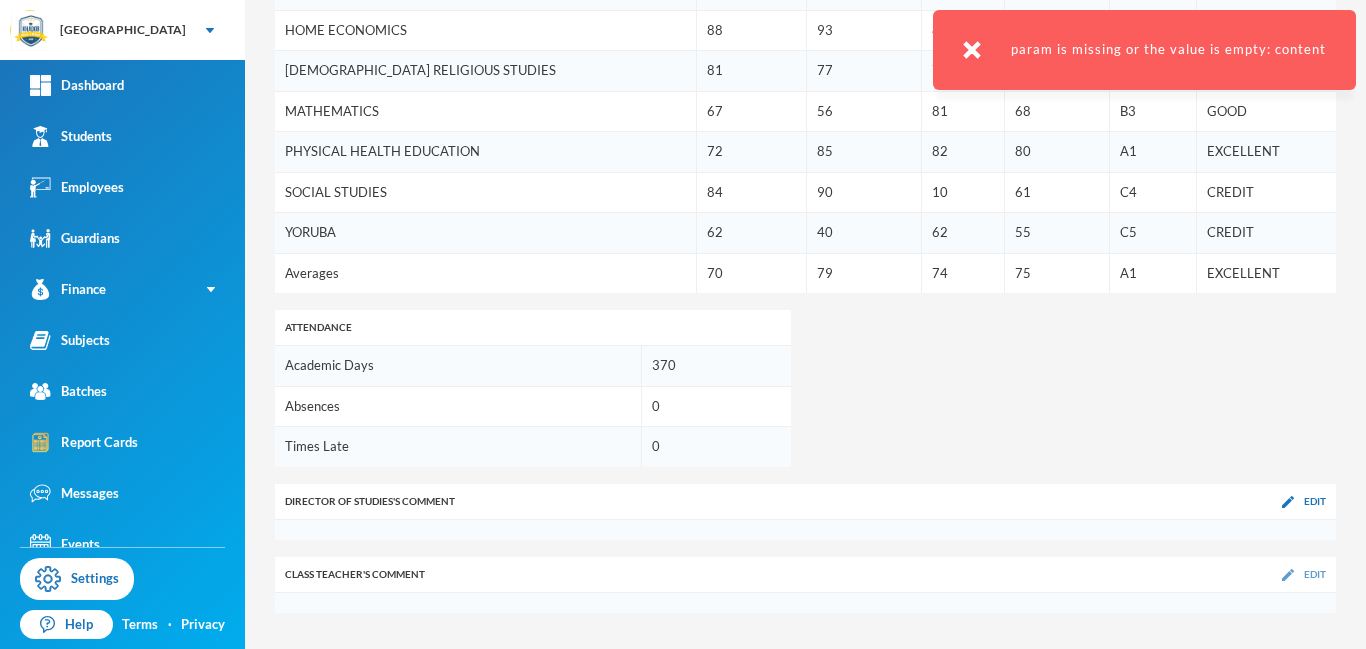 click at bounding box center [1288, 575] 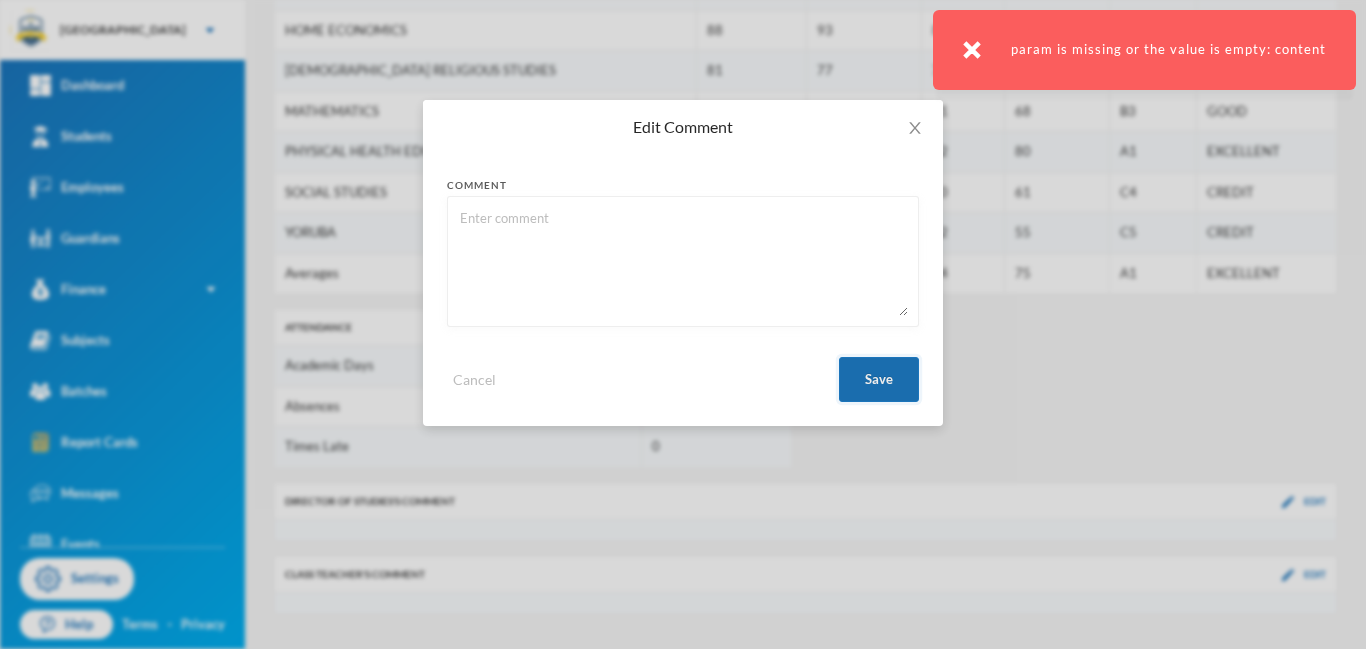 click on "Save" at bounding box center [879, 379] 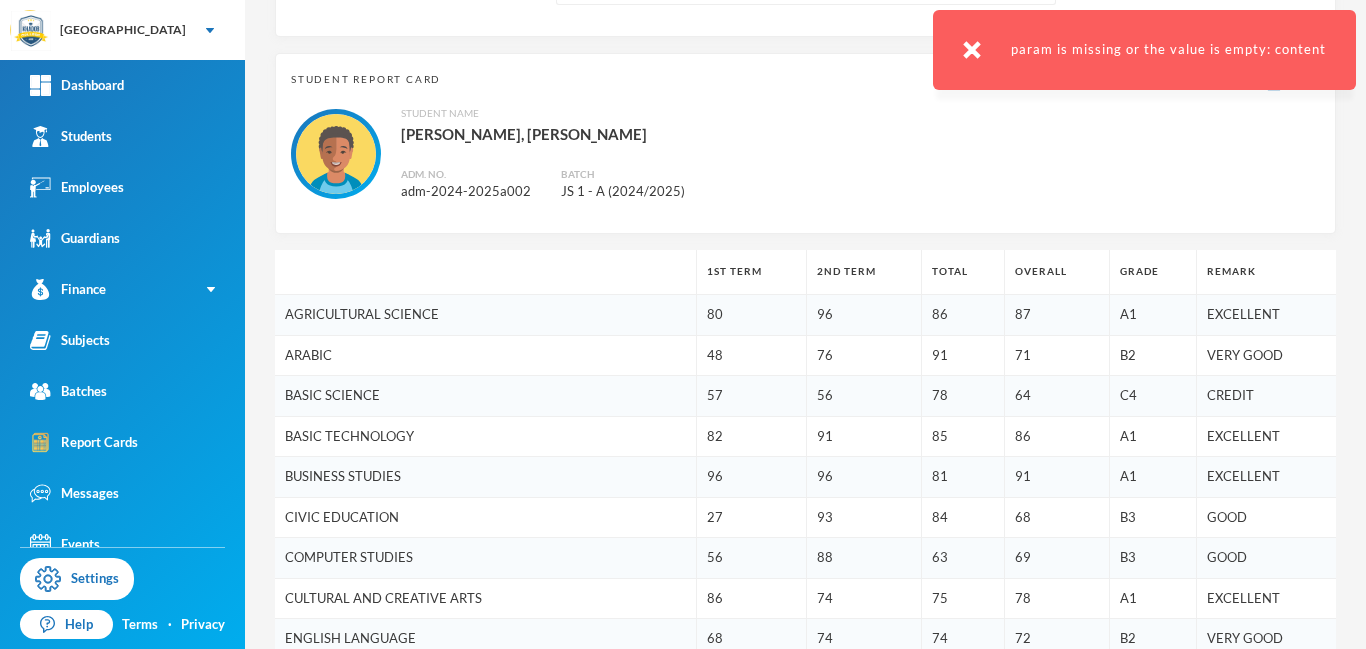 scroll, scrollTop: 0, scrollLeft: 0, axis: both 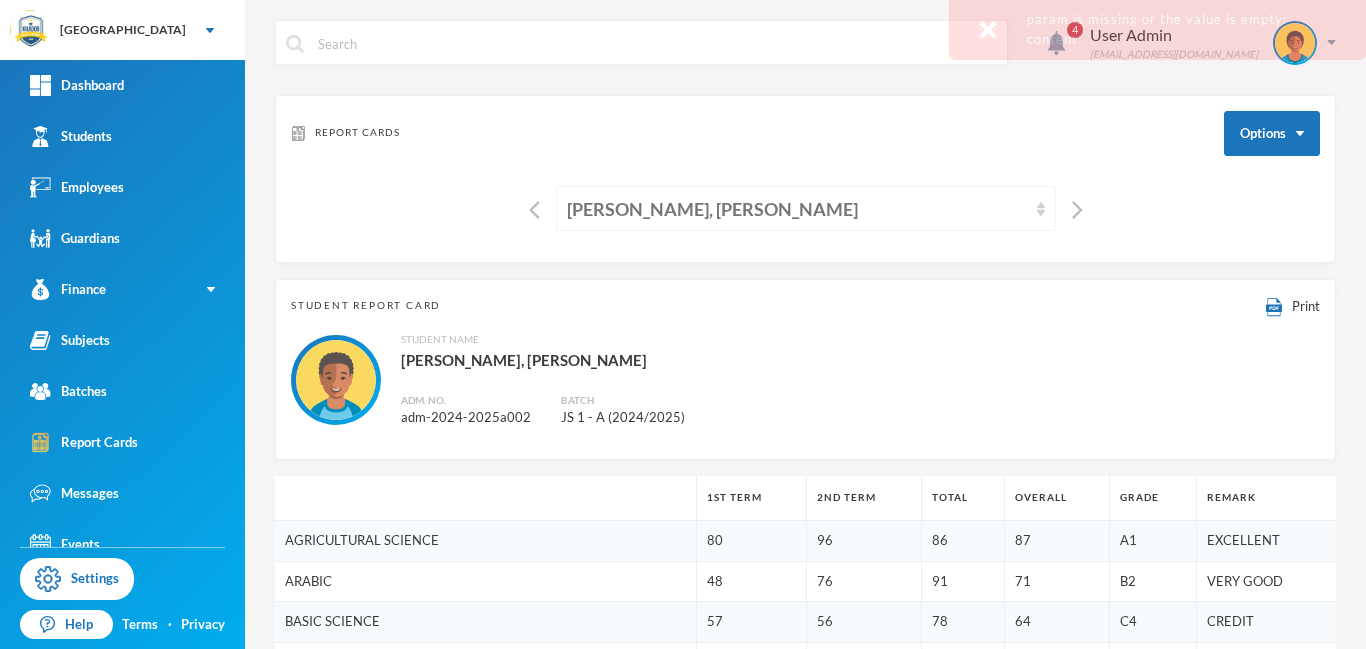 click on "[PERSON_NAME], [PERSON_NAME]" at bounding box center [797, 209] 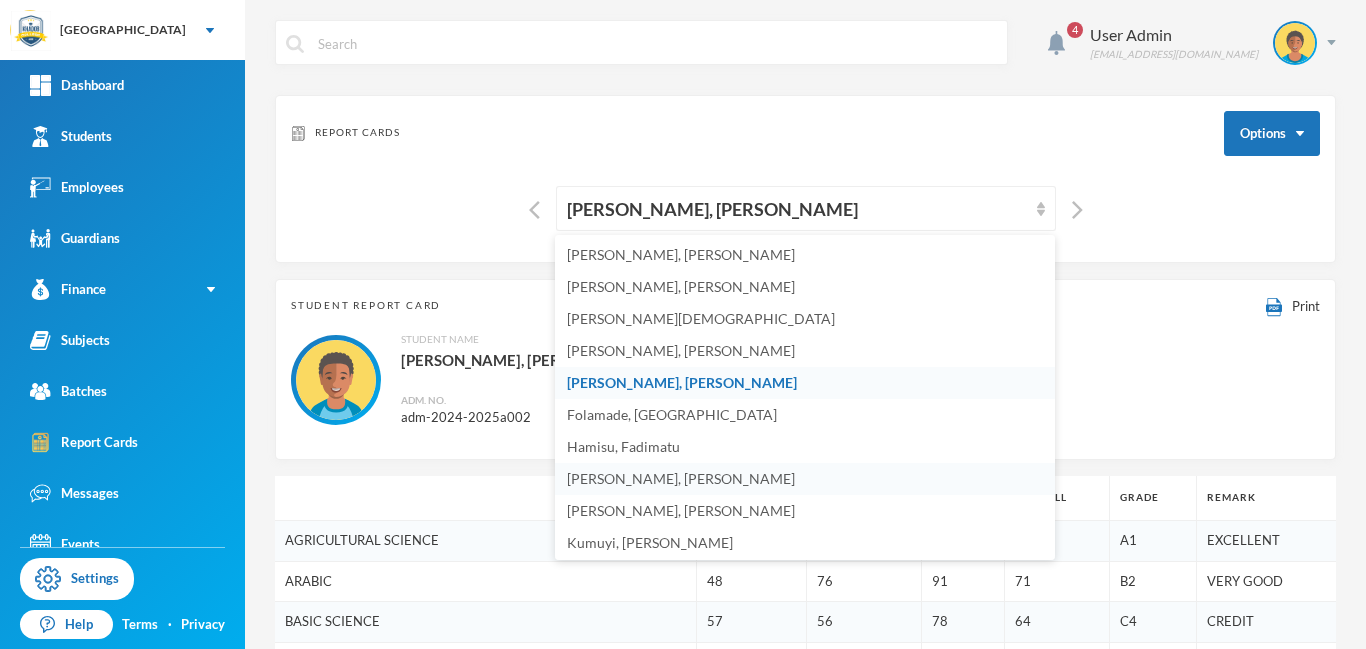 click on "[PERSON_NAME], [PERSON_NAME]" at bounding box center [805, 479] 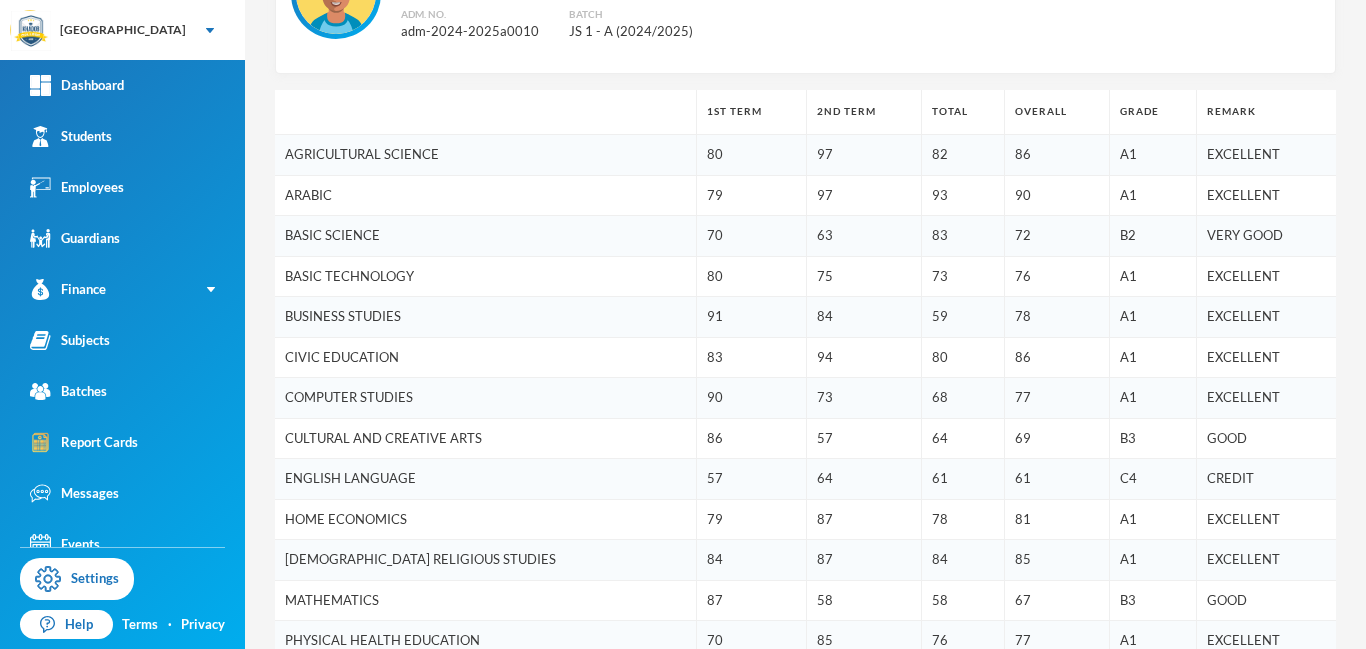 scroll, scrollTop: 0, scrollLeft: 0, axis: both 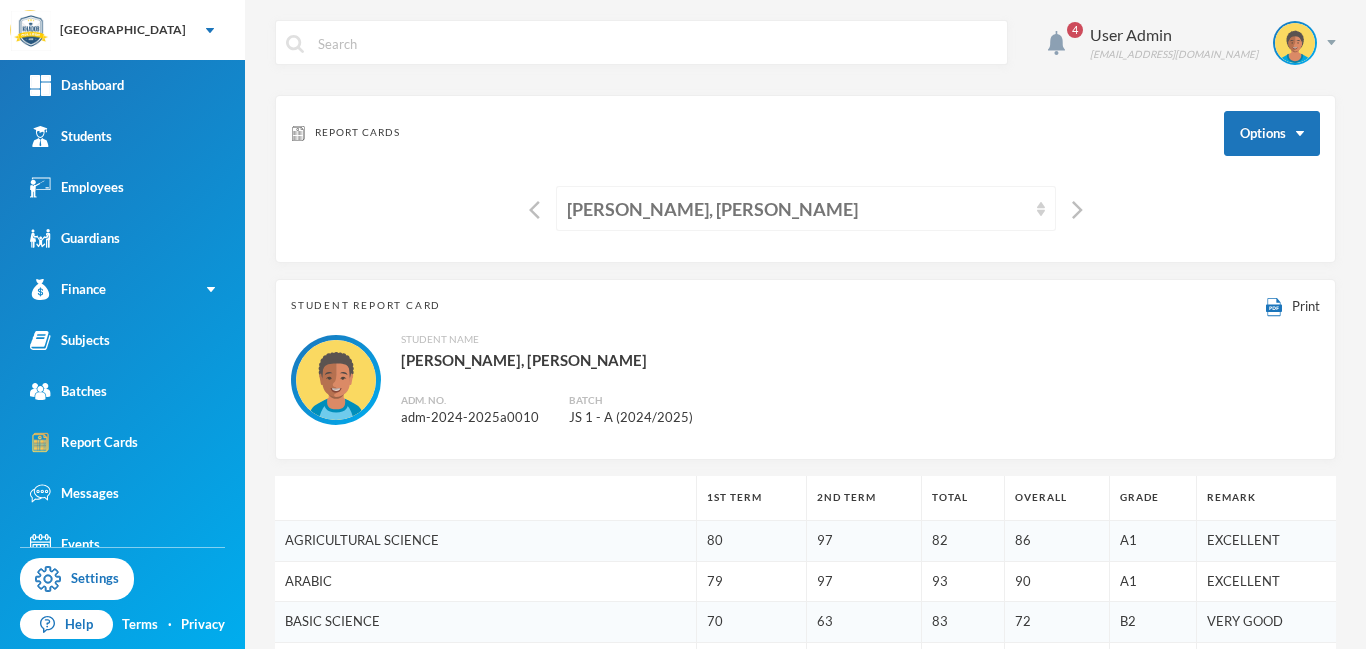click on "[PERSON_NAME], [PERSON_NAME]" at bounding box center [797, 209] 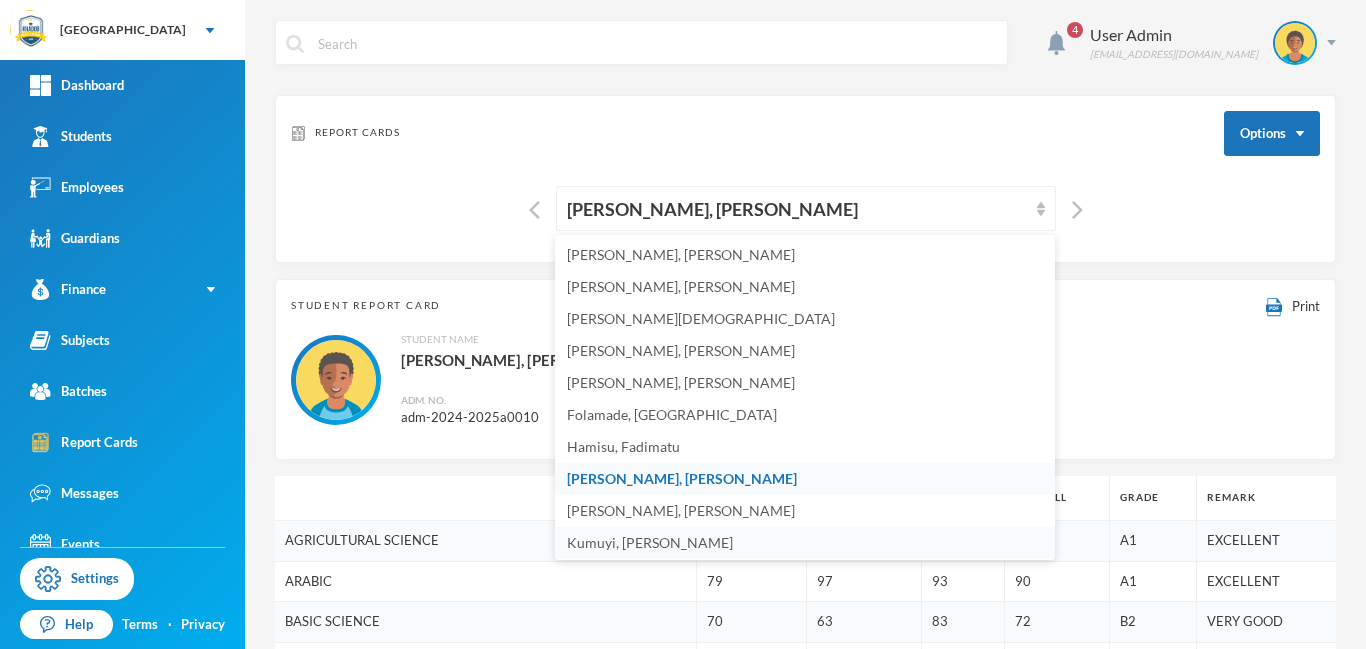 click on "Kumuyi, [PERSON_NAME]" at bounding box center [650, 542] 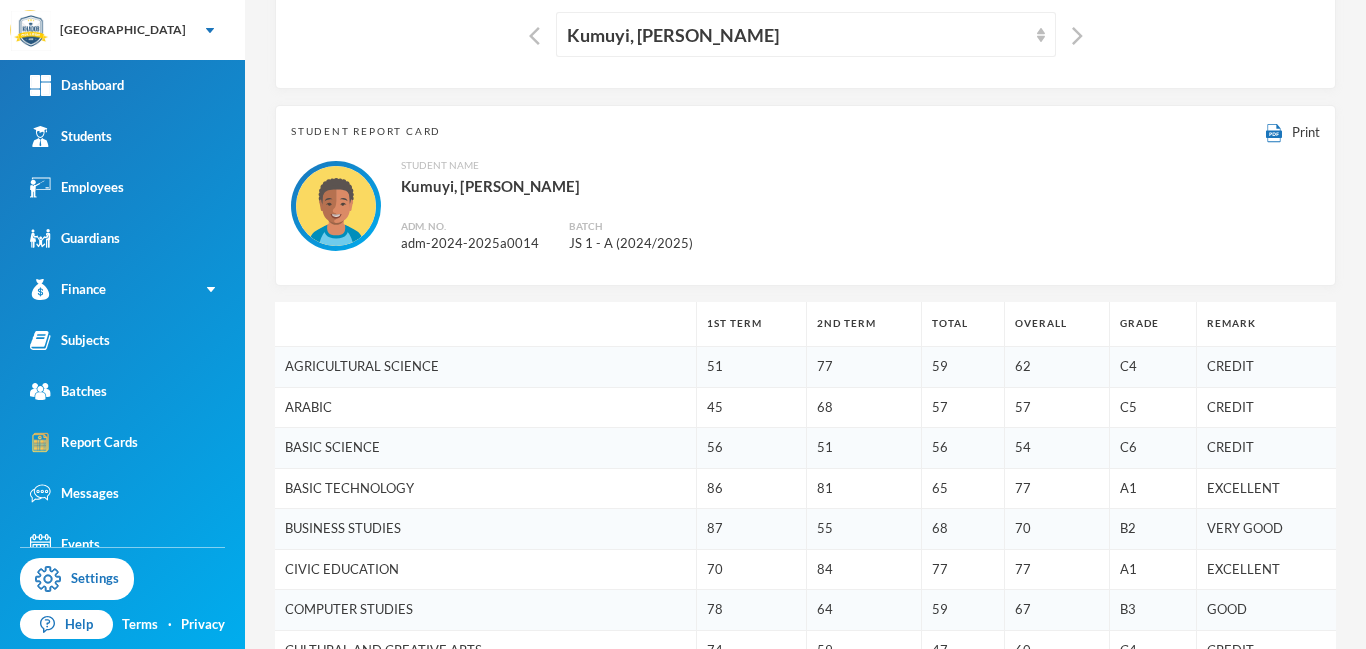 scroll, scrollTop: 146, scrollLeft: 0, axis: vertical 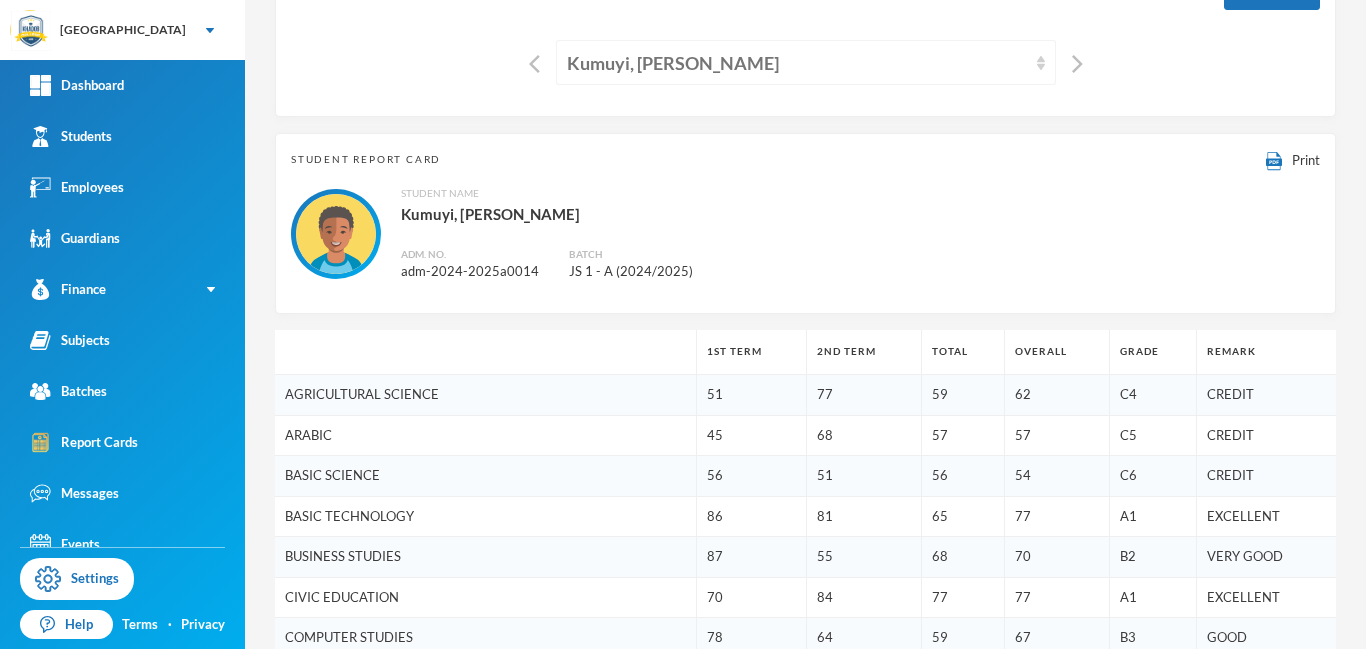 click on "Kumuyi, [PERSON_NAME]" at bounding box center [797, 63] 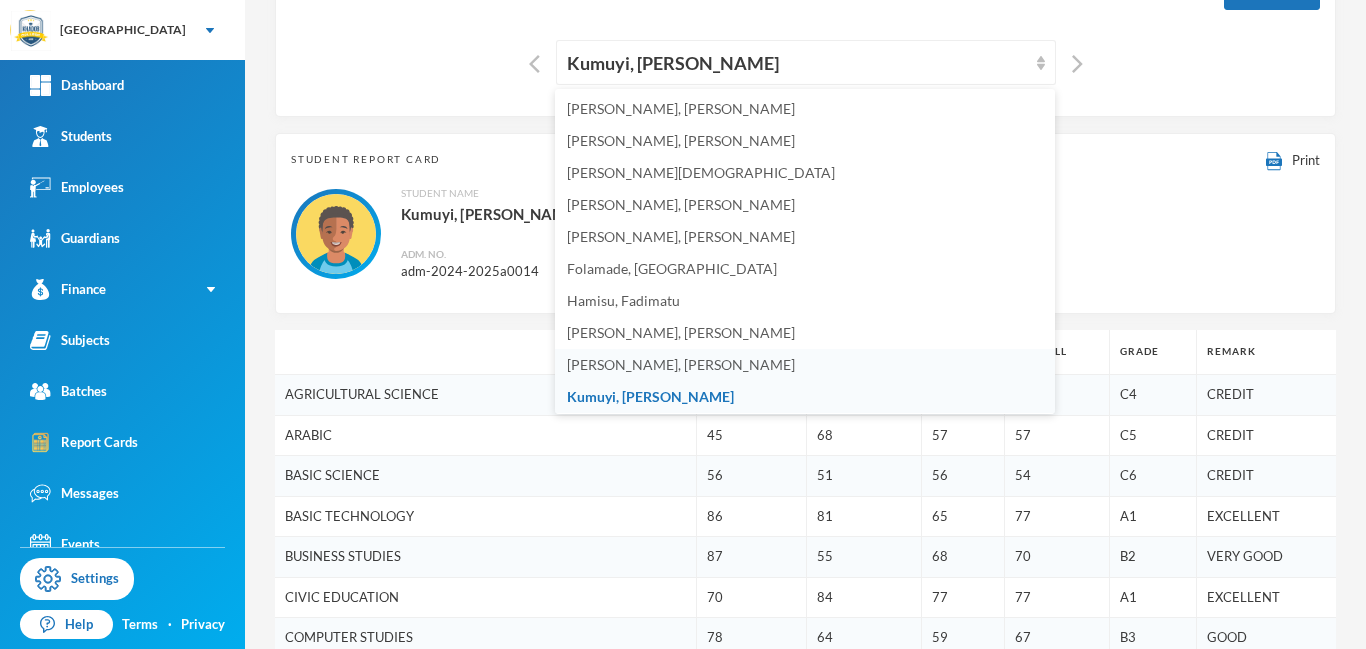 click on "[PERSON_NAME], [PERSON_NAME]" at bounding box center (681, 364) 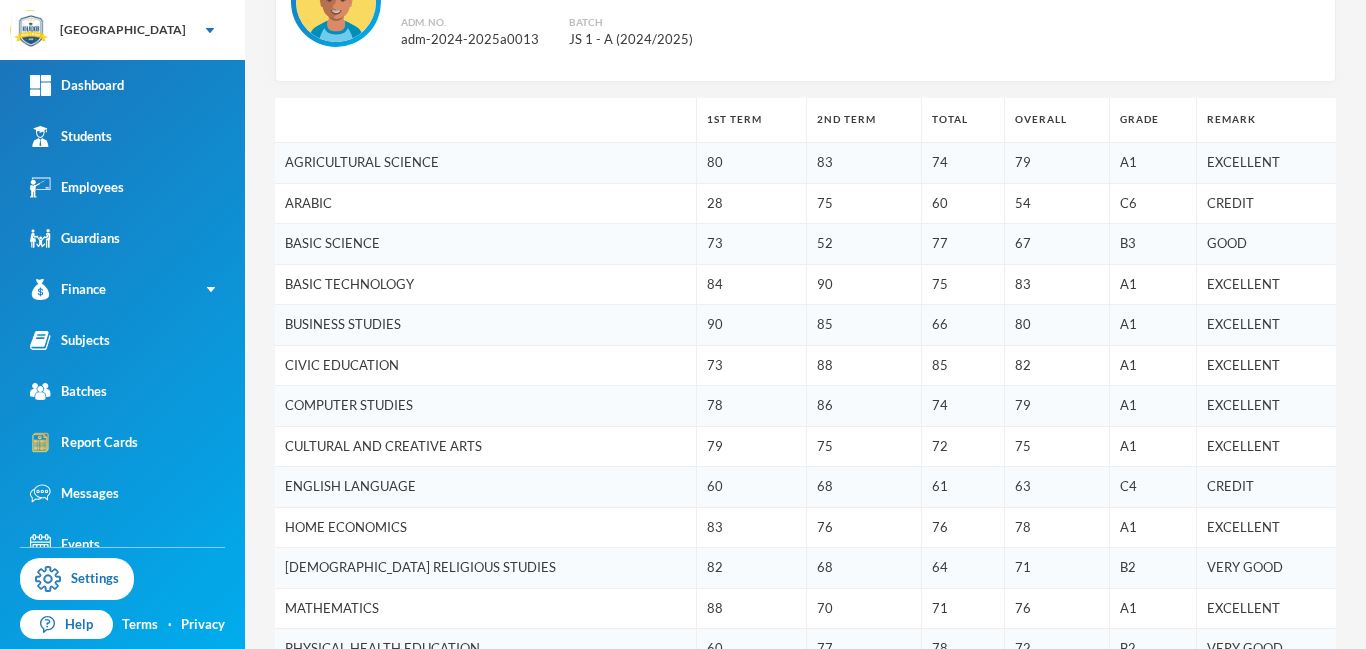scroll, scrollTop: 0, scrollLeft: 0, axis: both 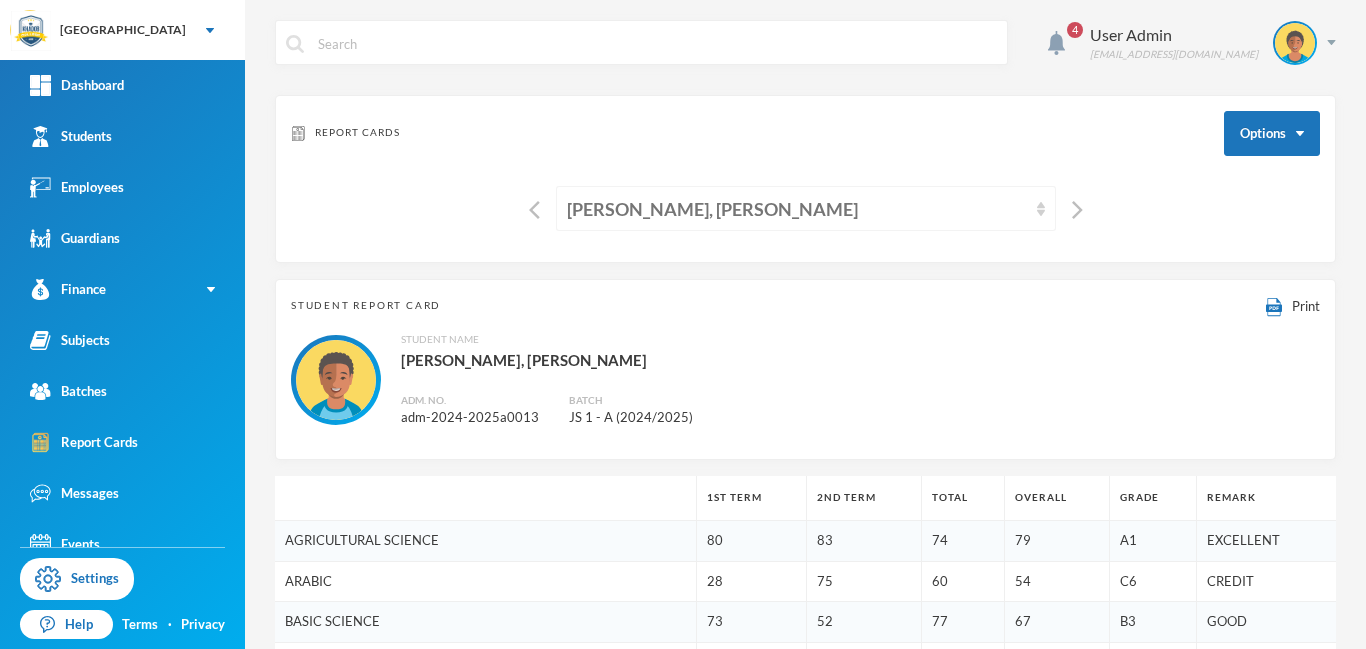 click on "[PERSON_NAME], [PERSON_NAME]" at bounding box center (797, 209) 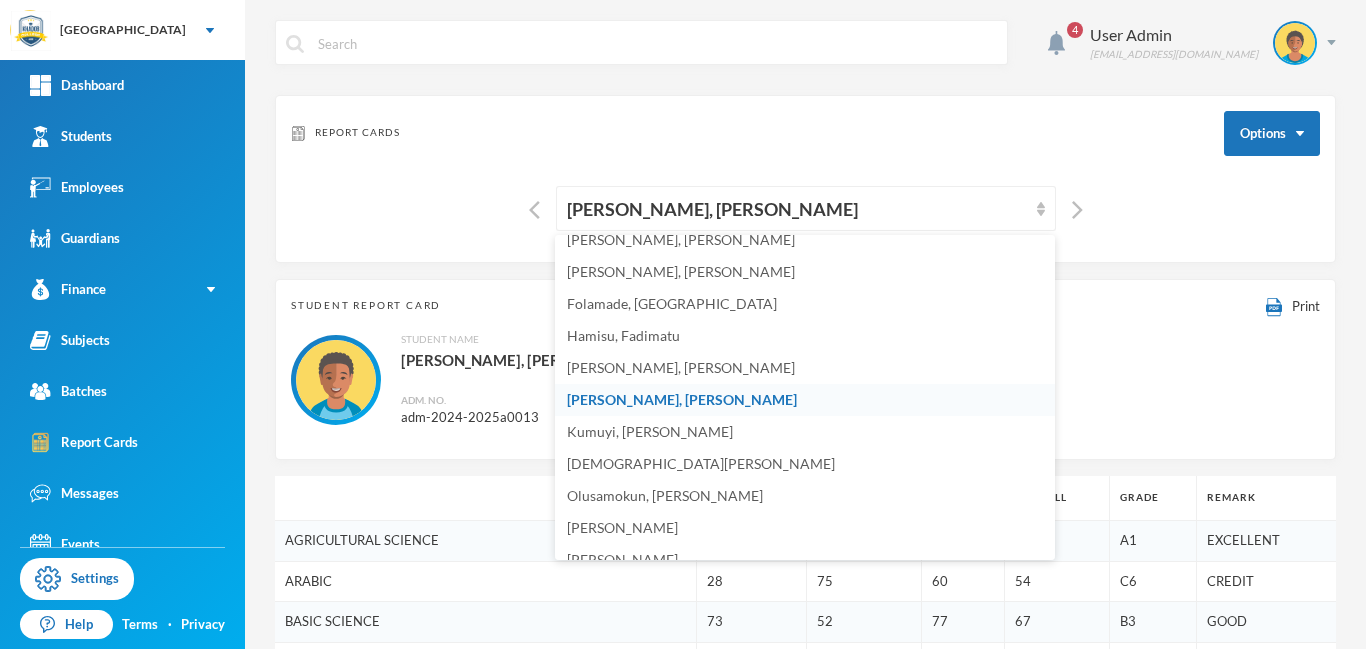 scroll, scrollTop: 163, scrollLeft: 0, axis: vertical 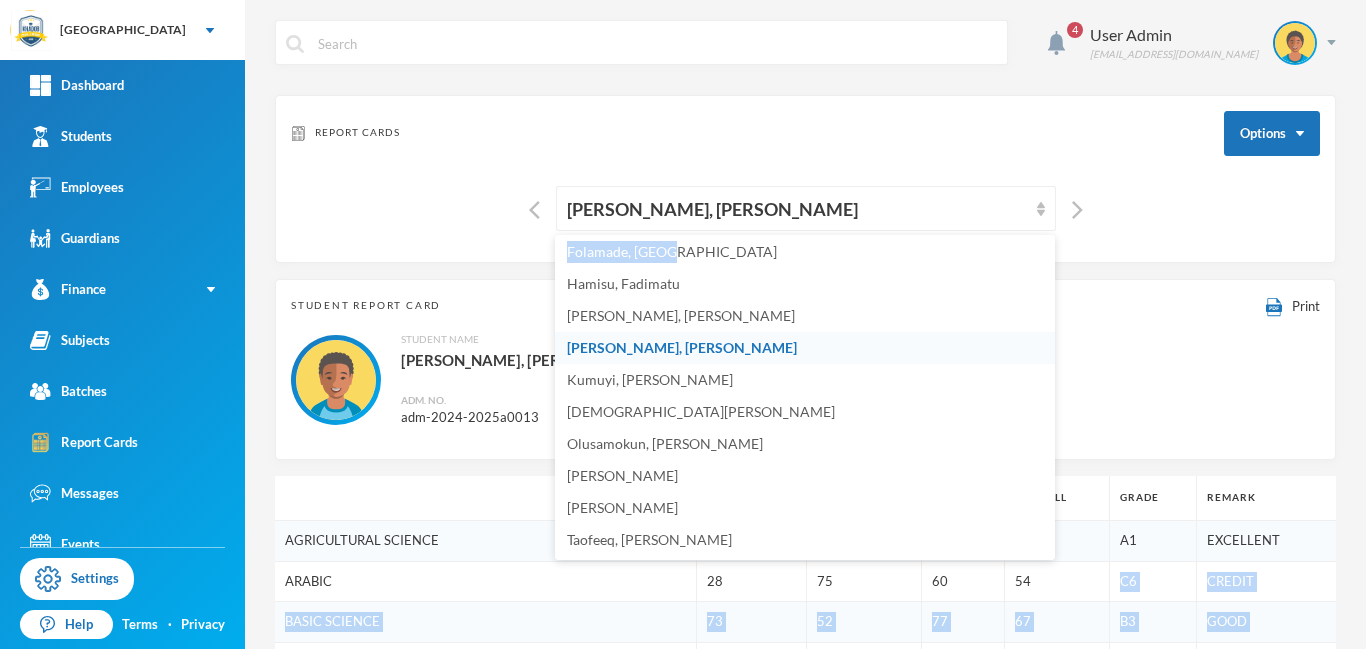 drag, startPoint x: 1050, startPoint y: 424, endPoint x: 1027, endPoint y: 582, distance: 159.66527 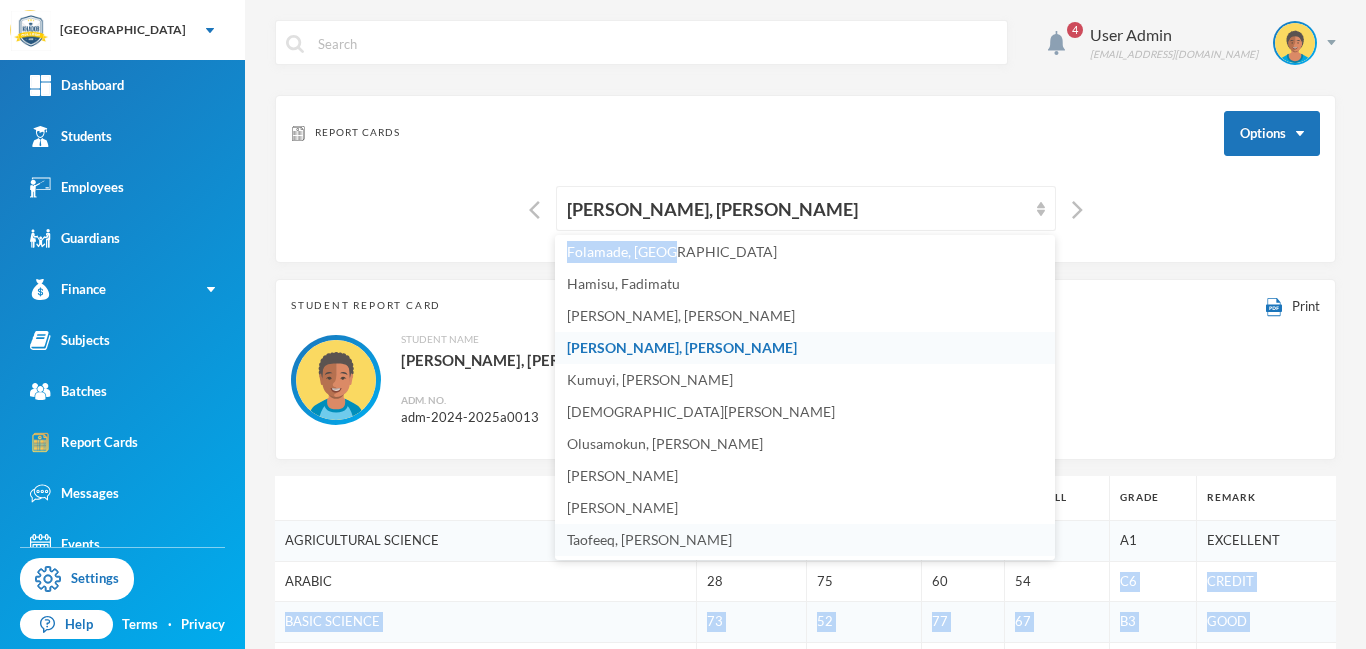 click on "Taofeeq, [PERSON_NAME]" at bounding box center [649, 539] 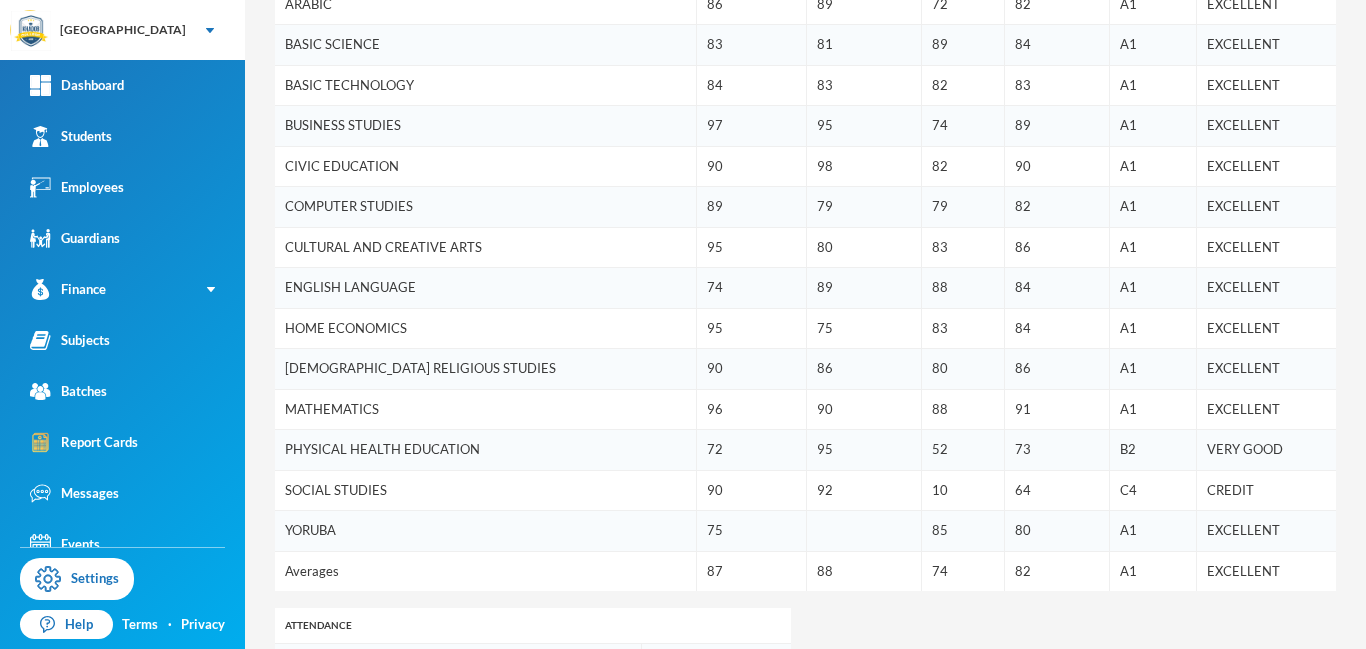 scroll, scrollTop: 580, scrollLeft: 0, axis: vertical 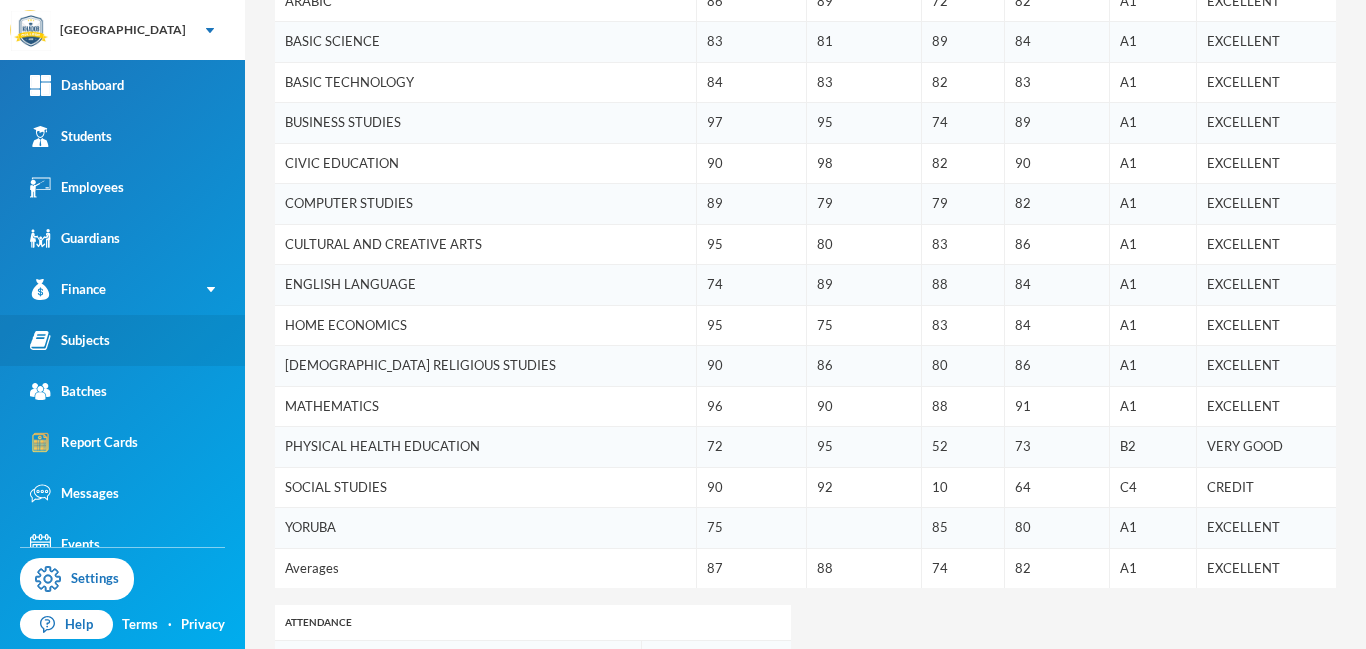 click on "Subjects" at bounding box center [70, 340] 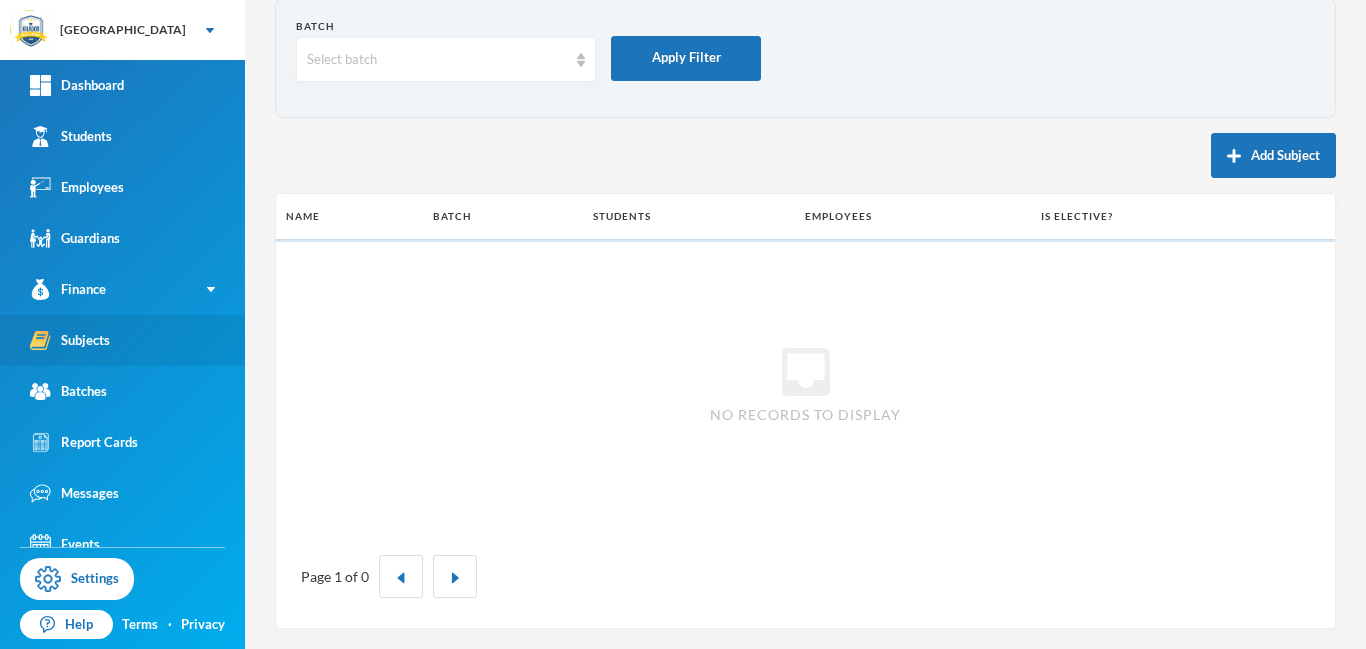 scroll, scrollTop: 97, scrollLeft: 0, axis: vertical 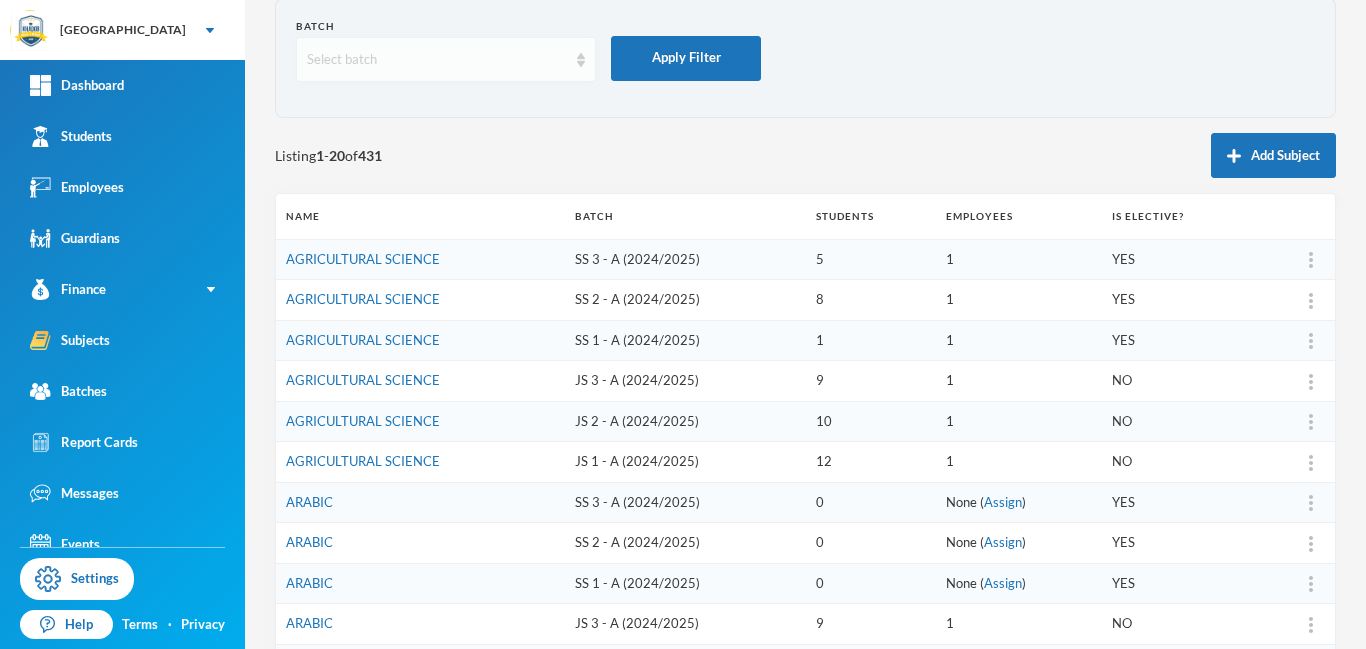 click on "Select batch" at bounding box center [437, 60] 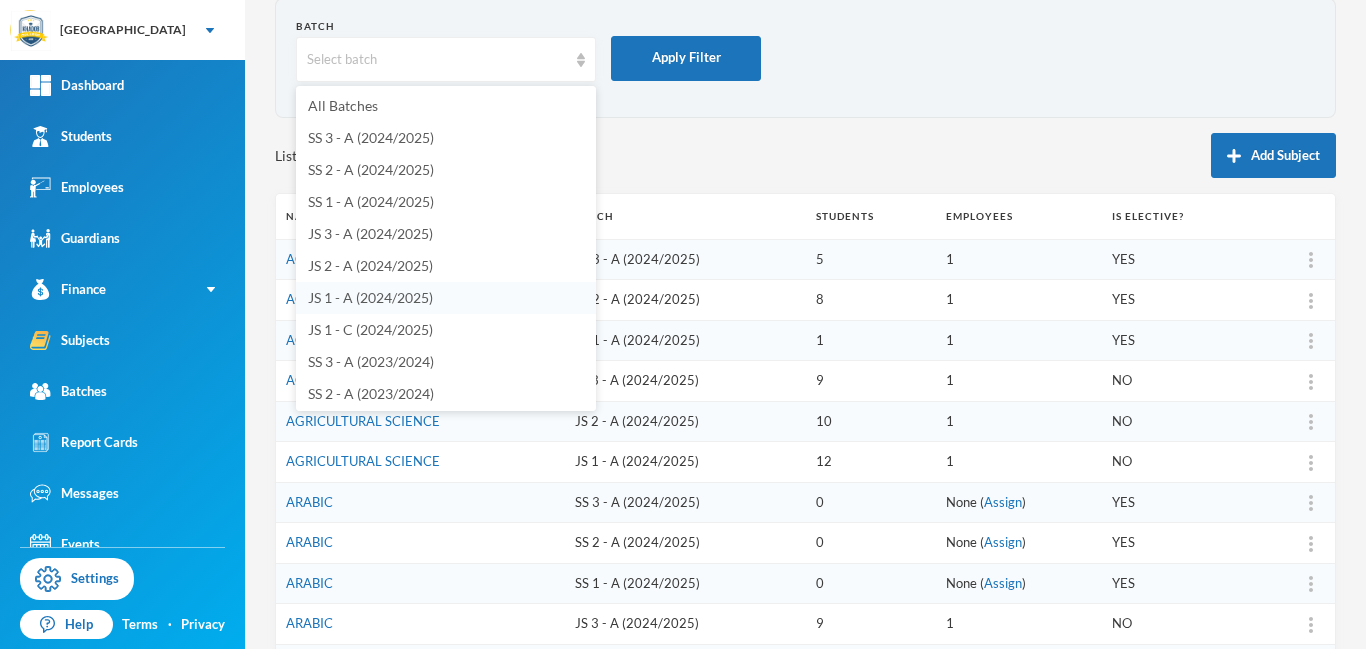 click on "JS 1 - A (2024/2025)" at bounding box center (370, 297) 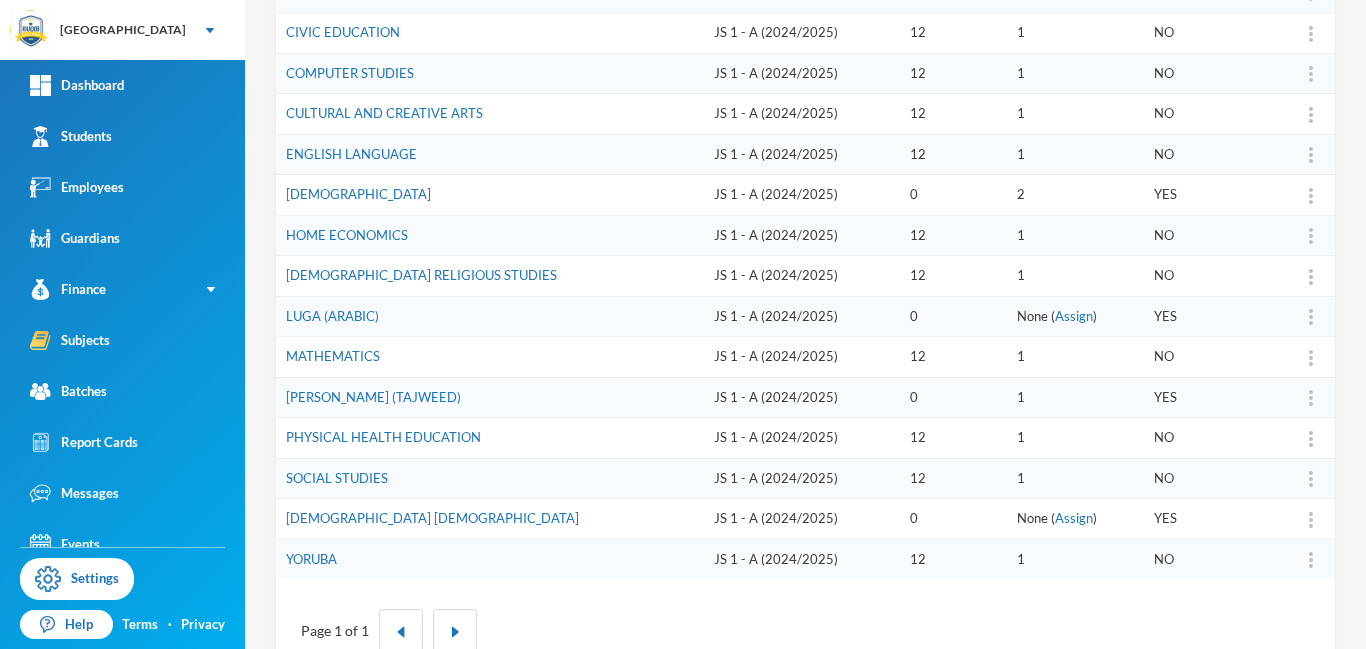 scroll, scrollTop: 580, scrollLeft: 0, axis: vertical 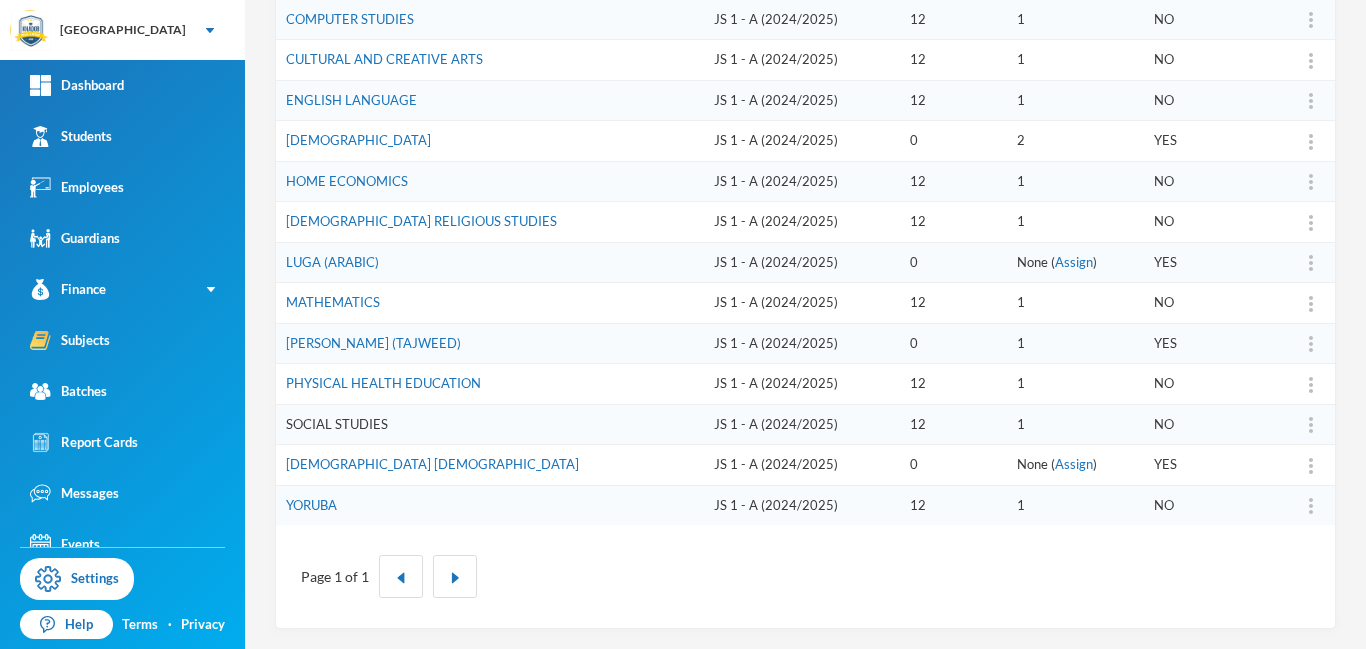 click on "SOCIAL STUDIES" at bounding box center [337, 424] 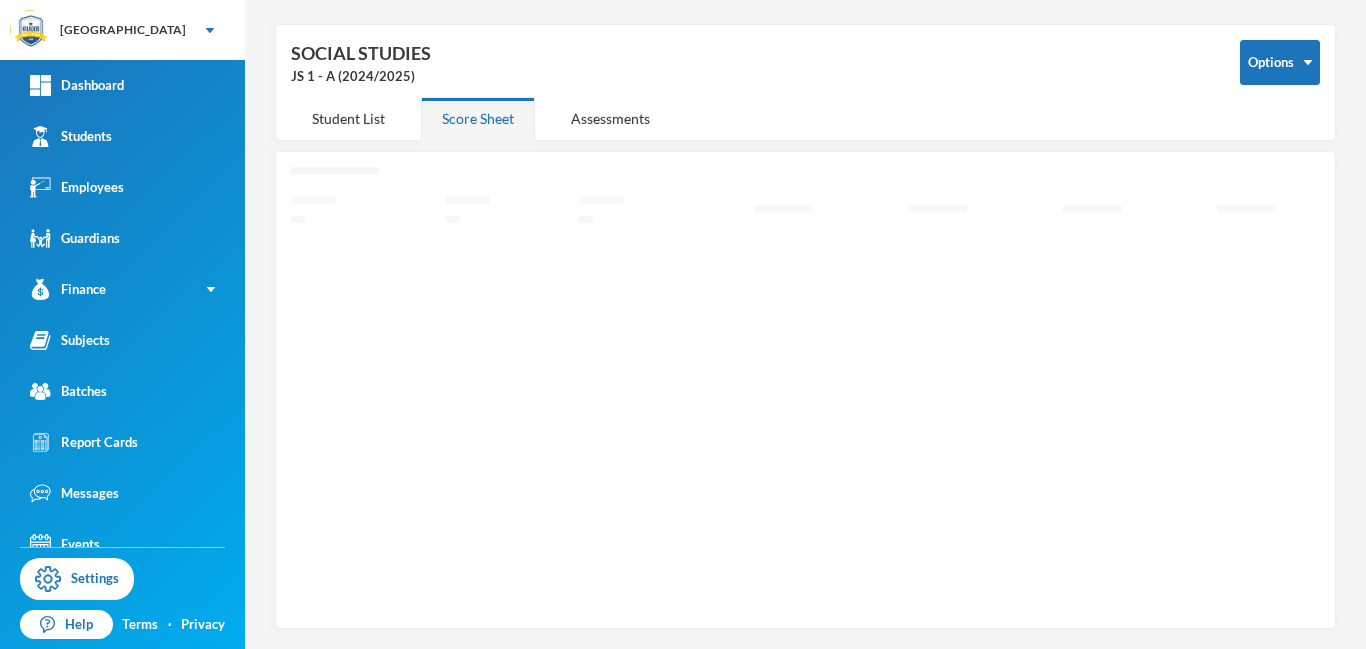 scroll, scrollTop: 71, scrollLeft: 0, axis: vertical 